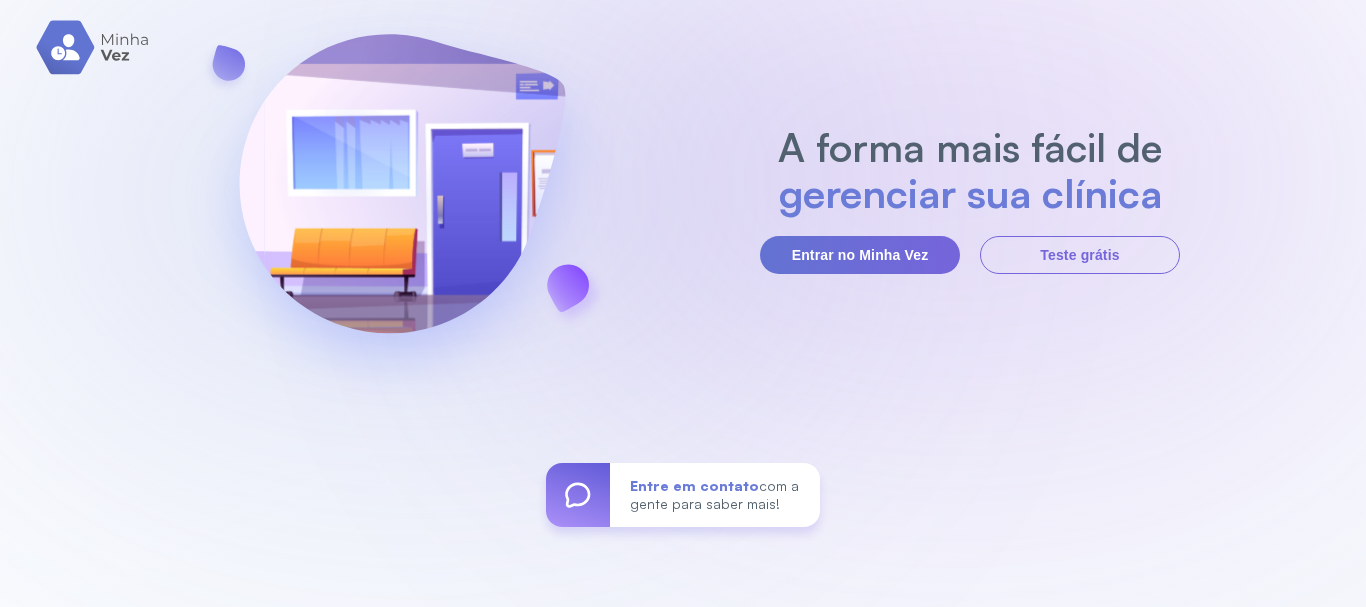 scroll, scrollTop: 0, scrollLeft: 0, axis: both 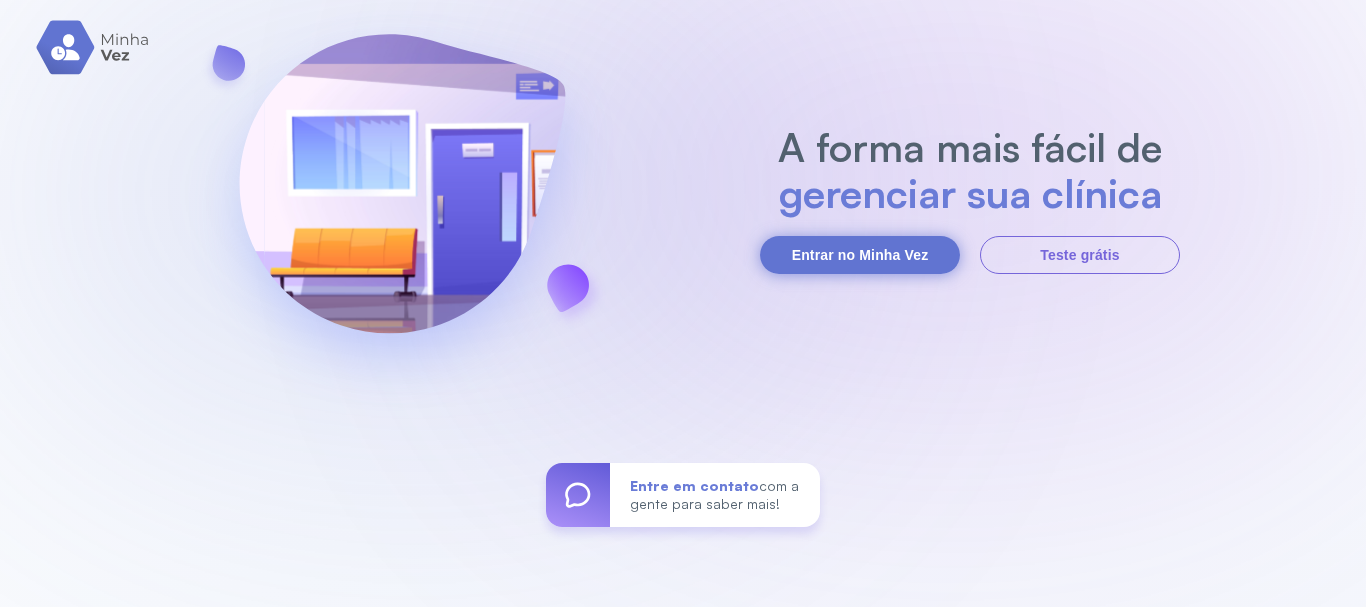 click on "Entrar no Minha Vez" at bounding box center (860, 255) 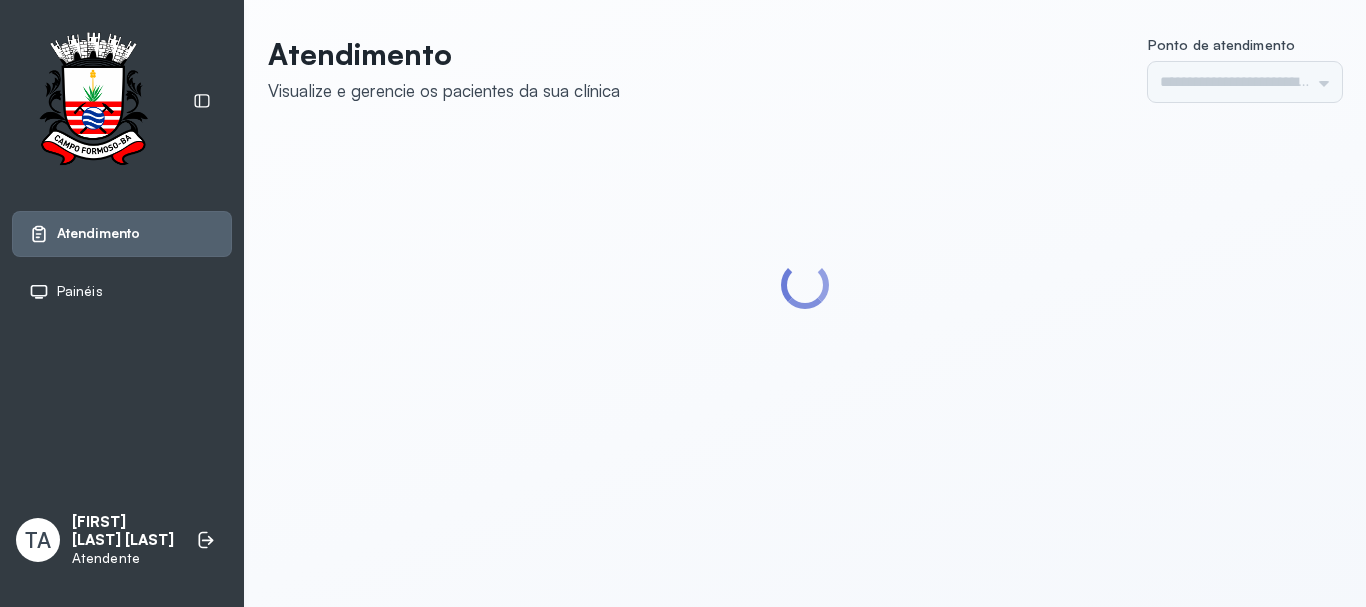 scroll, scrollTop: 0, scrollLeft: 0, axis: both 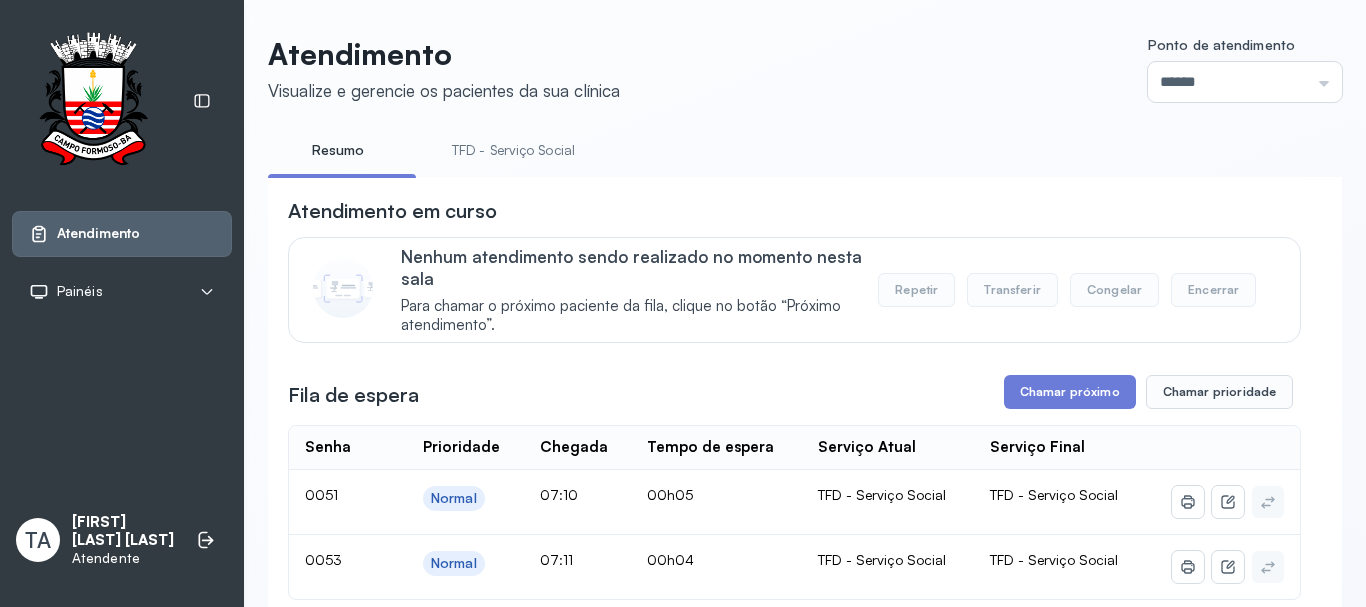 drag, startPoint x: 863, startPoint y: 103, endPoint x: 837, endPoint y: 131, distance: 38.209946 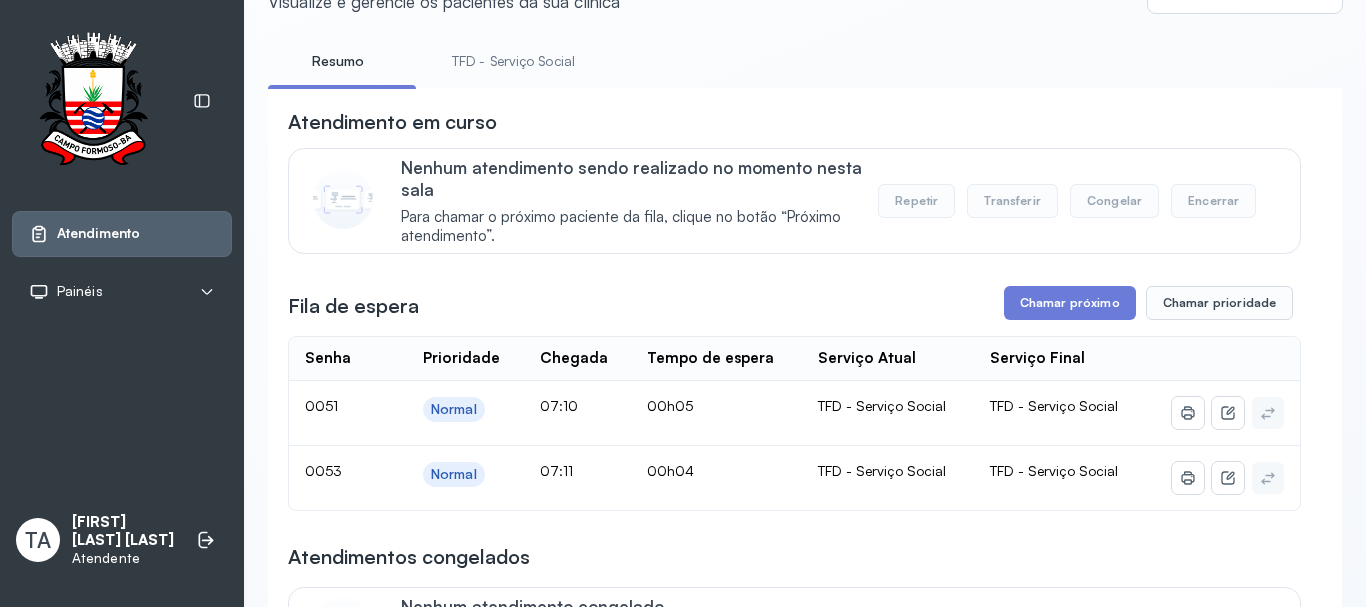 scroll, scrollTop: 200, scrollLeft: 0, axis: vertical 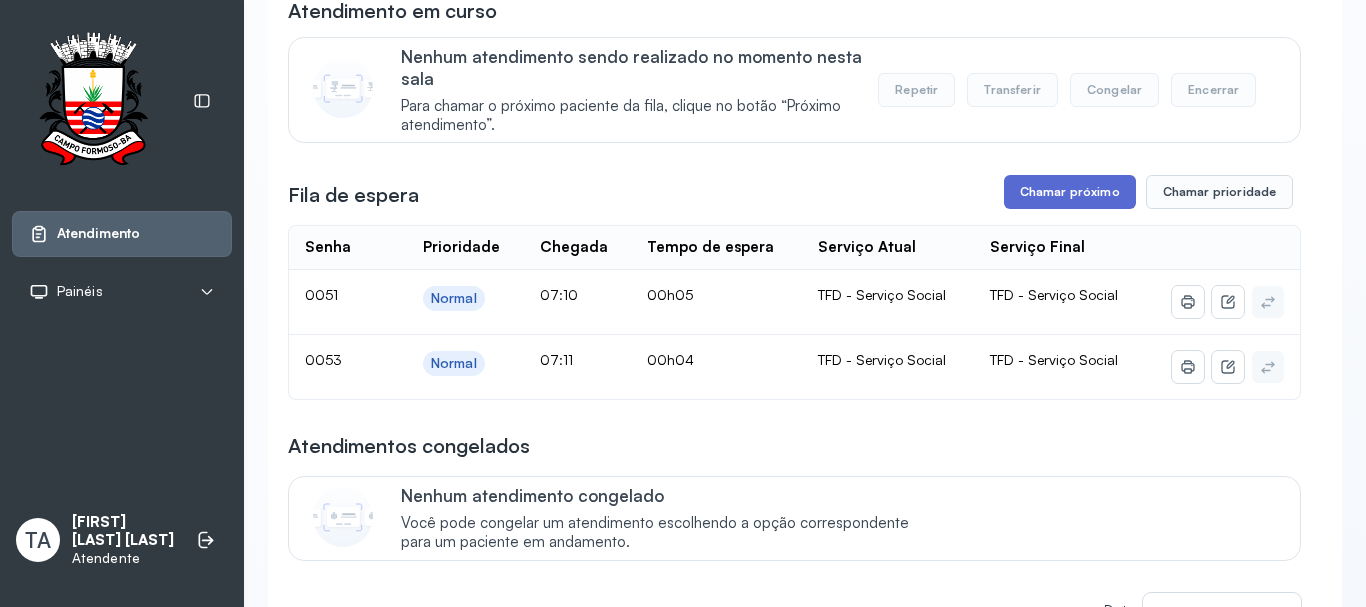 click on "Chamar próximo" at bounding box center [1070, 192] 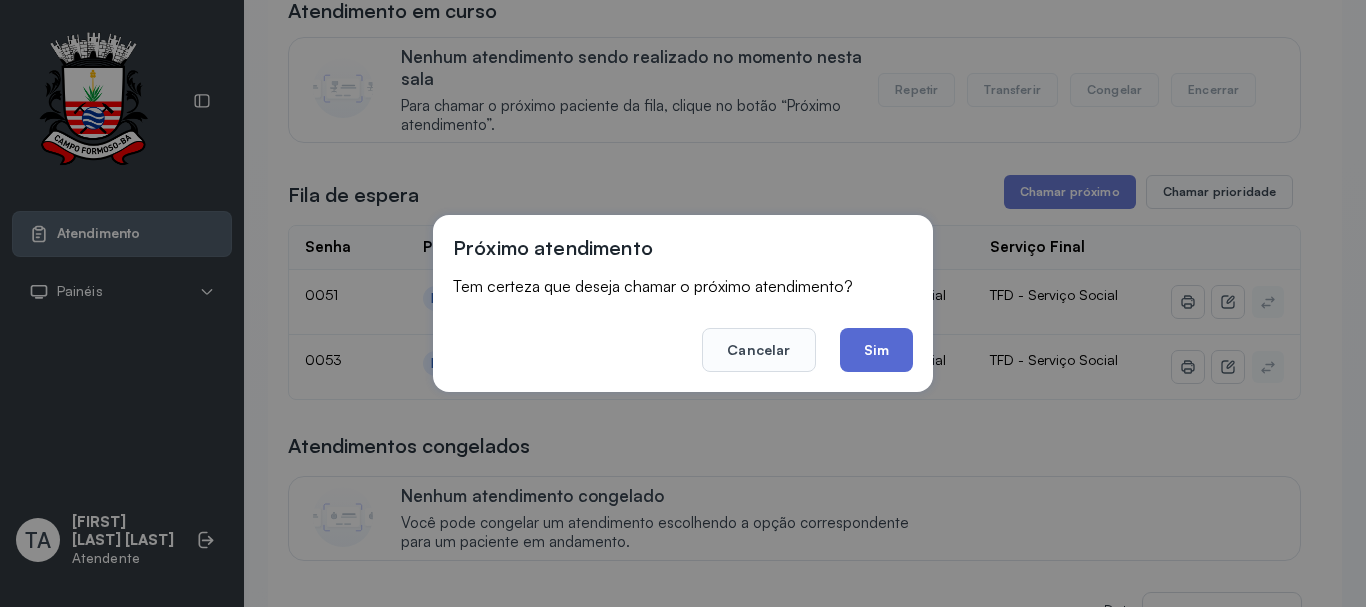click on "Sim" 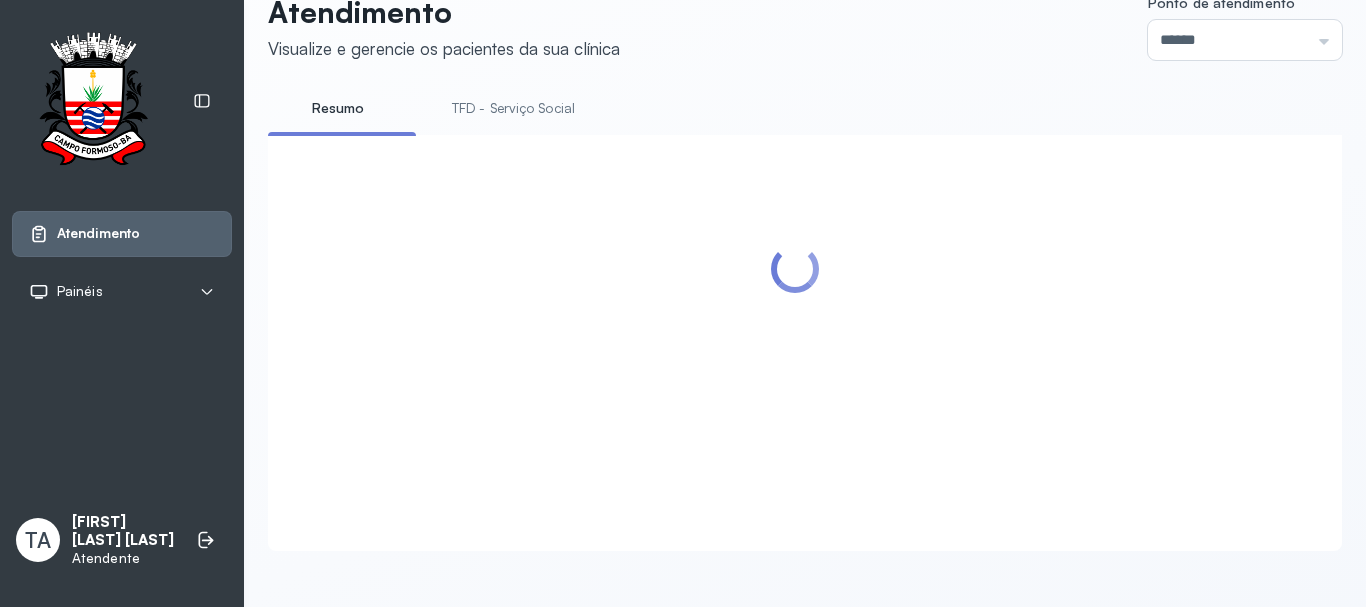 scroll, scrollTop: 62, scrollLeft: 0, axis: vertical 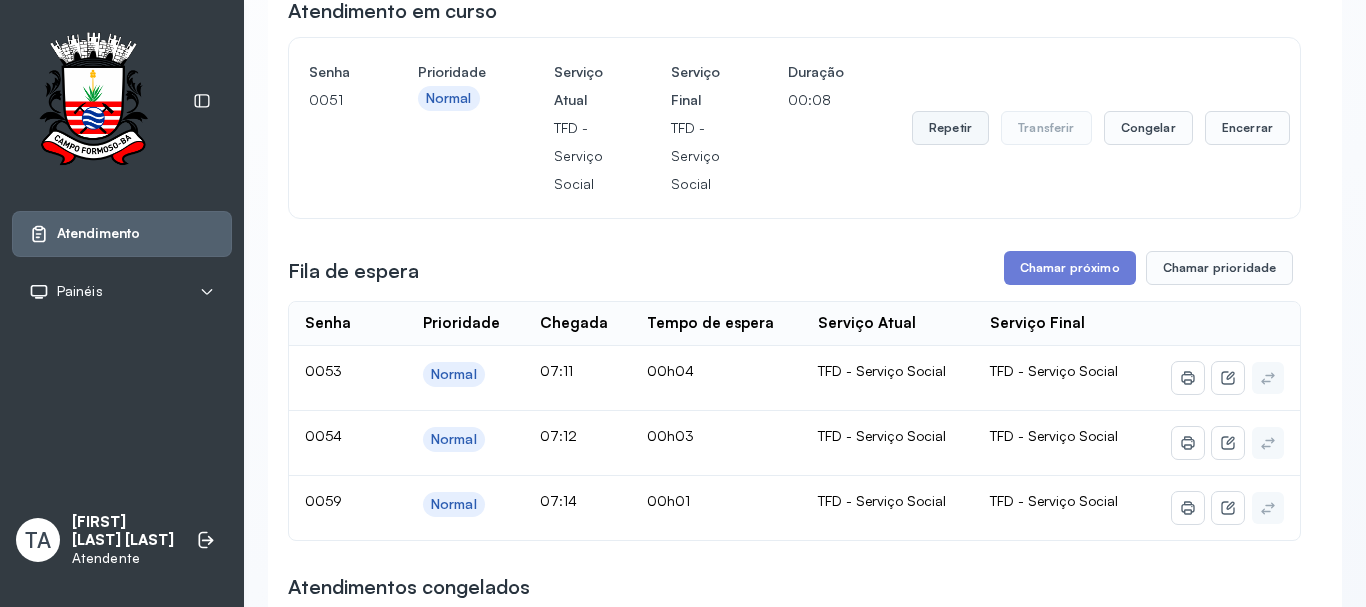 click on "Repetir" at bounding box center [950, 128] 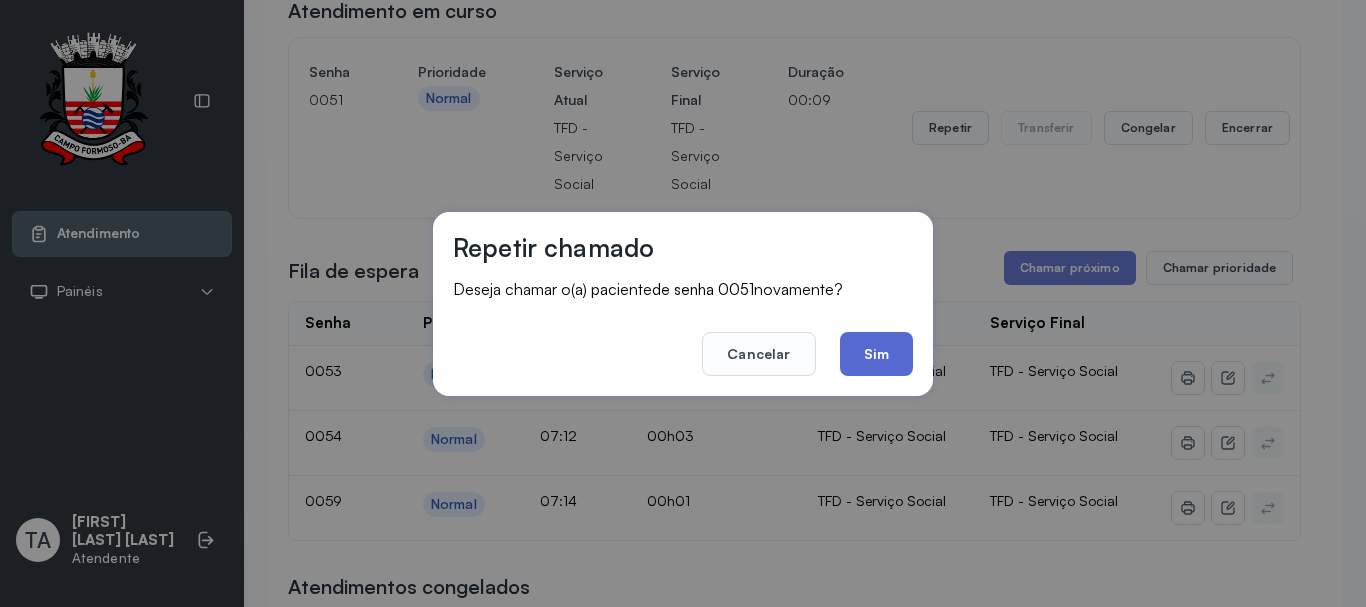 click on "Sim" 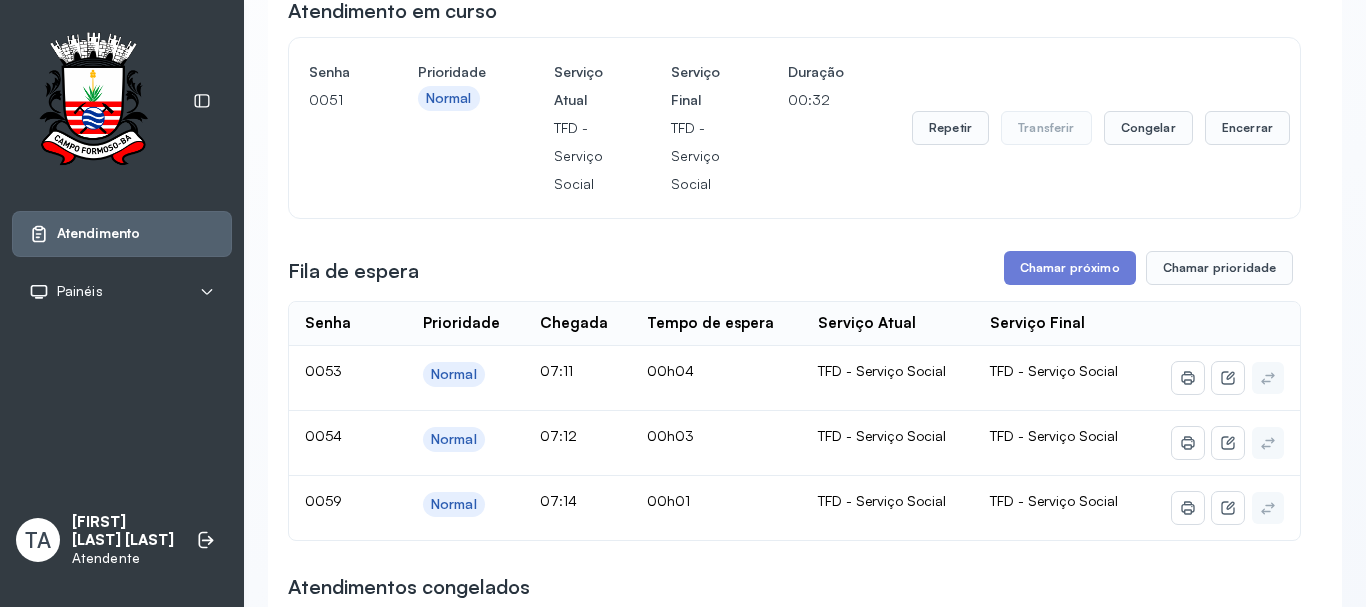 scroll, scrollTop: 62, scrollLeft: 0, axis: vertical 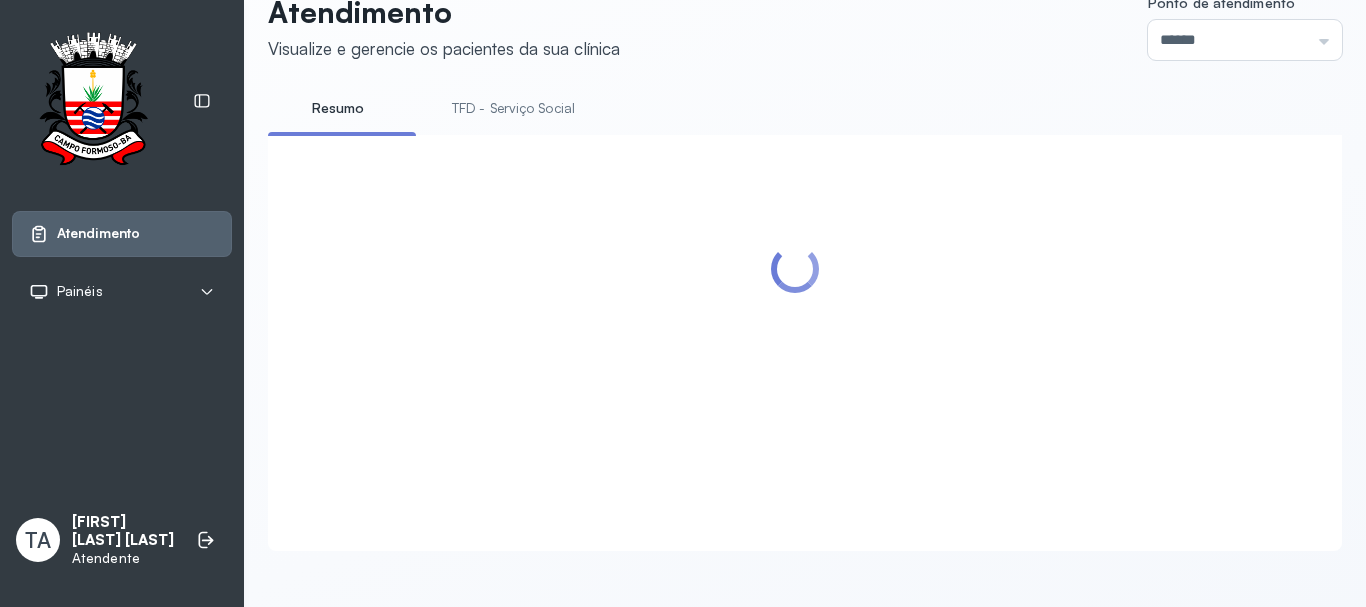 click at bounding box center (805, 343) 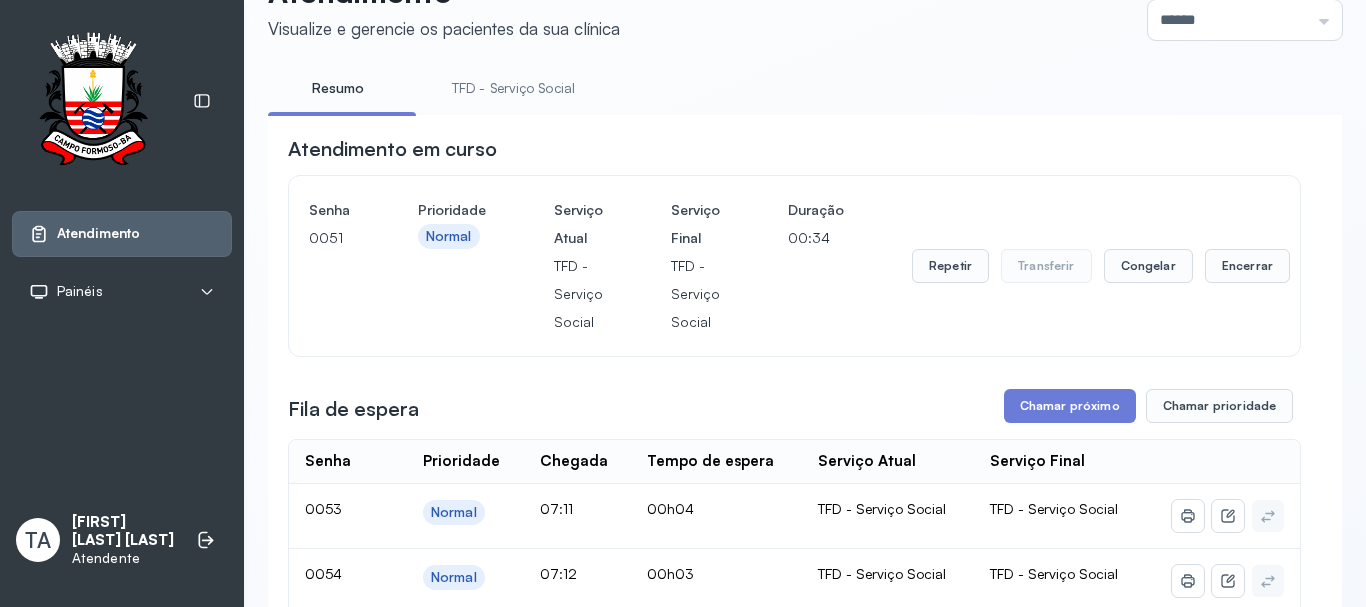 scroll, scrollTop: 200, scrollLeft: 0, axis: vertical 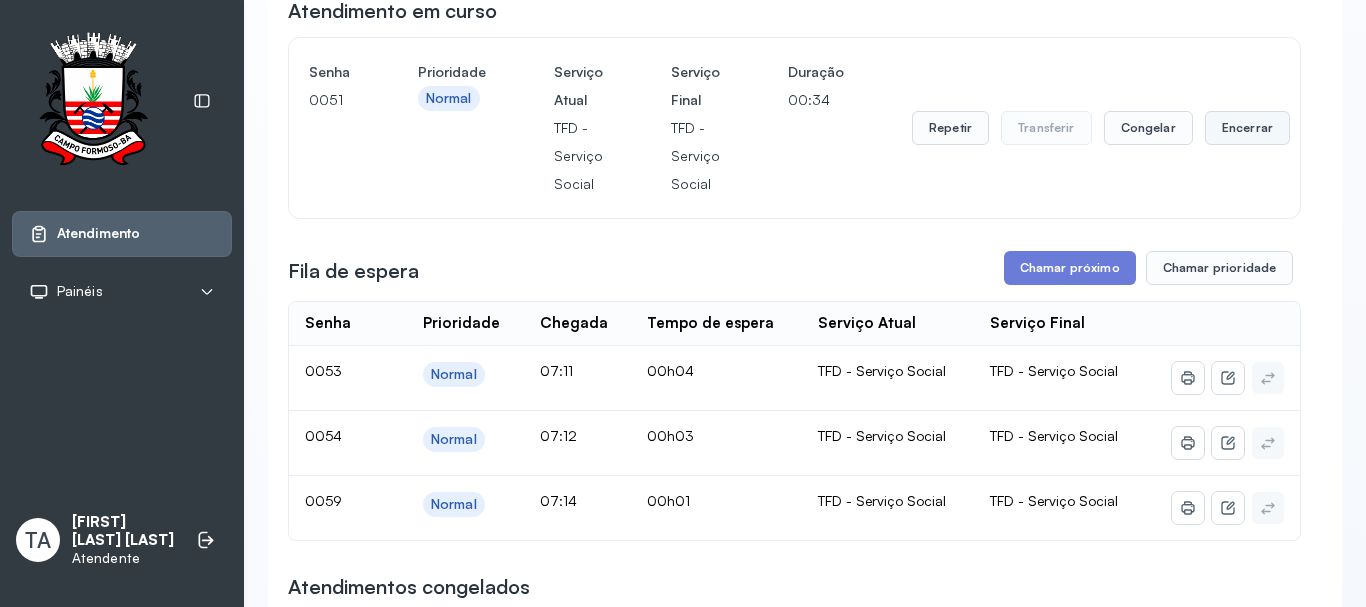 click on "Encerrar" at bounding box center [1247, 128] 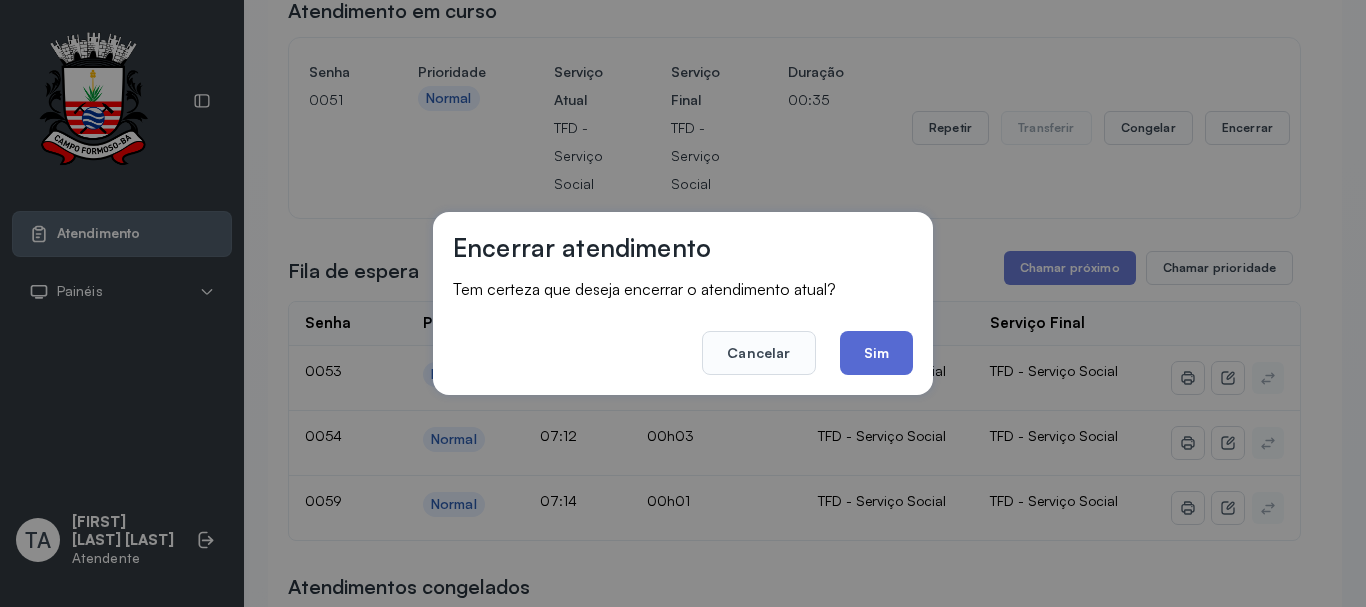 click on "Sim" 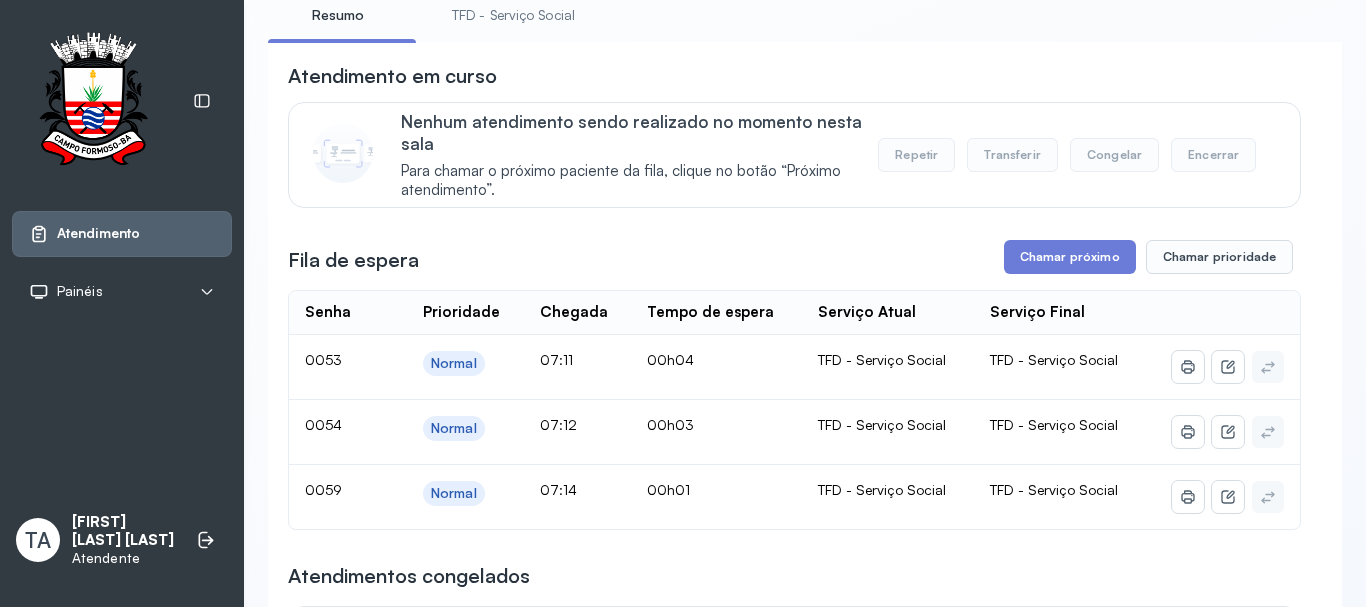scroll, scrollTop: 100, scrollLeft: 0, axis: vertical 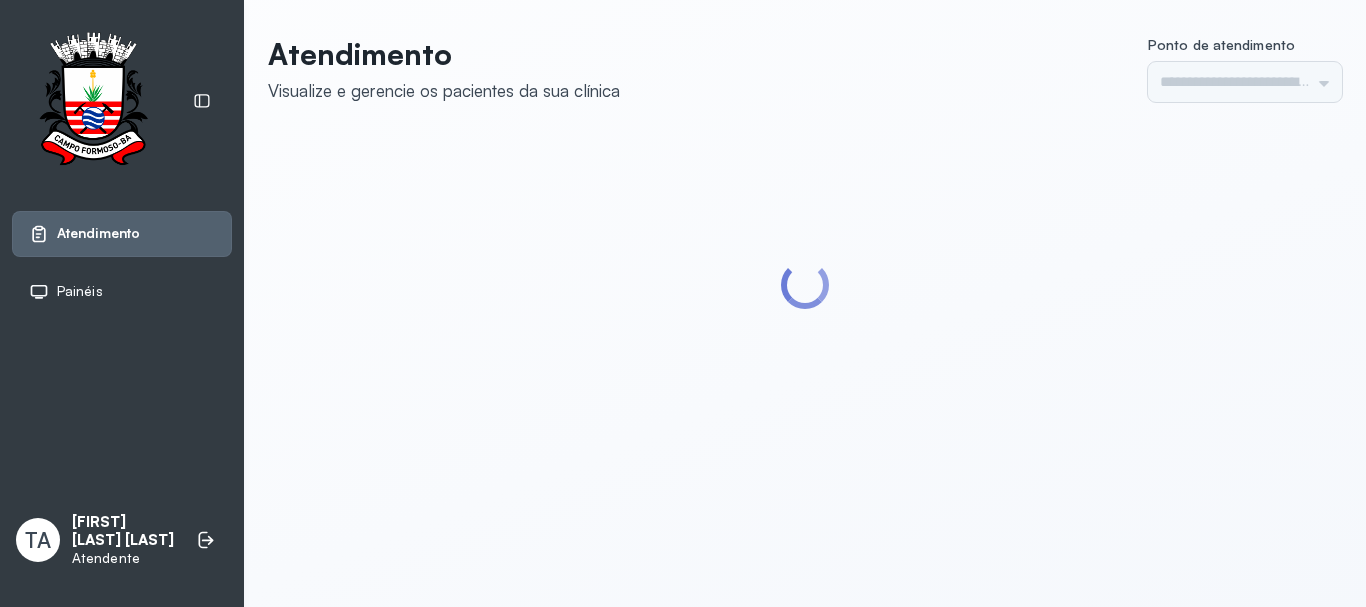 type on "******" 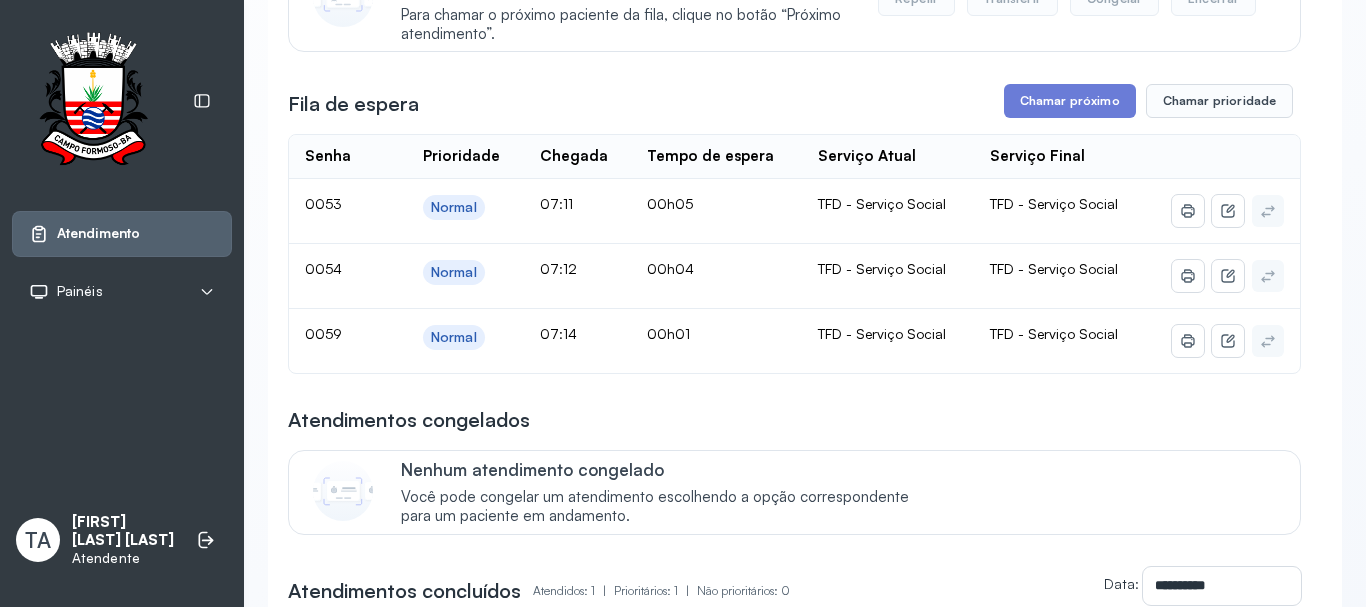 scroll, scrollTop: 300, scrollLeft: 0, axis: vertical 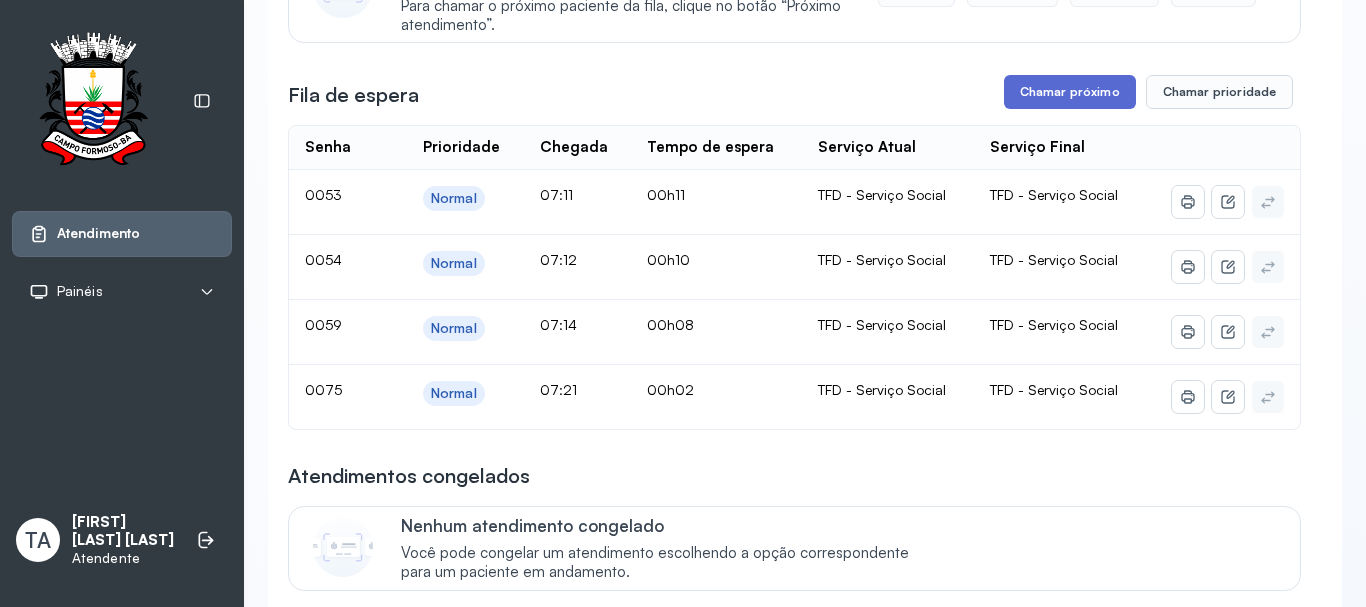 click on "Chamar próximo" at bounding box center (1070, 92) 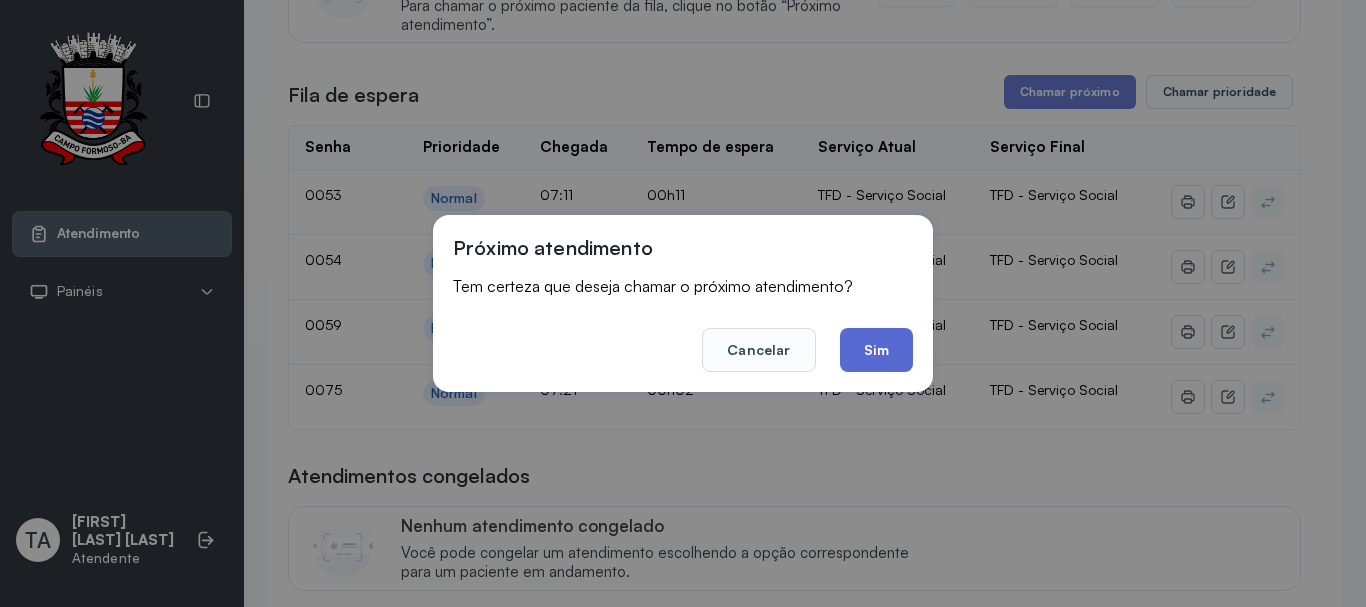 drag, startPoint x: 884, startPoint y: 327, endPoint x: 878, endPoint y: 349, distance: 22.803509 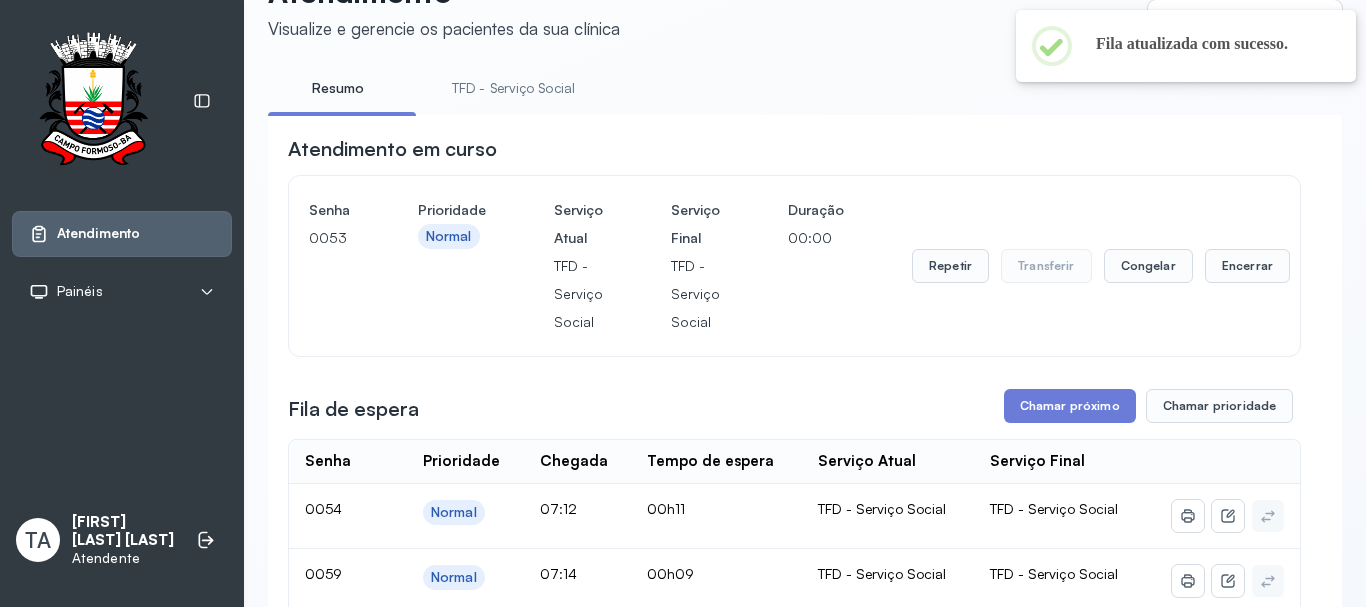 scroll, scrollTop: 300, scrollLeft: 0, axis: vertical 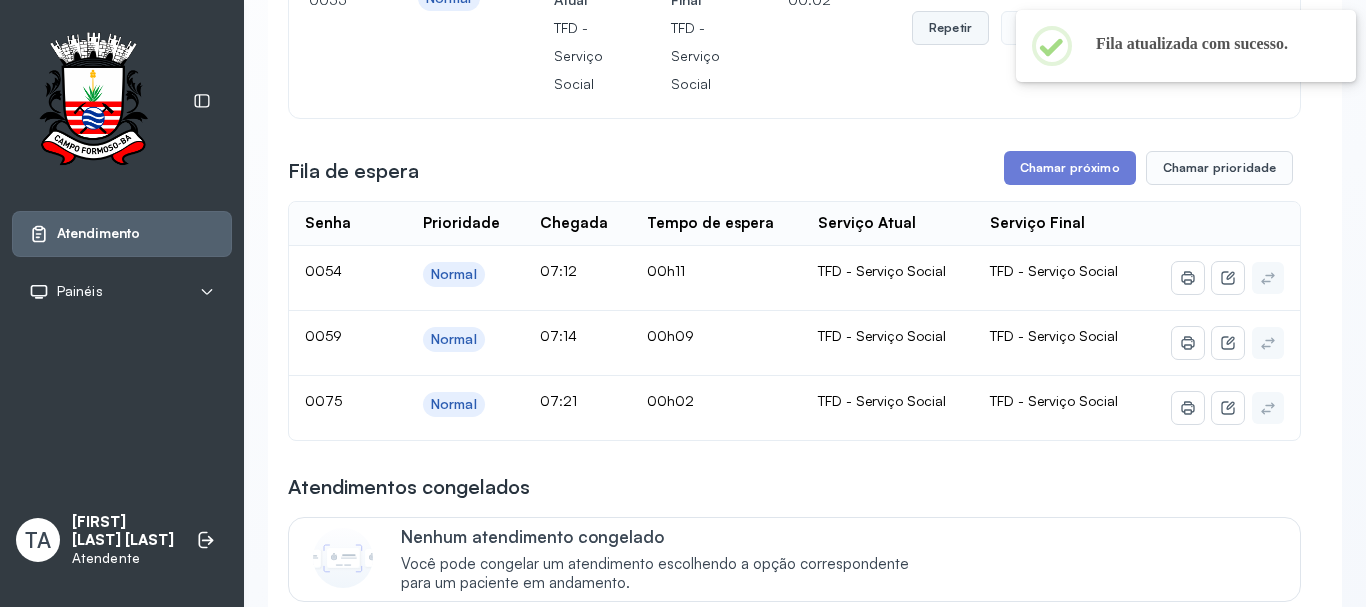 click on "Repetir" at bounding box center (950, 28) 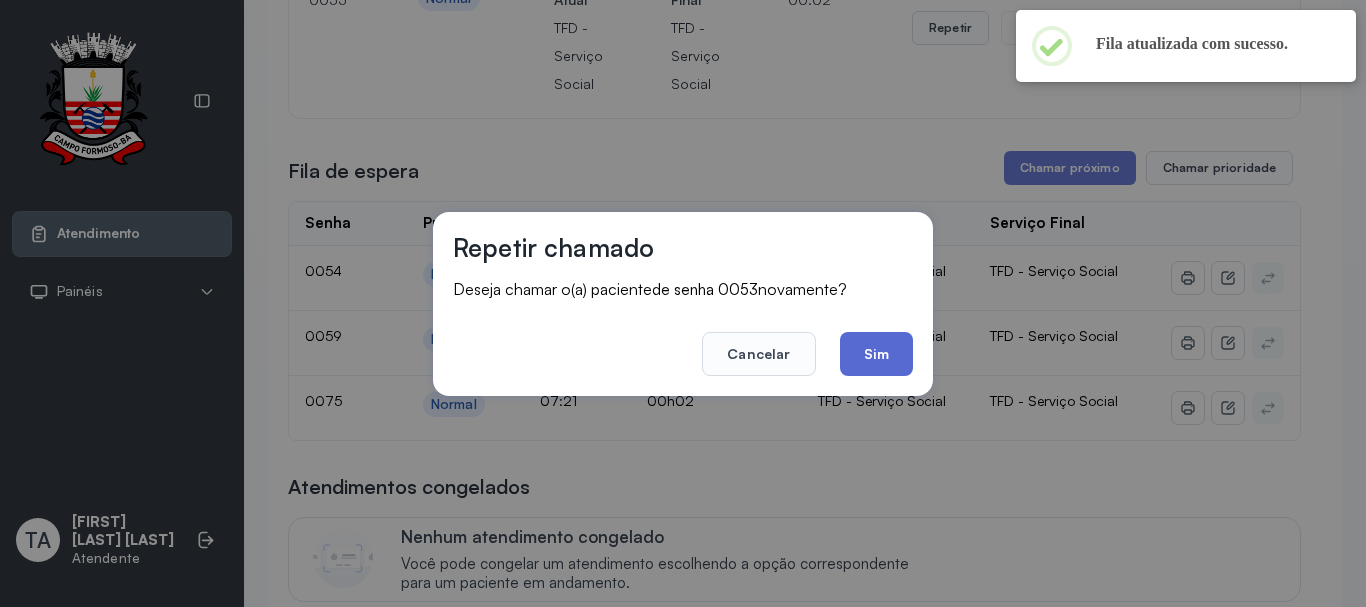 click on "Sim" 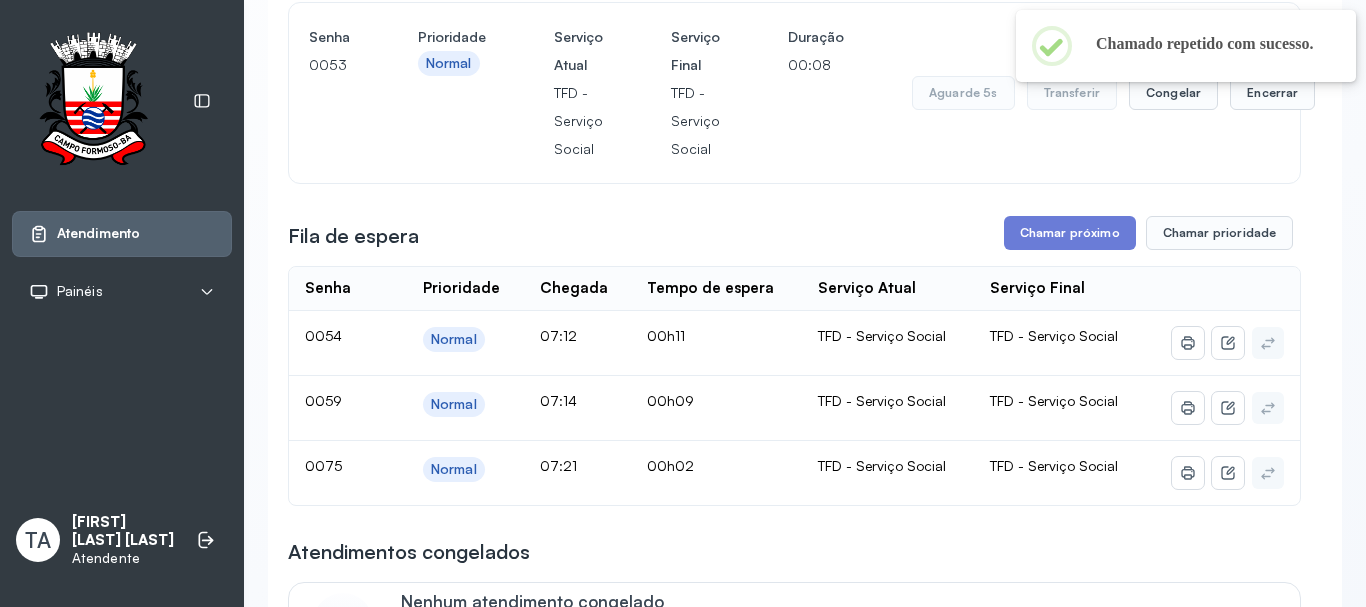 scroll, scrollTop: 200, scrollLeft: 0, axis: vertical 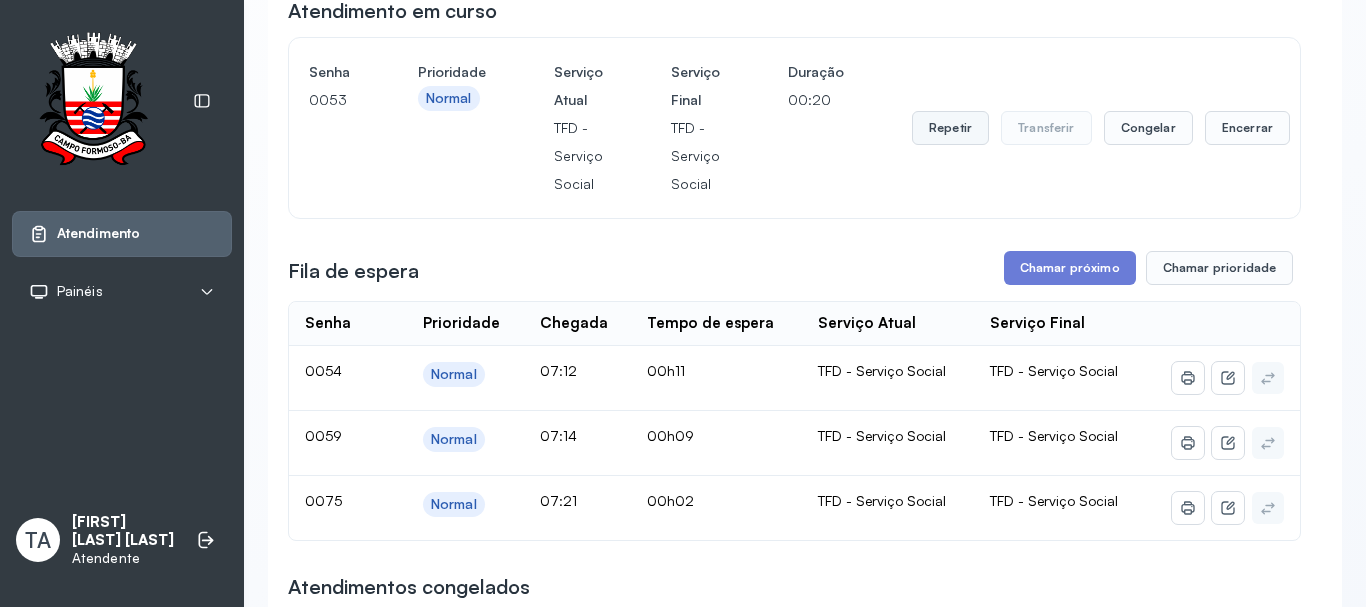click on "Repetir" at bounding box center [950, 128] 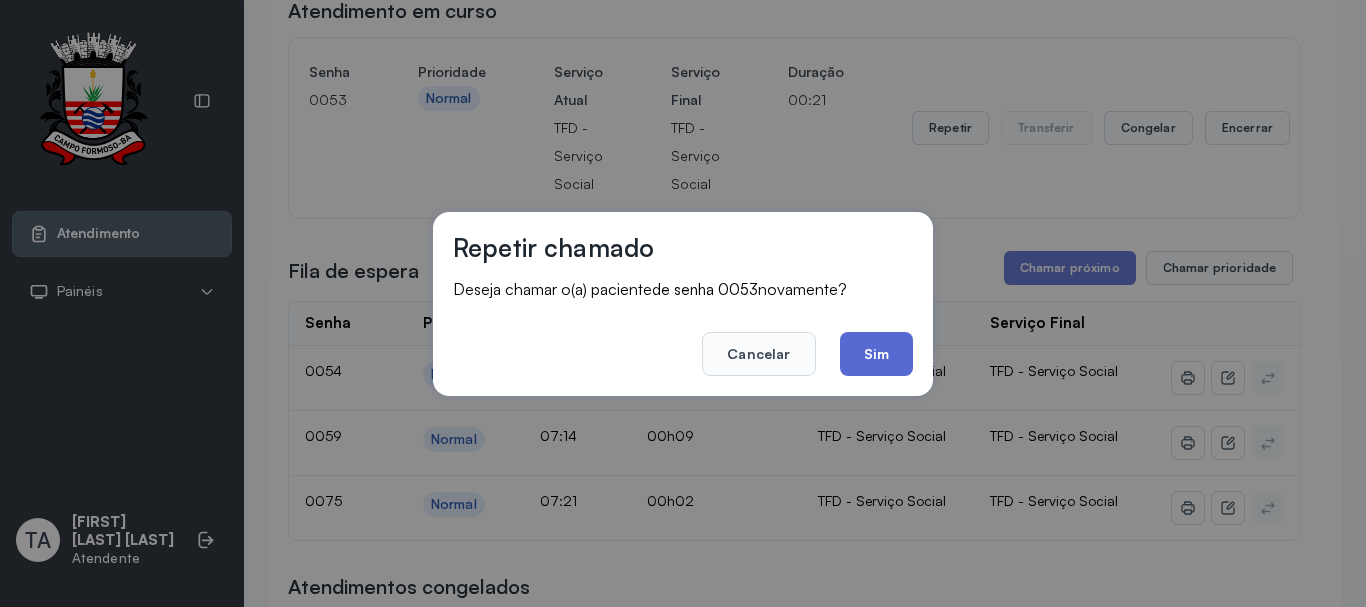 click on "Sim" 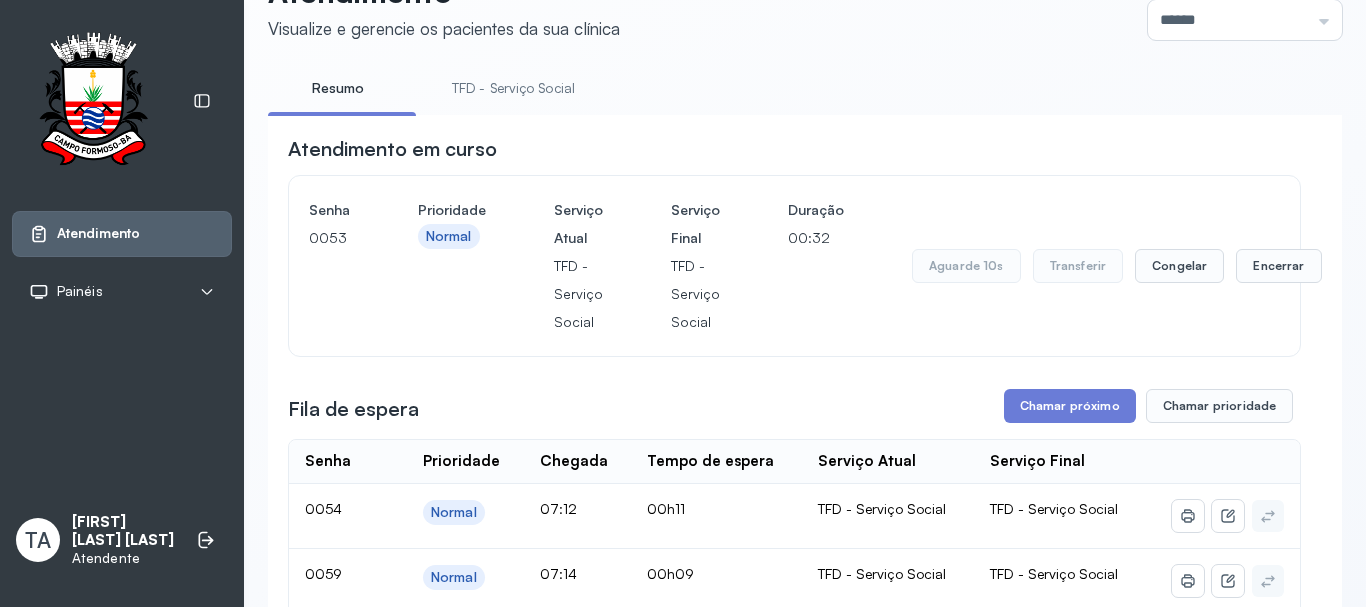scroll, scrollTop: 100, scrollLeft: 0, axis: vertical 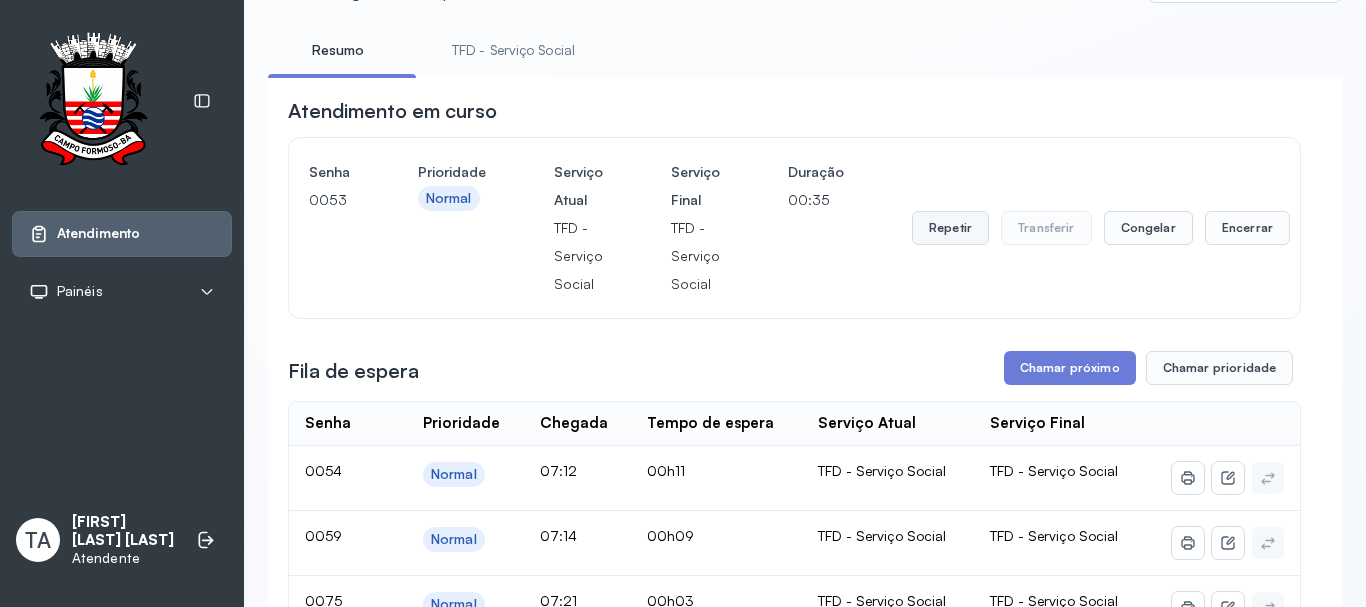 click on "Repetir" at bounding box center [950, 228] 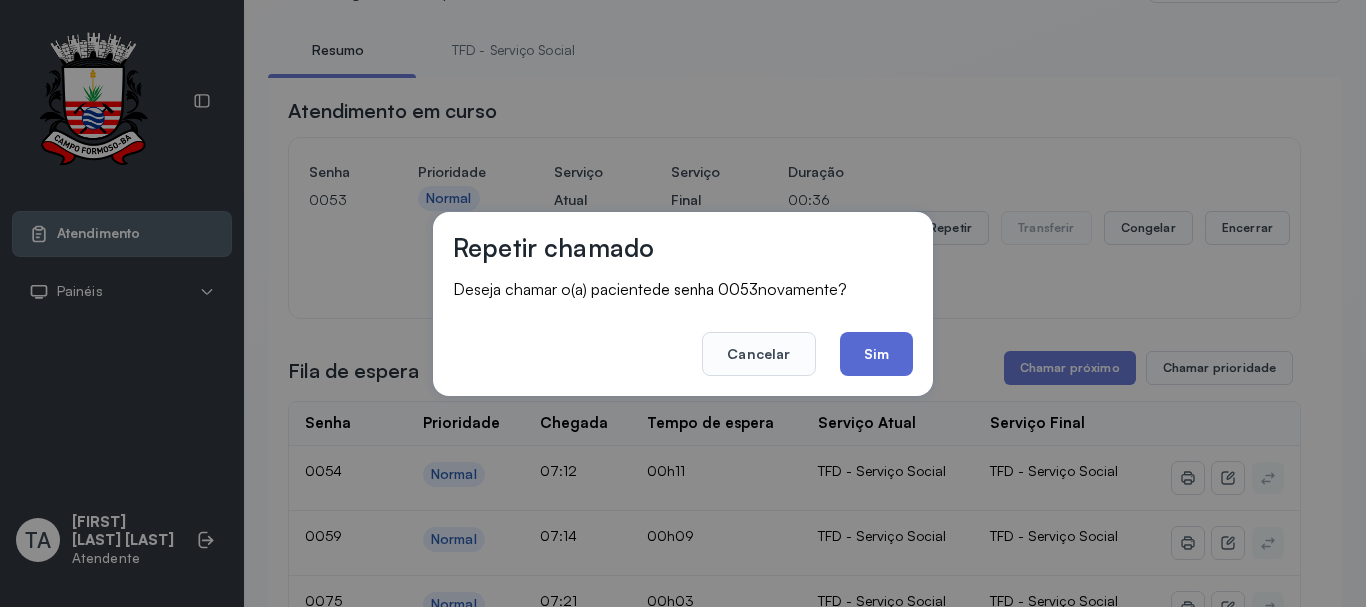 click on "Sim" 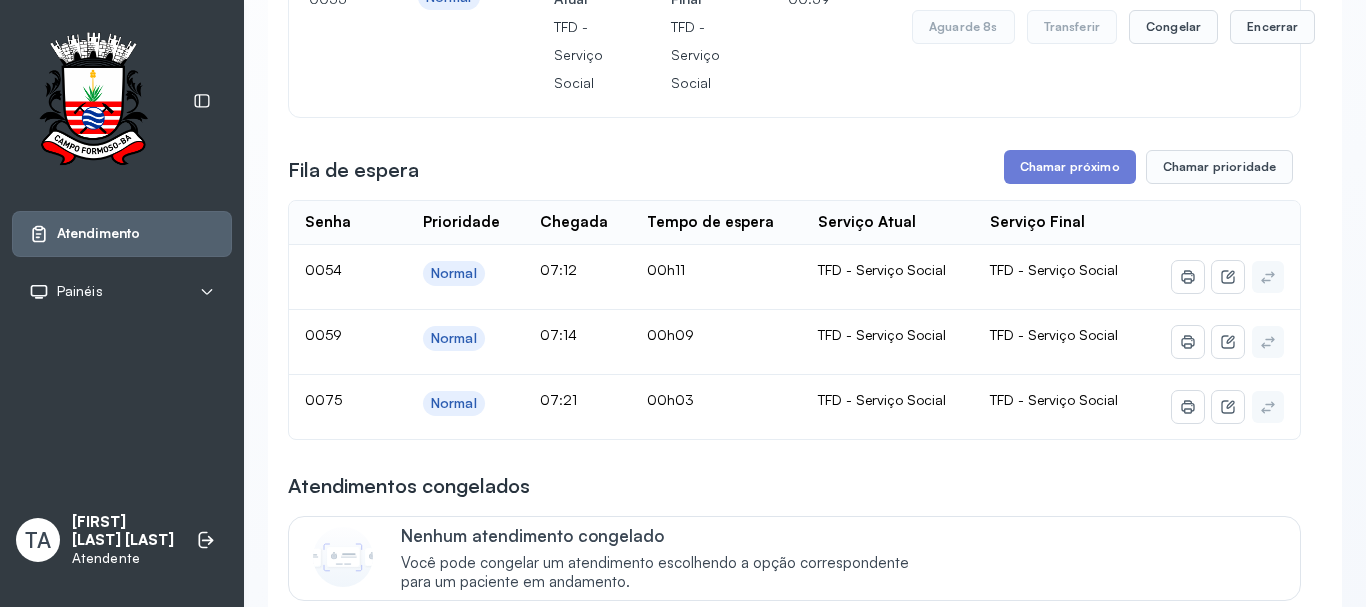 scroll, scrollTop: 200, scrollLeft: 0, axis: vertical 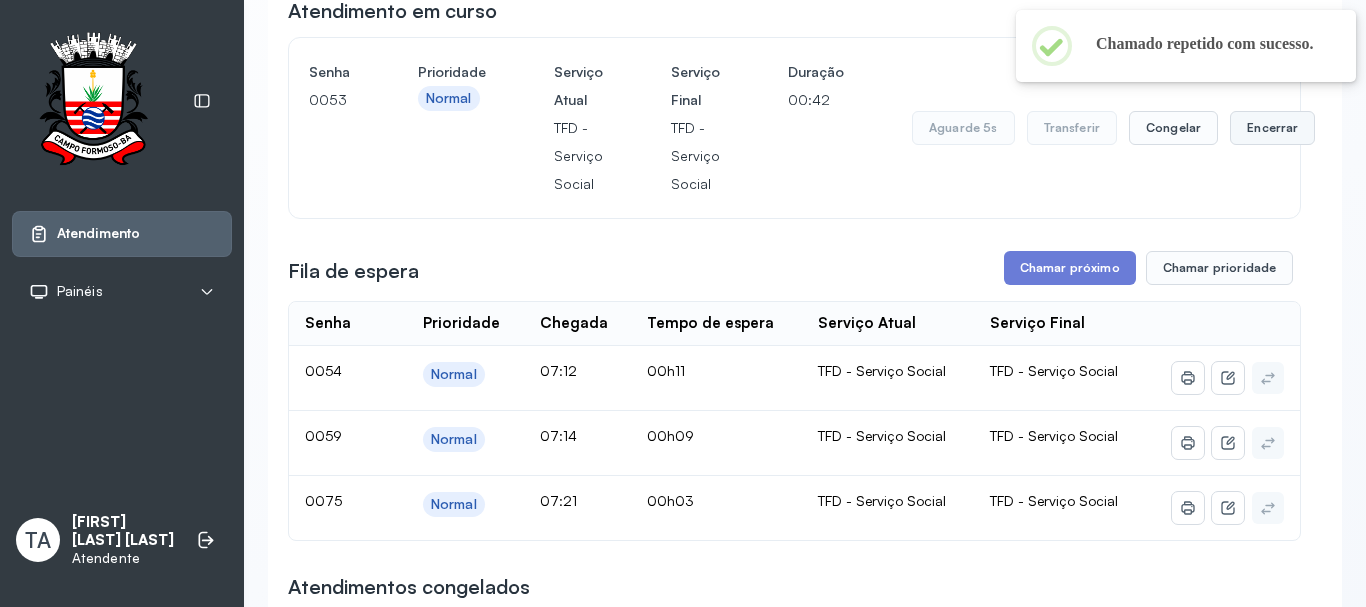 click on "Encerrar" at bounding box center (1272, 128) 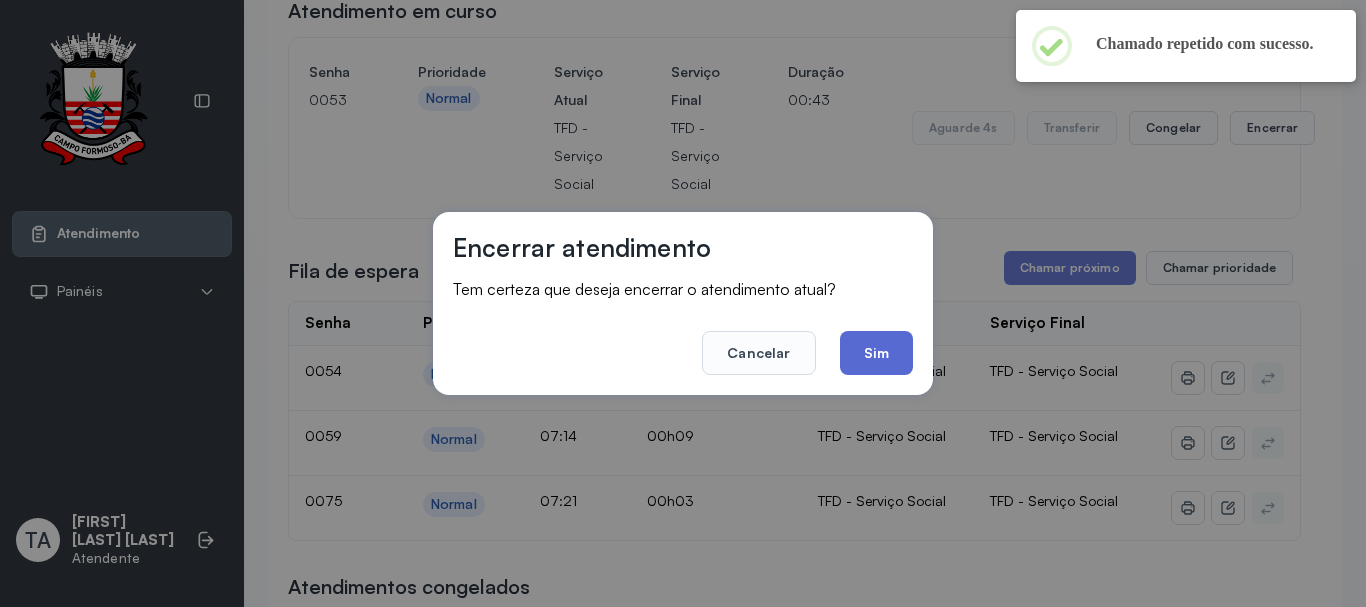 click on "Sim" 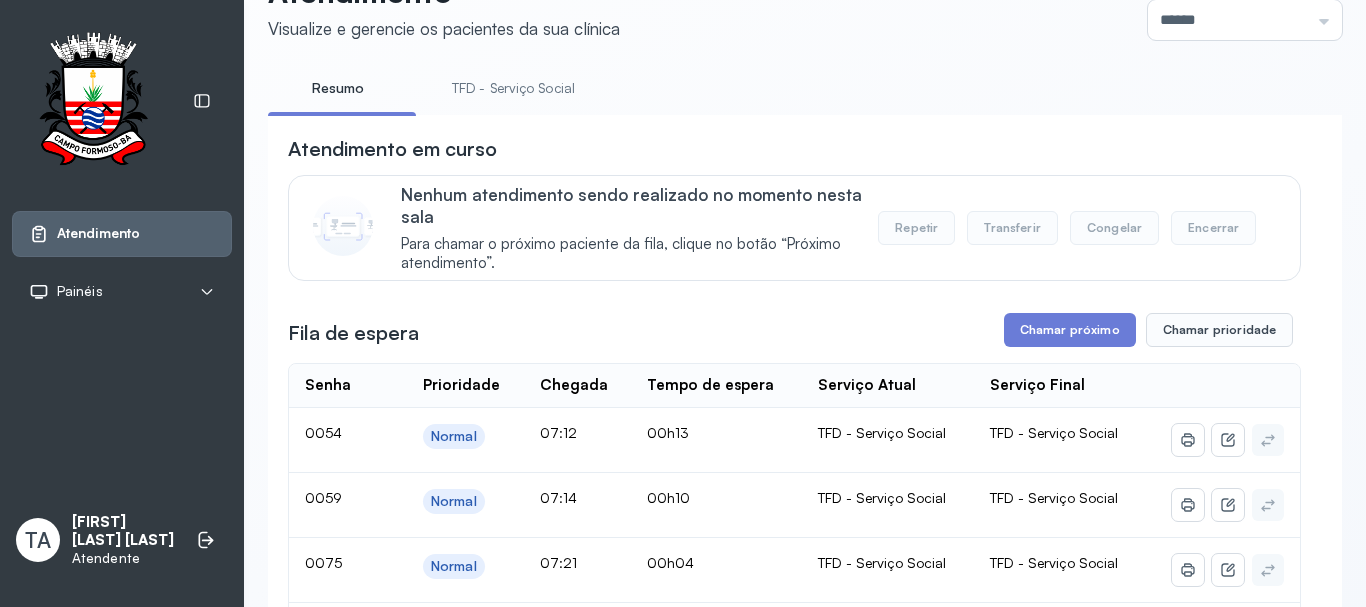 scroll, scrollTop: 300, scrollLeft: 0, axis: vertical 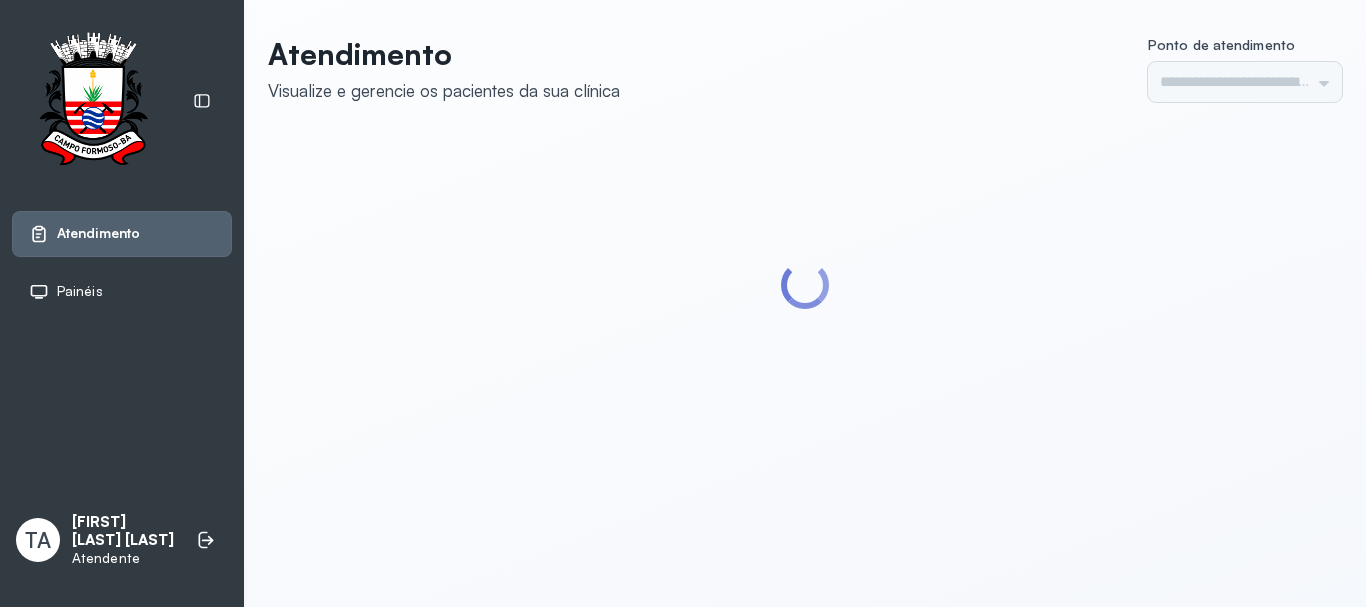 type on "******" 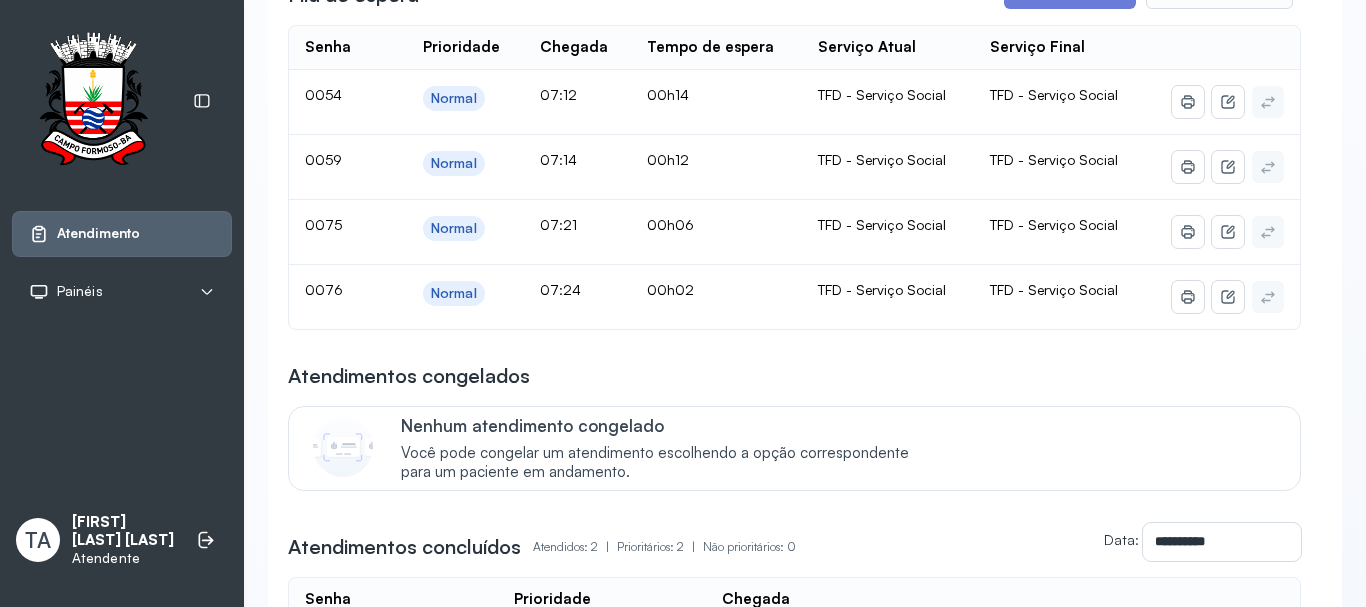 scroll, scrollTop: 300, scrollLeft: 0, axis: vertical 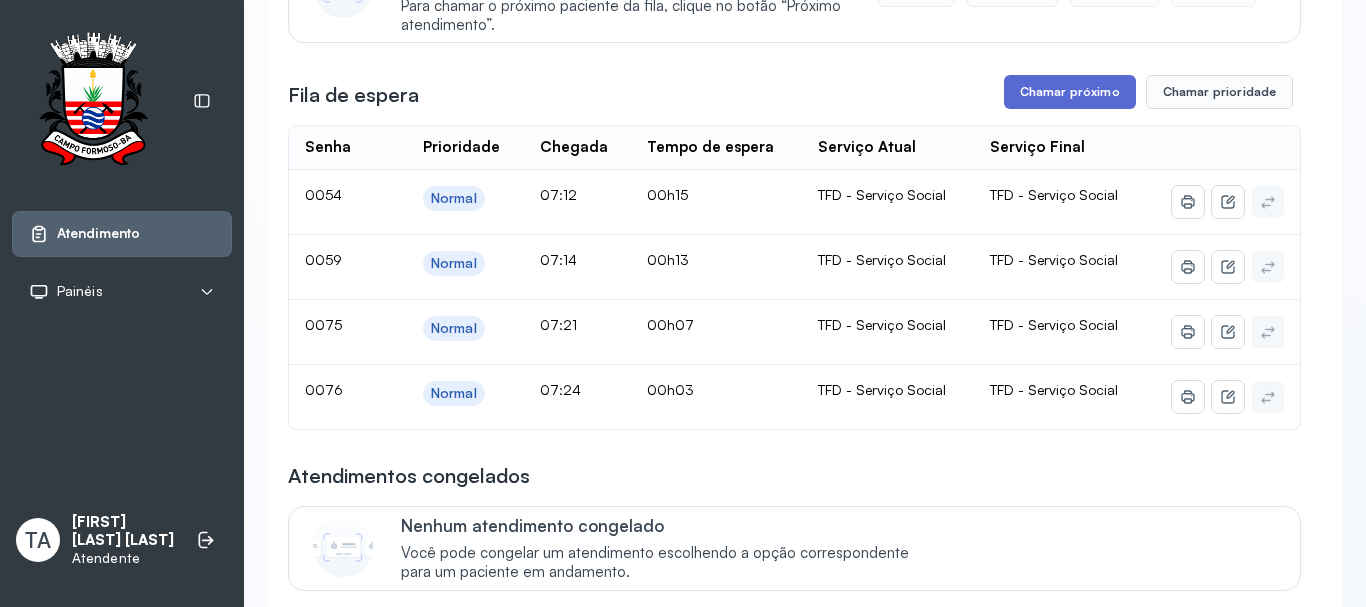 click on "Chamar próximo" at bounding box center [1070, 92] 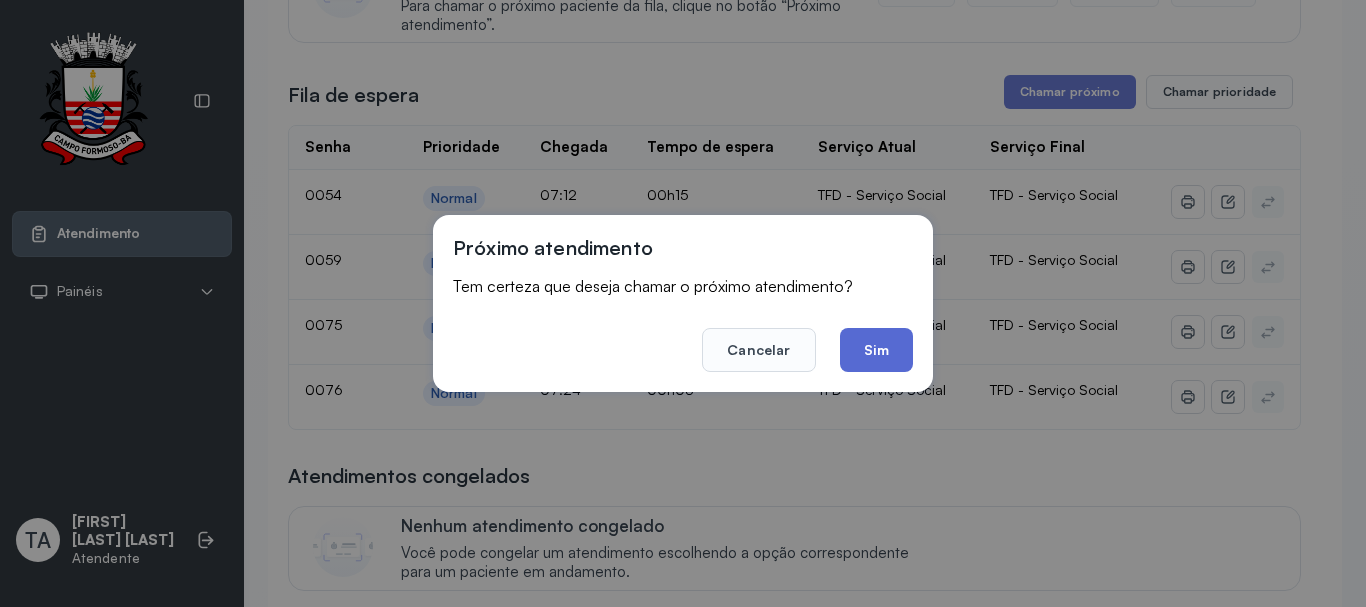 click on "Sim" 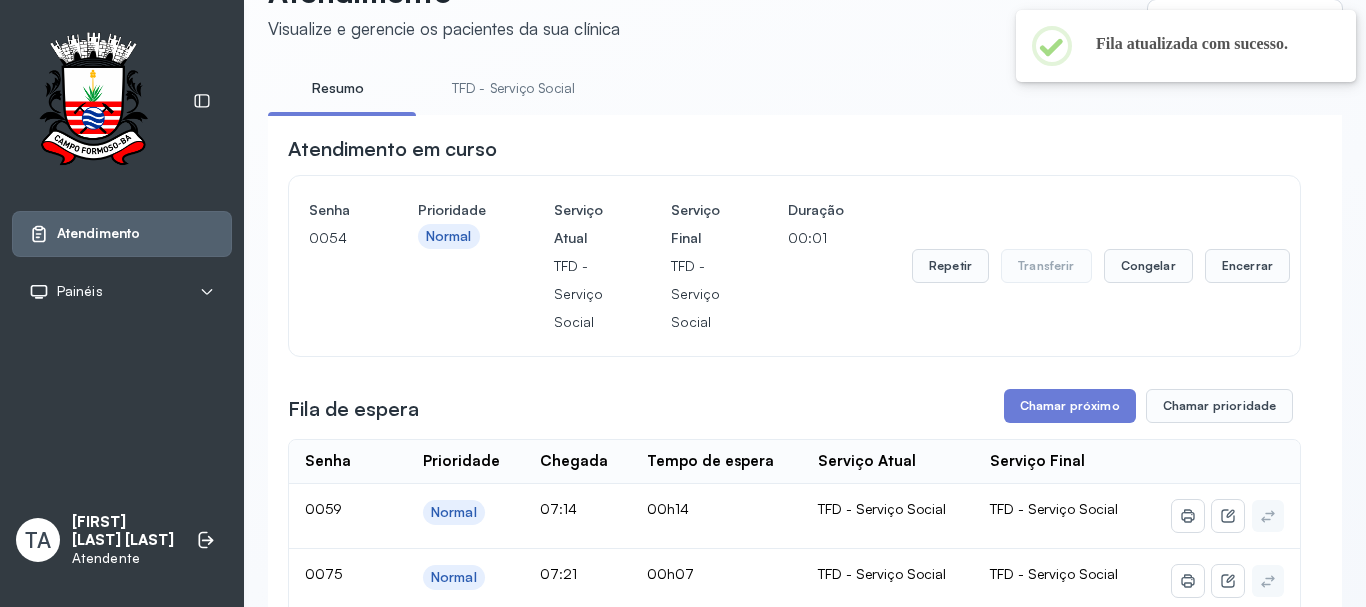 scroll, scrollTop: 300, scrollLeft: 0, axis: vertical 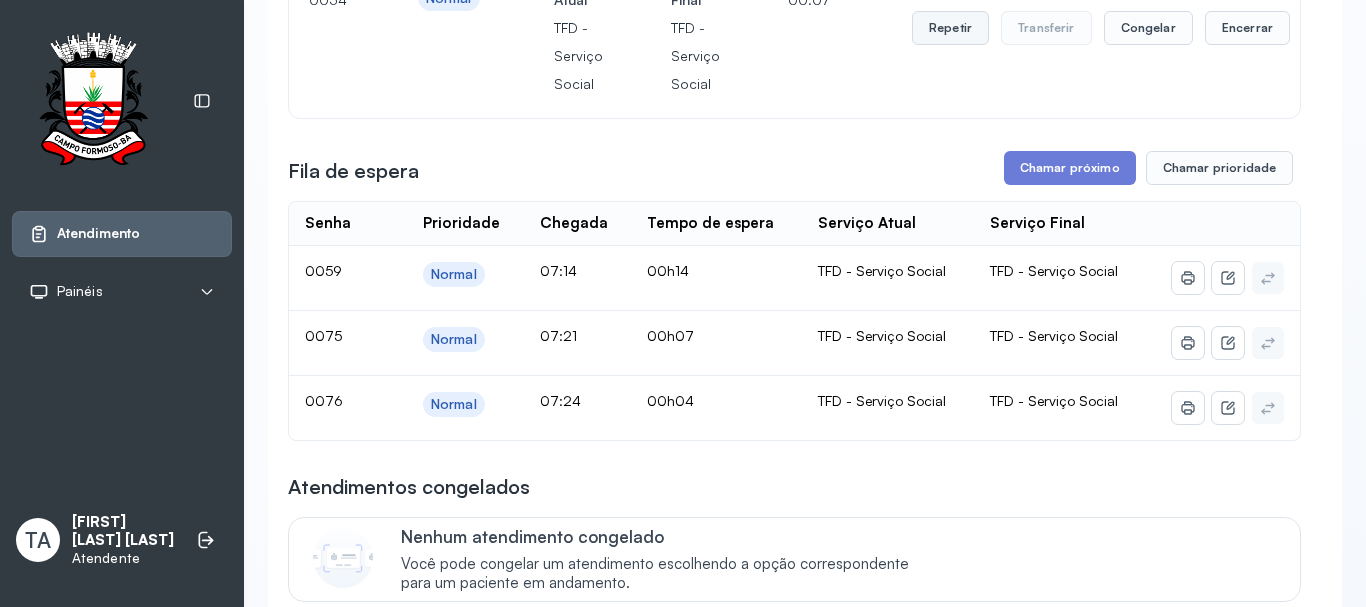 click on "Repetir" at bounding box center [950, 28] 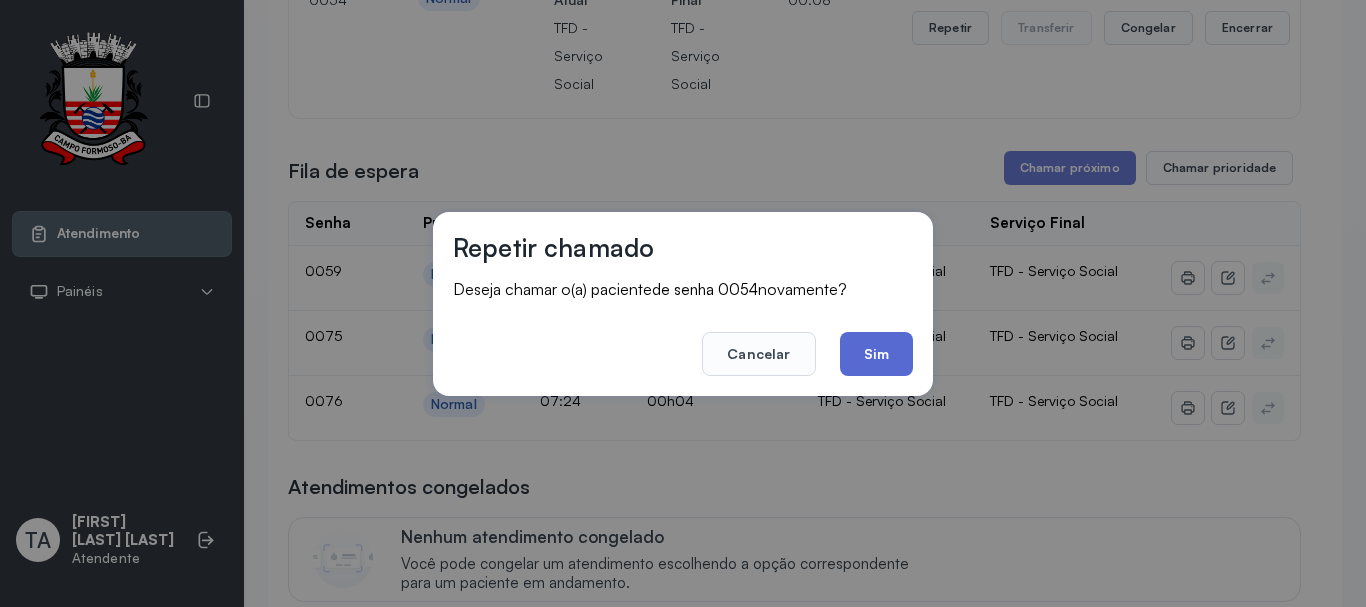 click on "Sim" 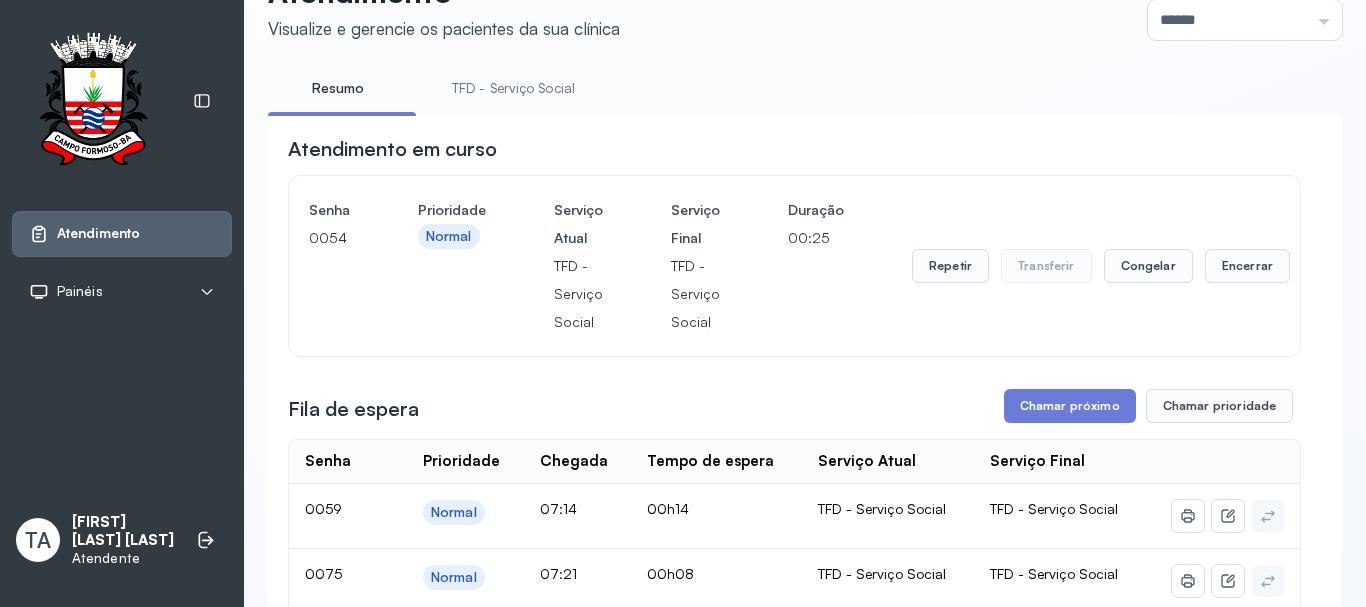 scroll, scrollTop: 300, scrollLeft: 0, axis: vertical 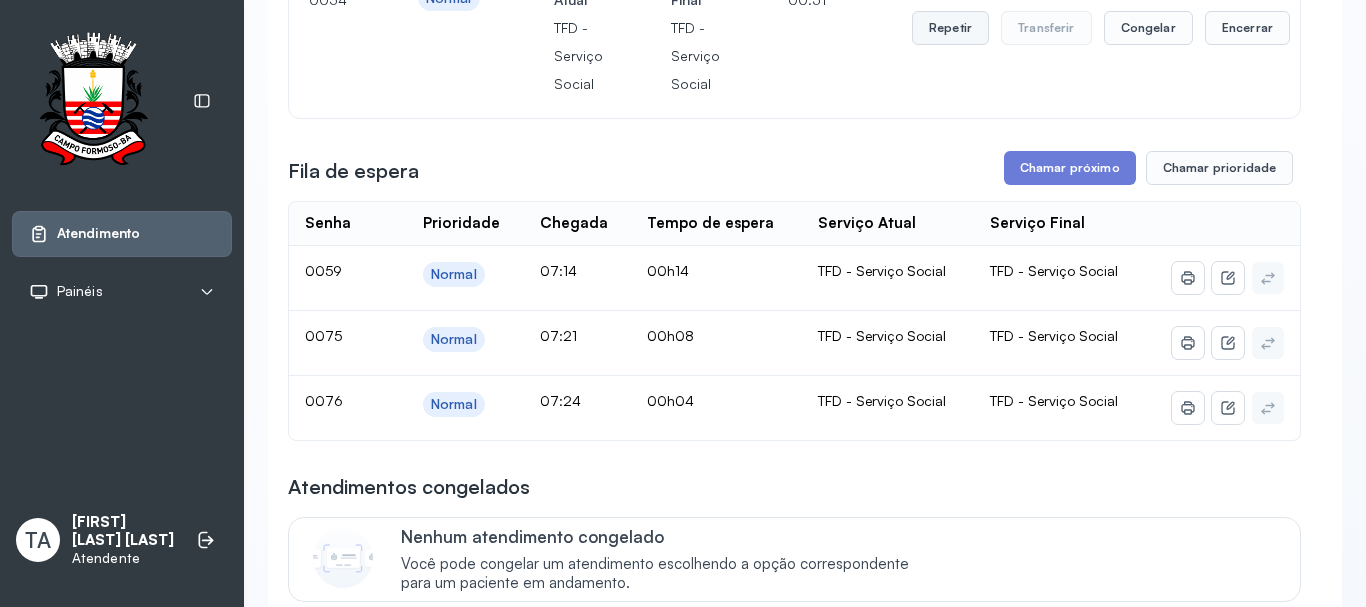click on "Repetir" at bounding box center (950, 28) 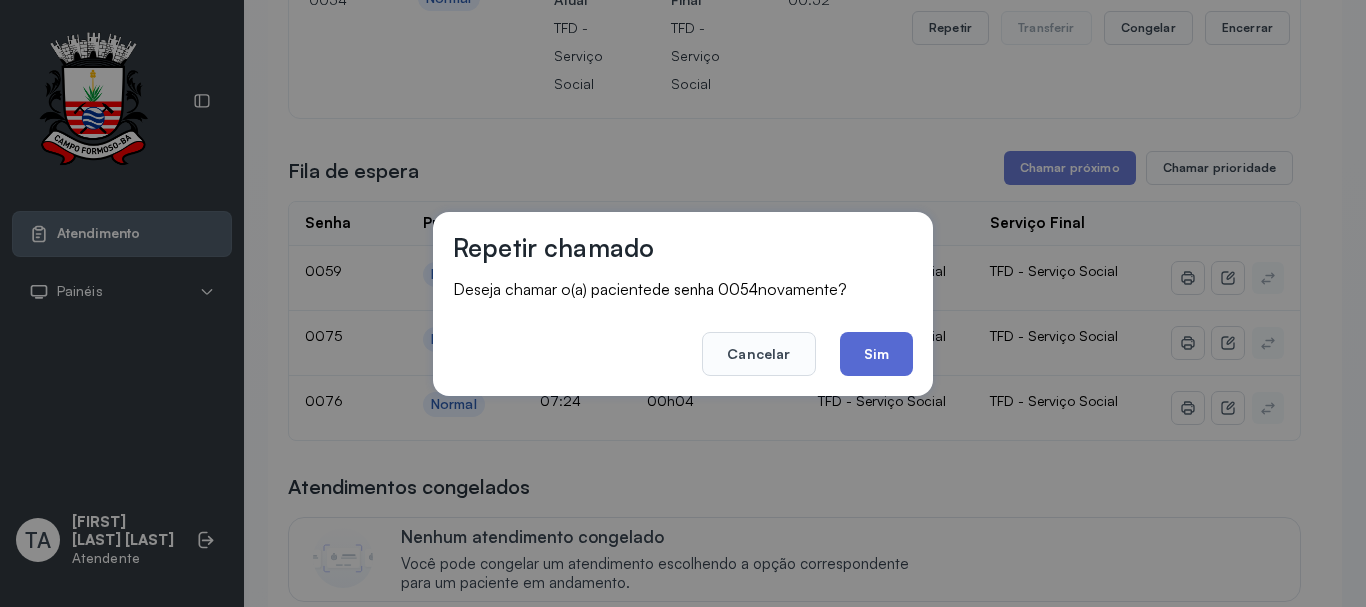 click on "Sim" 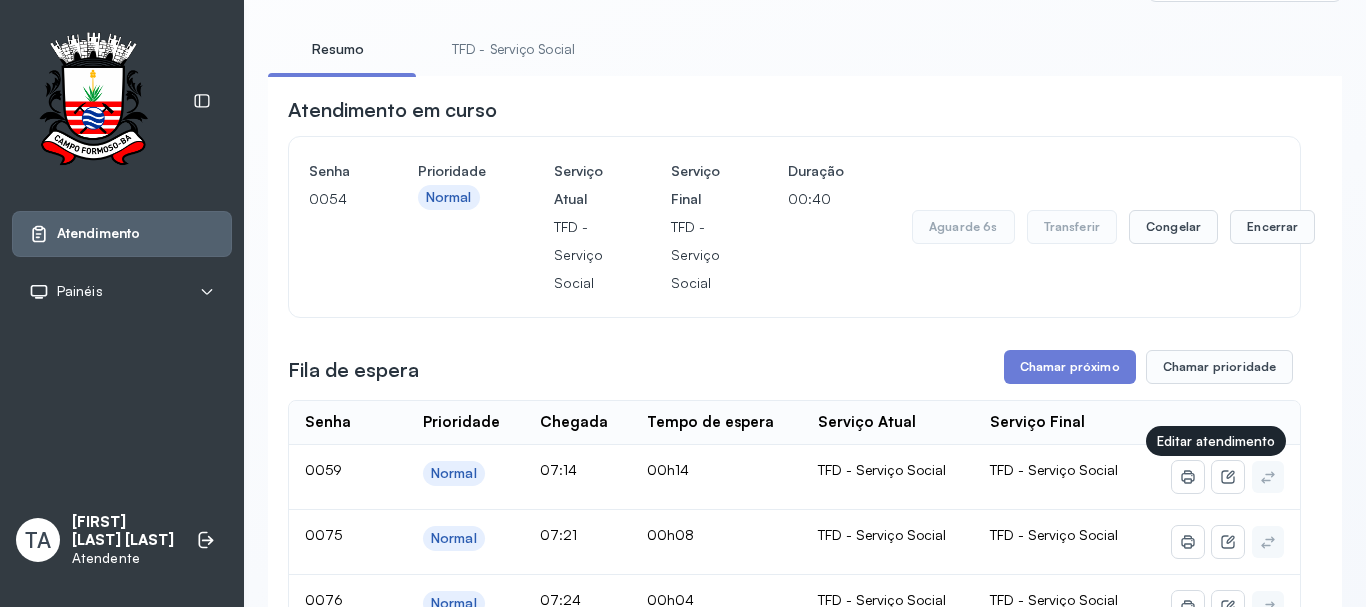 scroll, scrollTop: 100, scrollLeft: 0, axis: vertical 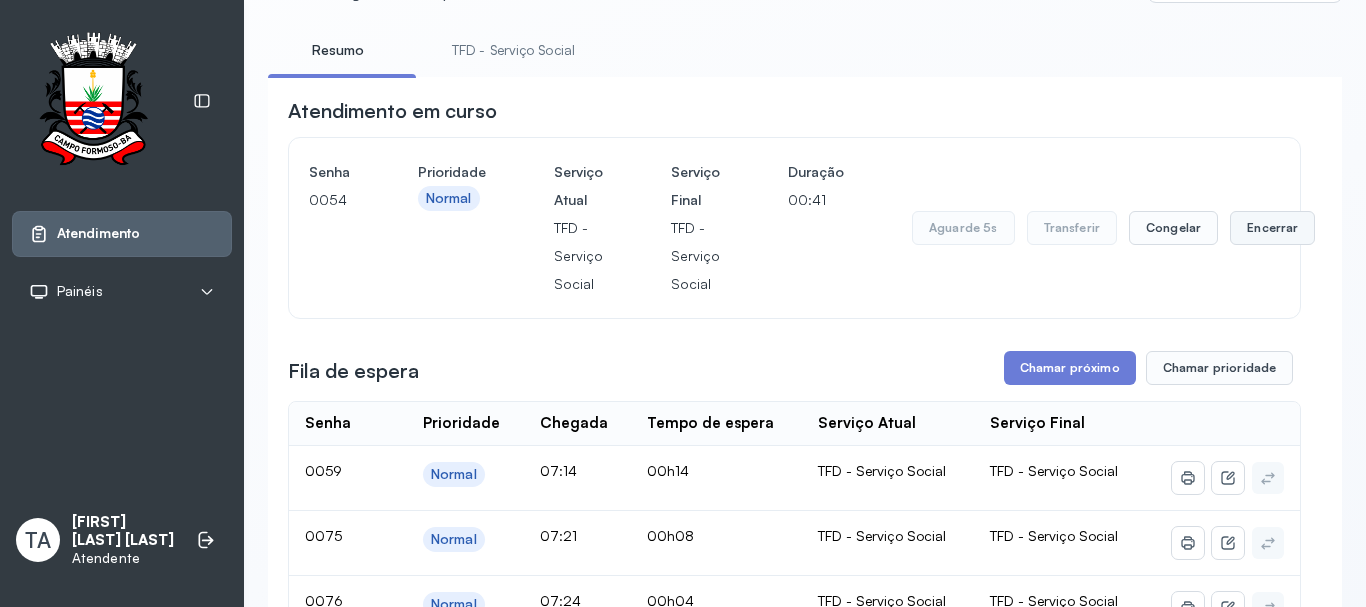 click on "Encerrar" at bounding box center (1272, 228) 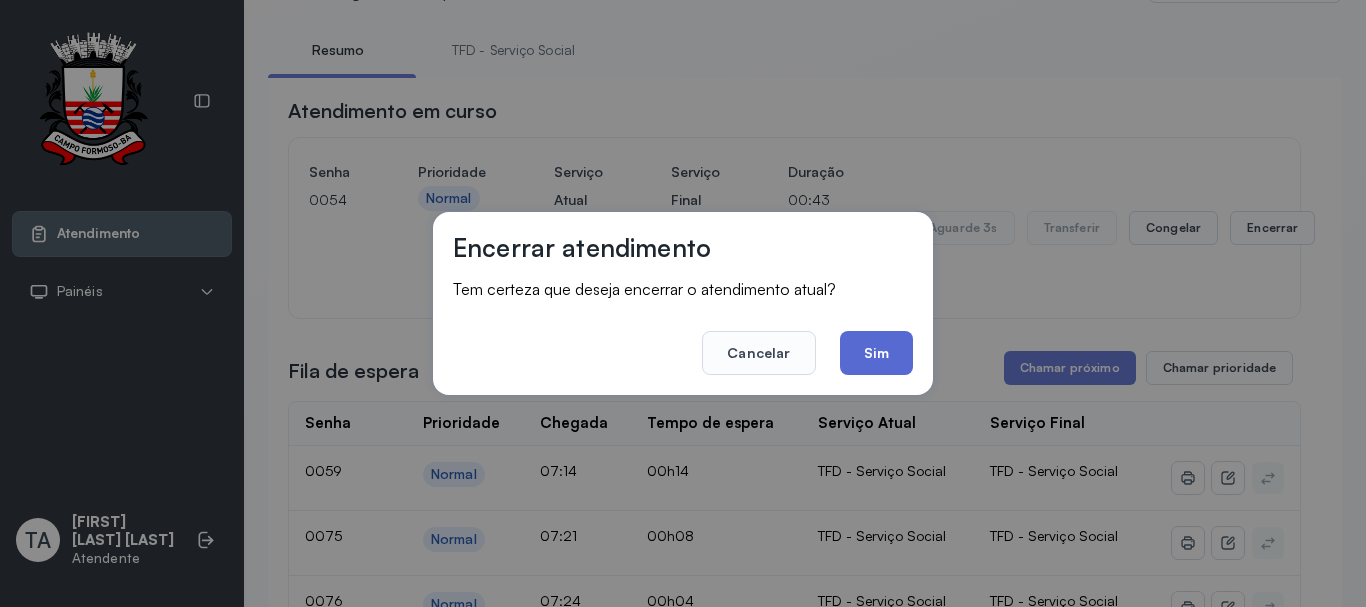 click on "Sim" 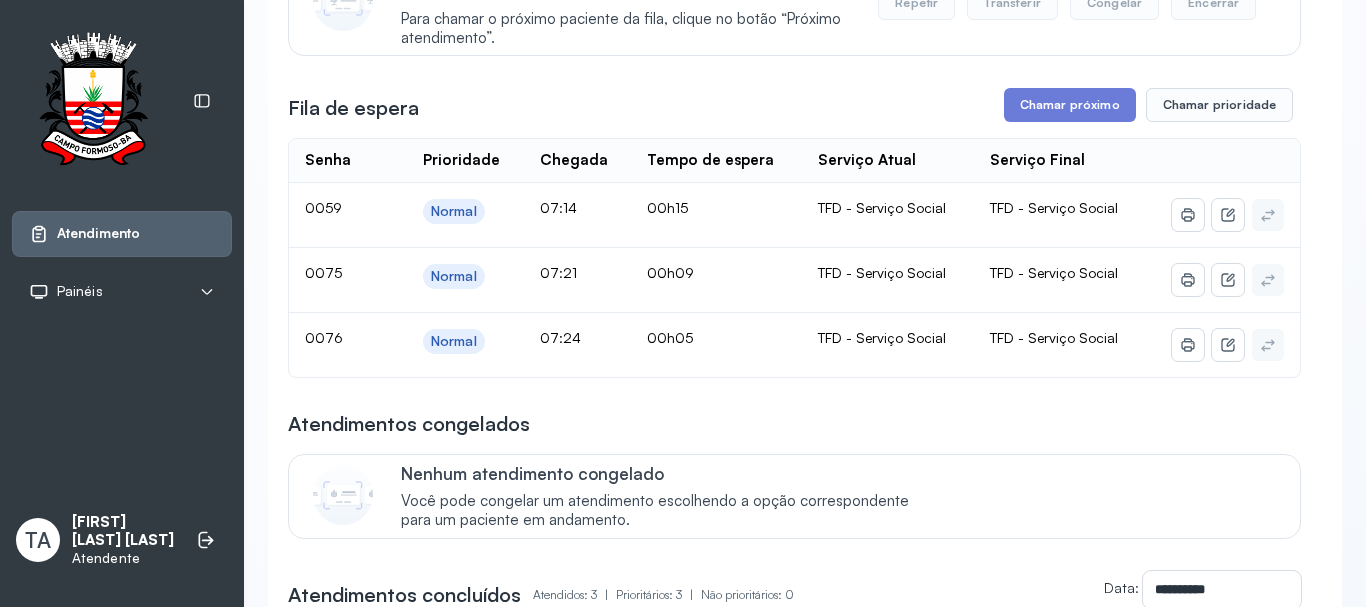 scroll, scrollTop: 300, scrollLeft: 0, axis: vertical 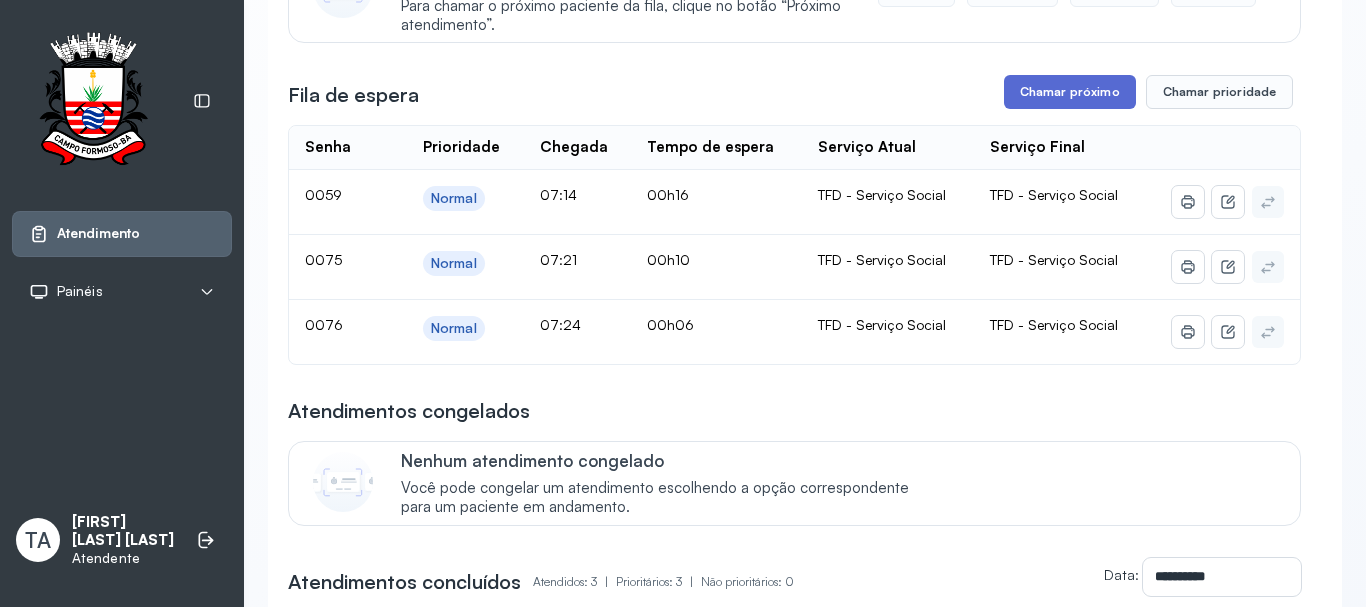 click on "Chamar próximo" at bounding box center [1070, 92] 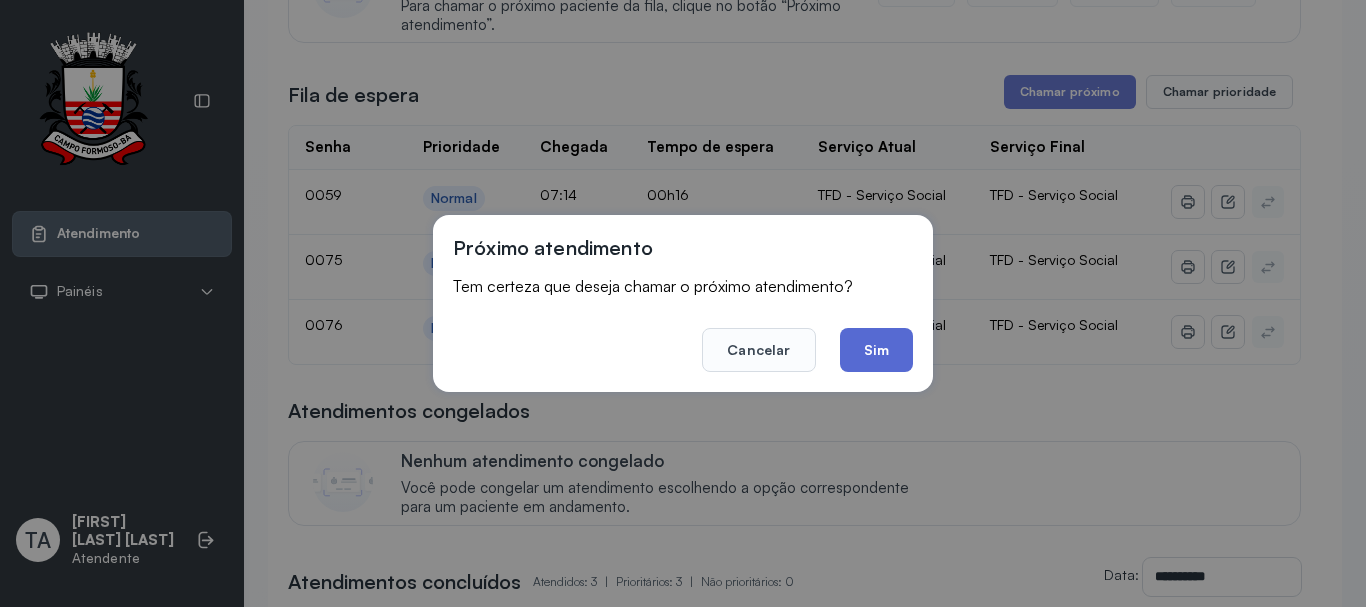click on "Sim" 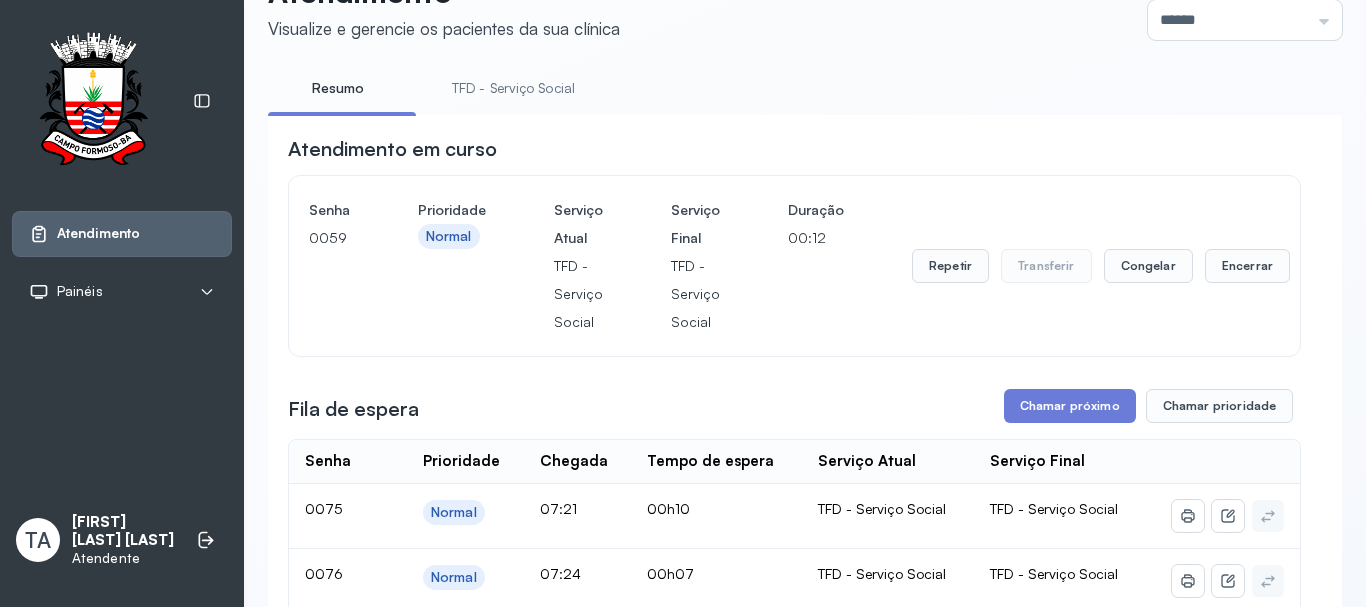 scroll, scrollTop: 300, scrollLeft: 0, axis: vertical 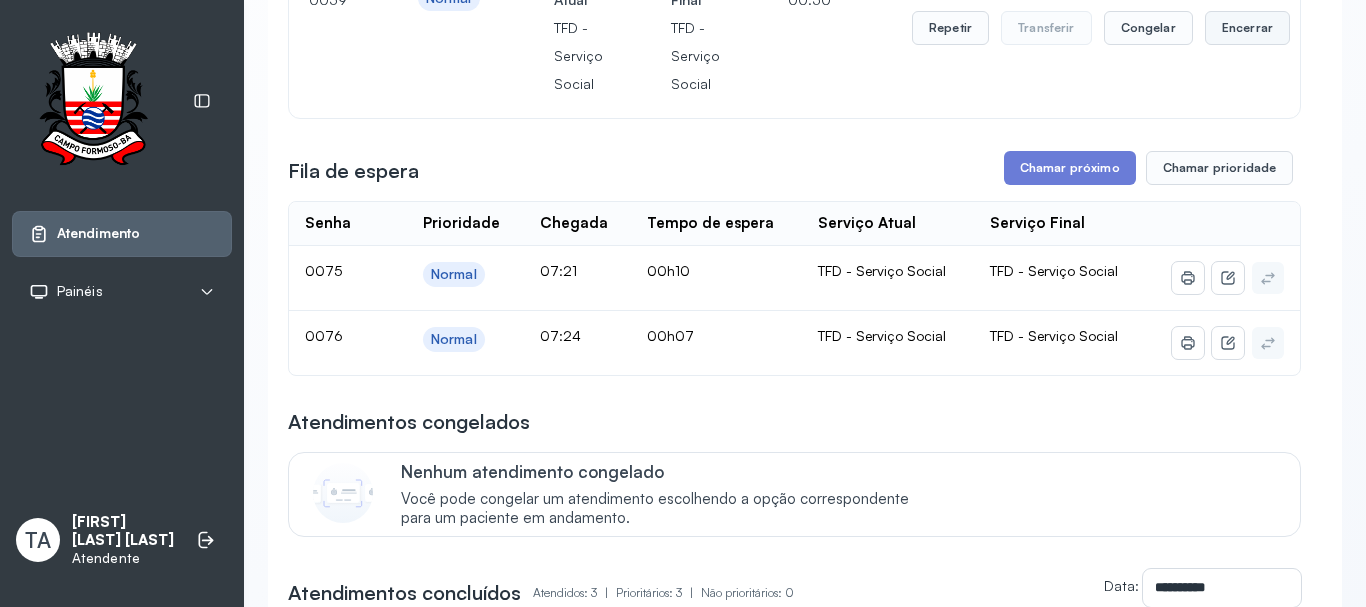 click on "Encerrar" at bounding box center [1247, 28] 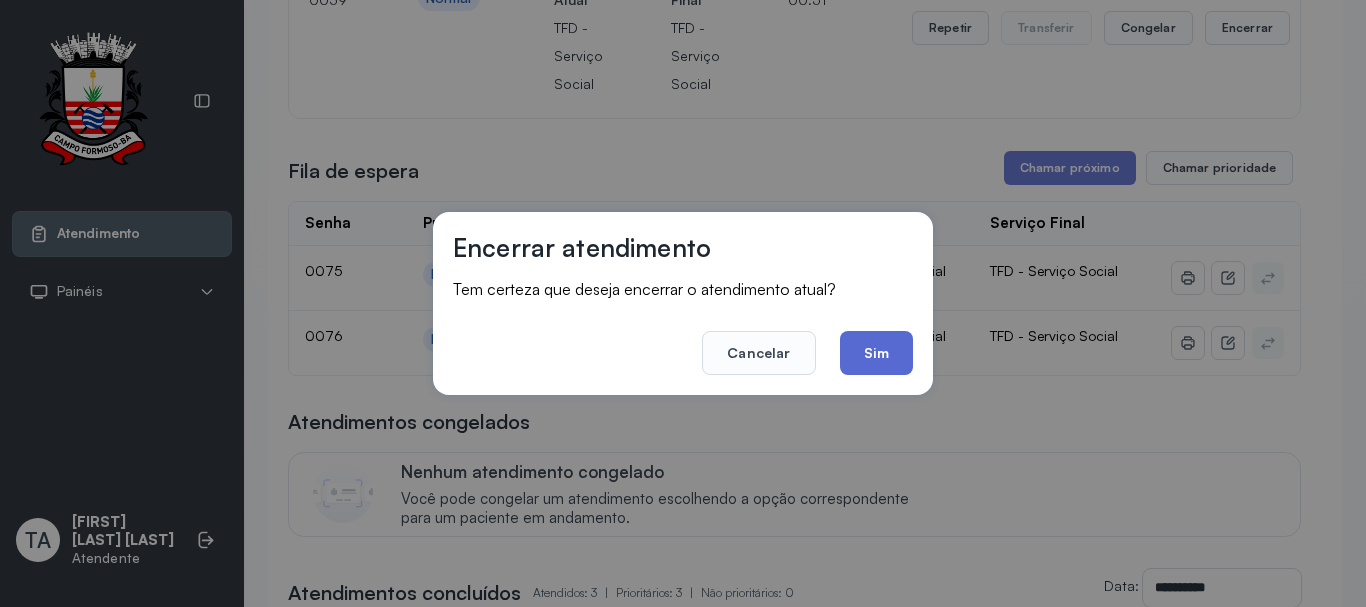 click on "Sim" 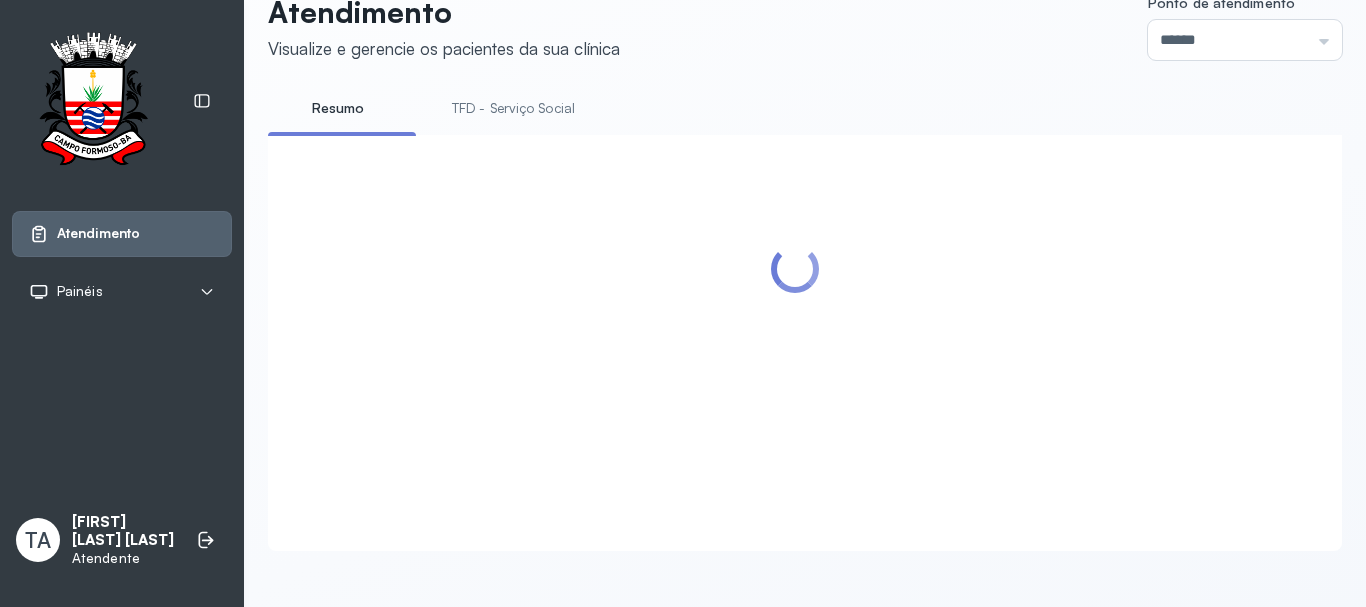 scroll, scrollTop: 300, scrollLeft: 0, axis: vertical 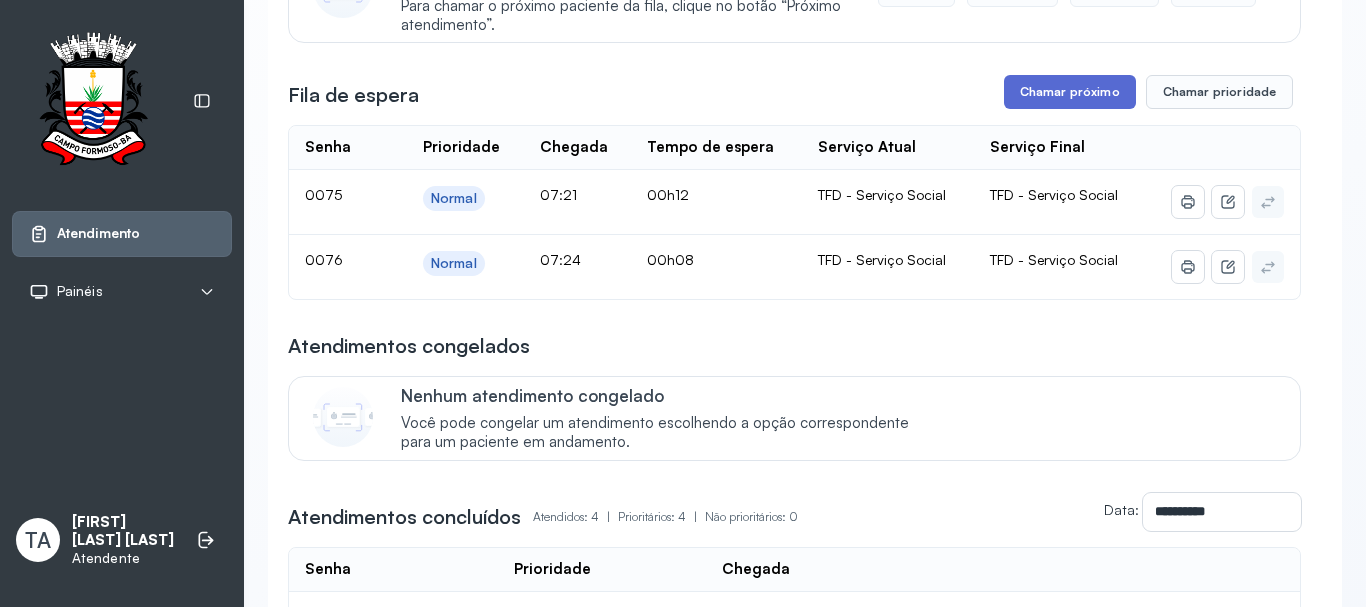 click on "Chamar próximo" at bounding box center [1070, 92] 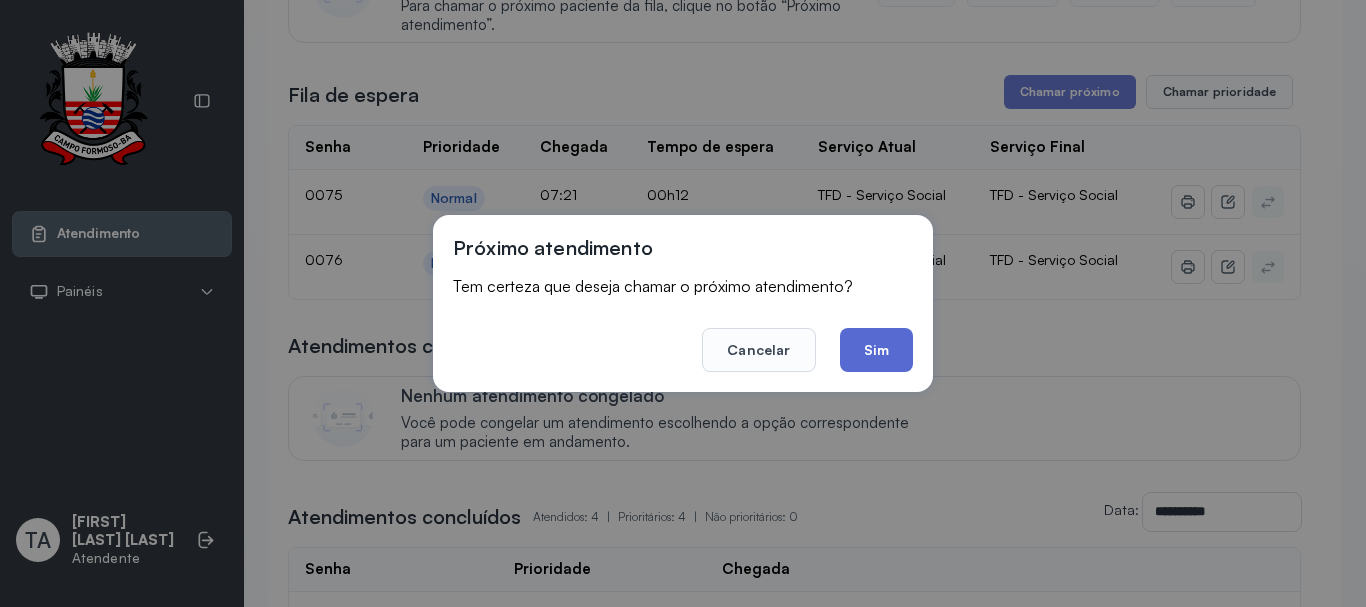 click on "Sim" 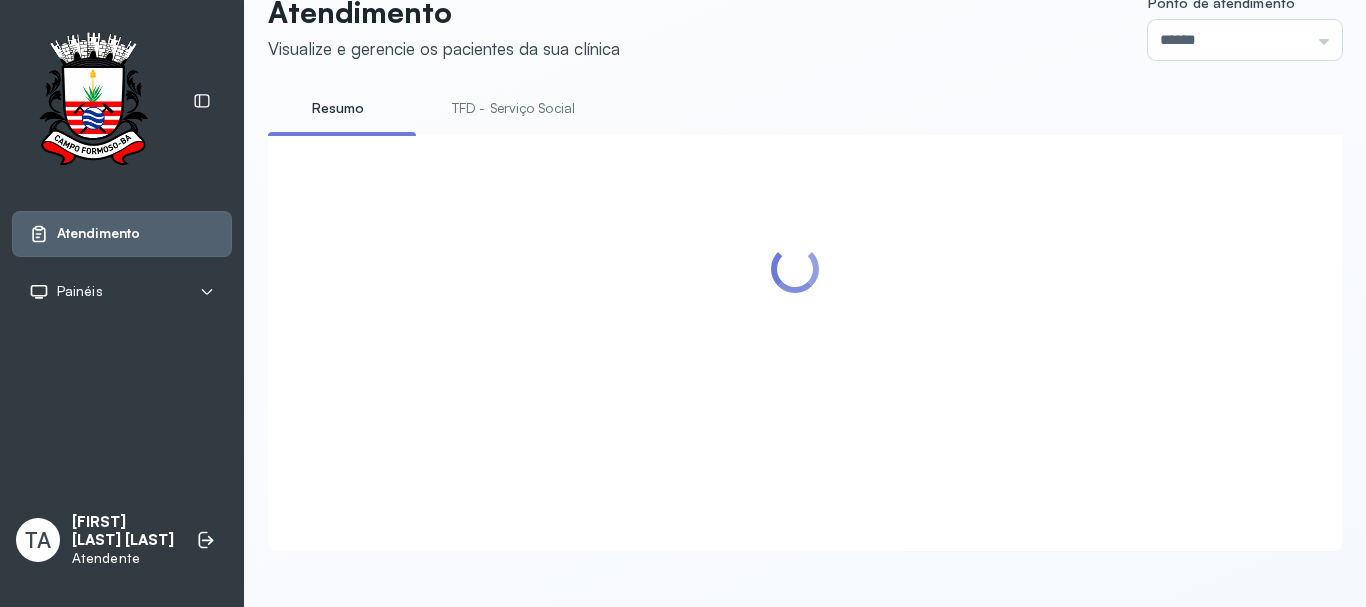 scroll, scrollTop: 300, scrollLeft: 0, axis: vertical 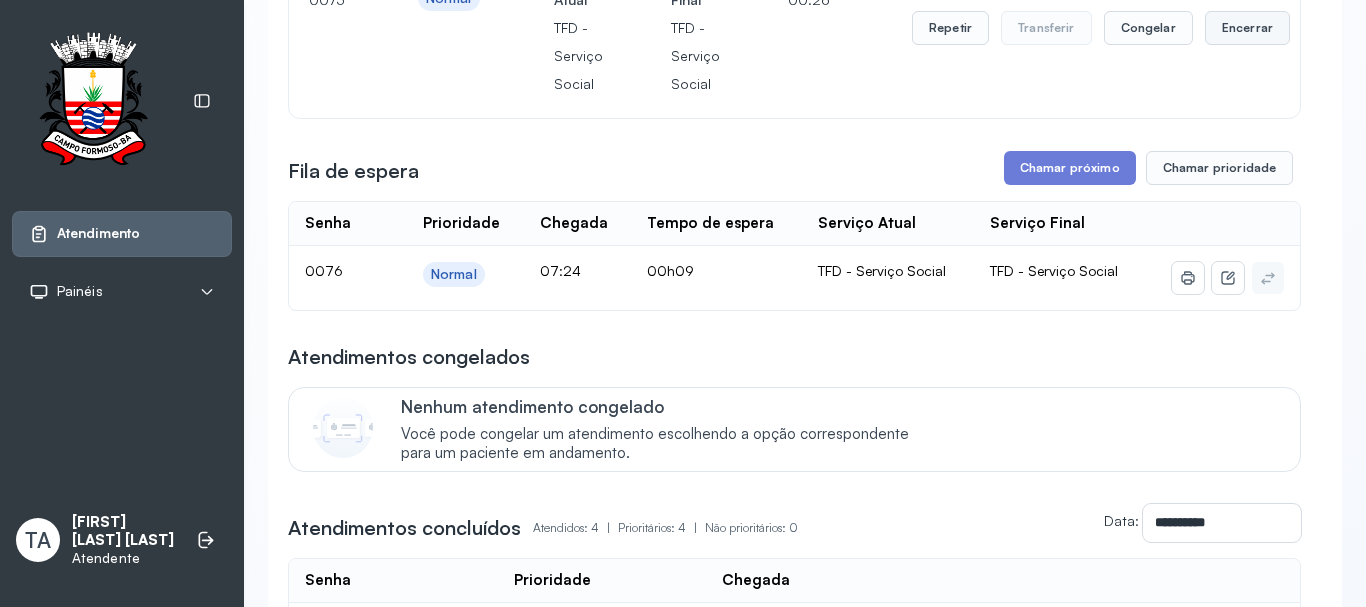 click on "Encerrar" at bounding box center [1247, 28] 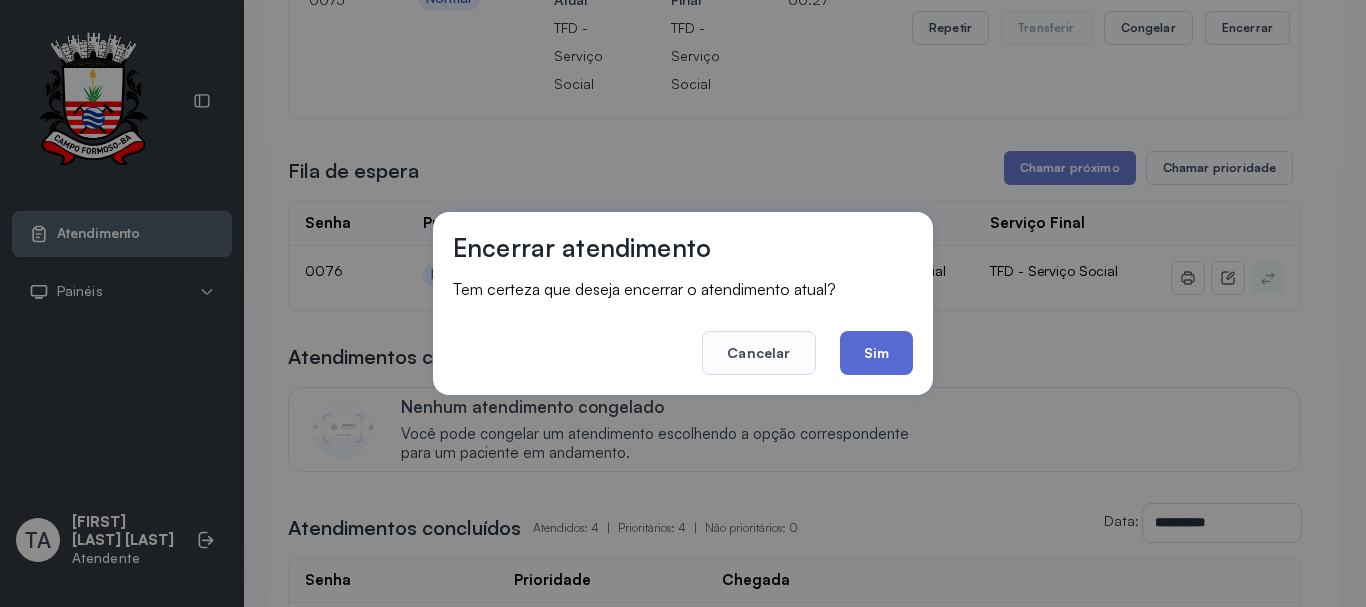 click on "Sim" 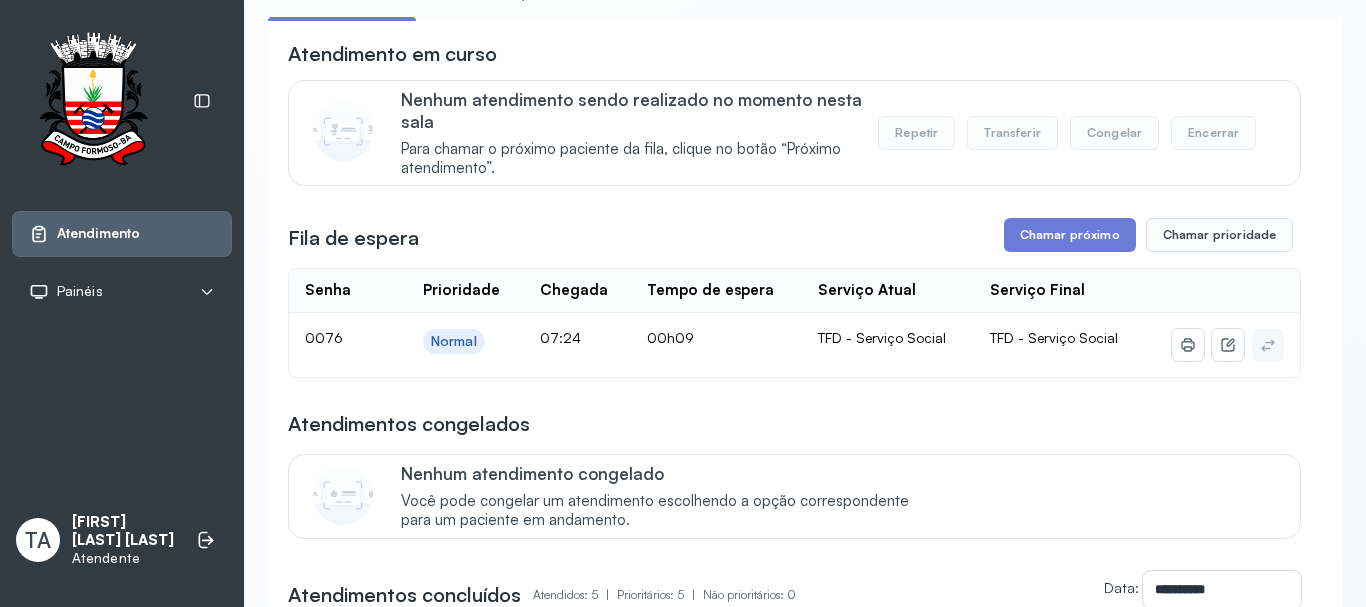 scroll, scrollTop: 100, scrollLeft: 0, axis: vertical 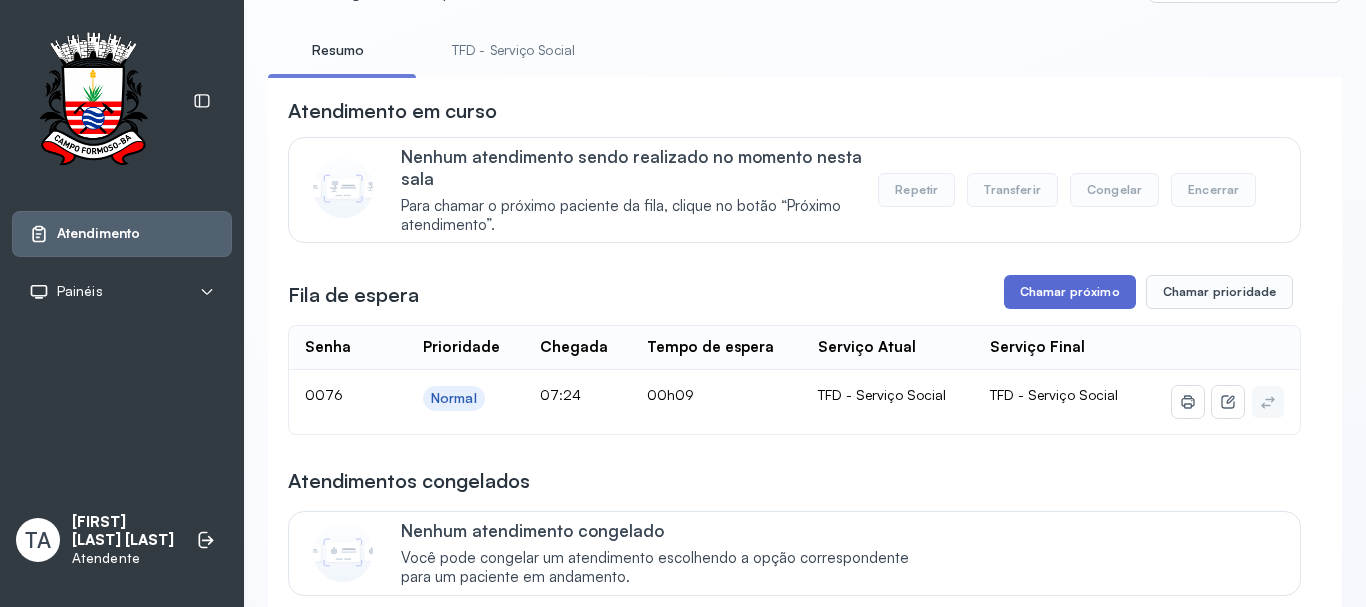click on "Chamar próximo" at bounding box center [1070, 292] 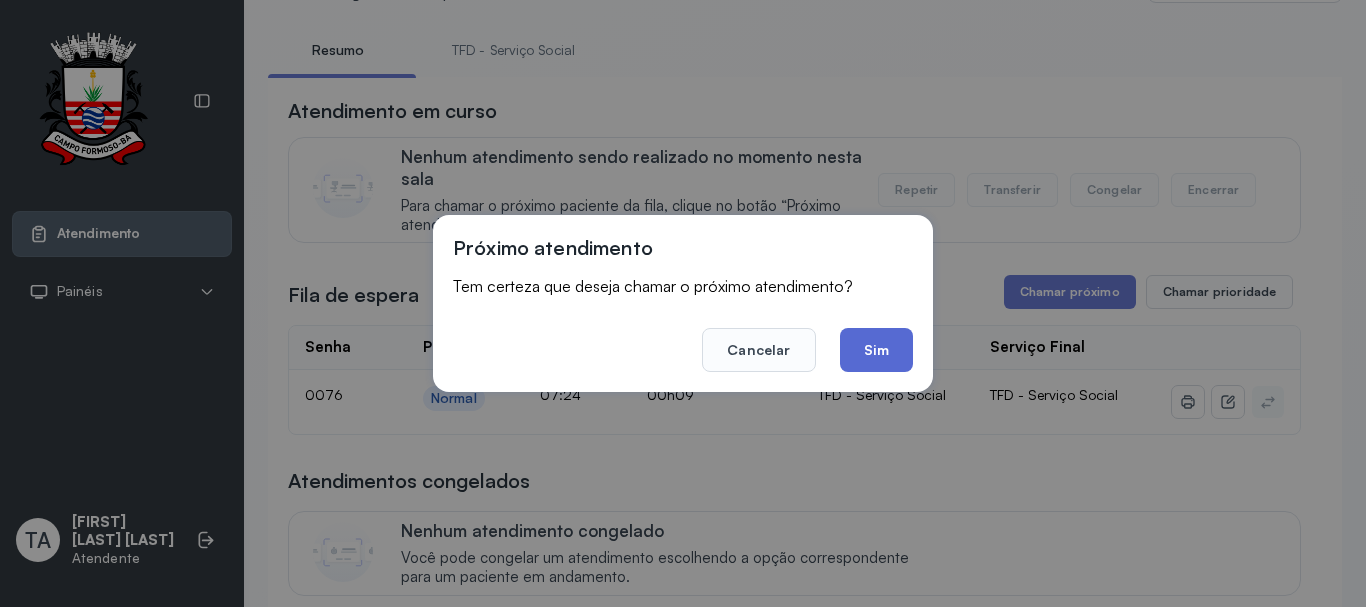click on "Sim" 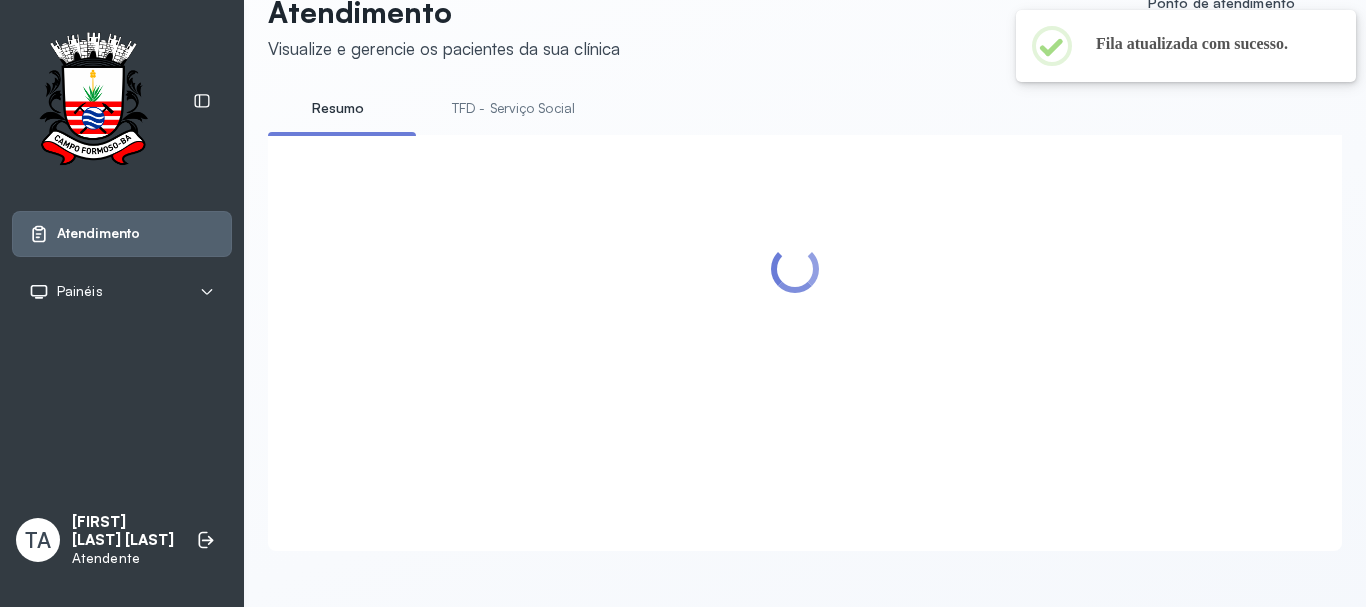 scroll, scrollTop: 100, scrollLeft: 0, axis: vertical 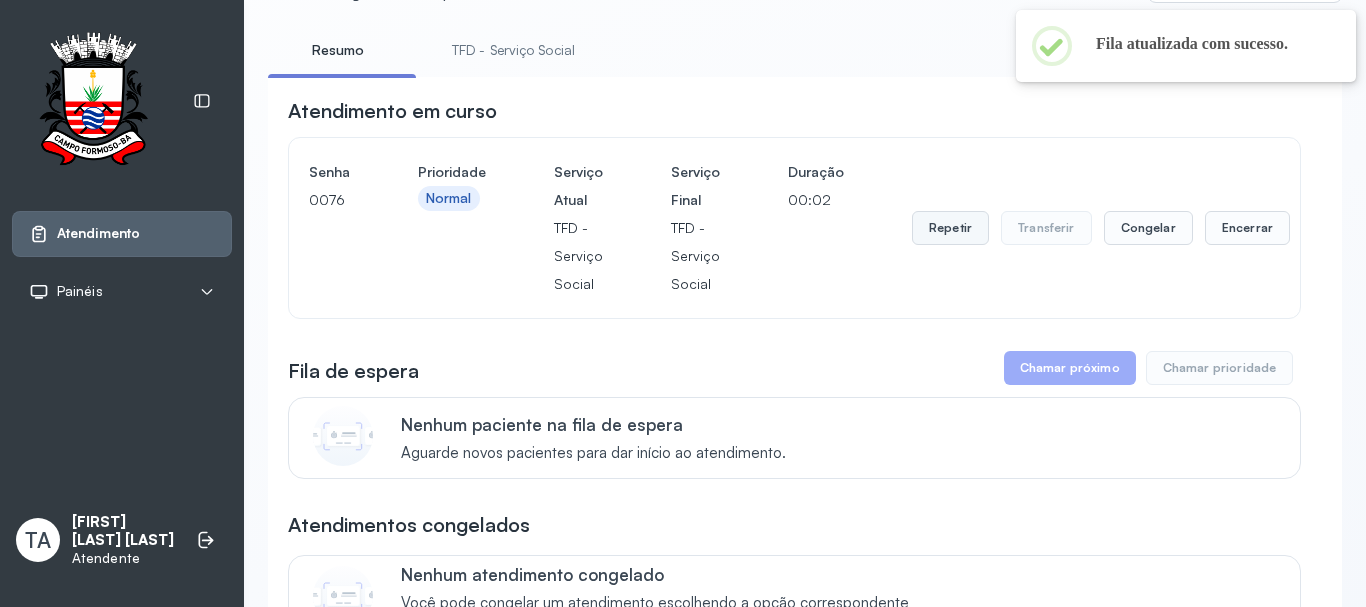 click on "Repetir" at bounding box center (950, 228) 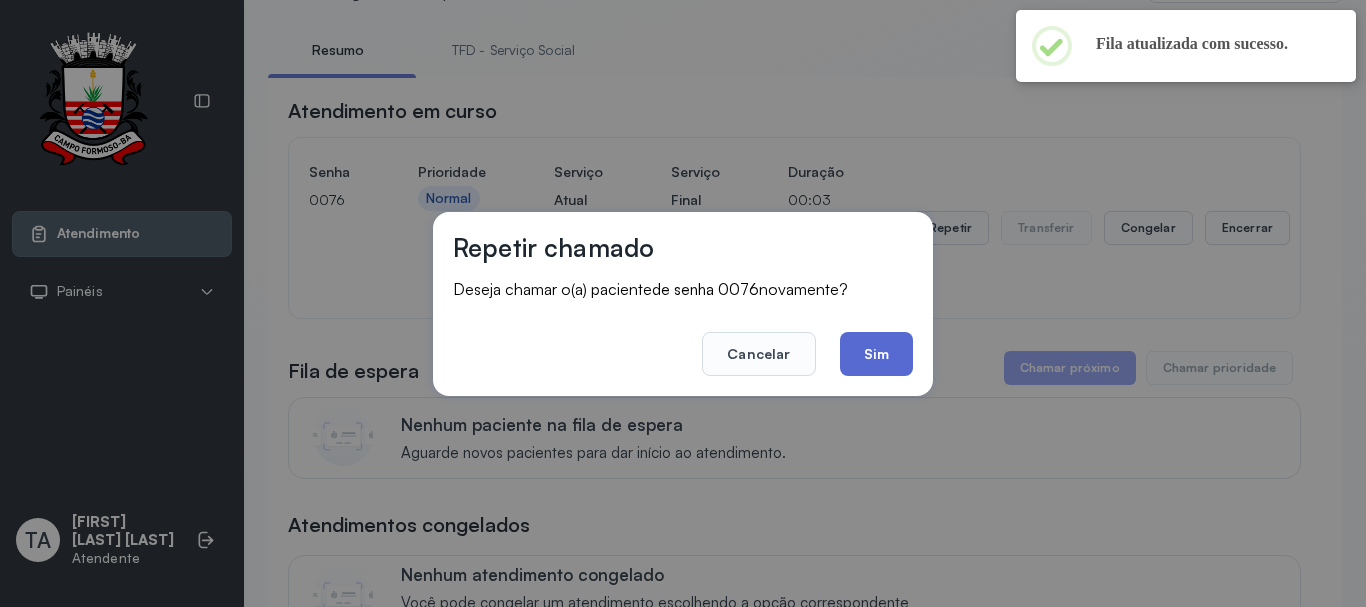 click on "Sim" 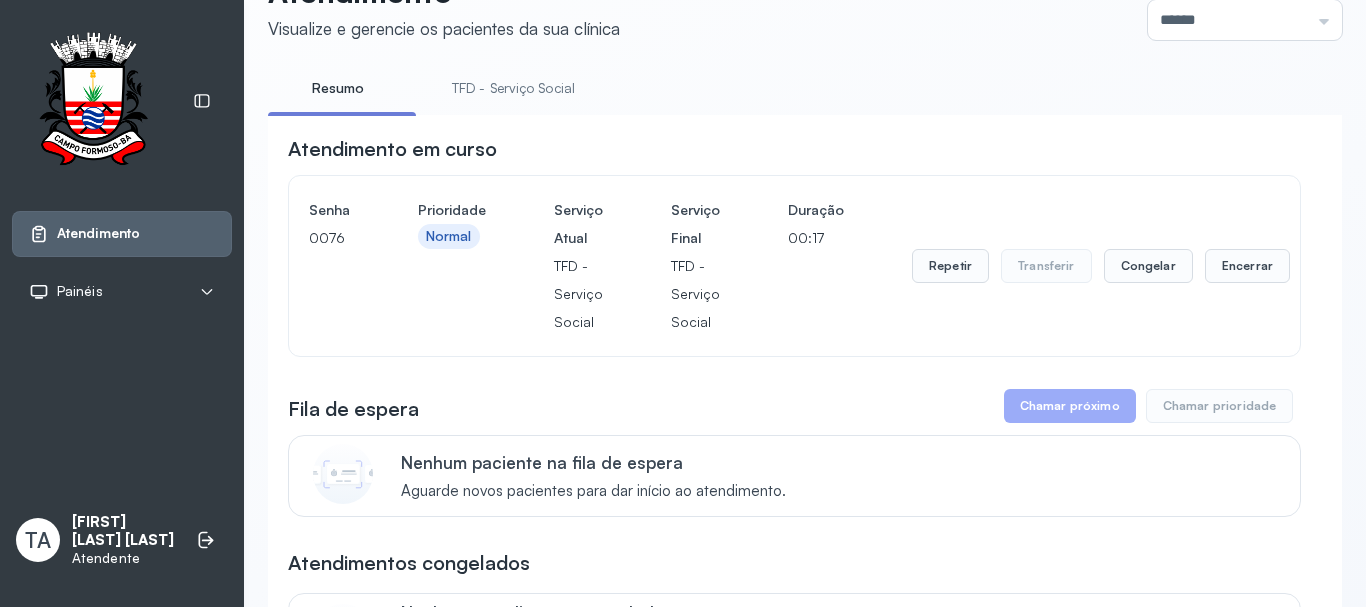 scroll, scrollTop: 100, scrollLeft: 0, axis: vertical 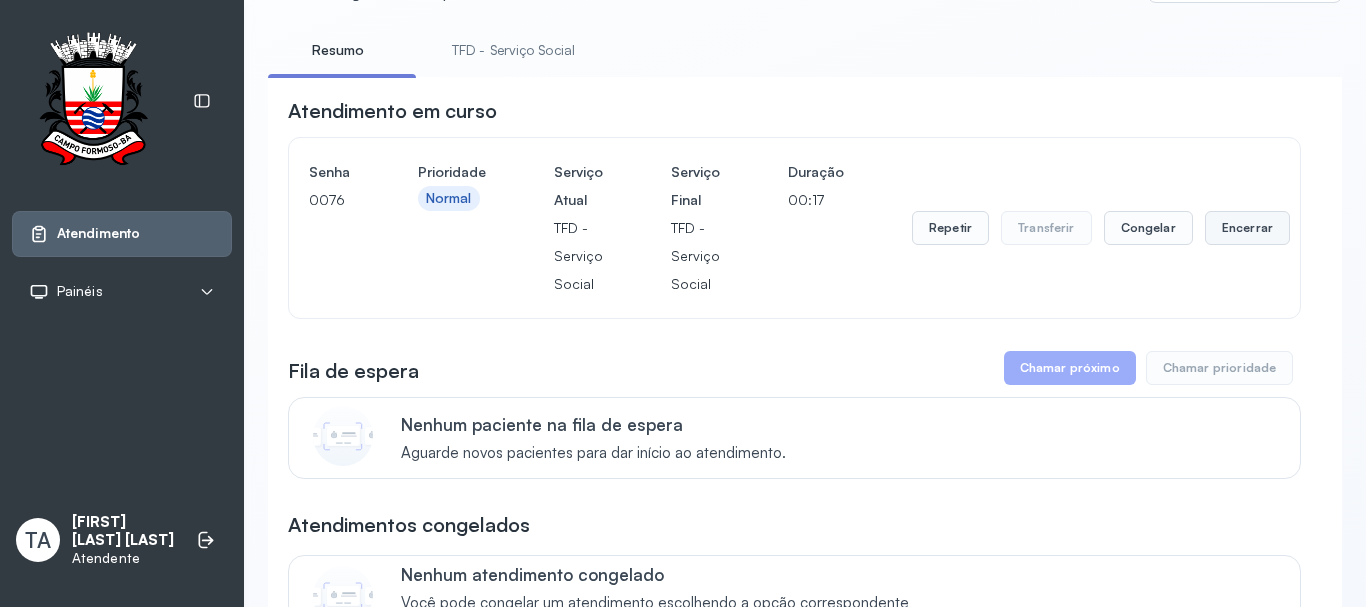 click on "Encerrar" at bounding box center [1247, 228] 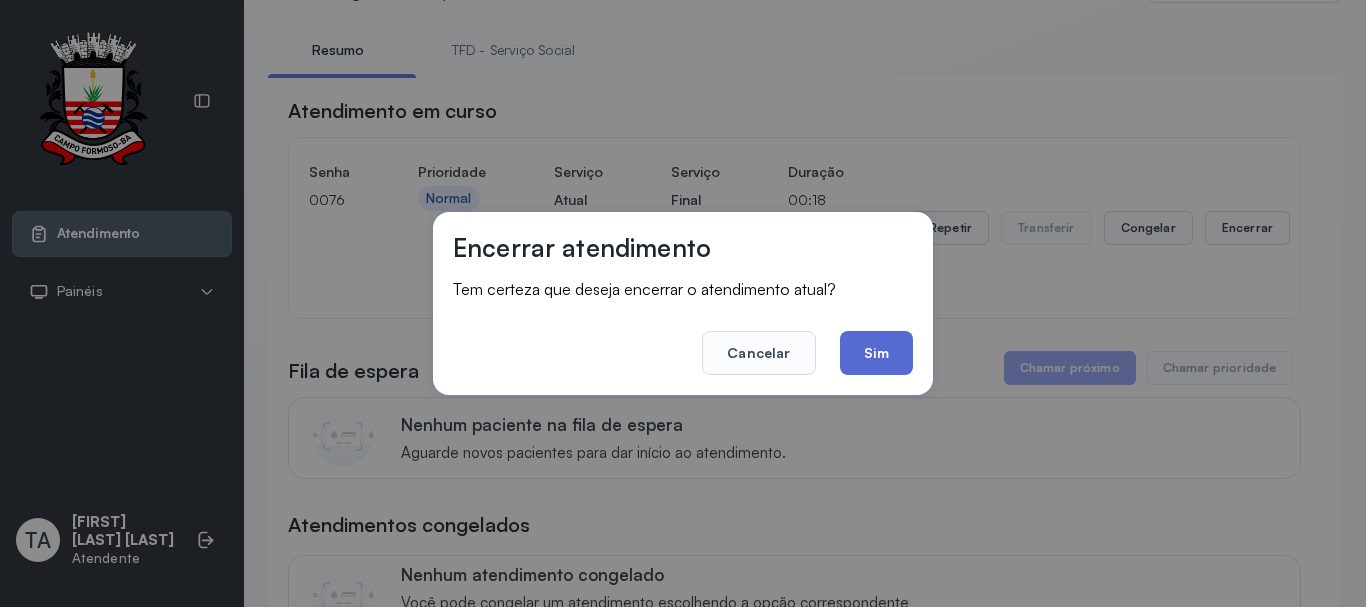 click on "Sim" 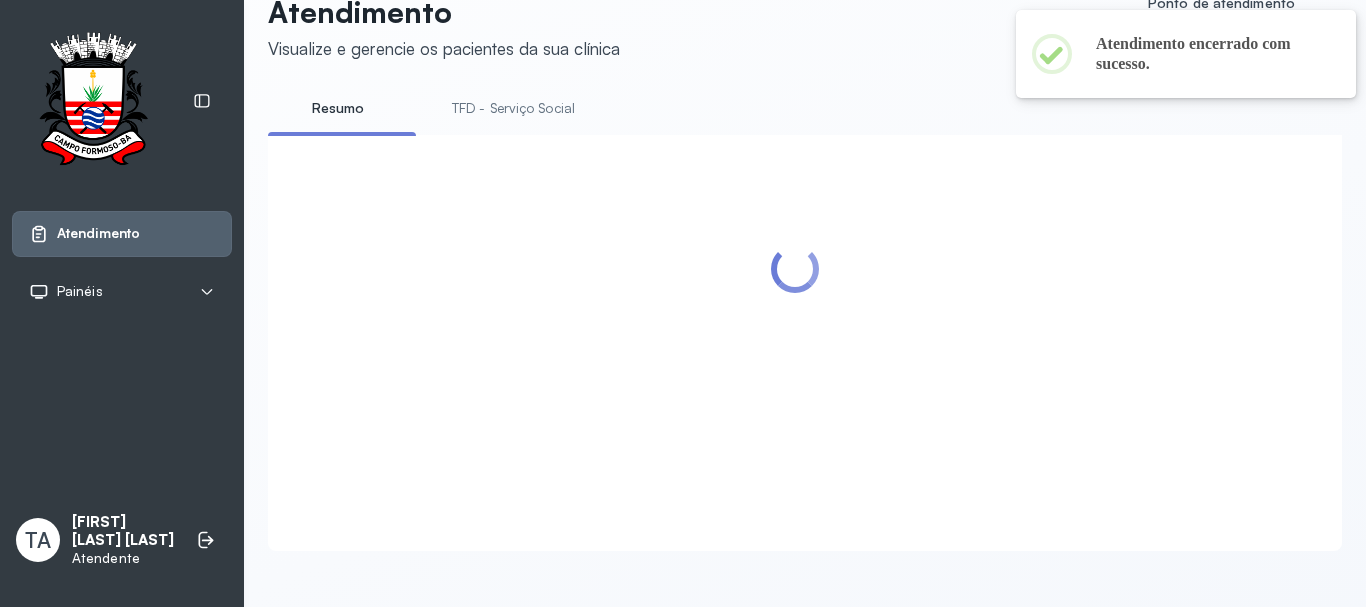 scroll, scrollTop: 100, scrollLeft: 0, axis: vertical 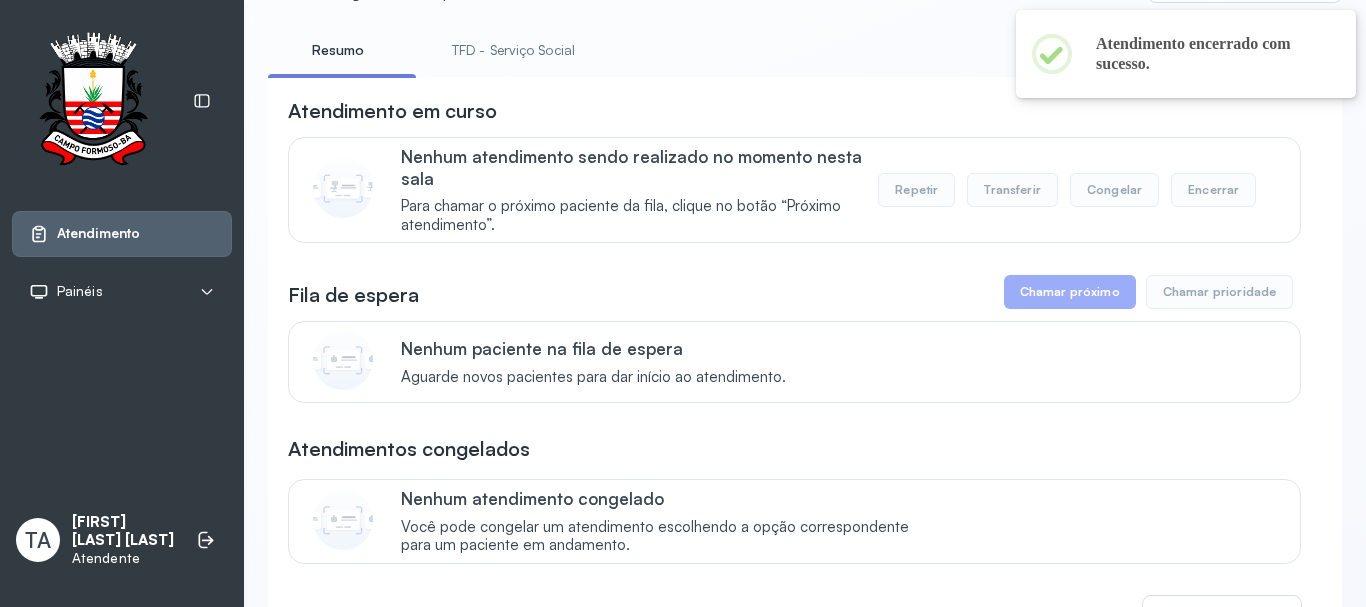 click on "TFD - Serviço Social" at bounding box center [513, 50] 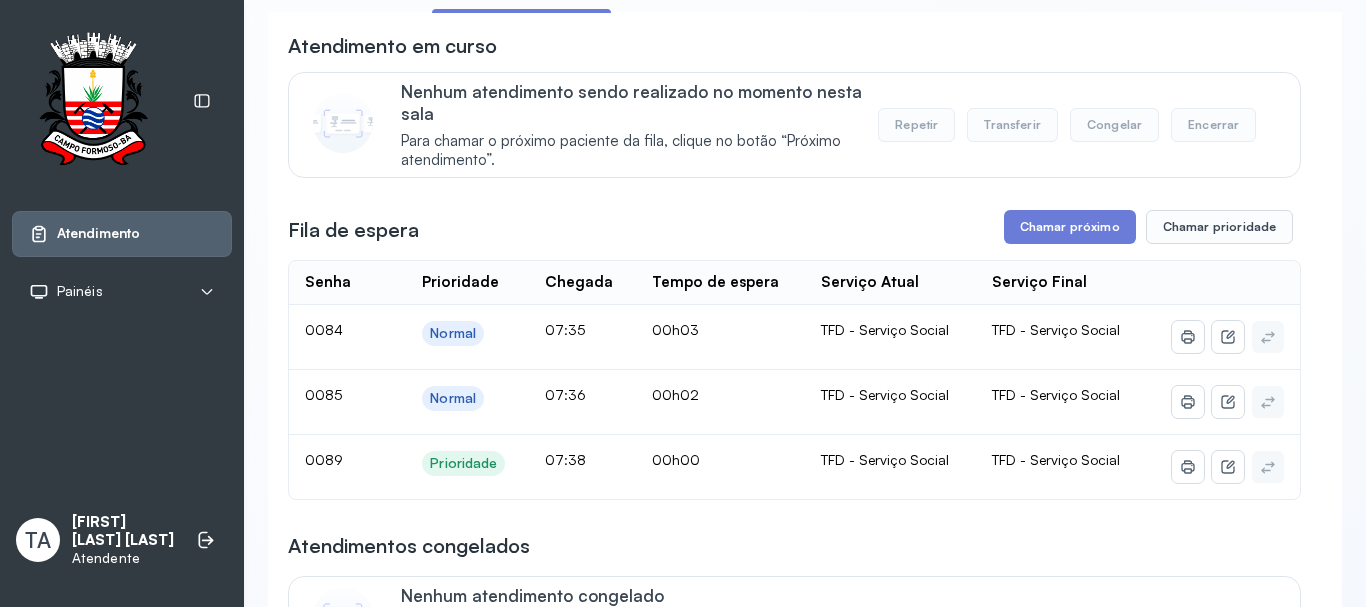 scroll, scrollTop: 200, scrollLeft: 0, axis: vertical 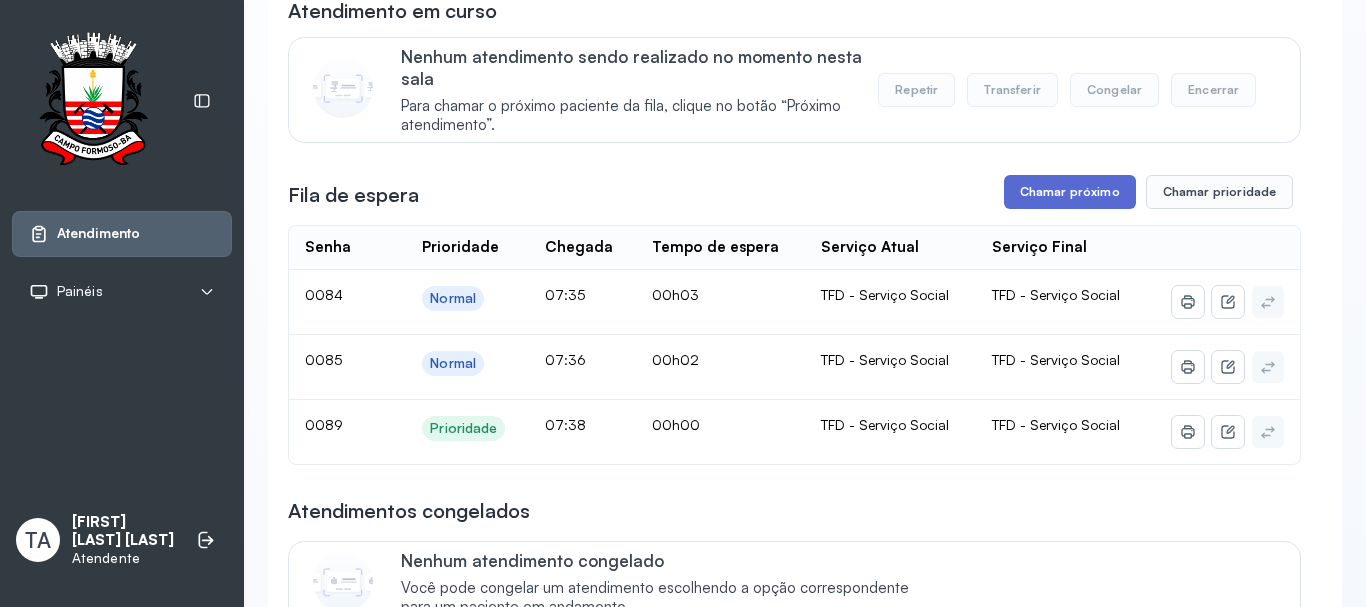 click on "Chamar próximo" at bounding box center [1070, 192] 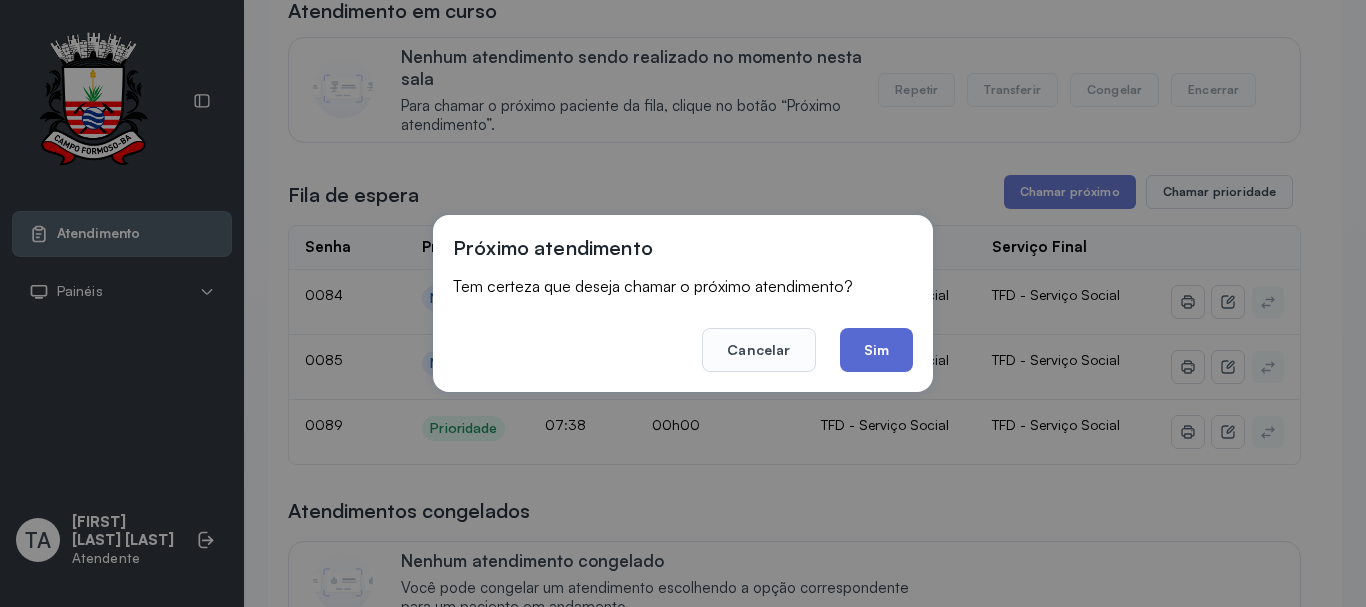 click on "Sim" 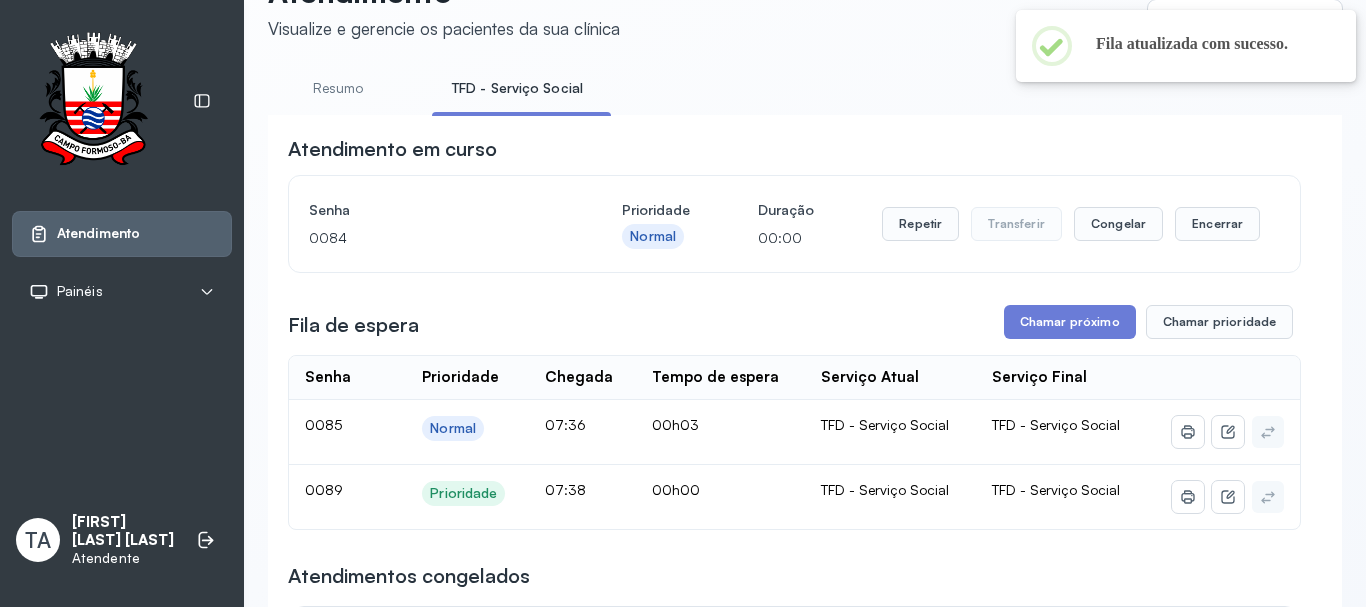 scroll, scrollTop: 200, scrollLeft: 0, axis: vertical 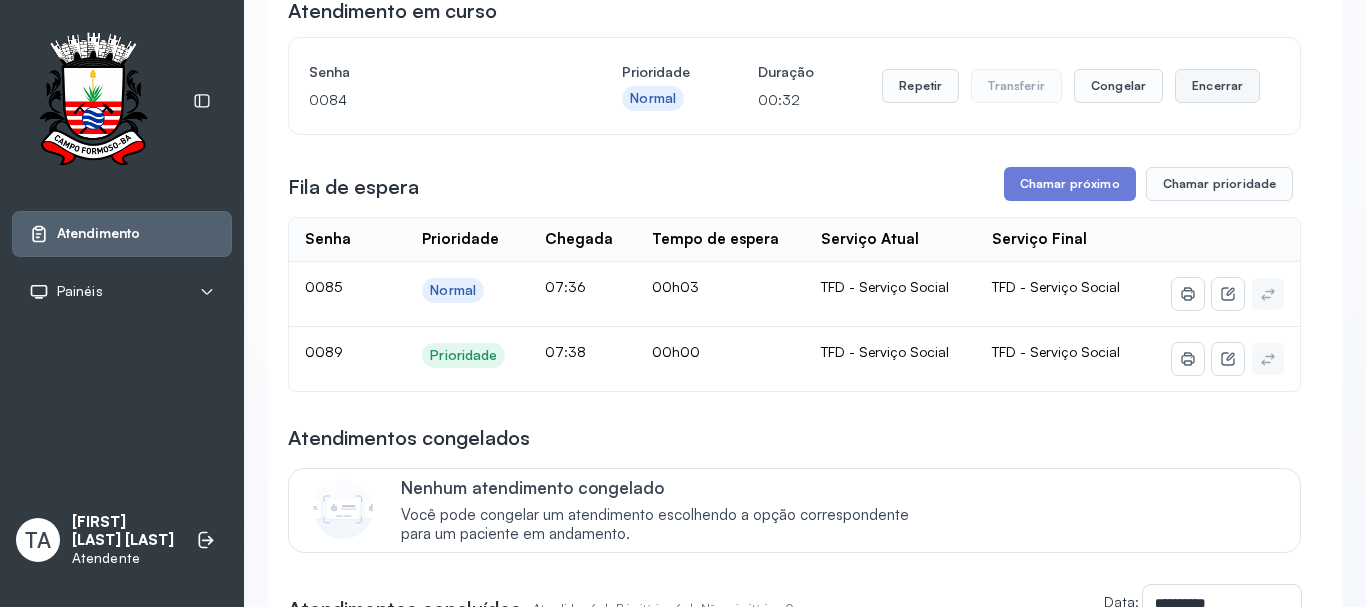 click on "Encerrar" at bounding box center [1217, 86] 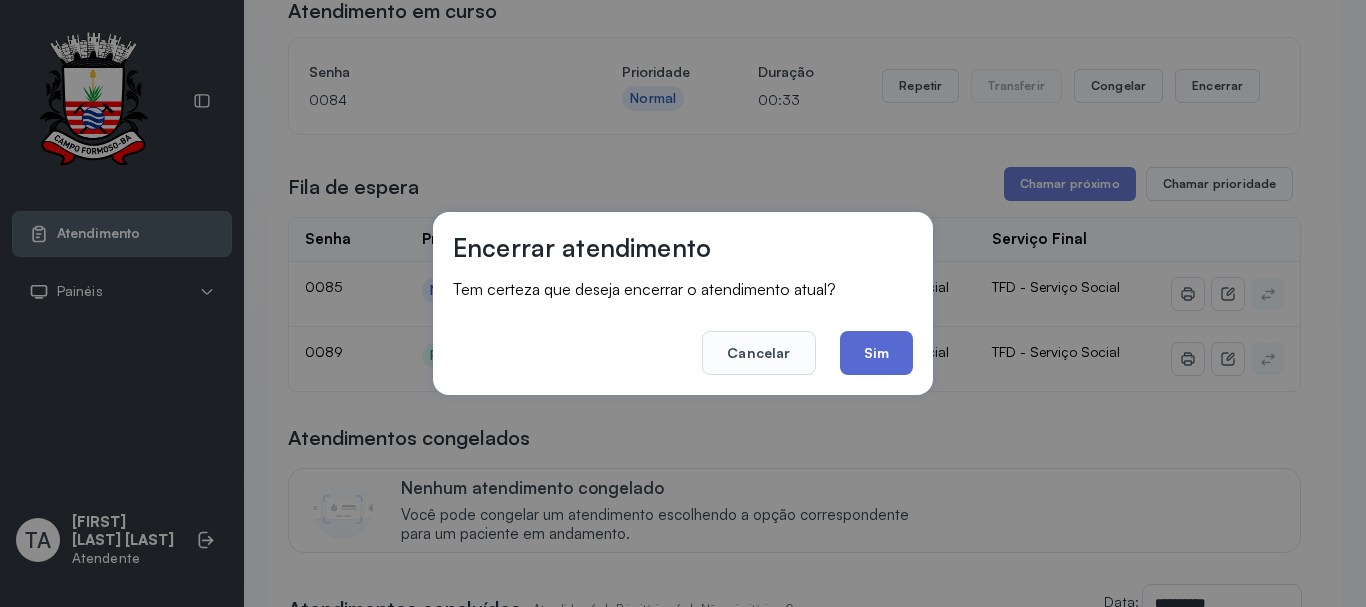 click on "Sim" 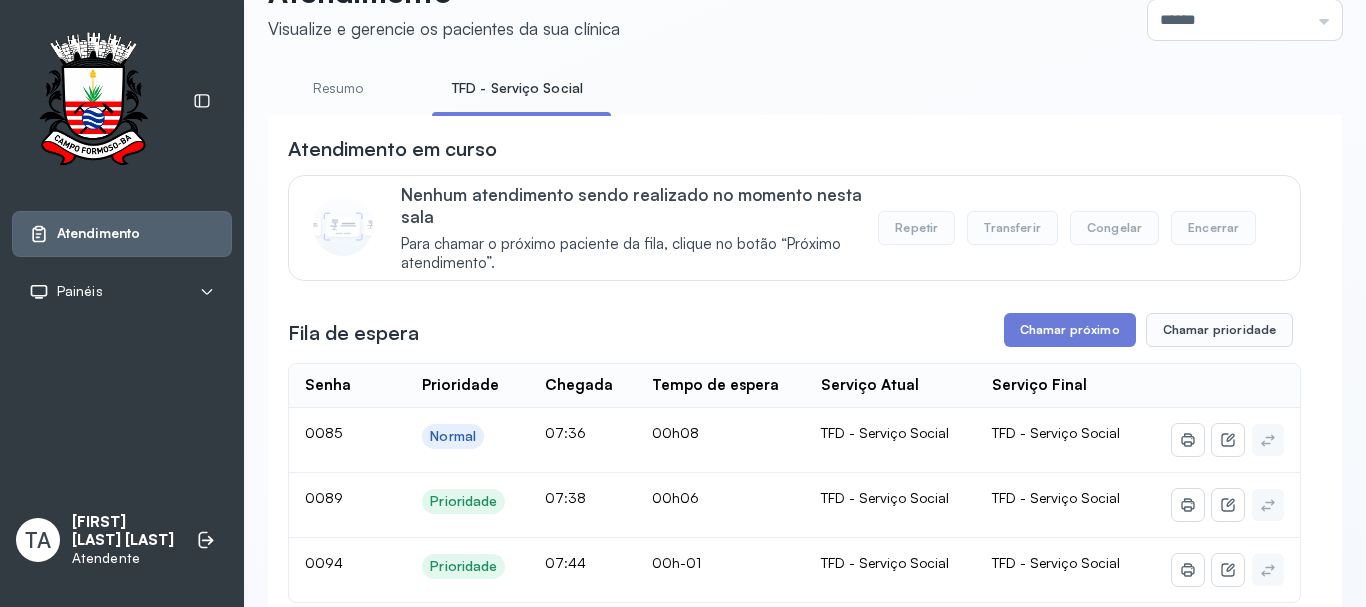 scroll, scrollTop: 200, scrollLeft: 0, axis: vertical 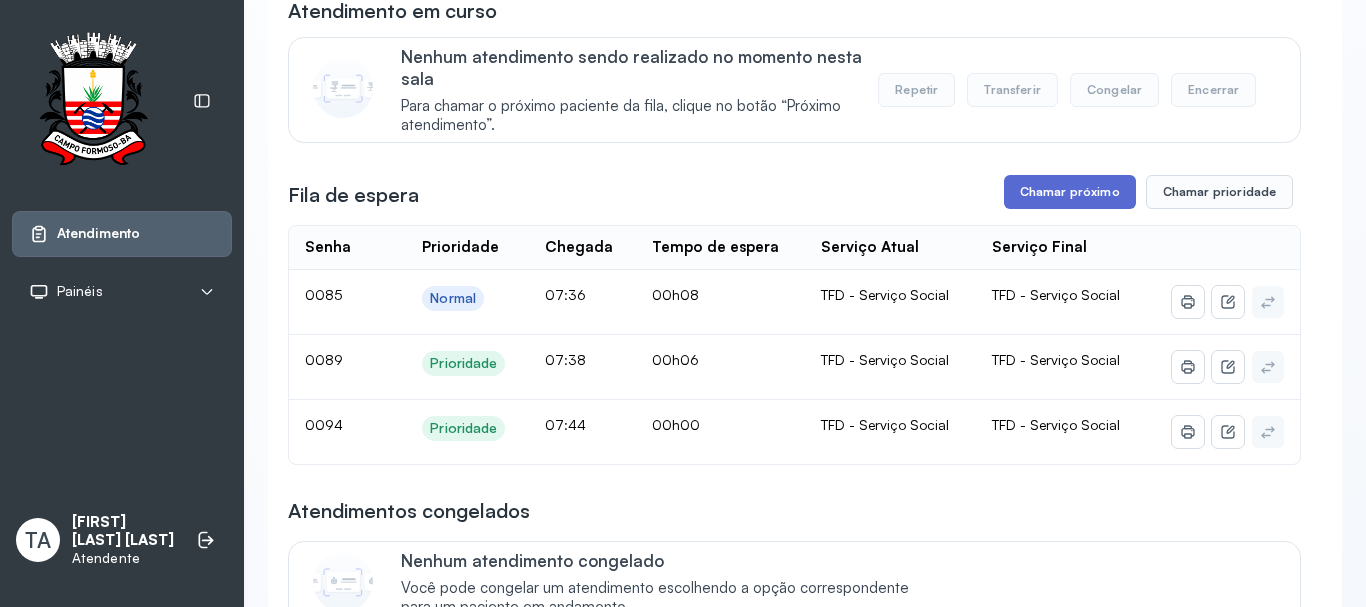 click on "Chamar próximo" at bounding box center (1070, 192) 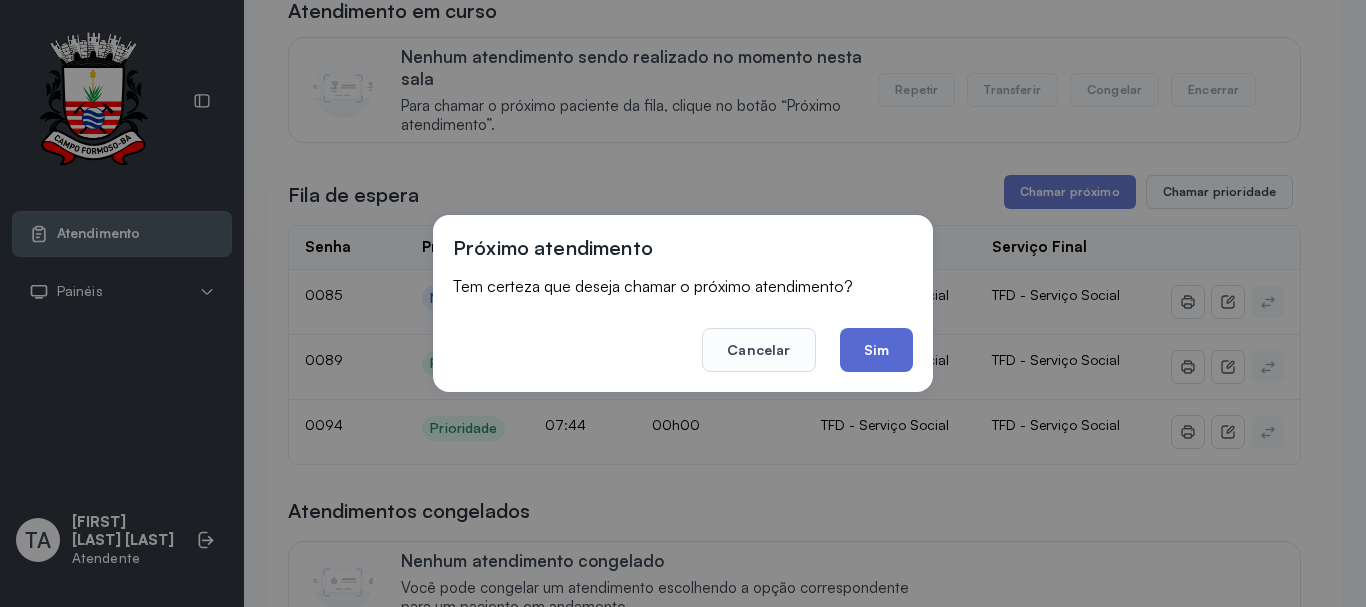 click on "Sim" 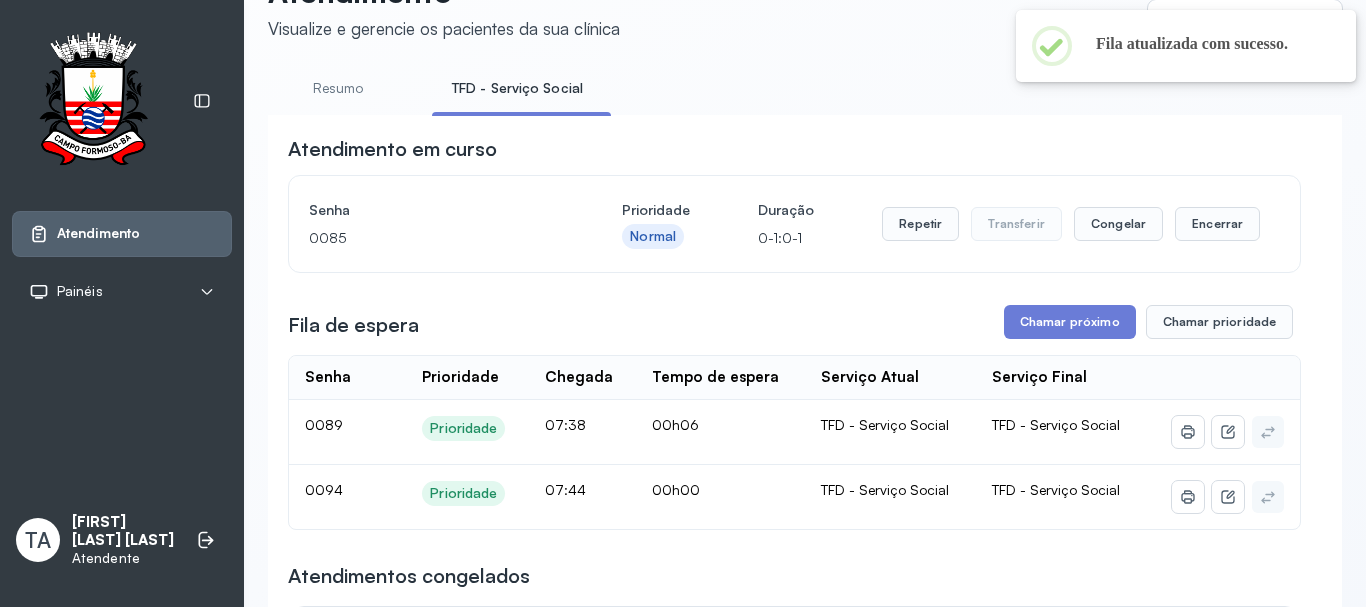 scroll, scrollTop: 200, scrollLeft: 0, axis: vertical 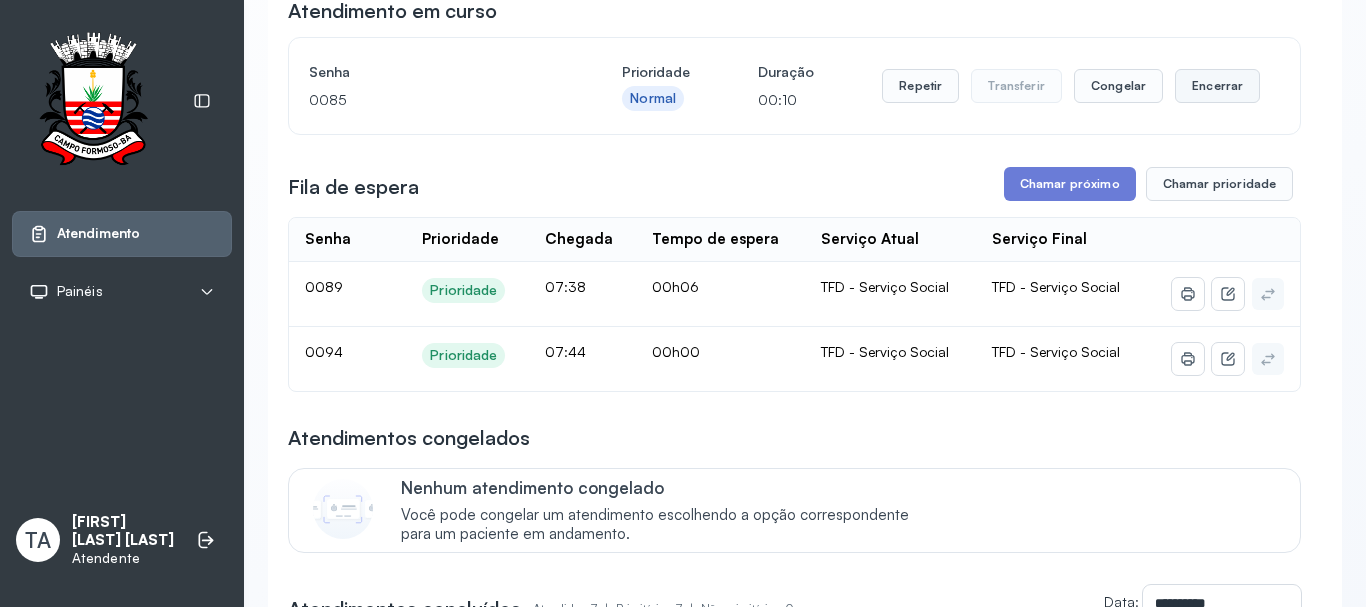 click on "Encerrar" at bounding box center [1217, 86] 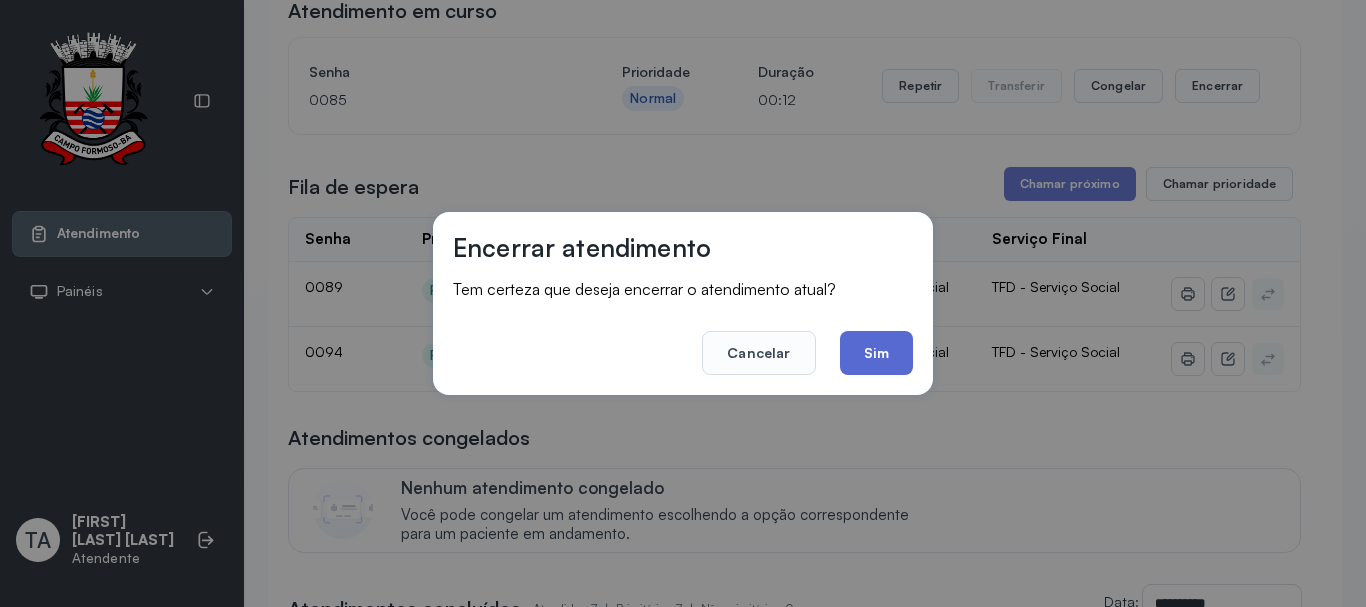 click on "Sim" 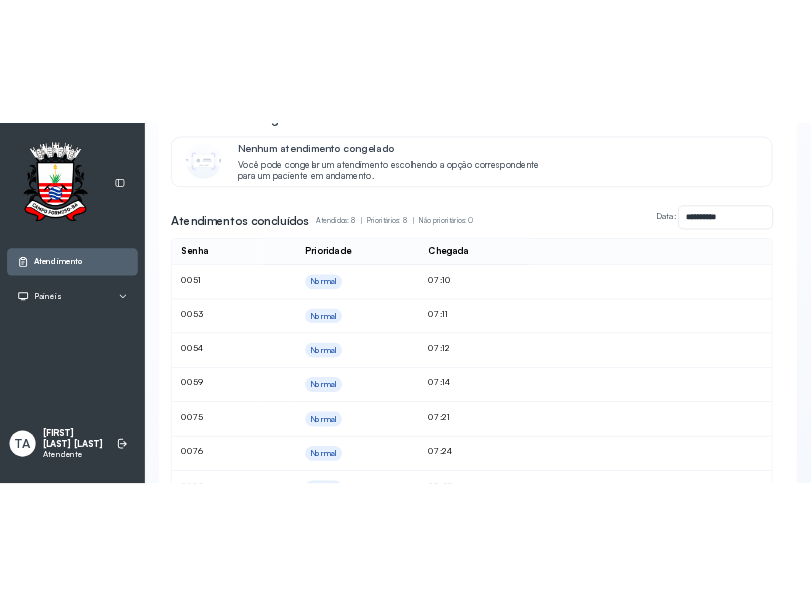 scroll, scrollTop: 1017, scrollLeft: 0, axis: vertical 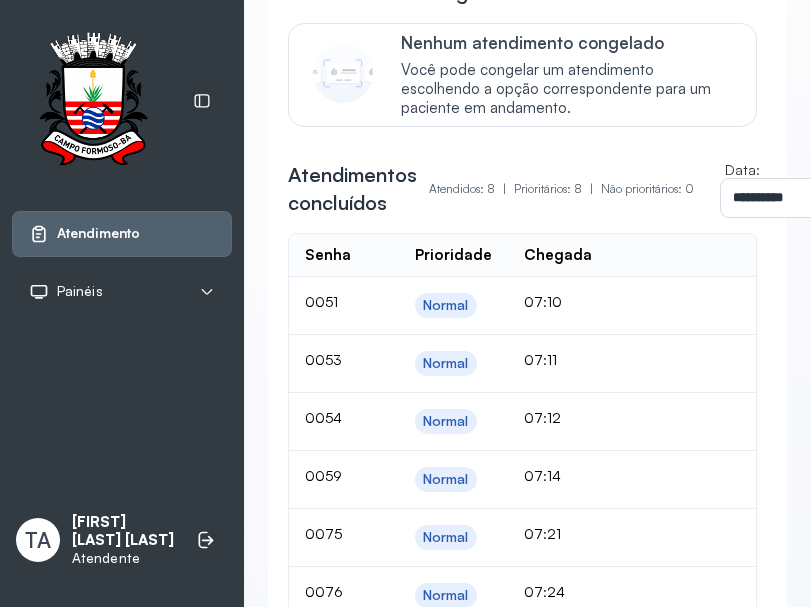 click 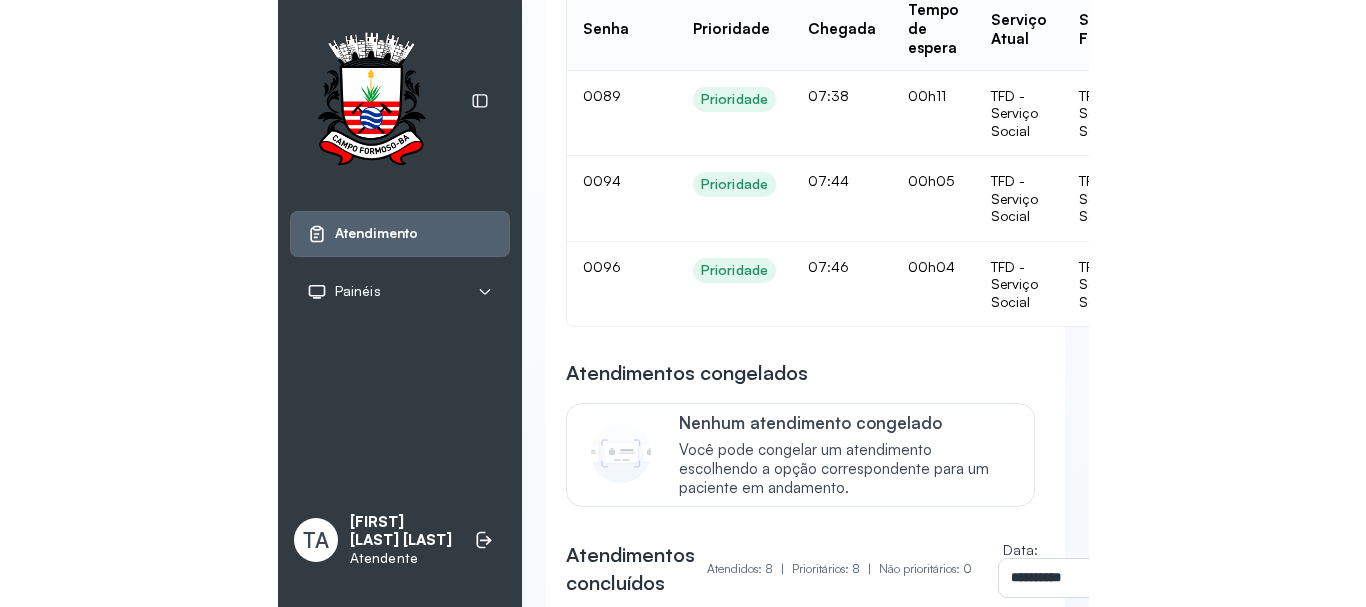 scroll, scrollTop: 317, scrollLeft: 0, axis: vertical 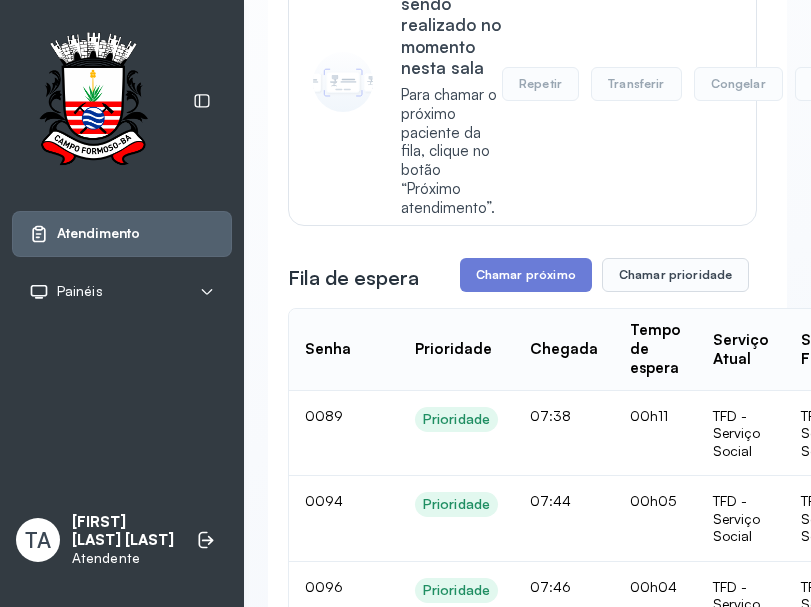 click on "Nenhum atendimento sendo realizado no momento nesta sala Para chamar o próximo paciente da fila, clique no botão “Próximo atendimento”. Repetir Transferir Congelar Encerrar" at bounding box center (610, 84) 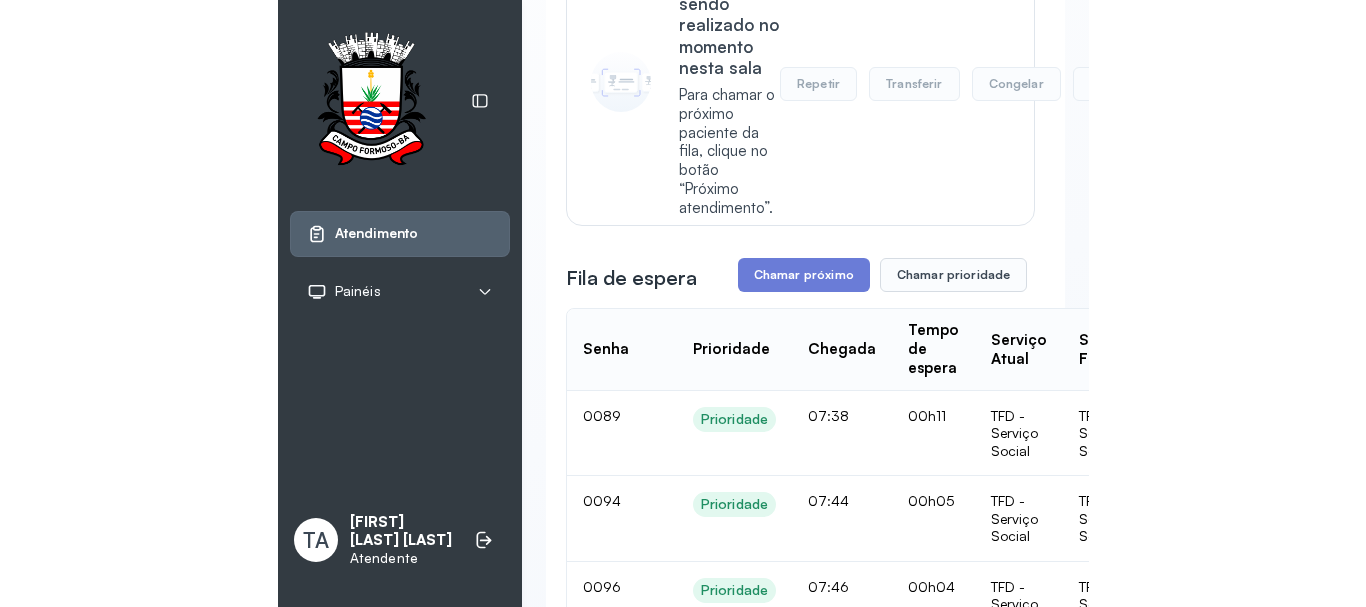 scroll, scrollTop: 206, scrollLeft: 0, axis: vertical 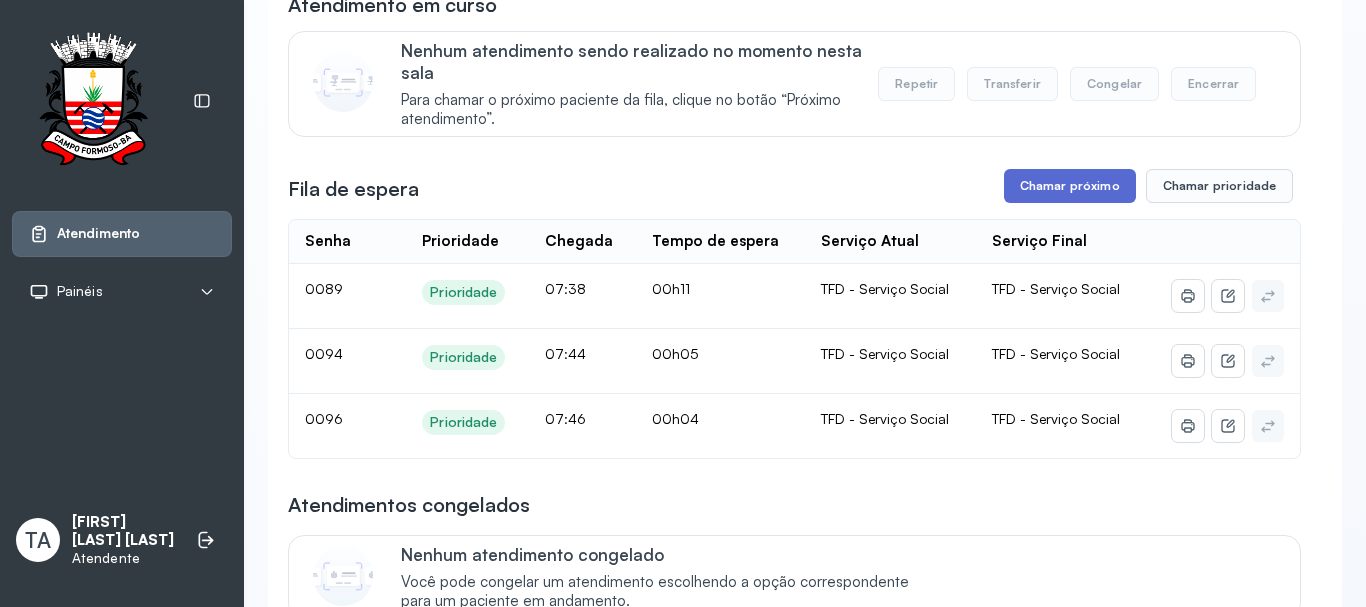 click on "Chamar próximo" at bounding box center (1070, 186) 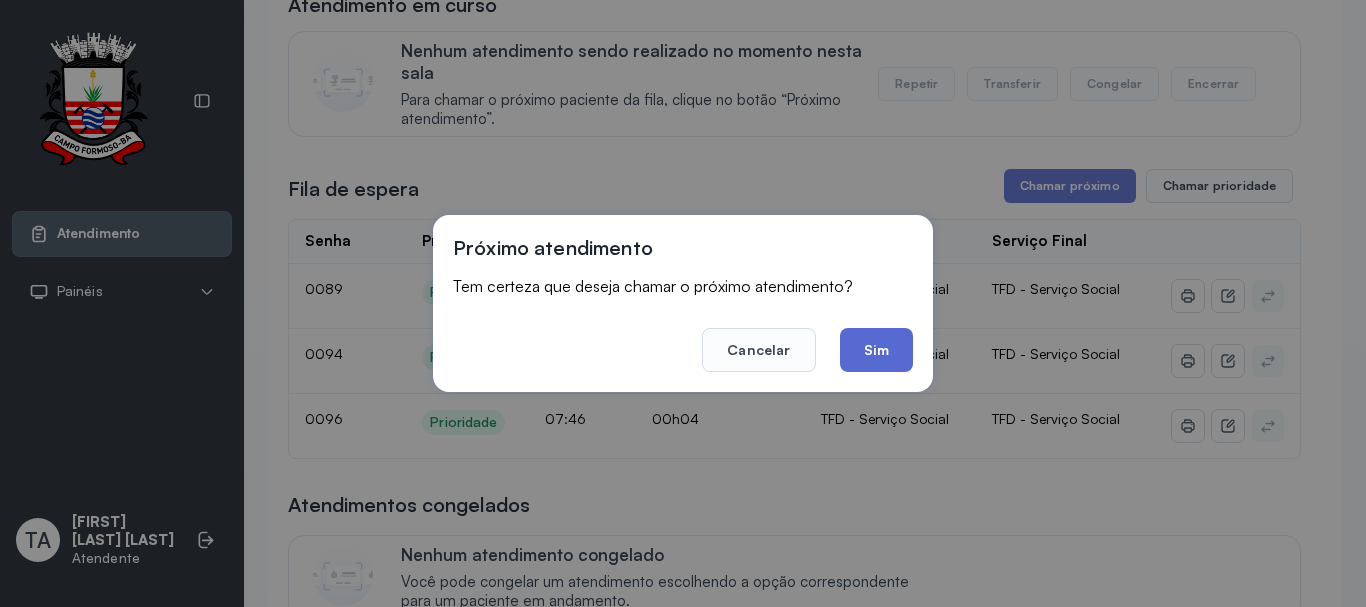 click on "Sim" 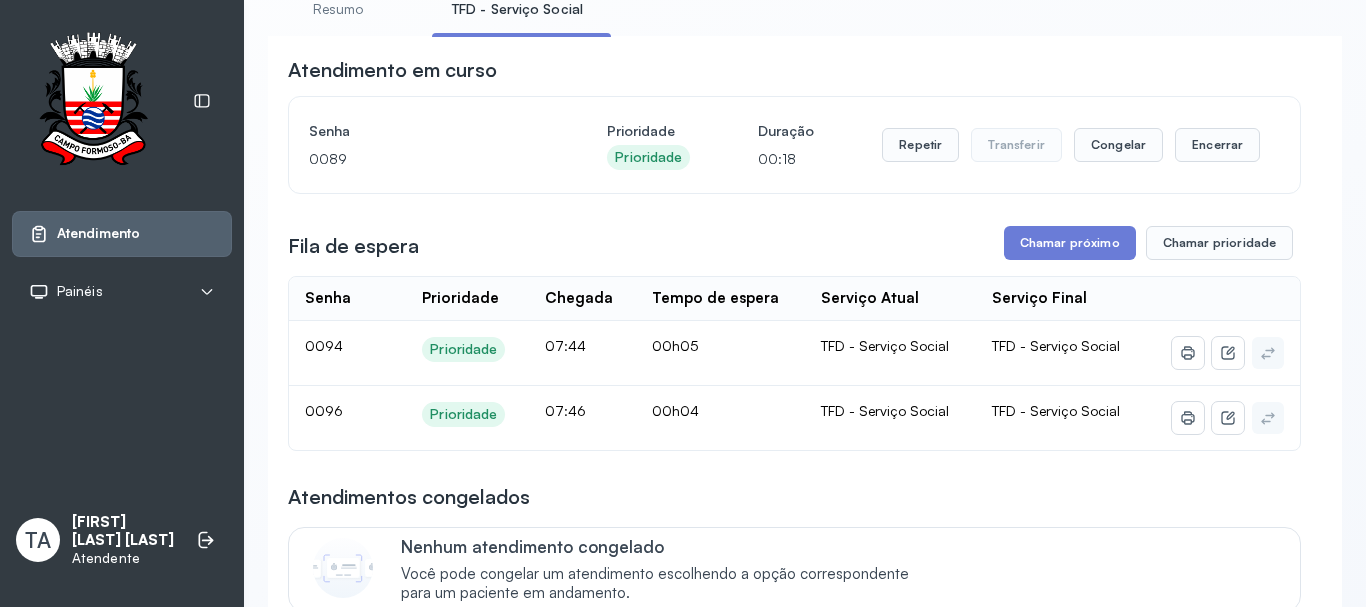 scroll, scrollTop: 106, scrollLeft: 0, axis: vertical 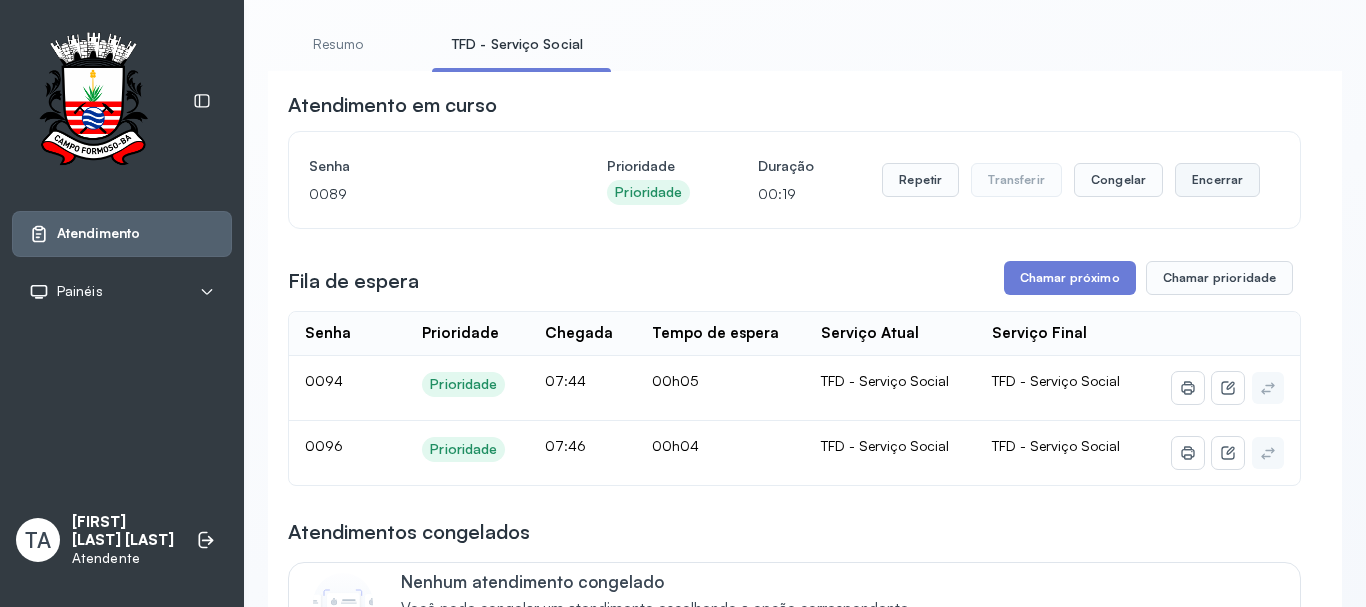 click on "Encerrar" at bounding box center [1217, 180] 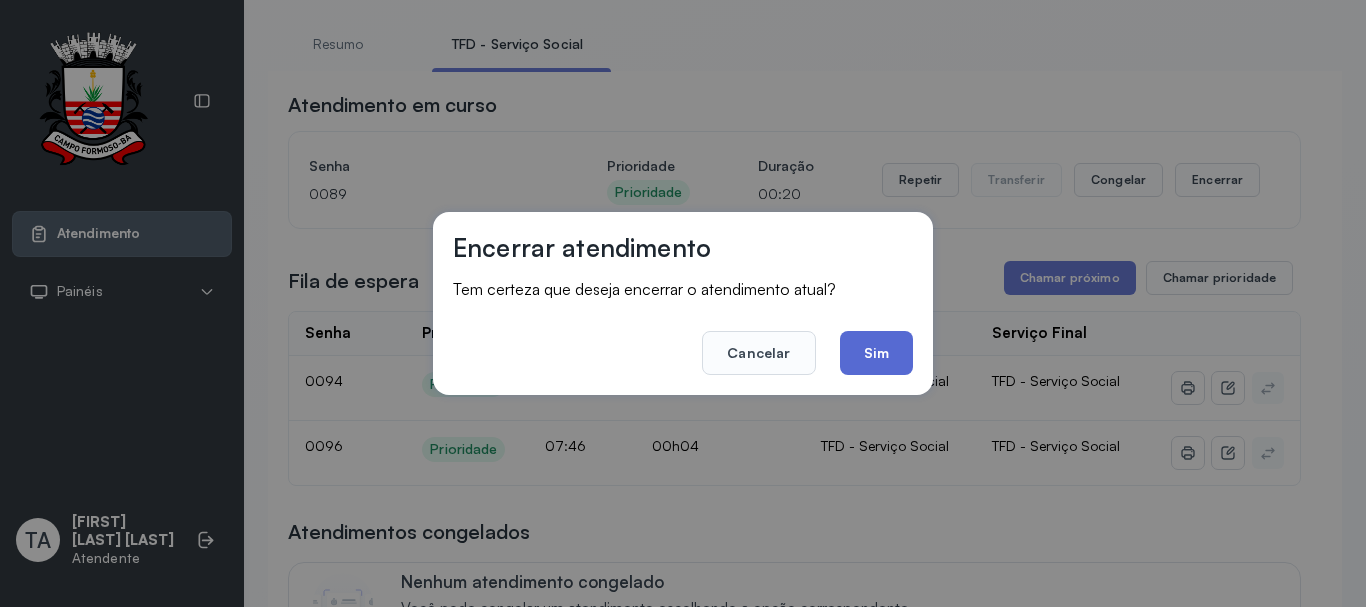 click on "Sim" 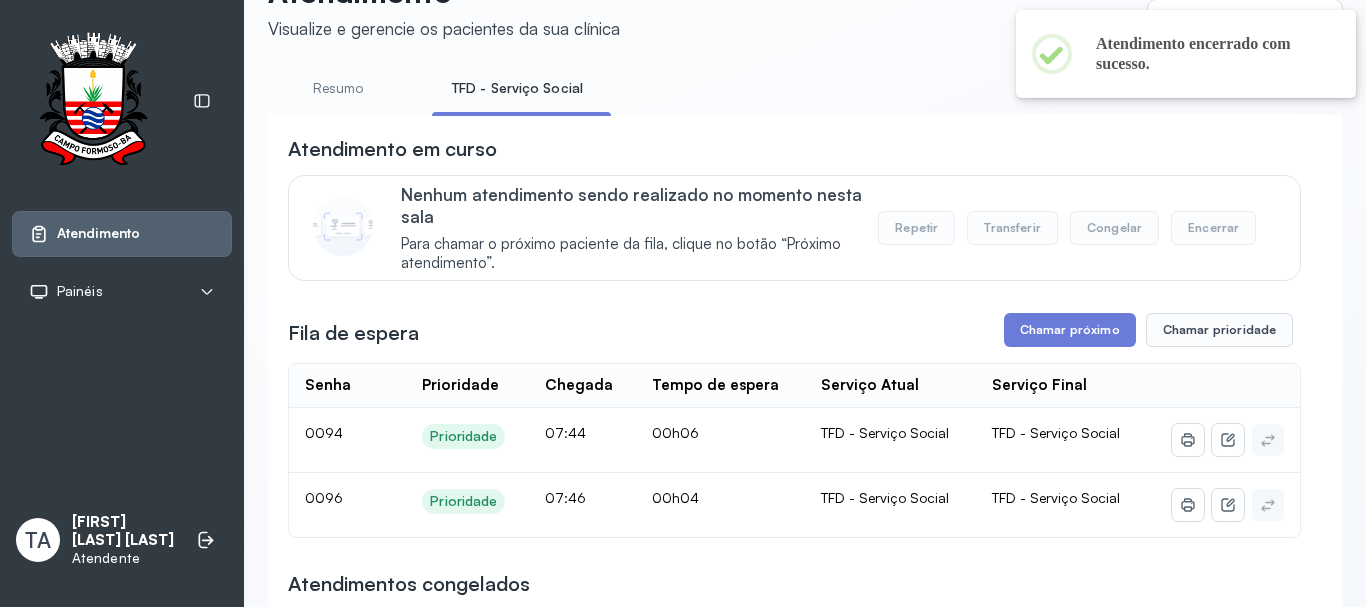 scroll, scrollTop: 106, scrollLeft: 0, axis: vertical 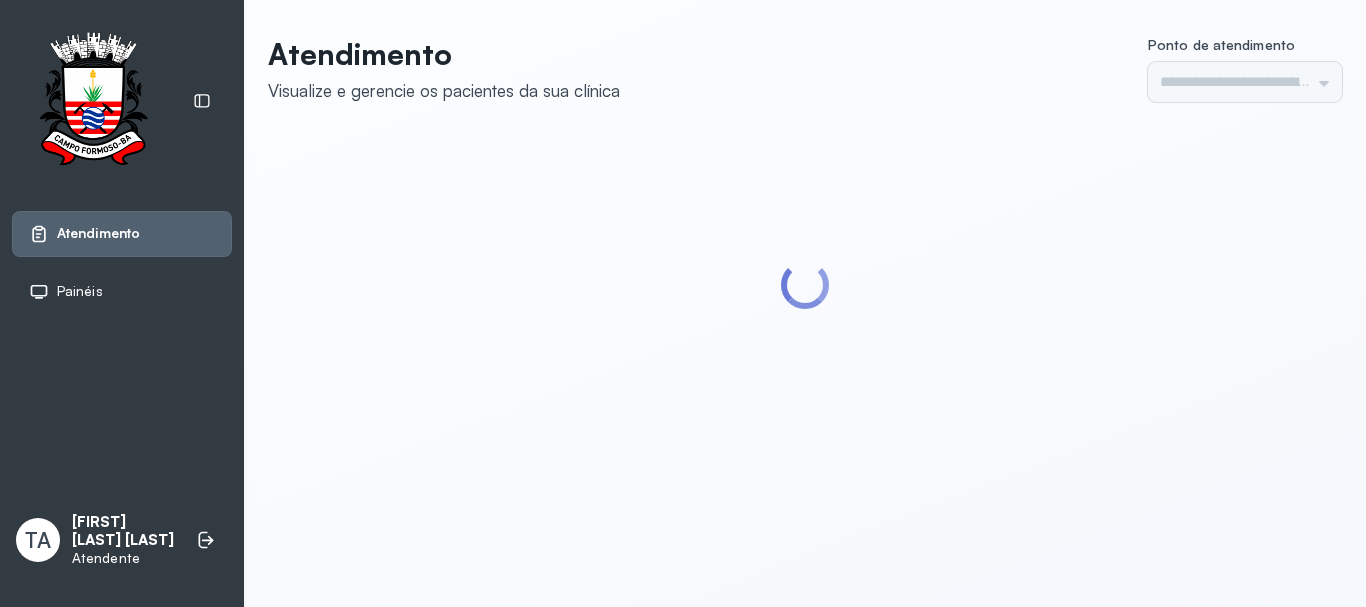 type on "******" 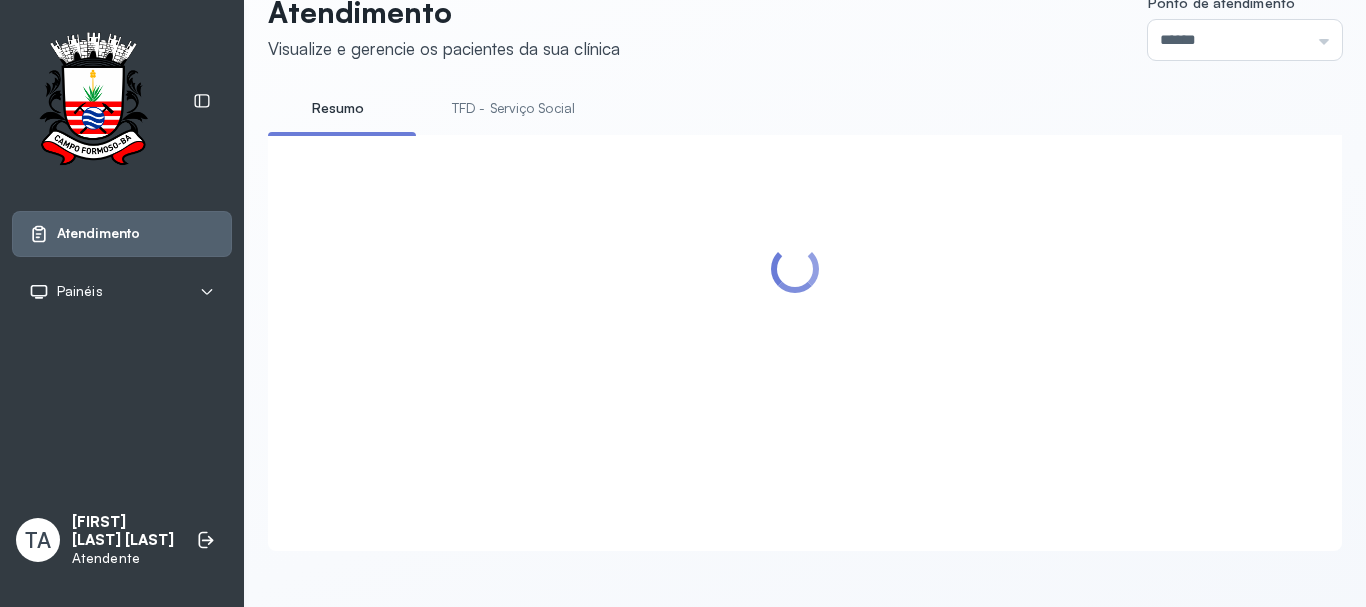 scroll, scrollTop: 200, scrollLeft: 0, axis: vertical 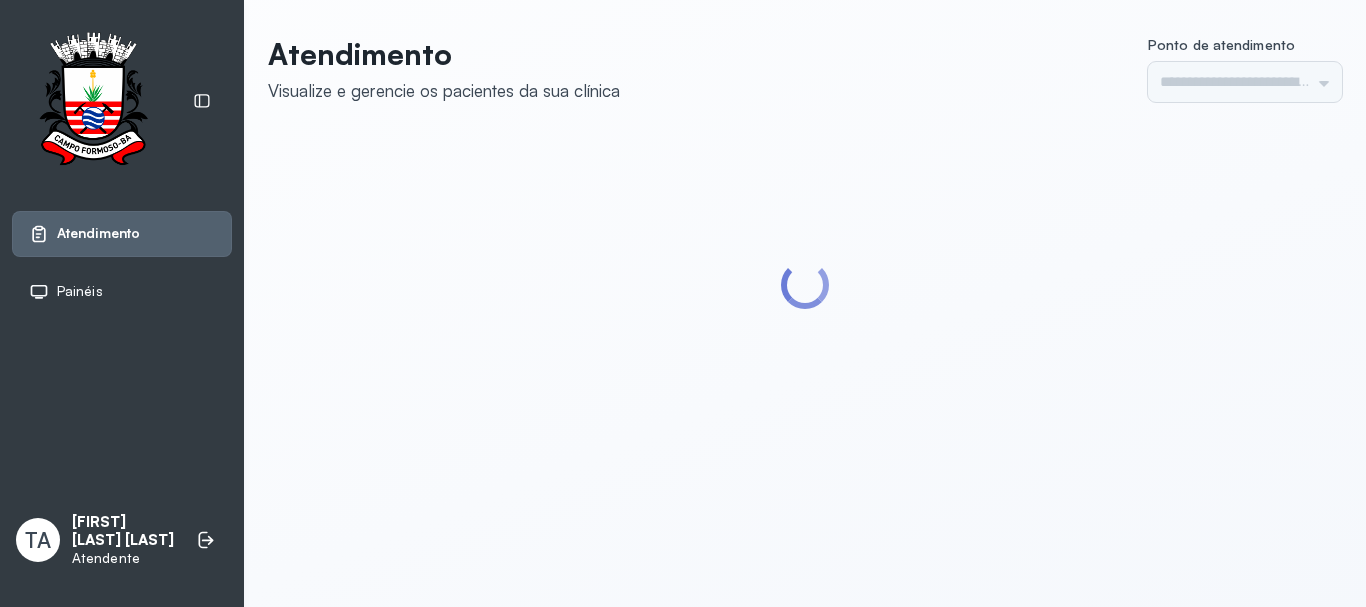 type on "******" 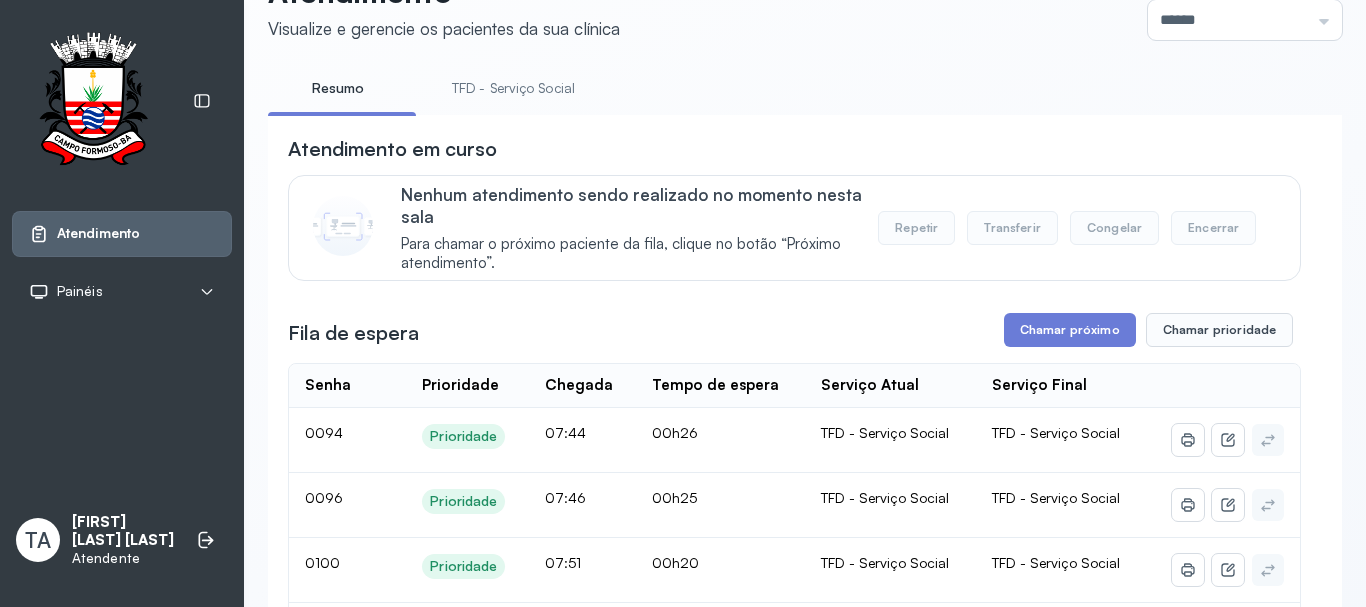 scroll, scrollTop: 200, scrollLeft: 0, axis: vertical 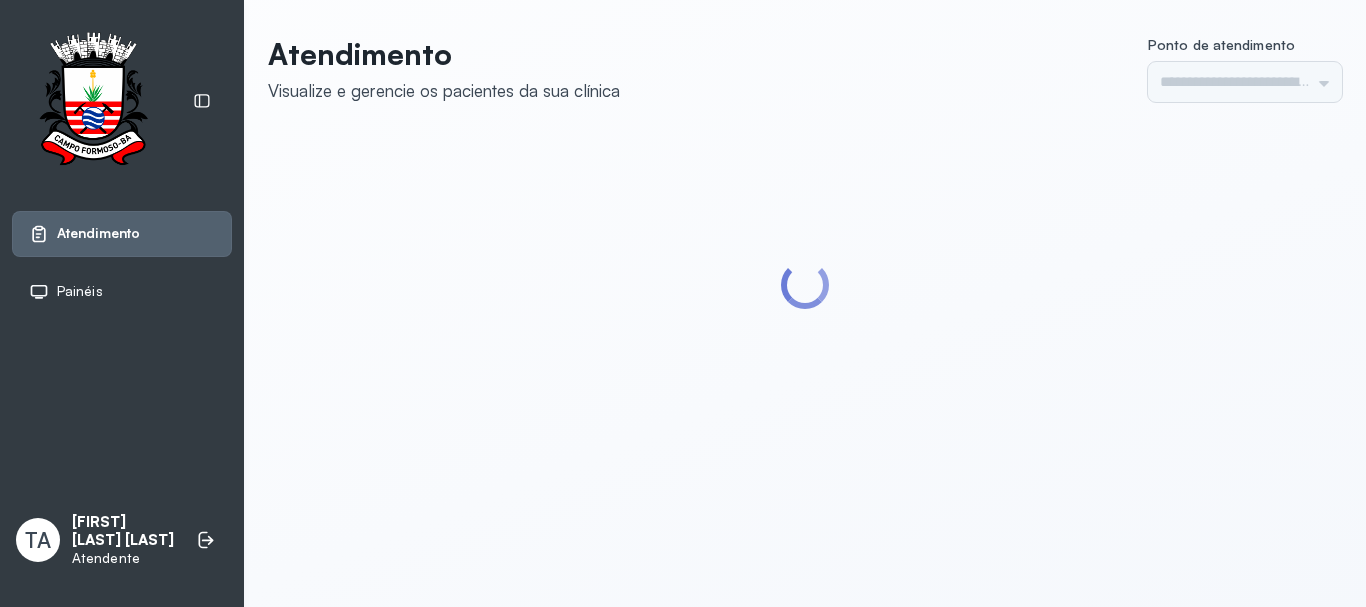 type on "******" 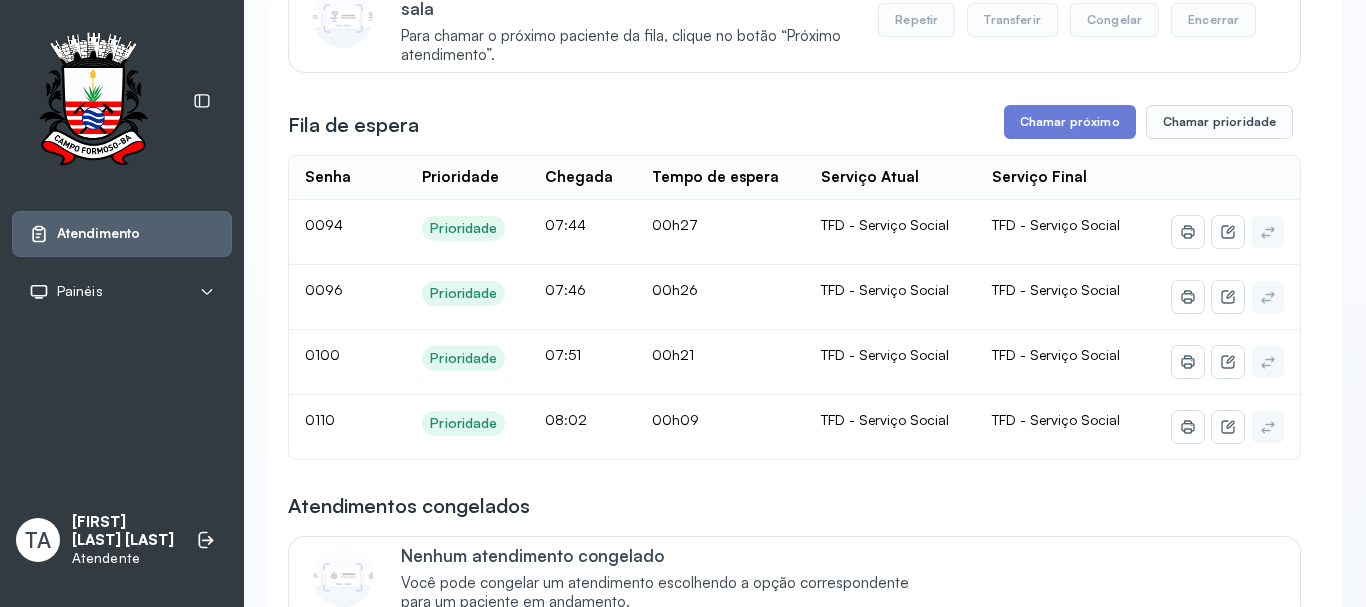 scroll, scrollTop: 300, scrollLeft: 0, axis: vertical 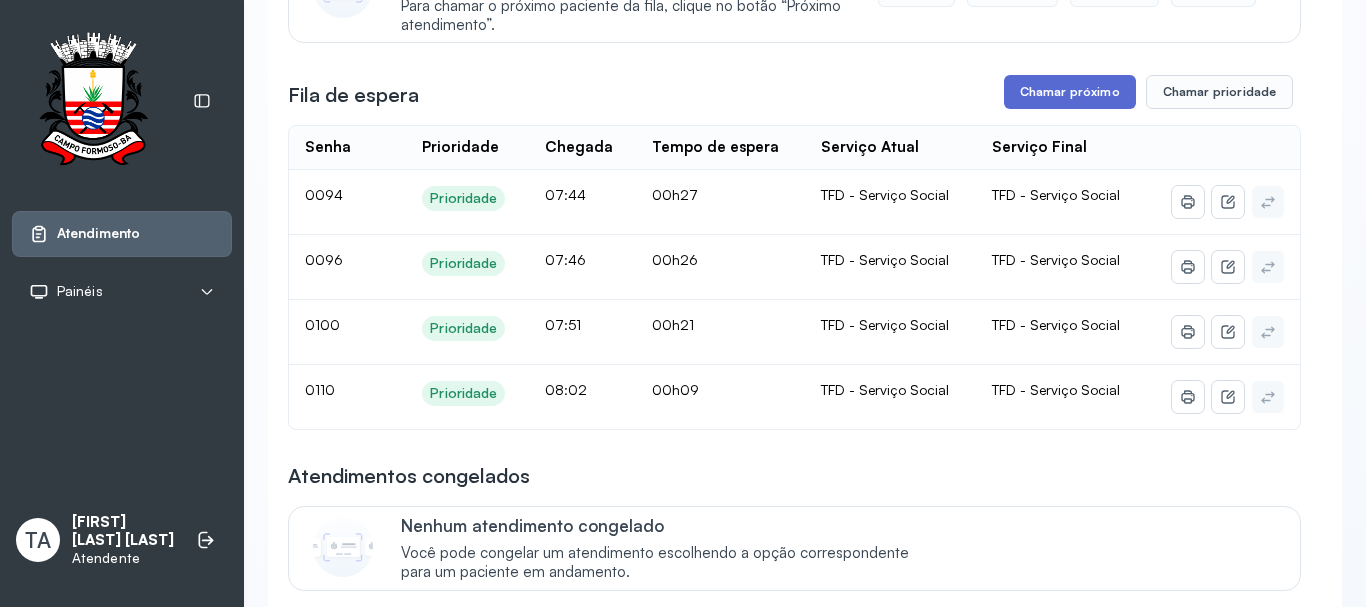 click on "Chamar próximo" at bounding box center (1070, 92) 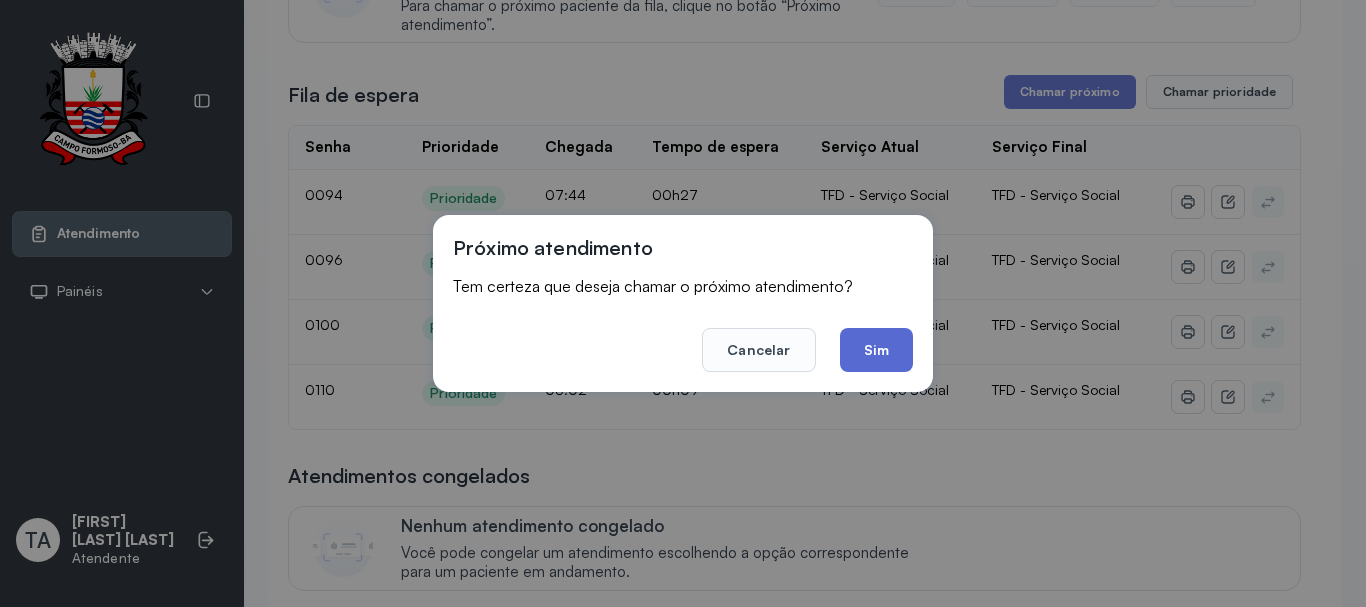 click on "Sim" 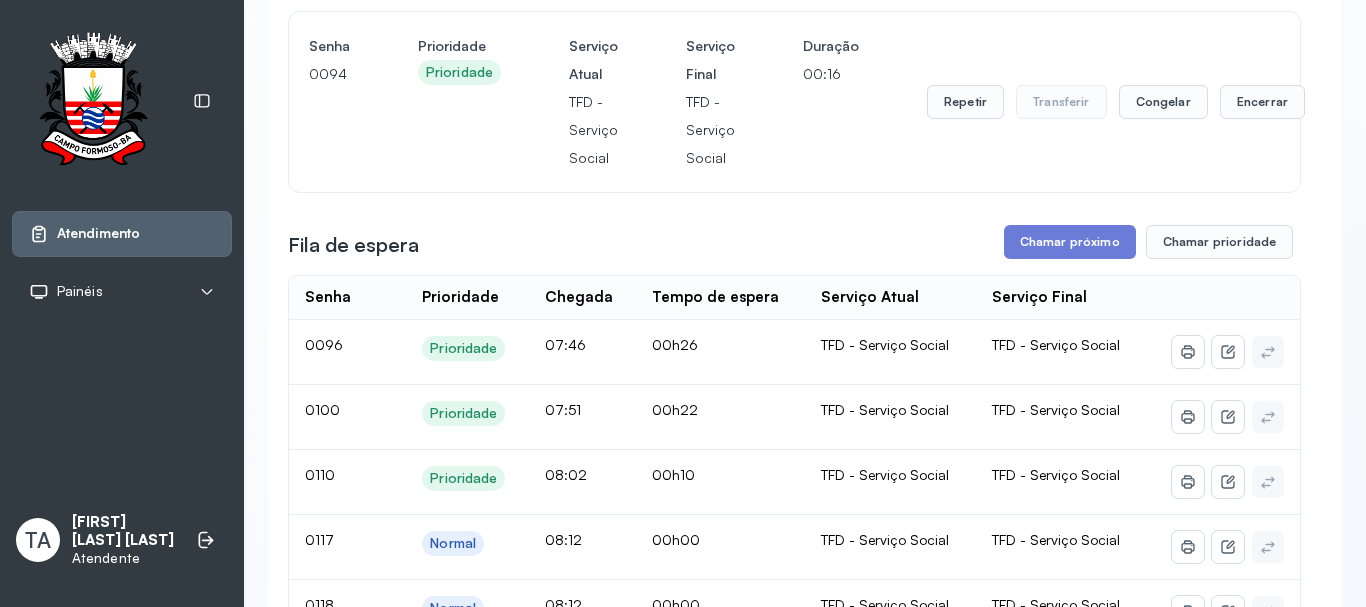scroll, scrollTop: 200, scrollLeft: 0, axis: vertical 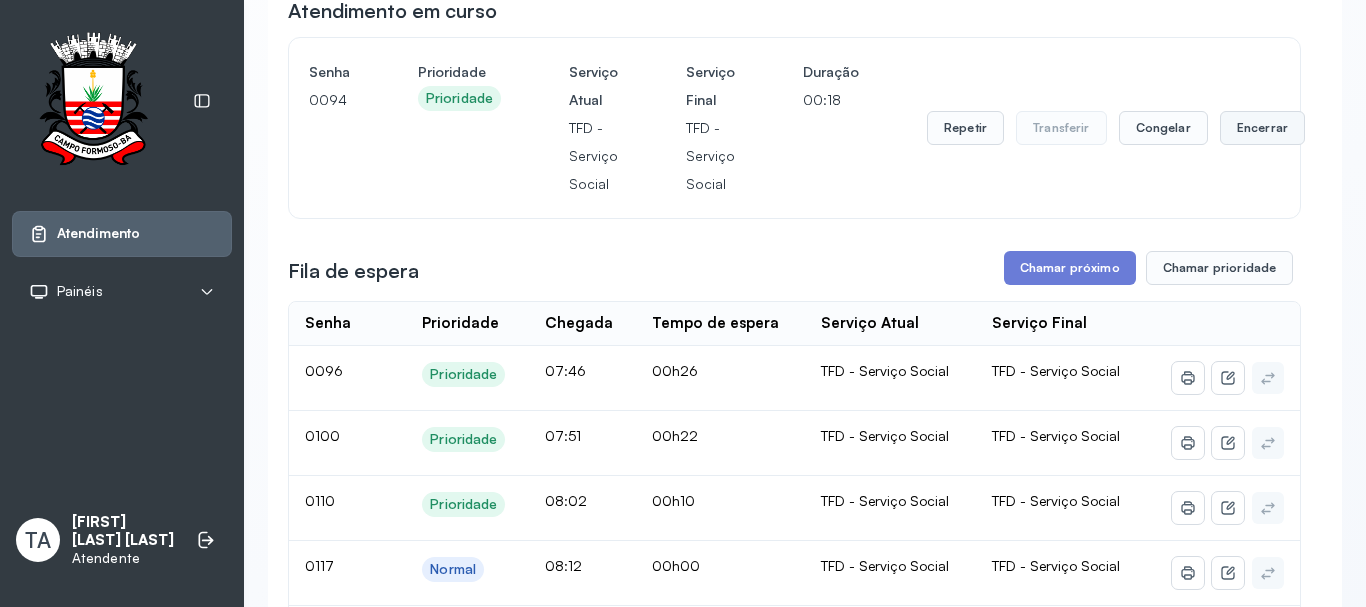 click on "Encerrar" at bounding box center [1262, 128] 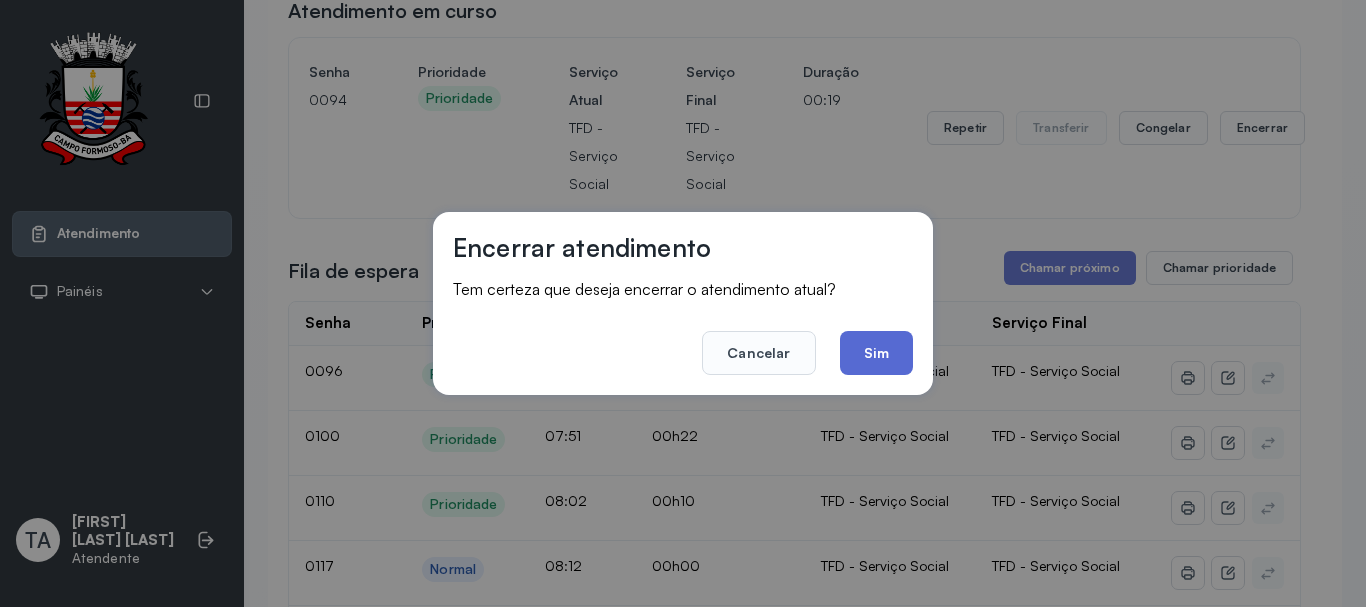 click on "Sim" 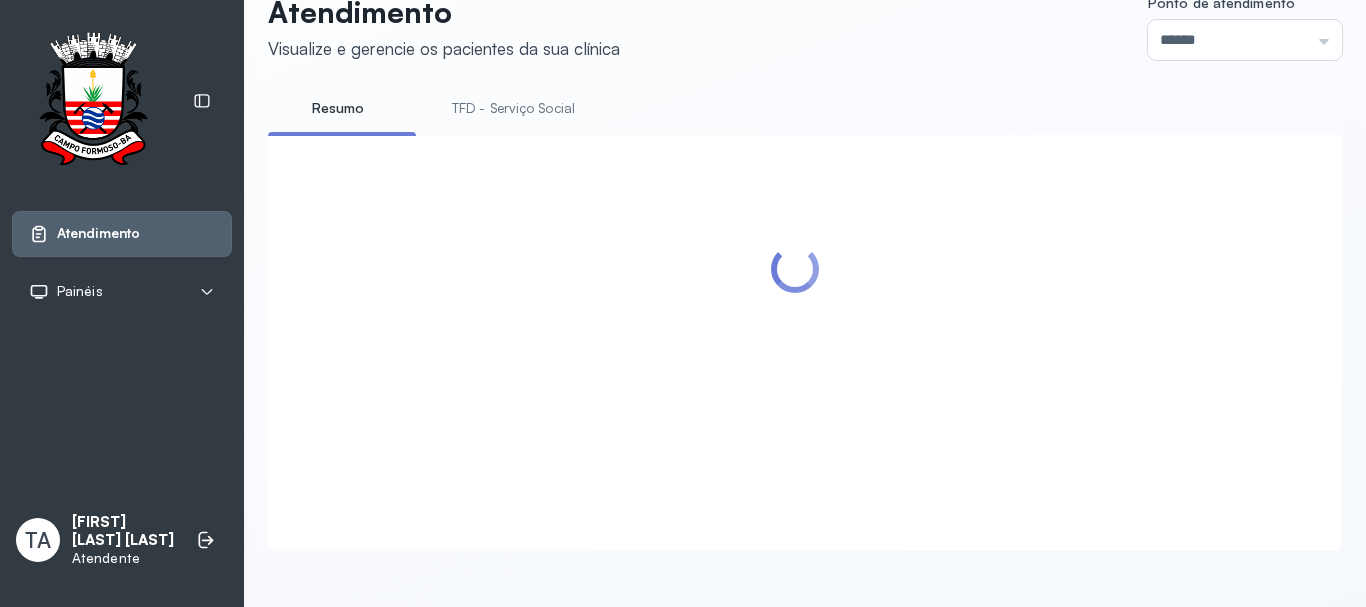 scroll, scrollTop: 400, scrollLeft: 0, axis: vertical 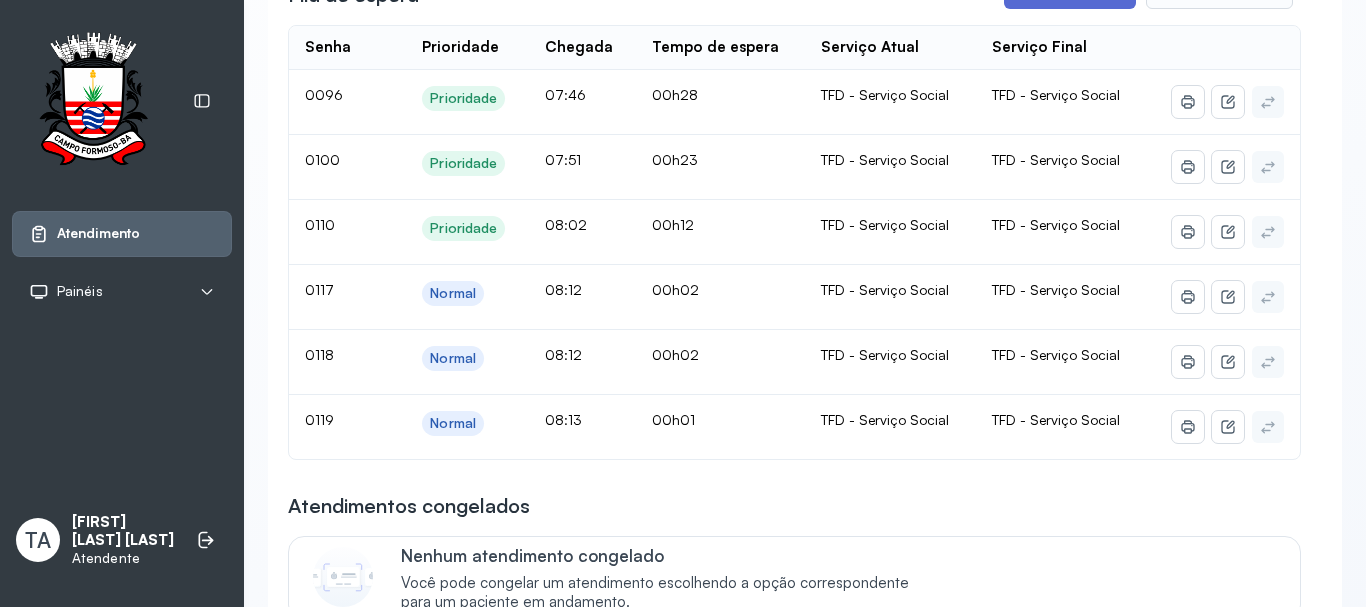 click on "Chamar próximo" at bounding box center [1070, -8] 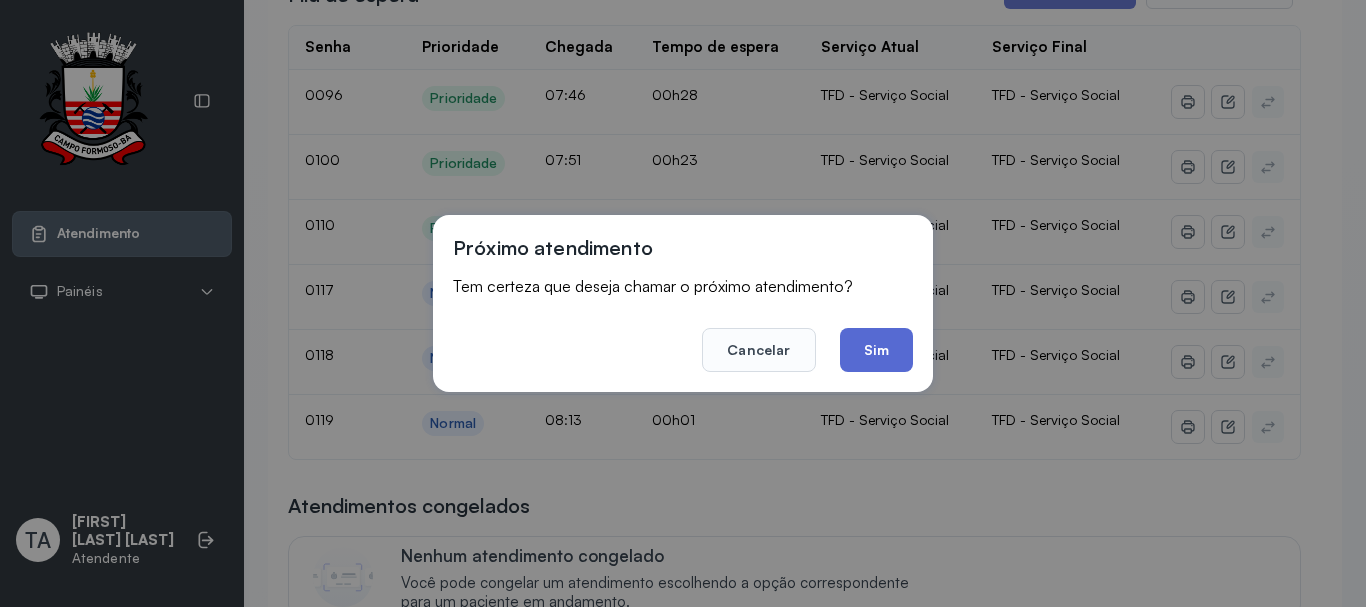 click on "Sim" 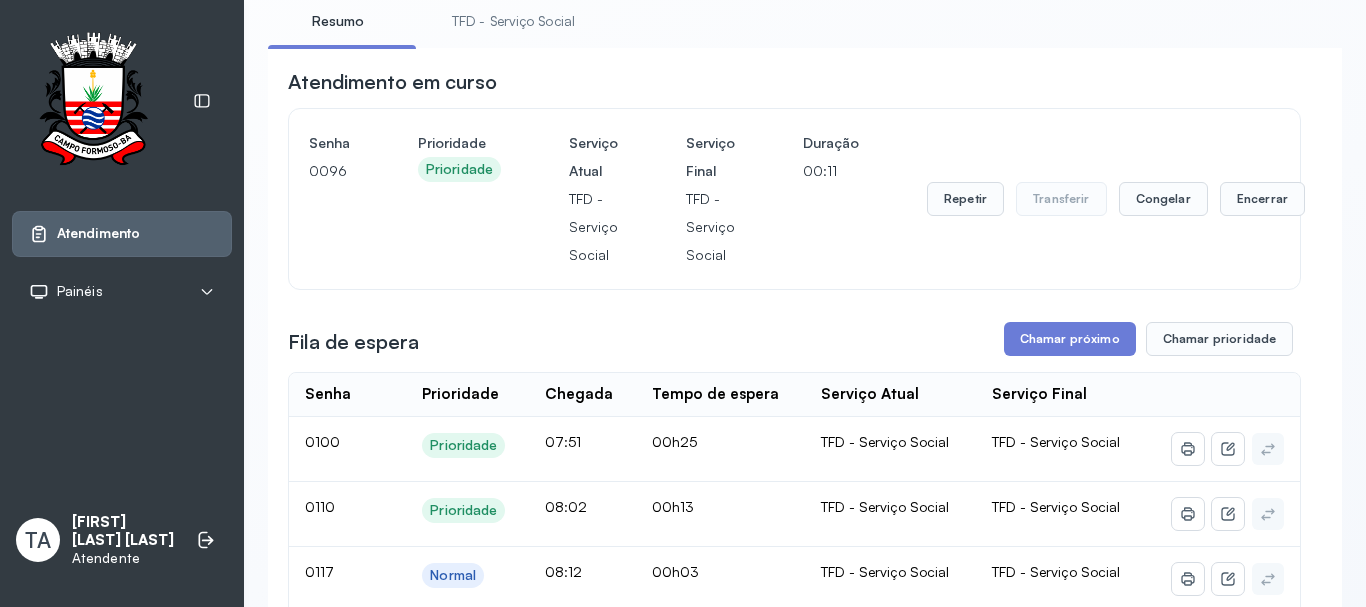 scroll, scrollTop: 100, scrollLeft: 0, axis: vertical 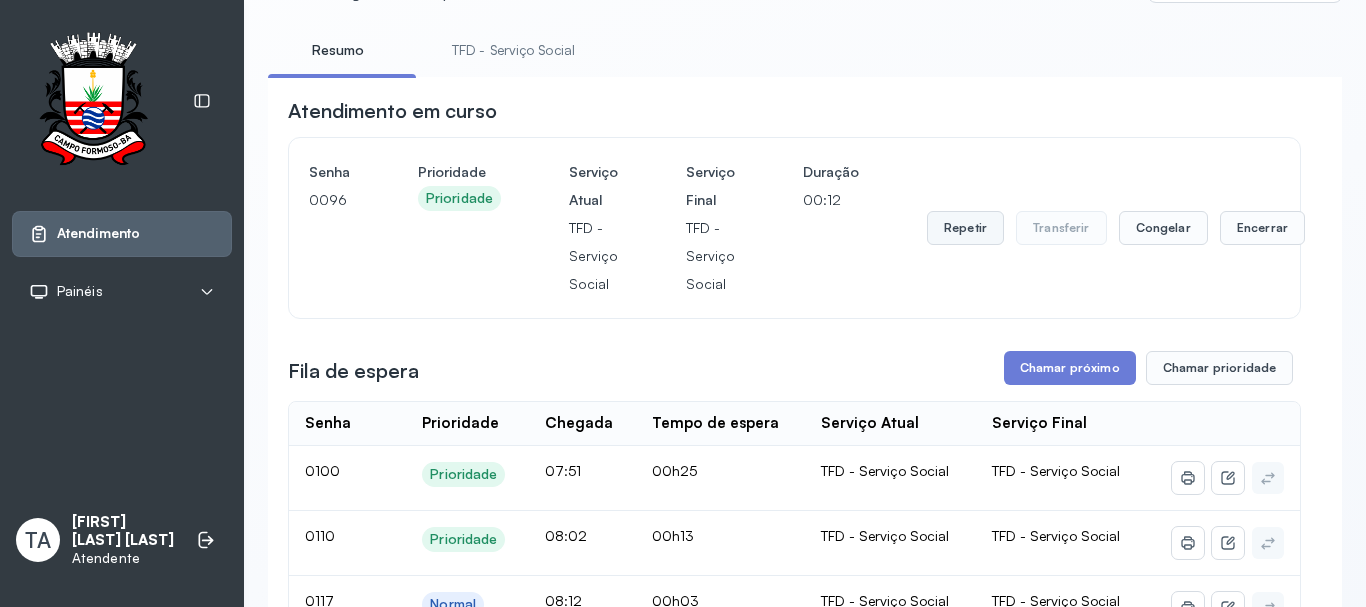 click on "Repetir" at bounding box center (965, 228) 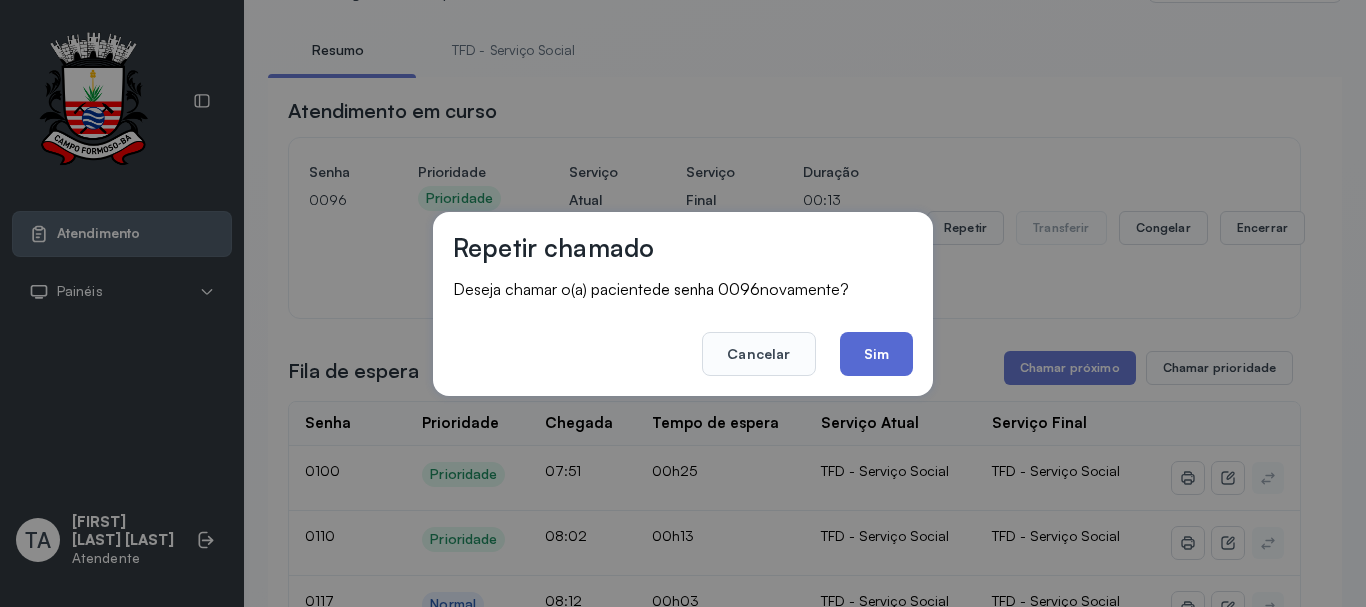 click on "Sim" 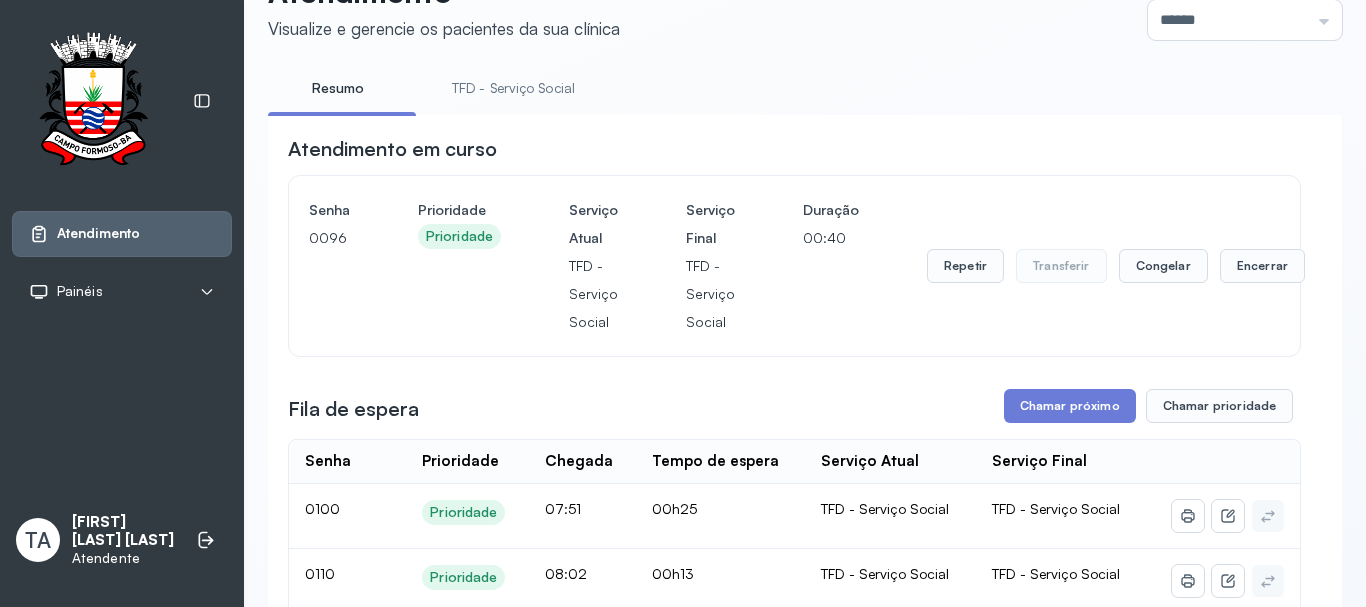 scroll, scrollTop: 100, scrollLeft: 0, axis: vertical 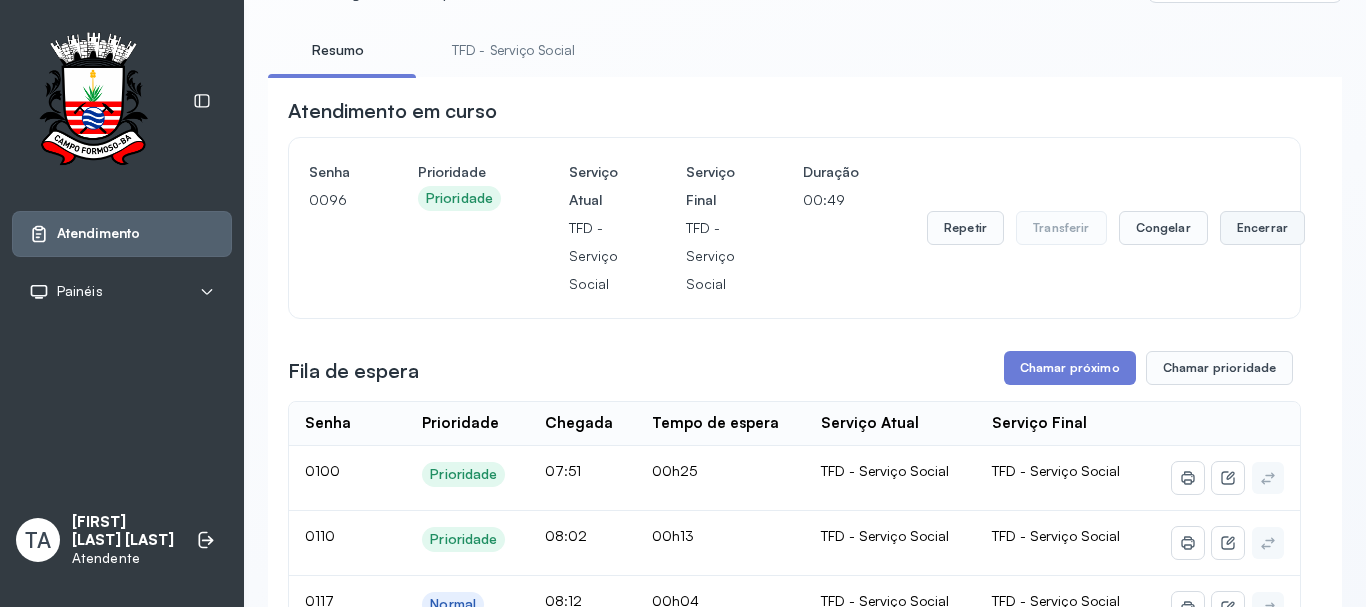 click on "Encerrar" at bounding box center (1262, 228) 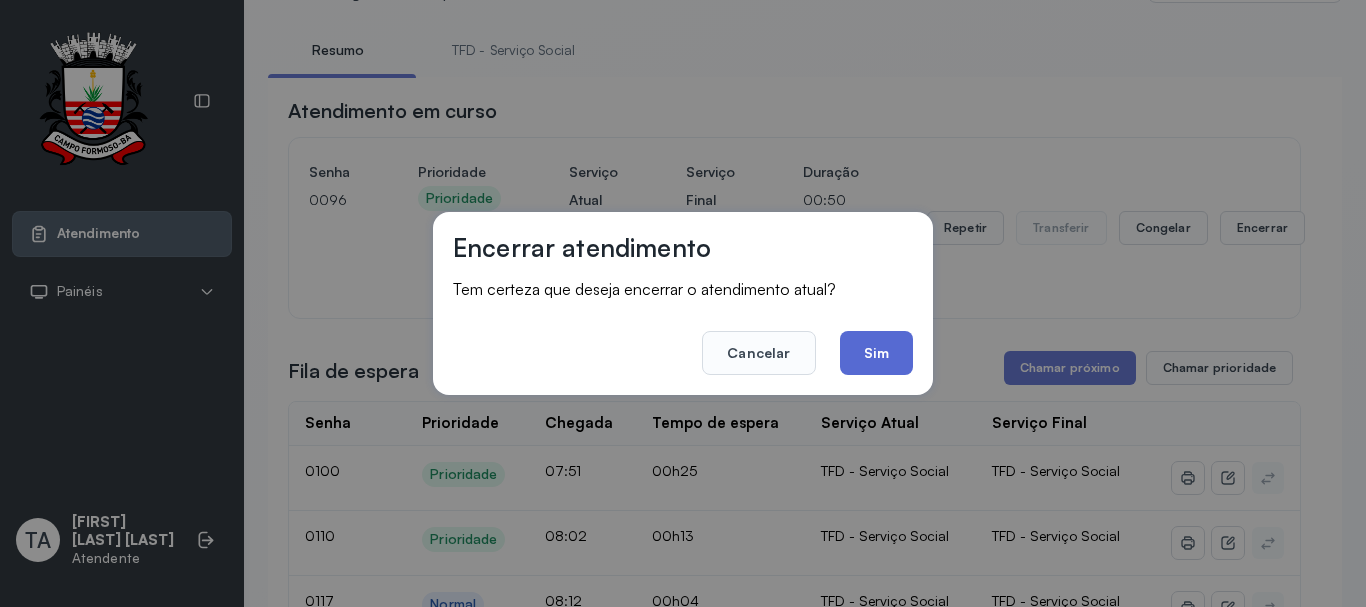 click on "Sim" 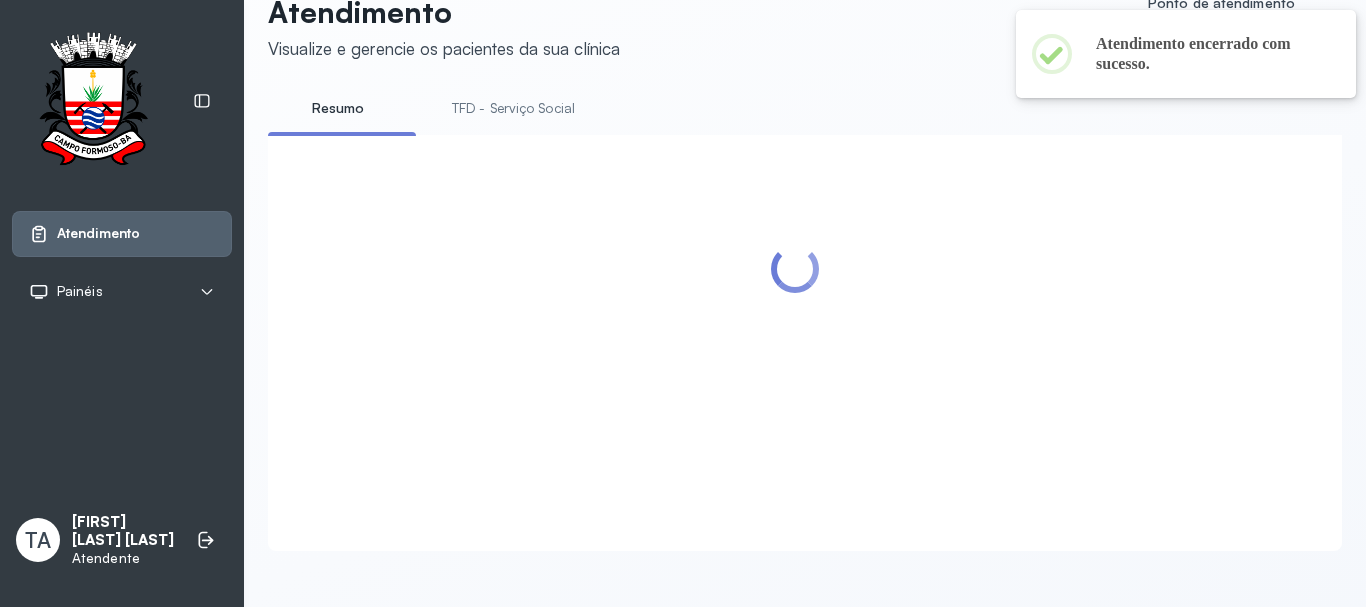 scroll, scrollTop: 100, scrollLeft: 0, axis: vertical 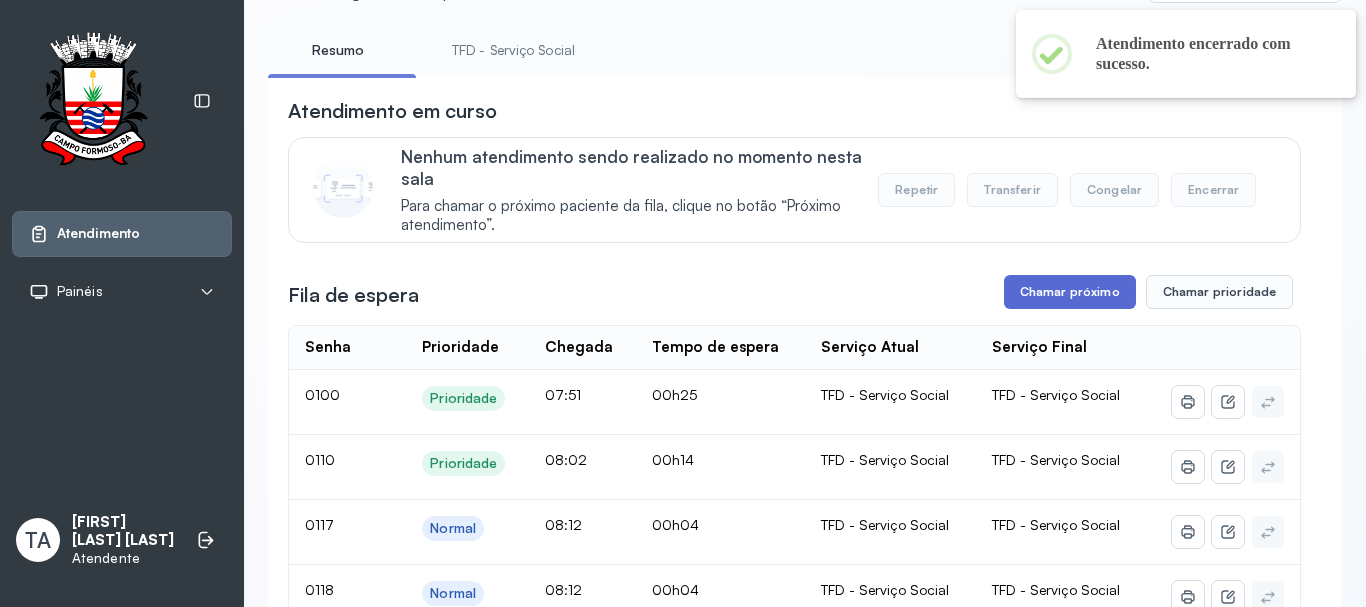 click on "Chamar próximo" at bounding box center (1070, 292) 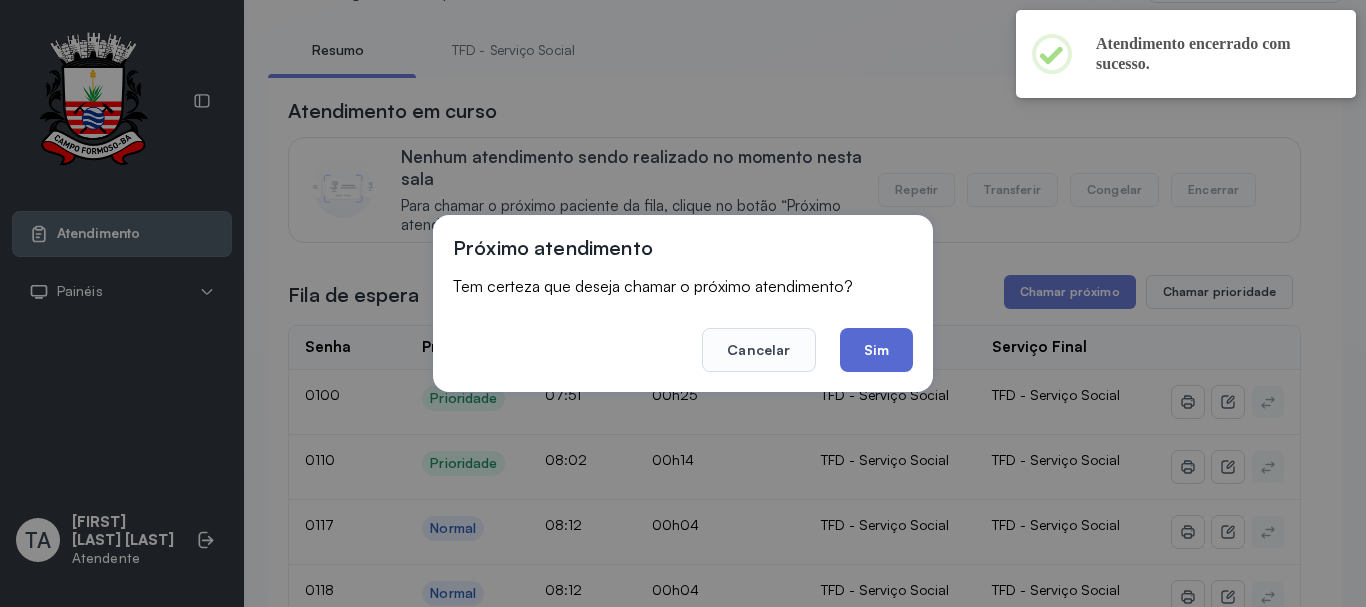 click on "Sim" 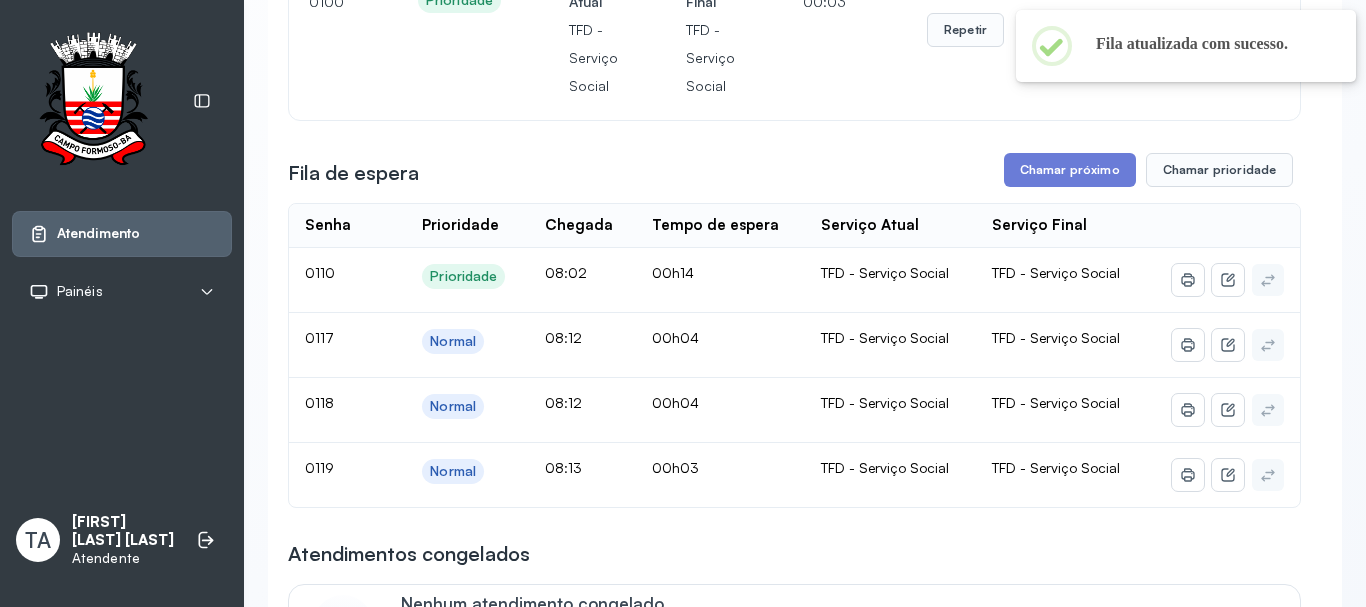 scroll, scrollTop: 200, scrollLeft: 0, axis: vertical 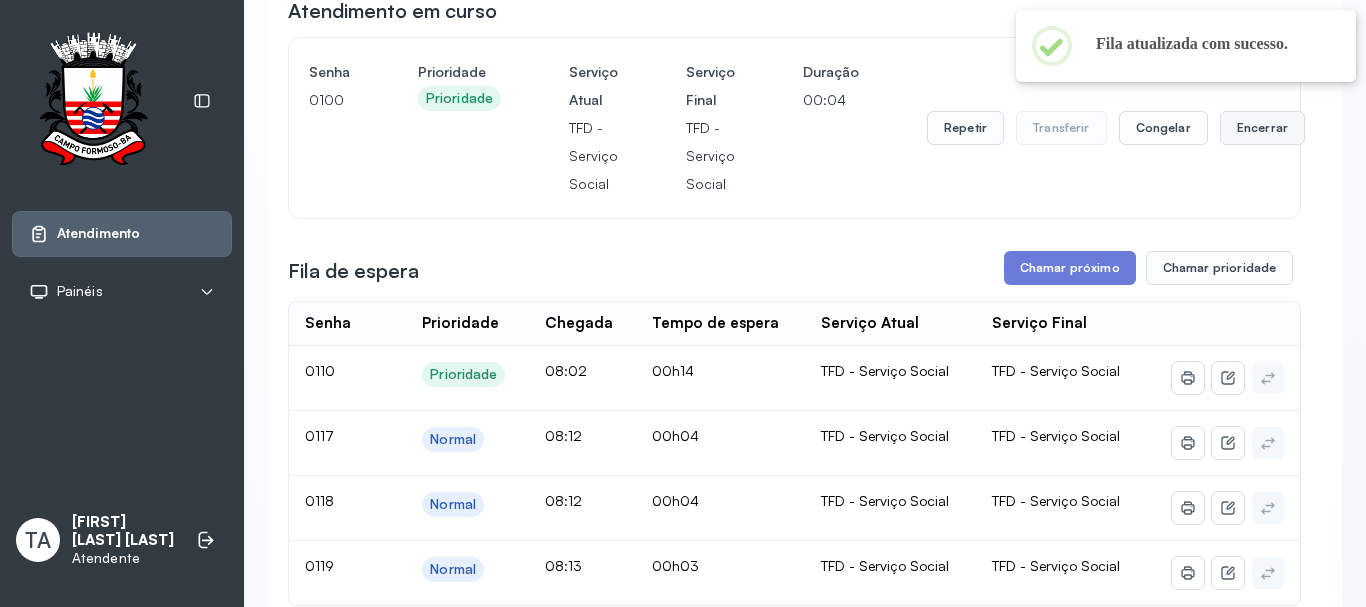 click on "Encerrar" at bounding box center [1262, 128] 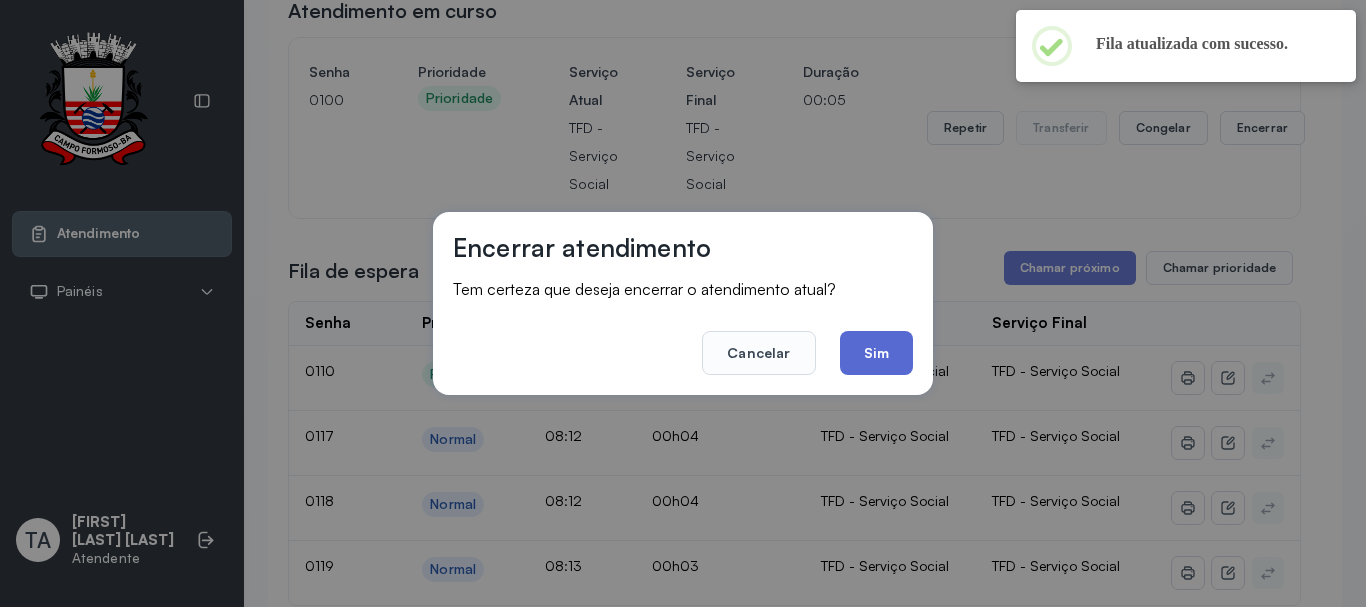 click on "Sim" 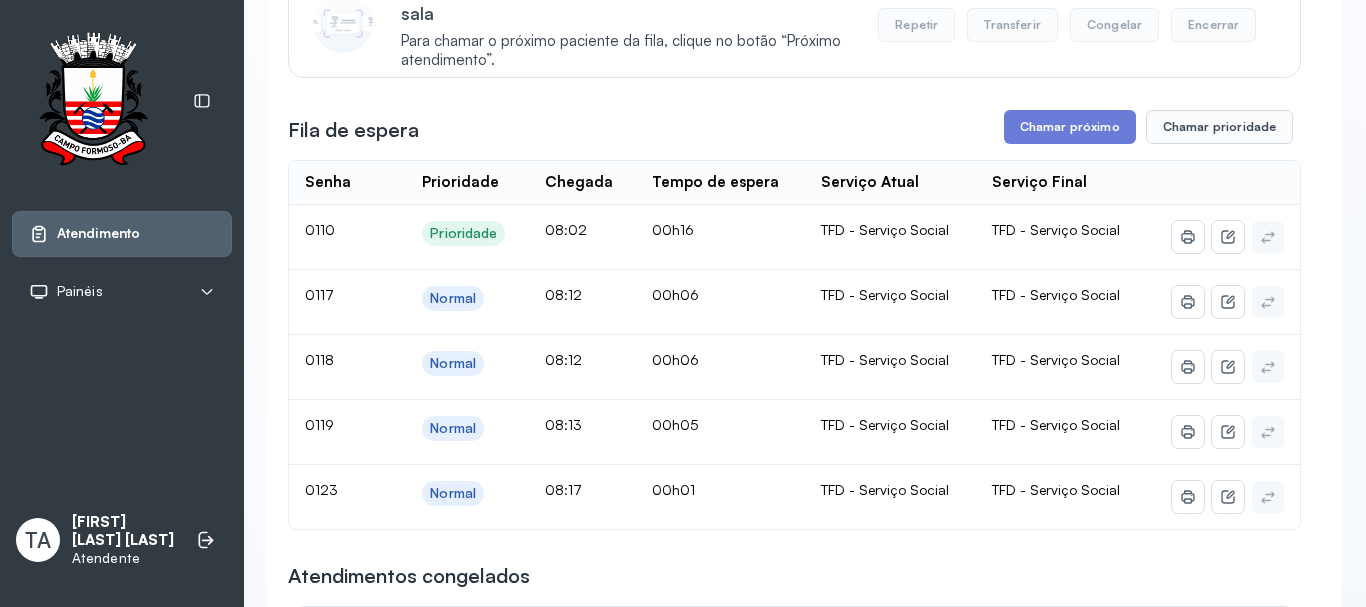 scroll, scrollTop: 300, scrollLeft: 0, axis: vertical 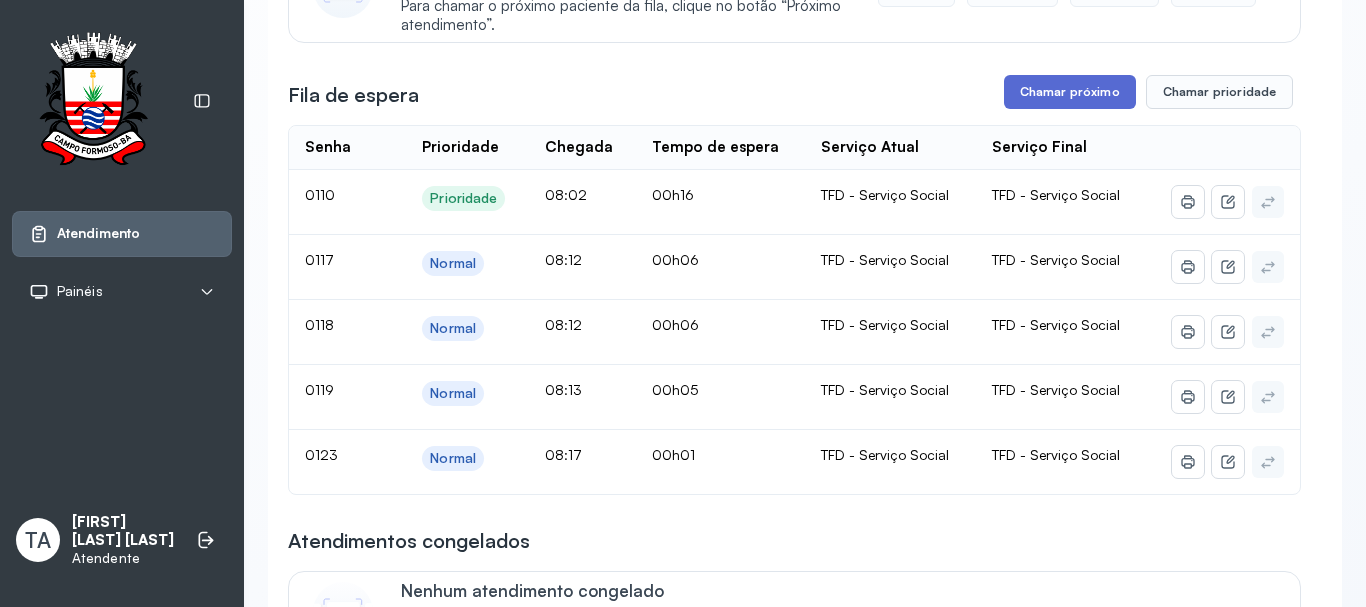 click on "Chamar próximo" at bounding box center (1070, 92) 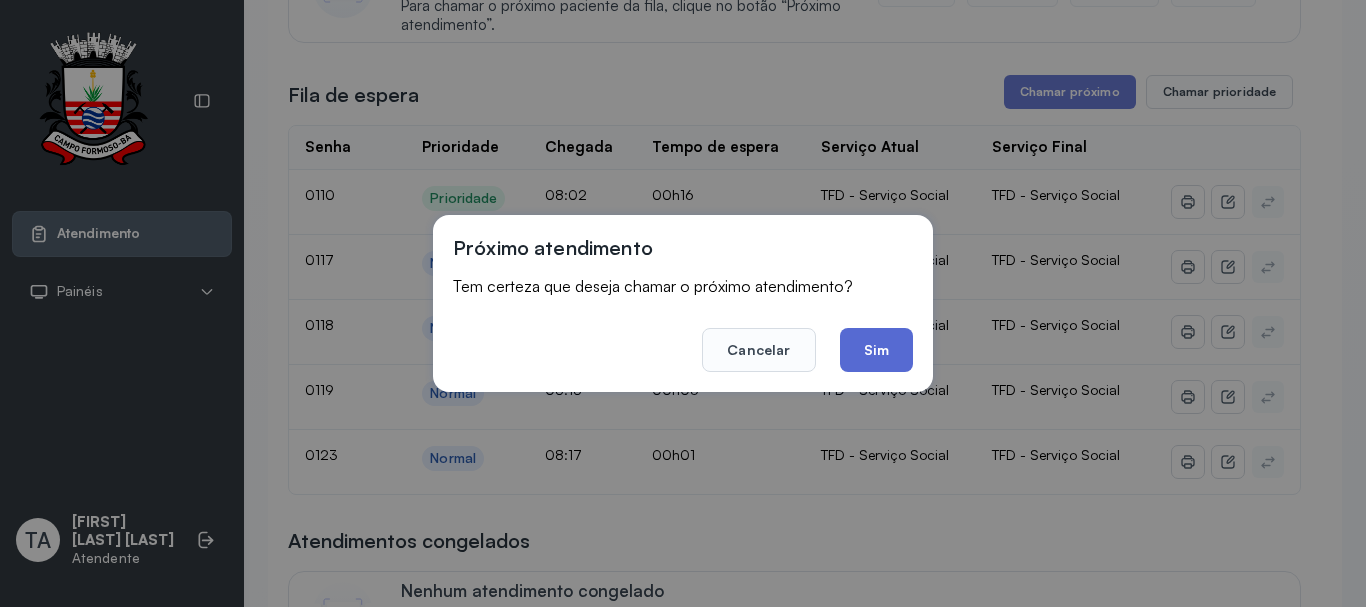 click on "Sim" 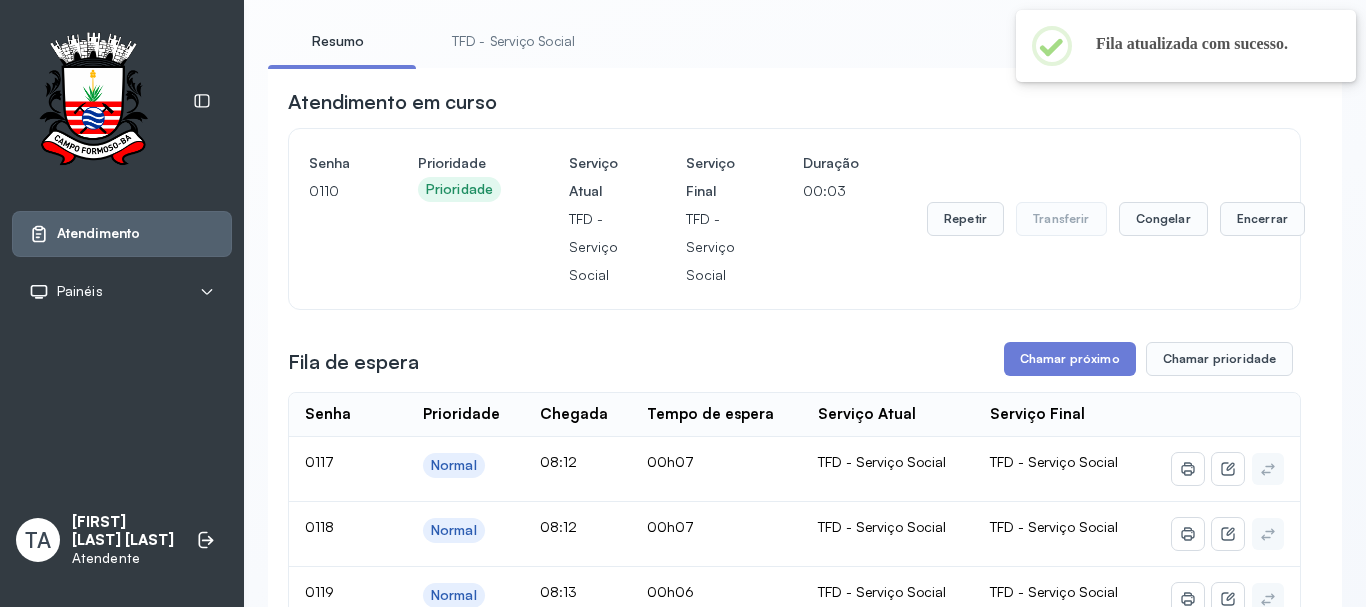 scroll, scrollTop: 100, scrollLeft: 0, axis: vertical 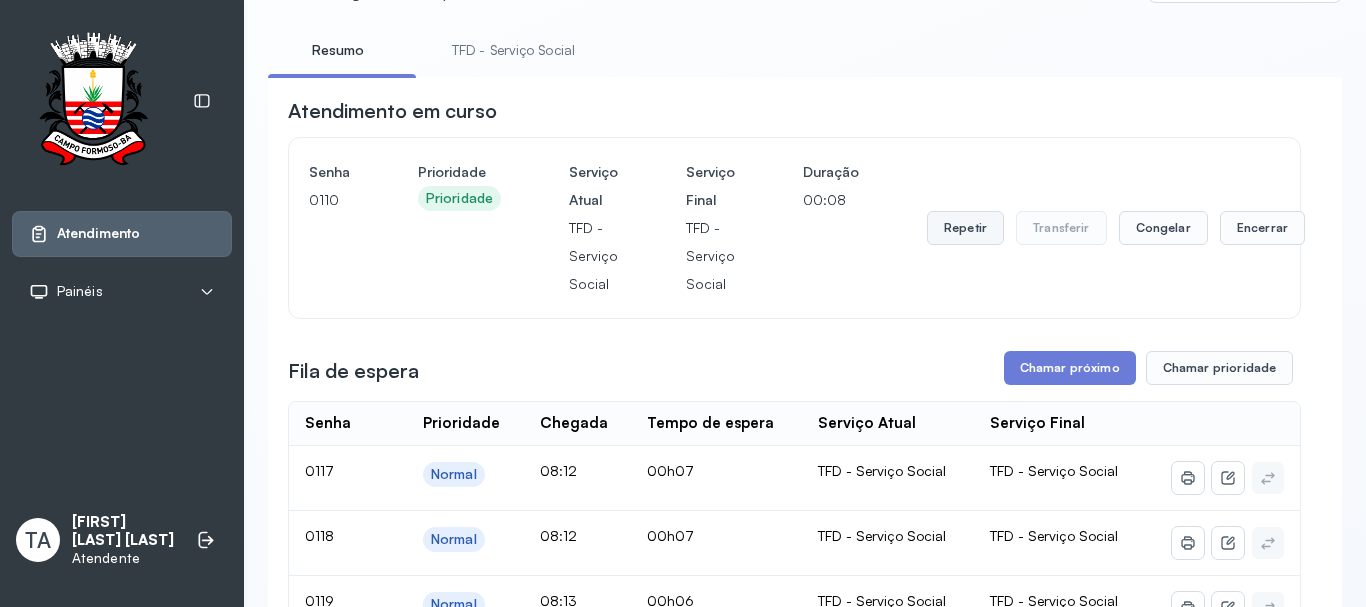 click on "Repetir" at bounding box center [965, 228] 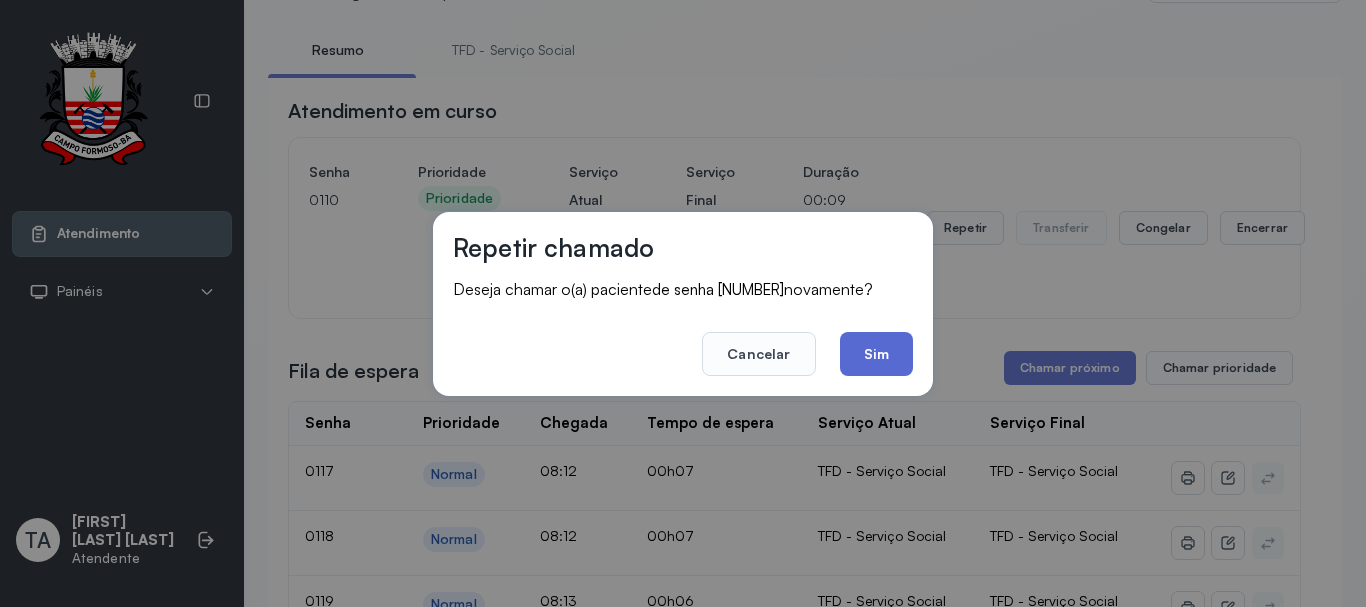 click on "Sim" 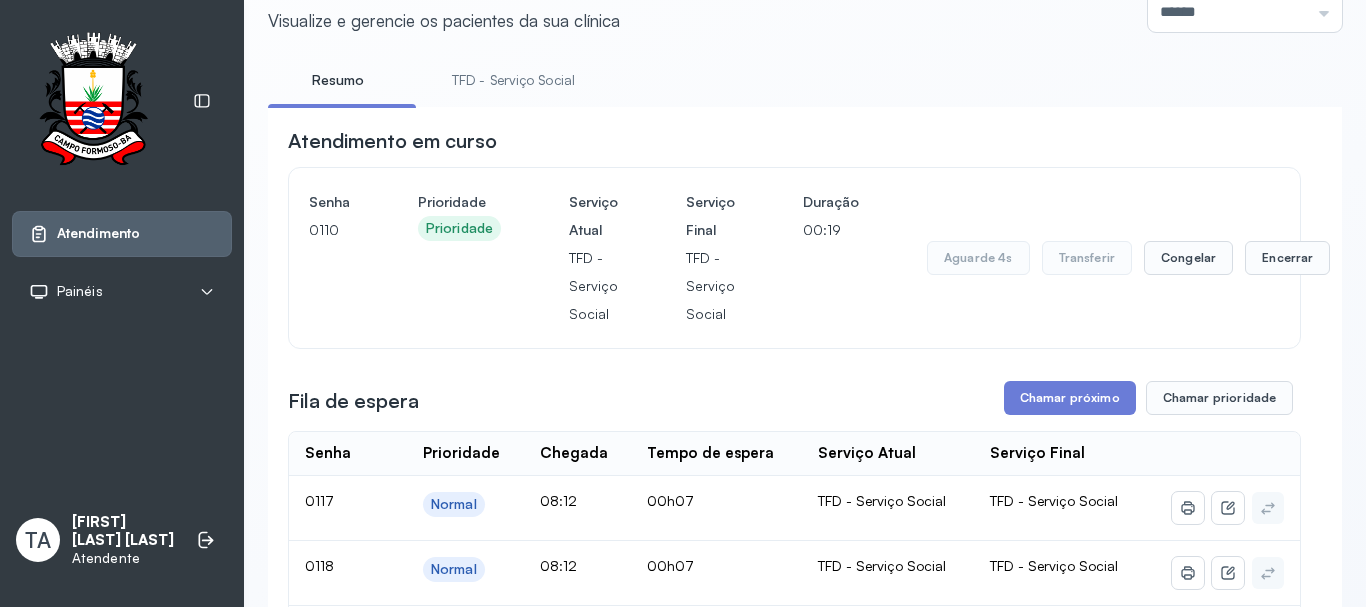 scroll, scrollTop: 0, scrollLeft: 0, axis: both 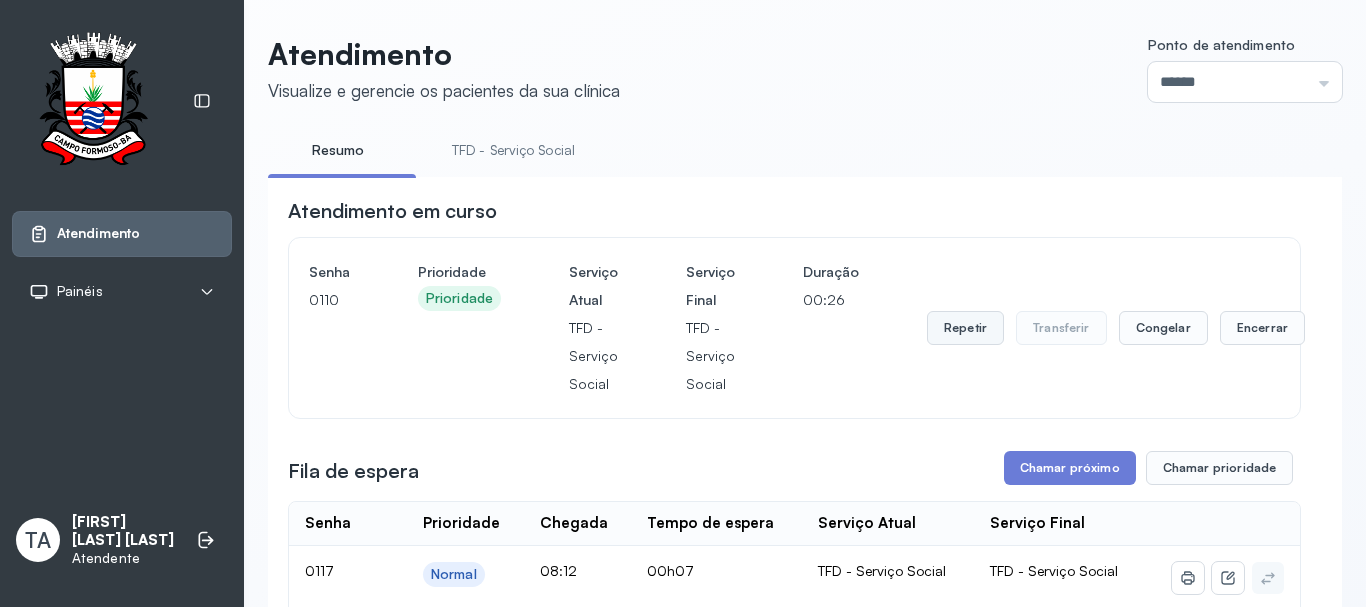 click on "Repetir" at bounding box center (965, 328) 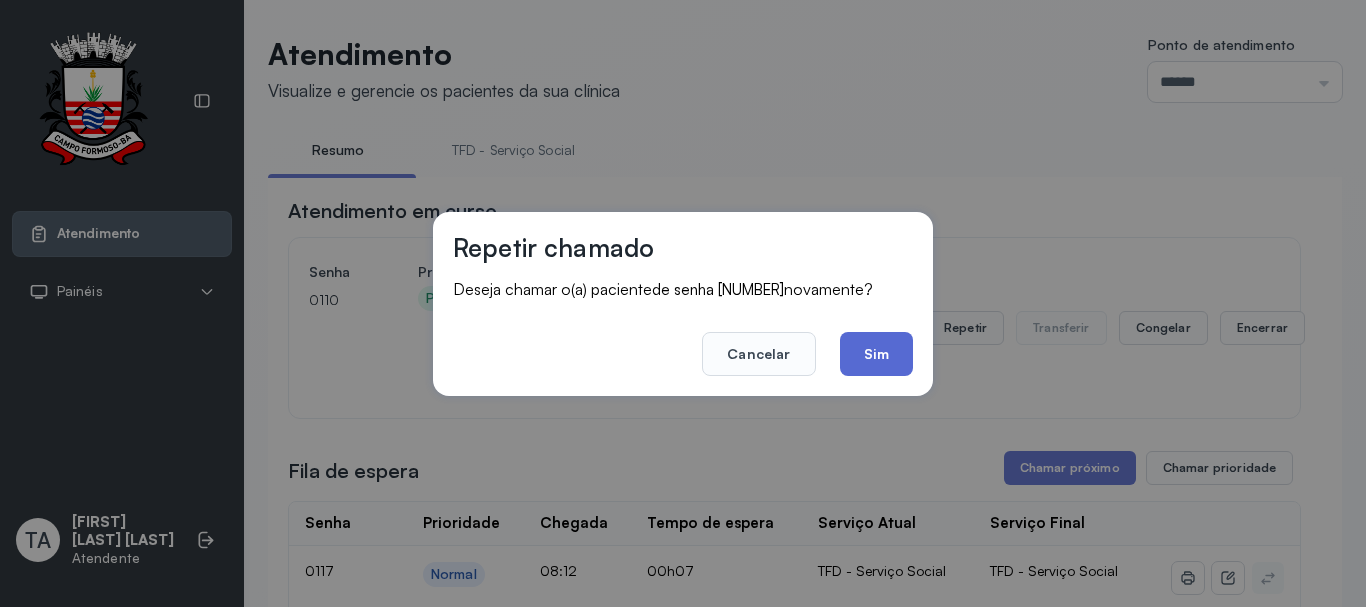 click on "Sim" 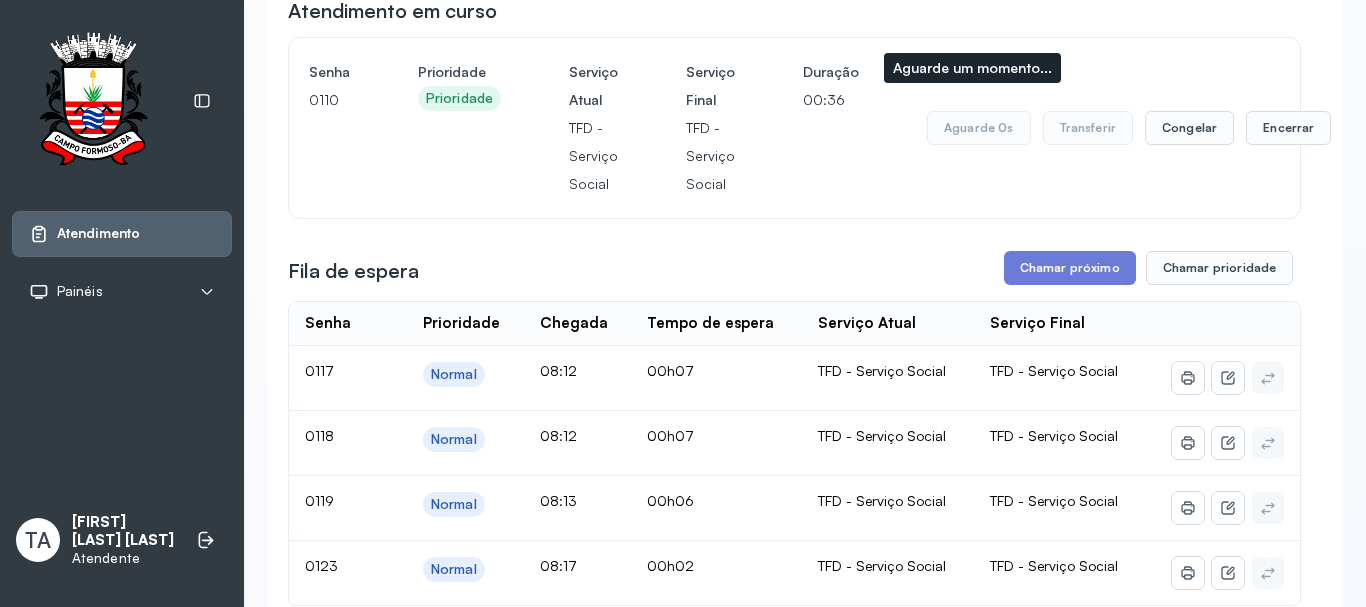 scroll, scrollTop: 300, scrollLeft: 0, axis: vertical 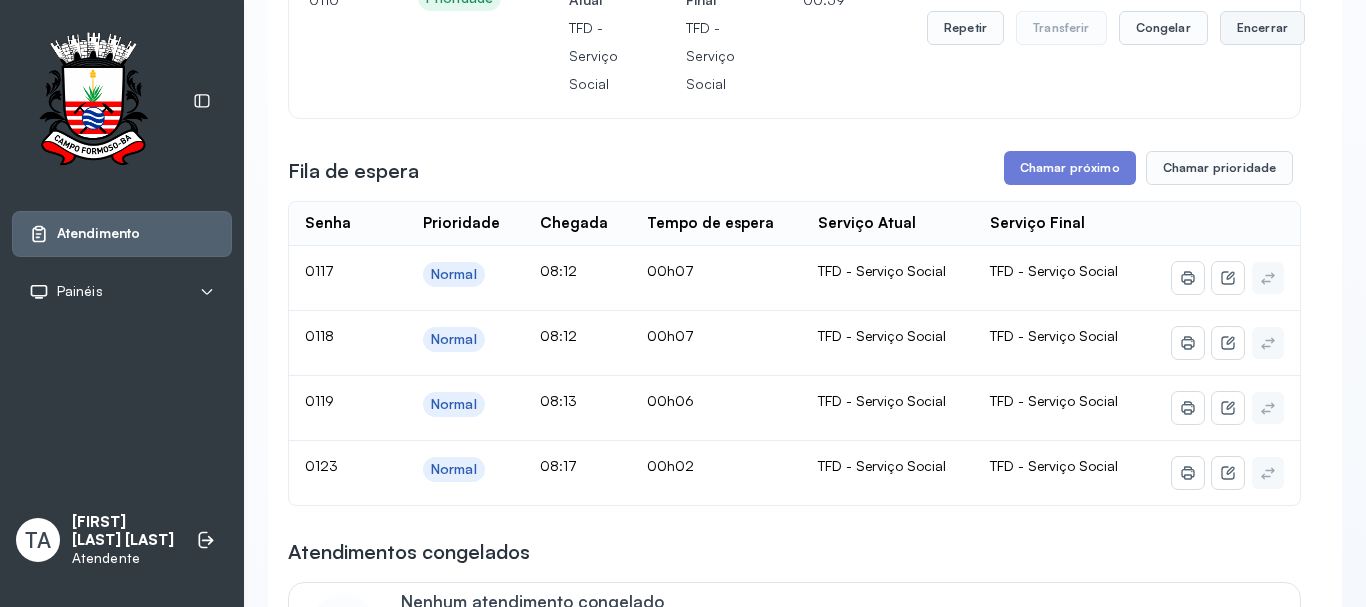 click on "Encerrar" at bounding box center (1262, 28) 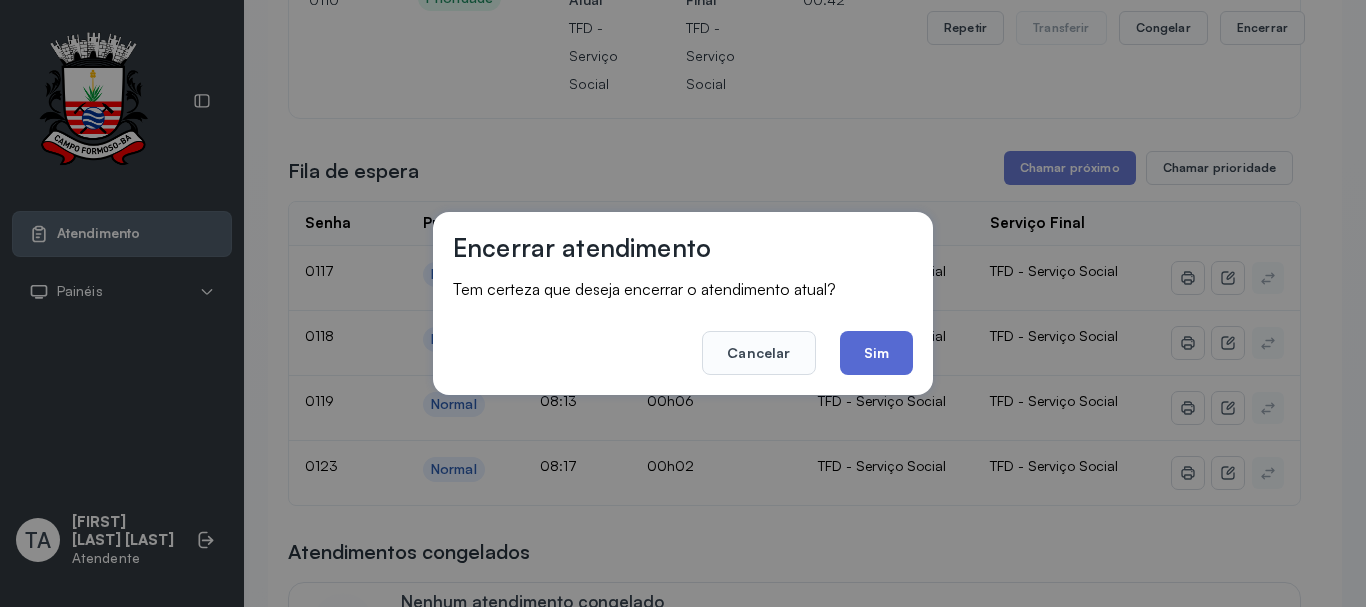 click on "Sim" 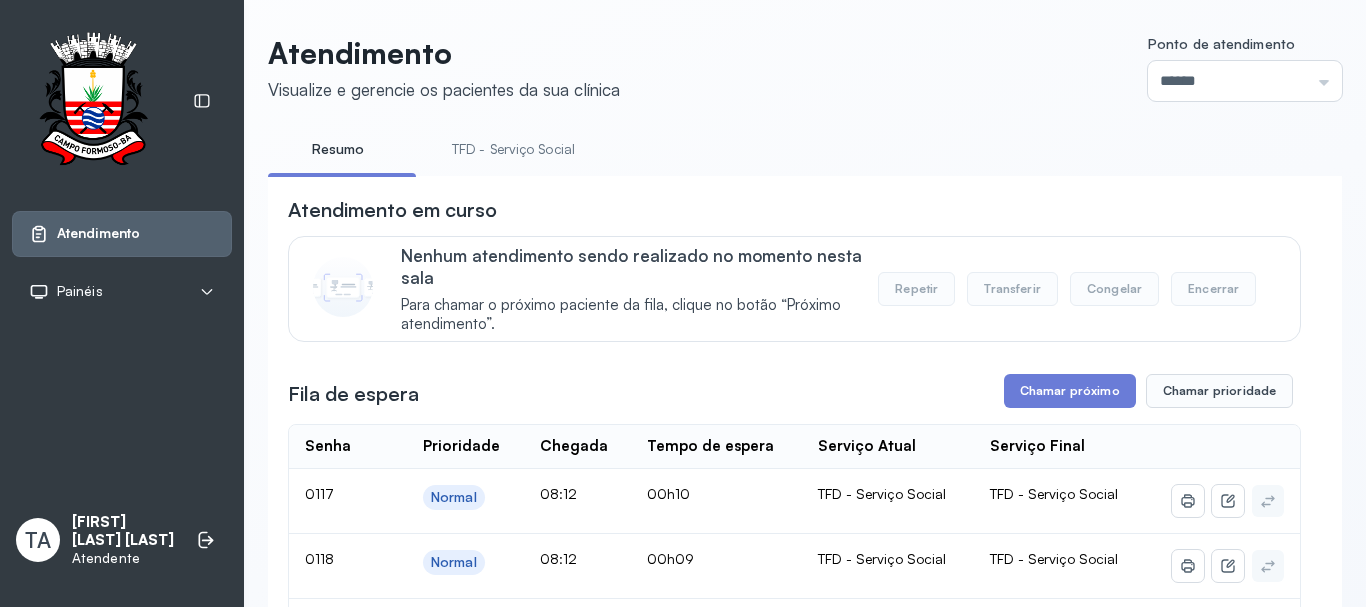 scroll, scrollTop: 0, scrollLeft: 0, axis: both 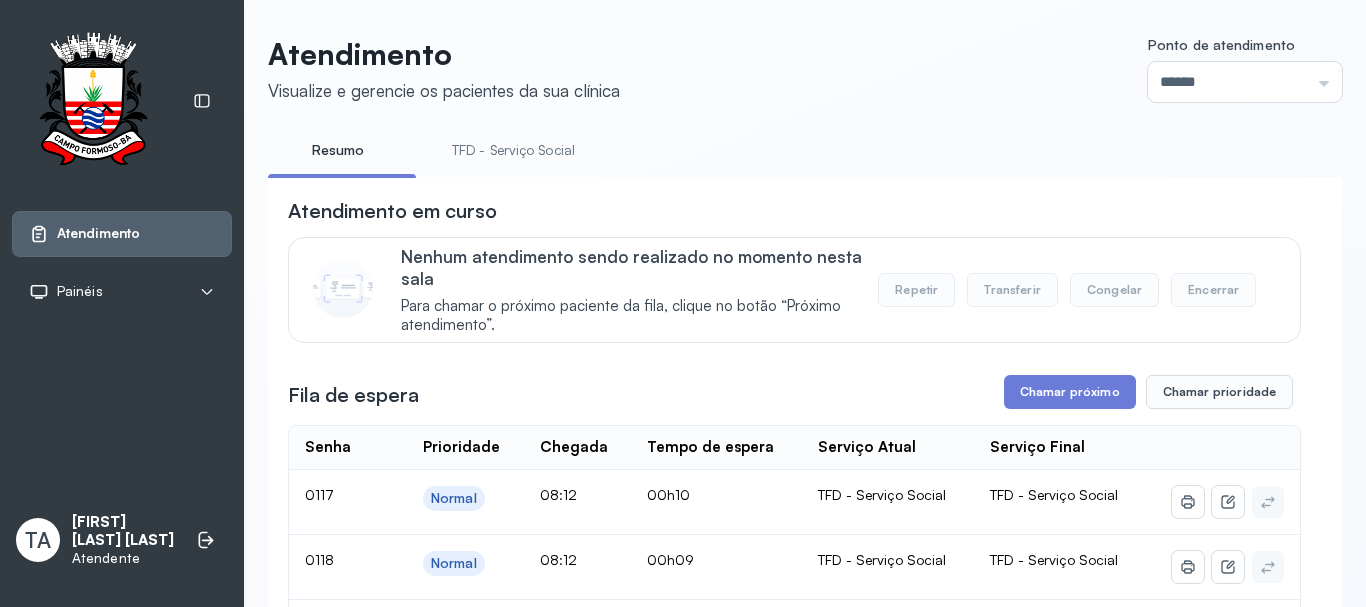 click on "TFD - Serviço Social" at bounding box center [513, 150] 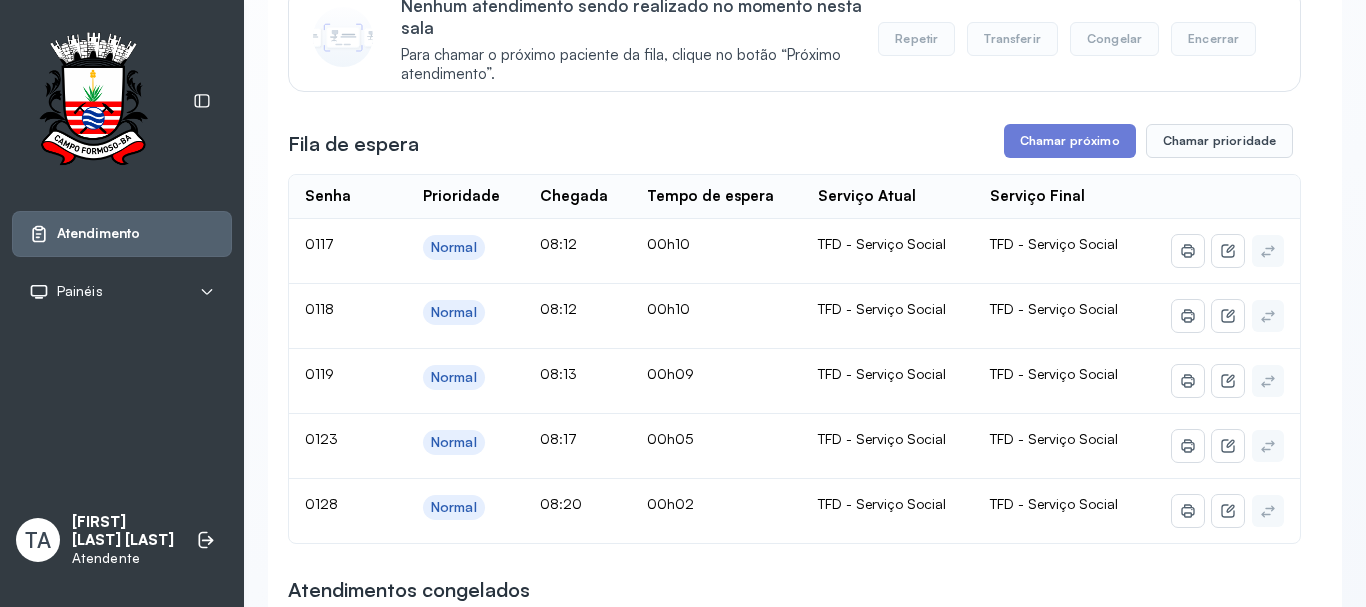 scroll, scrollTop: 300, scrollLeft: 0, axis: vertical 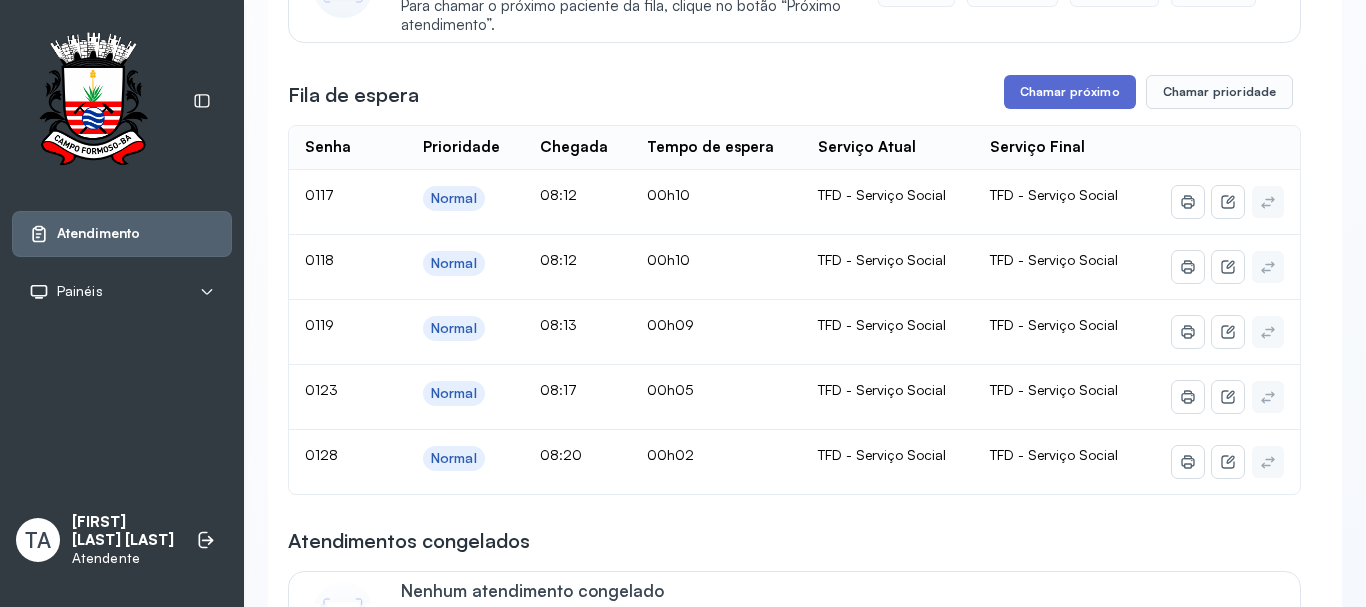 click on "Chamar próximo" at bounding box center (1070, 92) 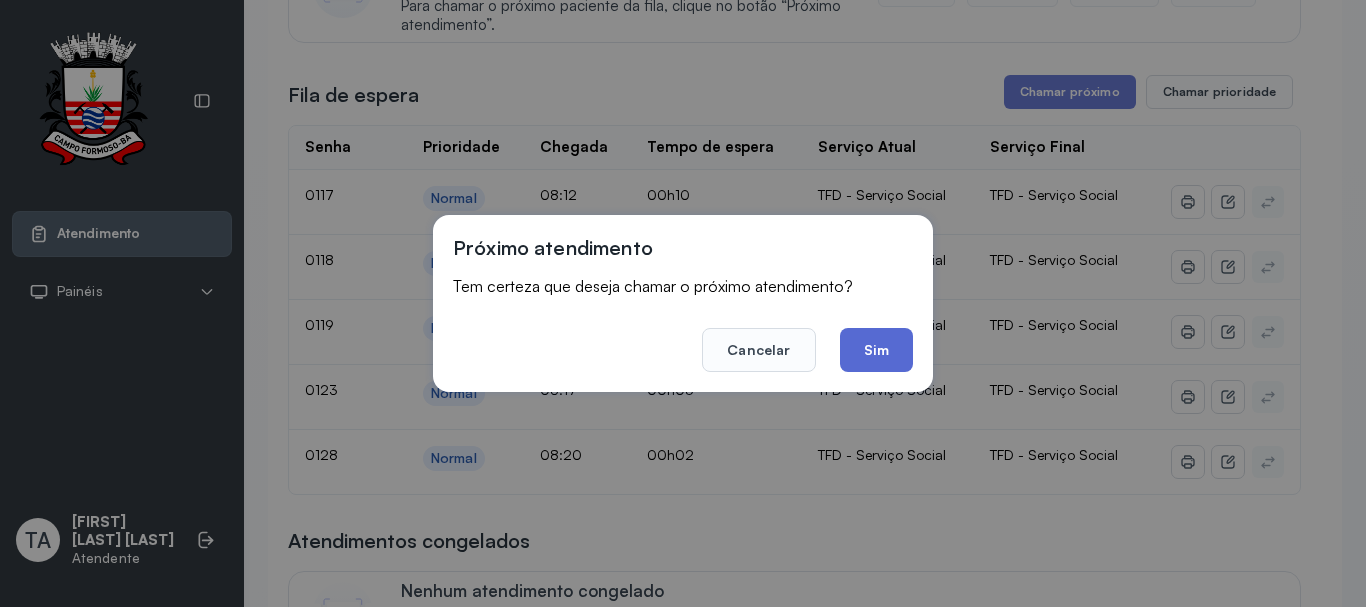 click on "Sim" 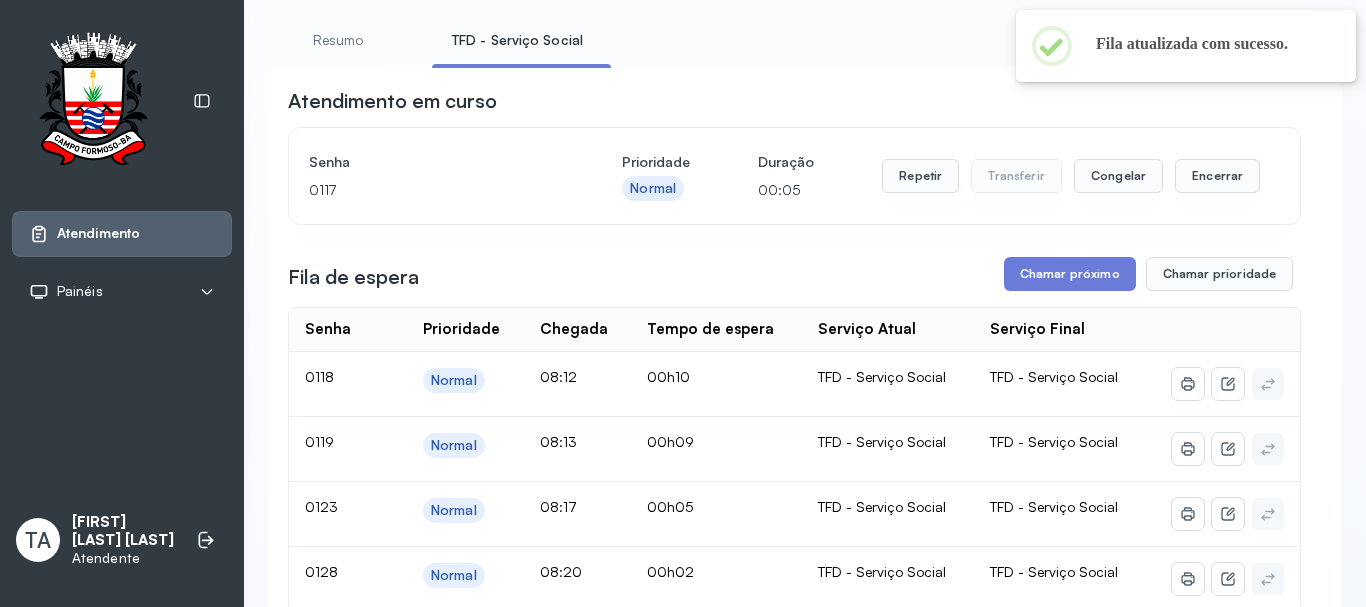 scroll, scrollTop: 100, scrollLeft: 0, axis: vertical 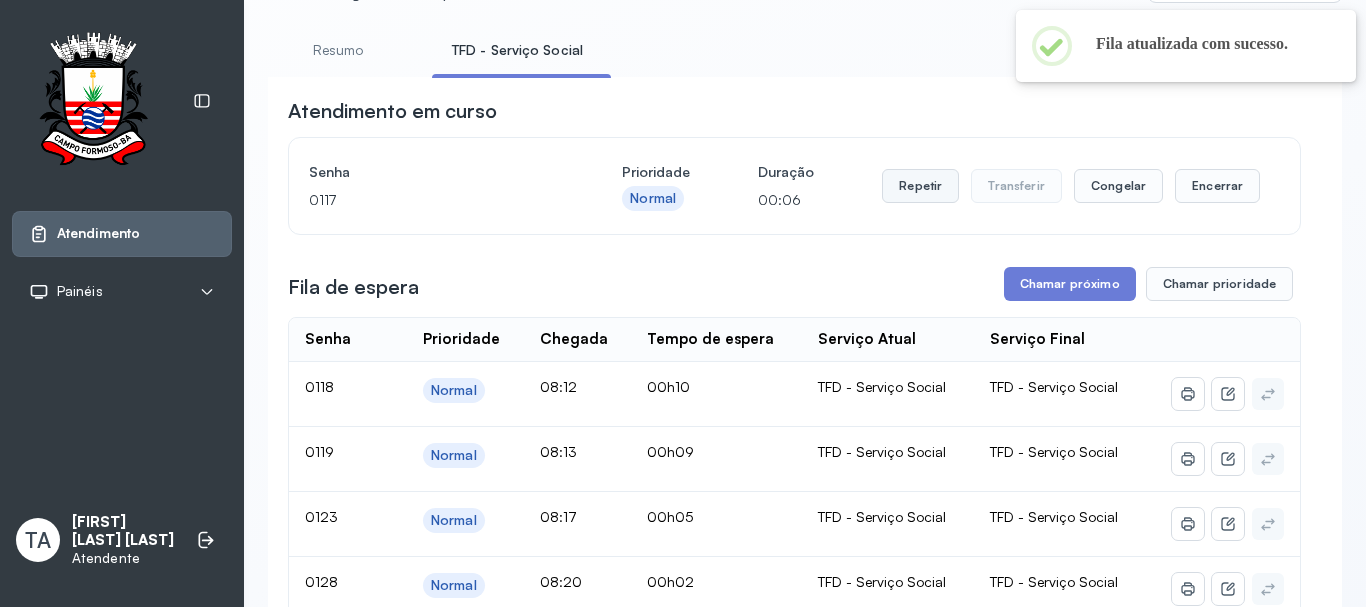 click on "Repetir" at bounding box center (920, 186) 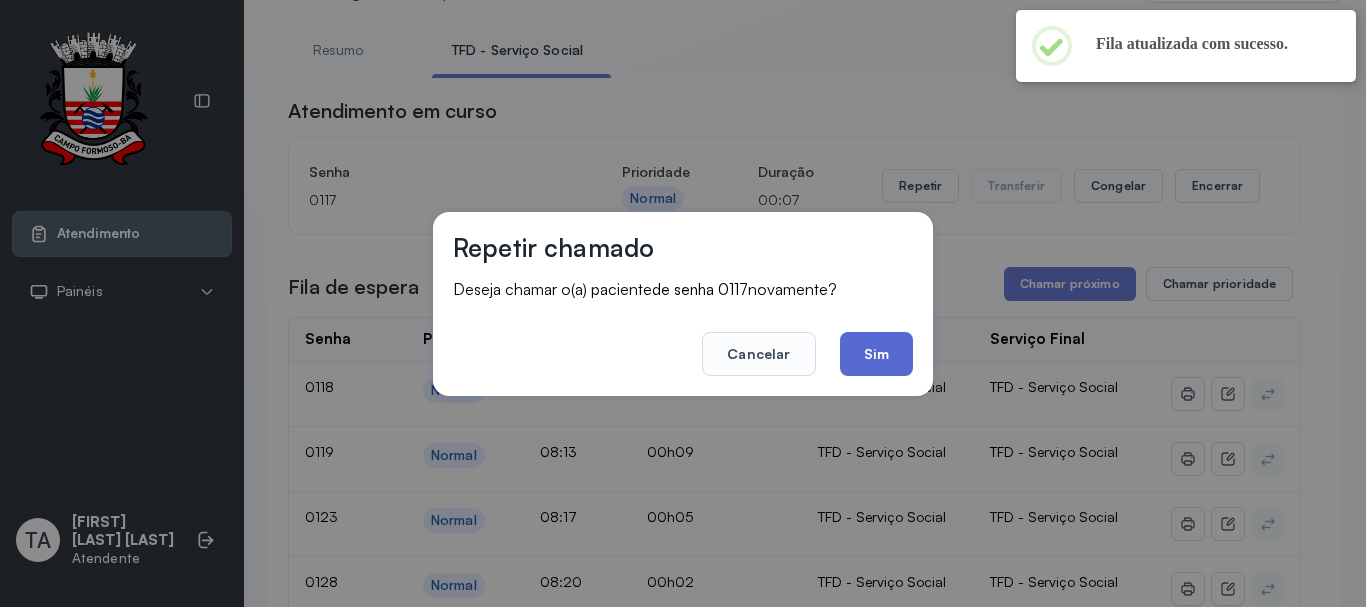click on "Sim" 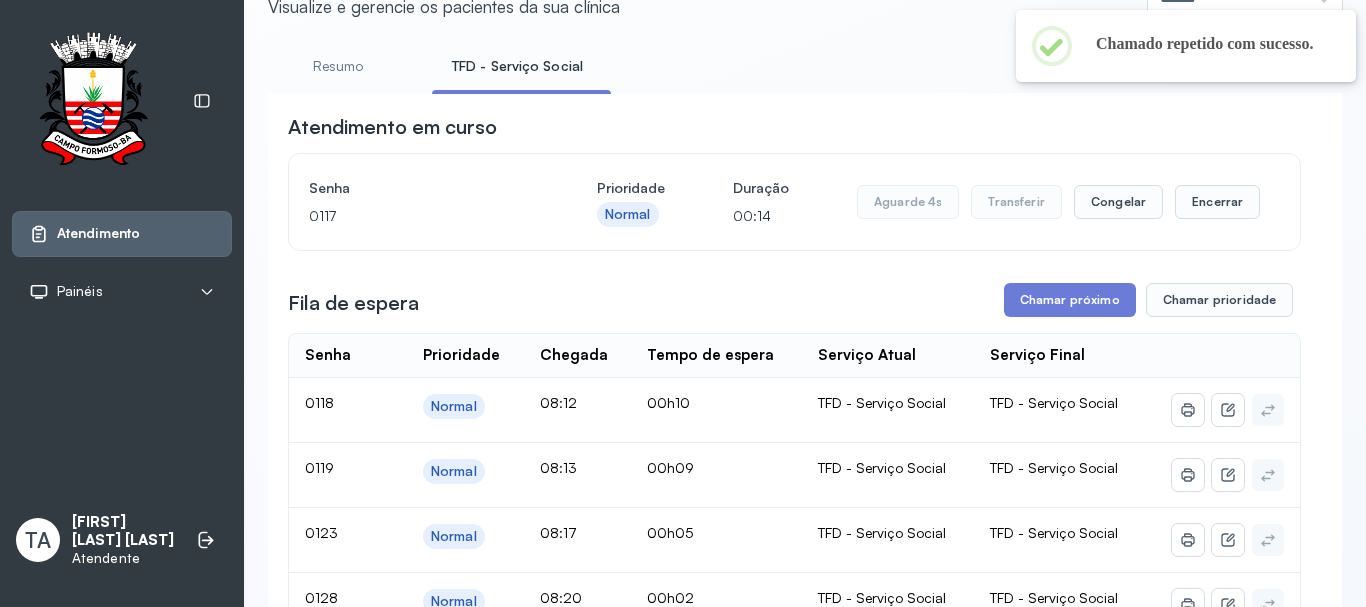 scroll, scrollTop: 0, scrollLeft: 0, axis: both 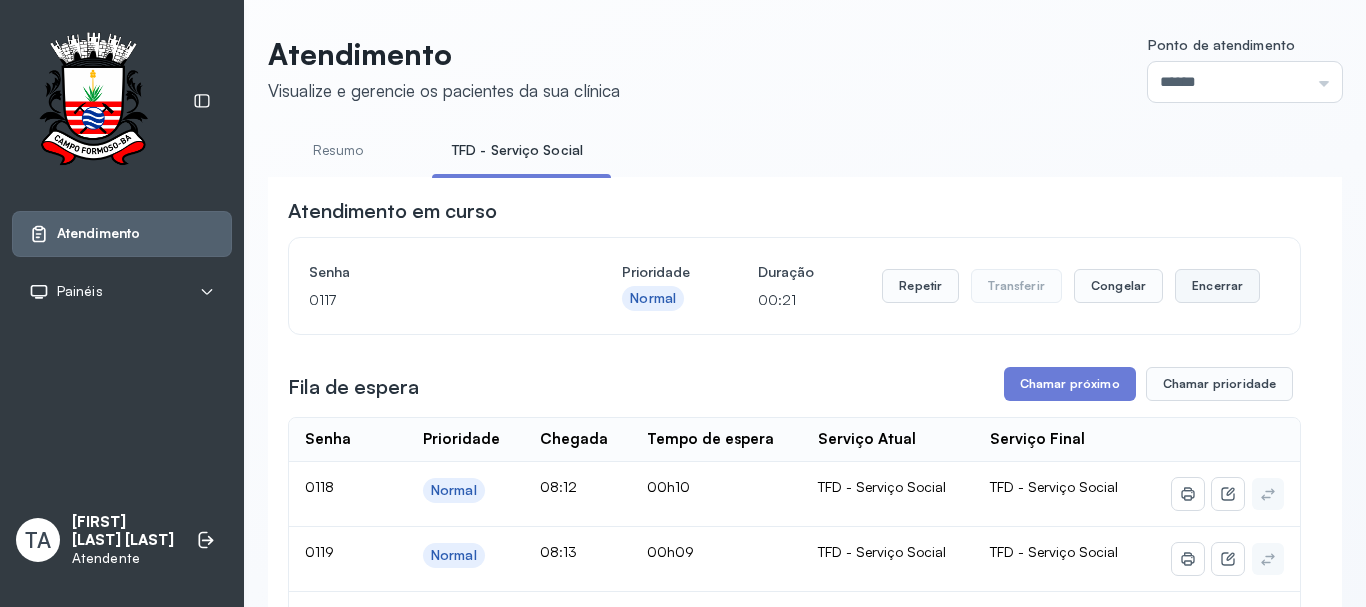 click on "Encerrar" at bounding box center (1217, 286) 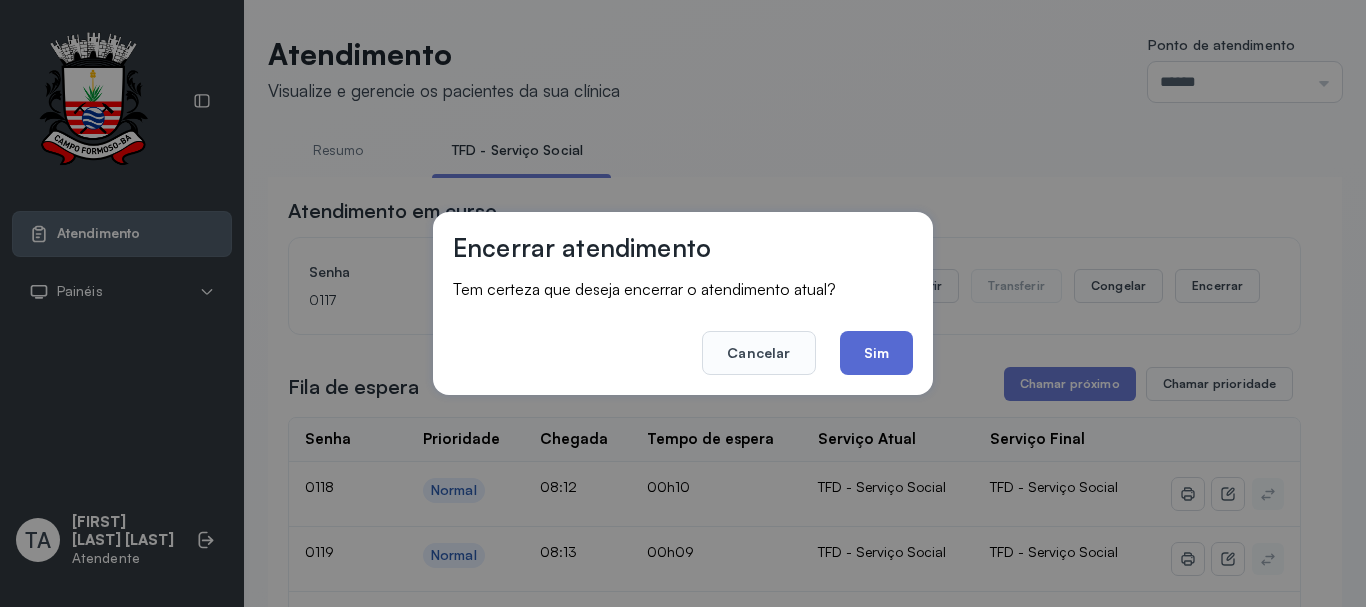 click on "Sim" 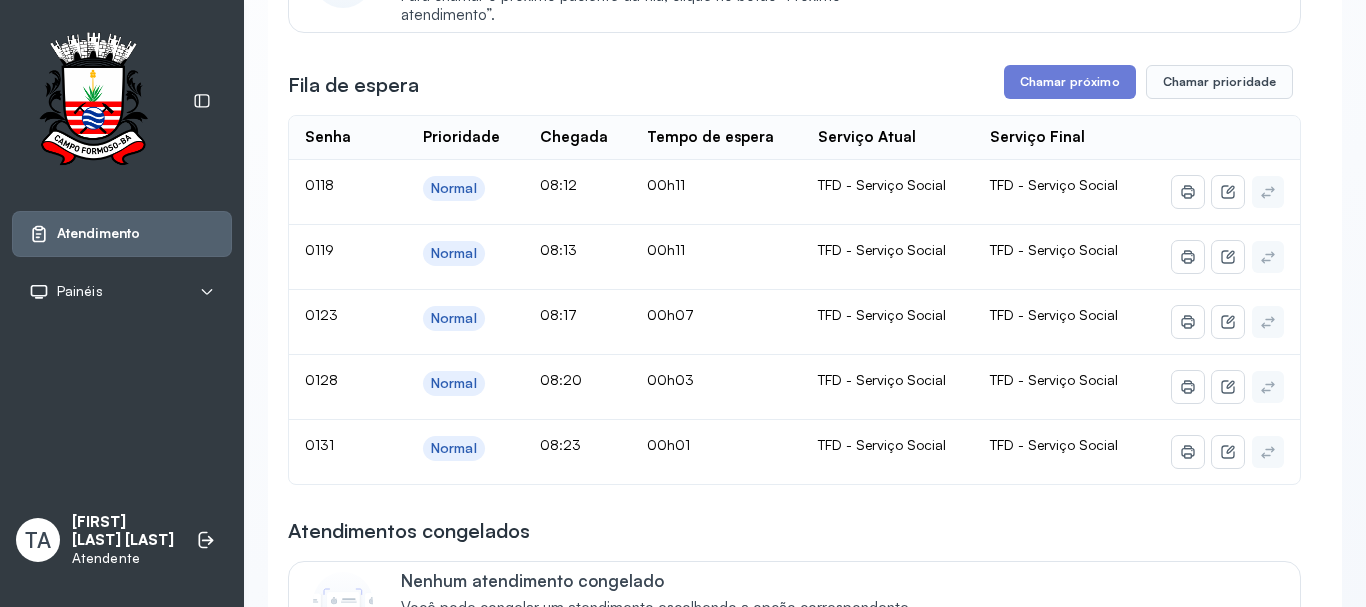 scroll, scrollTop: 262, scrollLeft: 0, axis: vertical 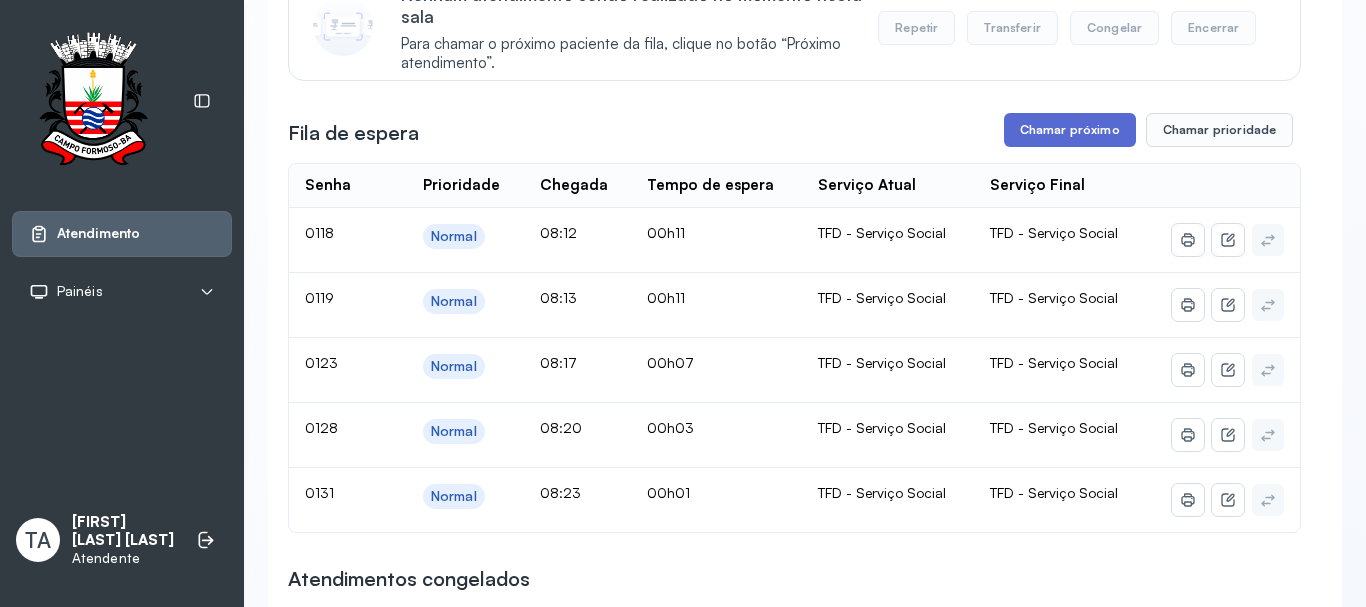 click on "Chamar próximo" at bounding box center (1070, 130) 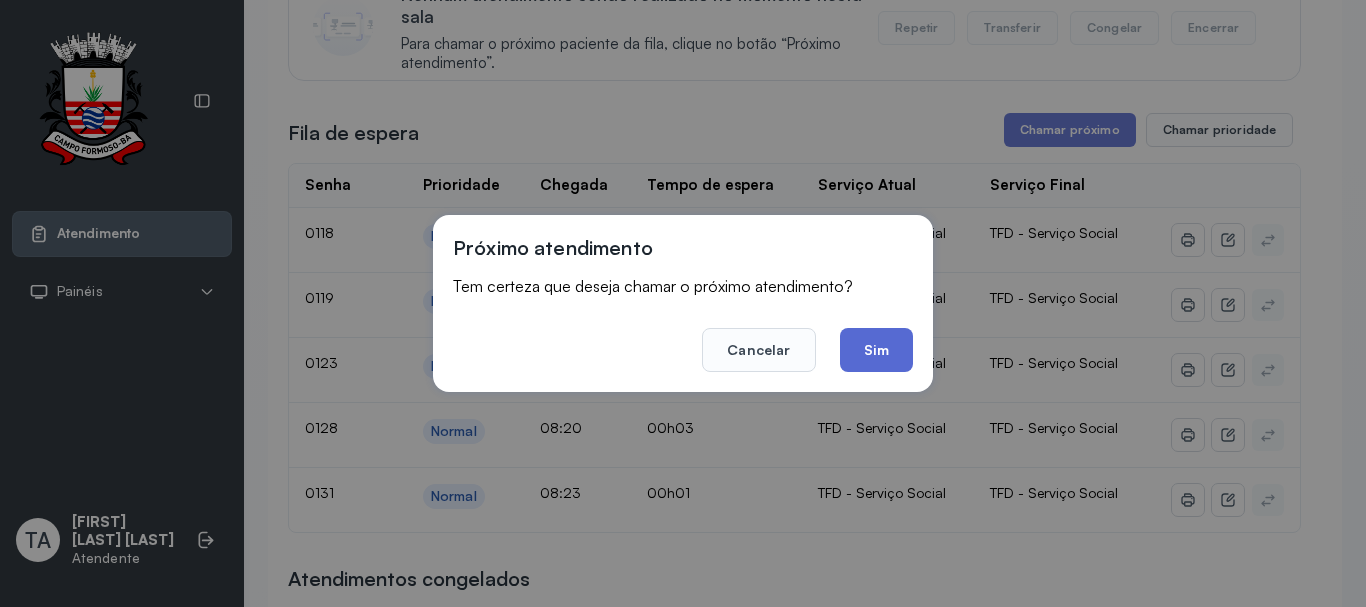 click on "Sim" 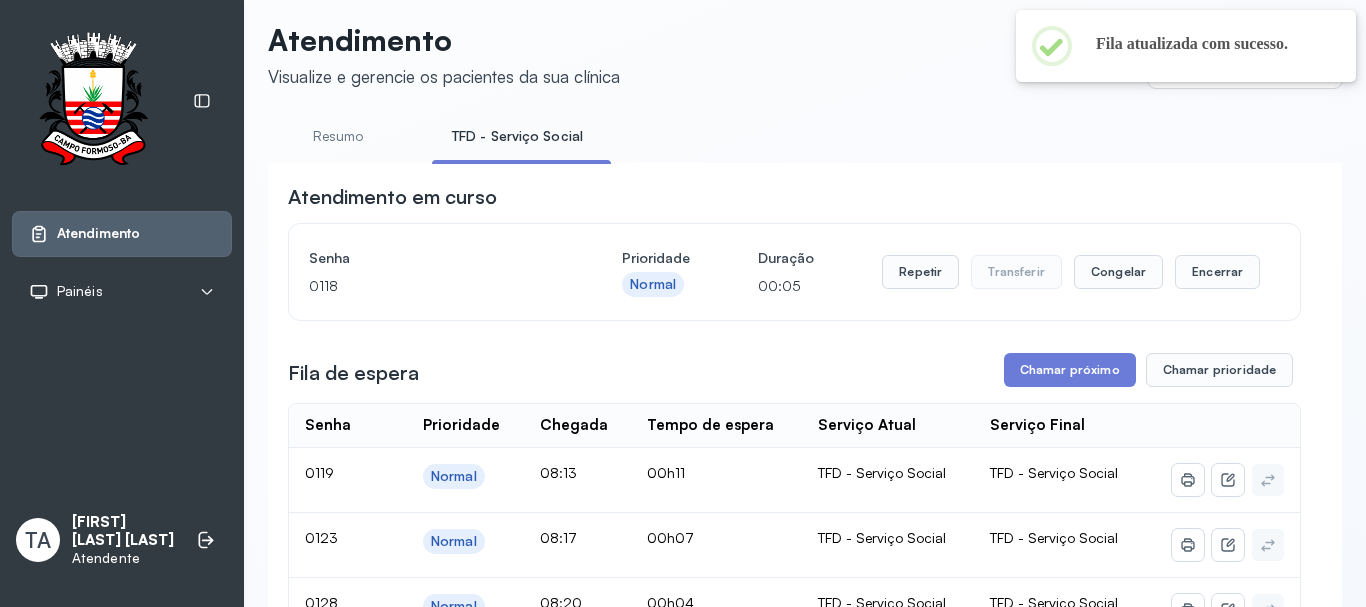 scroll, scrollTop: 0, scrollLeft: 0, axis: both 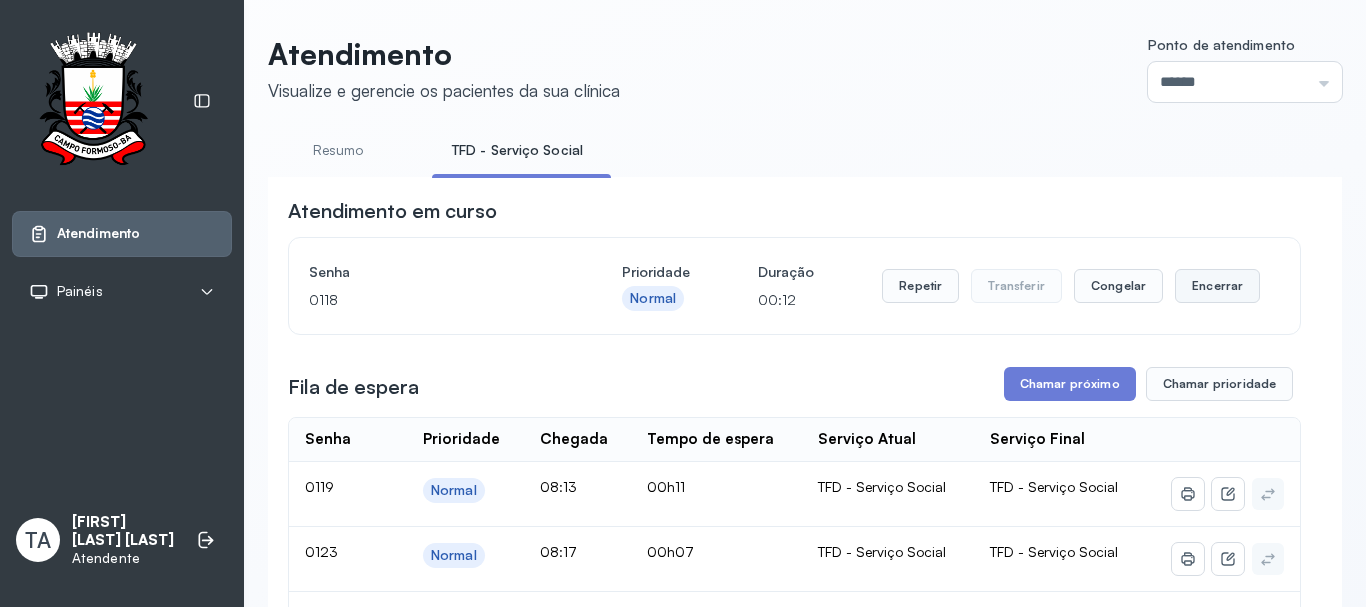 click on "Encerrar" at bounding box center (1217, 286) 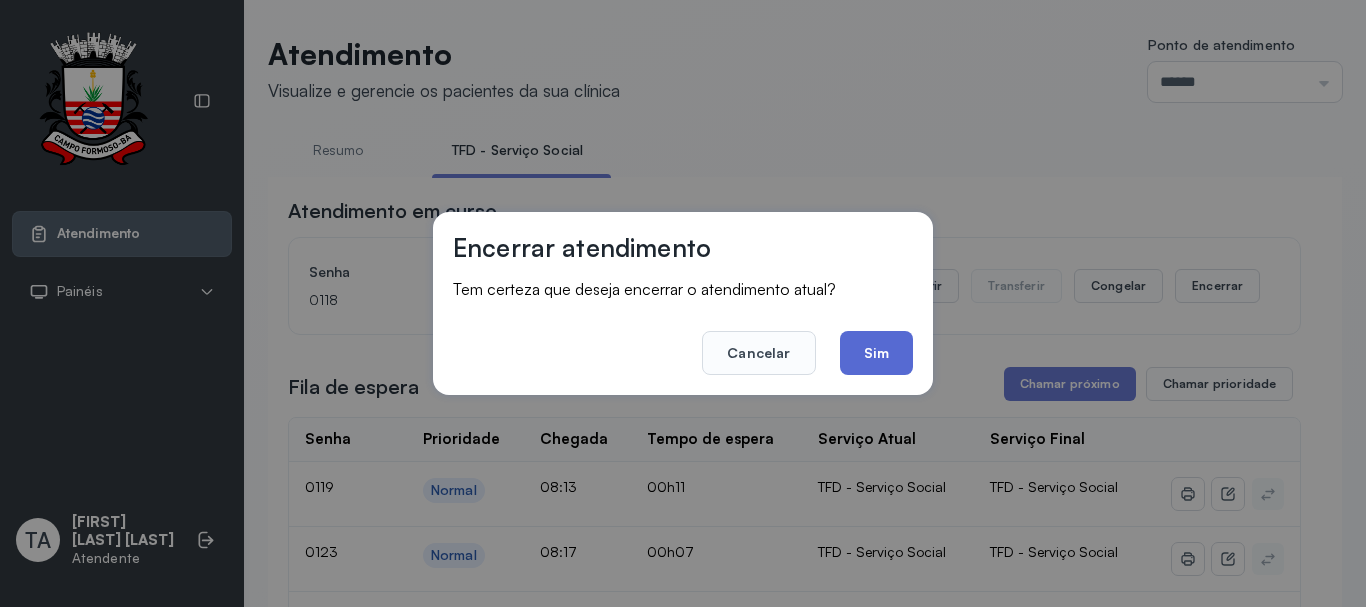 click on "Sim" 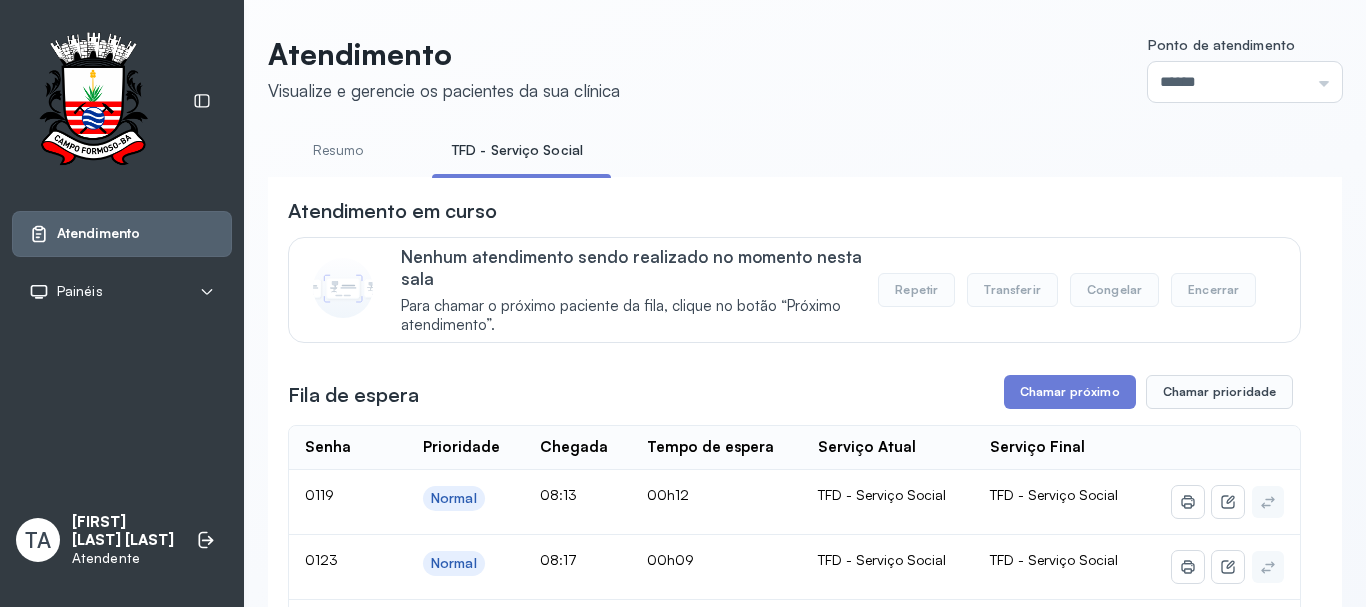 click on "**********" at bounding box center [794, 1075] 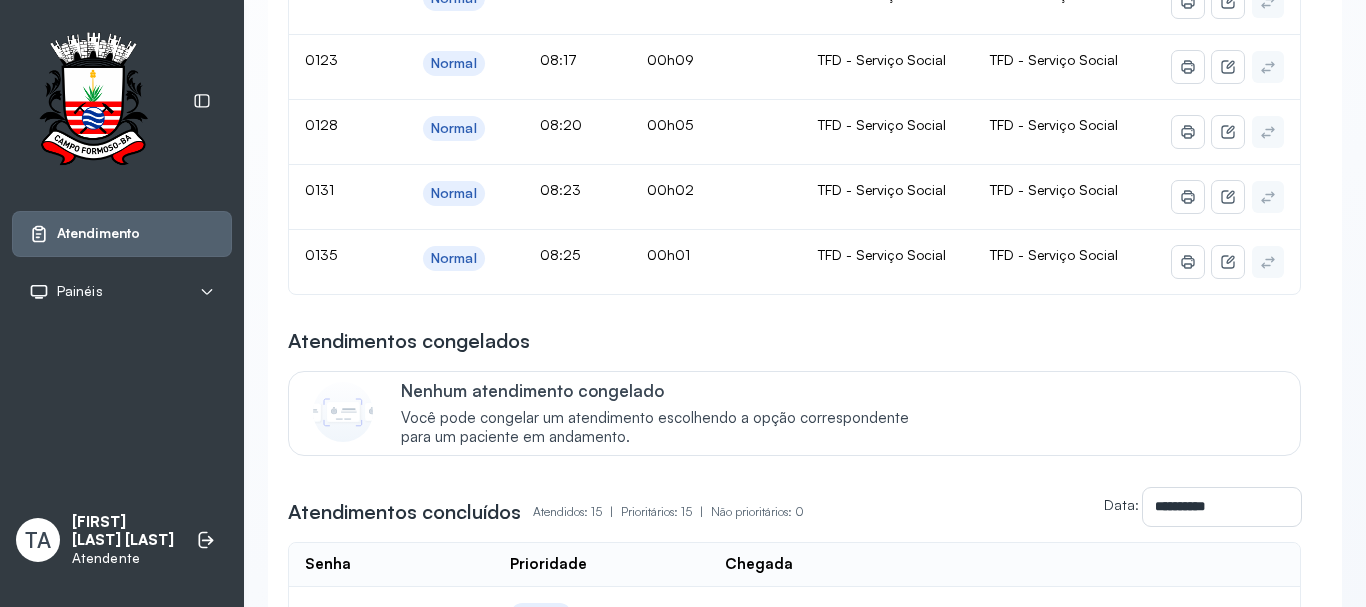 scroll, scrollTop: 300, scrollLeft: 0, axis: vertical 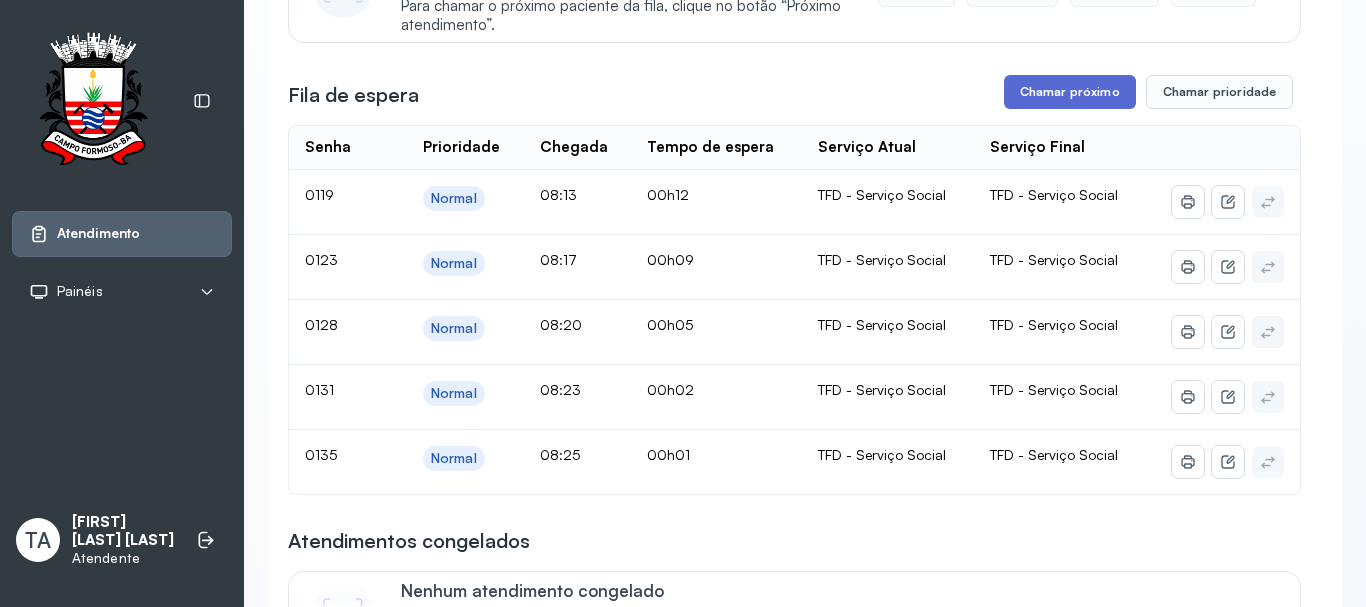click on "Chamar próximo" at bounding box center (1070, 92) 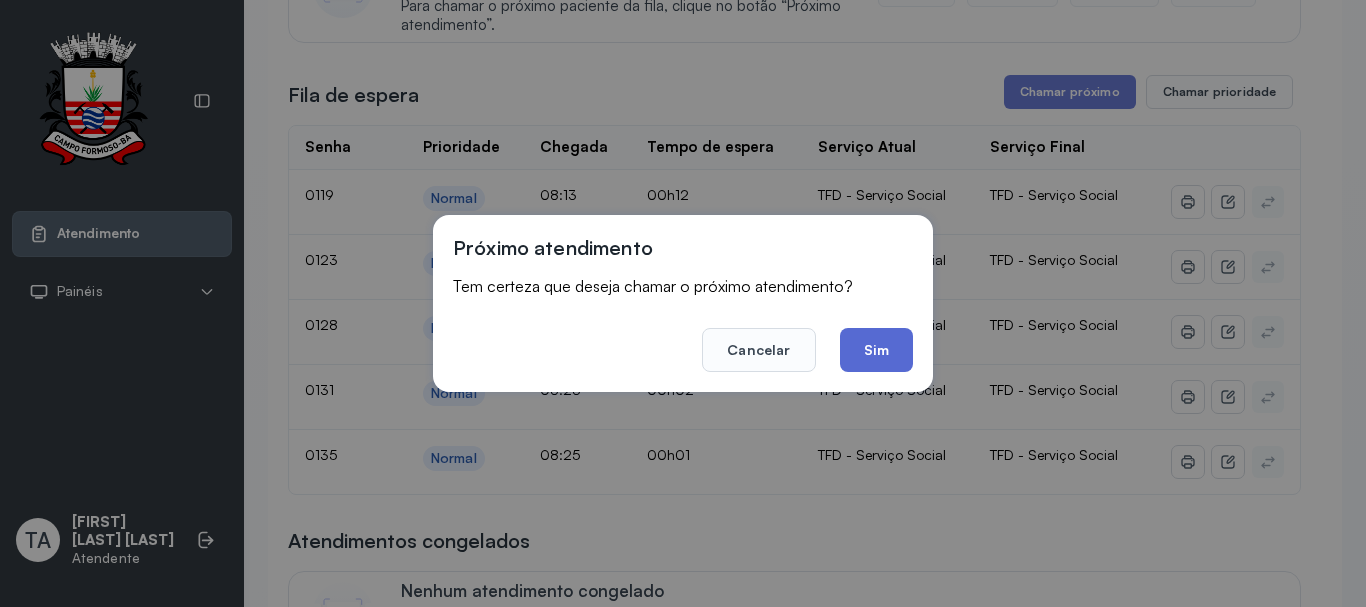 click on "Sim" 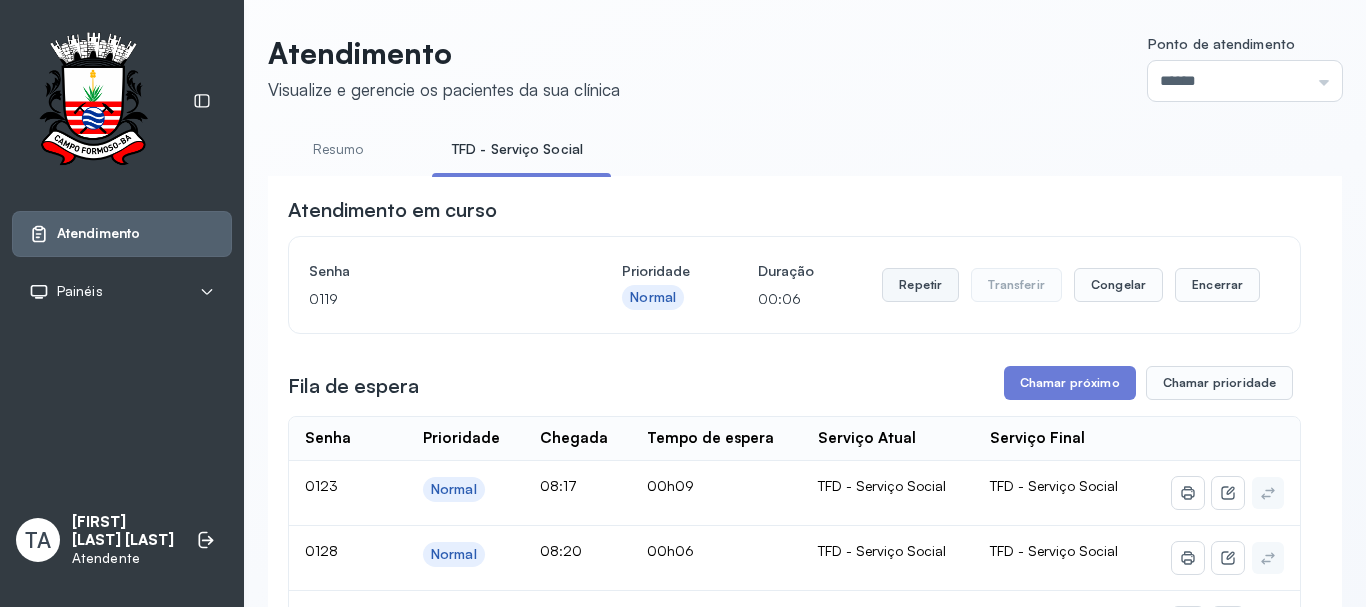 scroll, scrollTop: 0, scrollLeft: 0, axis: both 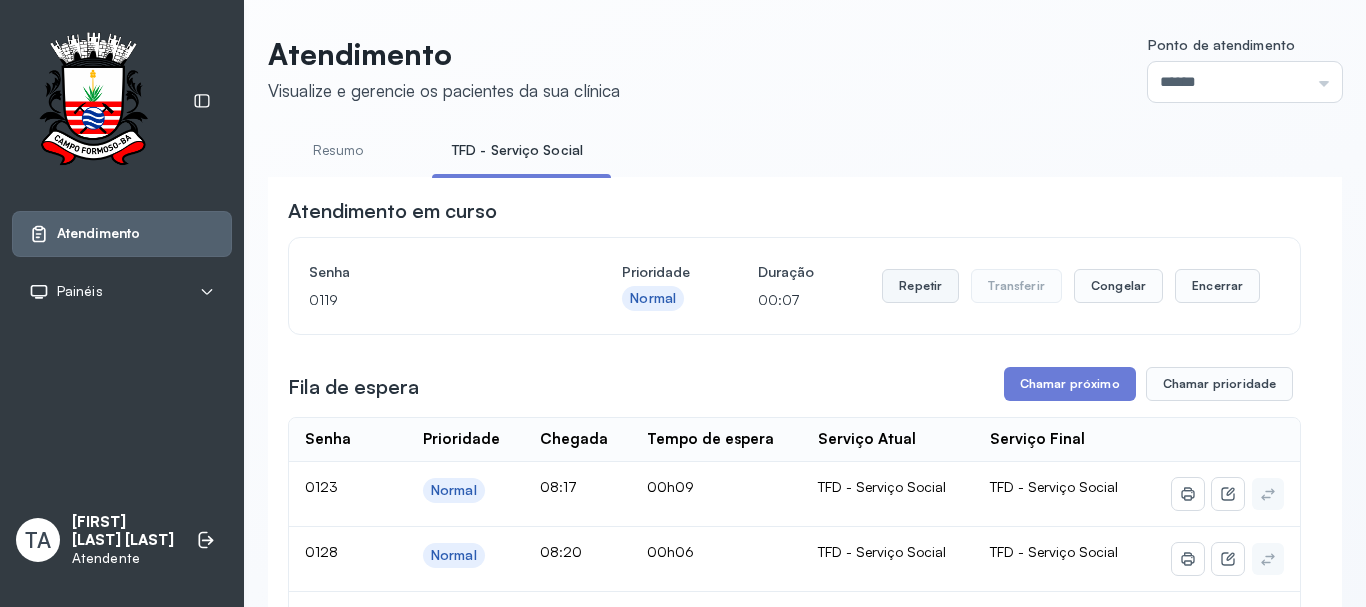 click on "Repetir" at bounding box center [920, 286] 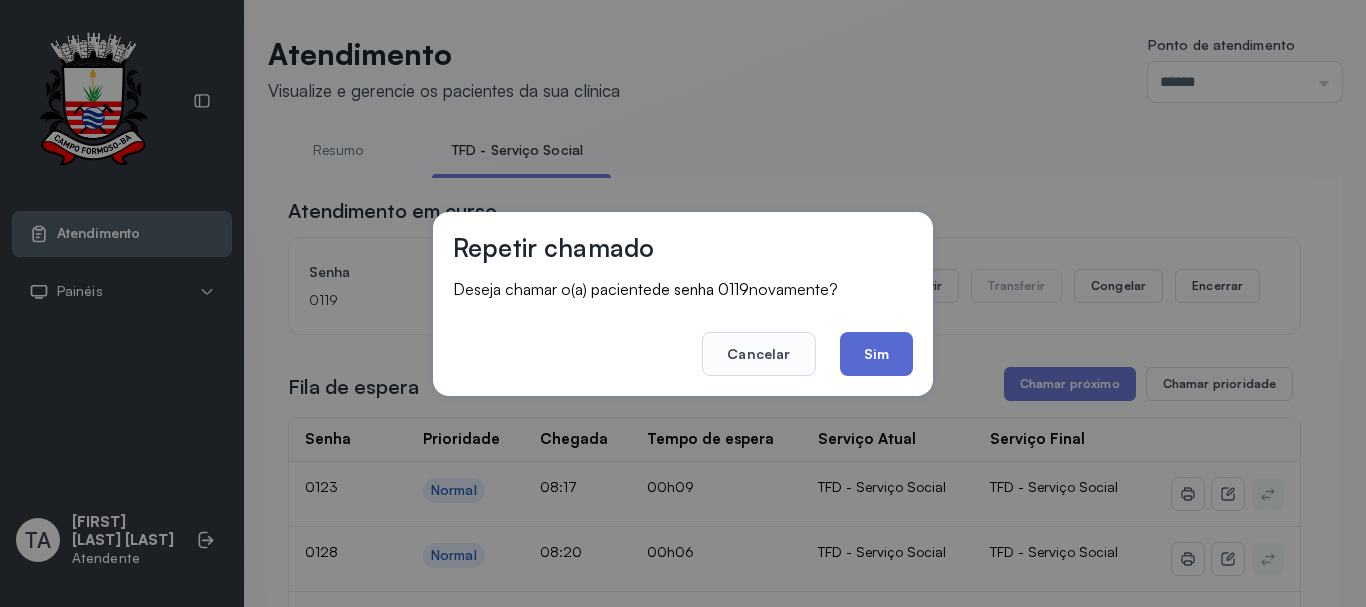 click on "Sim" 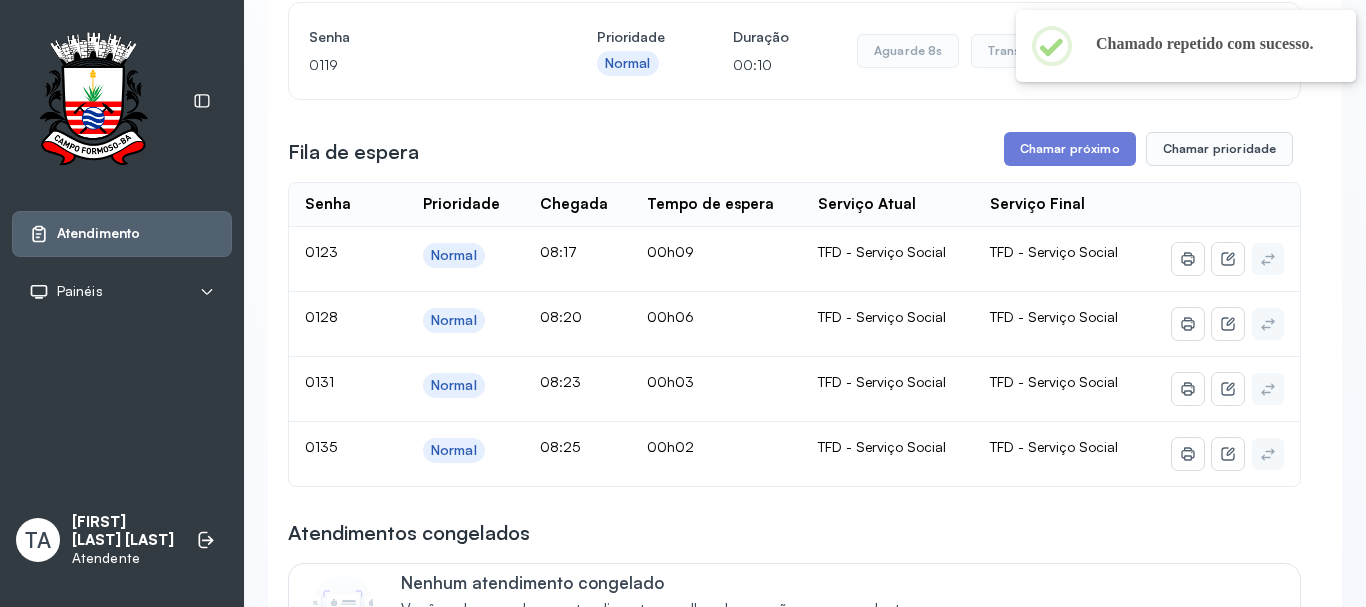 scroll, scrollTop: 200, scrollLeft: 0, axis: vertical 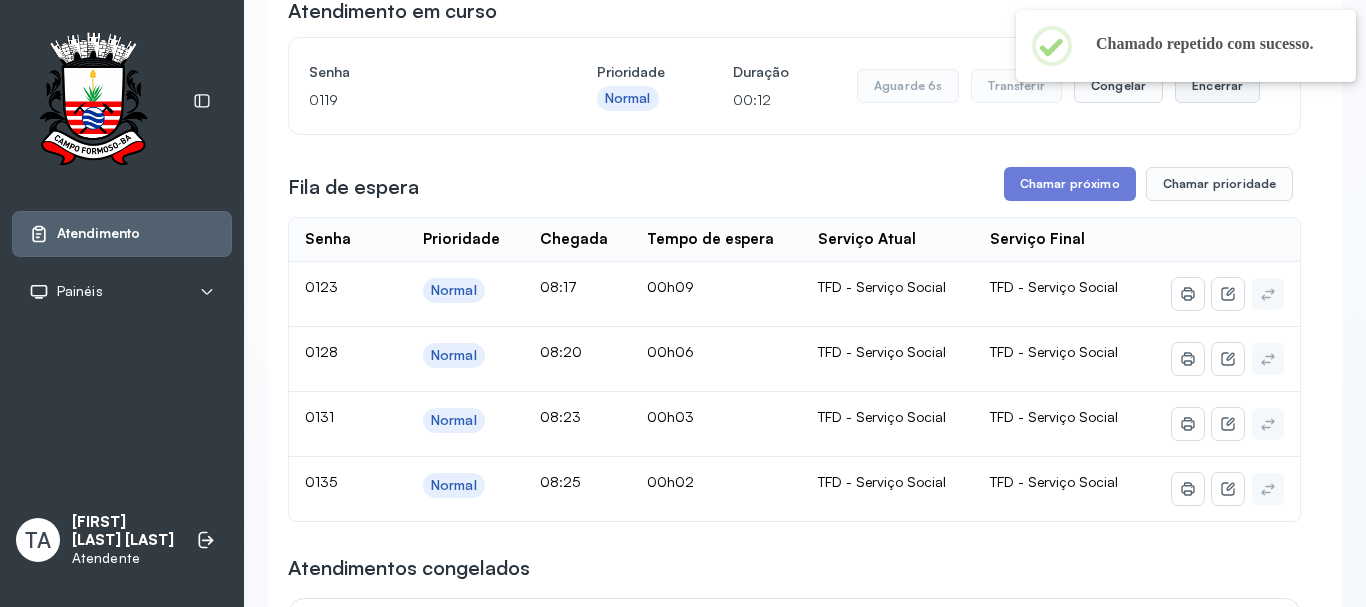 click on "Encerrar" at bounding box center (1217, 86) 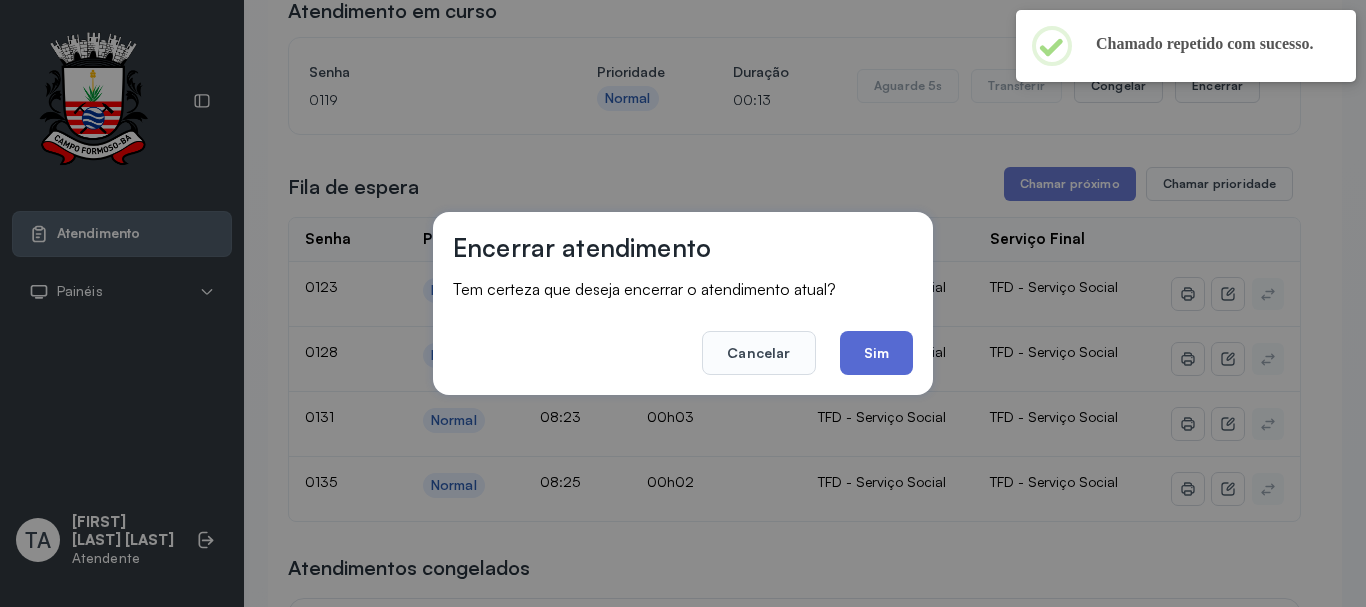 click on "Sim" 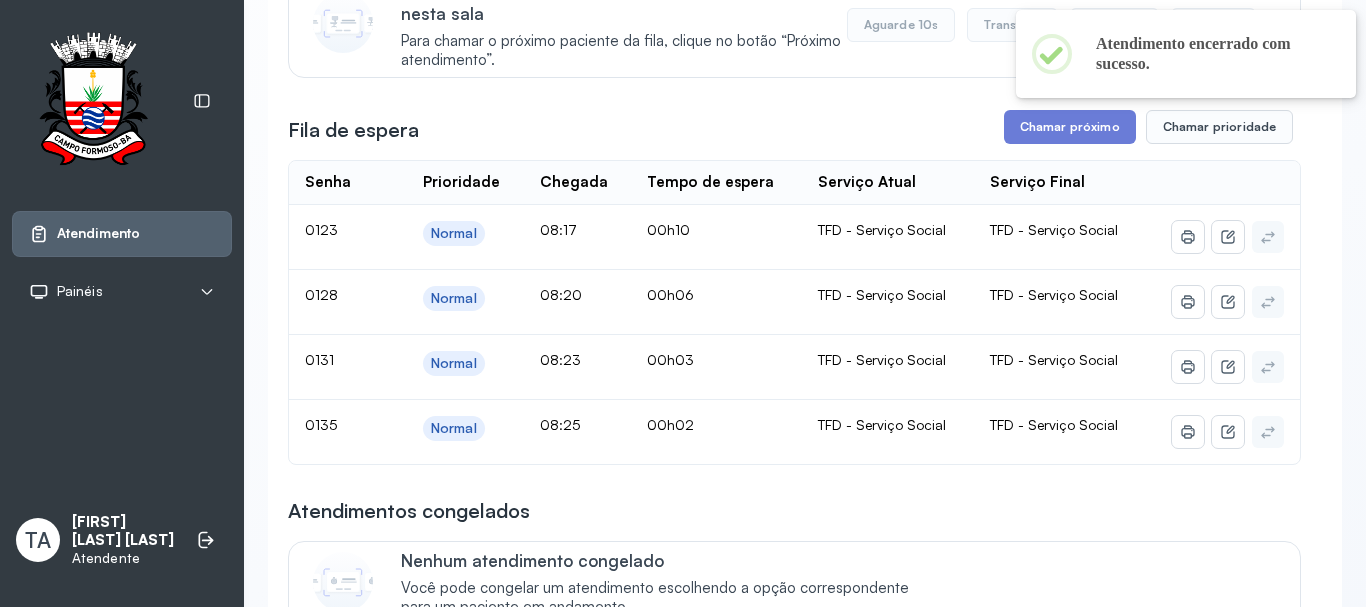 scroll, scrollTop: 300, scrollLeft: 0, axis: vertical 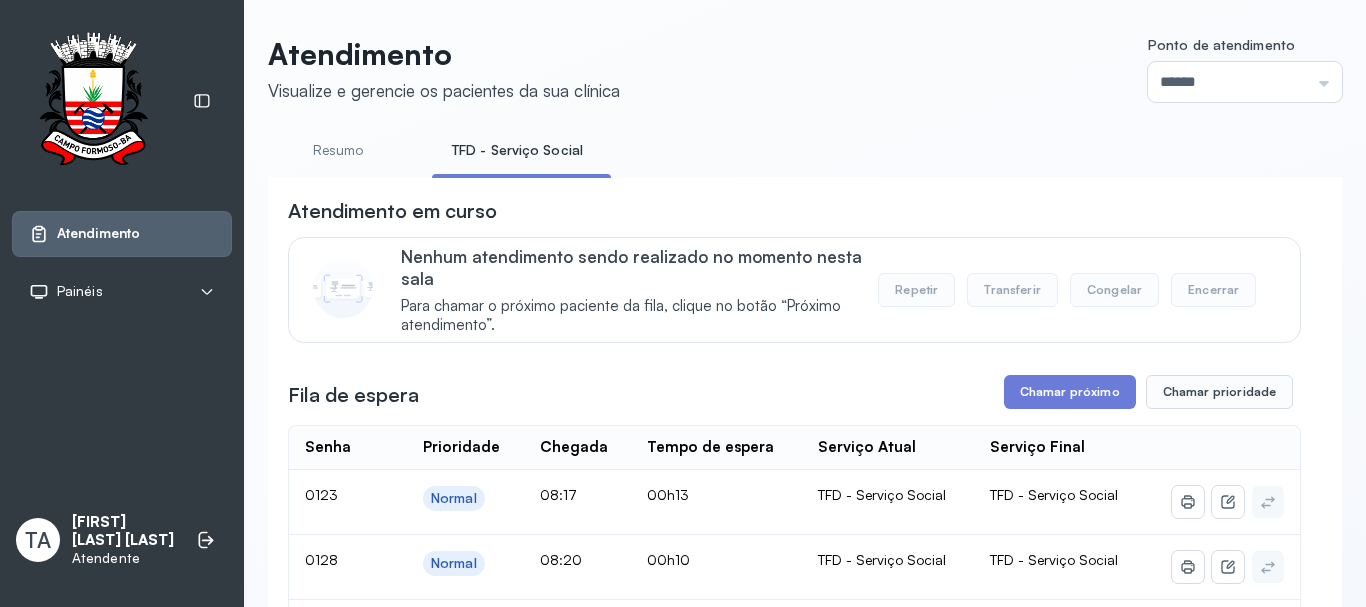 click on "**********" at bounding box center [794, 1104] 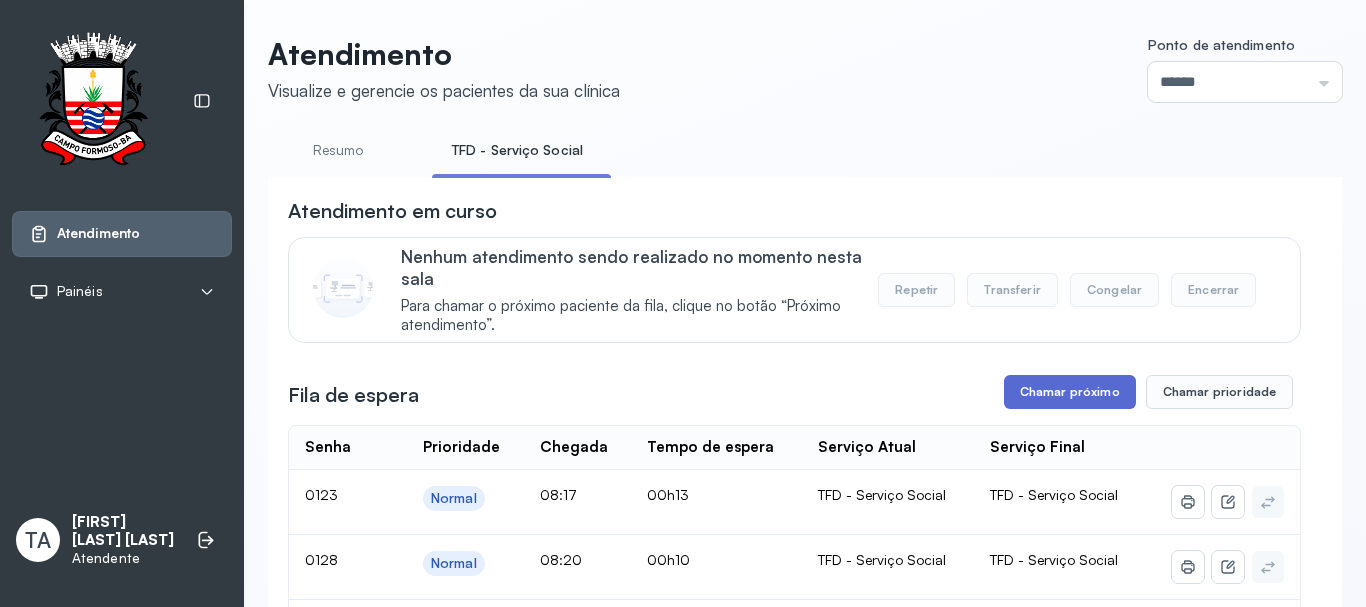 click on "Chamar próximo" at bounding box center (1070, 392) 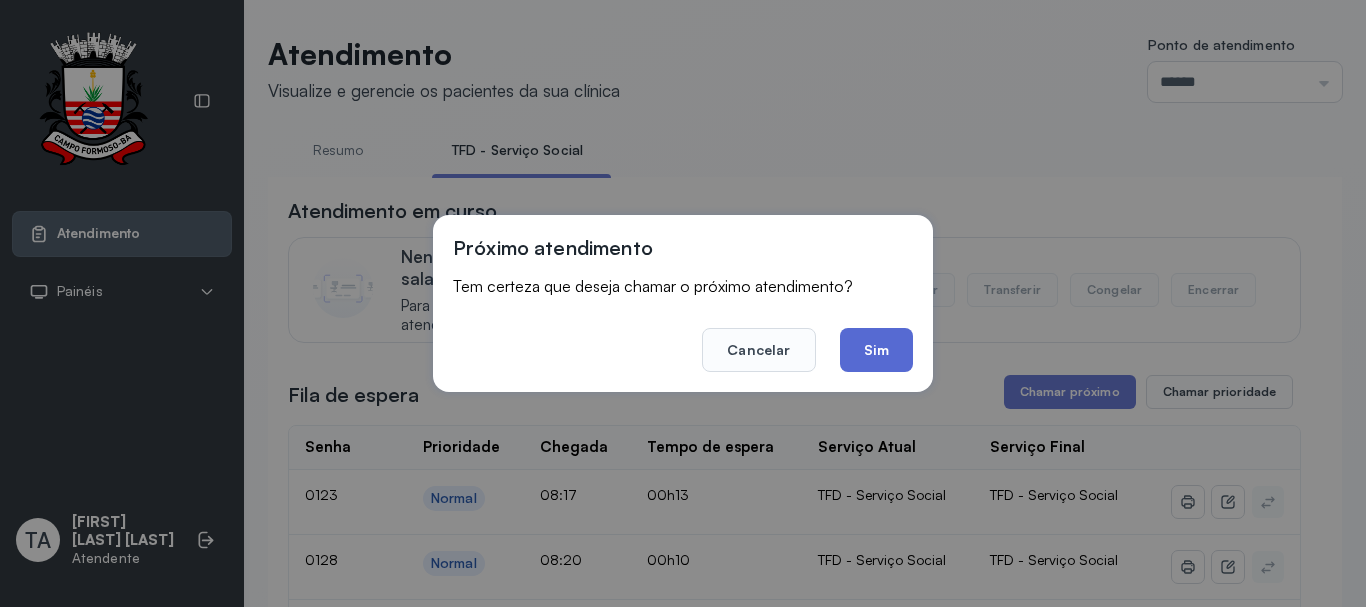 click on "Sim" 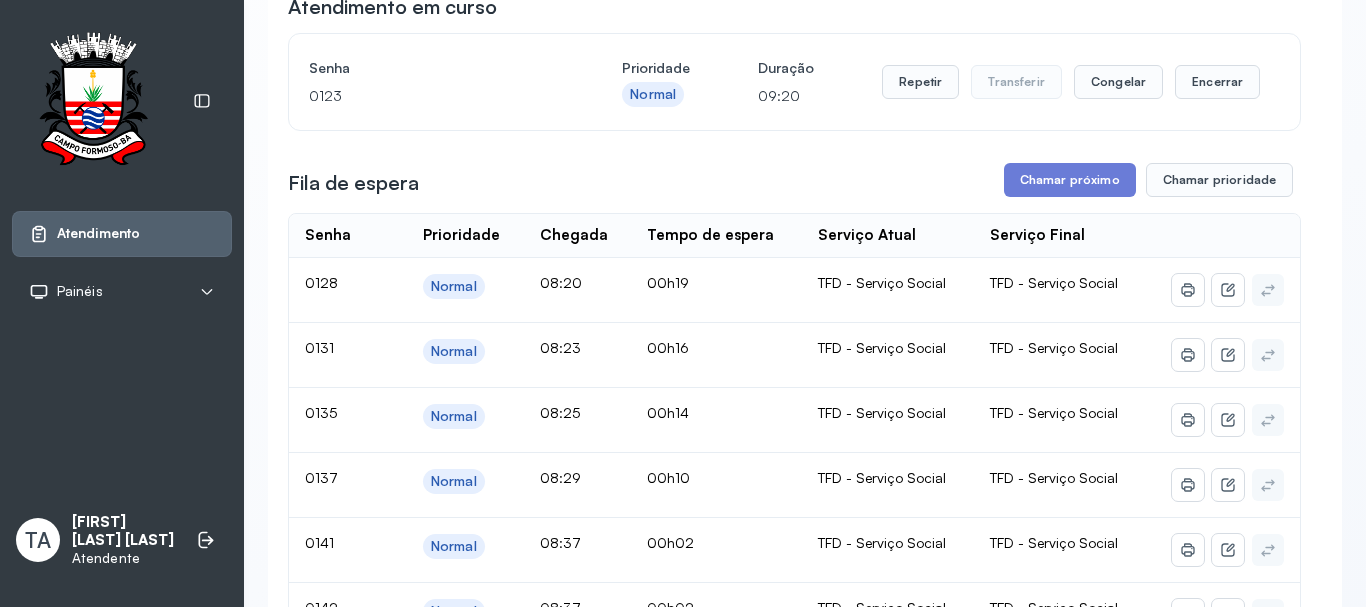 scroll, scrollTop: 200, scrollLeft: 0, axis: vertical 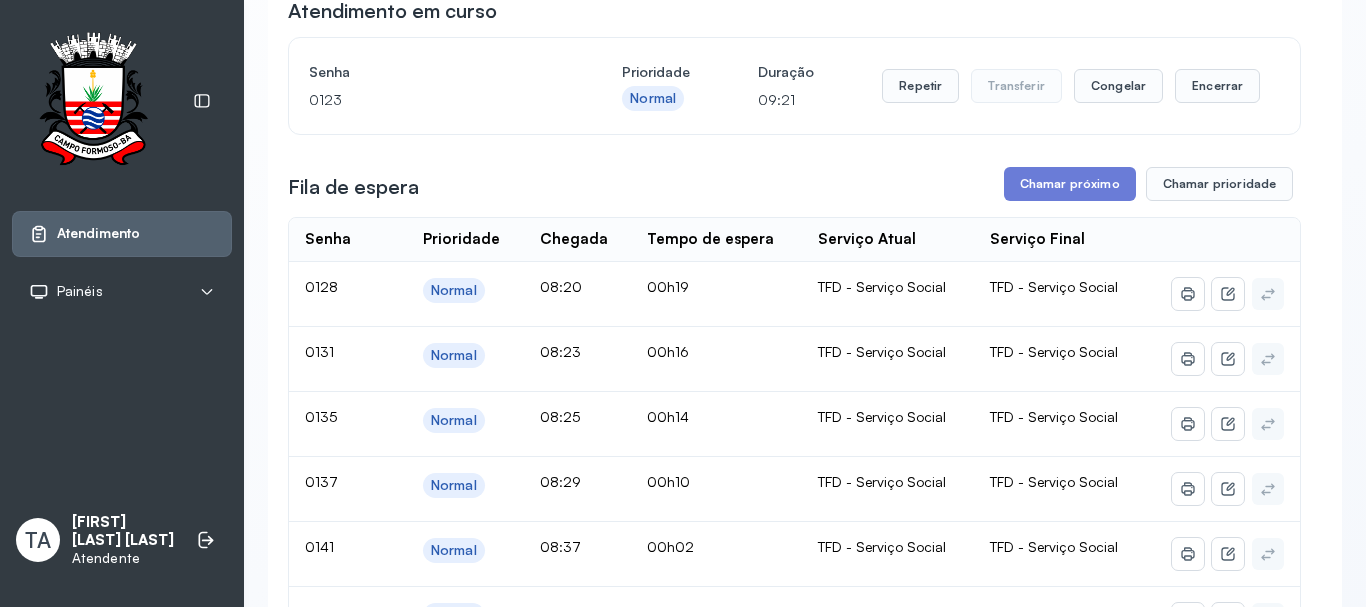 click on "Senha 0123 Prioridade Normal Duração 09:21 Repetir Transferir Congelar Encerrar" 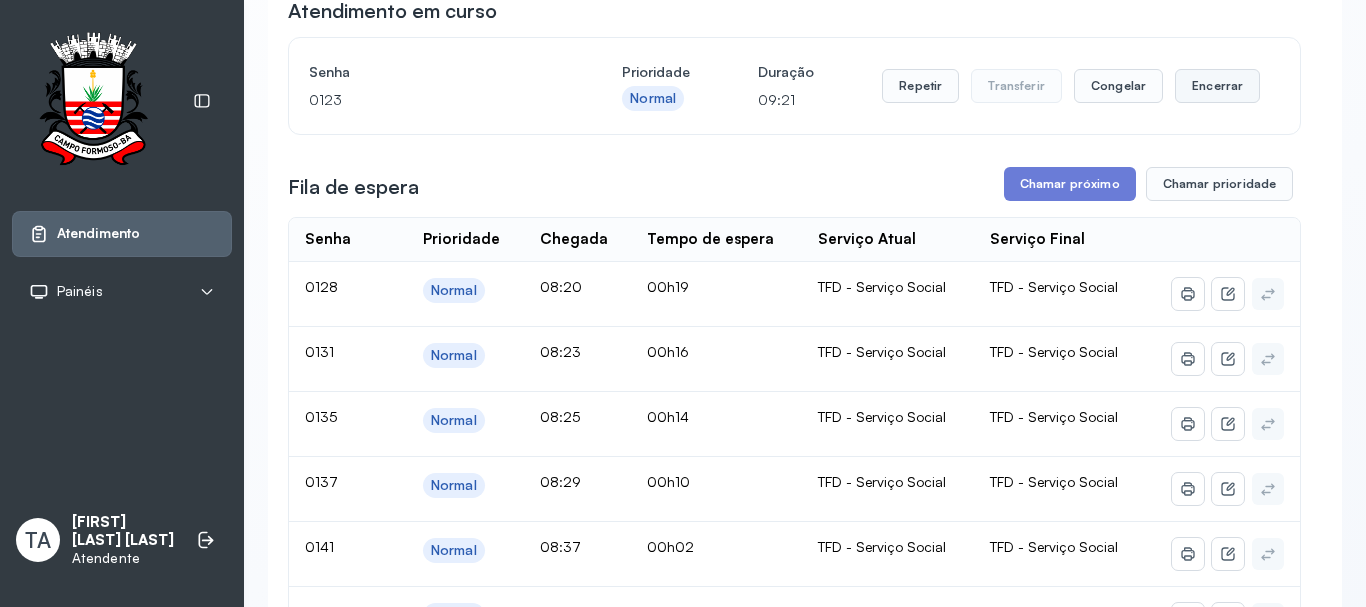 click on "Encerrar" at bounding box center [1217, 86] 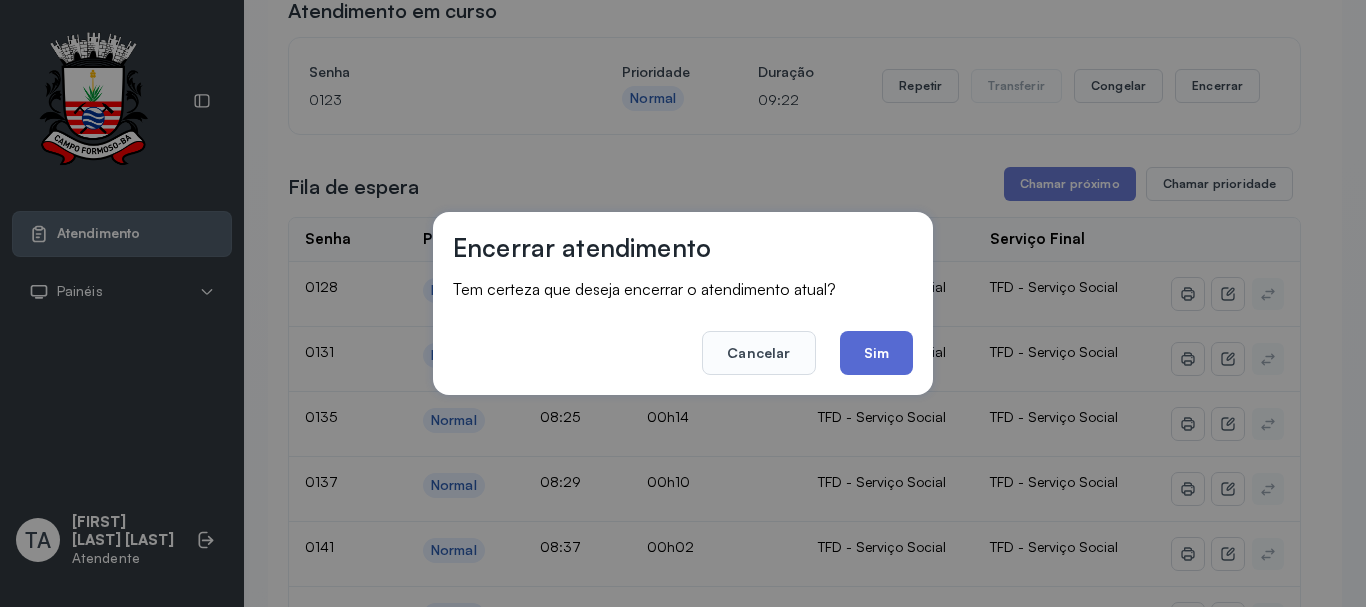 click on "Sim" 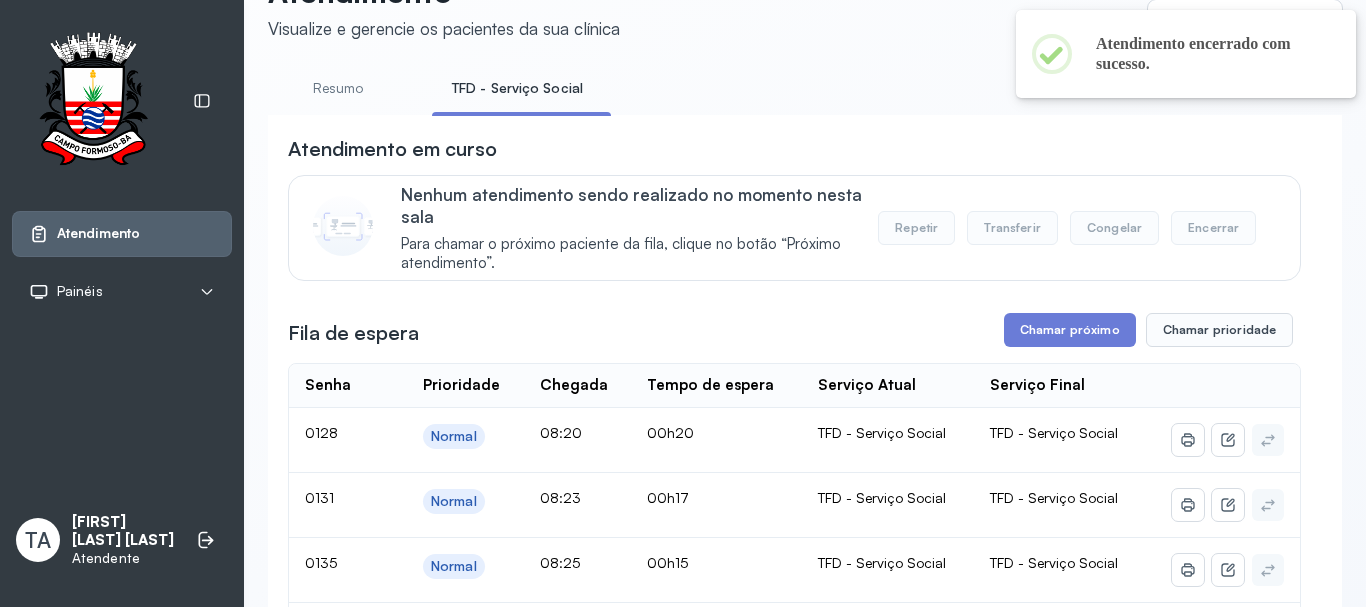 scroll, scrollTop: 200, scrollLeft: 0, axis: vertical 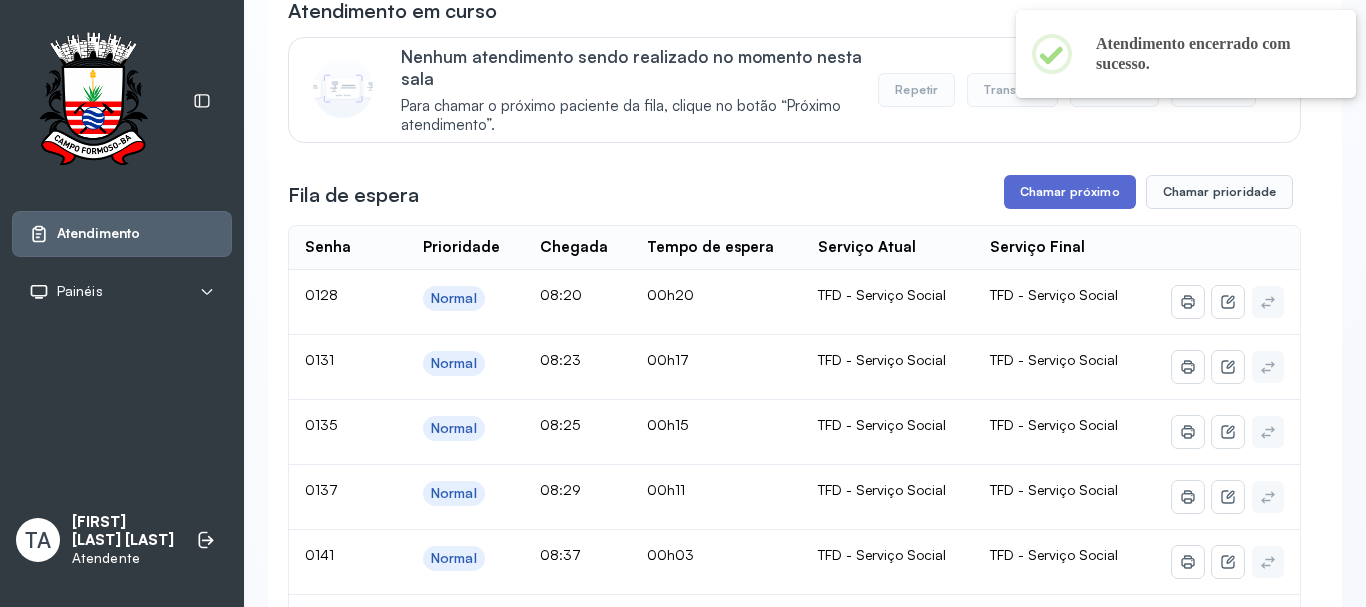 click on "Chamar próximo" at bounding box center (1070, 192) 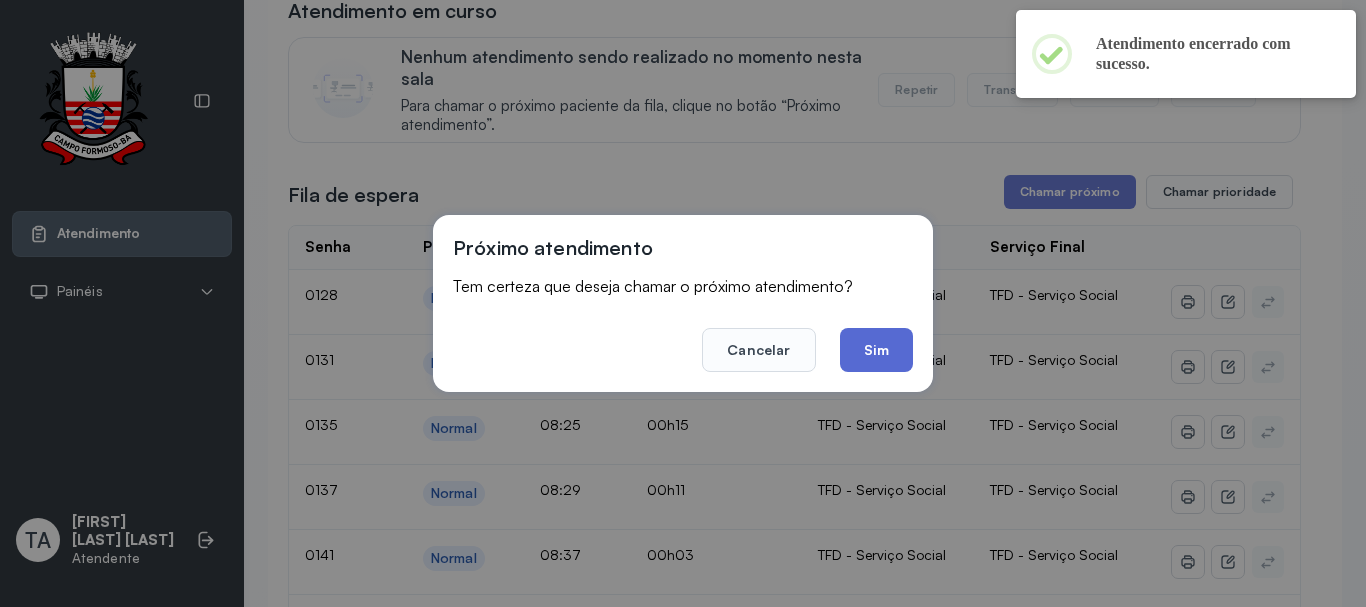 click on "Sim" 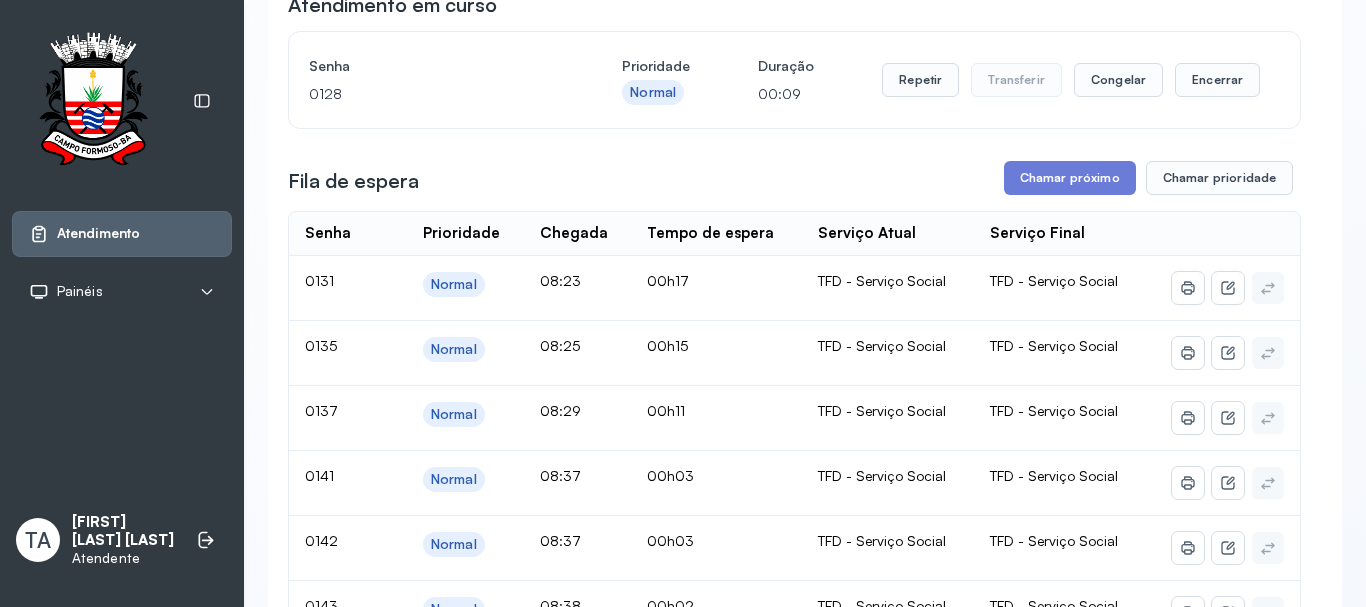 scroll, scrollTop: 200, scrollLeft: 0, axis: vertical 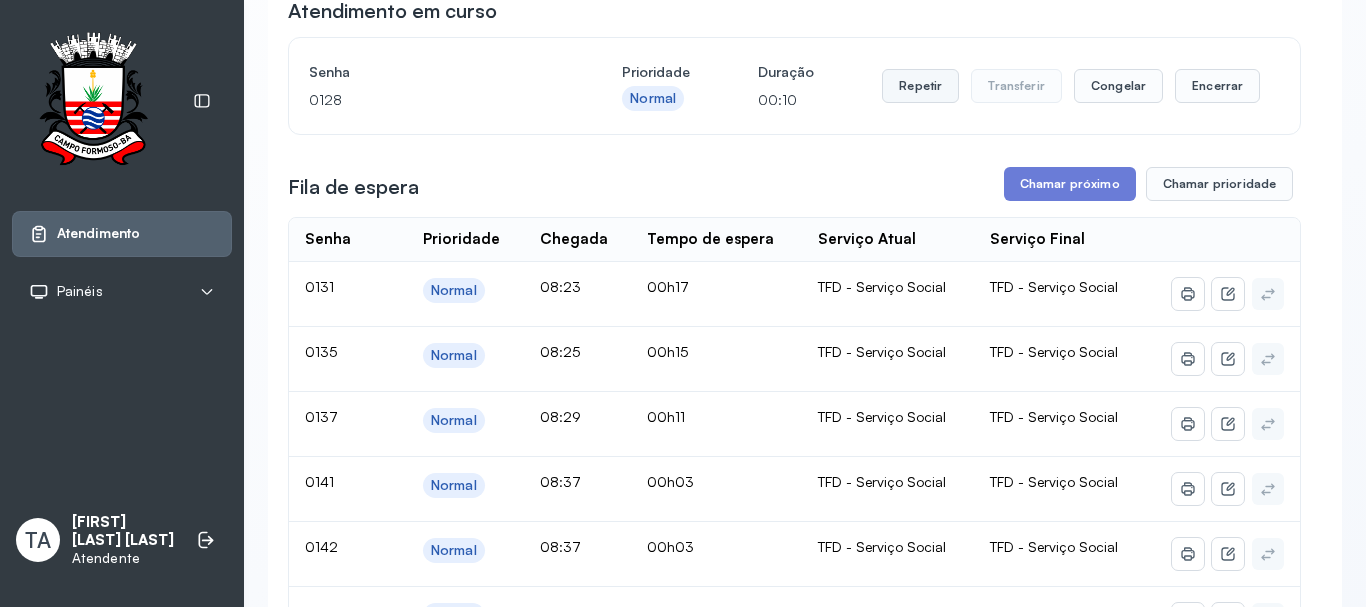 click on "Repetir" at bounding box center (920, 86) 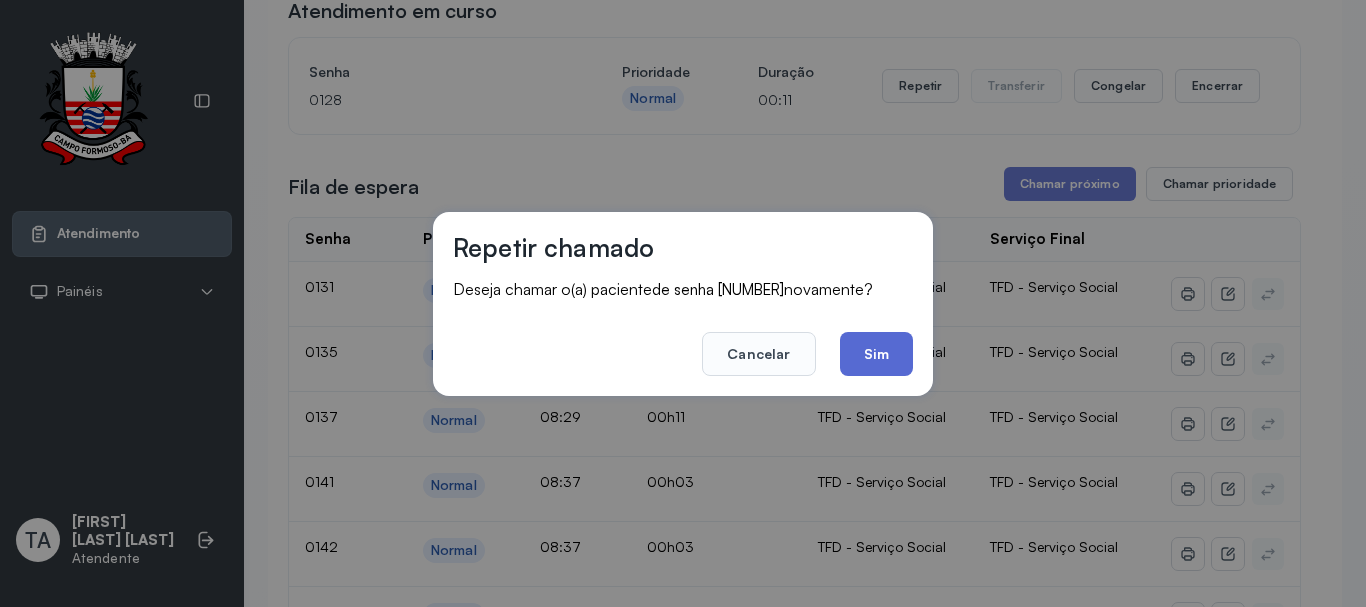 click on "Sim" 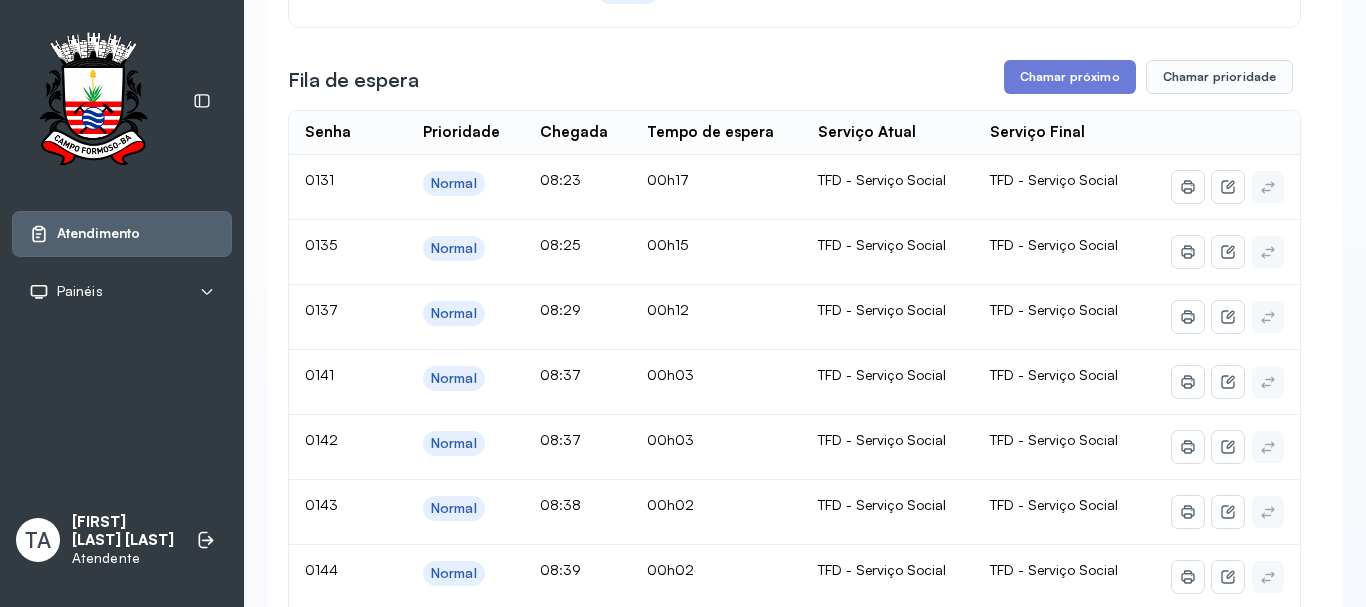 scroll, scrollTop: 200, scrollLeft: 0, axis: vertical 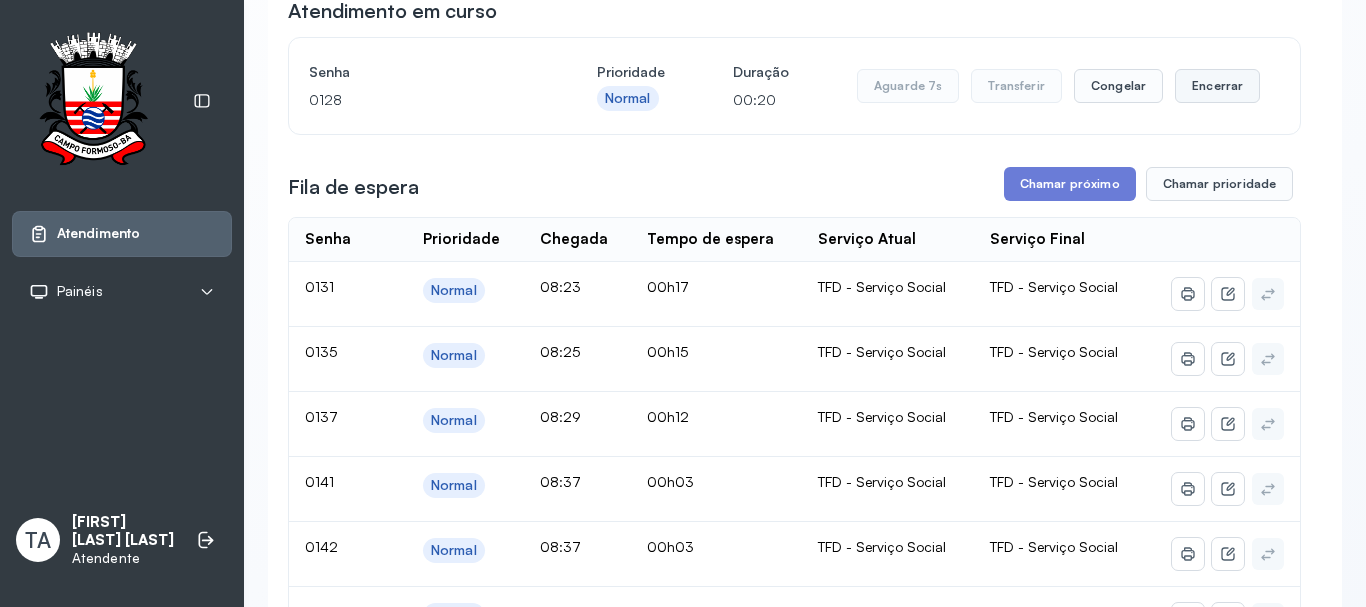 click on "Encerrar" at bounding box center [1217, 86] 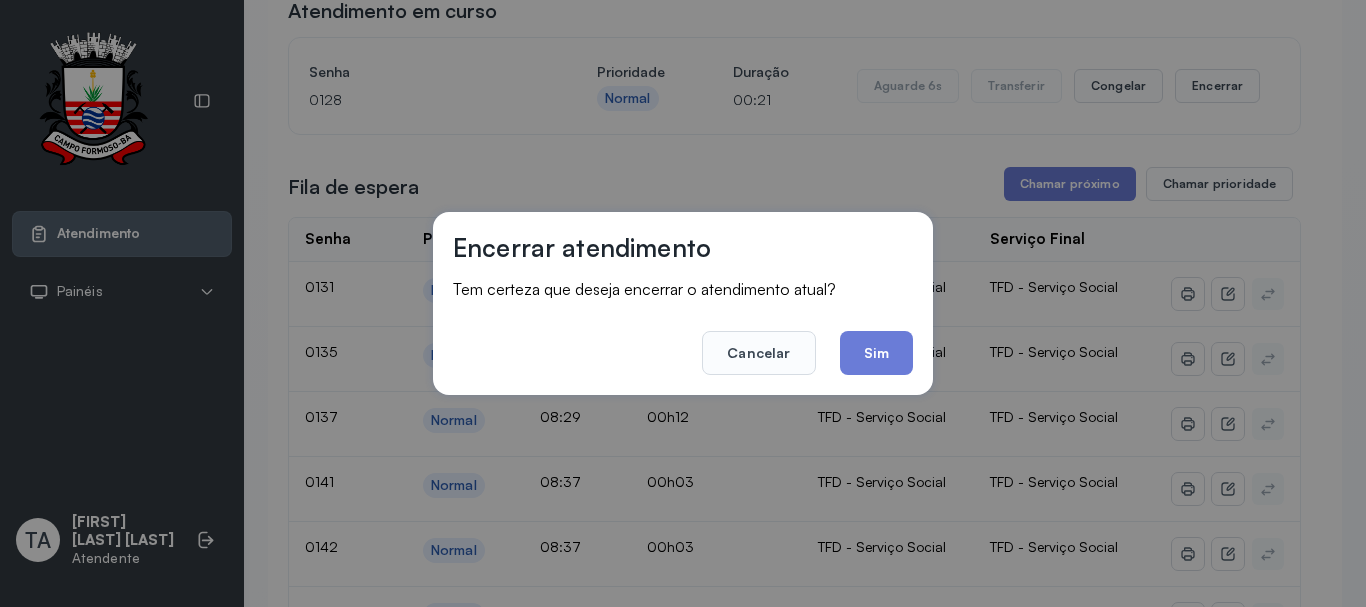 click on "Sim" 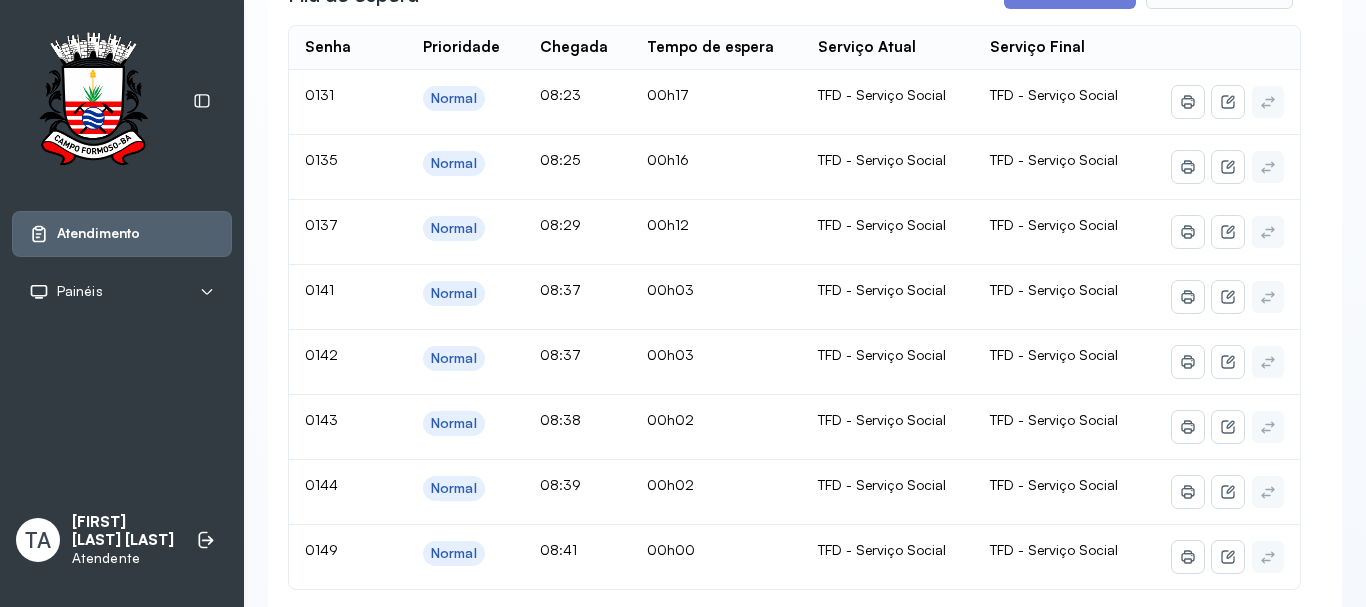 scroll, scrollTop: 500, scrollLeft: 0, axis: vertical 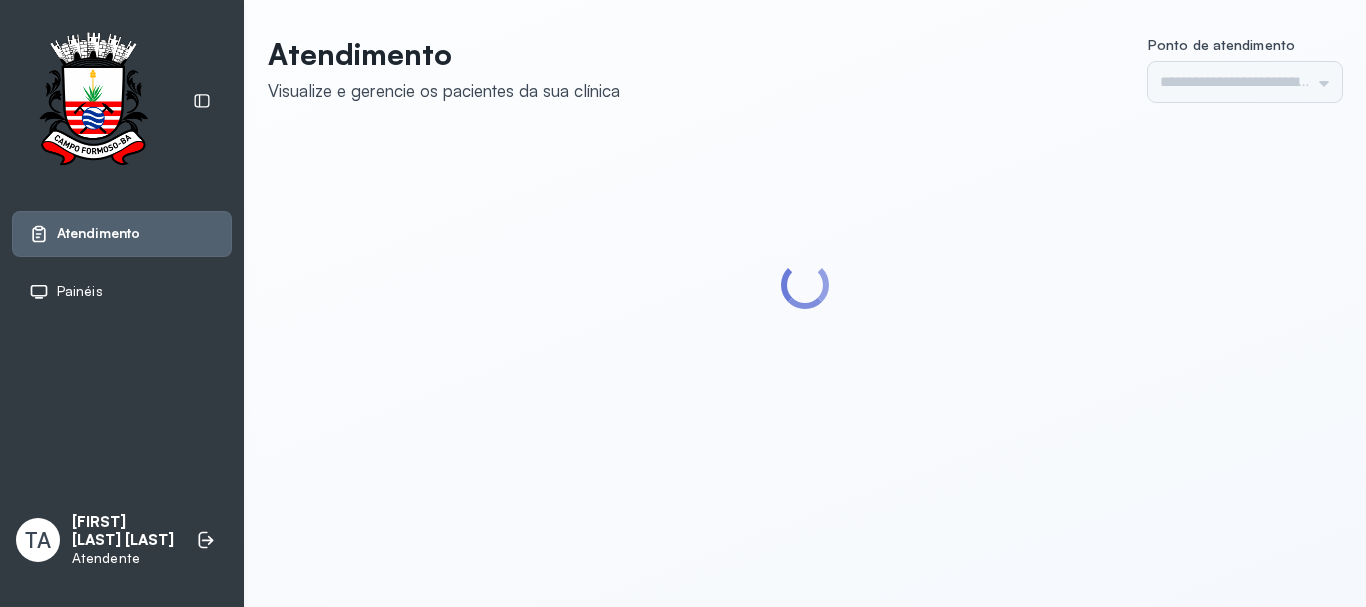 type on "******" 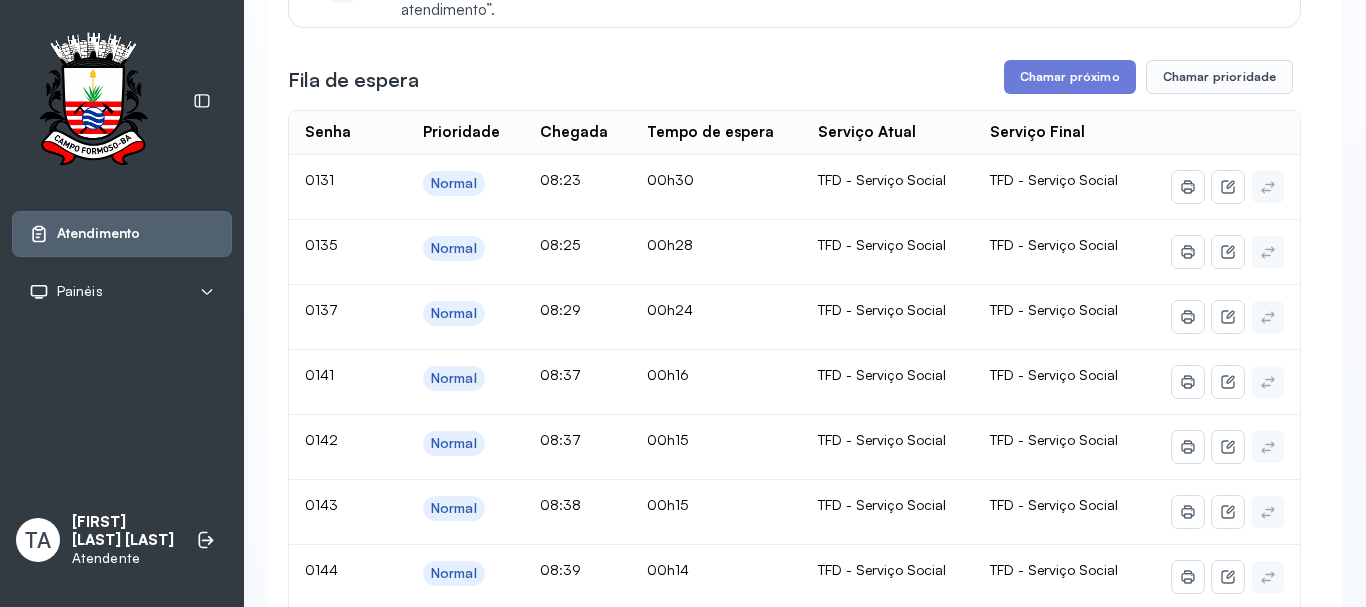 scroll, scrollTop: 300, scrollLeft: 0, axis: vertical 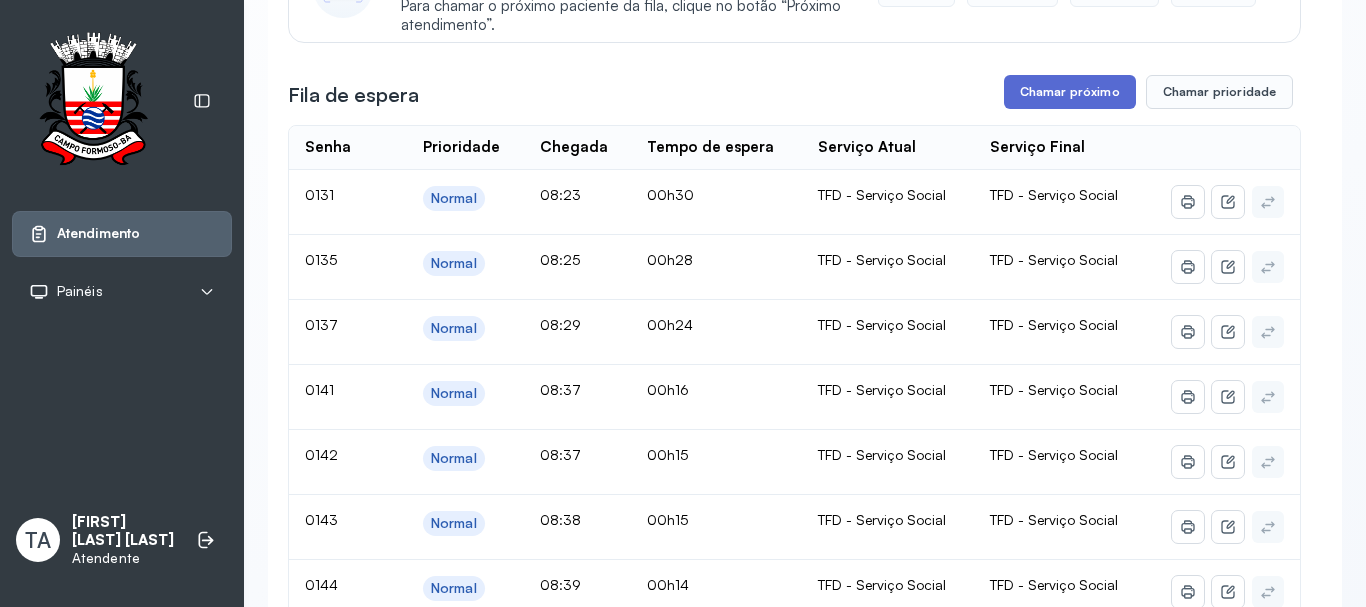 click on "Chamar próximo" at bounding box center (1070, 92) 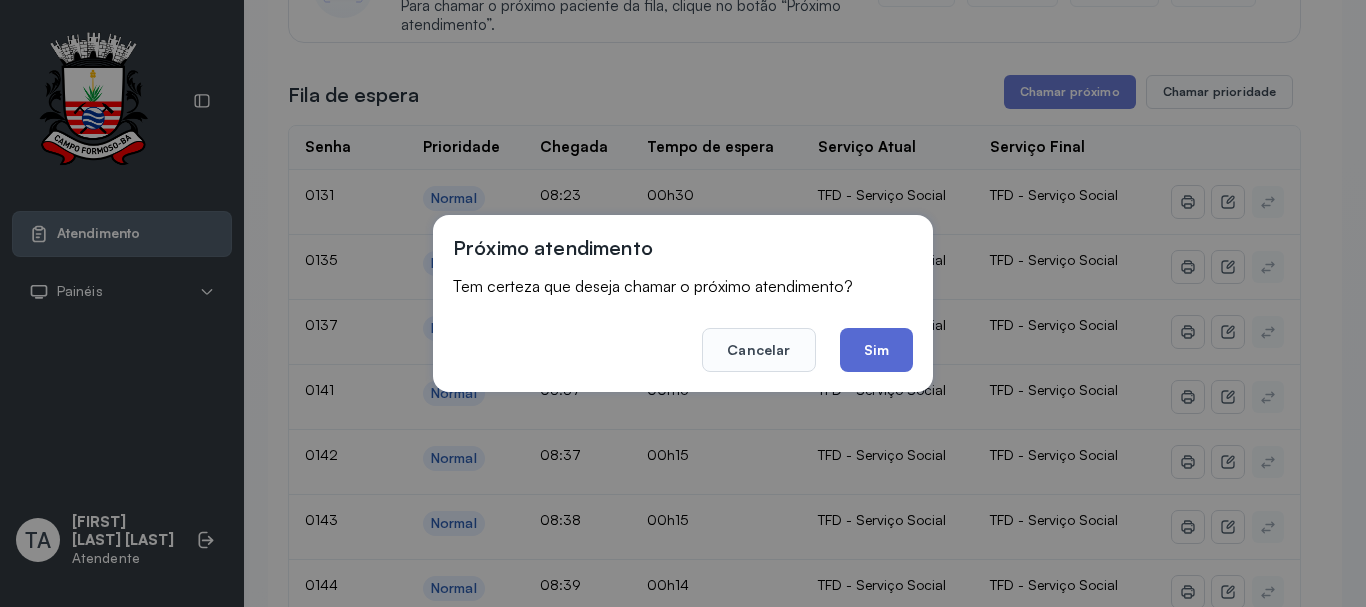 click on "Sim" 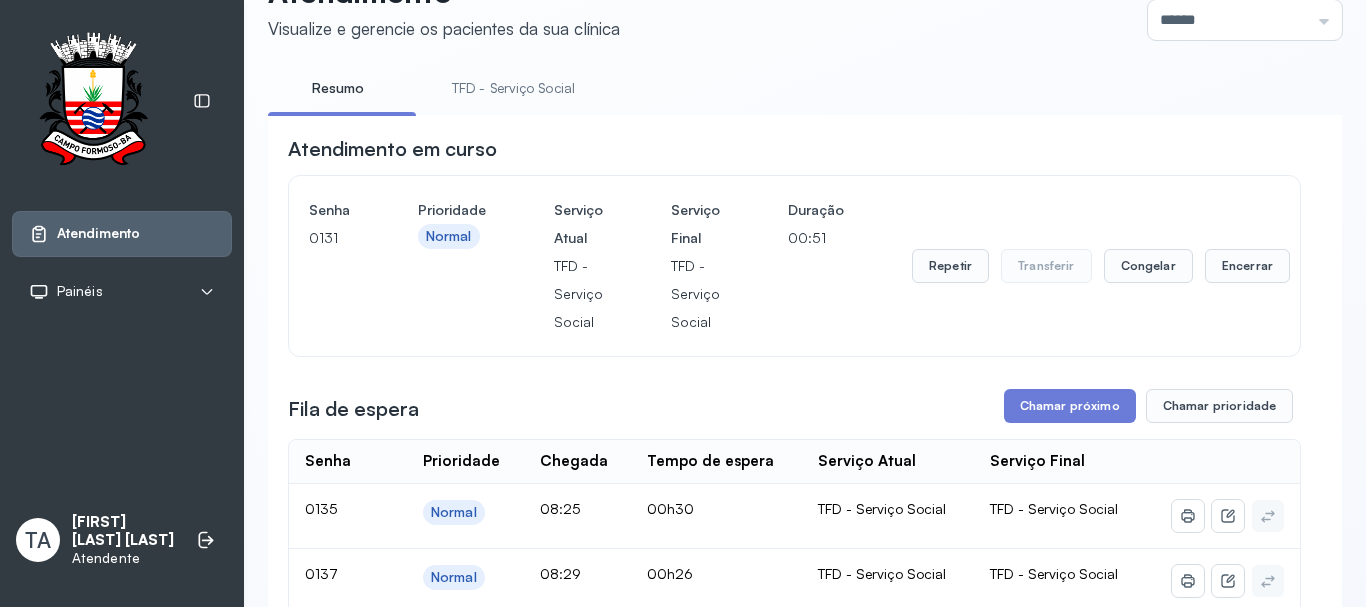 scroll, scrollTop: 300, scrollLeft: 0, axis: vertical 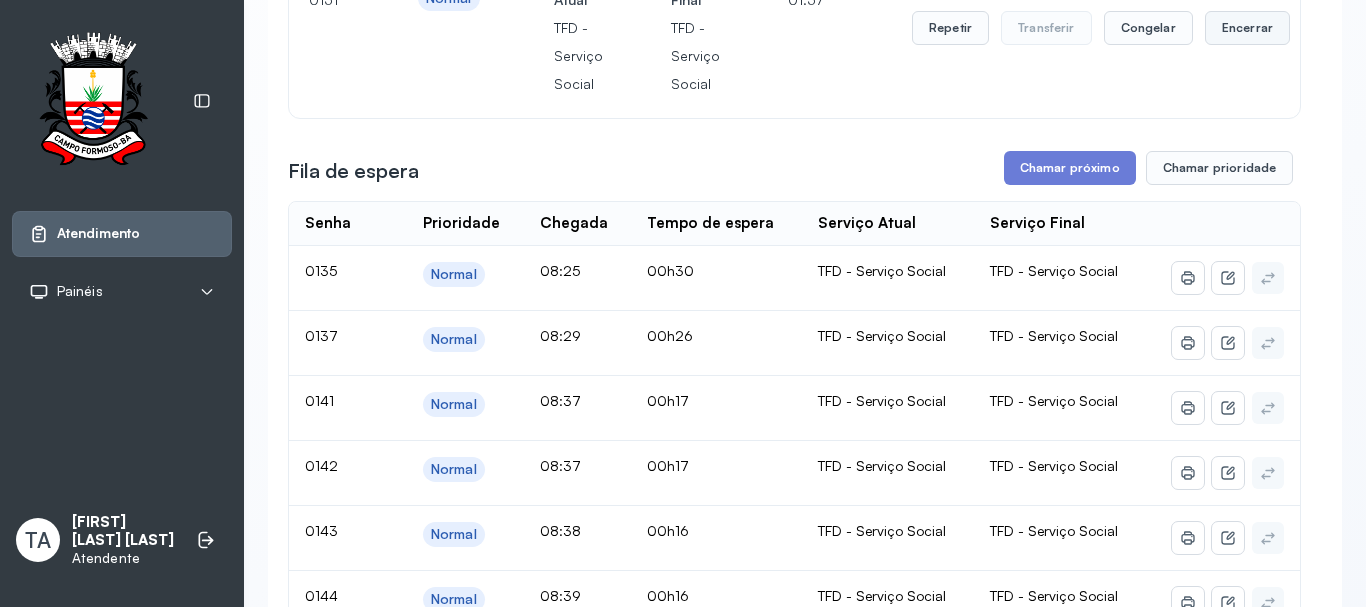 click on "Encerrar" at bounding box center [1247, 28] 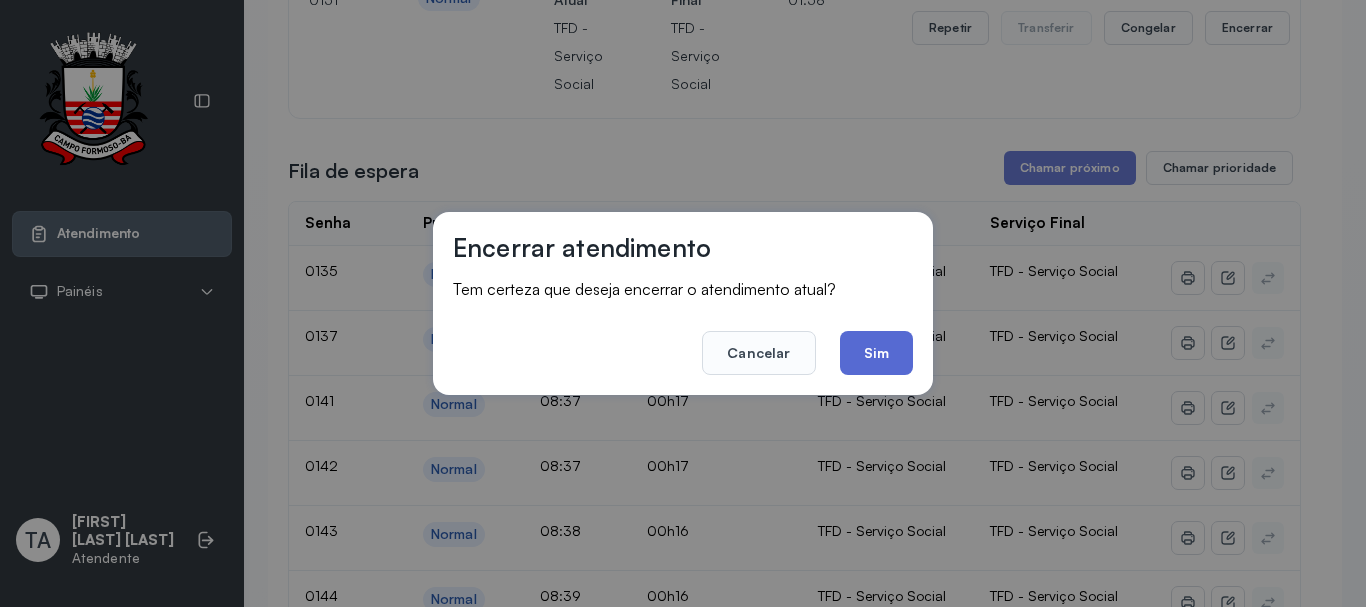 click on "Sim" 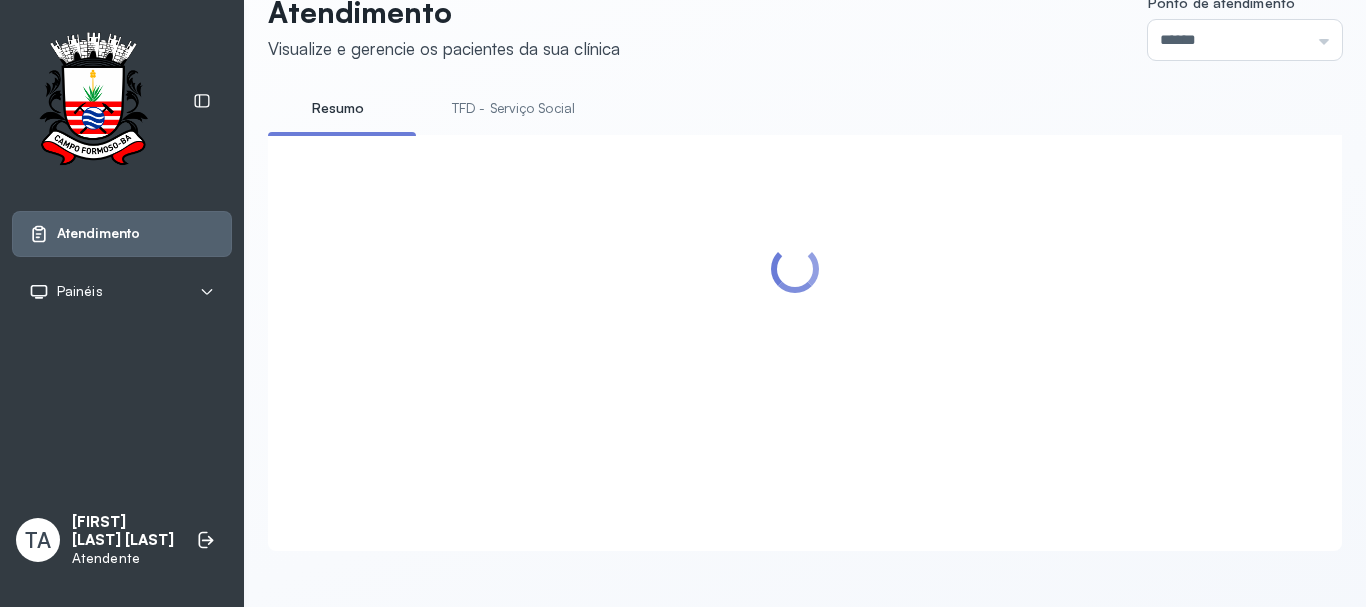 scroll, scrollTop: 100, scrollLeft: 0, axis: vertical 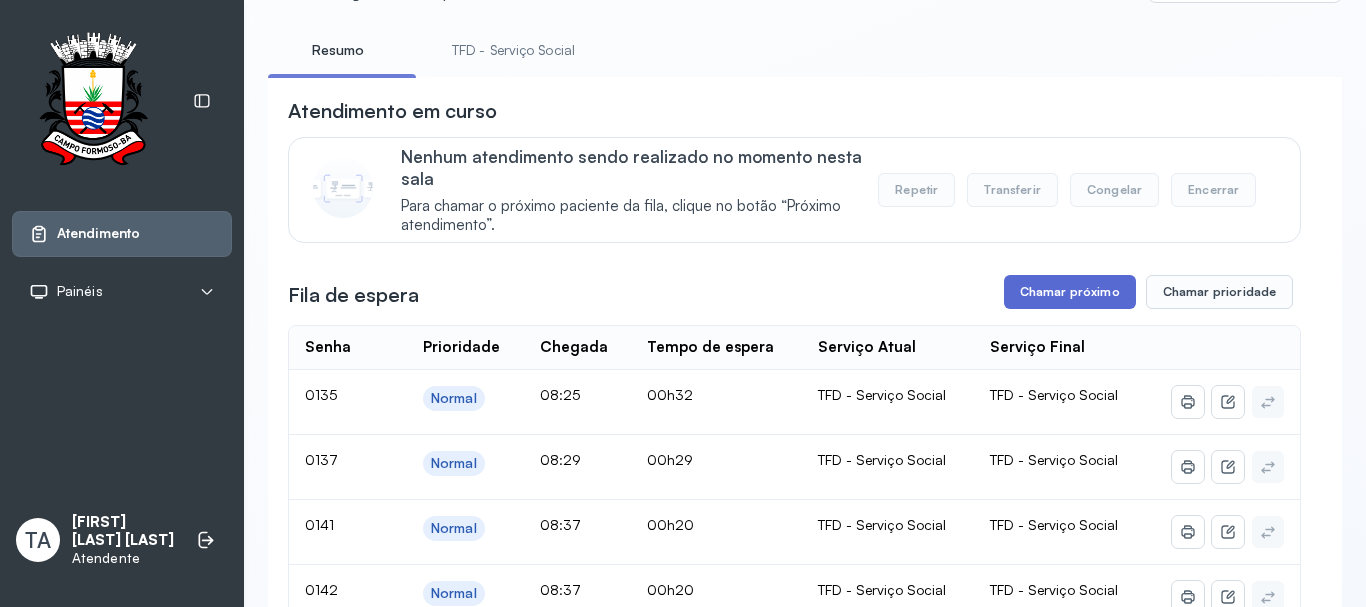 click on "Chamar próximo" at bounding box center [1070, 292] 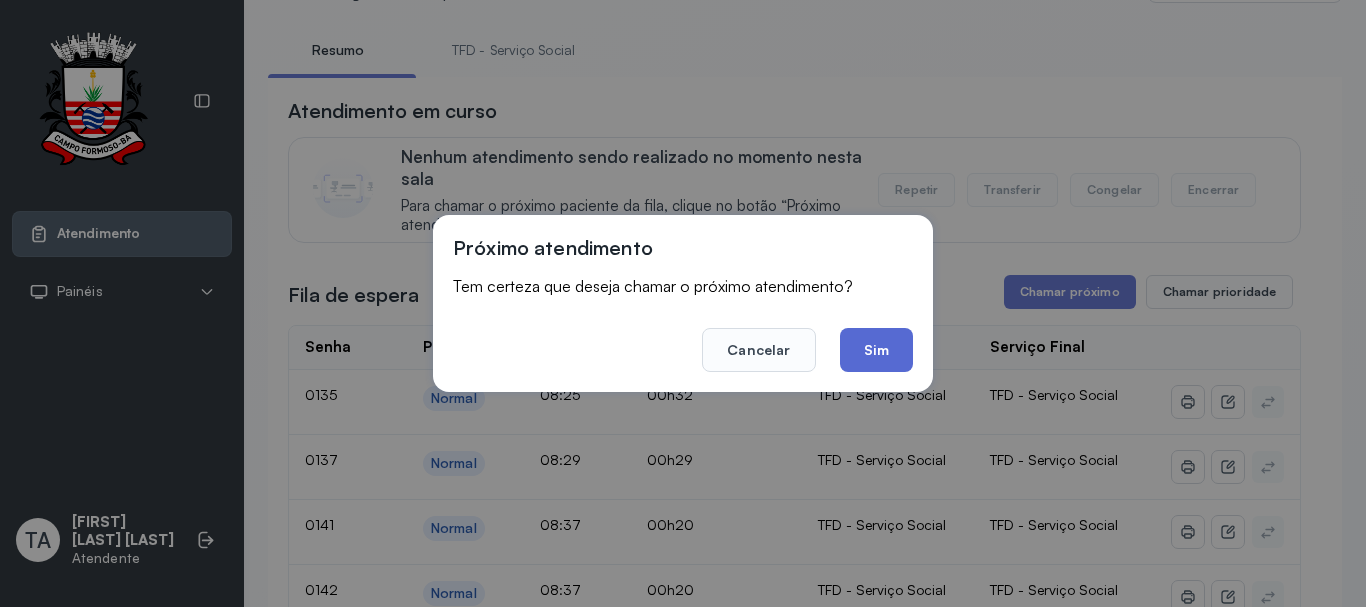click on "Sim" 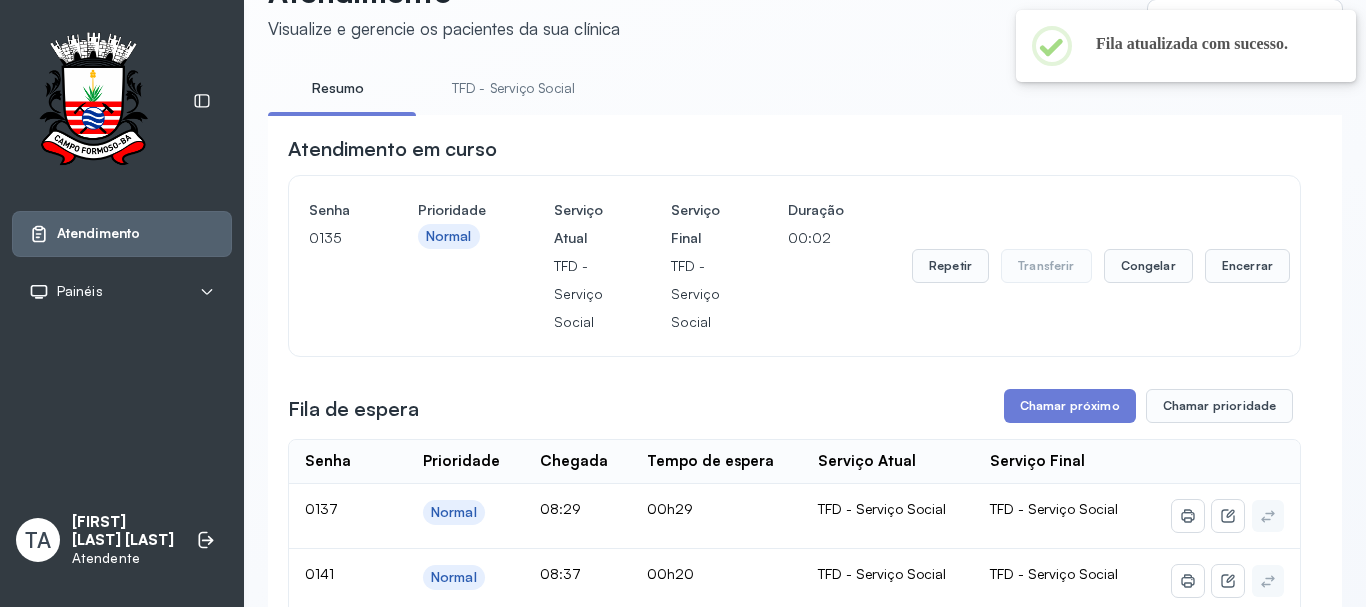scroll, scrollTop: 100, scrollLeft: 0, axis: vertical 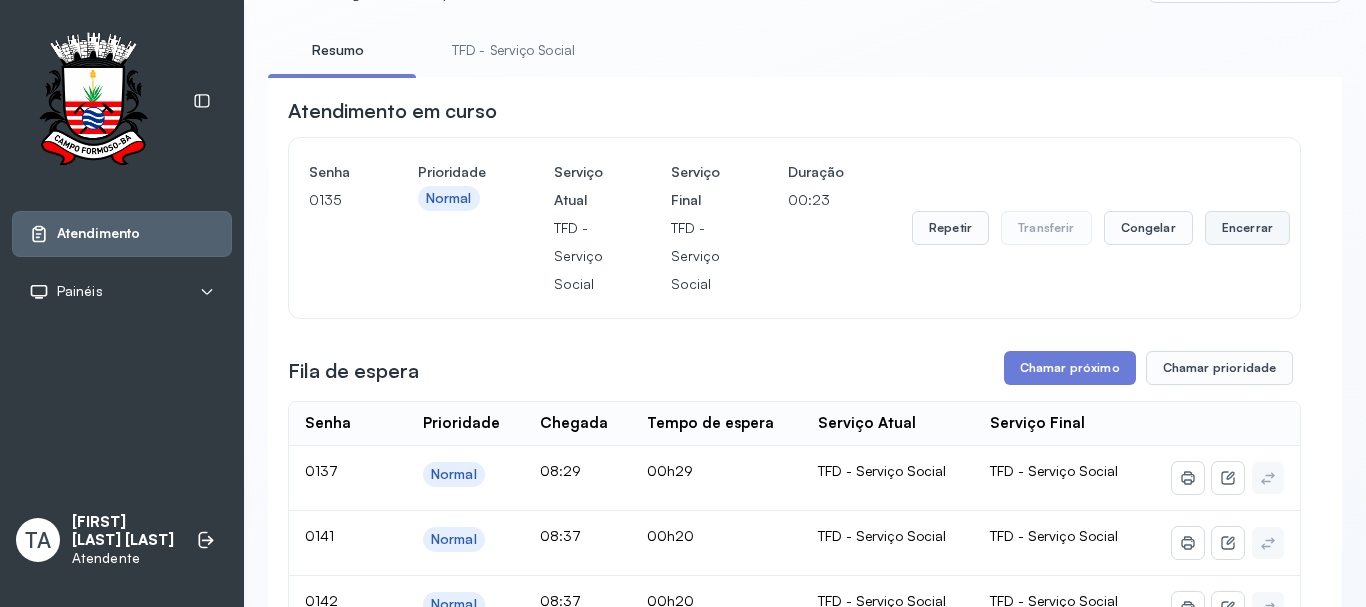 click on "Encerrar" at bounding box center [1247, 228] 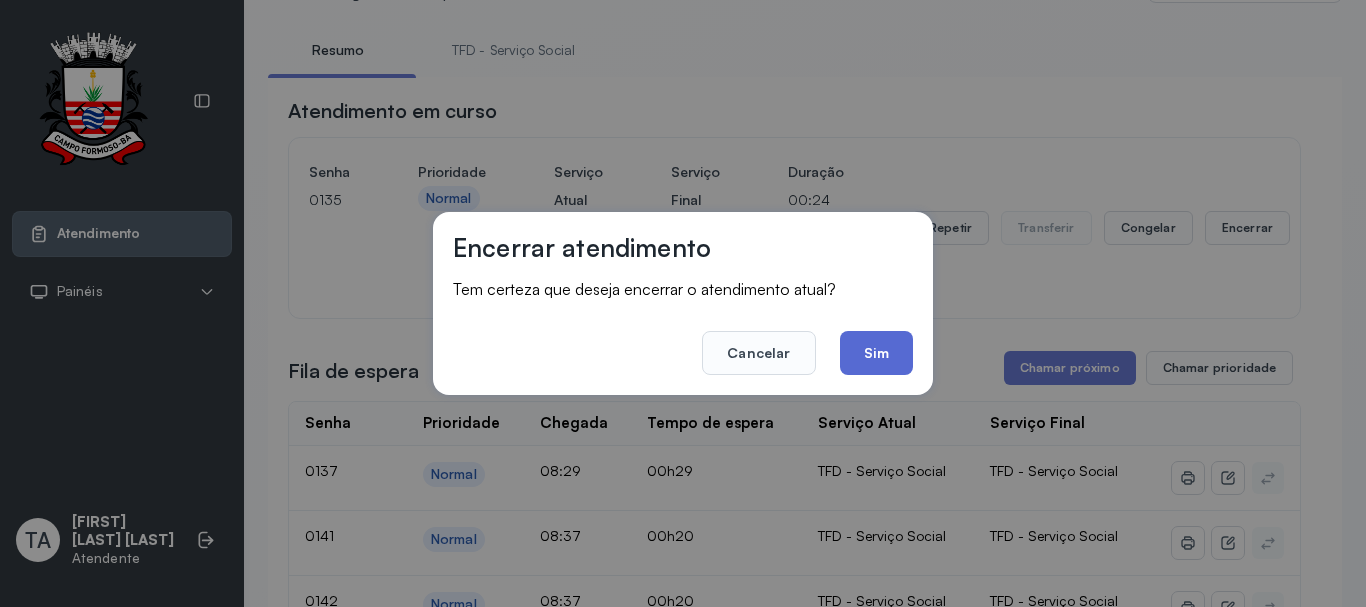 click on "Sim" 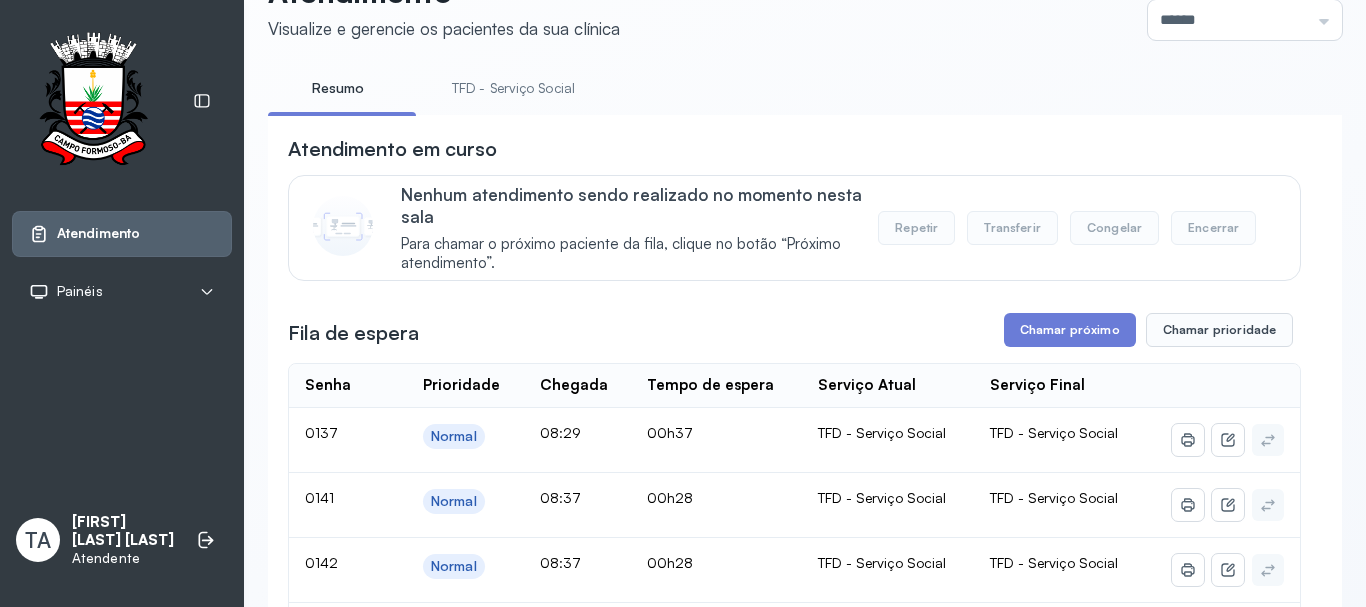scroll, scrollTop: 300, scrollLeft: 0, axis: vertical 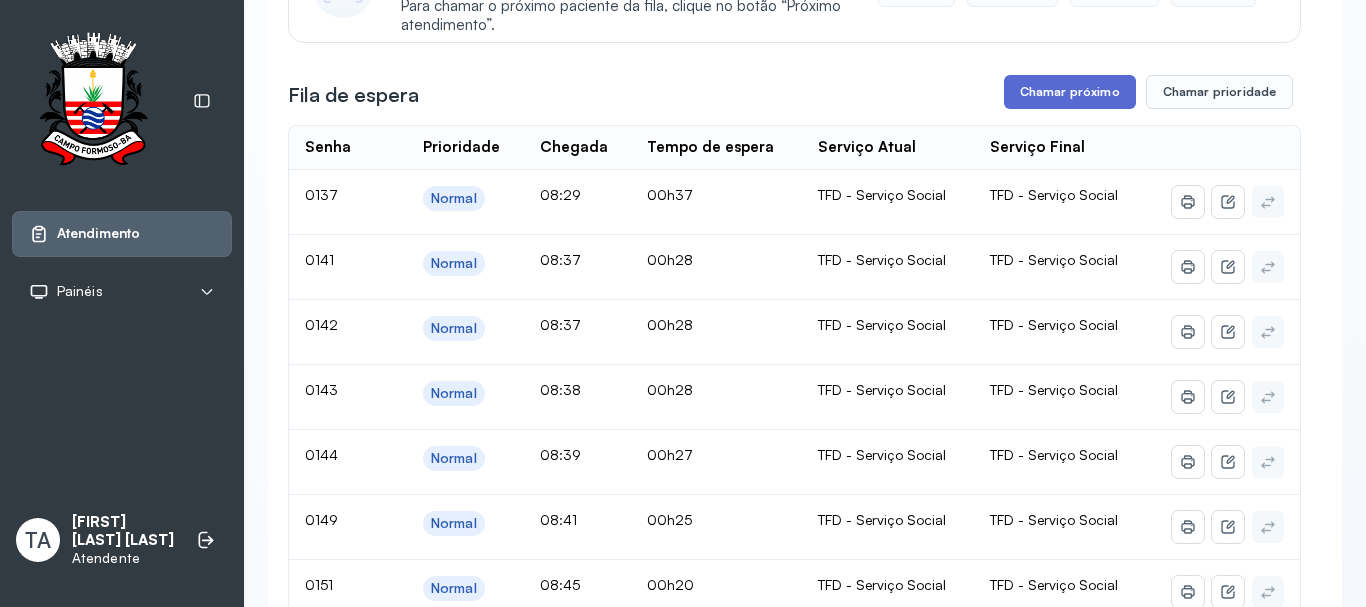 click on "Chamar próximo" at bounding box center (1070, 92) 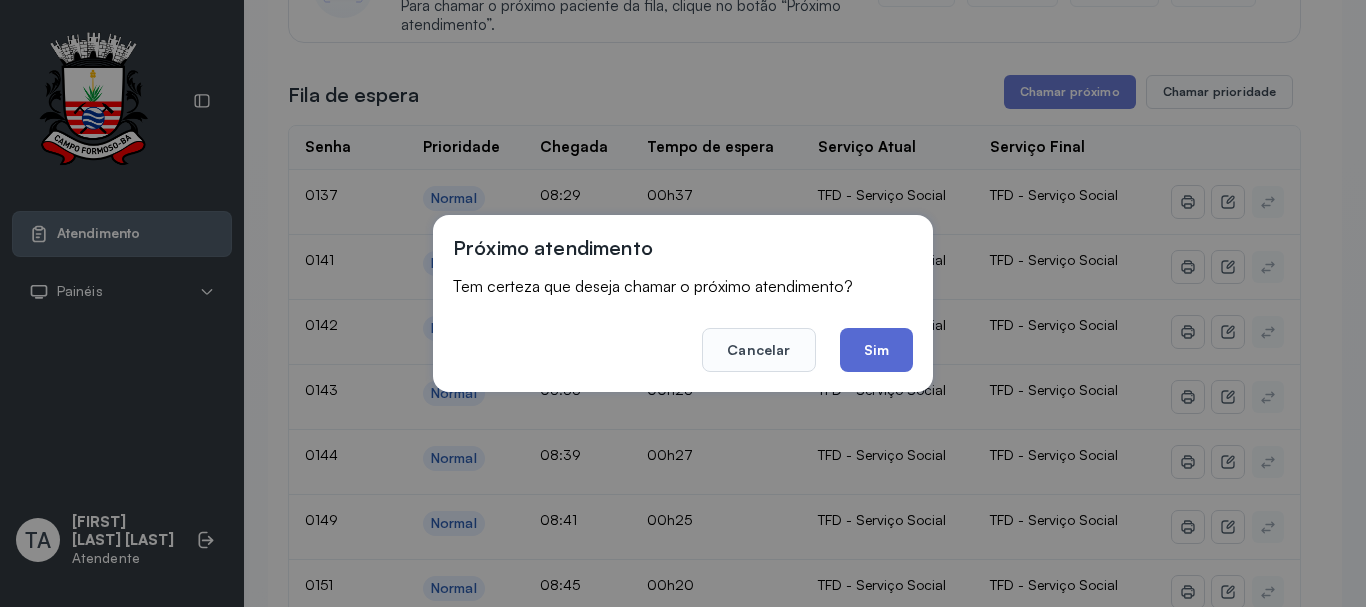 click on "Sim" 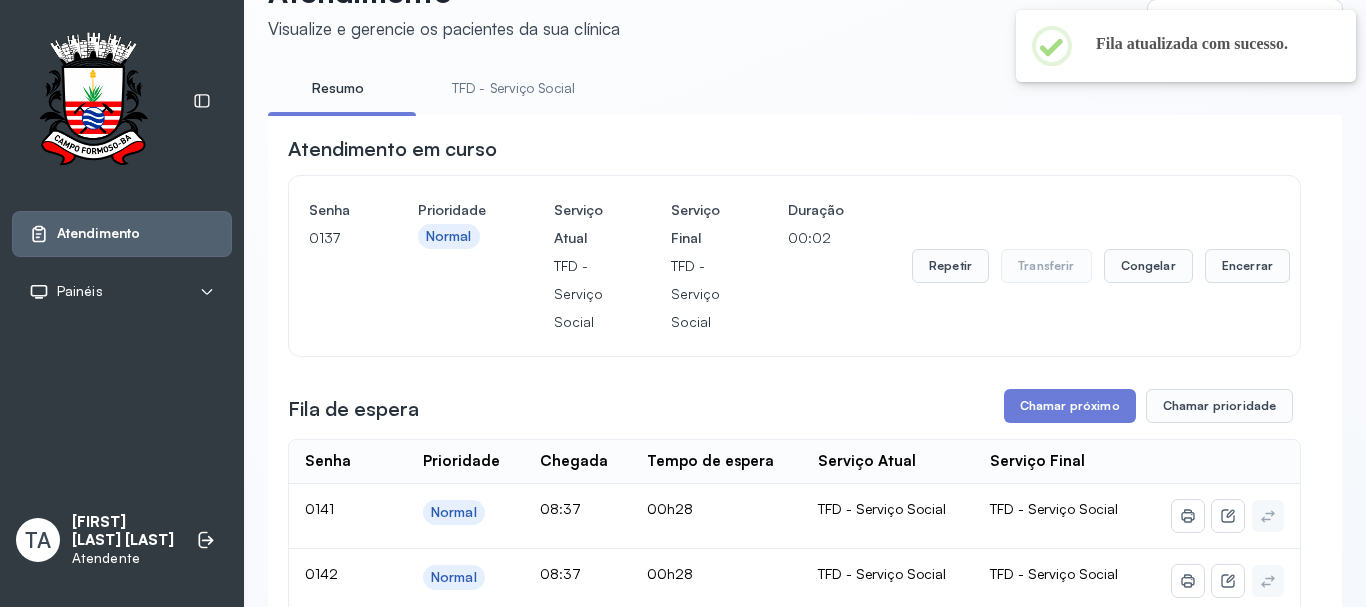 scroll, scrollTop: 300, scrollLeft: 0, axis: vertical 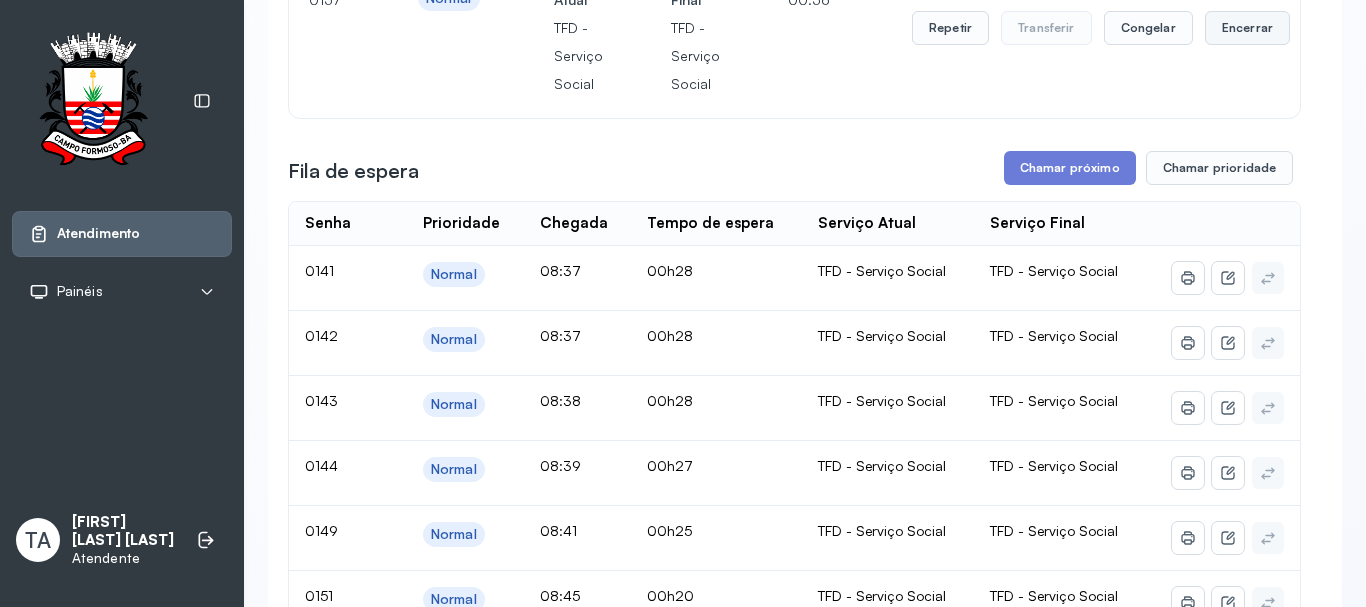 click on "Encerrar" at bounding box center (1247, 28) 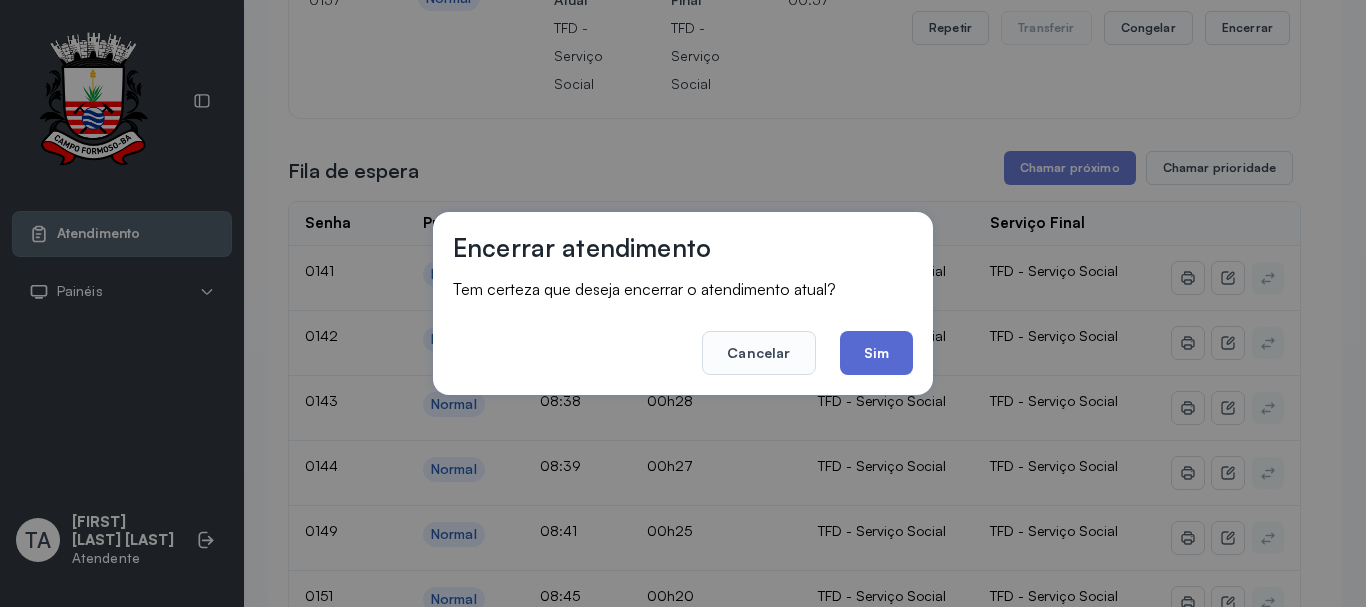 click on "Sim" 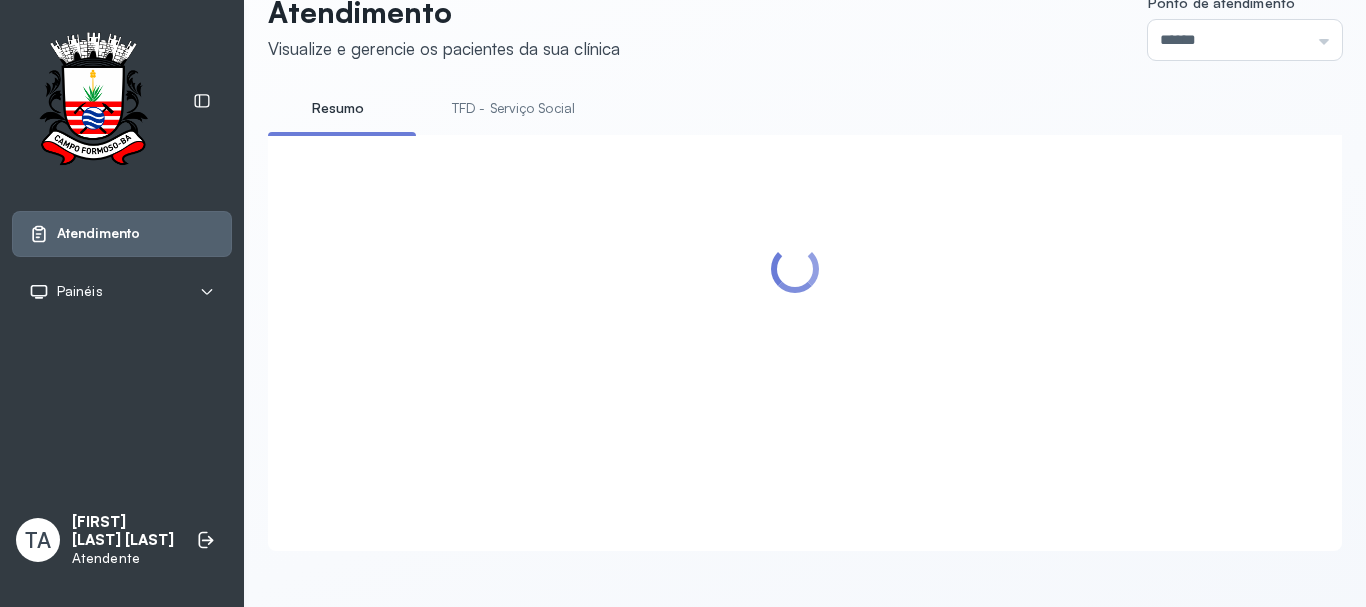 scroll, scrollTop: 700, scrollLeft: 0, axis: vertical 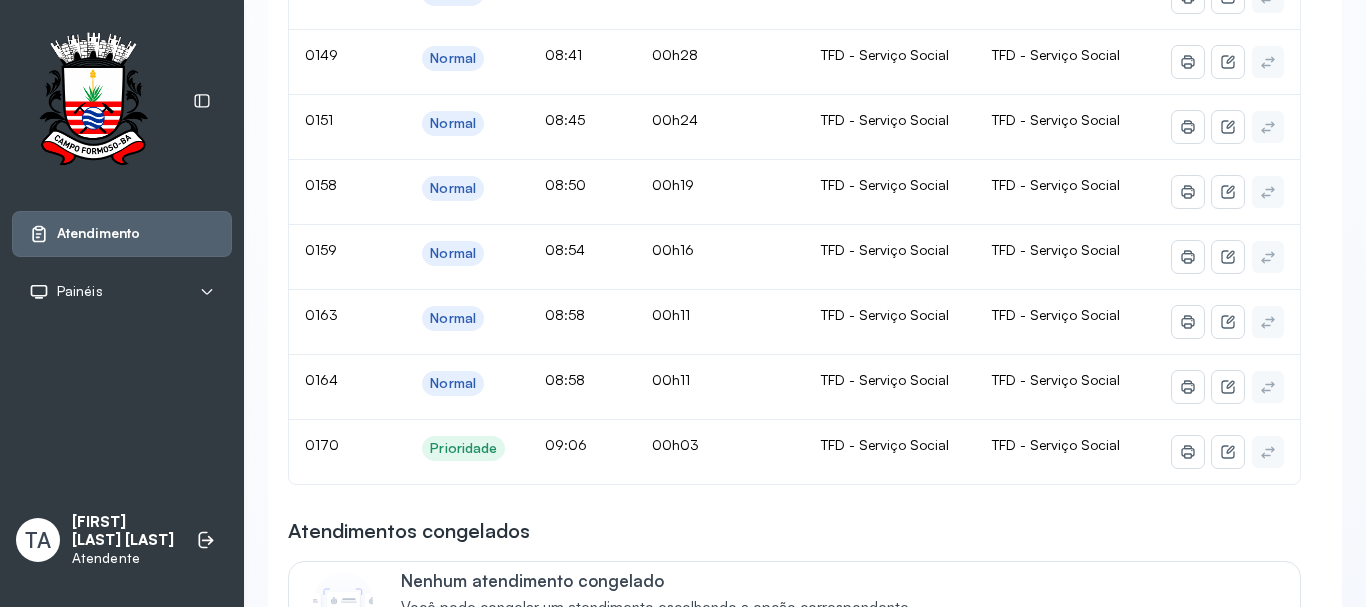 click on "Atendimento em curso Nenhum atendimento sendo realizado no momento nesta sala Para chamar o próximo paciente da fila, clique no botão “Próximo atendimento”. Repetir Transferir Congelar Encerrar Fila de espera Chamar próximo Chamar prioridade Senha    Prioridade  Chegada  Tempo de espera  Serviço Atual  Serviço Final    0141 Normal 08:37 00h32 TFD - Serviço Social TFD - Serviço Social 0142 Normal 08:37 00h32 TFD - Serviço Social TFD - Serviço Social 0143 Normal 08:38 00h31 TFD - Serviço Social TFD - Serviço Social 0144 Normal 08:39 00h31 TFD - Serviço Social TFD - Serviço Social 0149 Normal 08:41 00h28 TFD - Serviço Social TFD - Serviço Social 0151 Normal 08:45 00h24 TFD - Serviço Social TFD - Serviço Social 0158 Normal 08:50 00h19 TFD - Serviço Social TFD - Serviço Social 0159 Normal 08:54 00h16 TFD - Serviço Social TFD - Serviço Social 0163 Normal 08:58 00h11 TFD - Serviço Social TFD - Serviço Social 0164 Normal 08:58 00h11 TFD - Serviço Social TFD - Serviço Social 0170 09:06 |" at bounding box center (794, 744) 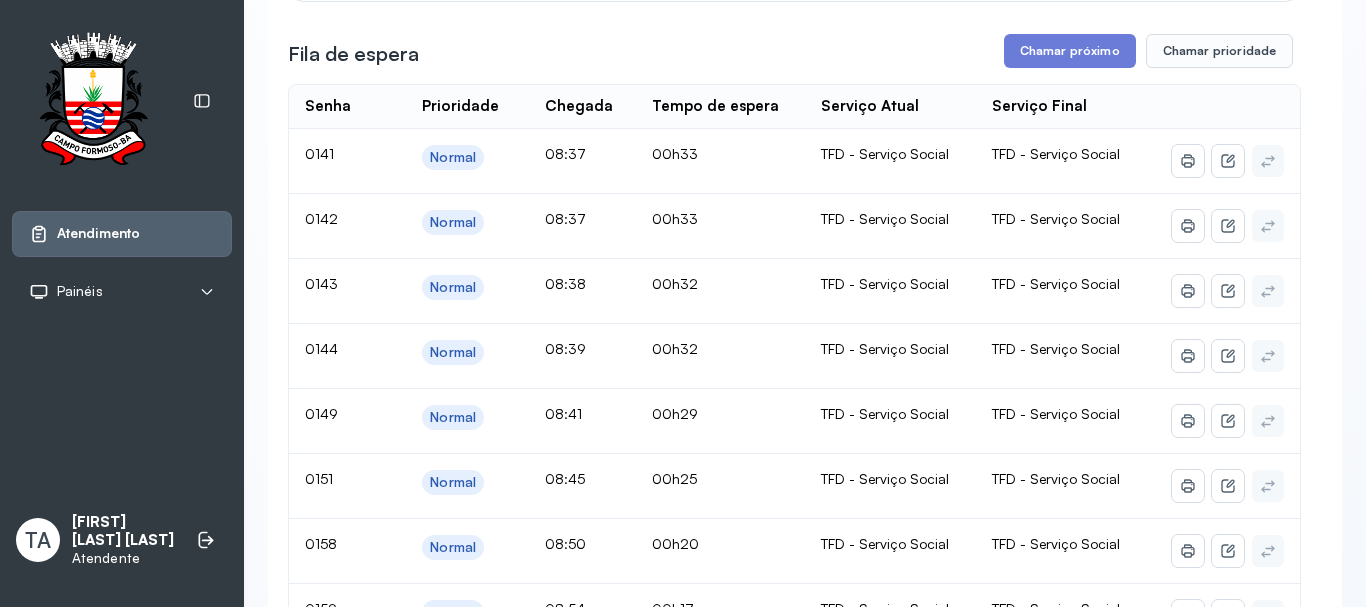 scroll, scrollTop: 300, scrollLeft: 0, axis: vertical 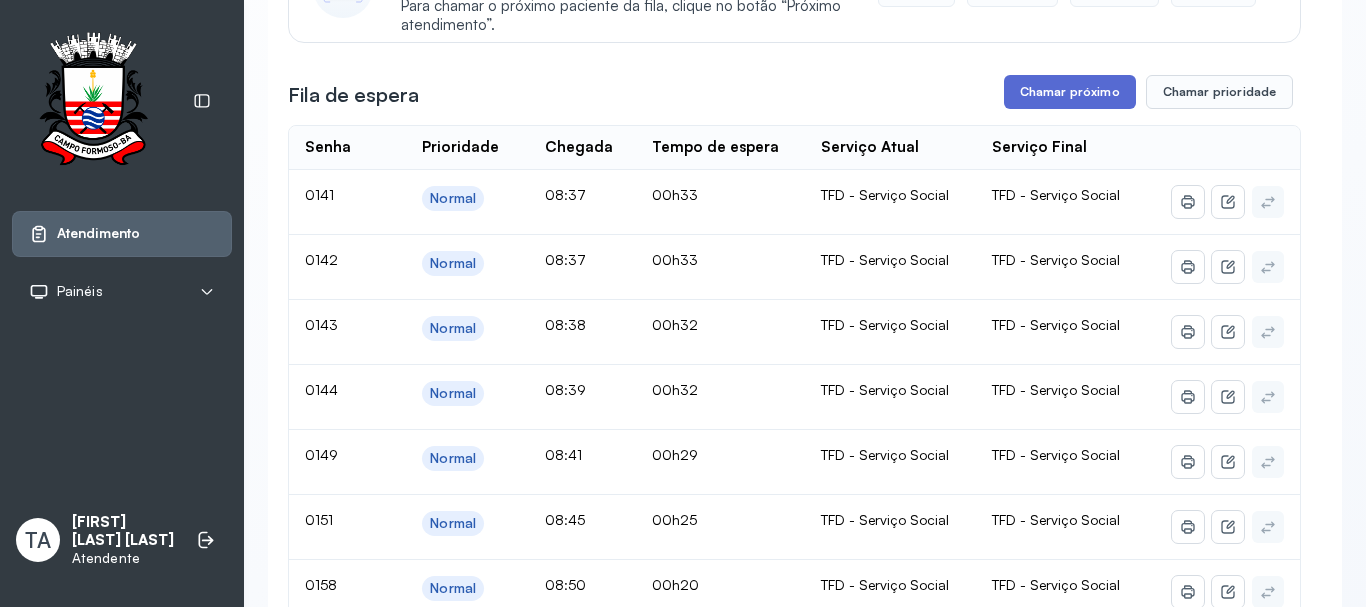 click on "Chamar próximo" at bounding box center [1070, 92] 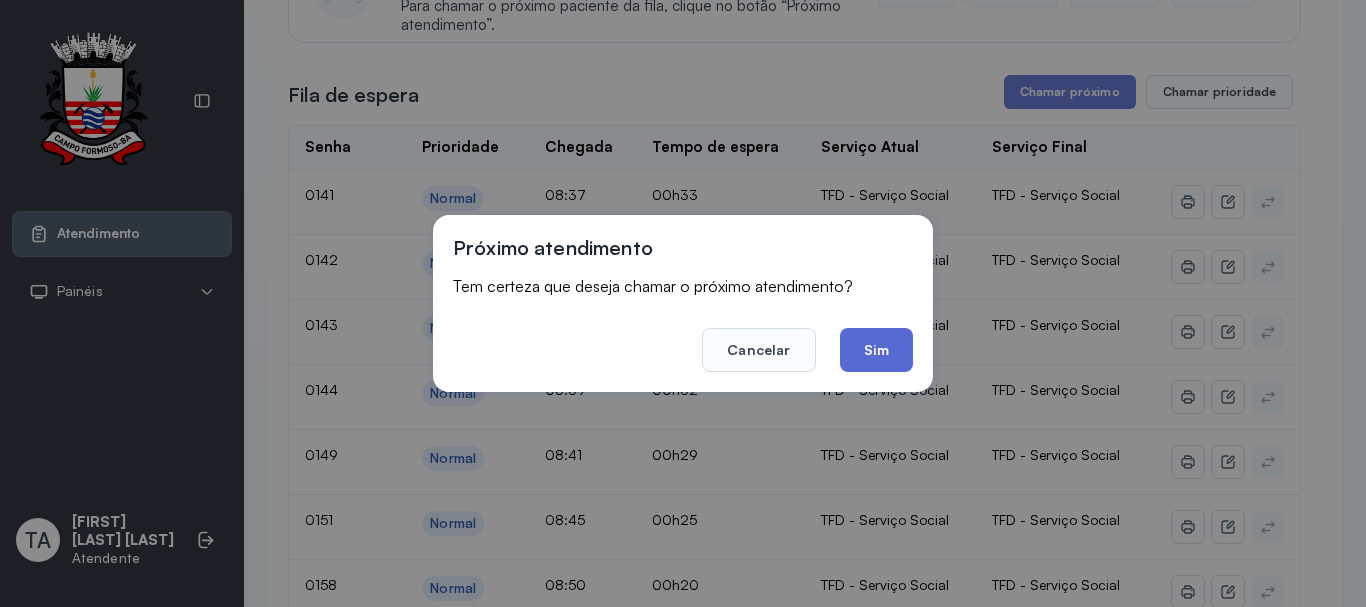 click on "Sim" 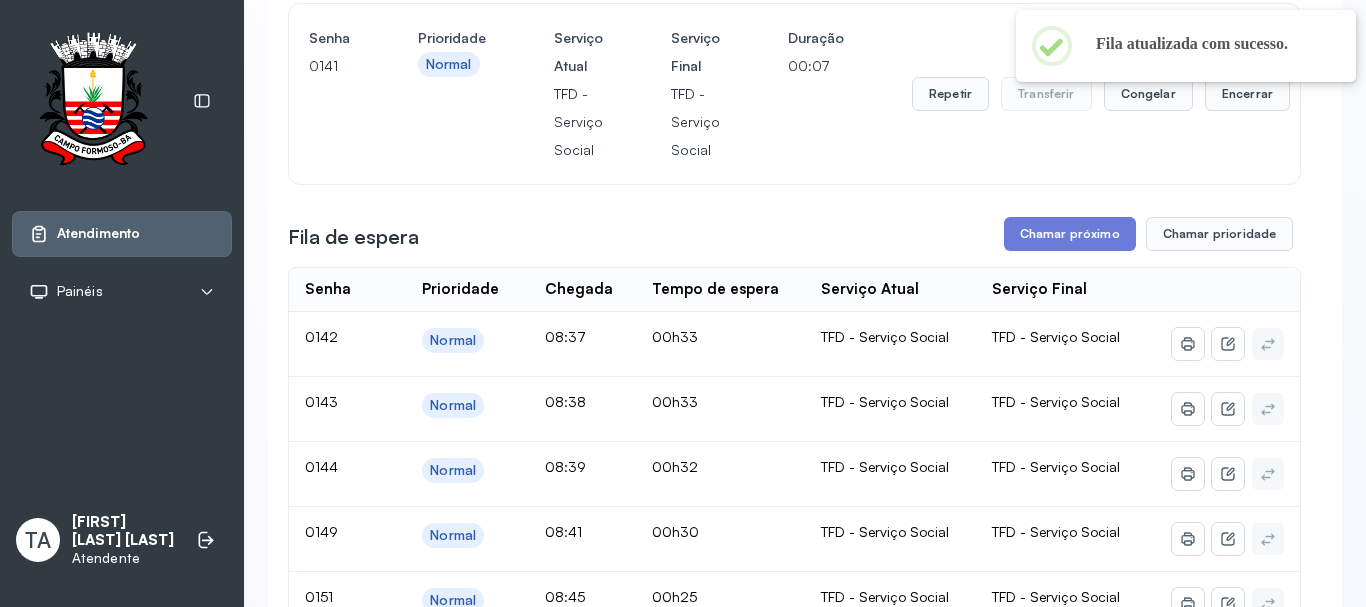 scroll, scrollTop: 200, scrollLeft: 0, axis: vertical 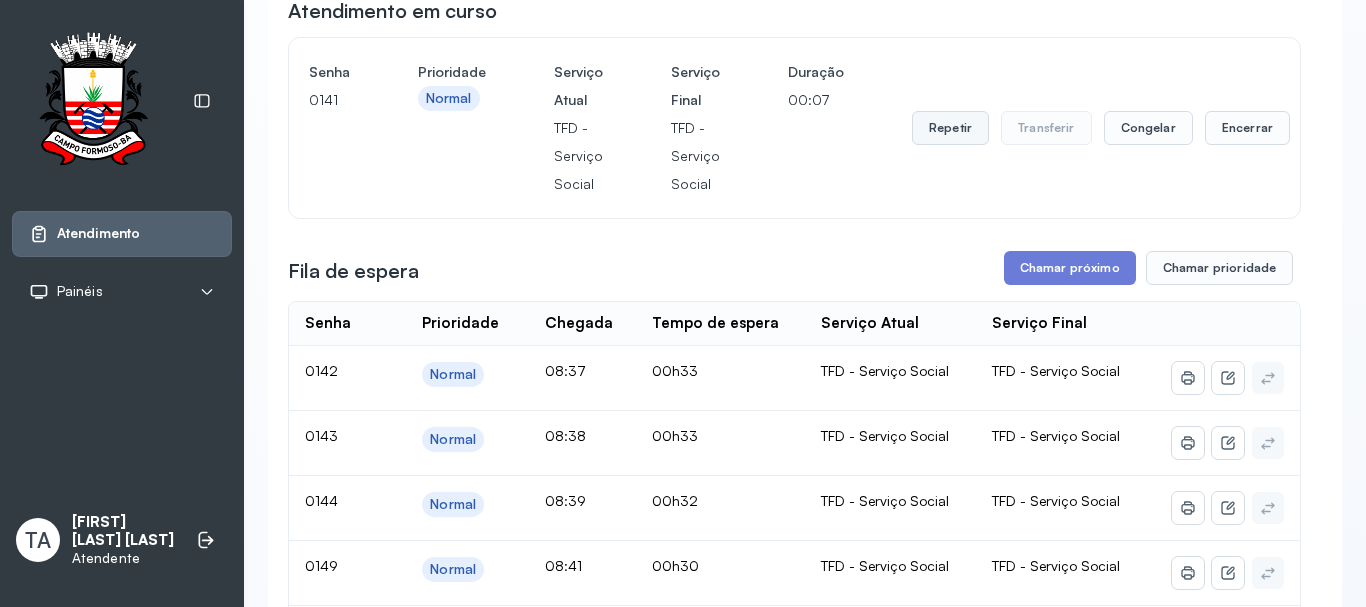 click on "Repetir" at bounding box center (950, 128) 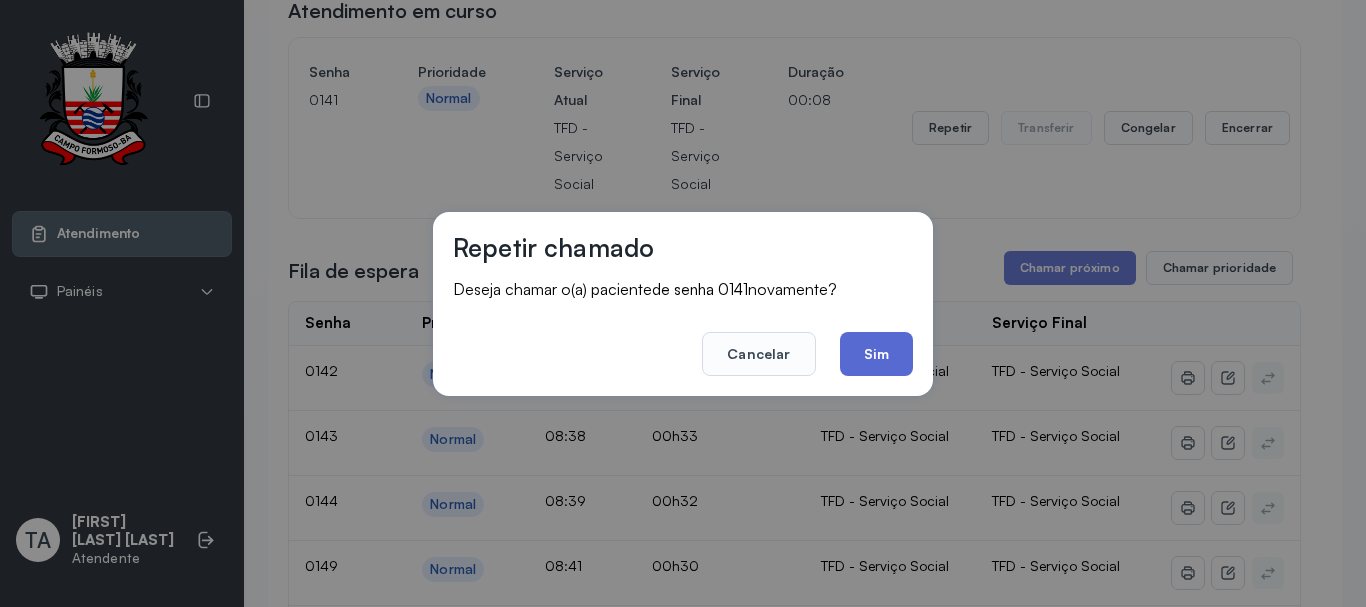 click on "Sim" 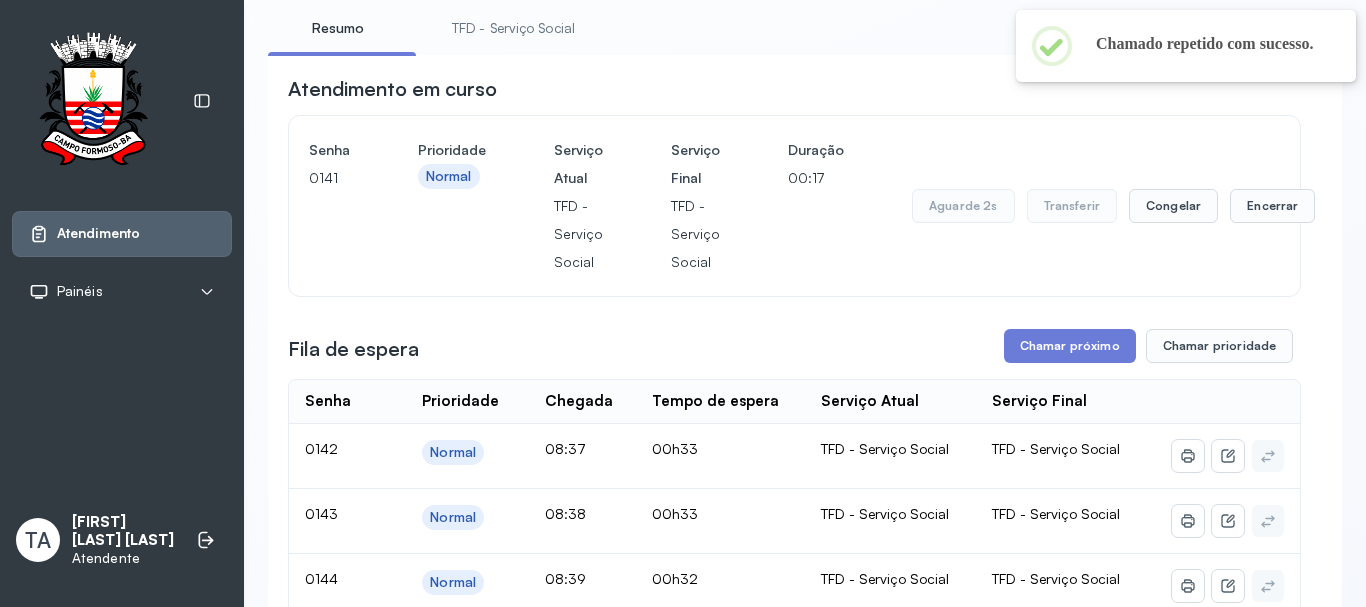 scroll, scrollTop: 100, scrollLeft: 0, axis: vertical 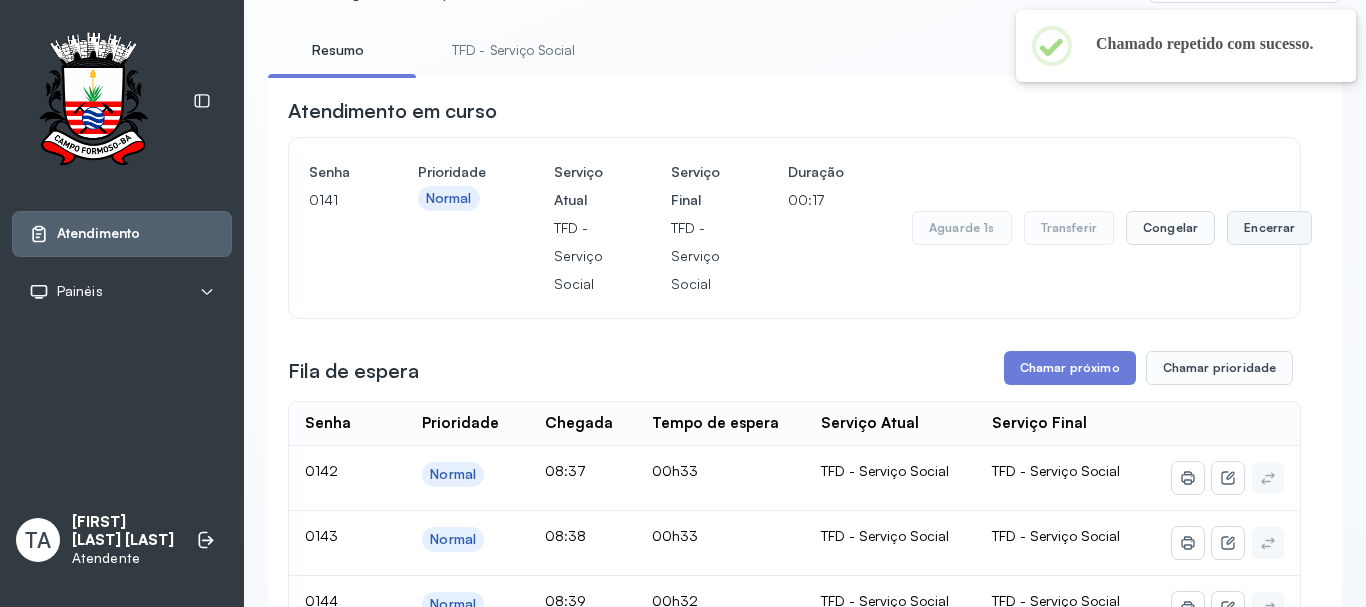 click on "Encerrar" at bounding box center (1269, 228) 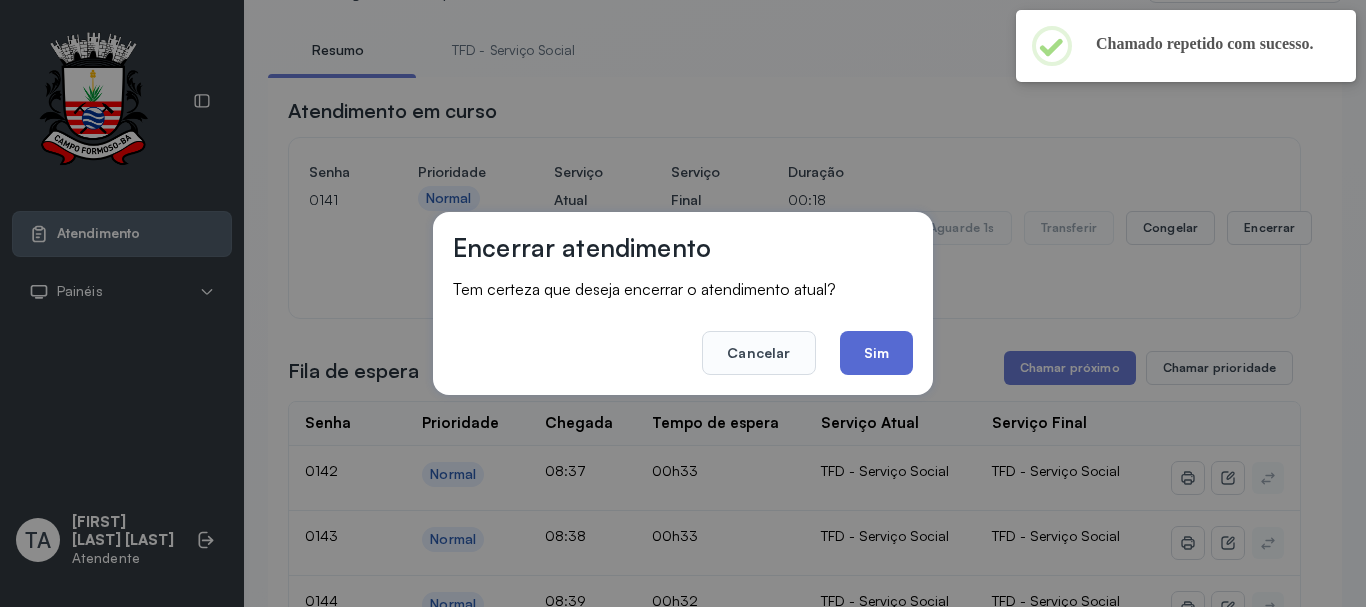 click on "Sim" 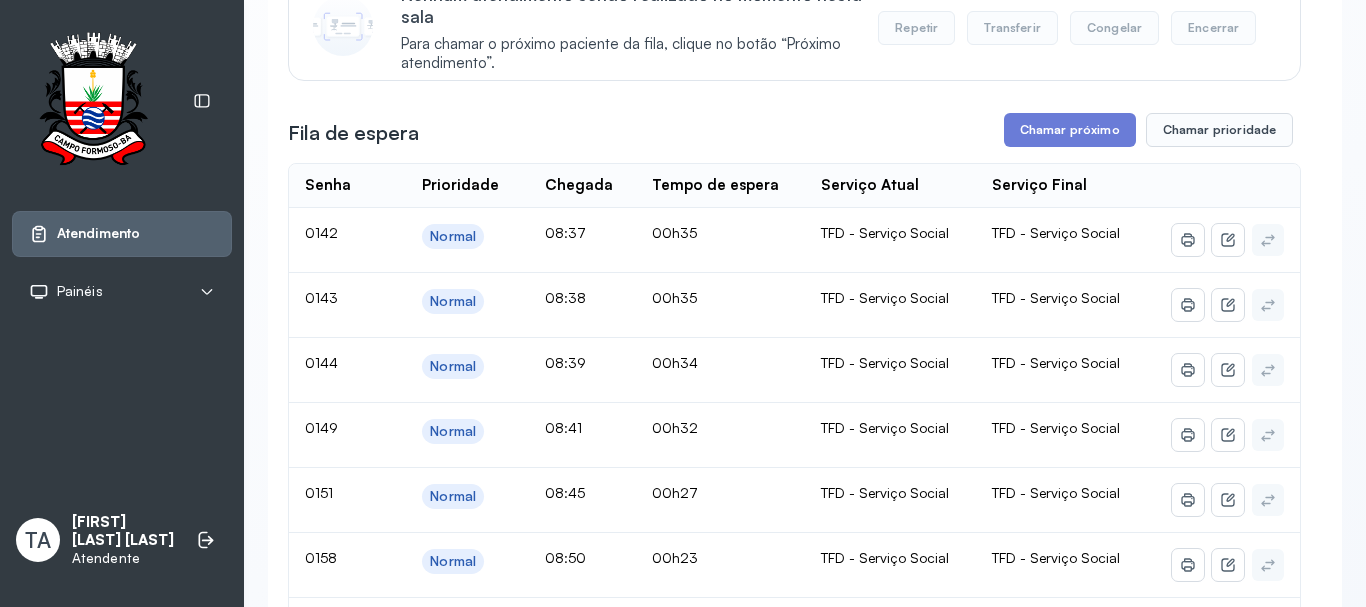 scroll, scrollTop: 200, scrollLeft: 0, axis: vertical 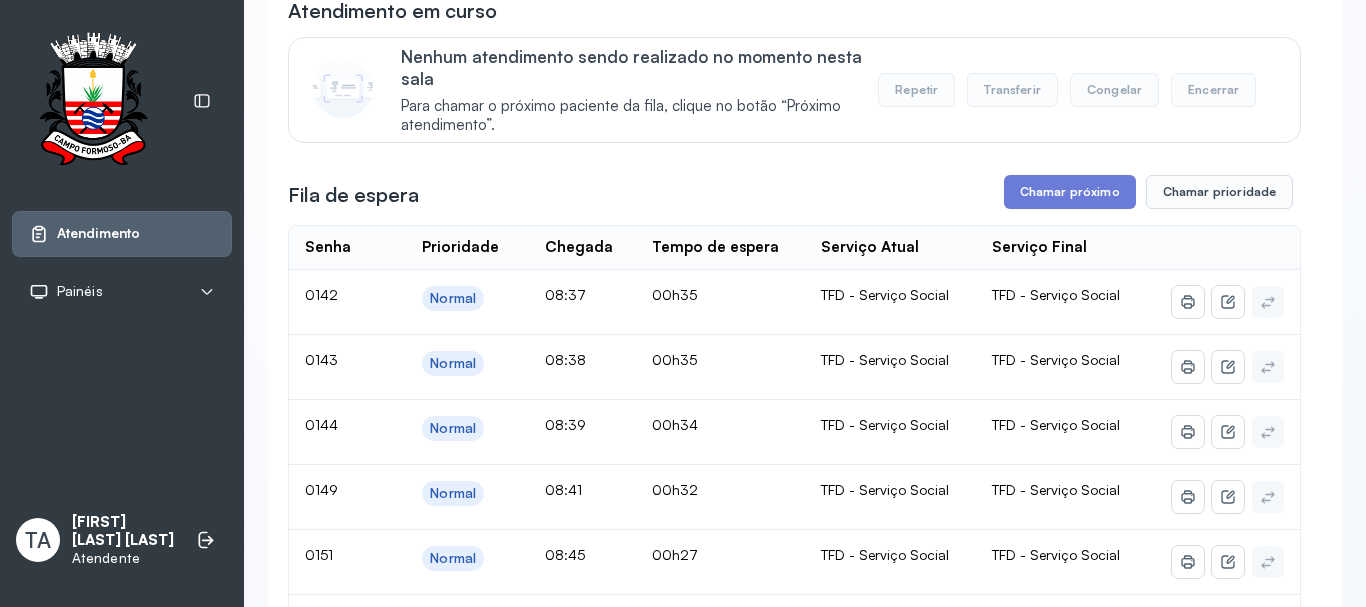 click on "Serviço Final" 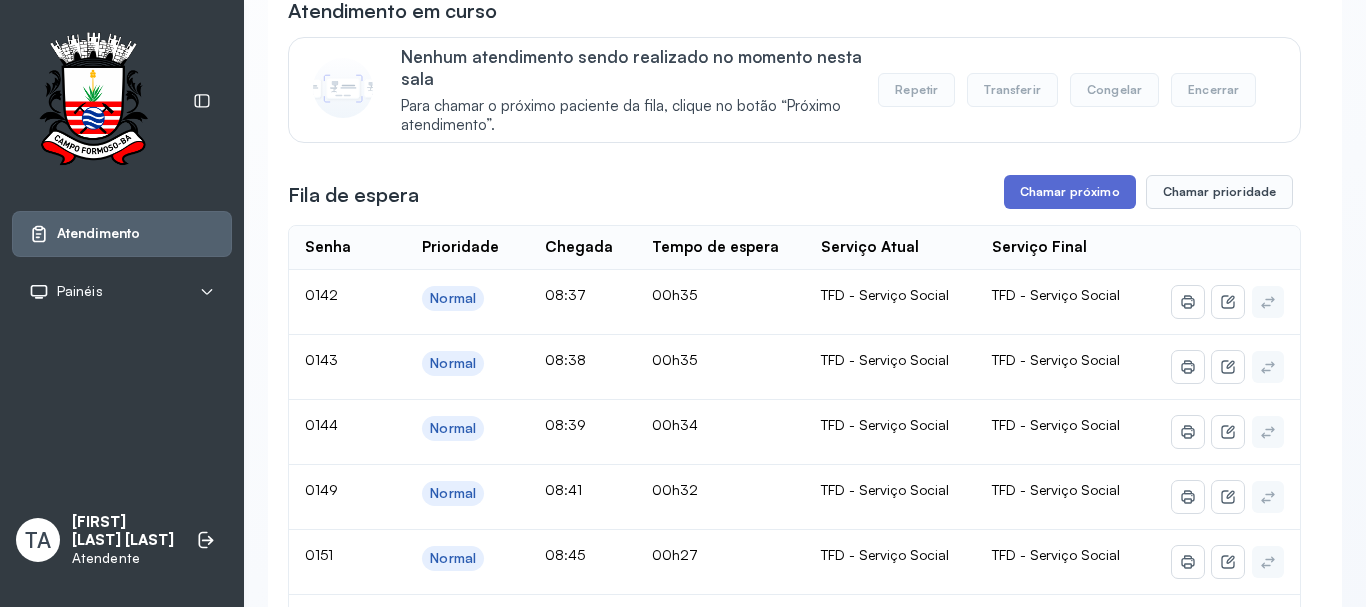 click on "Chamar próximo" at bounding box center (1070, 192) 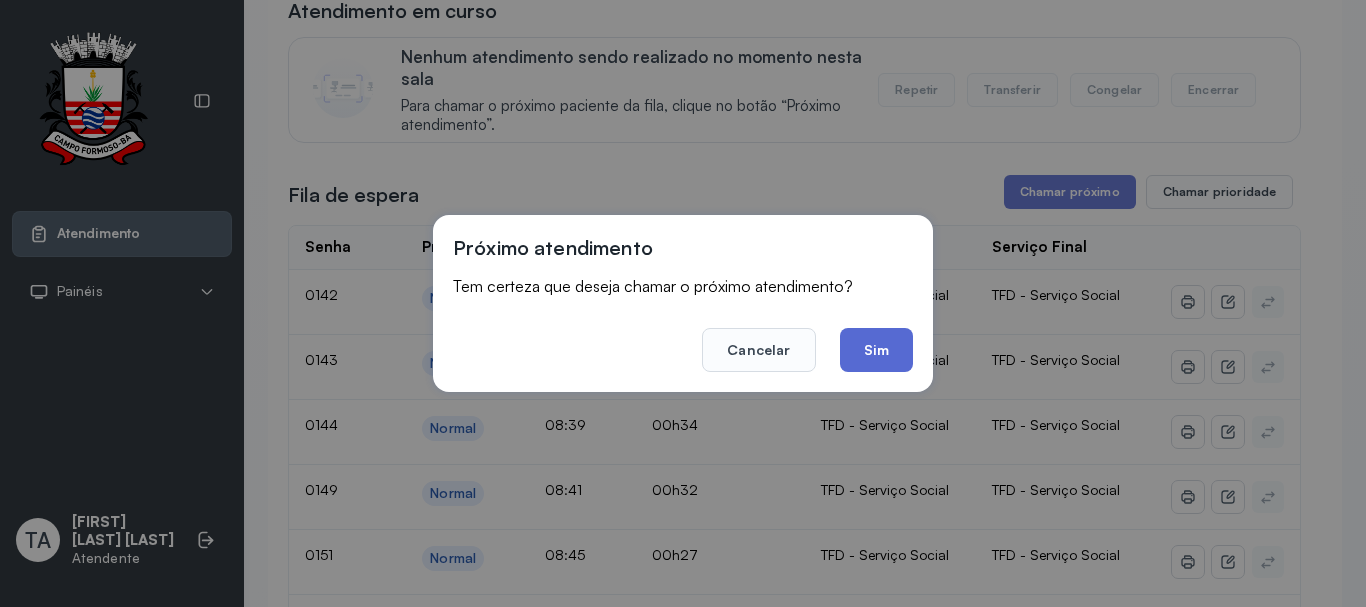 click on "Sim" 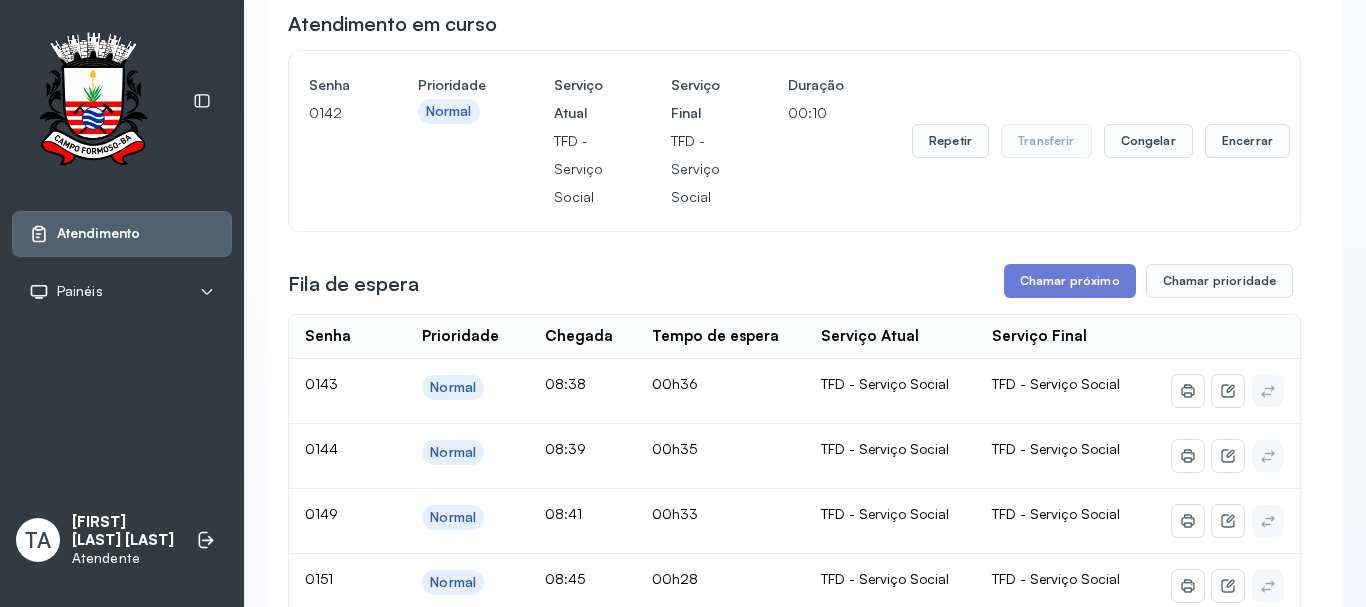 scroll, scrollTop: 0, scrollLeft: 0, axis: both 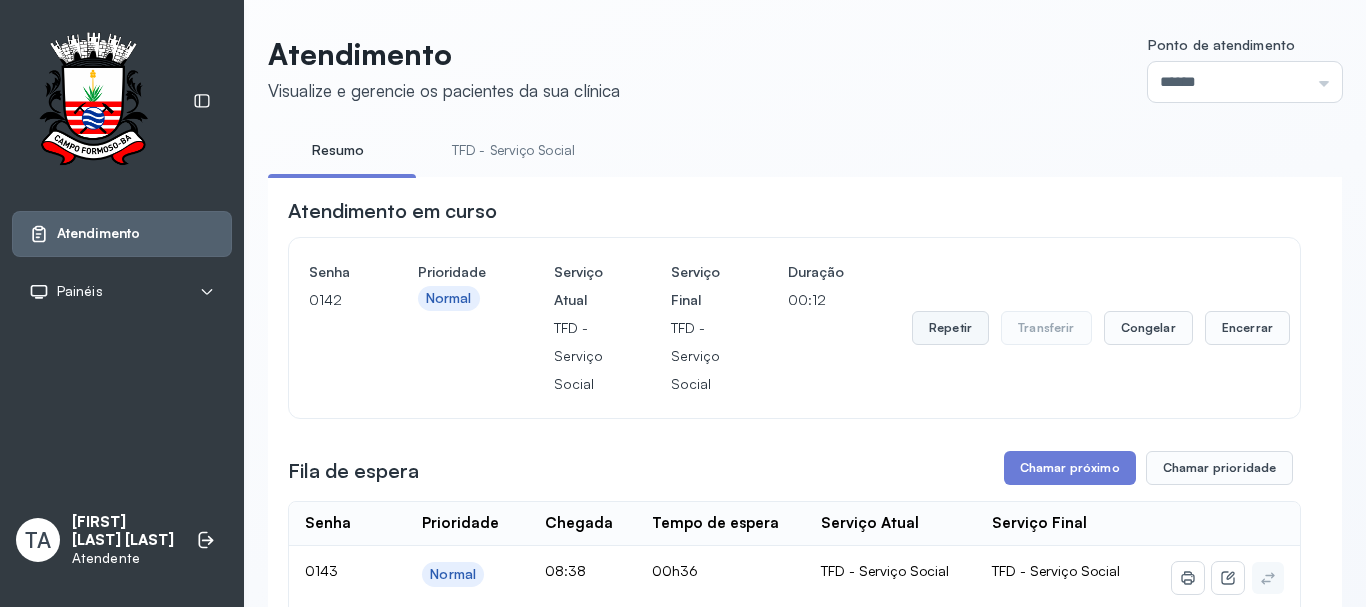 click on "Repetir" at bounding box center (950, 328) 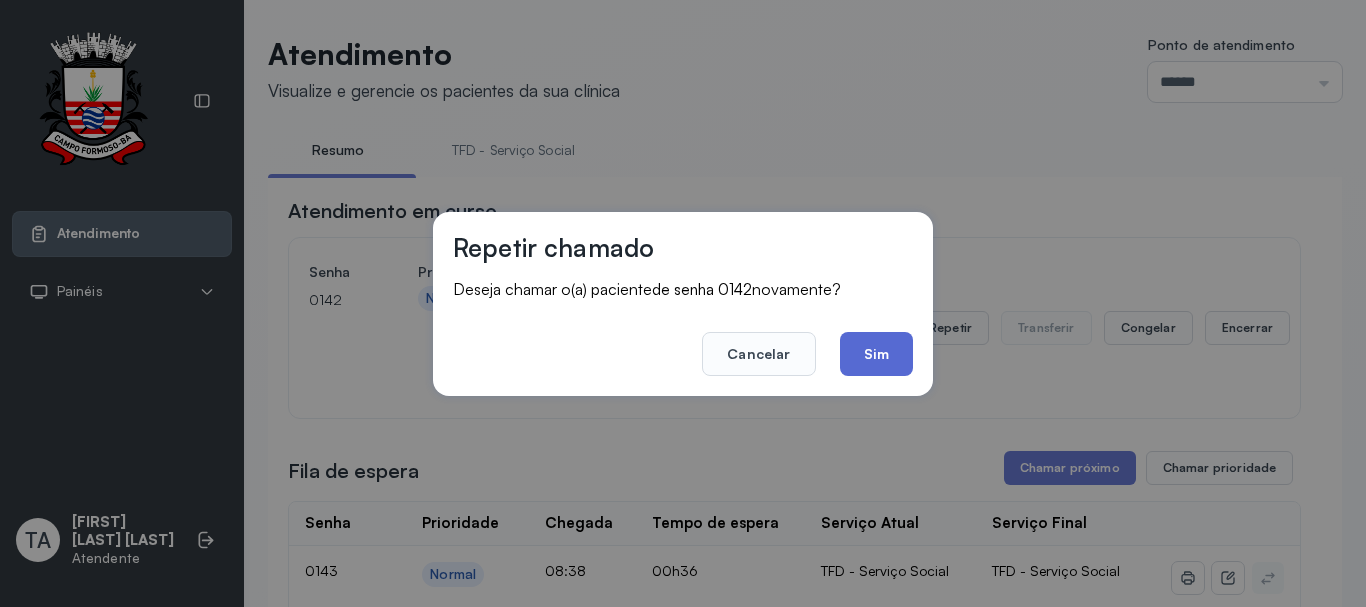click on "Sim" 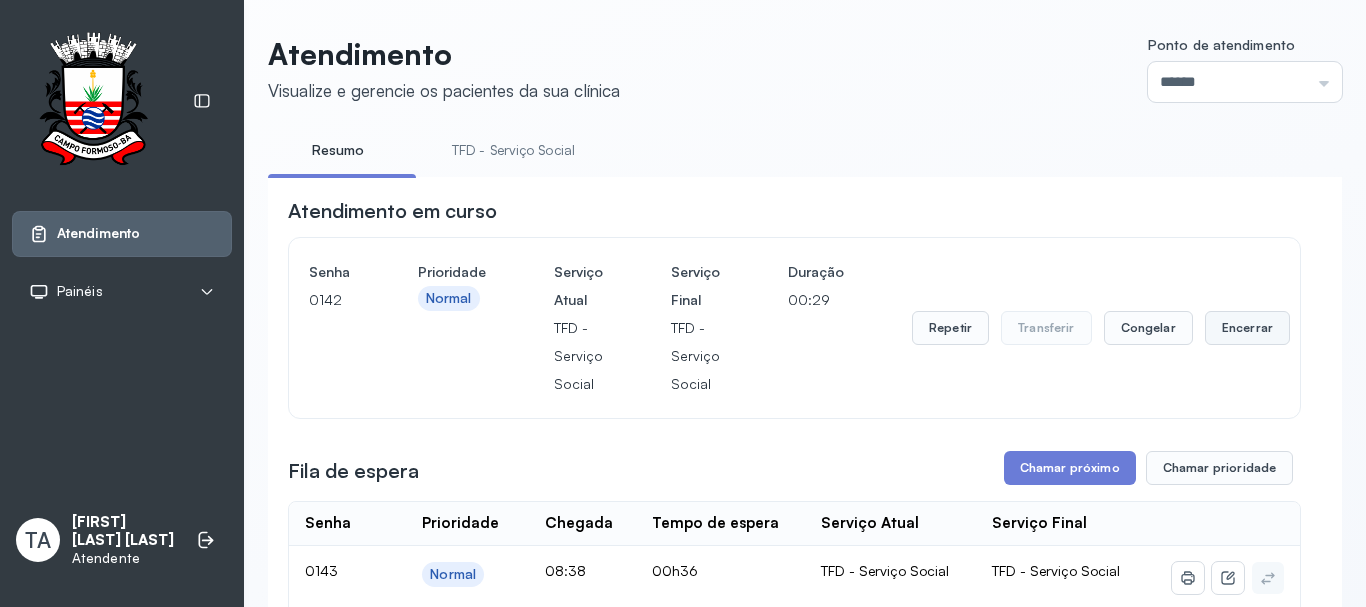 click on "Encerrar" at bounding box center [1247, 328] 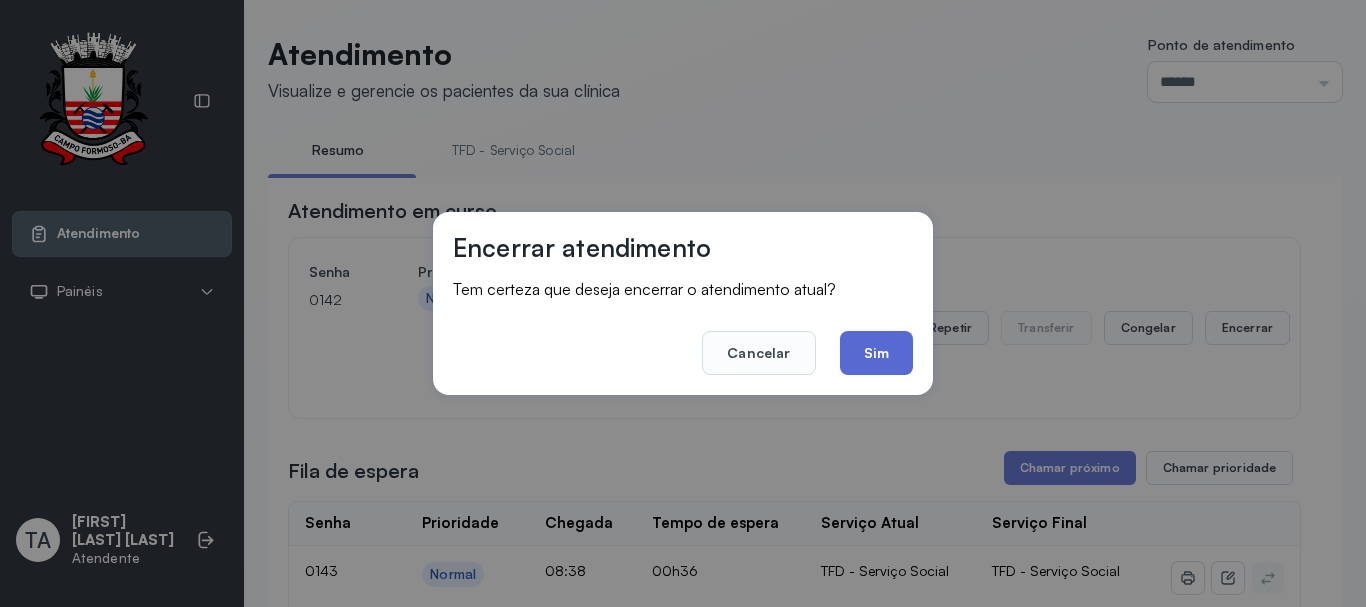 click on "Sim" 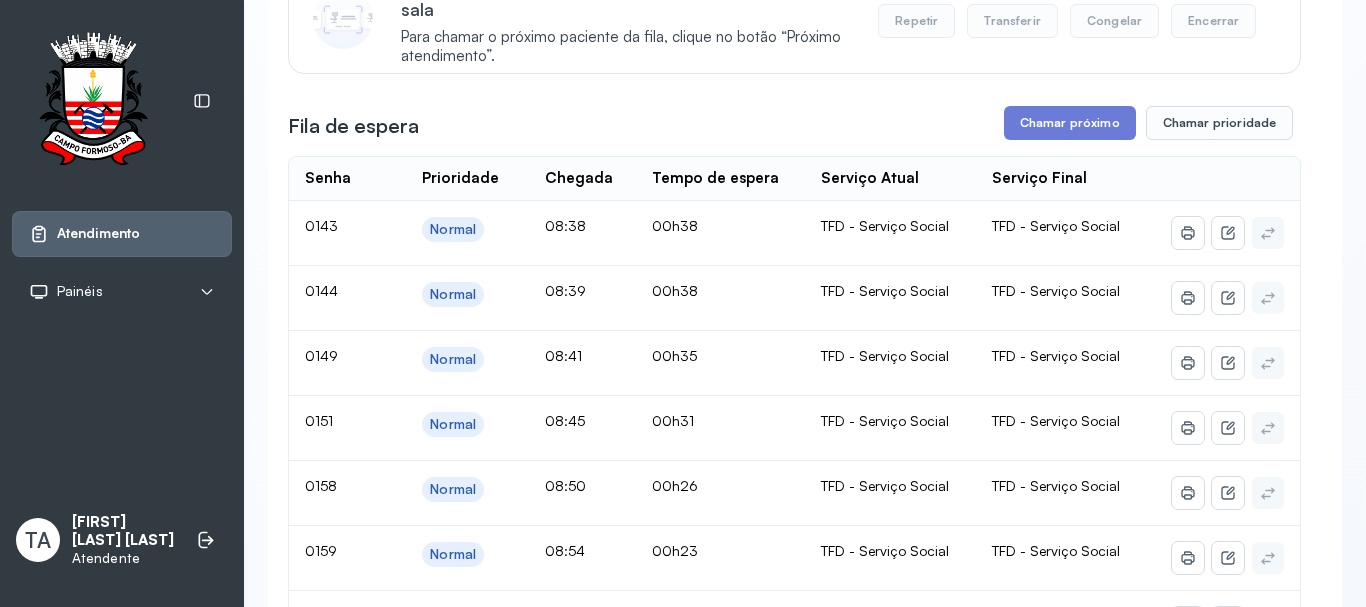 scroll, scrollTop: 200, scrollLeft: 0, axis: vertical 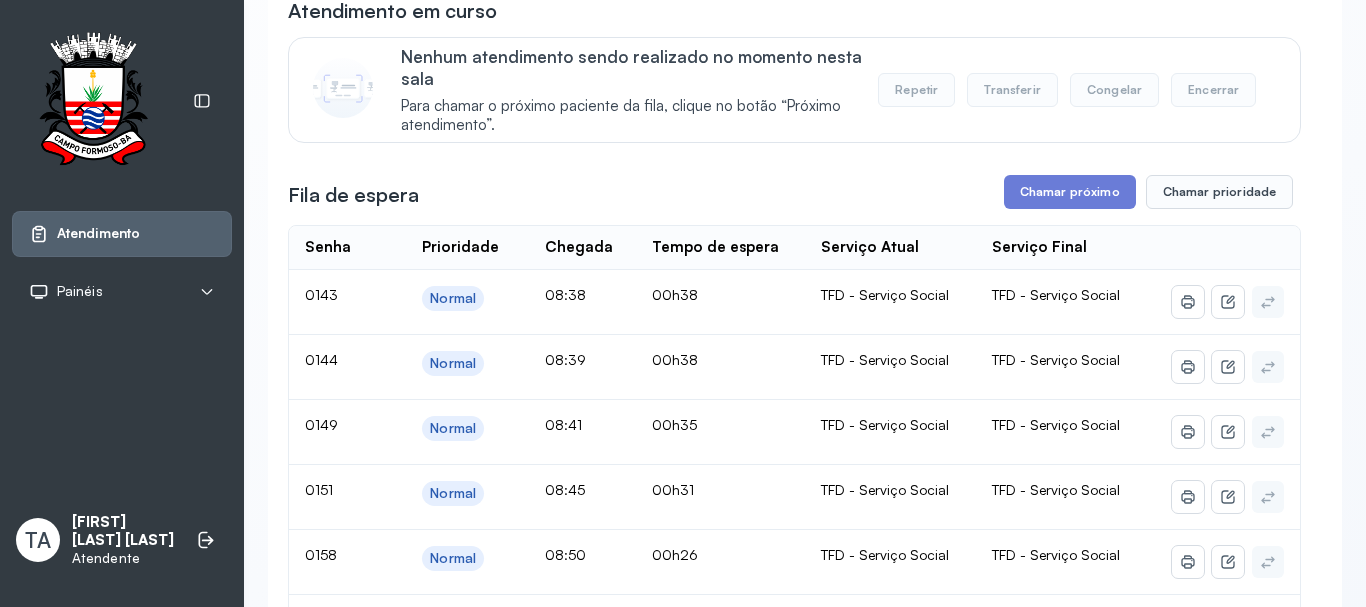 click on "Fila de espera Chamar próximo Chamar prioridade" at bounding box center (794, 192) 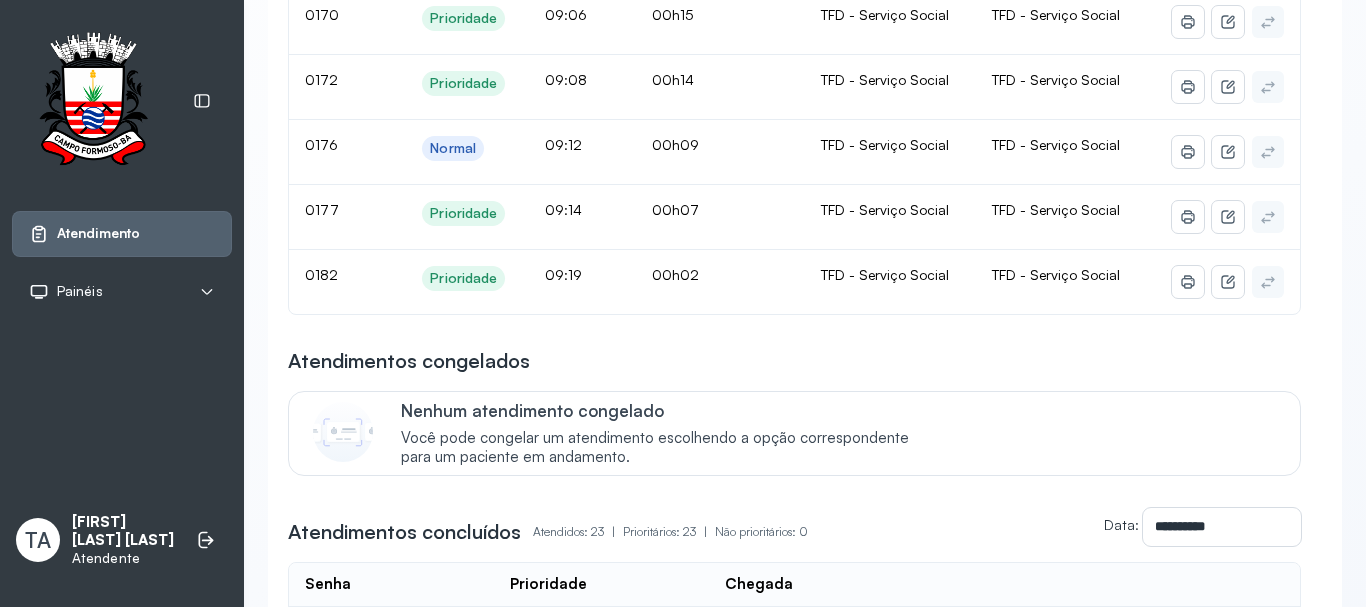 scroll, scrollTop: 900, scrollLeft: 0, axis: vertical 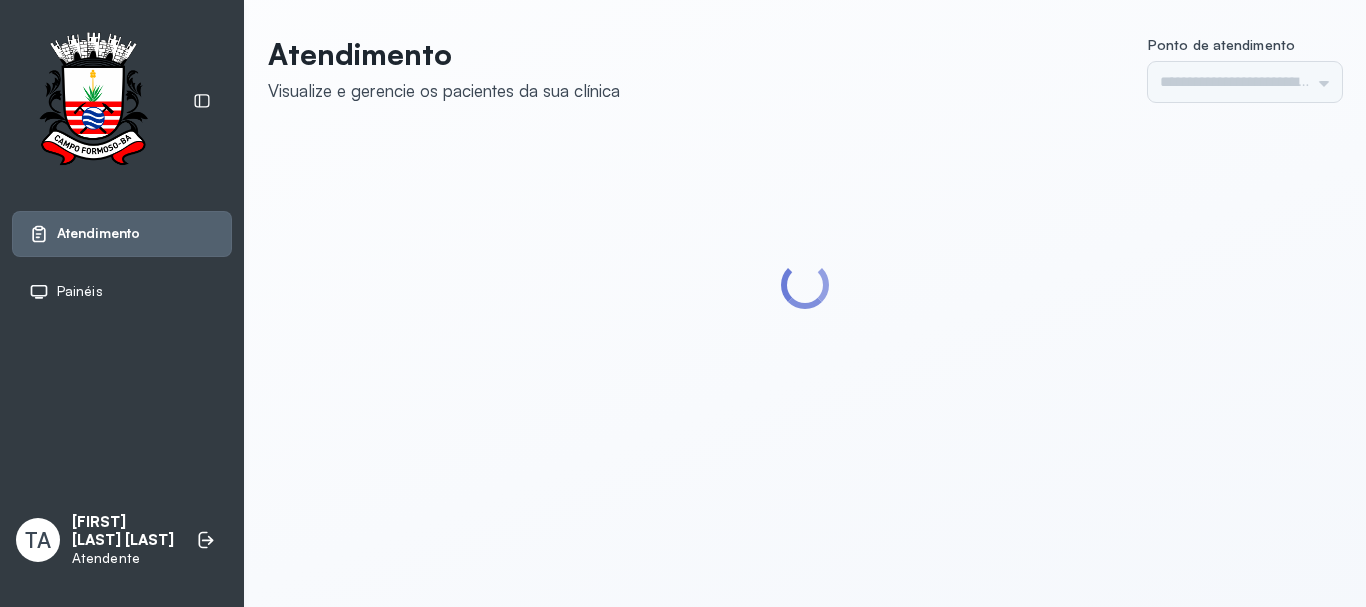 type on "******" 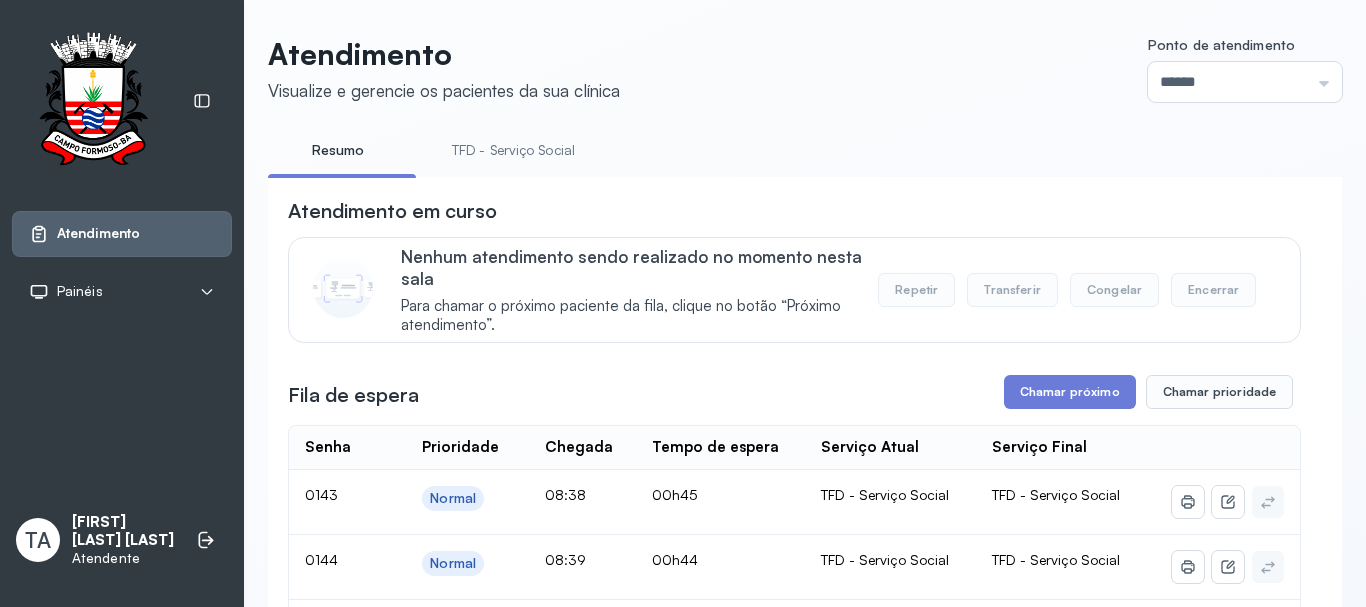 click on "Atendimento em curso Nenhum atendimento sendo realizado no momento nesta sala Para chamar o próximo paciente da fila, clique no botão “Próximo atendimento”. Repetir Transferir Congelar Encerrar Fila de espera Chamar próximo Chamar prioridade Senha    Prioridade  Chegada  Tempo de espera  Serviço Atual  Serviço Final    [NUMBER] Normal 08:38 00h45 TFD - Serviço Social TFD - Serviço Social [NUMBER] Normal 08:39 00h44 TFD - Serviço Social TFD - Serviço Social [NUMBER] Normal 08:41 00h42 TFD - Serviço Social TFD - Serviço Social [NUMBER] Normal 08:45 00h38 TFD - Serviço Social TFD - Serviço Social [NUMBER] Normal 08:50 00h33 TFD - Serviço Social TFD - Serviço Social [NUMBER] Normal 08:54 00h29 TFD - Serviço Social TFD - Serviço Social [NUMBER] Normal 08:58 00h25 TFD - Serviço Social TFD - Serviço Social [NUMBER] Normal 08:58 00h25 TFD - Serviço Social TFD - Serviço Social [NUMBER] Prioridade 09:06 00h17 TFD - Serviço Social TFD - Serviço Social [NUMBER] Prioridade 09:08 00h15 TFD - Serviço Social TFD - Serviço Social [NUMBER]" at bounding box center [794, 1567] 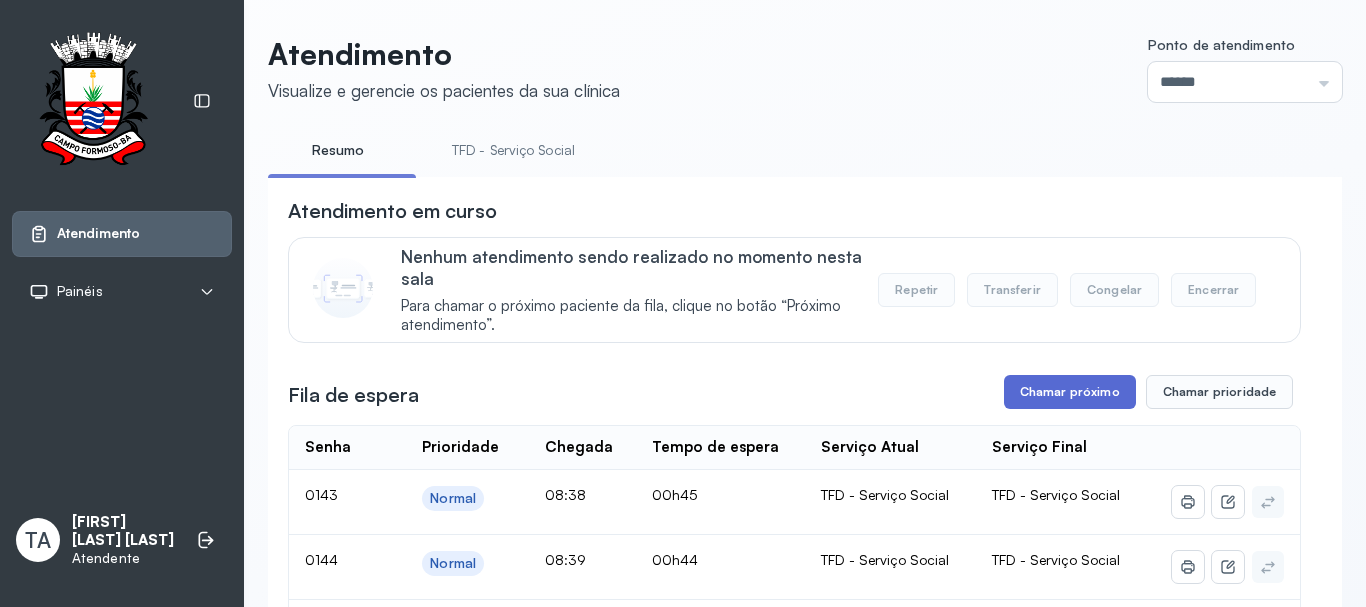 click on "Chamar próximo" at bounding box center [1070, 392] 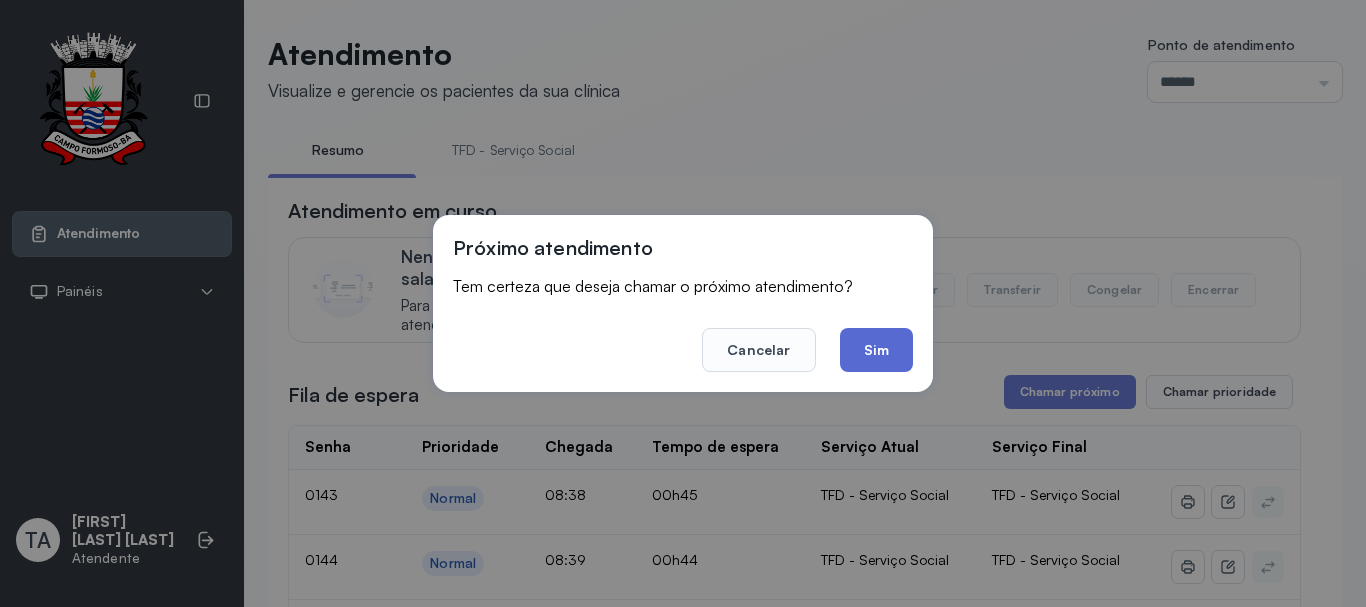 click on "Sim" 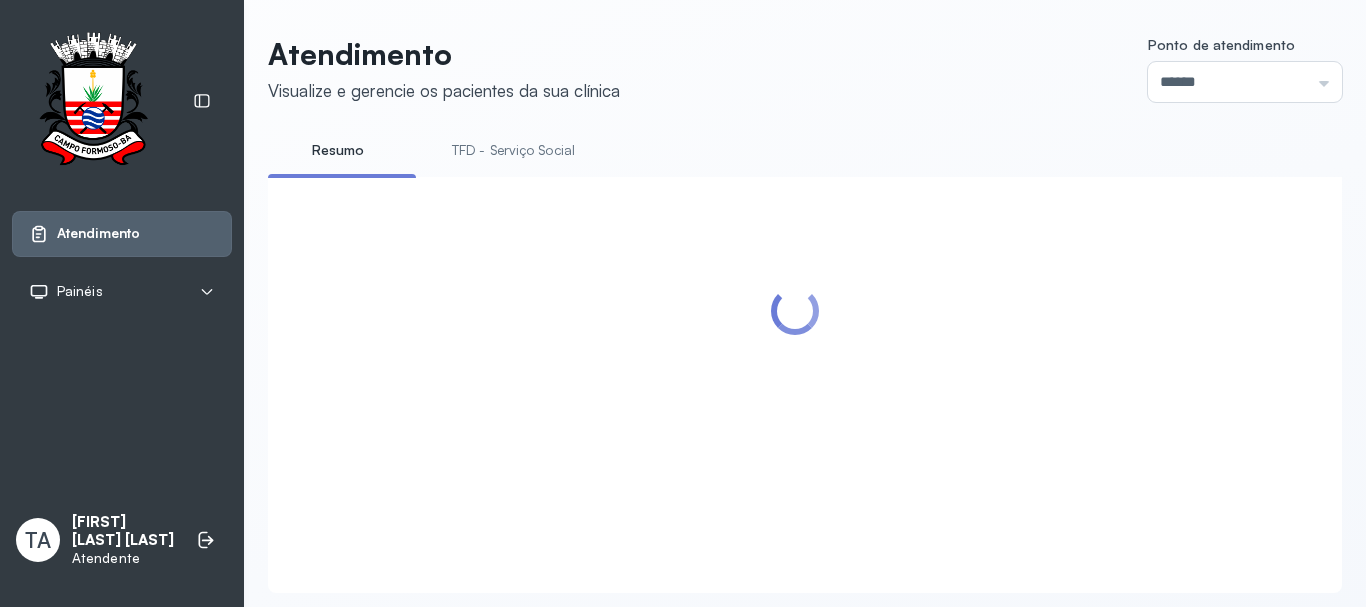 click at bounding box center (794, 361) 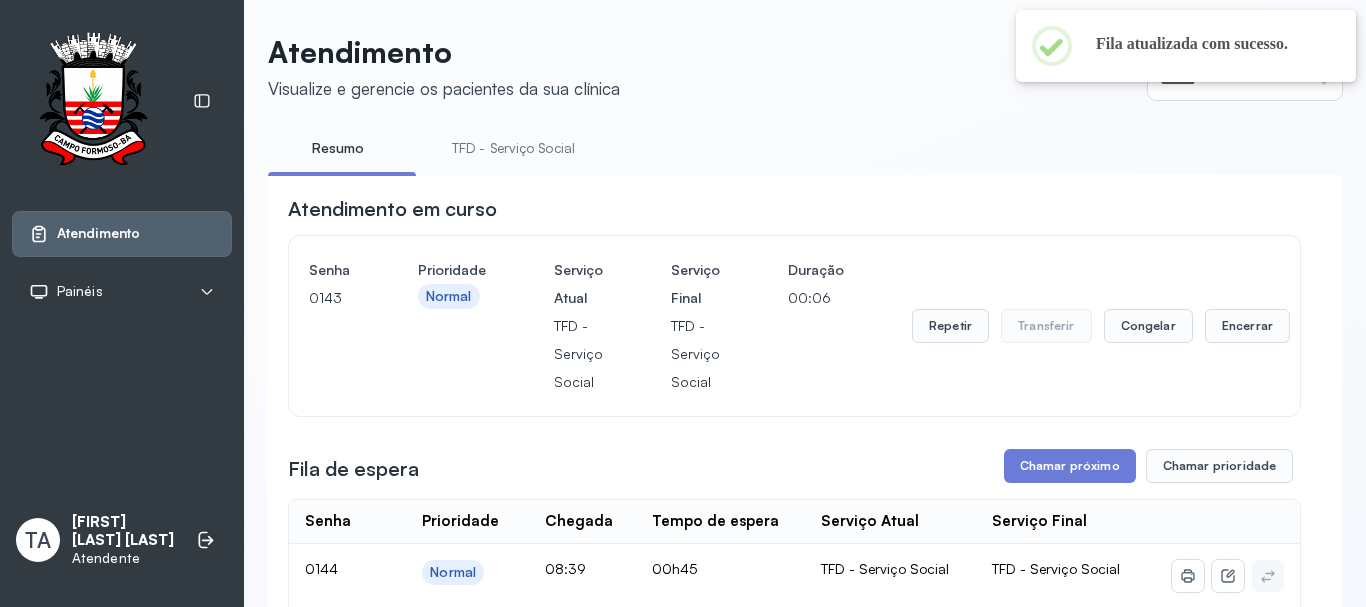scroll, scrollTop: 0, scrollLeft: 0, axis: both 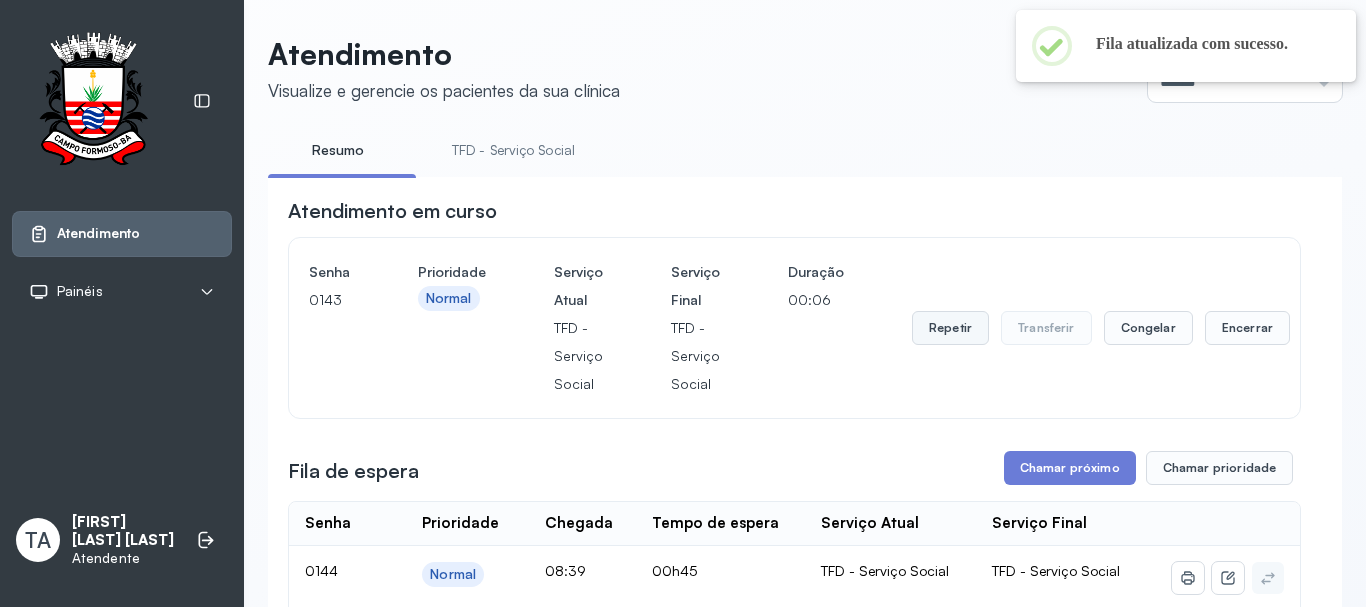 click on "Repetir" at bounding box center [950, 328] 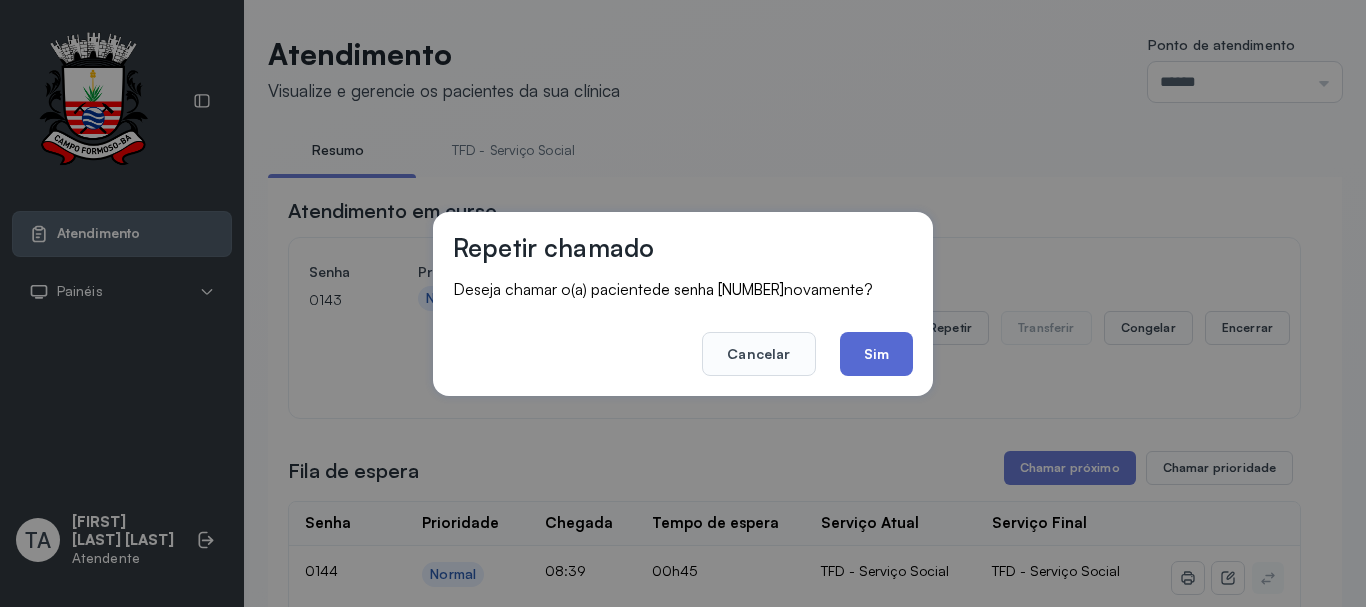click on "Sim" 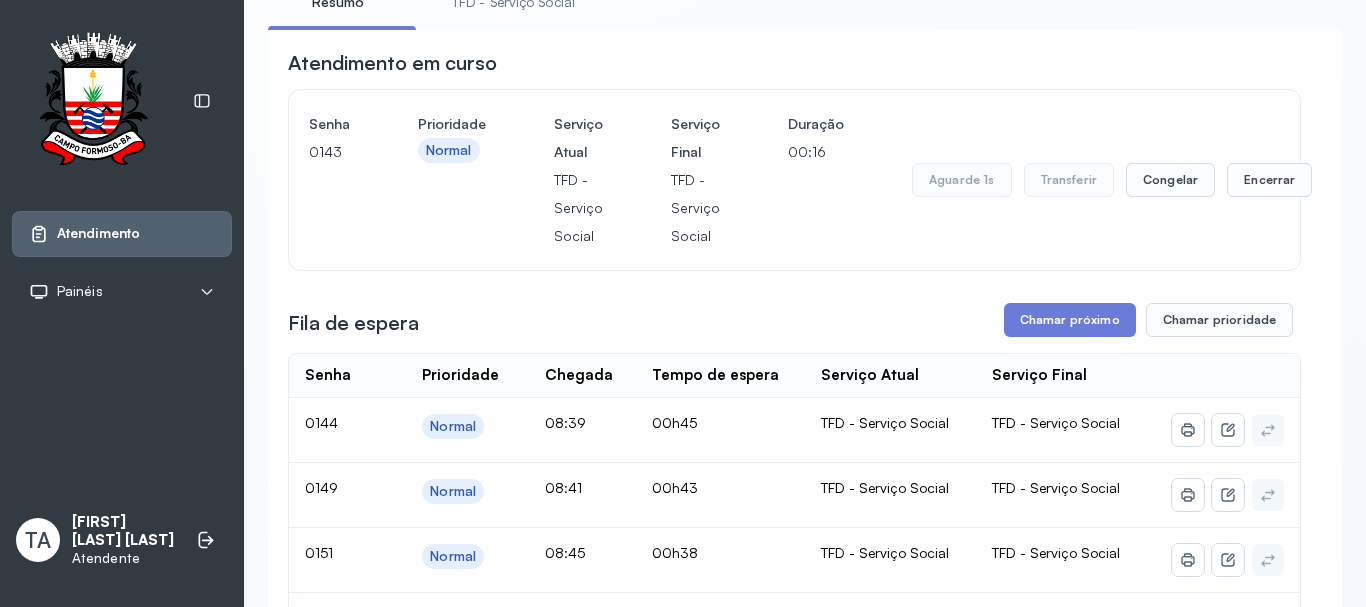 scroll, scrollTop: 100, scrollLeft: 0, axis: vertical 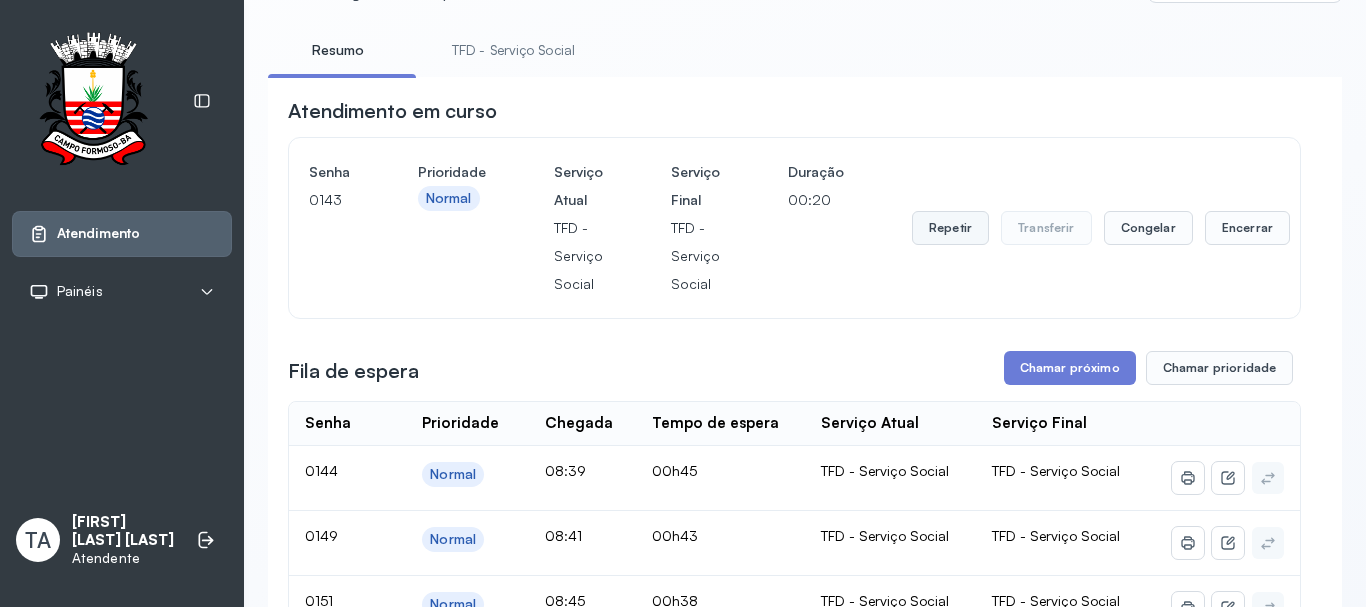 click on "Repetir" at bounding box center (950, 228) 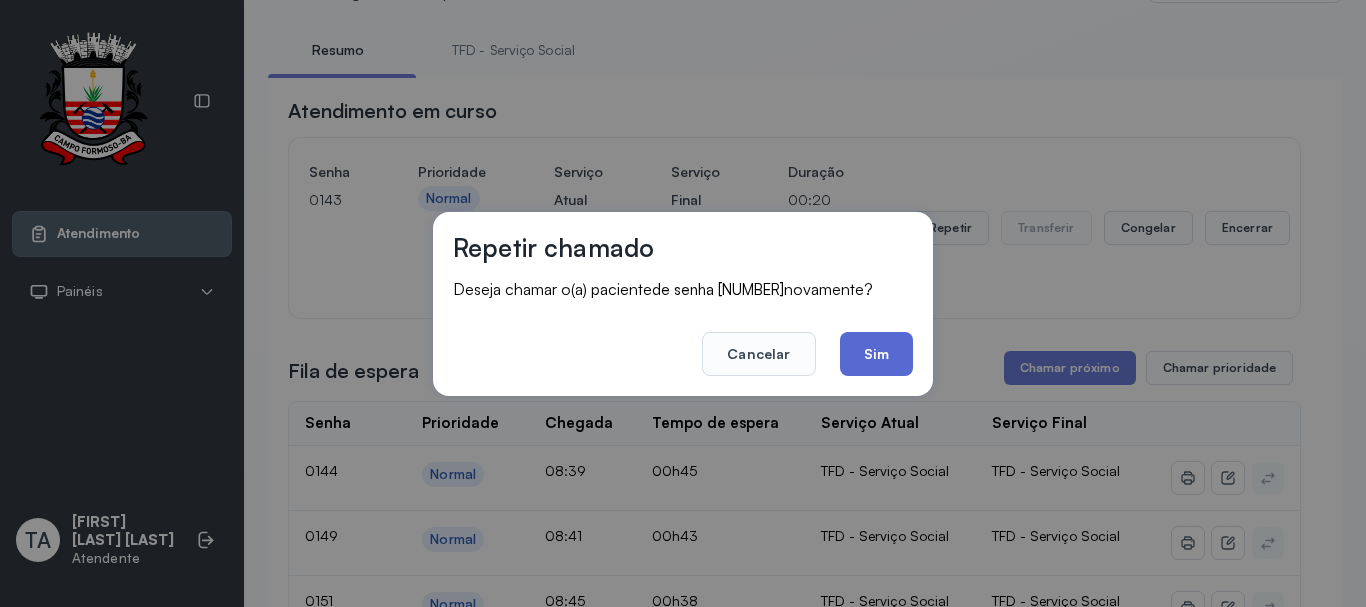 click on "Sim" 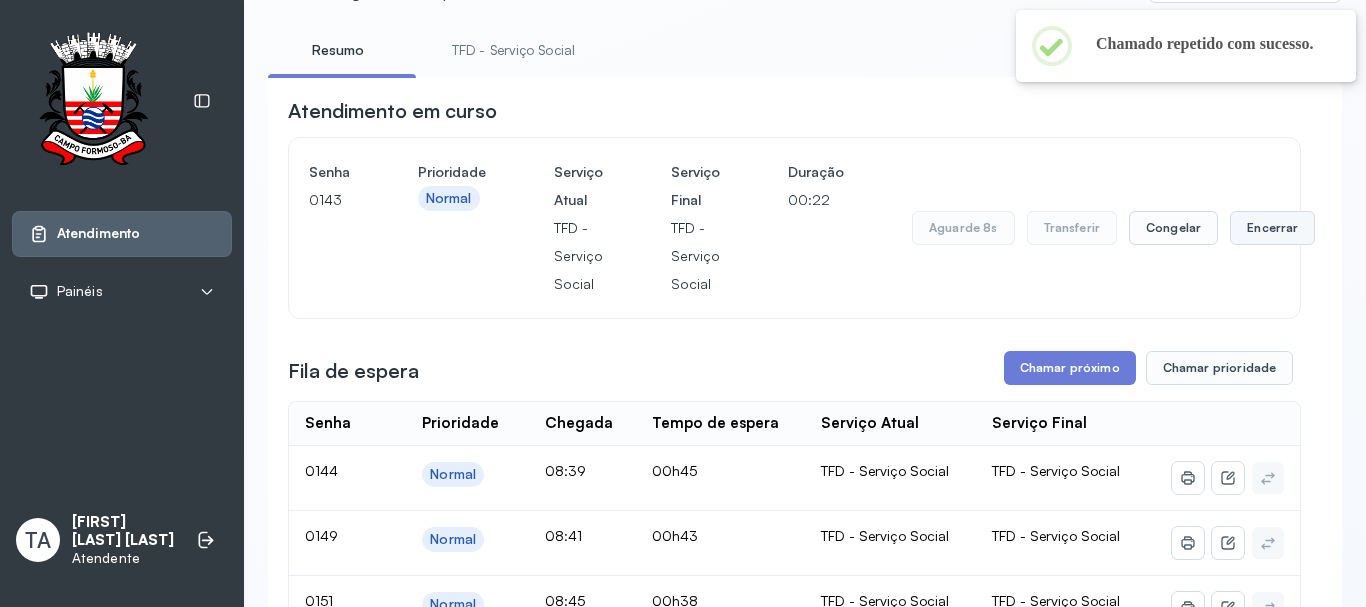 click on "Encerrar" at bounding box center (1272, 228) 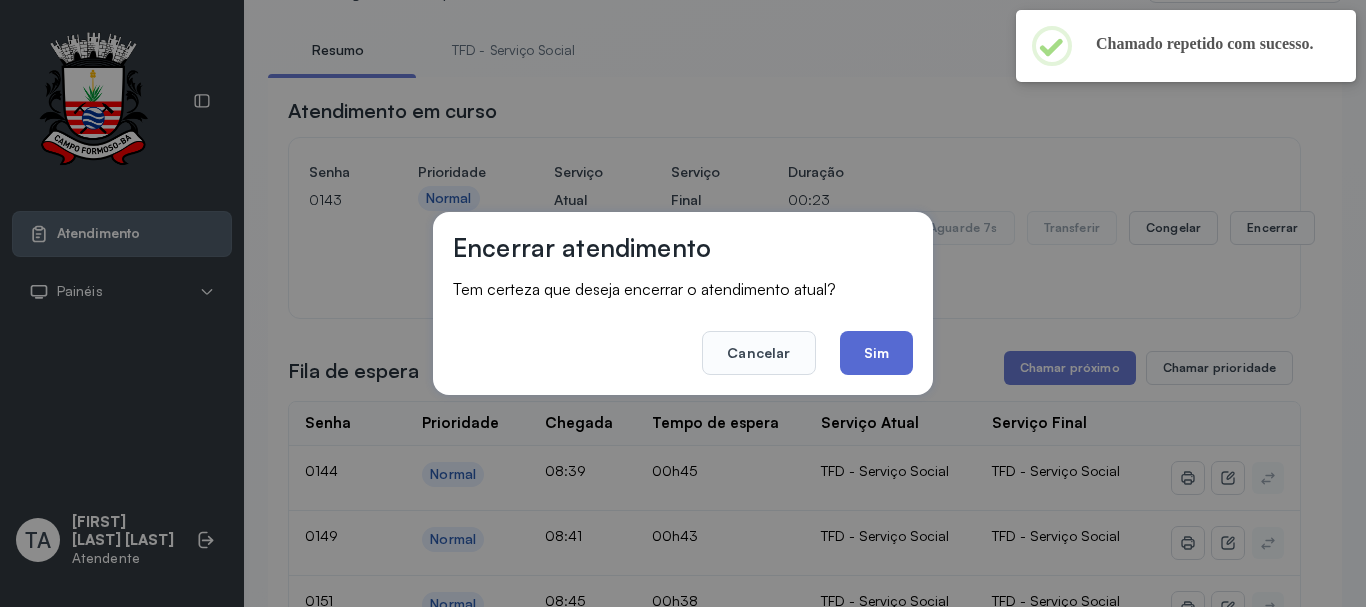 click on "Sim" 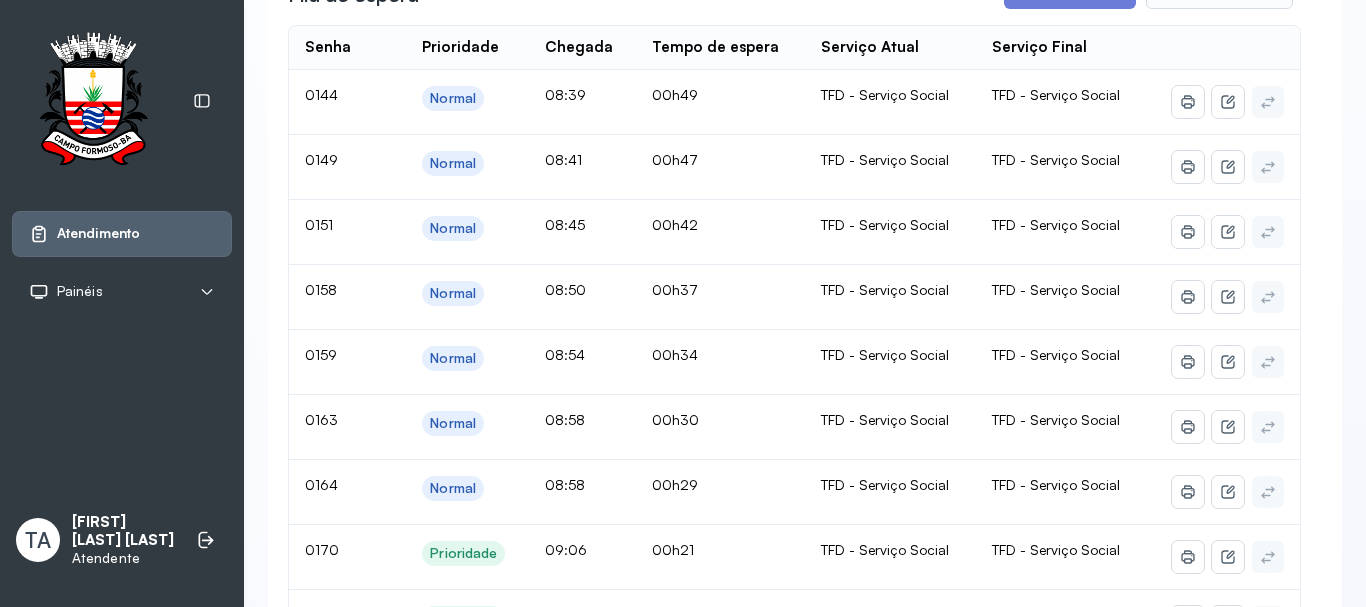 scroll, scrollTop: 200, scrollLeft: 0, axis: vertical 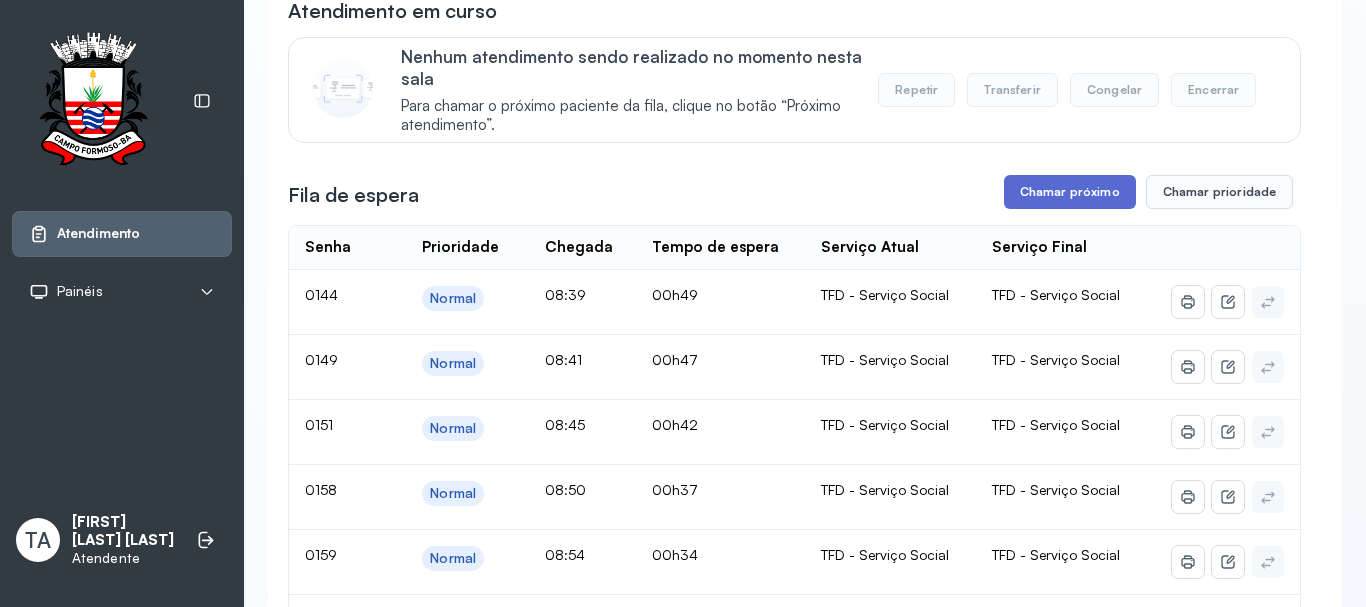 click on "Chamar próximo" at bounding box center [1070, 192] 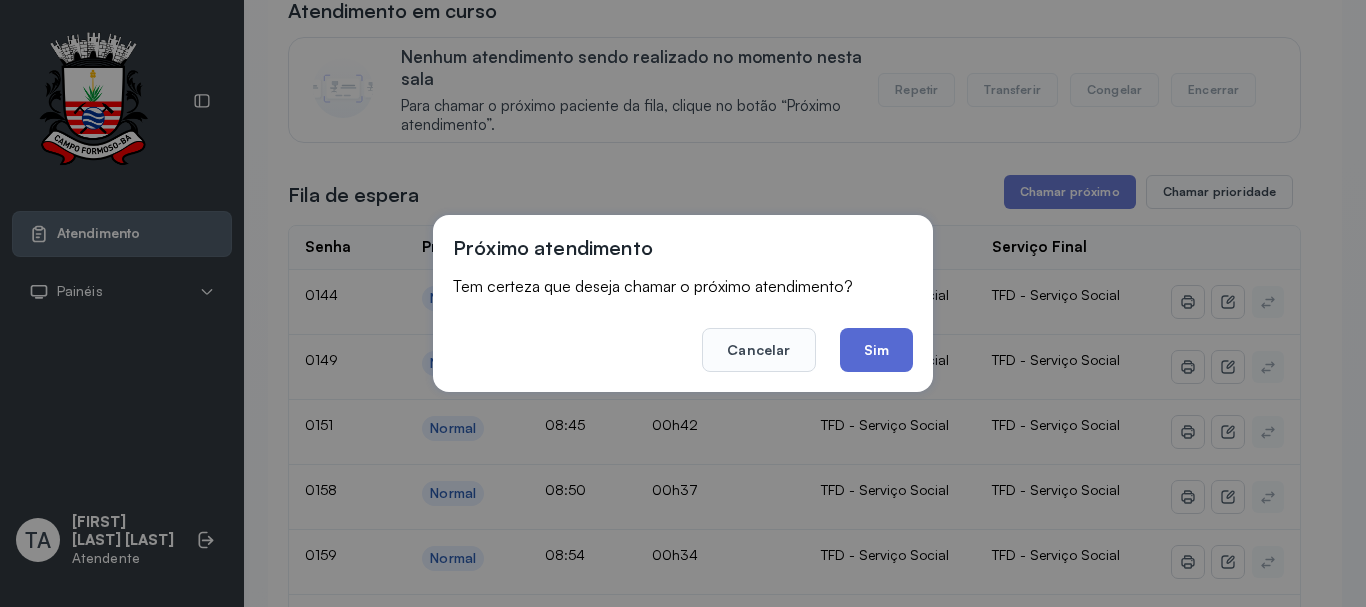 click on "Sim" 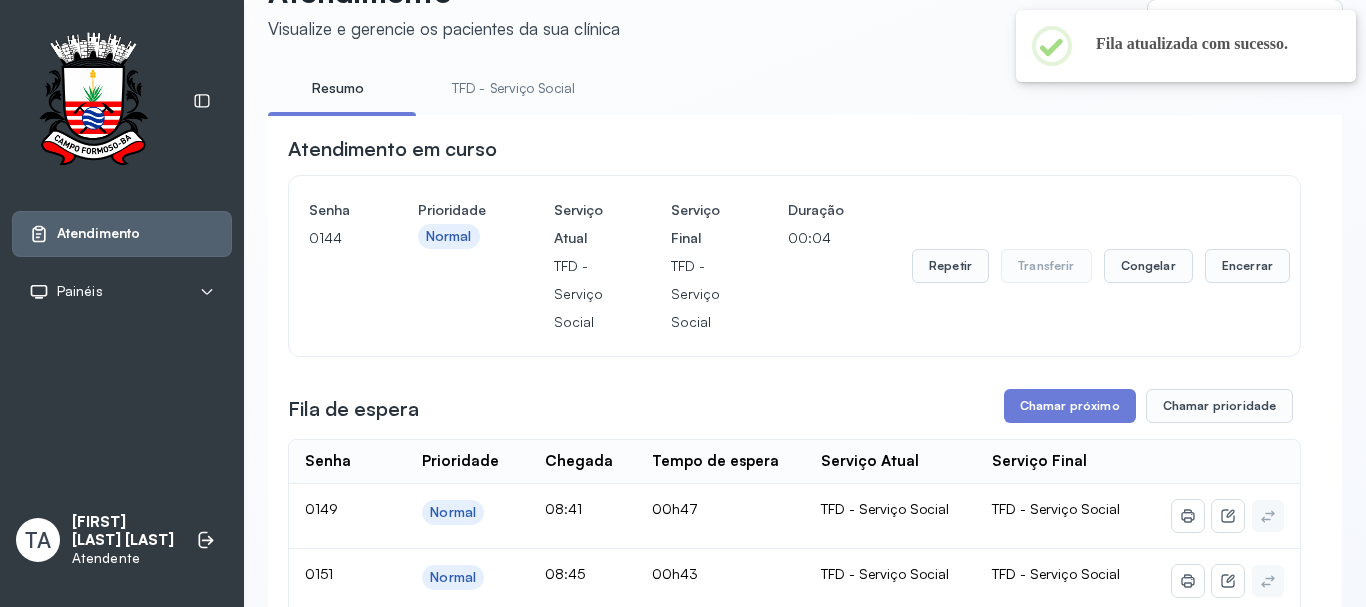 scroll, scrollTop: 200, scrollLeft: 0, axis: vertical 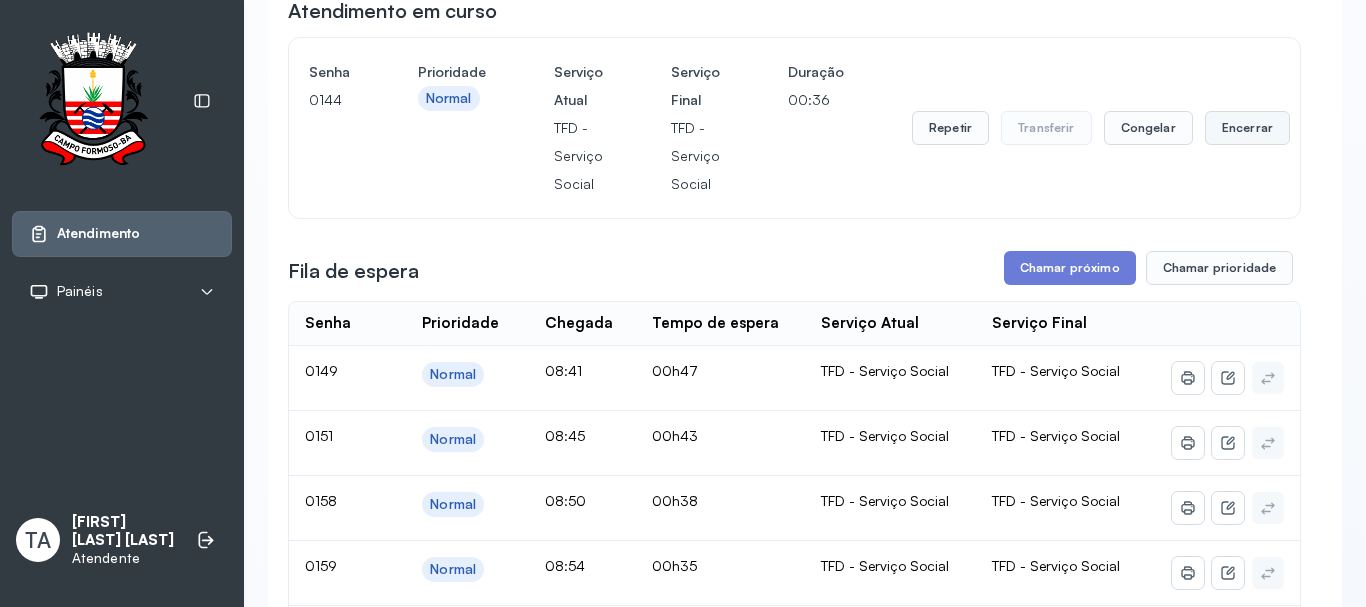 click on "Encerrar" at bounding box center [1247, 128] 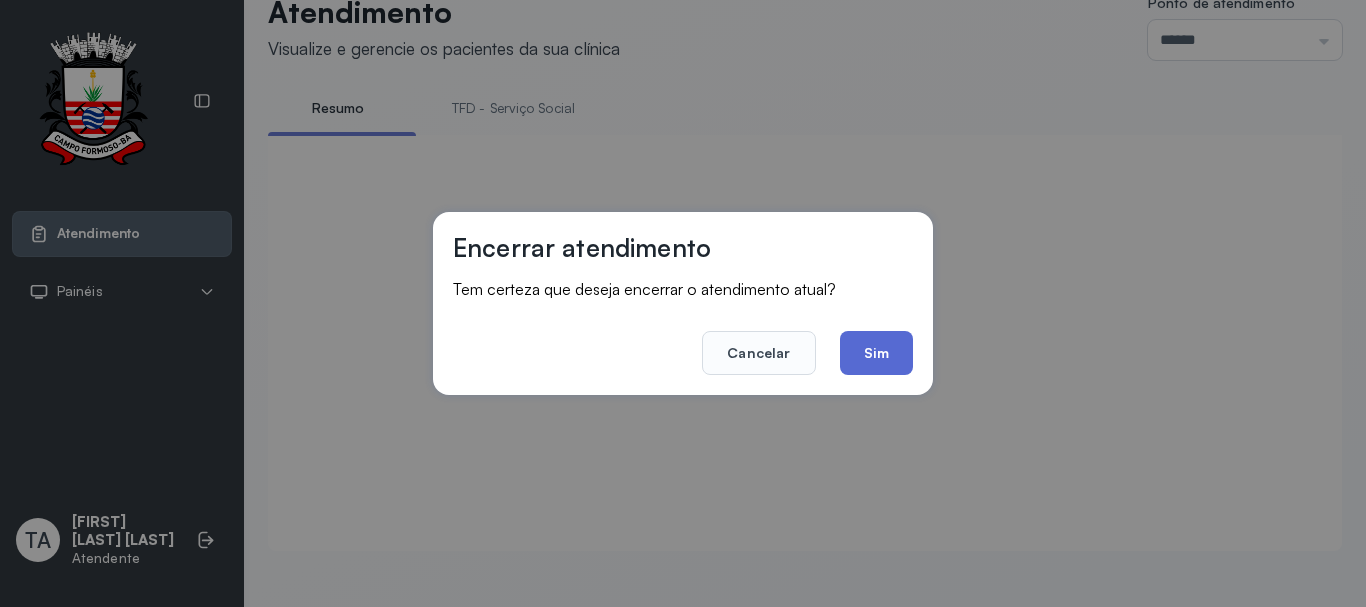 scroll, scrollTop: 62, scrollLeft: 0, axis: vertical 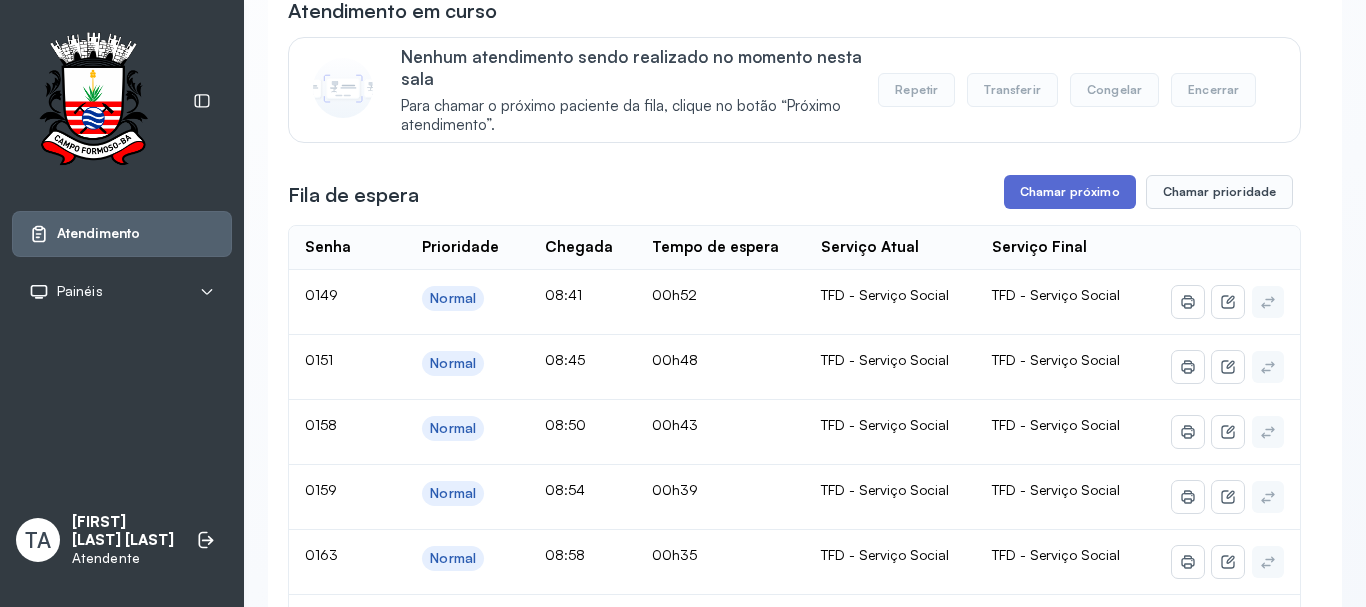 click on "Chamar próximo" at bounding box center (1070, 192) 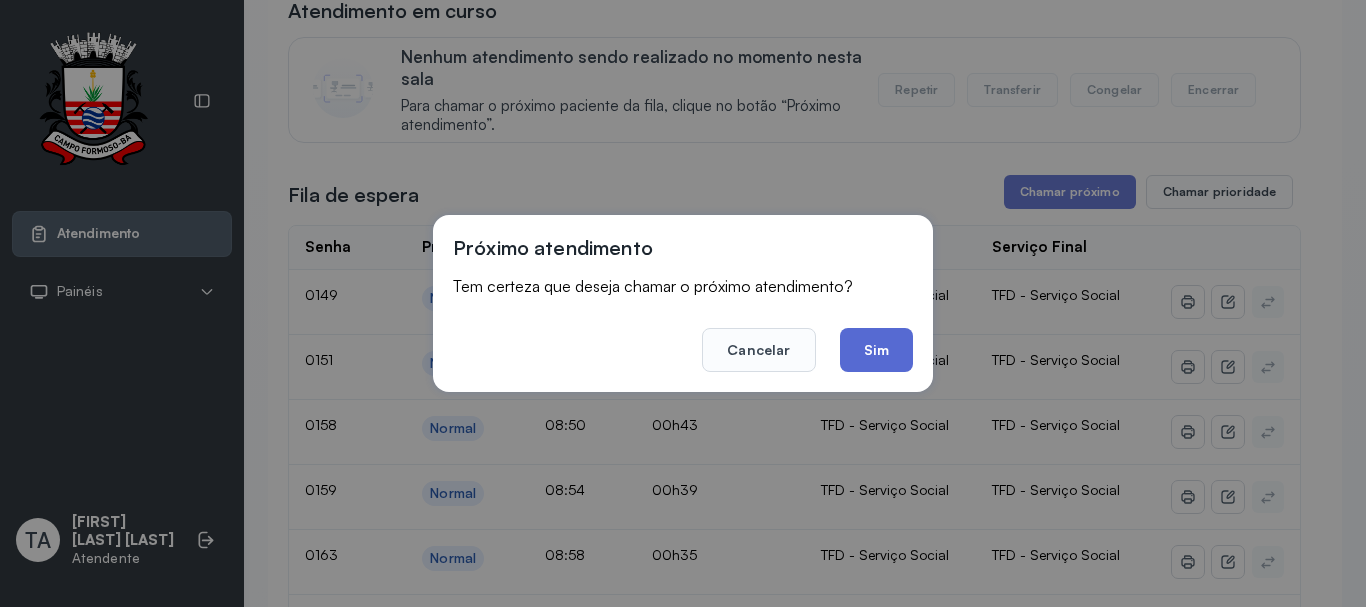 click on "Sim" 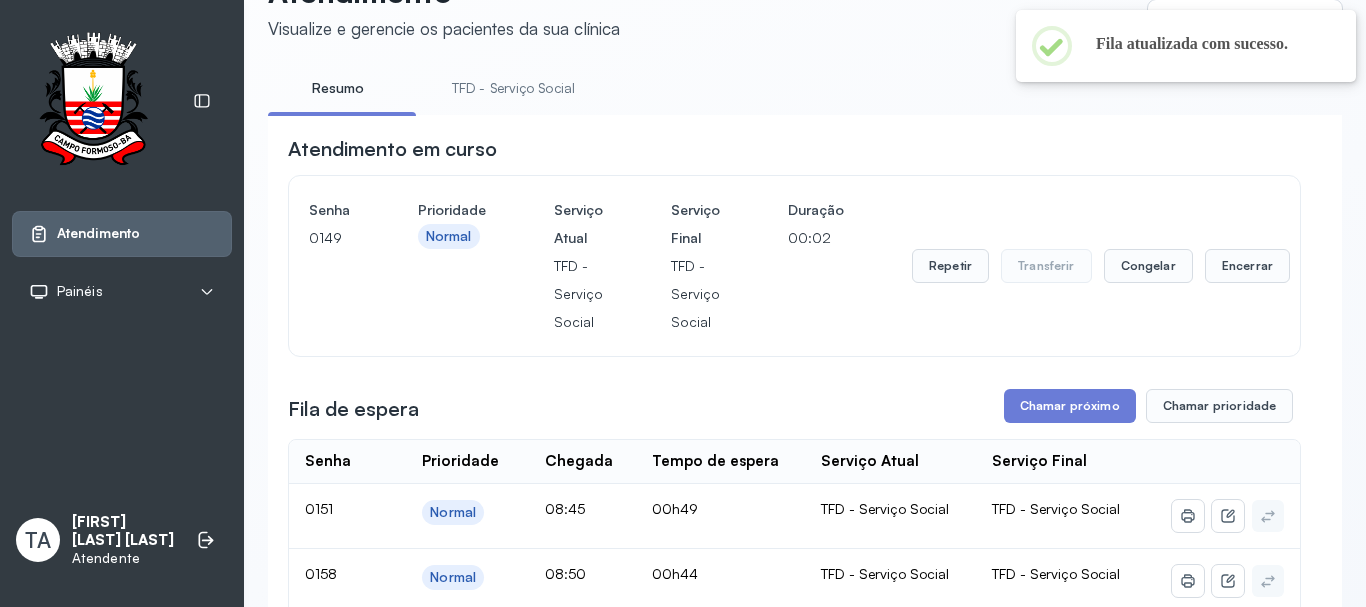 scroll, scrollTop: 200, scrollLeft: 0, axis: vertical 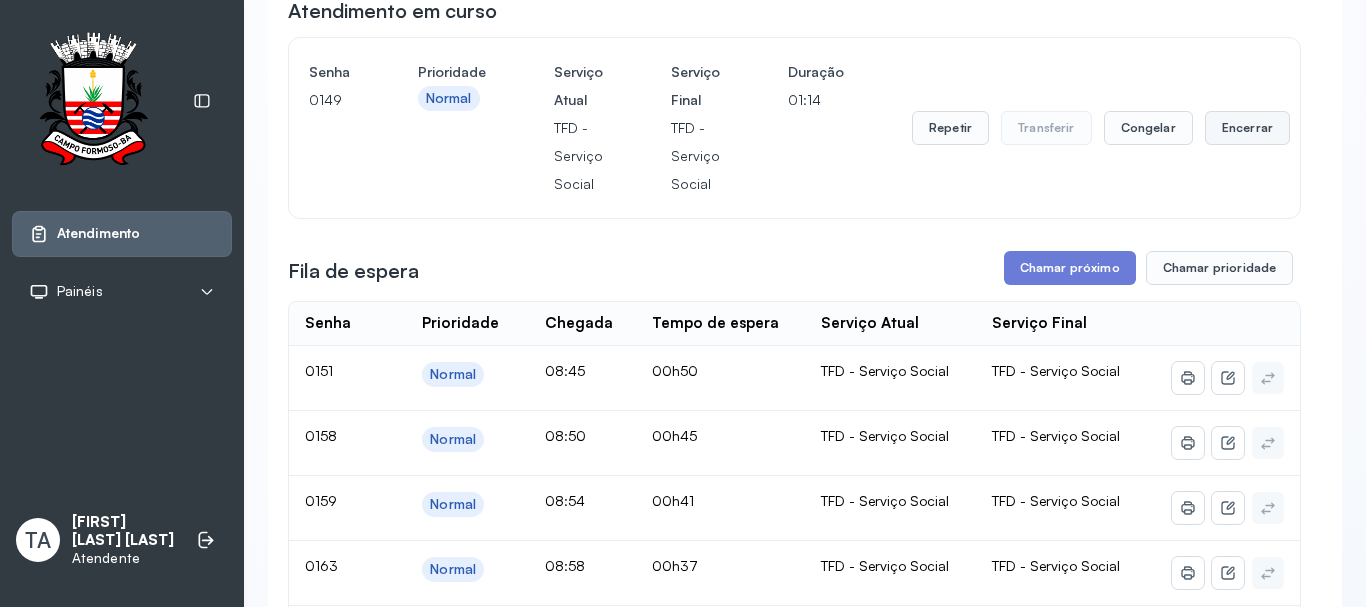 click on "Encerrar" at bounding box center [1247, 128] 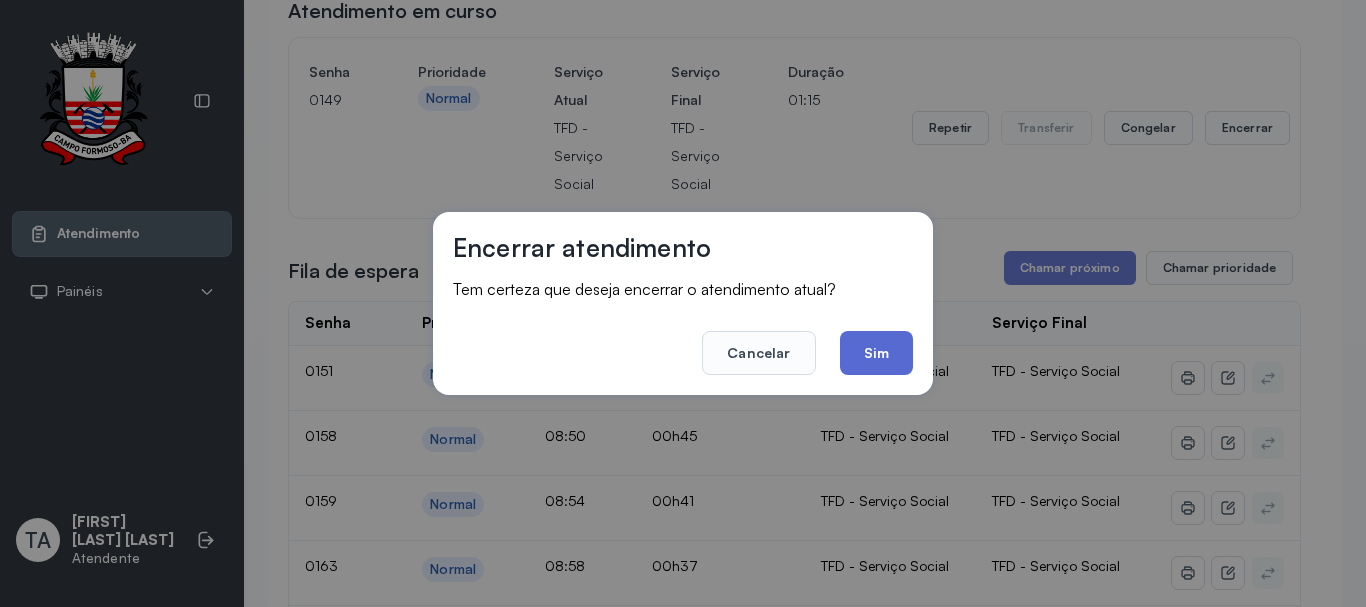 click on "Sim" 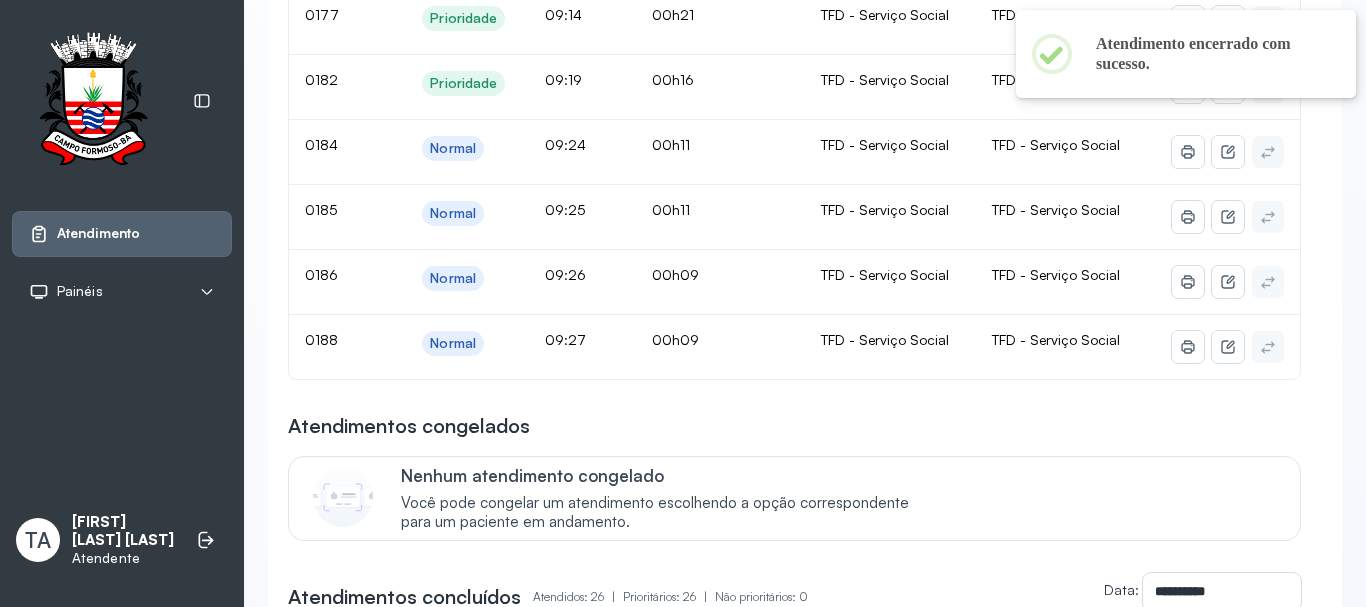 scroll, scrollTop: 300, scrollLeft: 0, axis: vertical 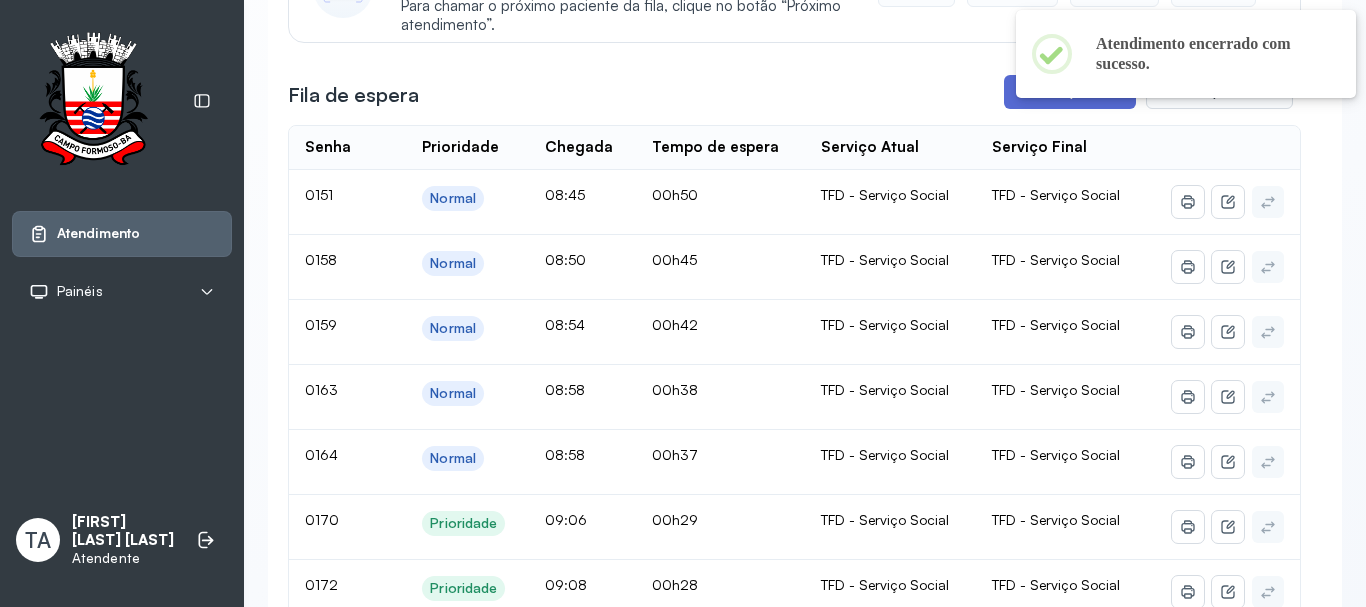 click on "Chamar próximo" at bounding box center [1070, 92] 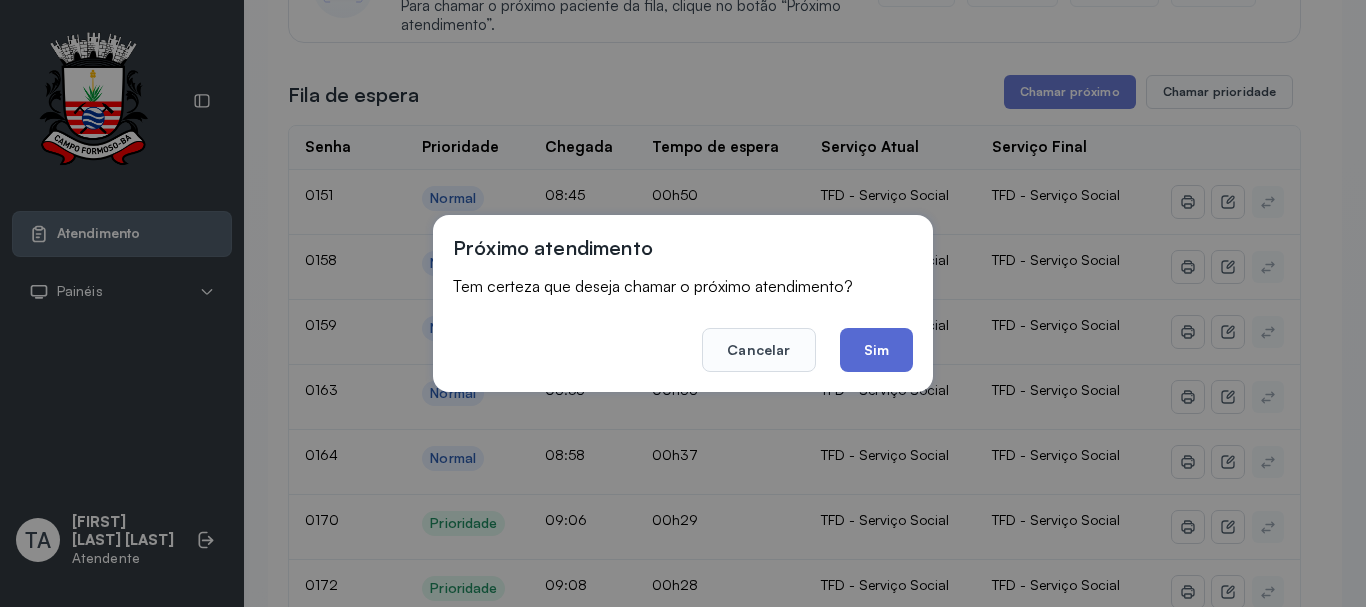 click on "Sim" 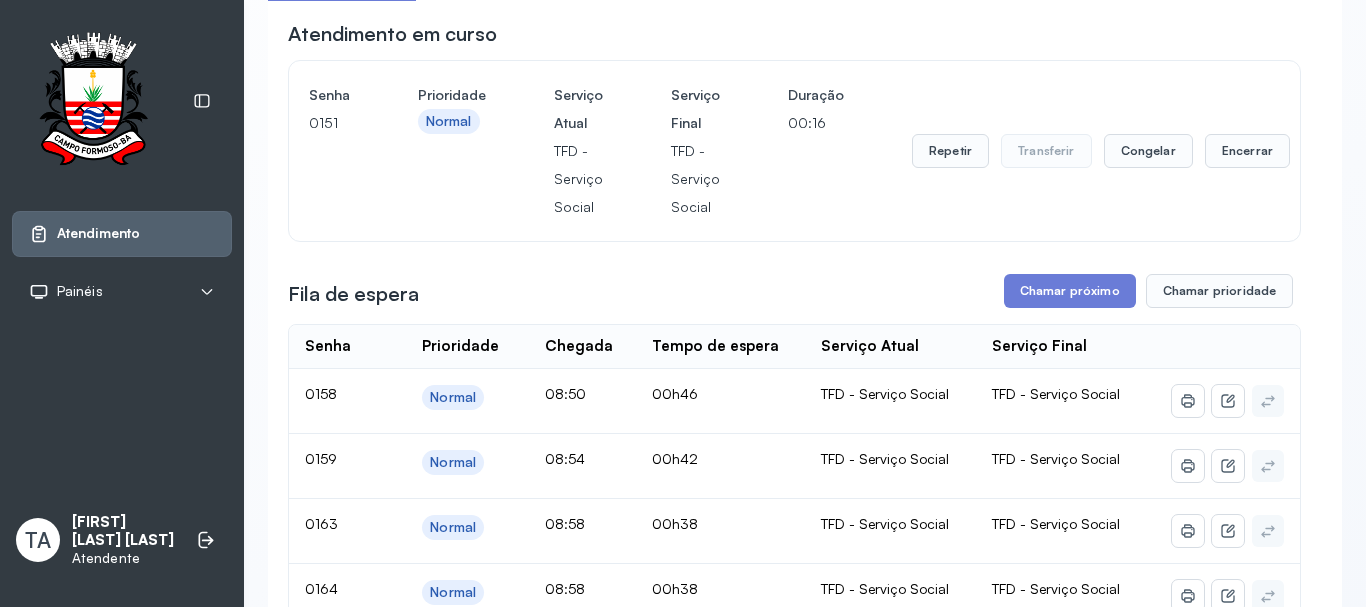 scroll, scrollTop: 0, scrollLeft: 0, axis: both 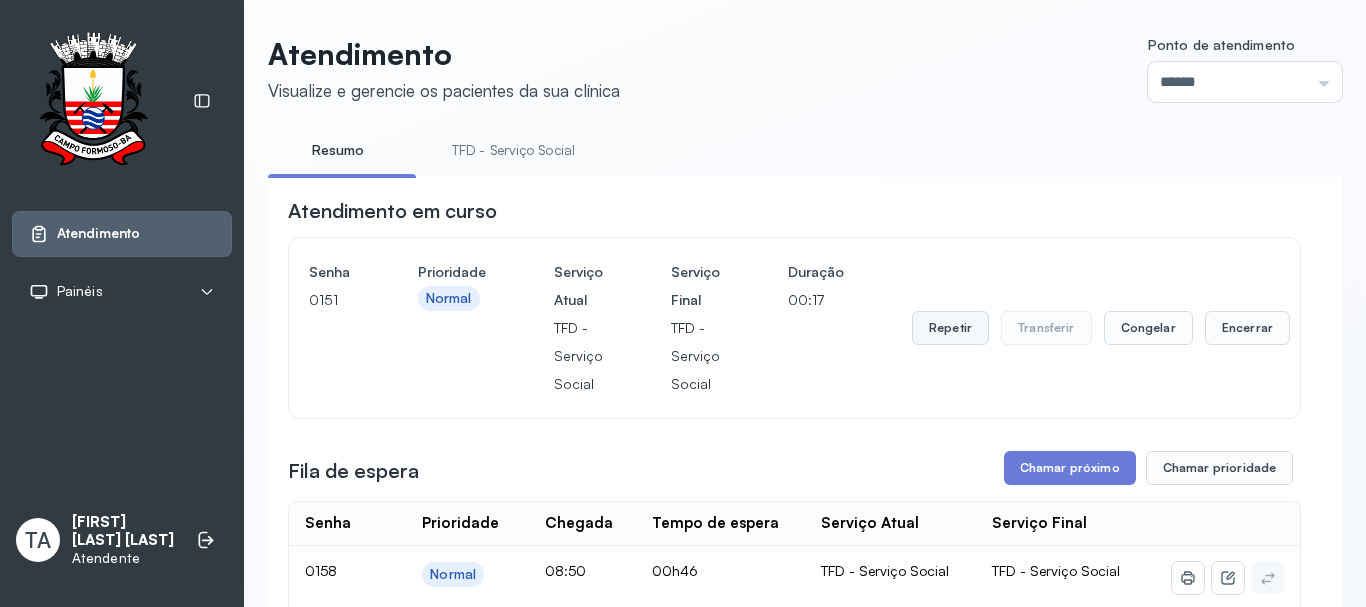 click on "Repetir" at bounding box center (950, 328) 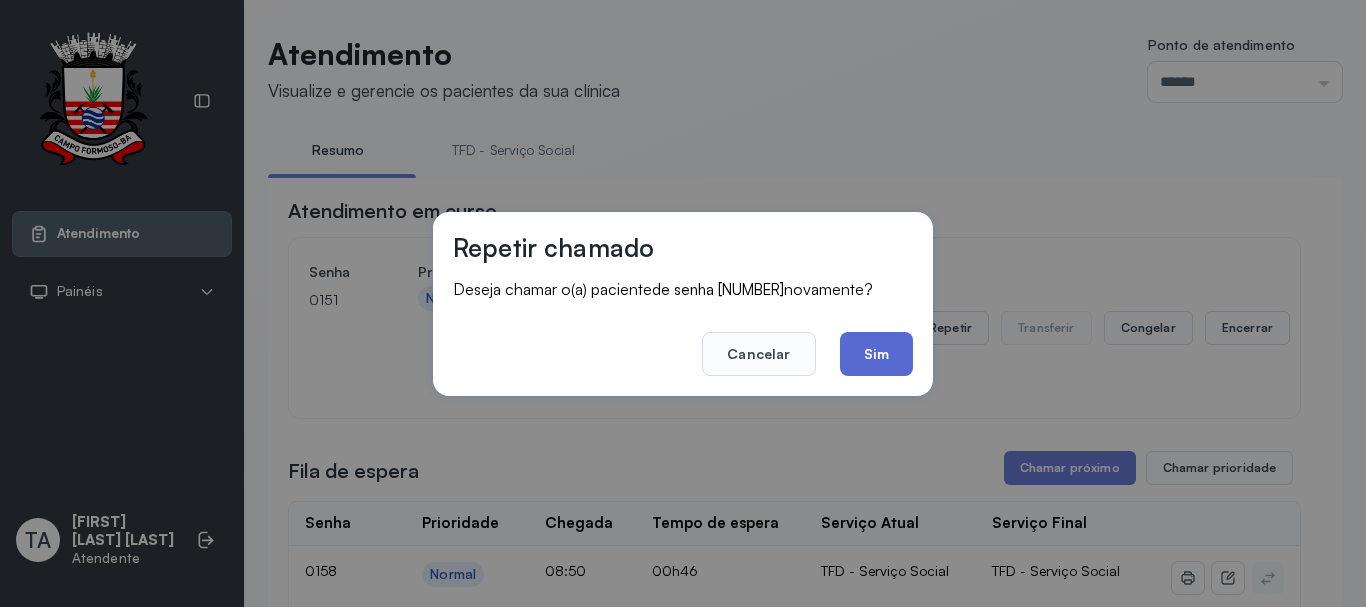 click on "Sim" 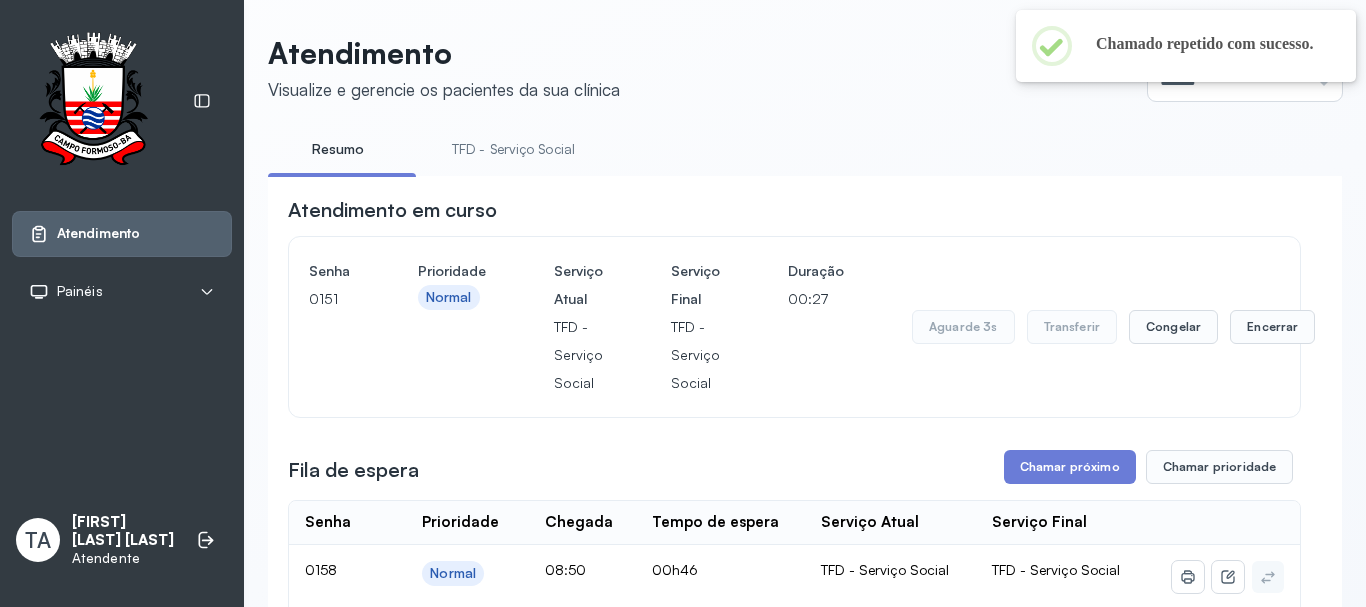 scroll, scrollTop: 0, scrollLeft: 0, axis: both 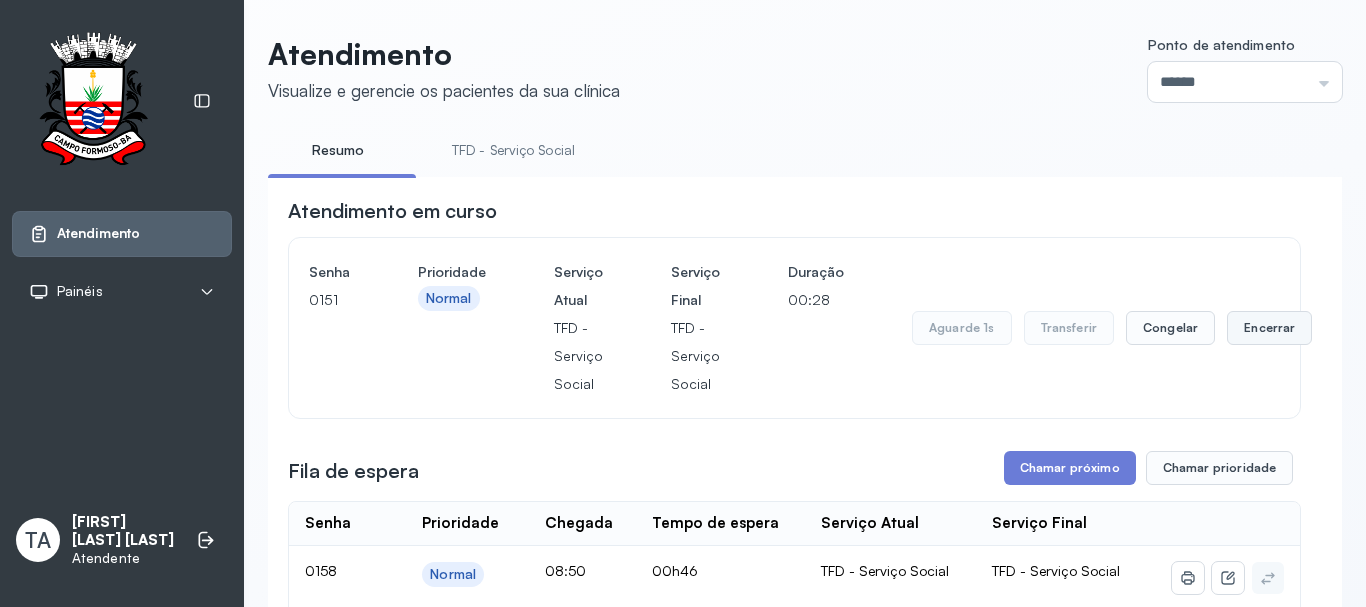 click on "Encerrar" at bounding box center [1269, 328] 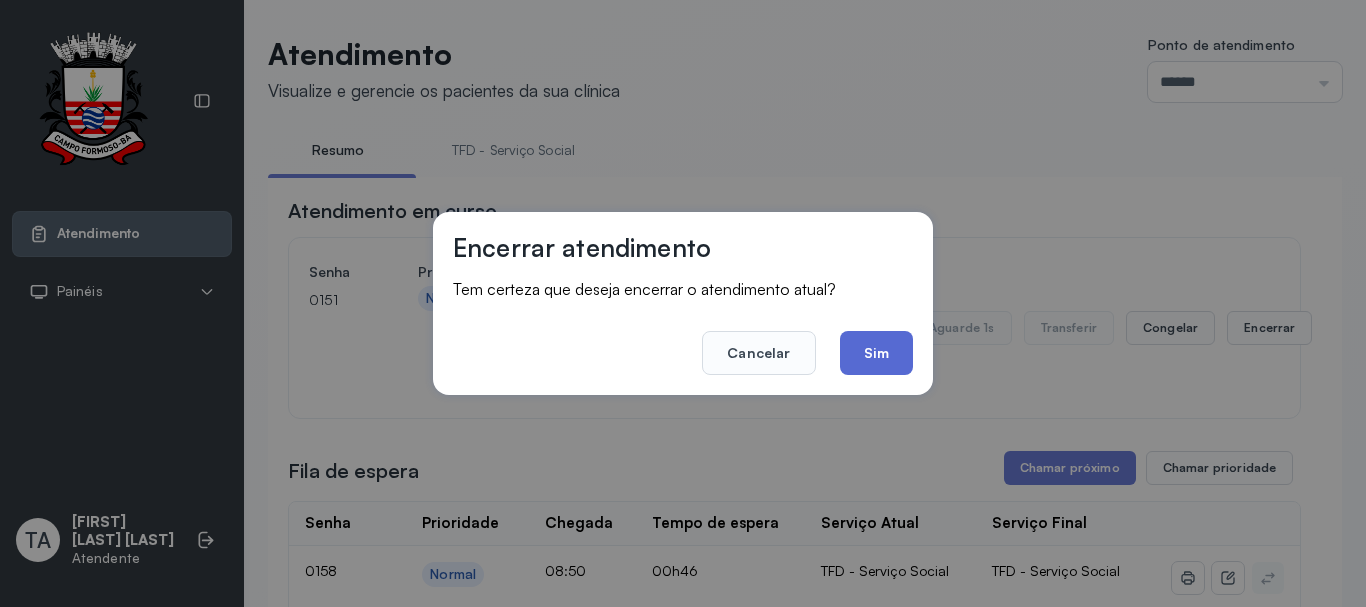 click on "Sim" 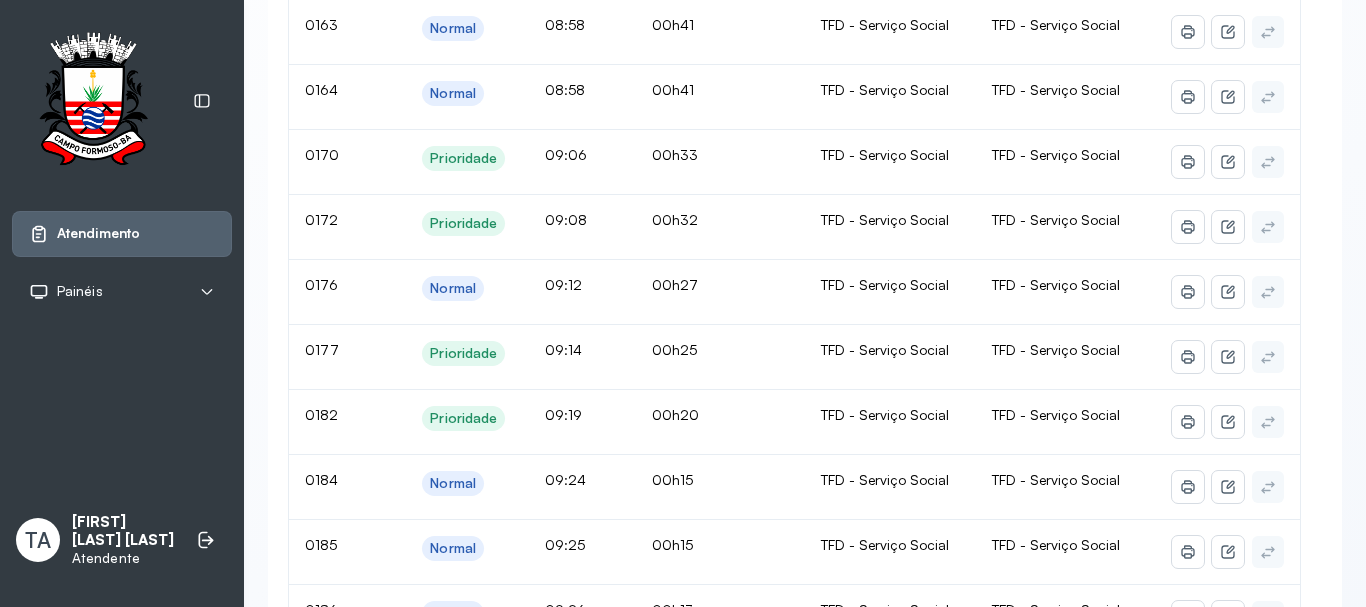 scroll, scrollTop: 300, scrollLeft: 0, axis: vertical 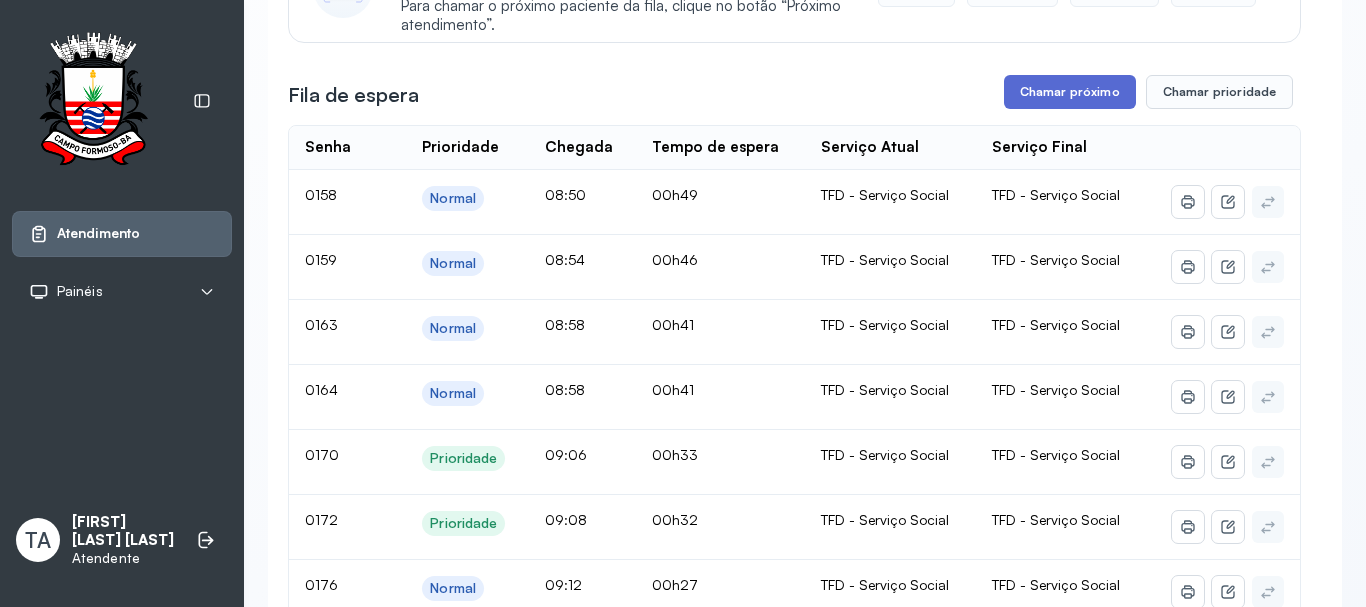 click on "Chamar próximo" at bounding box center [1070, 92] 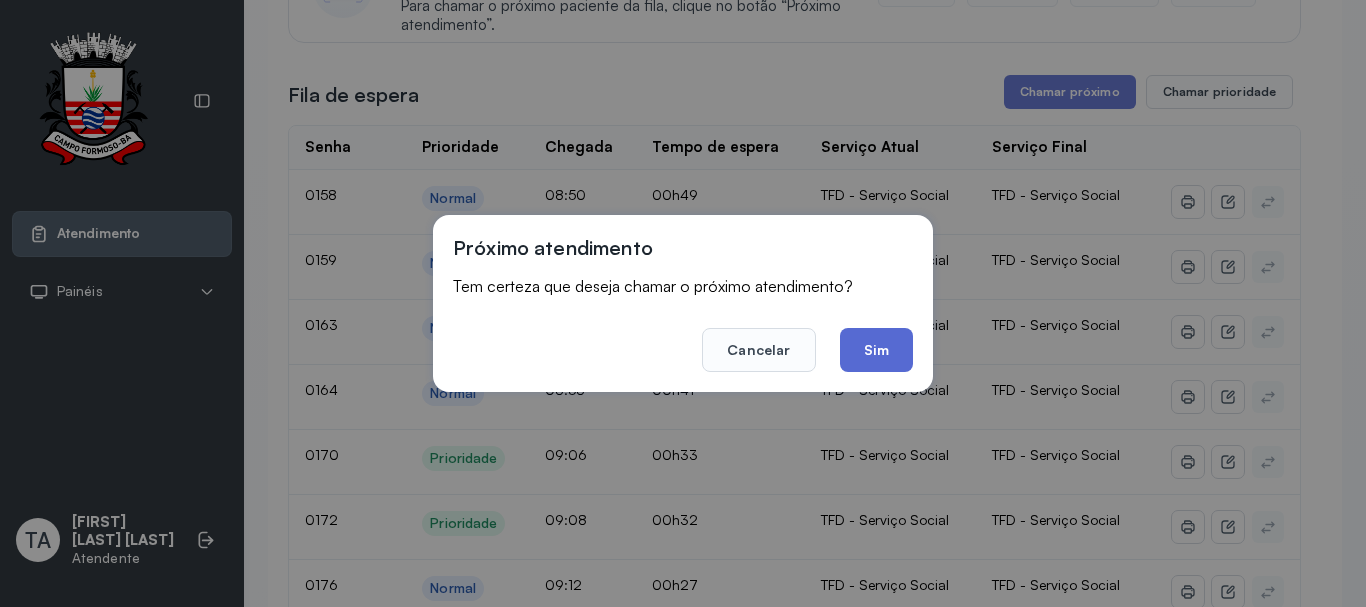 click on "Sim" 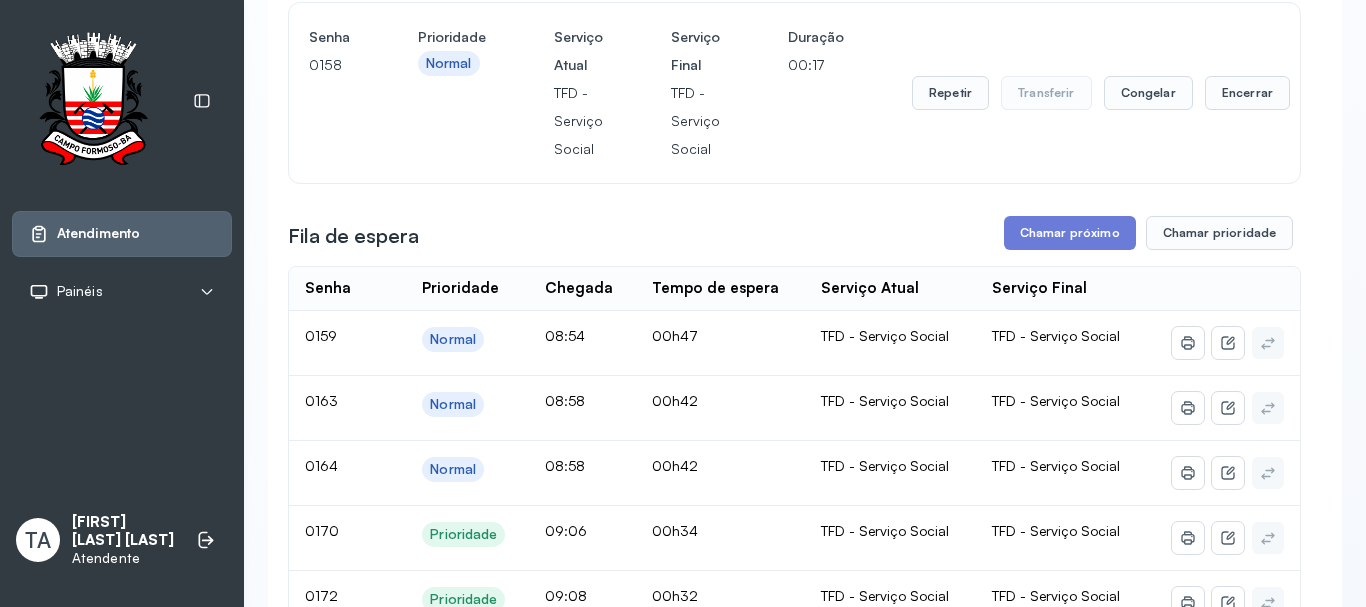 scroll, scrollTop: 200, scrollLeft: 0, axis: vertical 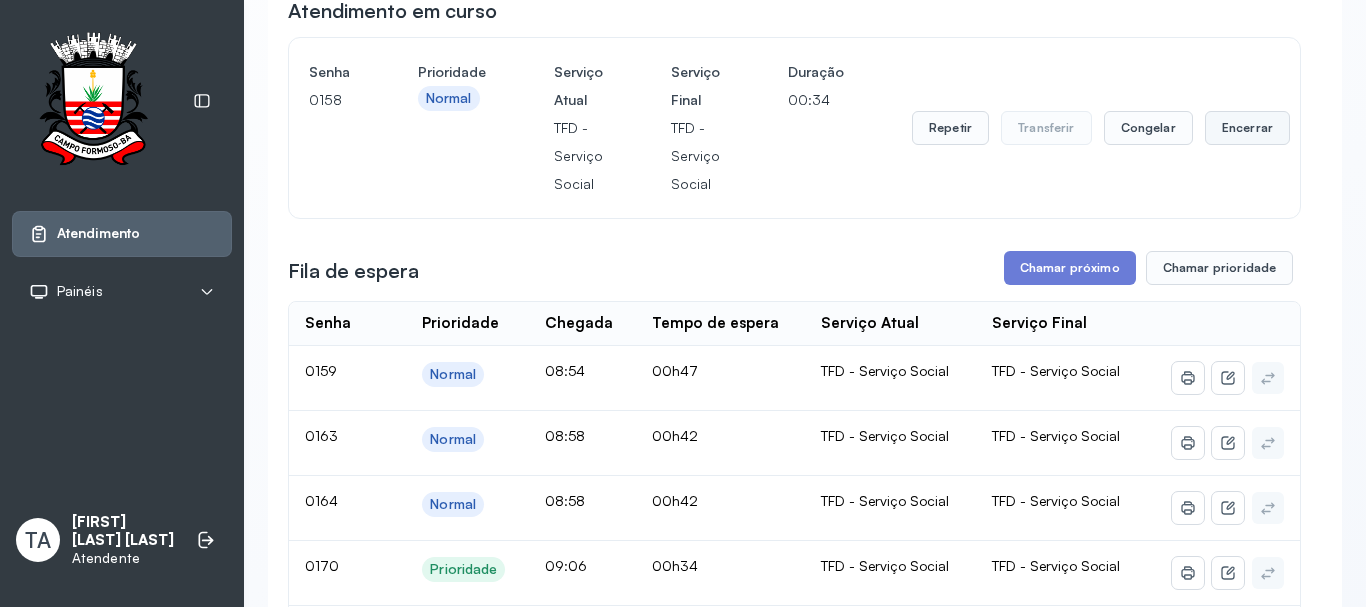 click on "Encerrar" at bounding box center [1247, 128] 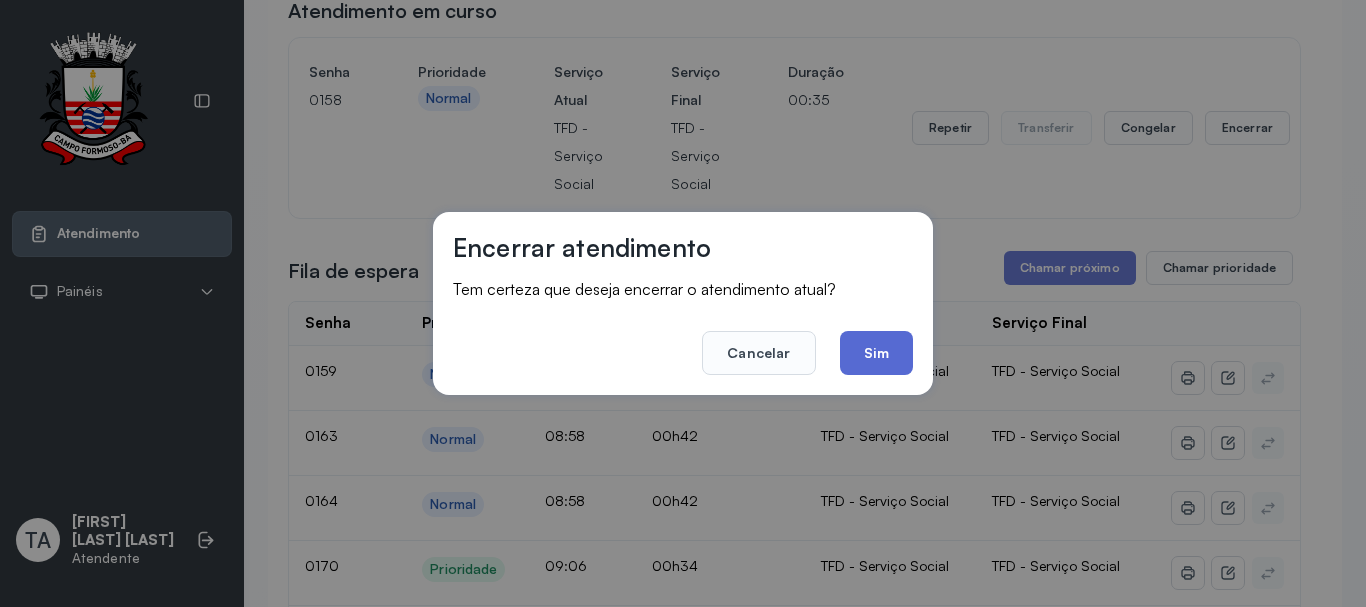 click on "Sim" 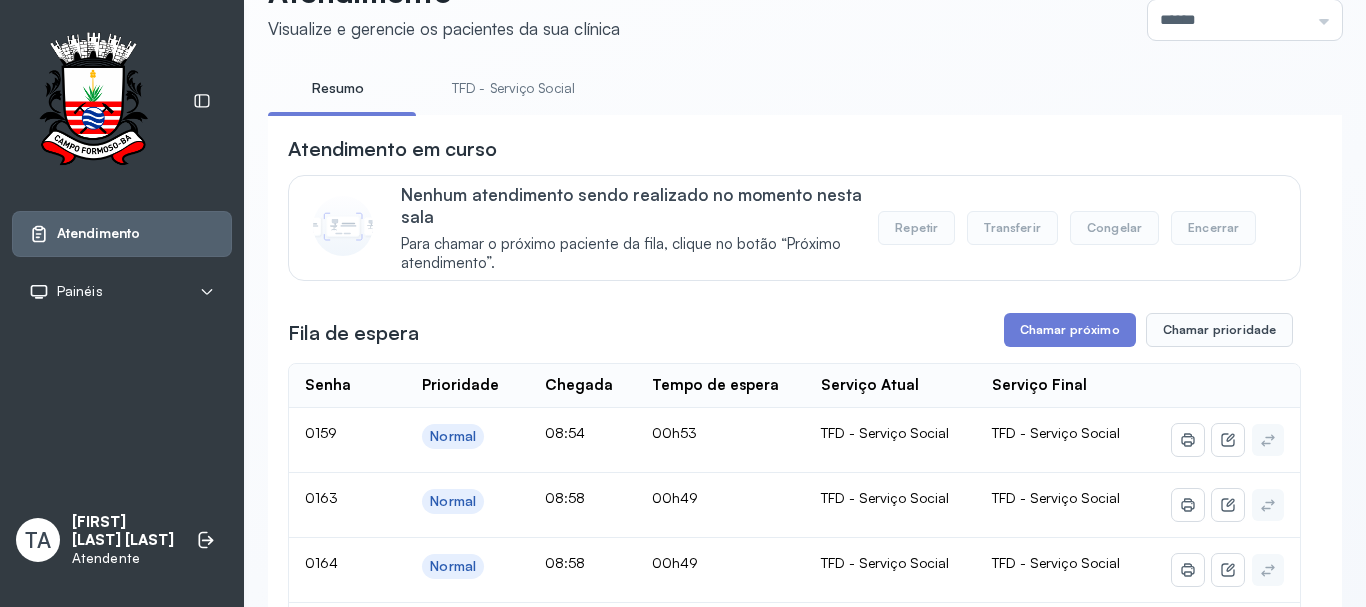 scroll, scrollTop: 100, scrollLeft: 0, axis: vertical 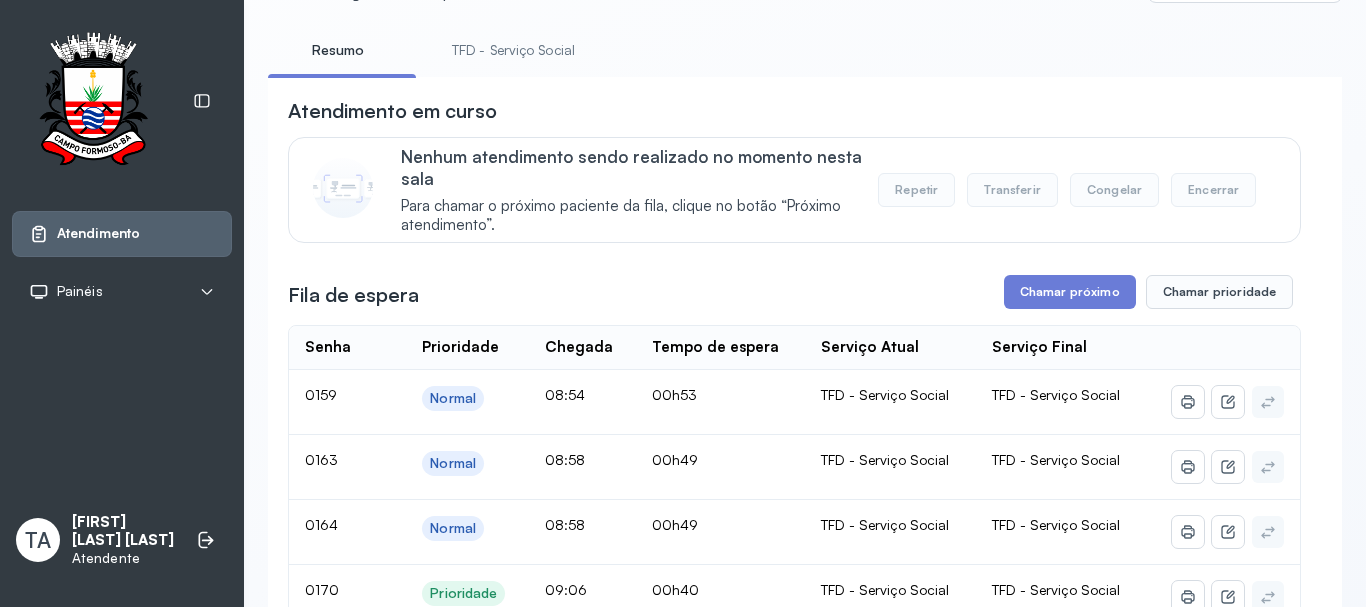 click on "Atendimento em curso Nenhum atendimento sendo realizado no momento nesta sala Para chamar o próximo paciente da fila, clique no botão “Próximo atendimento”. Repetir Transferir Congelar Encerrar Fila de espera Chamar próximo Chamar prioridade Senha    Prioridade  Chegada  Tempo de espera  Serviço Atual  Serviço Final    0159 Normal 08:54 00h53 TFD - Serviço Social TFD - Serviço Social 0163 Normal 08:58 00h49 TFD - Serviço Social TFD - Serviço Social 0164 Normal 08:58 00h49 TFD - Serviço Social TFD - Serviço Social 0170 Prioridade 09:06 00h40 TFD - Serviço Social TFD - Serviço Social 0172 Prioridade 09:08 00h39 TFD - Serviço Social TFD - Serviço Social 0176 Normal 09:12 00h35 TFD - Serviço Social TFD - Serviço Social 0177 Prioridade 09:14 00h32 TFD - Serviço Social TFD - Serviço Social 0182 Prioridade 09:19 00h28 TFD - Serviço Social TFD - Serviço Social 0184 Normal 09:24 00h23 TFD - Serviço Social TFD - Serviço Social 0185 Normal 09:25 00h22 TFD - Serviço Social 0186 Normal 09:26 |" at bounding box center [794, 1644] 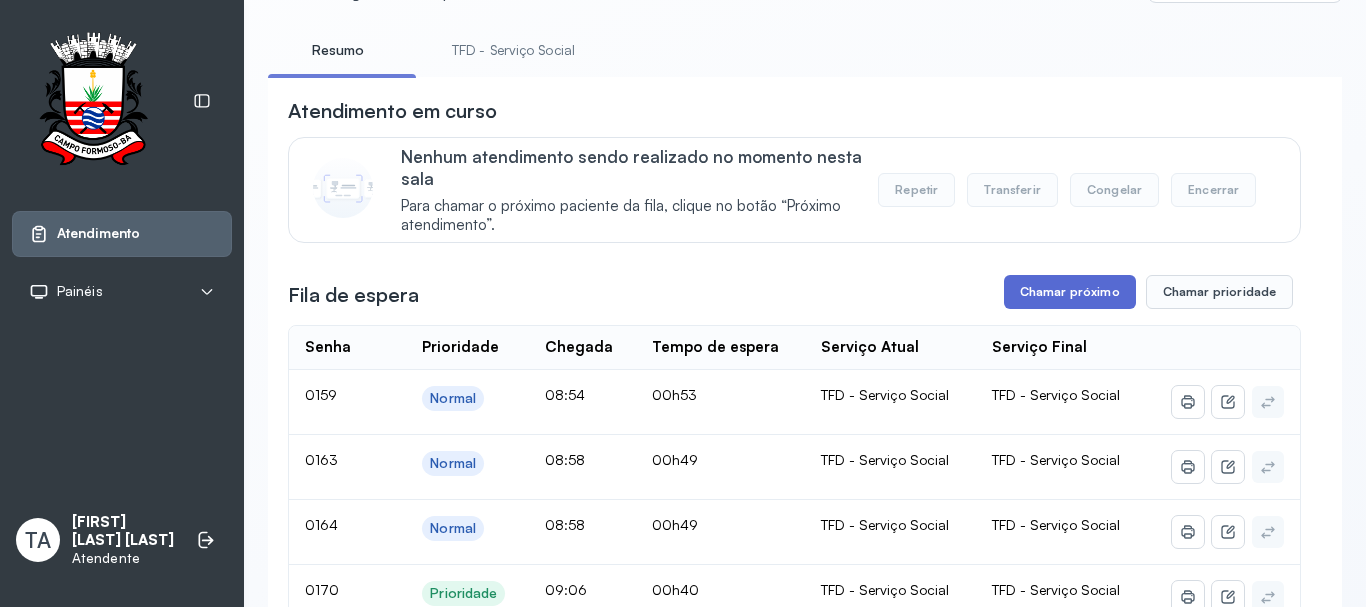 click on "Chamar próximo" at bounding box center [1070, 292] 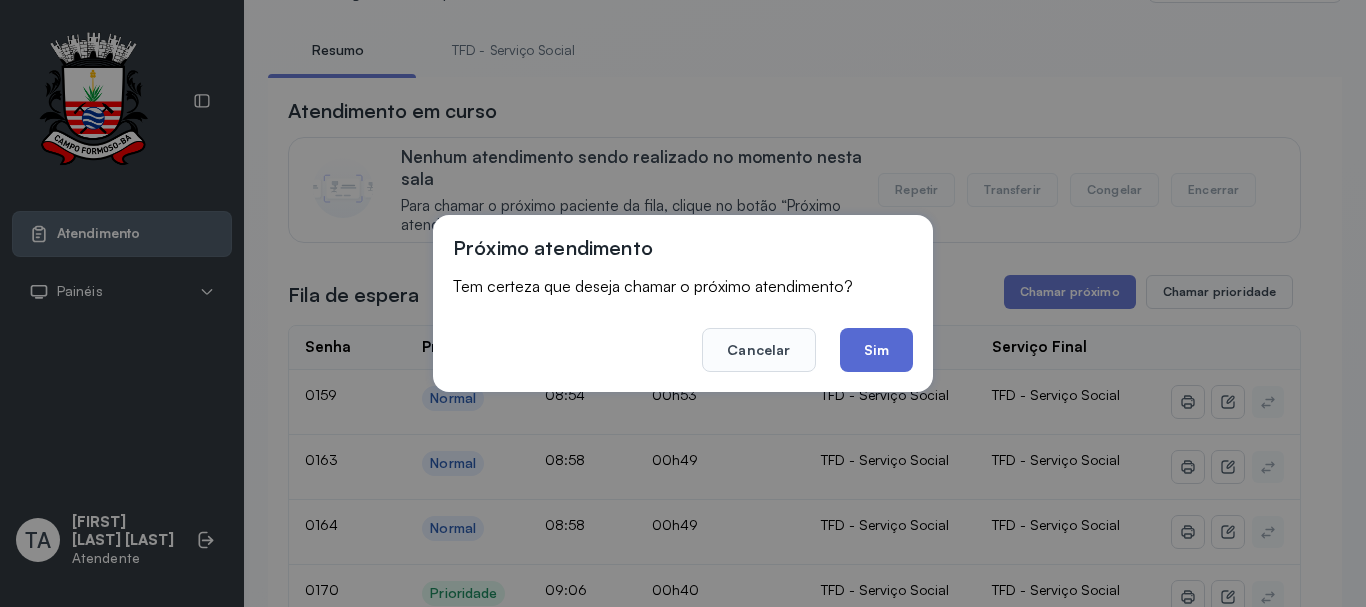 click on "Sim" 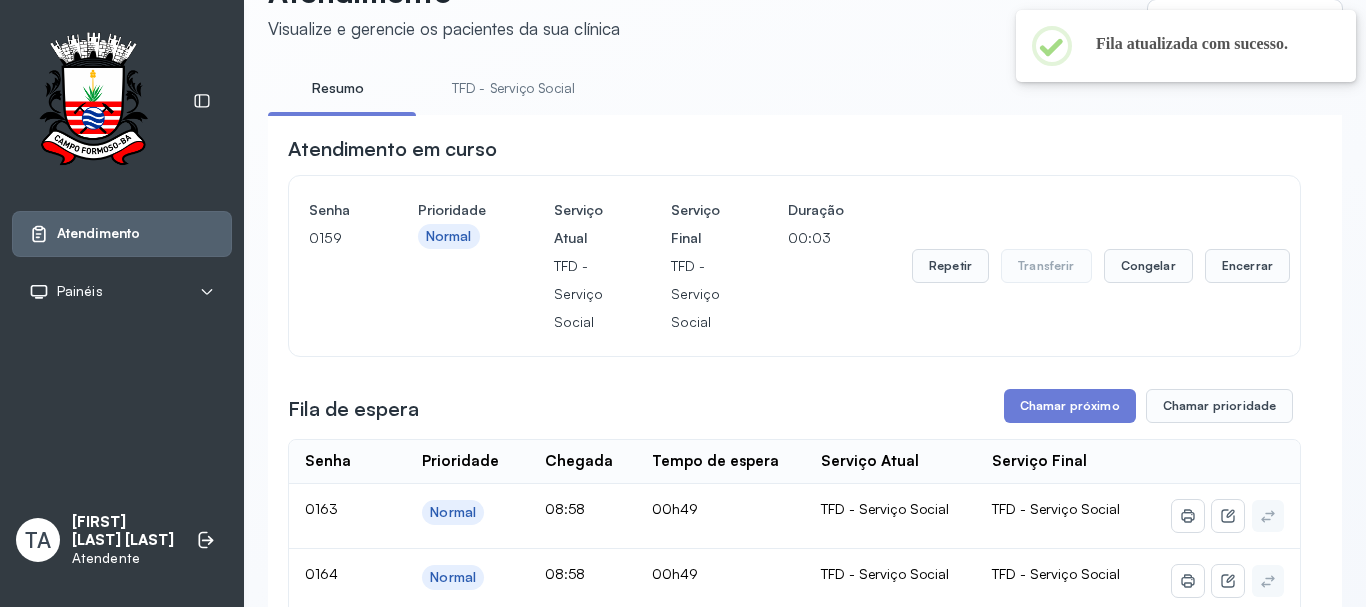 scroll, scrollTop: 100, scrollLeft: 0, axis: vertical 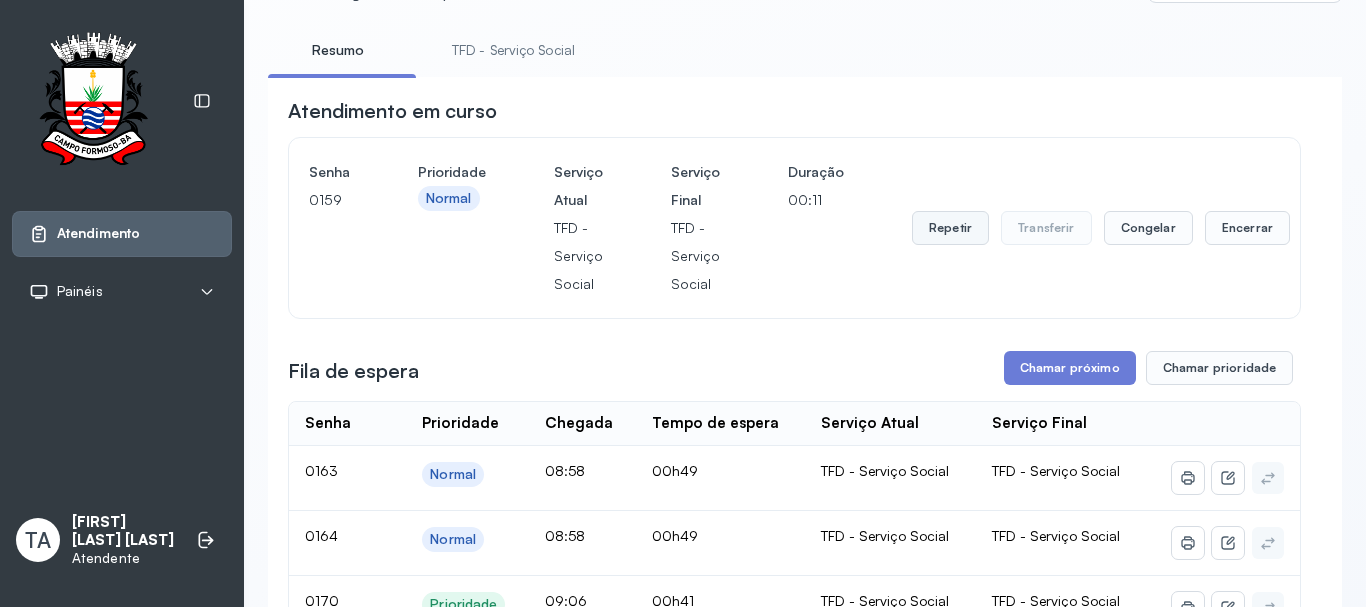 click on "Repetir" at bounding box center (950, 228) 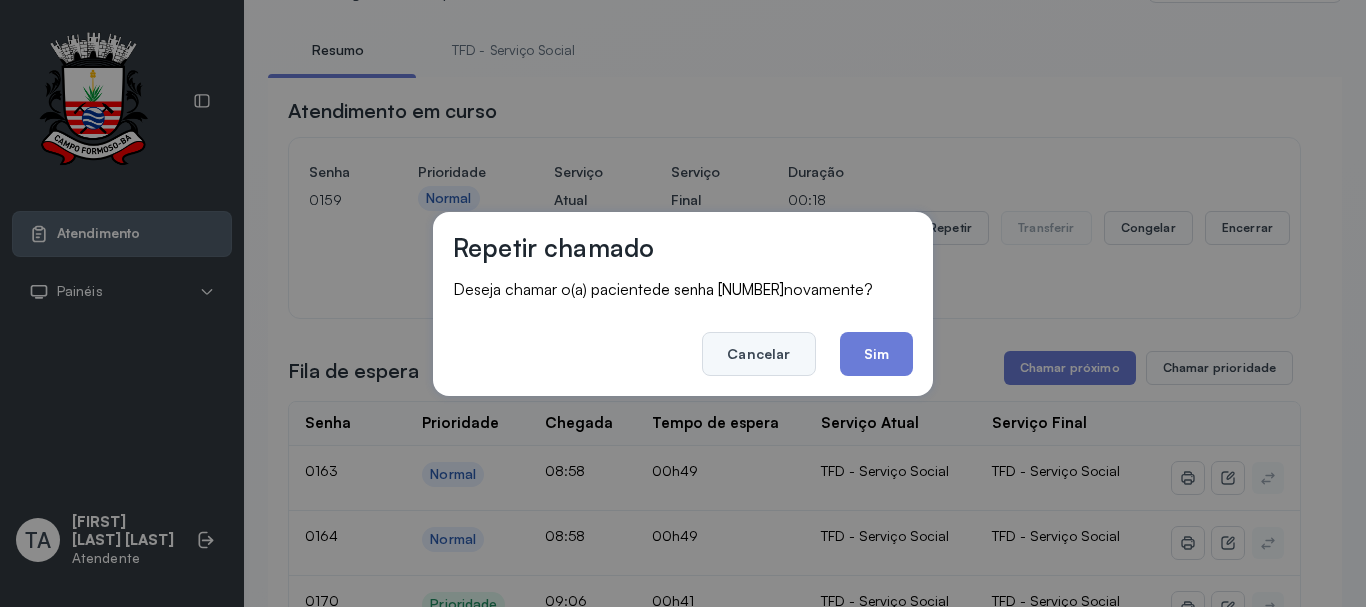 click on "Cancelar" 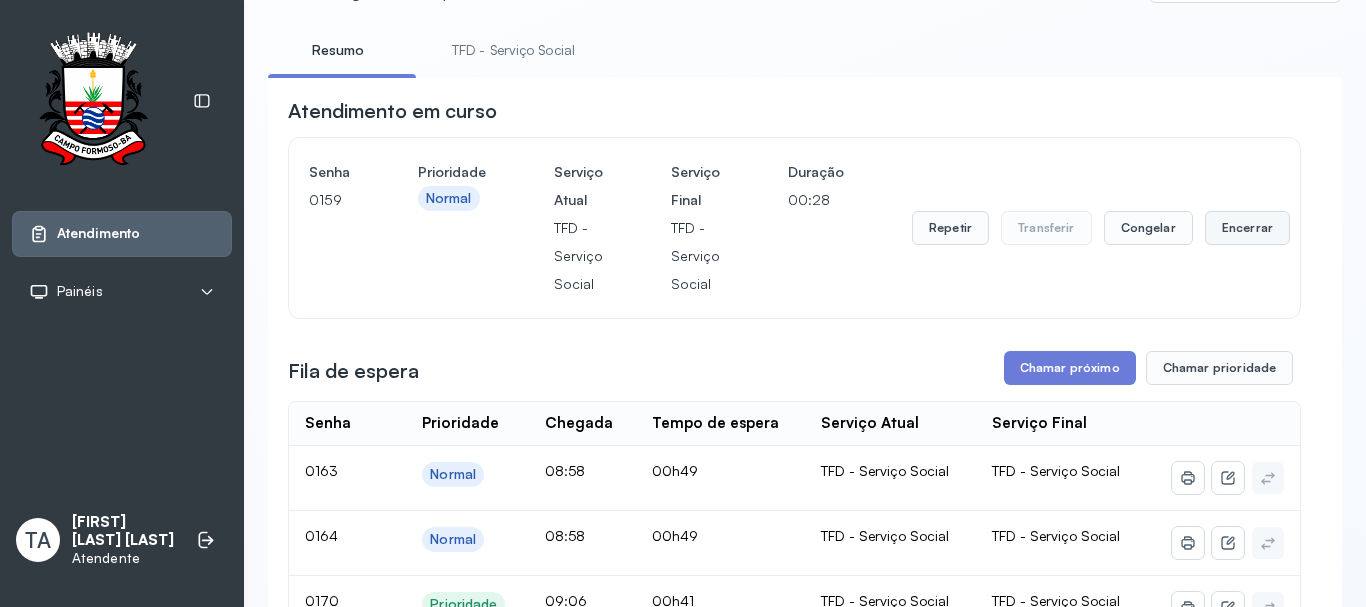 click on "Encerrar" at bounding box center (1247, 228) 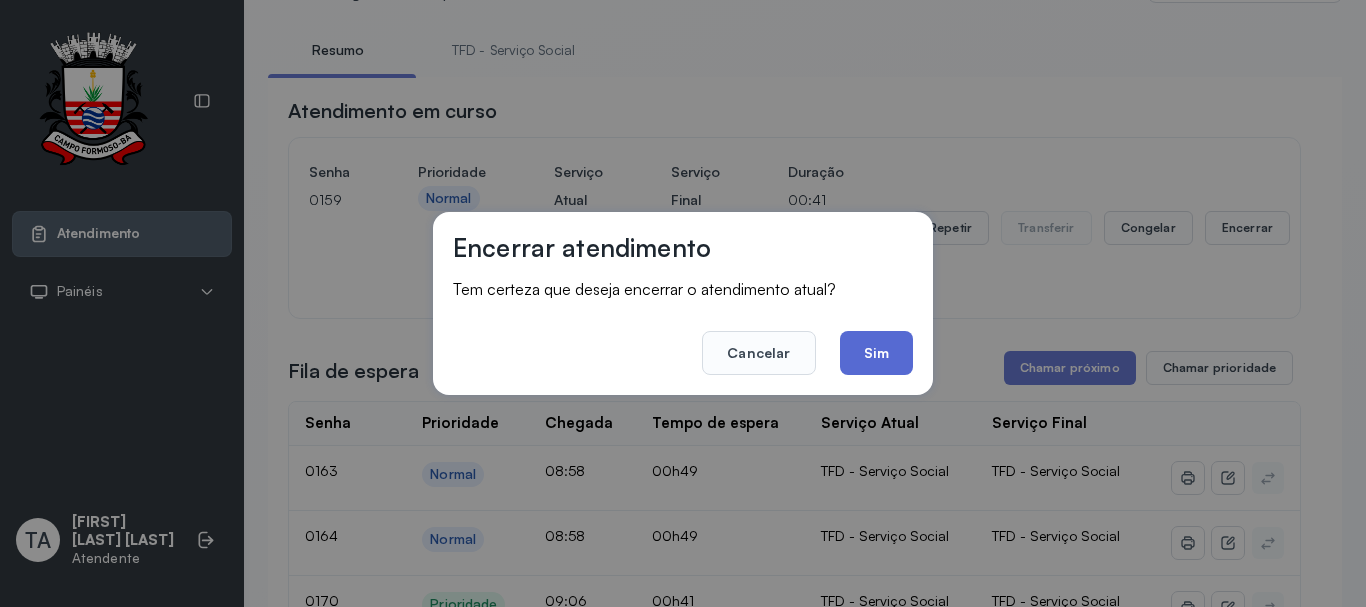 click on "Sim" 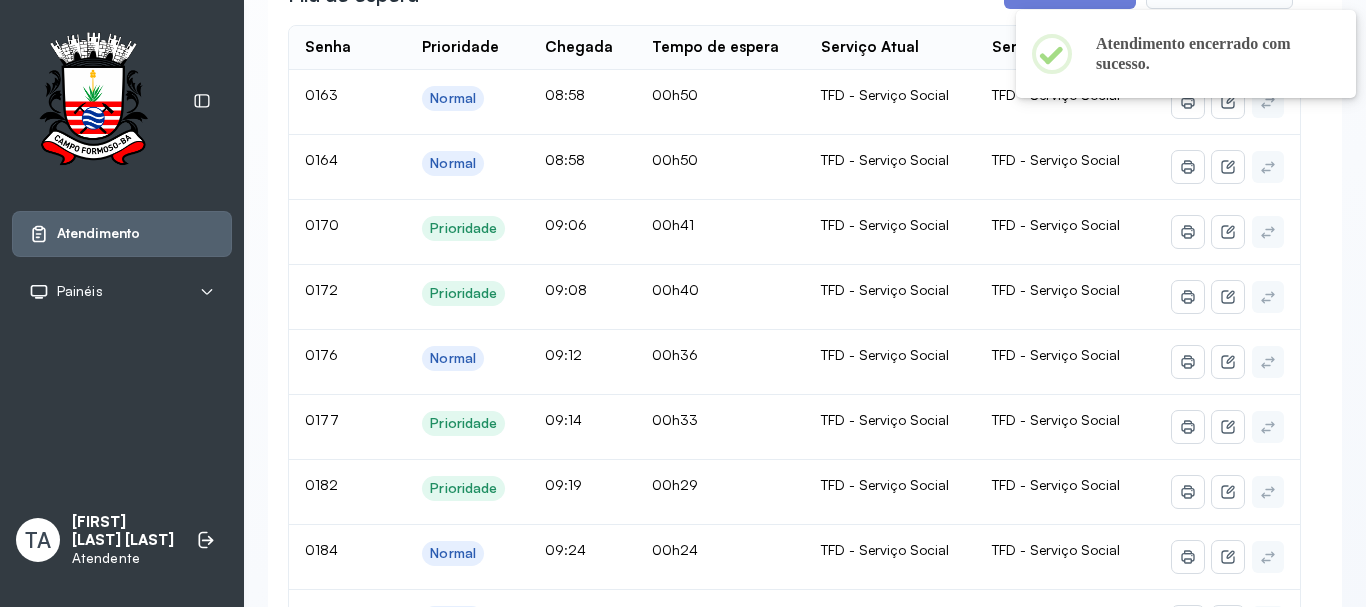 scroll, scrollTop: 300, scrollLeft: 0, axis: vertical 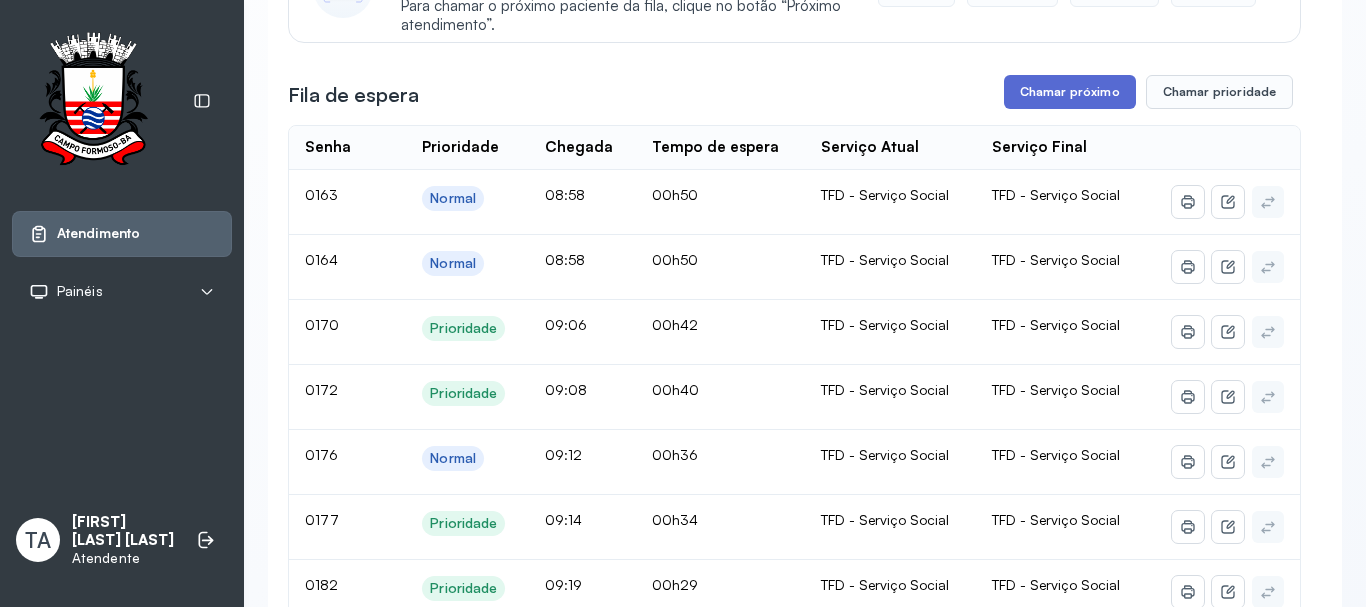 click on "Chamar próximo" at bounding box center [1070, 92] 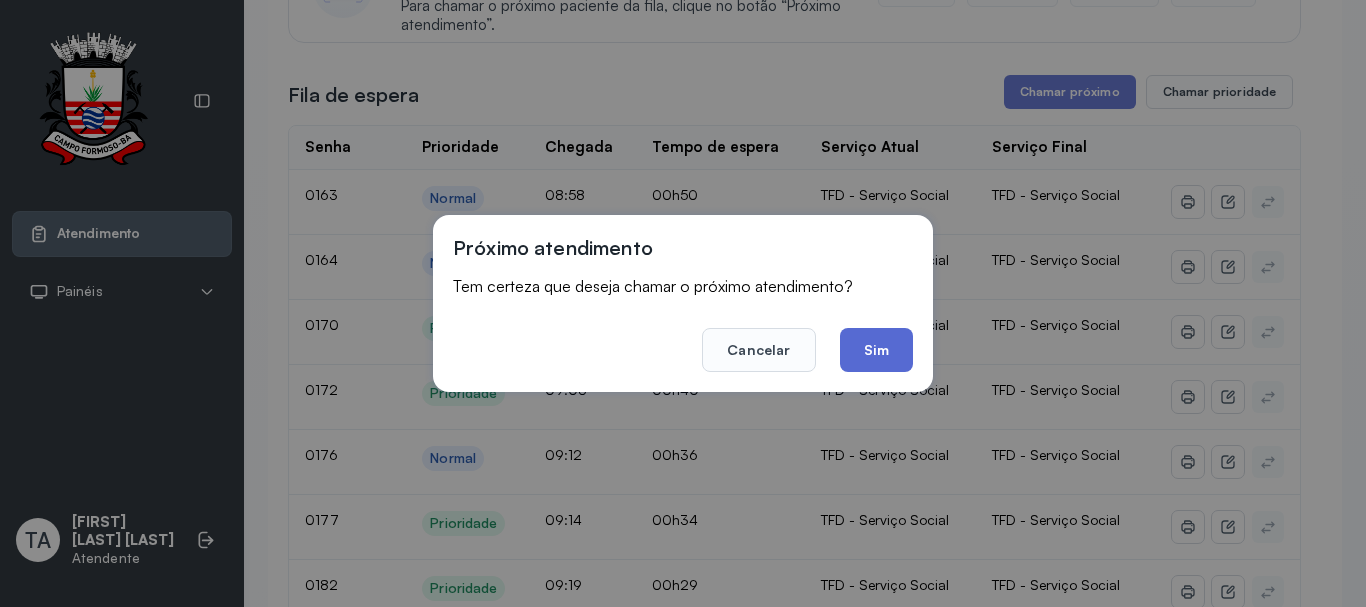 click on "Sim" 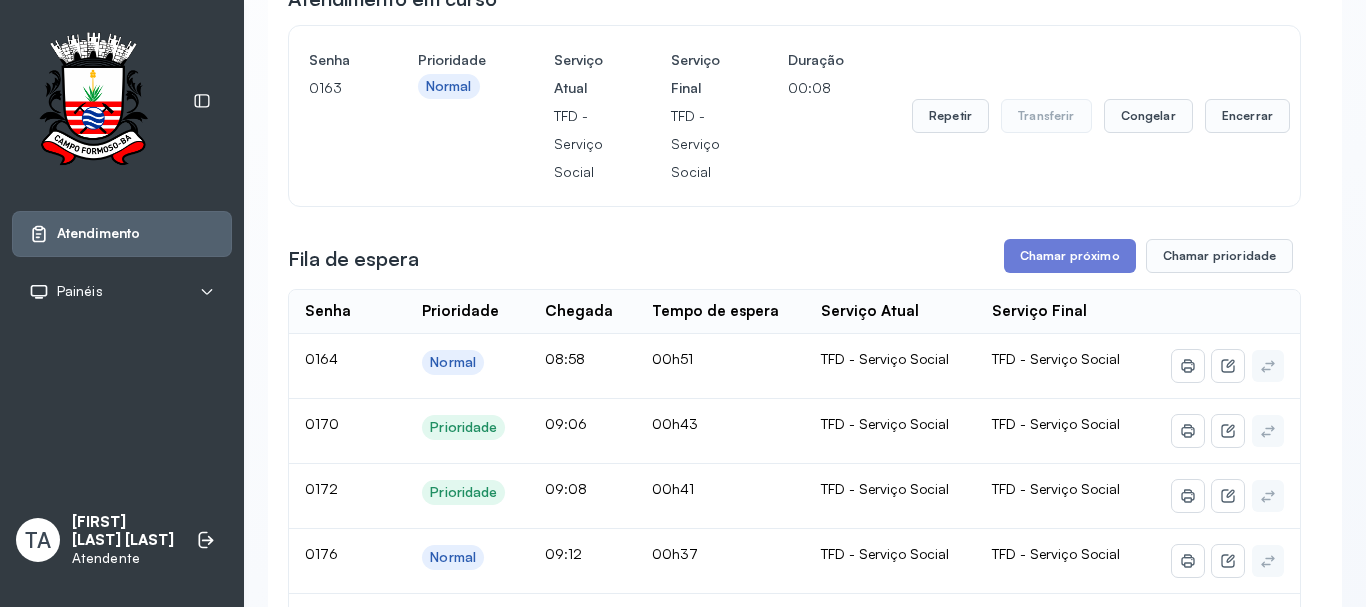 scroll, scrollTop: 200, scrollLeft: 0, axis: vertical 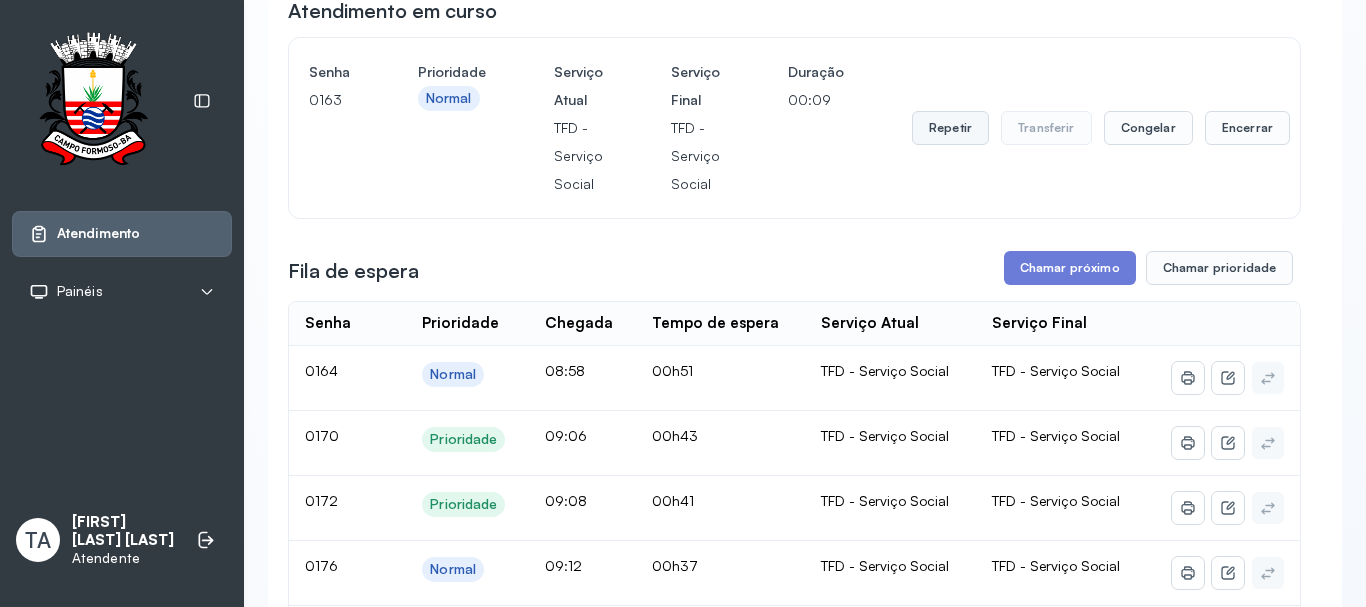 click on "Repetir" at bounding box center [950, 128] 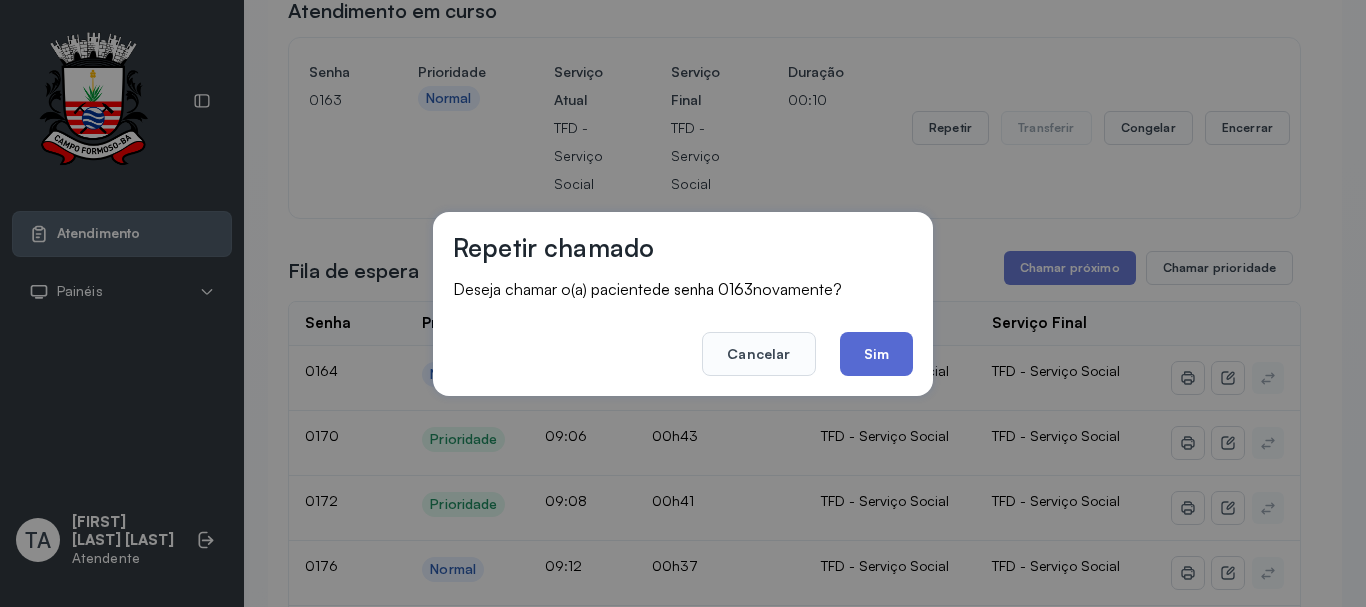 click on "Sim" 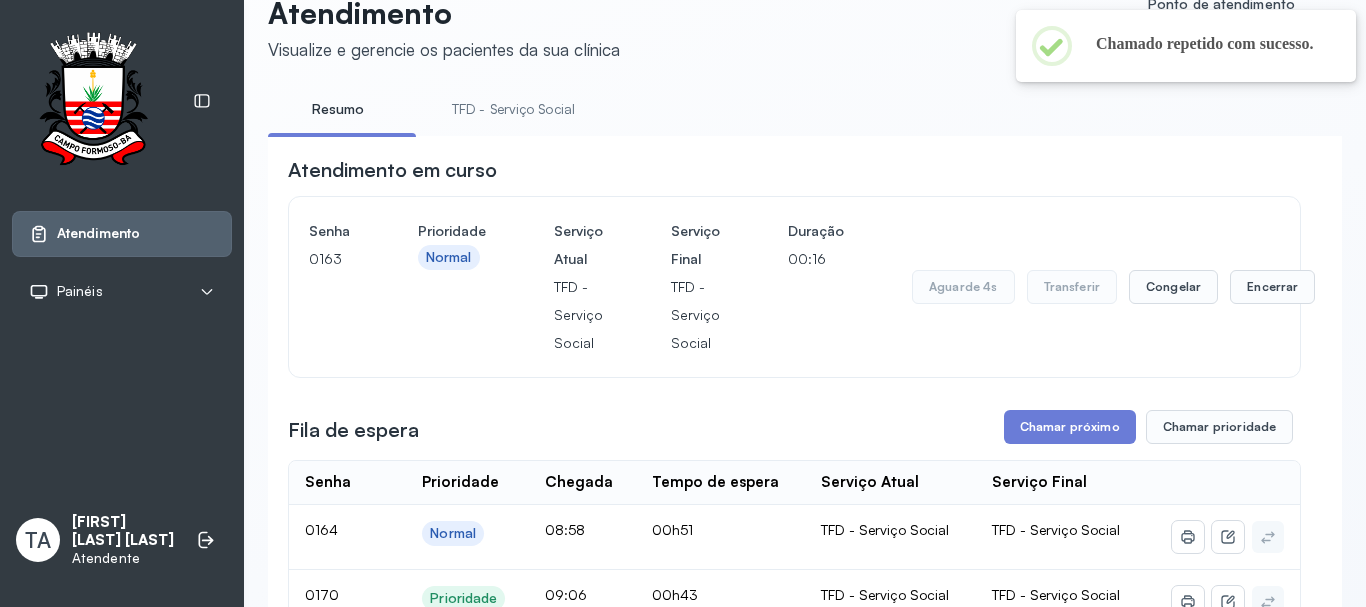 scroll, scrollTop: 0, scrollLeft: 0, axis: both 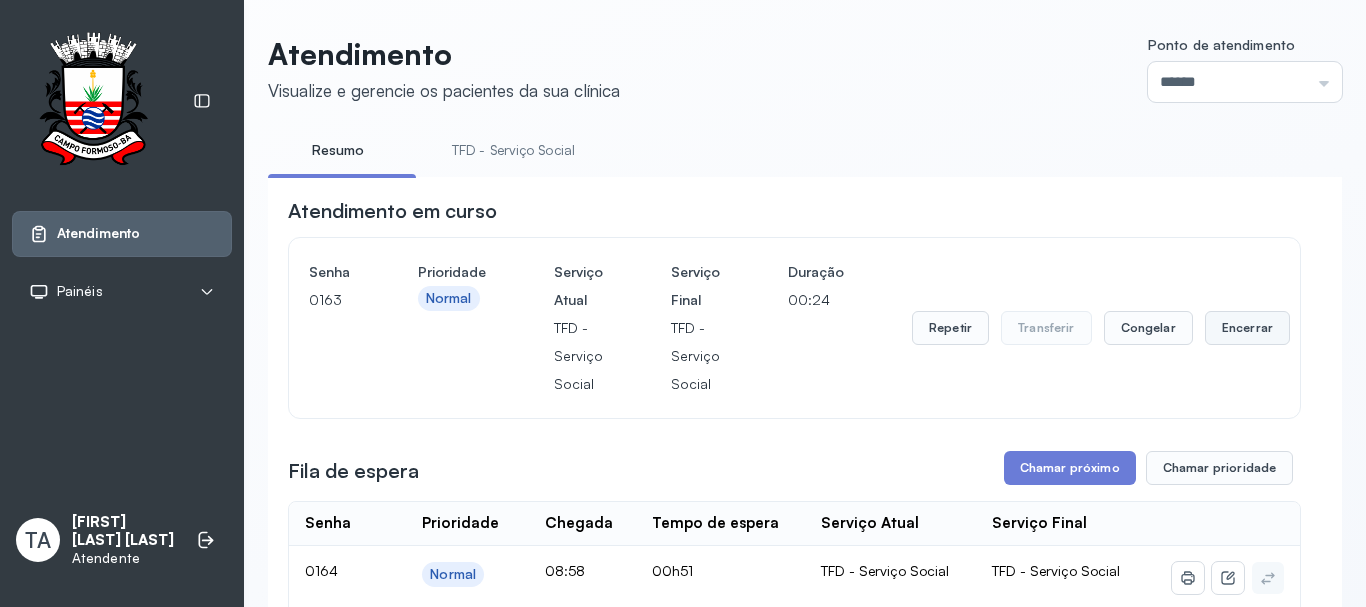 click on "Encerrar" at bounding box center [1247, 328] 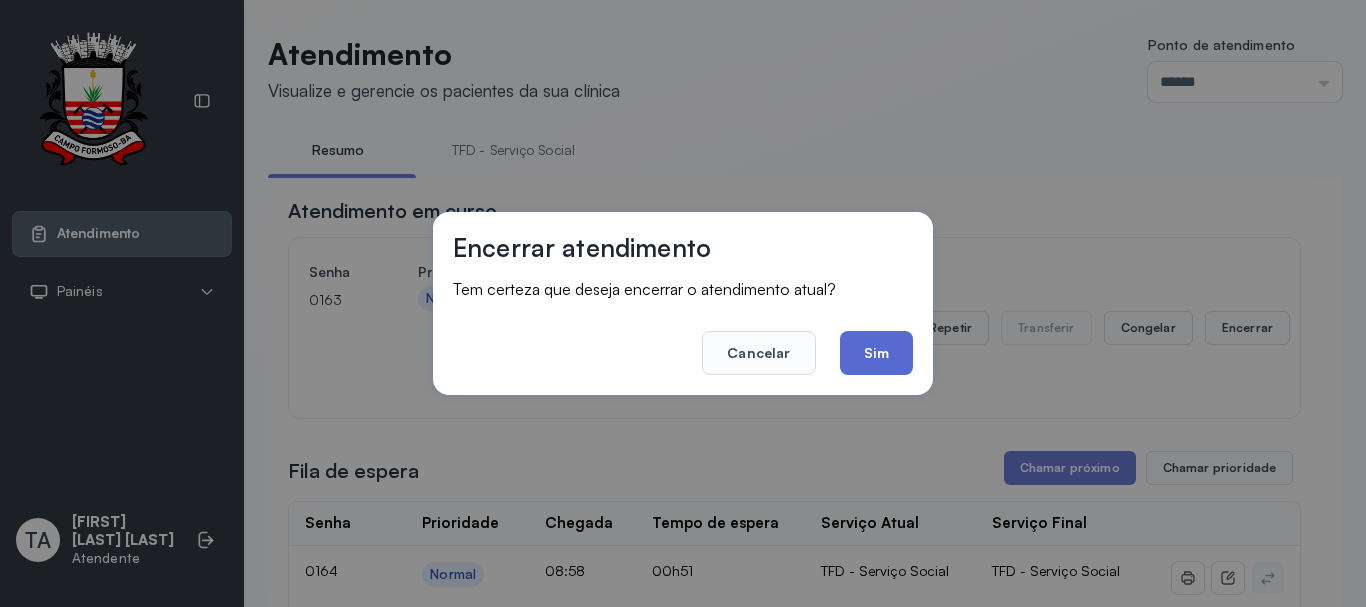 click on "Sim" 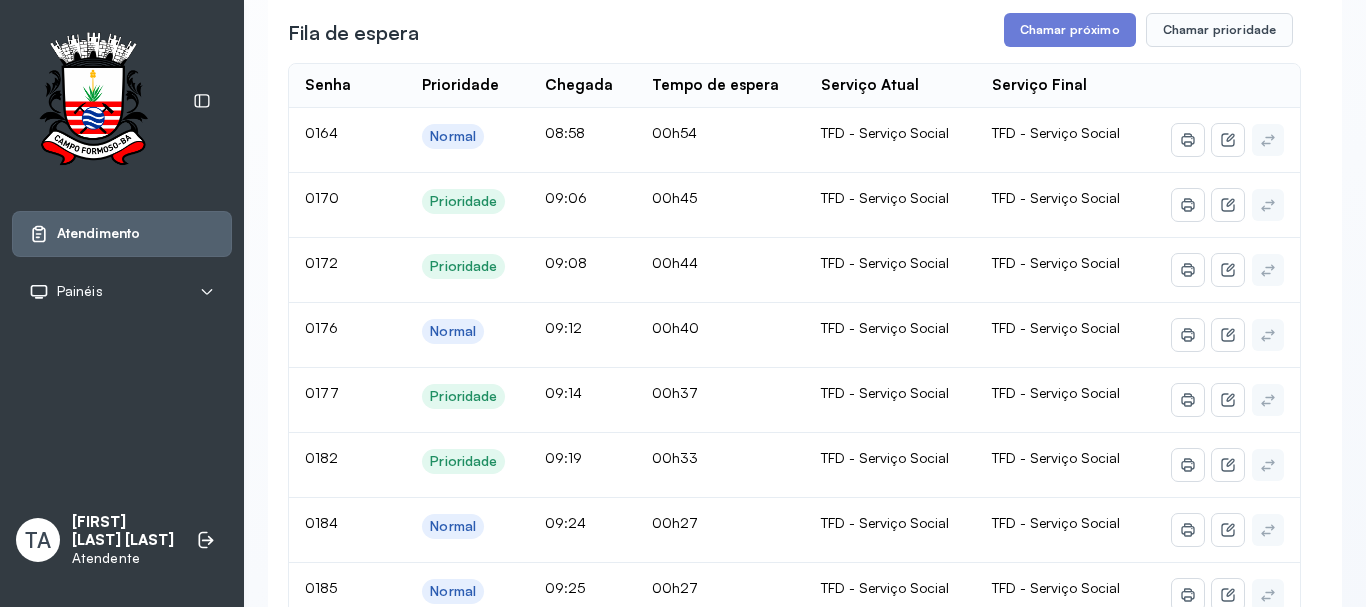 scroll, scrollTop: 0, scrollLeft: 0, axis: both 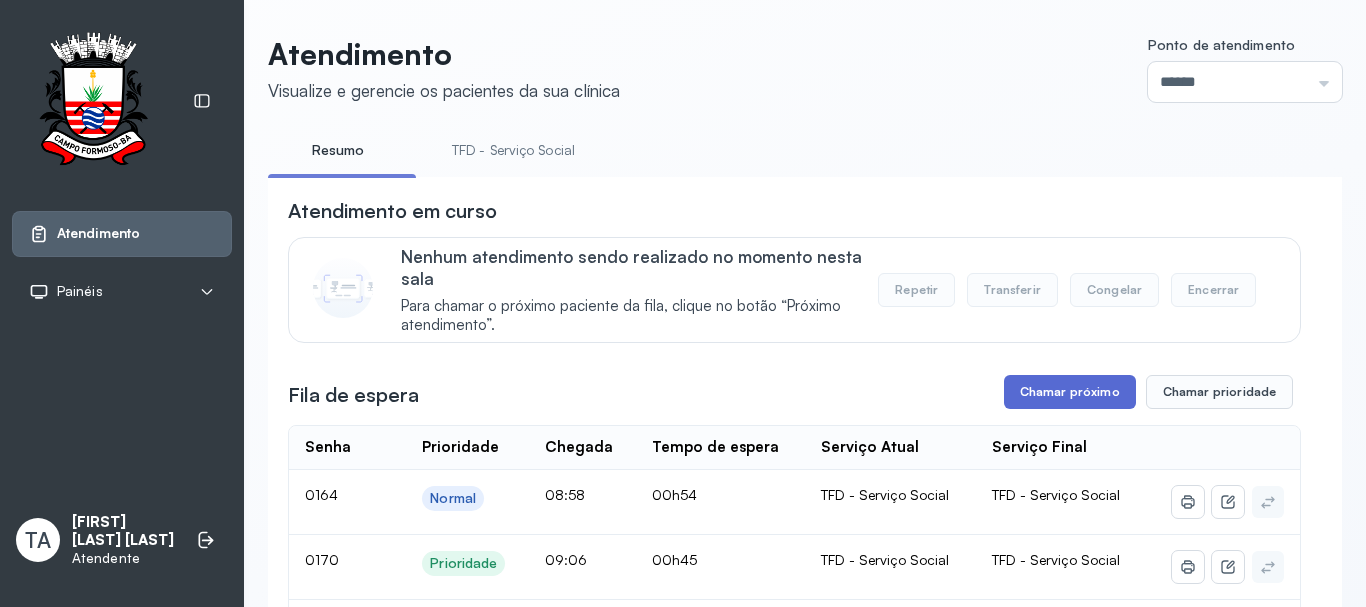 click on "Chamar próximo" at bounding box center (1070, 392) 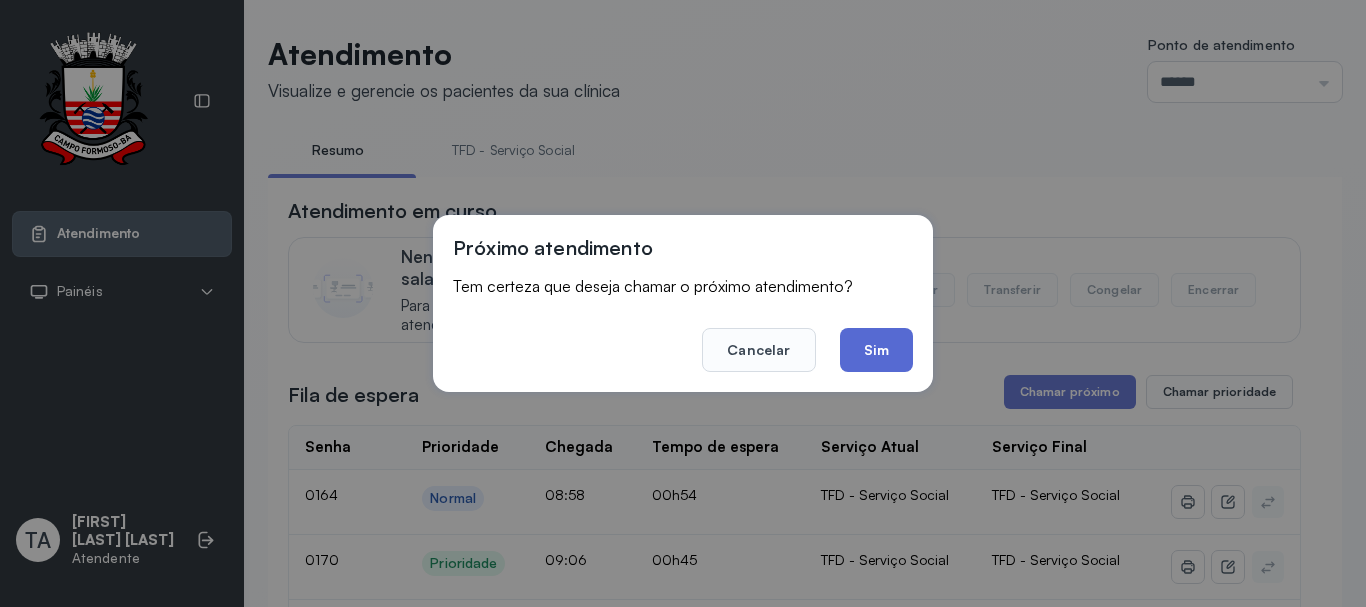 click on "Sim" 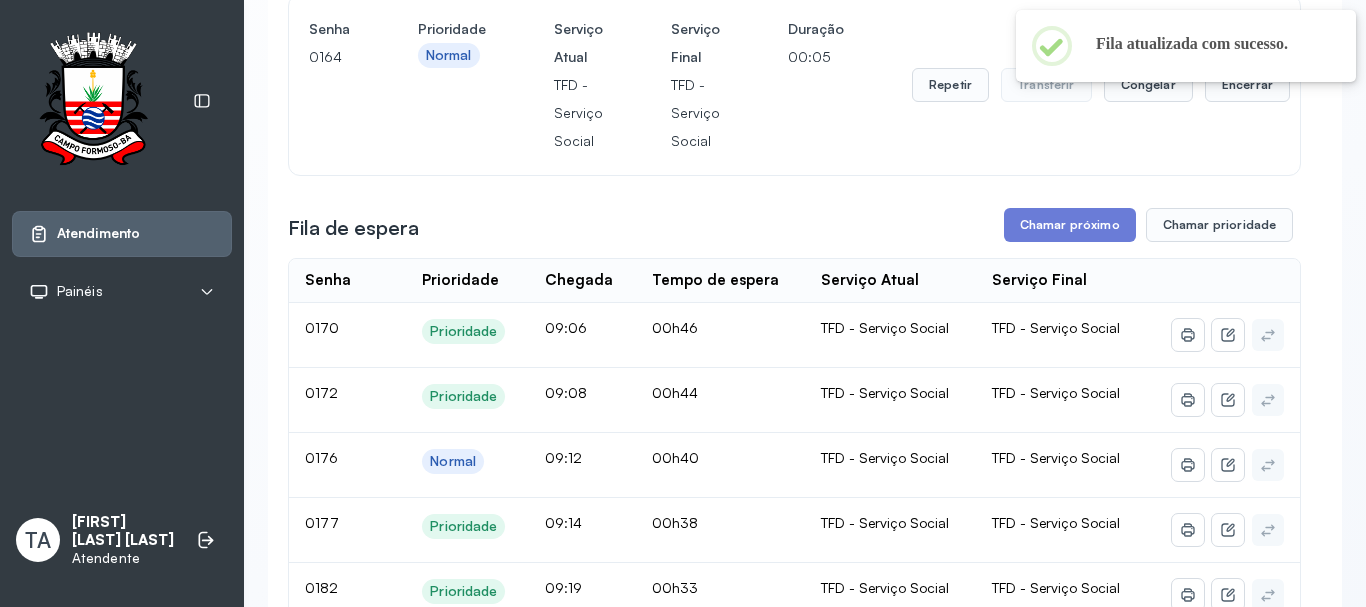 scroll, scrollTop: 200, scrollLeft: 0, axis: vertical 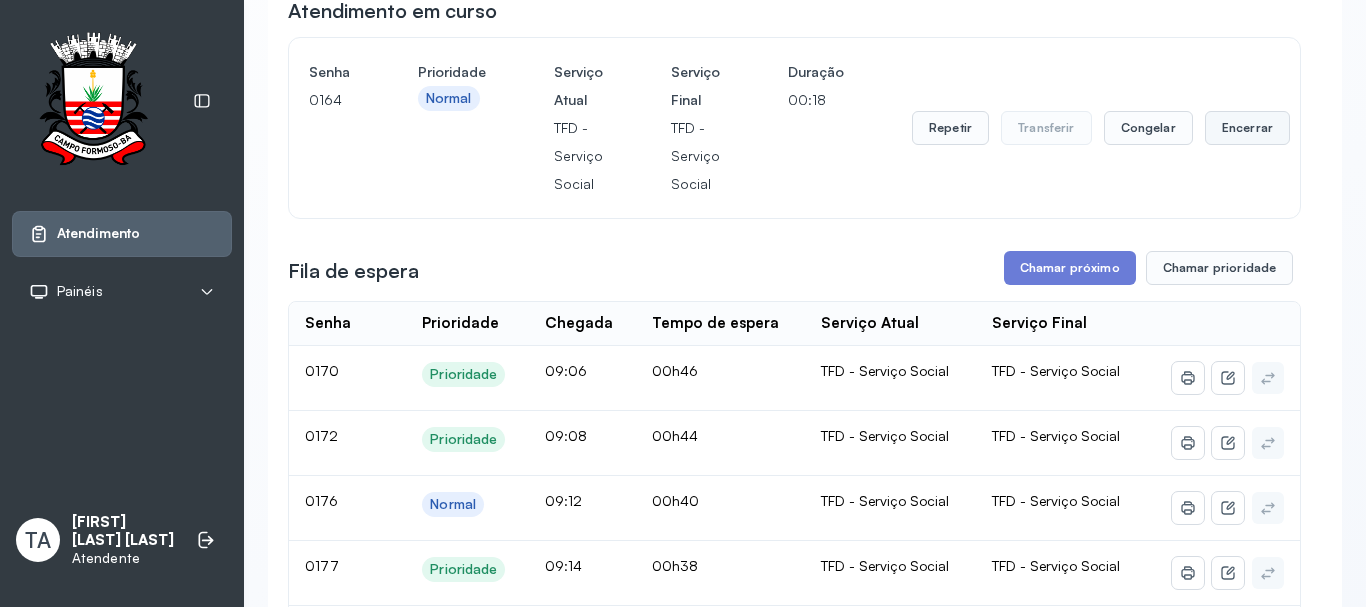 click on "Encerrar" at bounding box center (1247, 128) 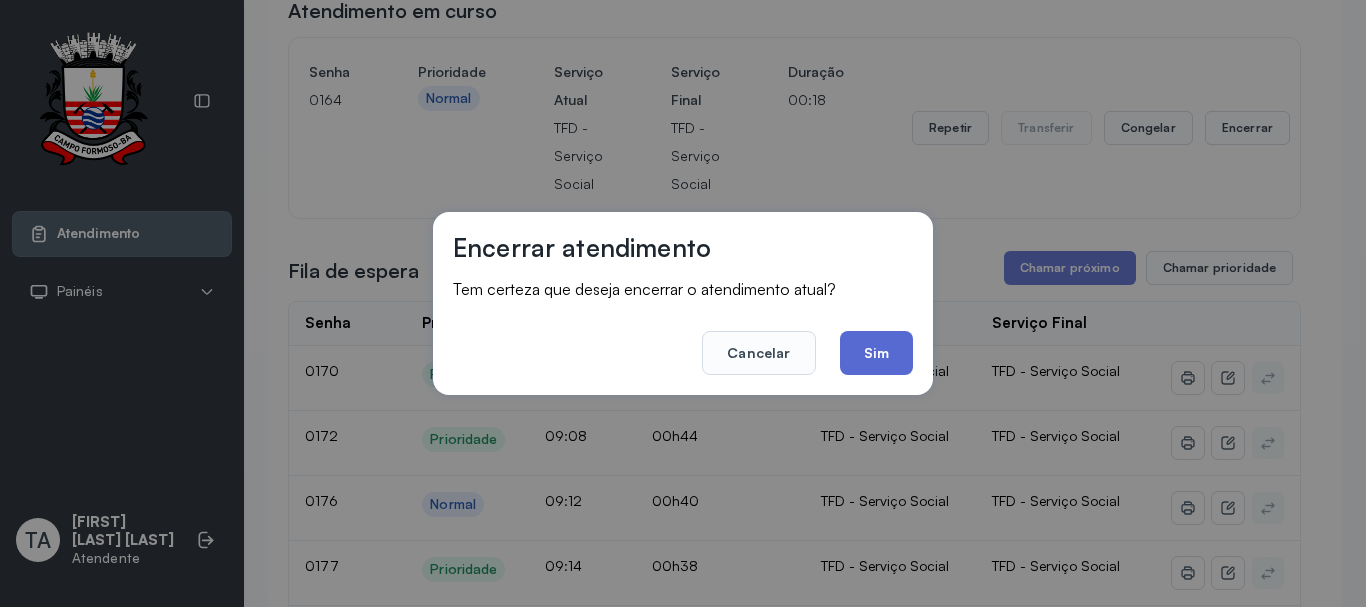 click on "Sim" 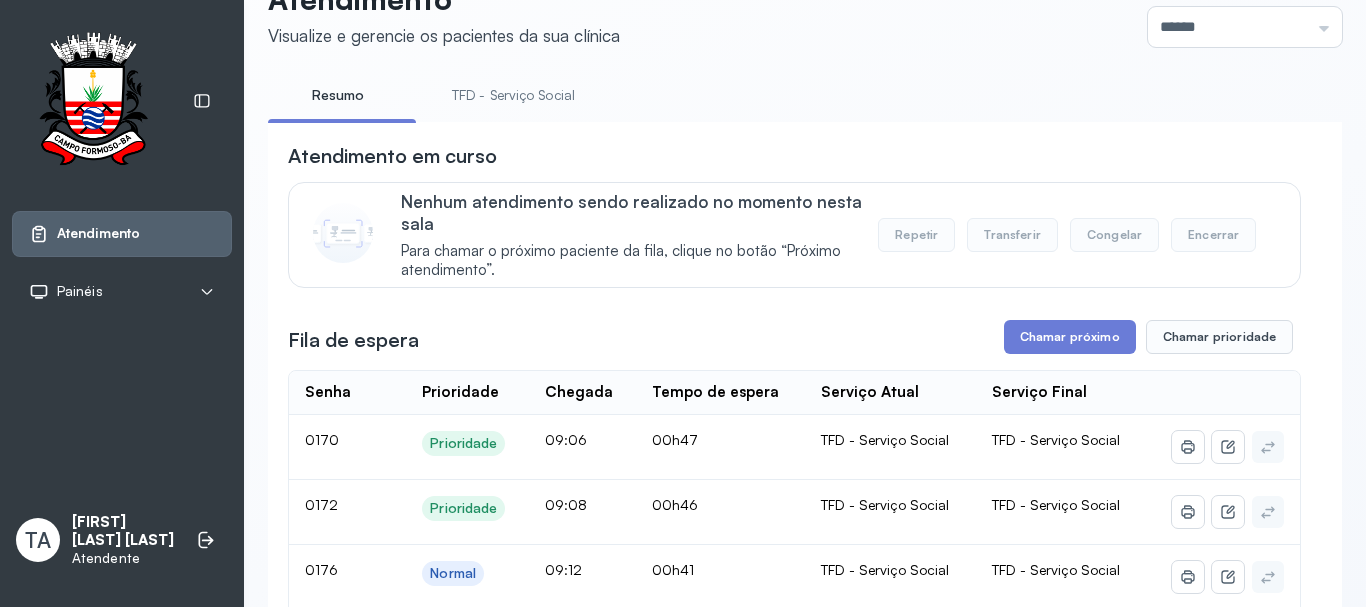 scroll, scrollTop: 0, scrollLeft: 0, axis: both 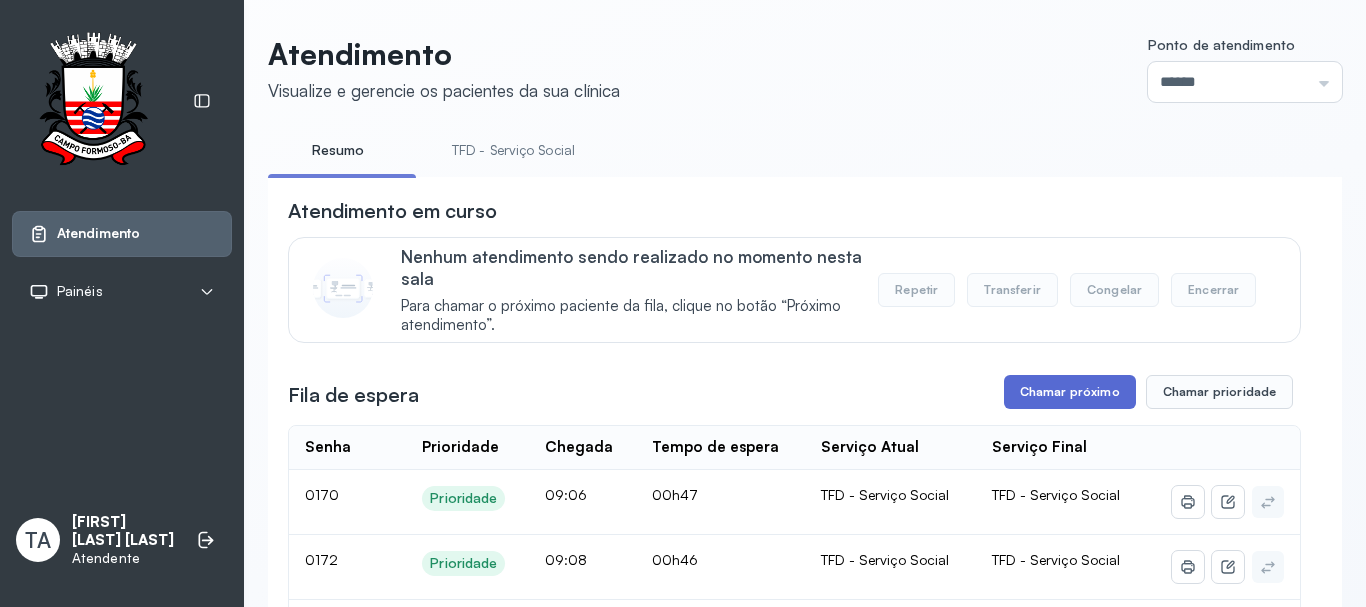 click on "Chamar próximo" at bounding box center (1070, 392) 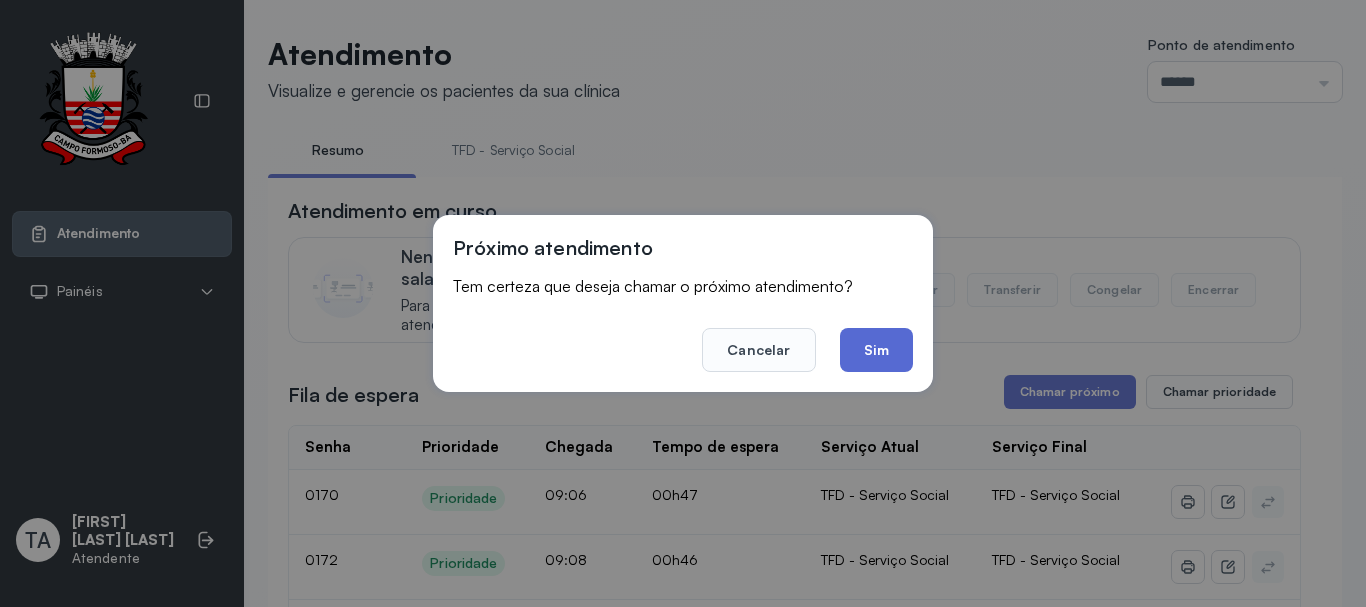 click on "Sim" 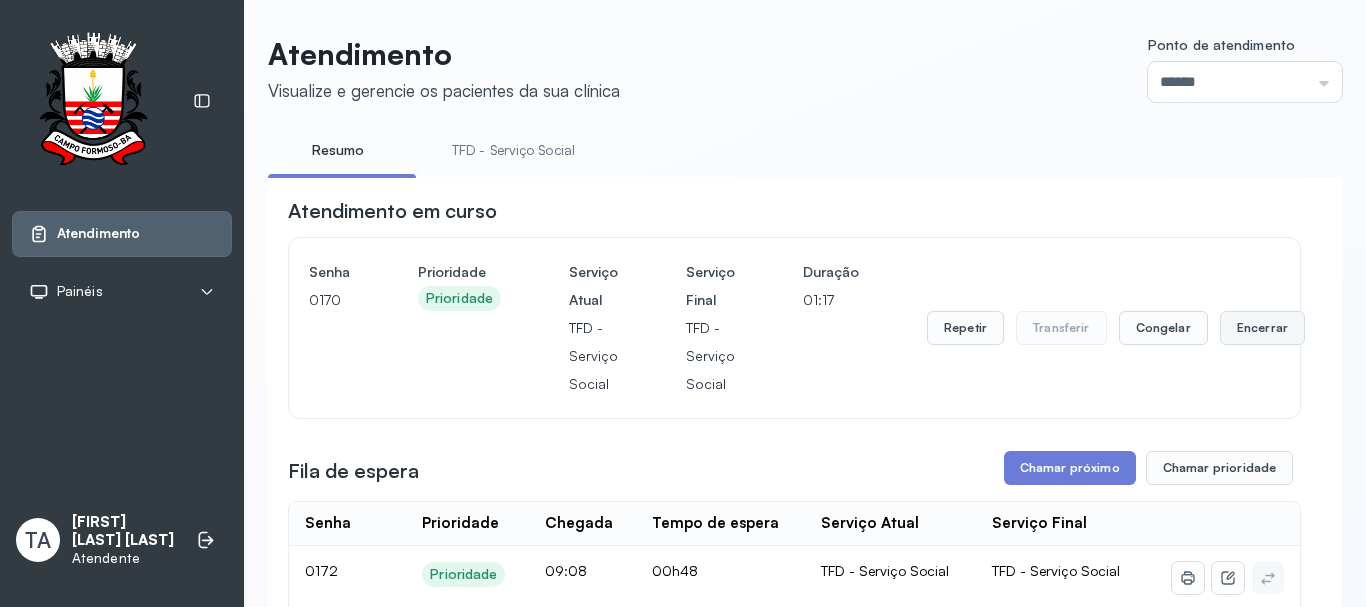 click on "Encerrar" at bounding box center [1262, 328] 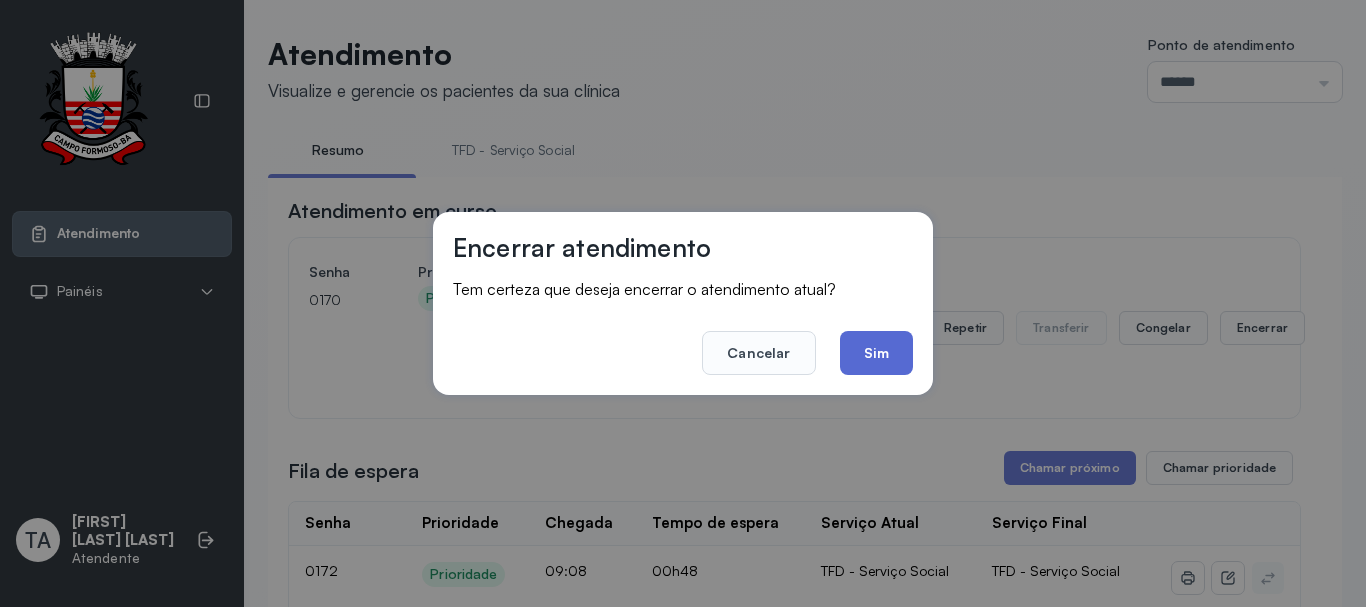 click on "Sim" 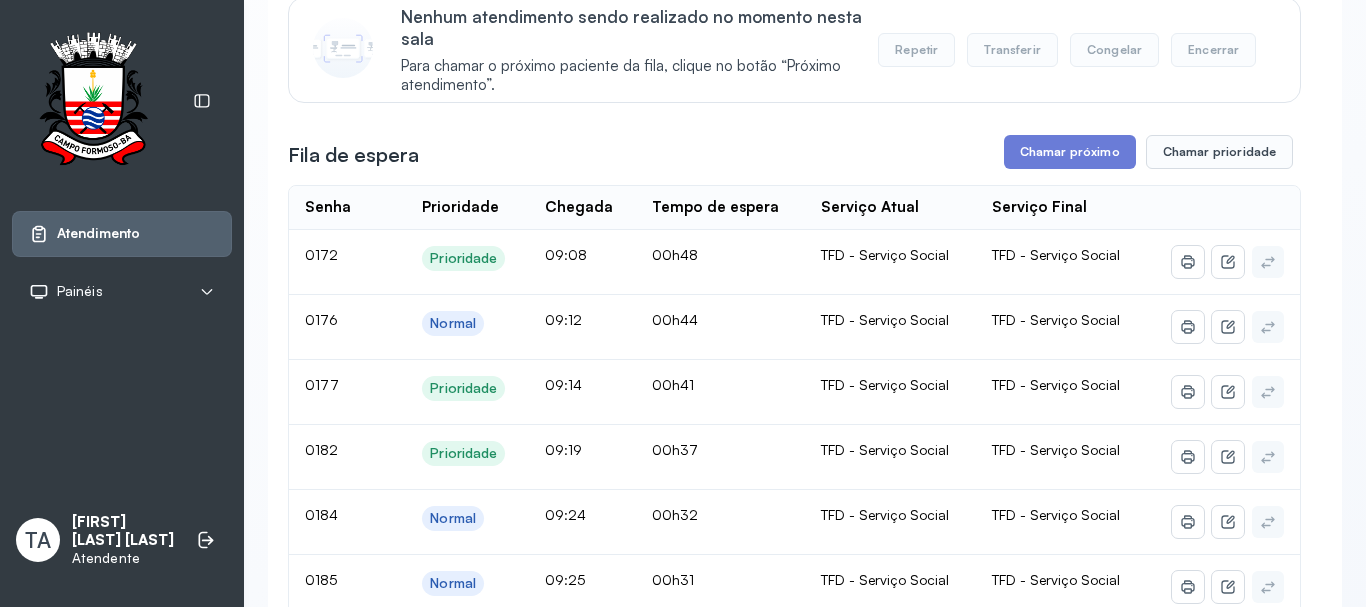 scroll, scrollTop: 100, scrollLeft: 0, axis: vertical 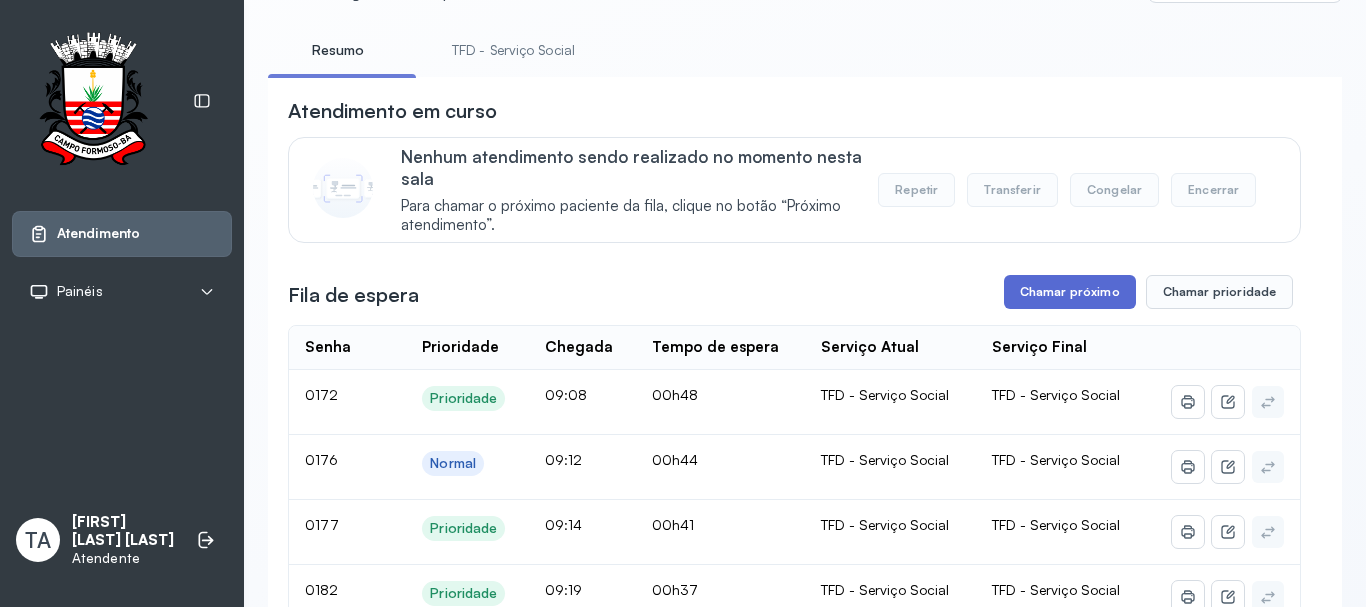 click on "Chamar próximo" at bounding box center (1070, 292) 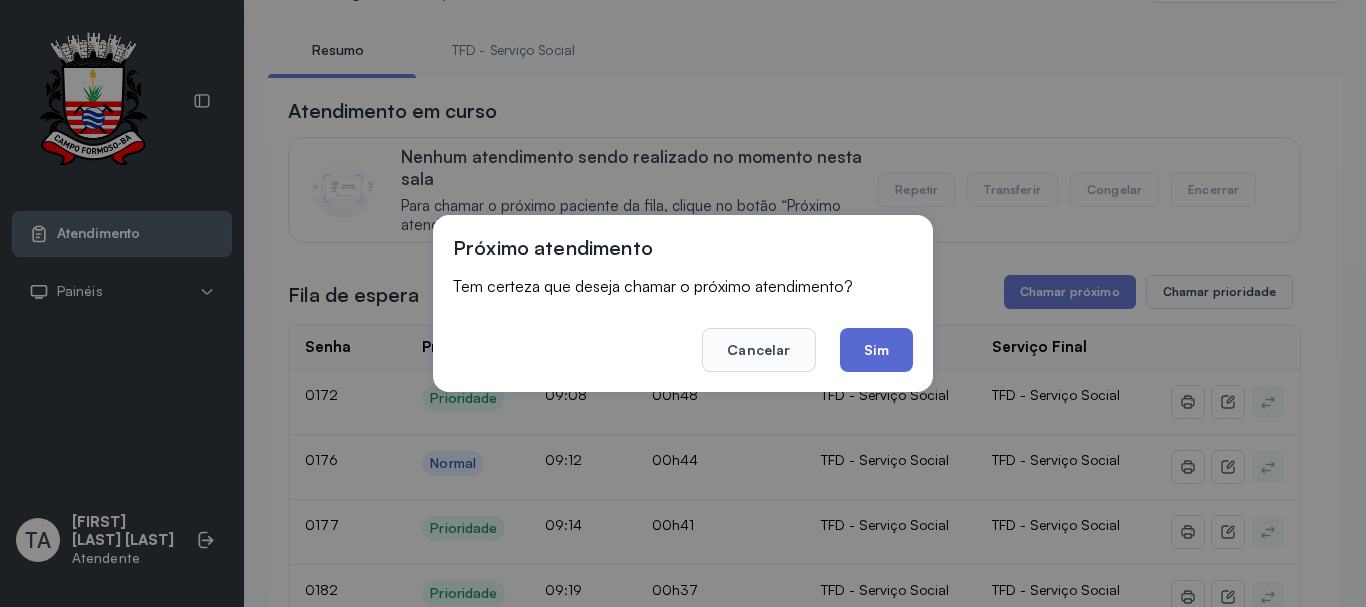 click on "Sim" 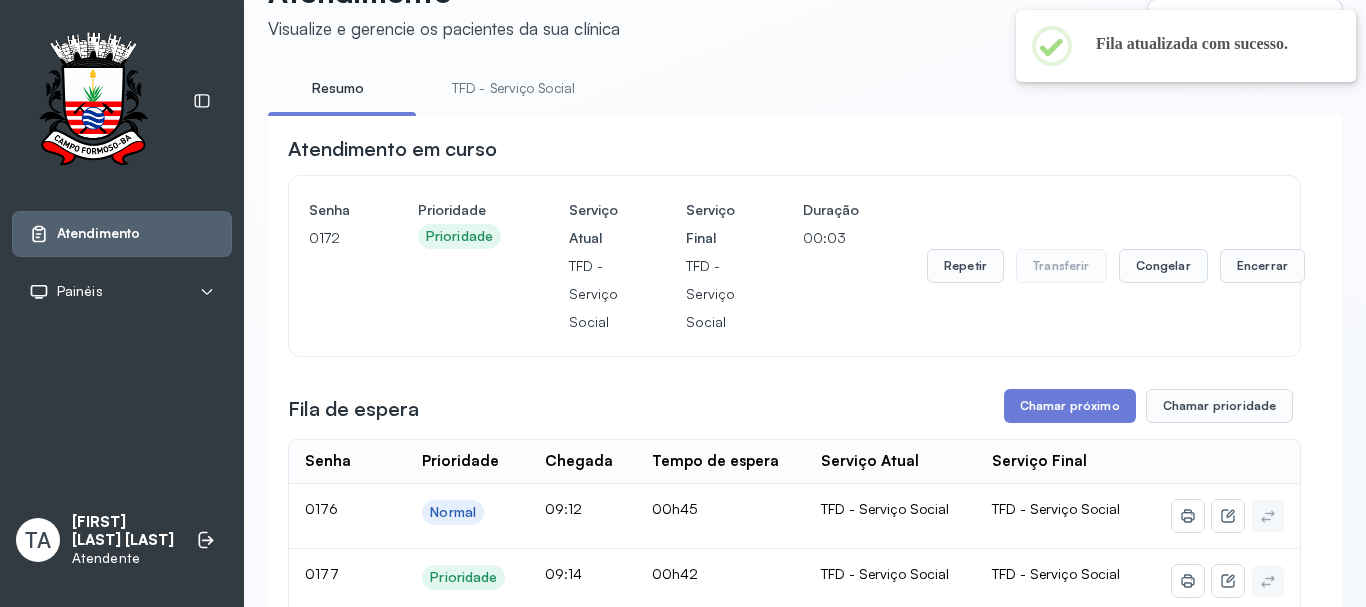 scroll, scrollTop: 100, scrollLeft: 0, axis: vertical 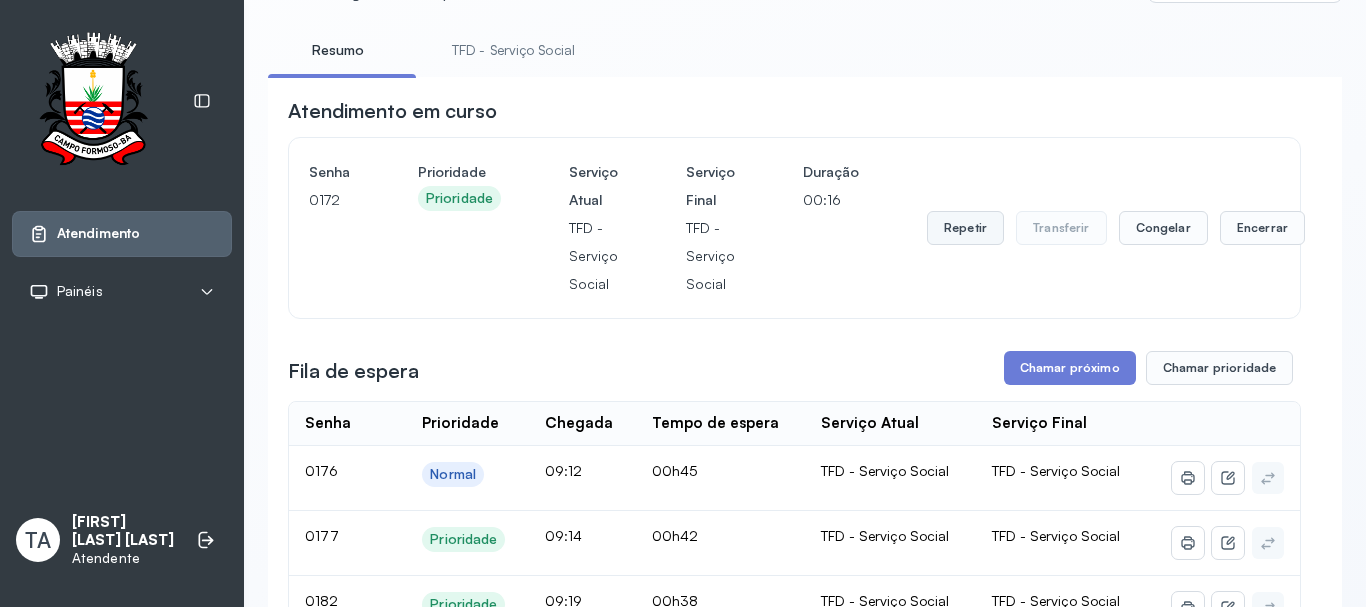 click on "Repetir" at bounding box center [965, 228] 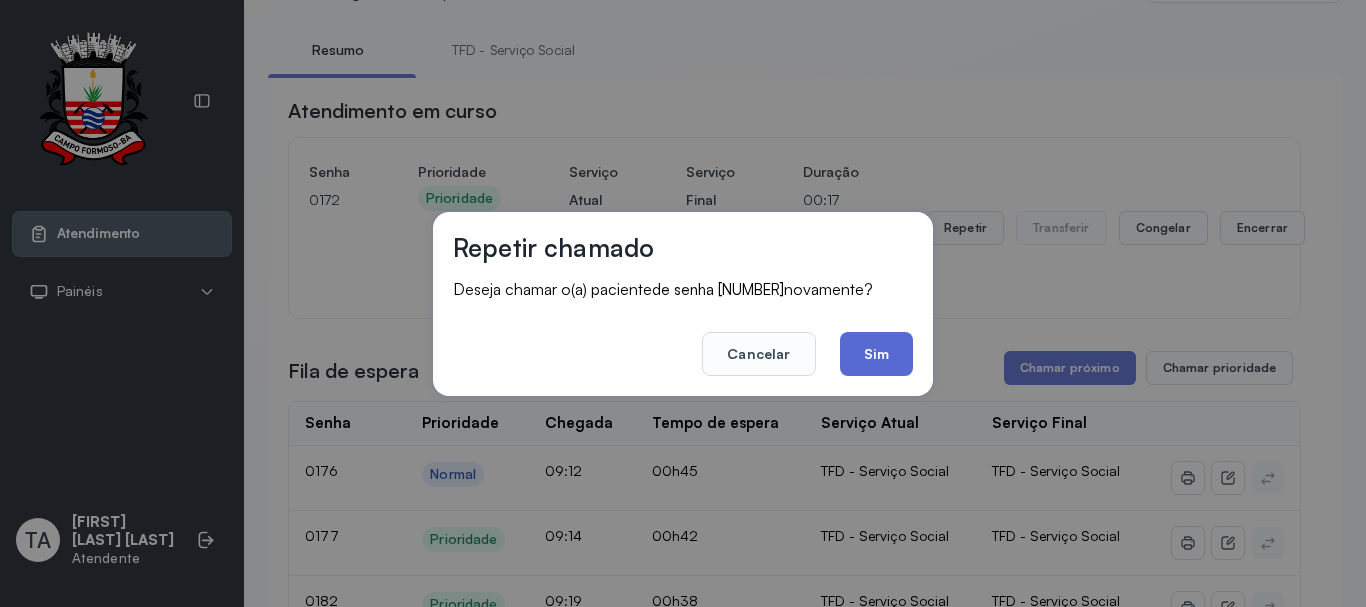 click on "Sim" 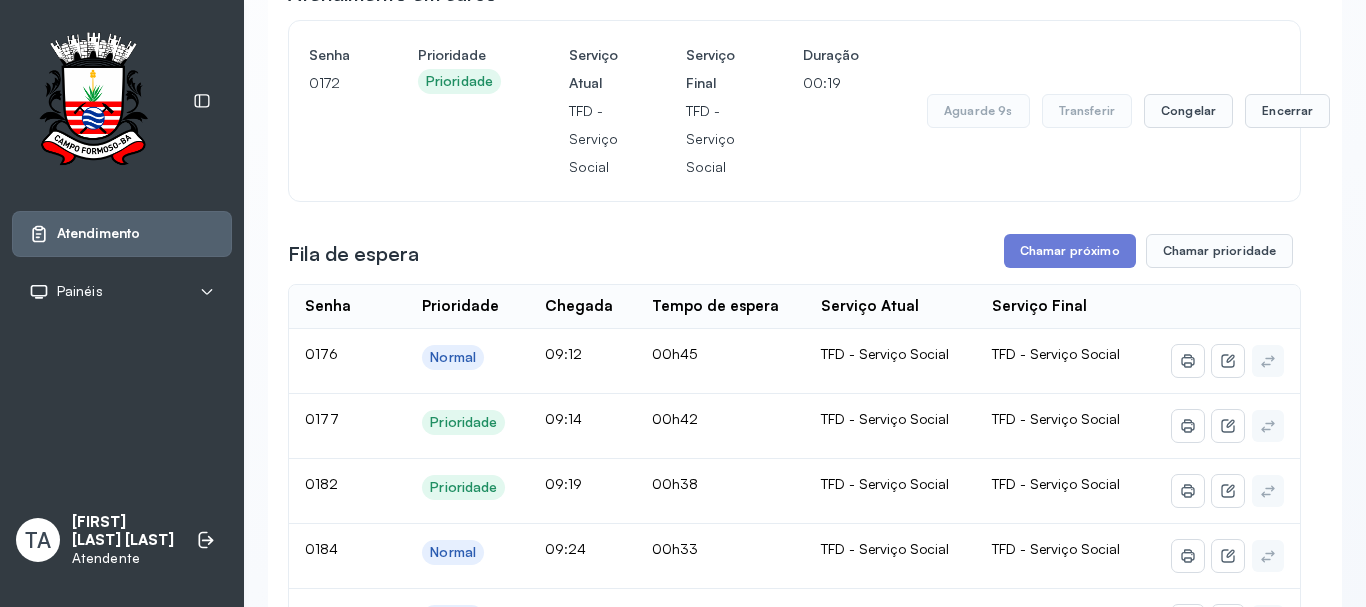 scroll, scrollTop: 200, scrollLeft: 0, axis: vertical 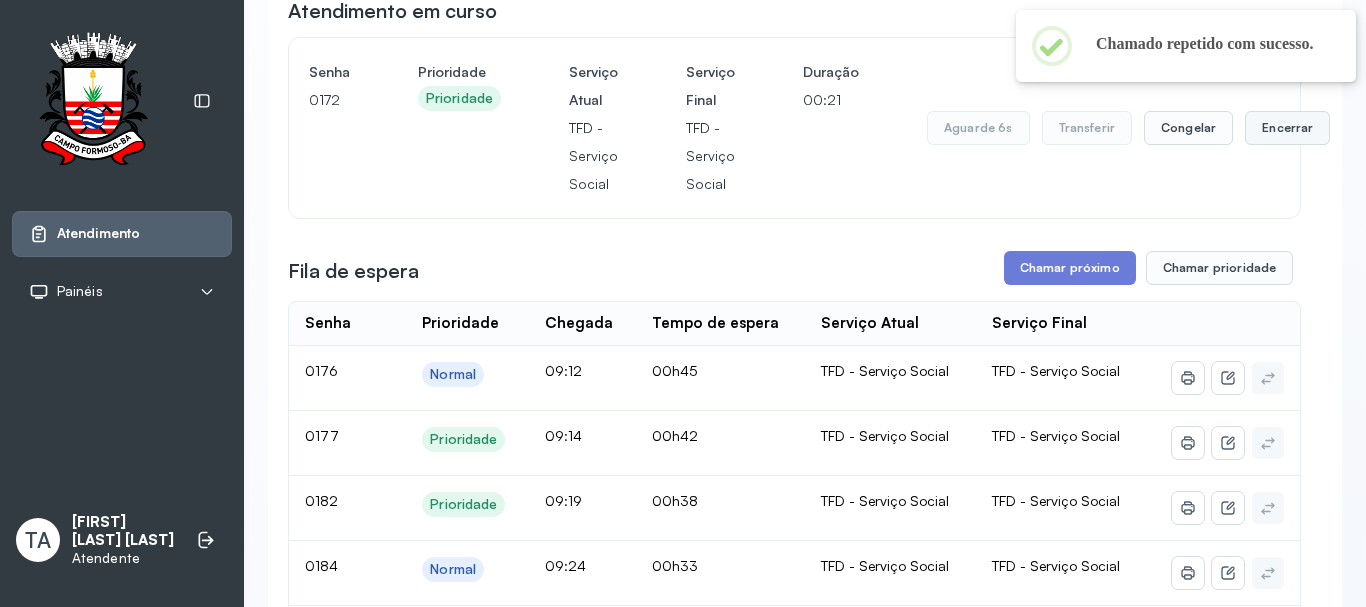 click on "Encerrar" at bounding box center [1287, 128] 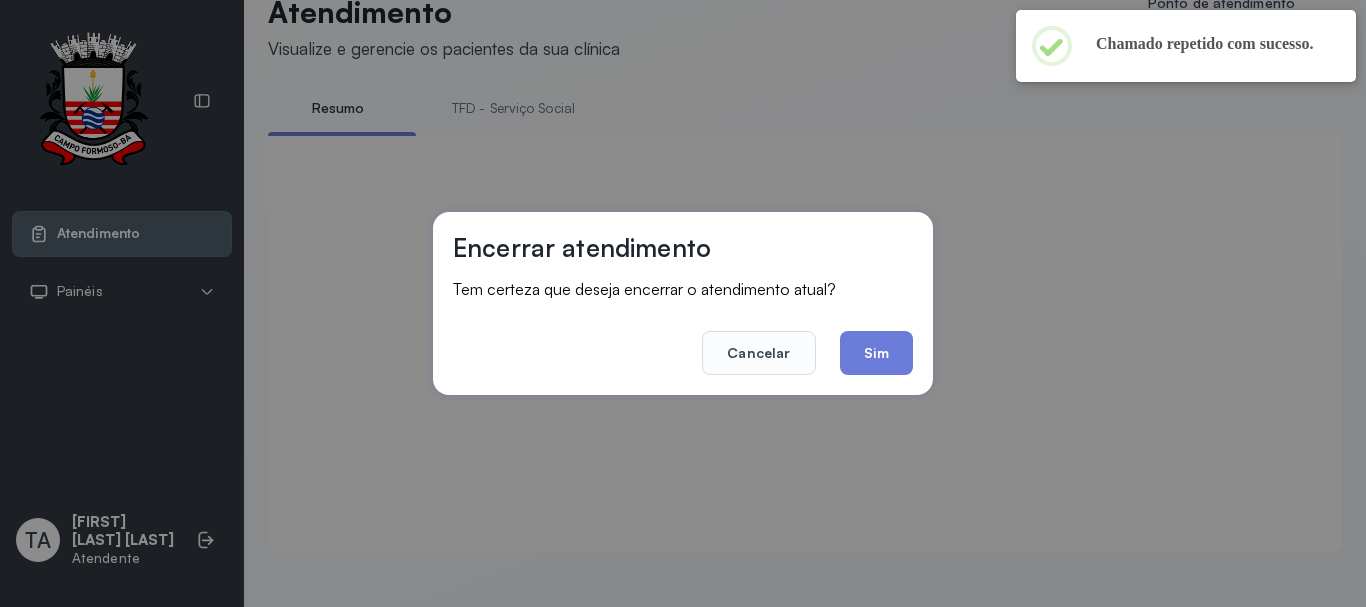 scroll, scrollTop: 62, scrollLeft: 0, axis: vertical 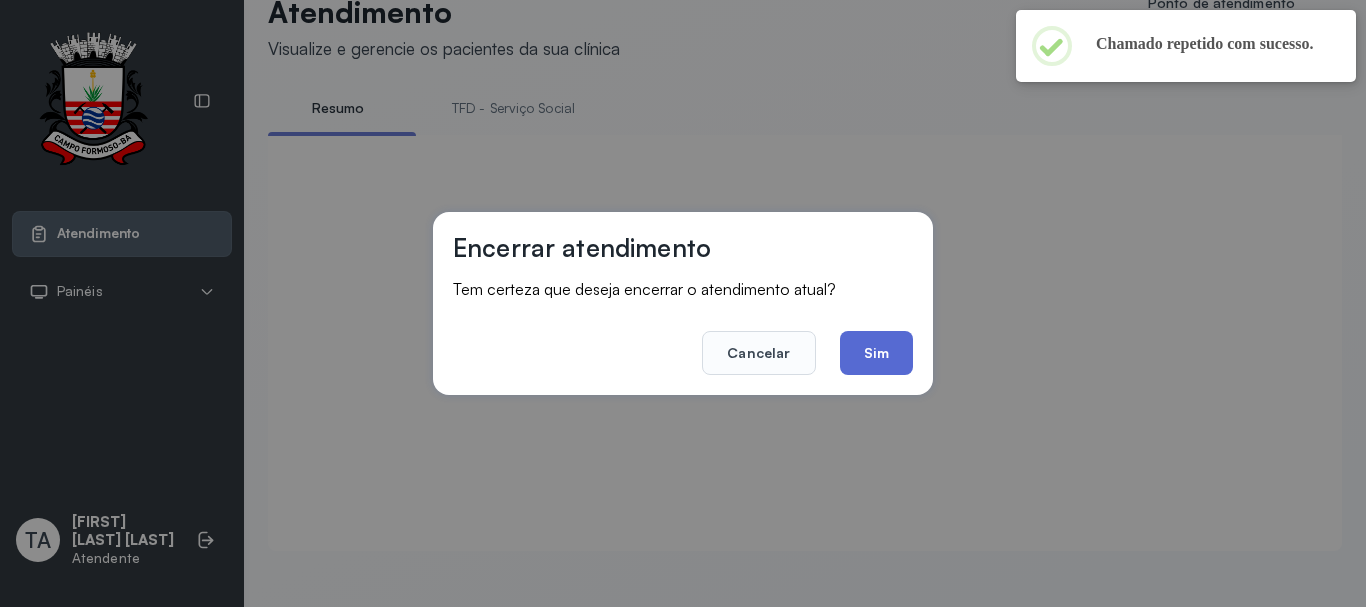 click on "Sim" 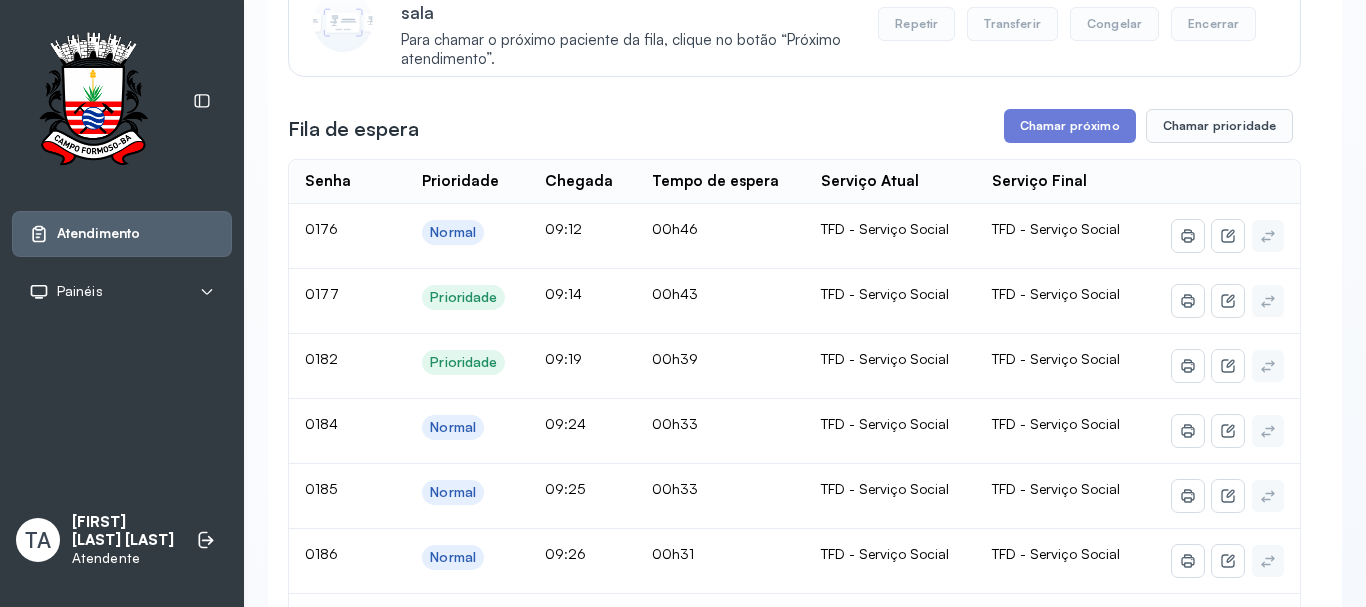 scroll, scrollTop: 262, scrollLeft: 0, axis: vertical 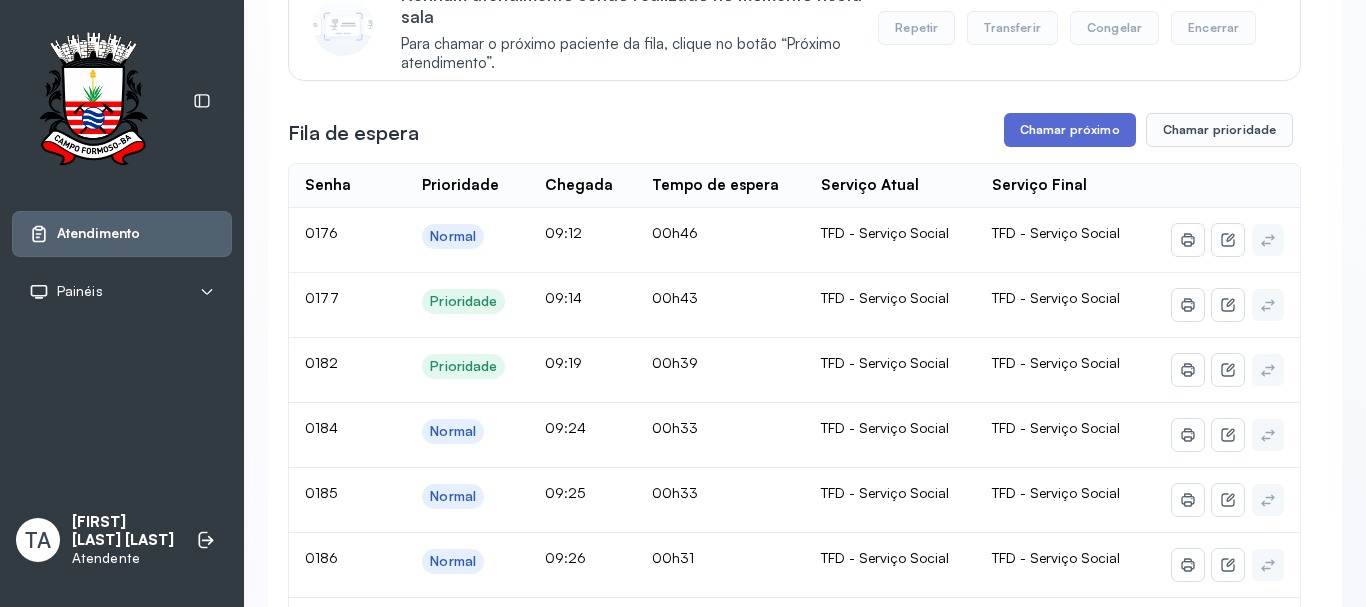 click on "Chamar próximo" at bounding box center (1070, 130) 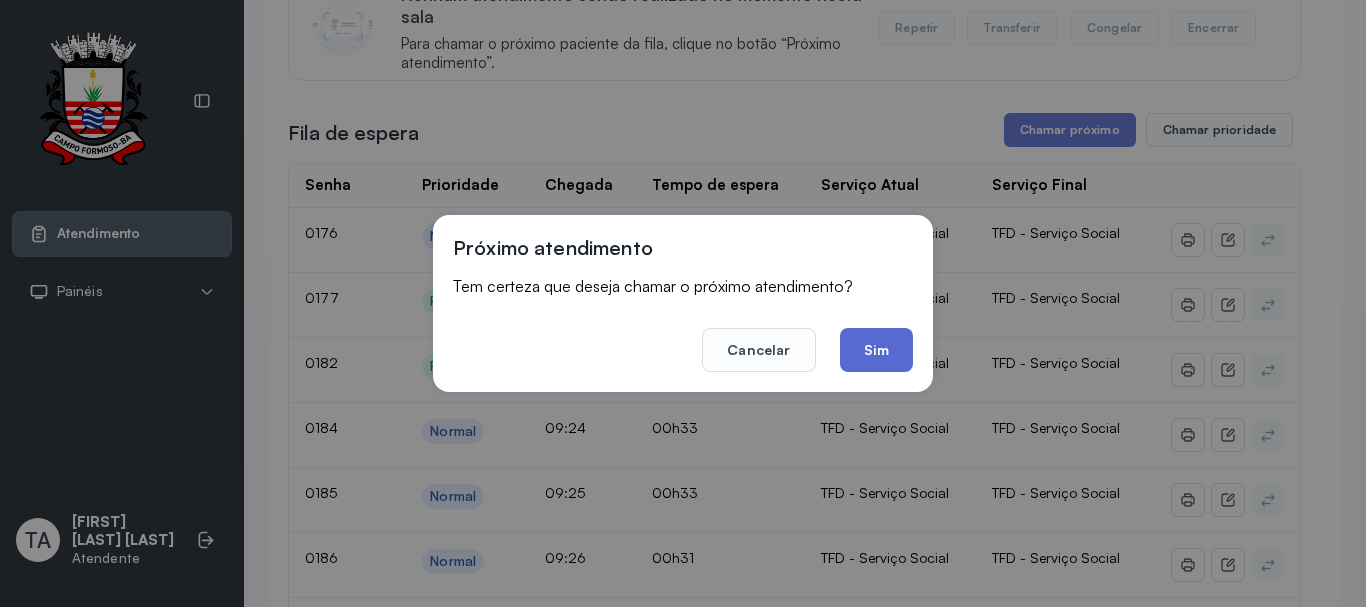 click on "Sim" 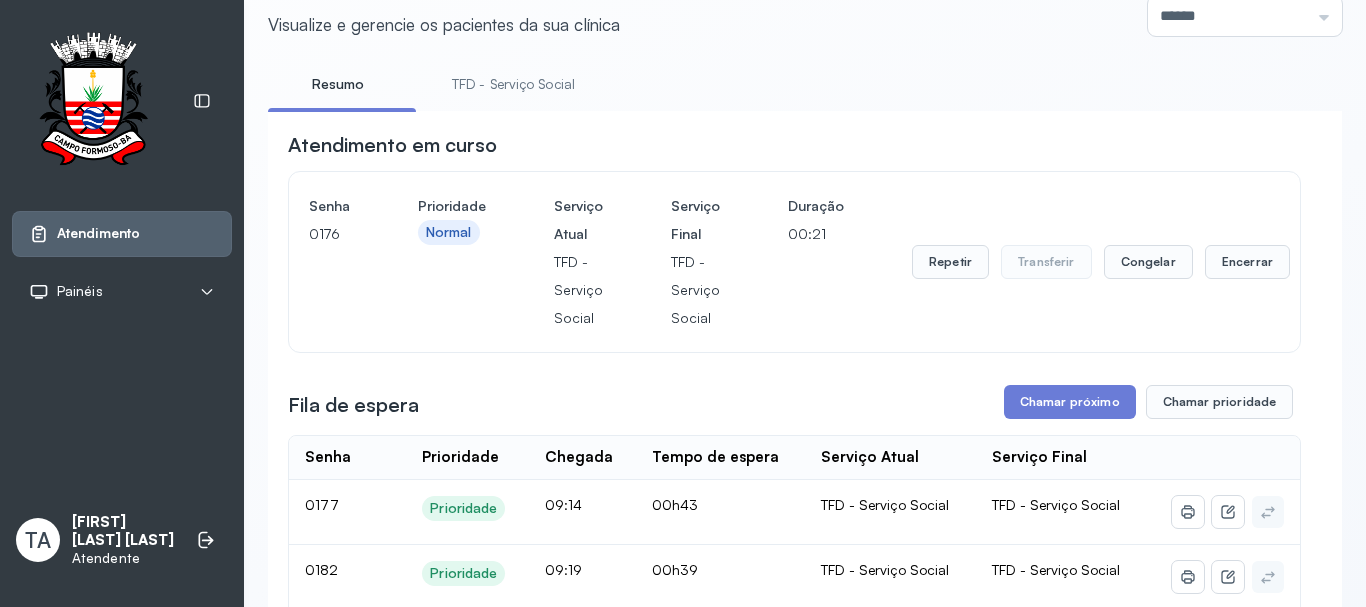 scroll, scrollTop: 62, scrollLeft: 0, axis: vertical 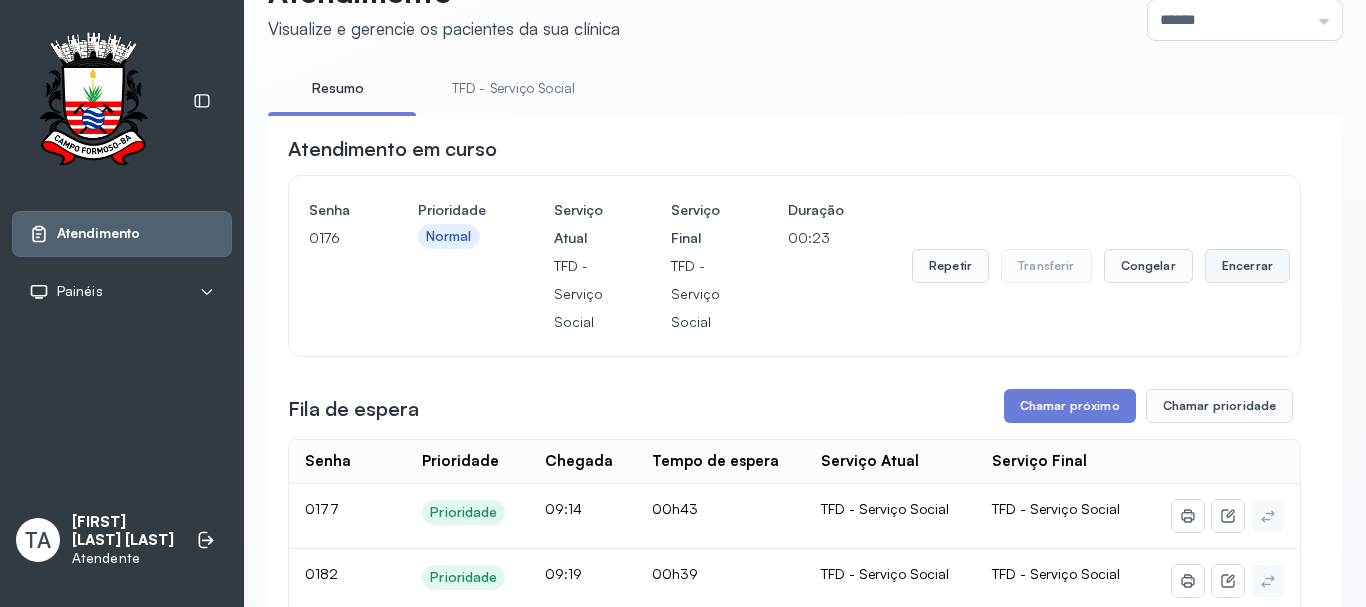 click on "Encerrar" at bounding box center [1247, 266] 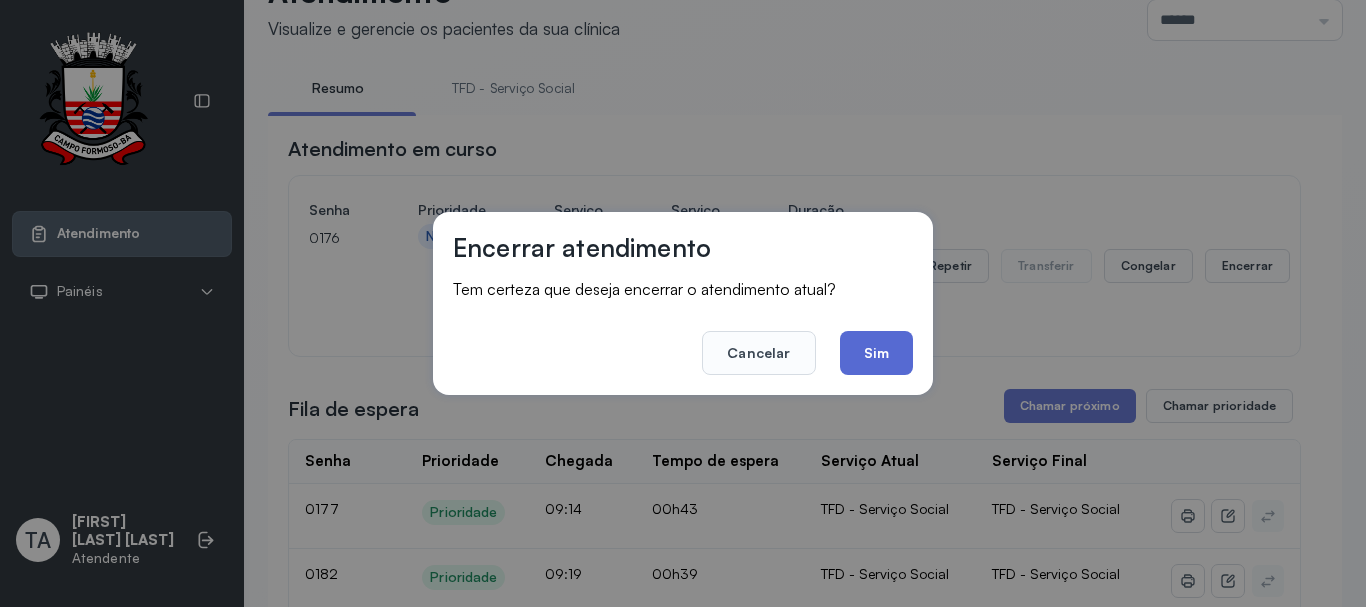 click on "Sim" 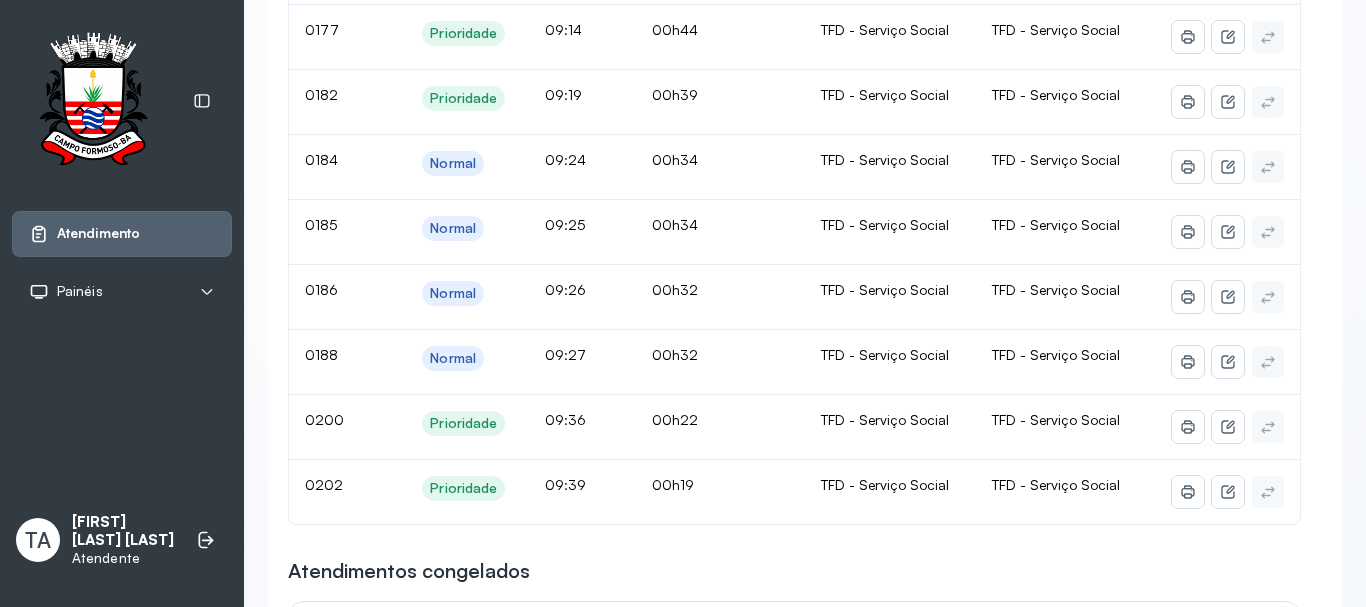 scroll, scrollTop: 362, scrollLeft: 0, axis: vertical 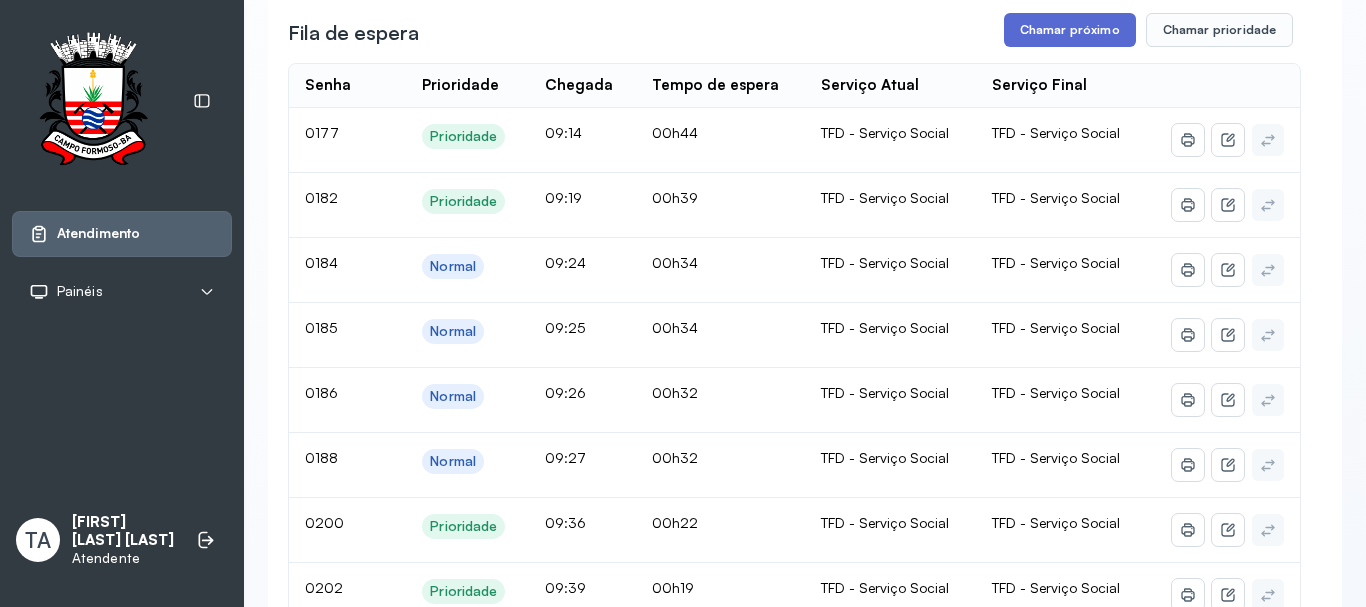 click on "Chamar próximo" at bounding box center (1070, 30) 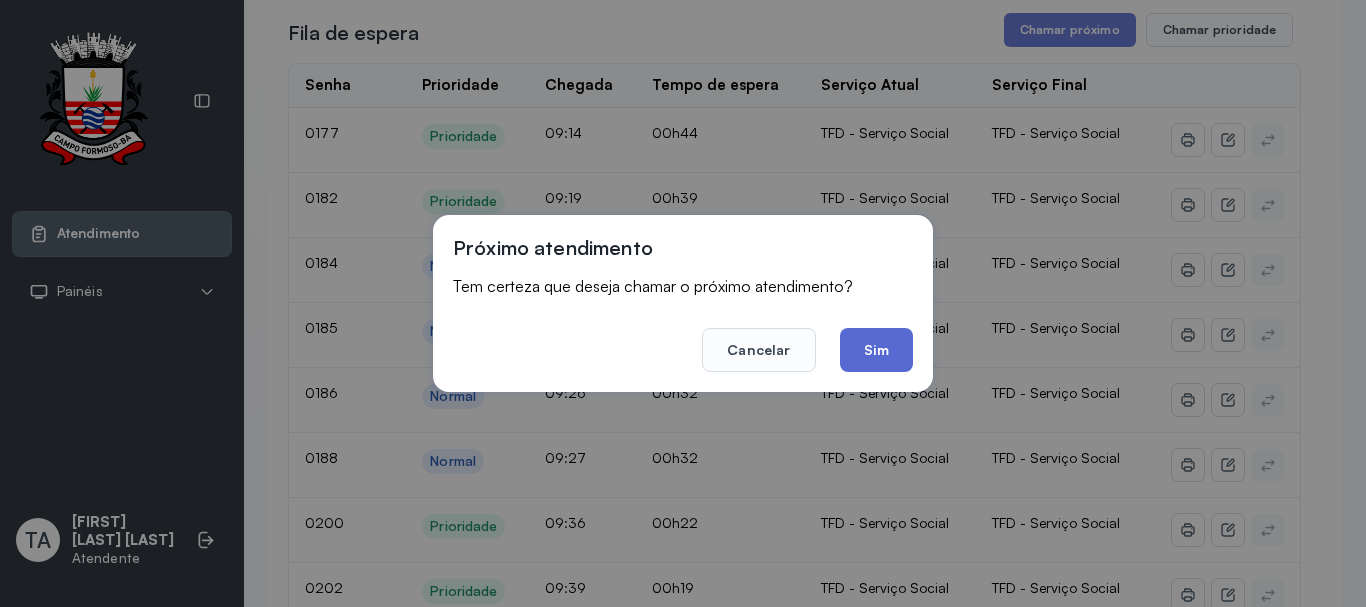 click on "Sim" 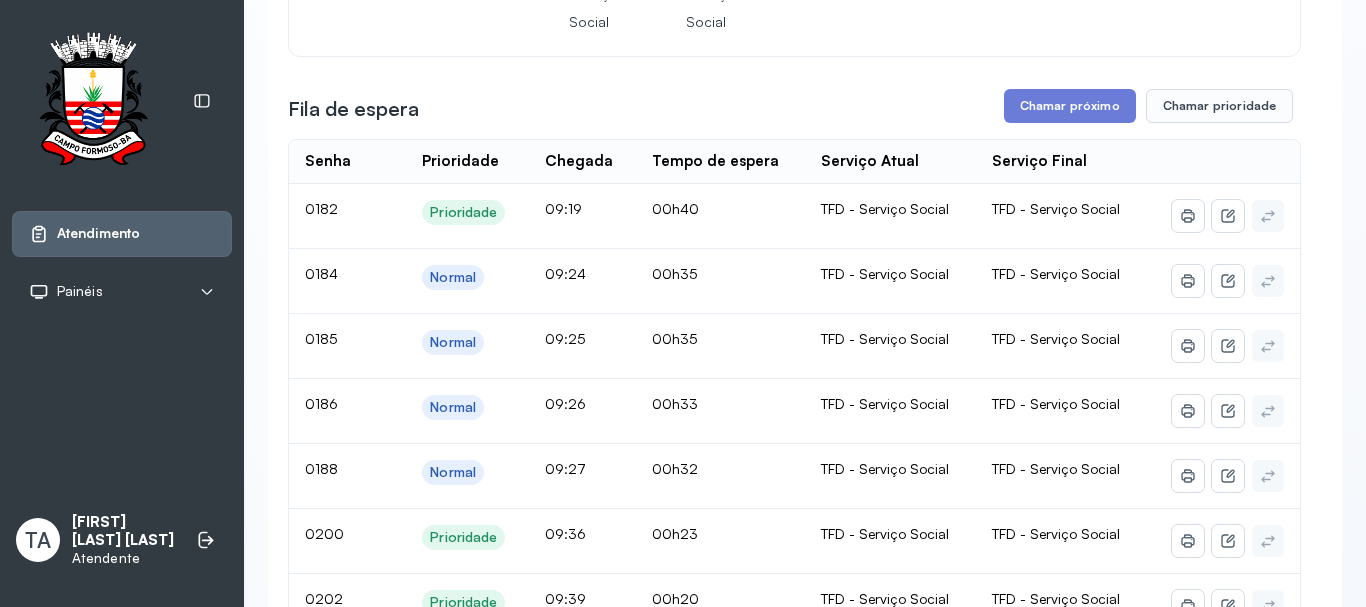 scroll, scrollTop: 162, scrollLeft: 0, axis: vertical 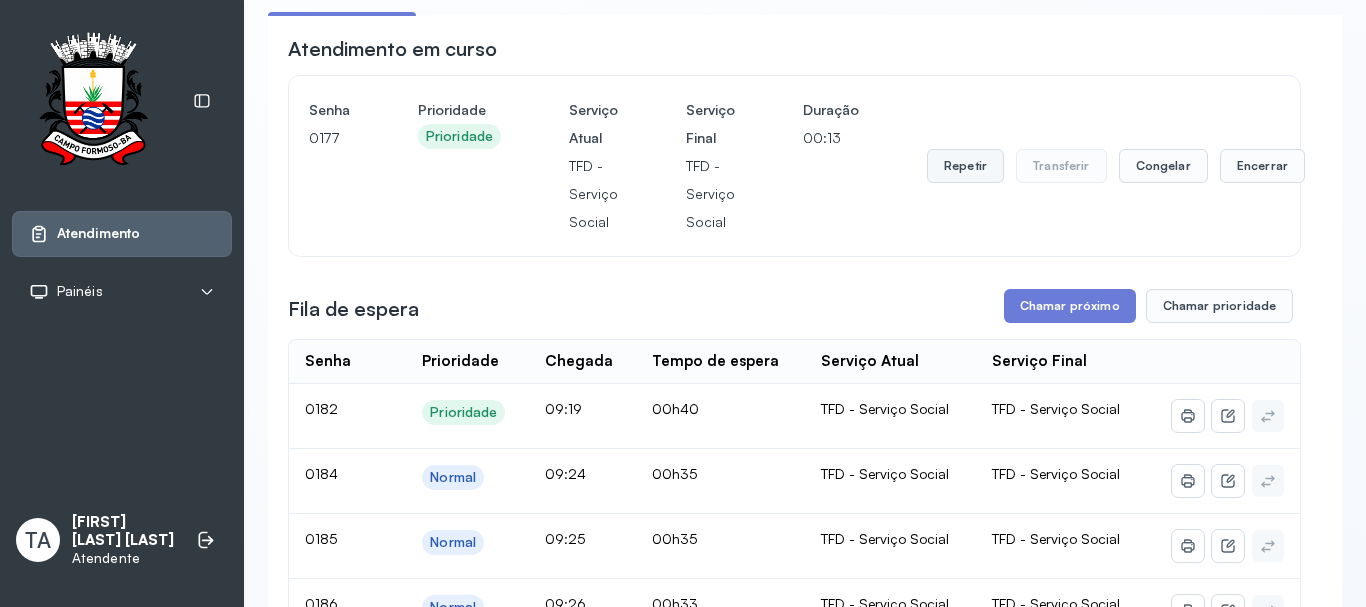 click on "Repetir" at bounding box center [965, 166] 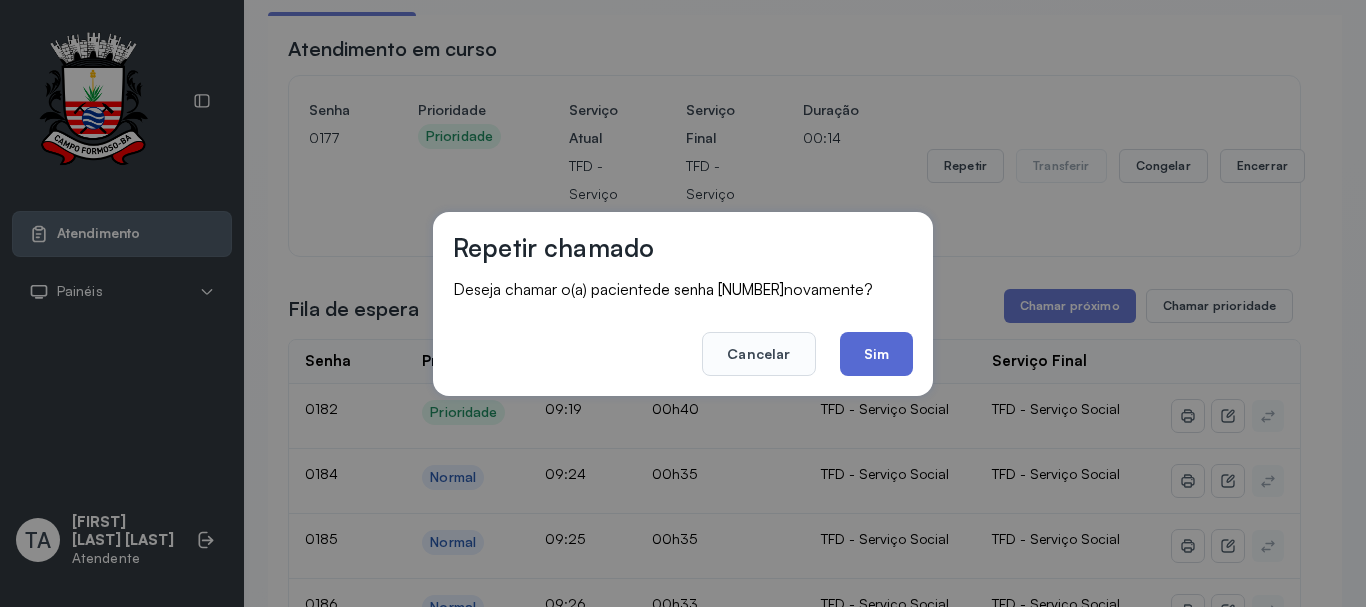 click on "Sim" 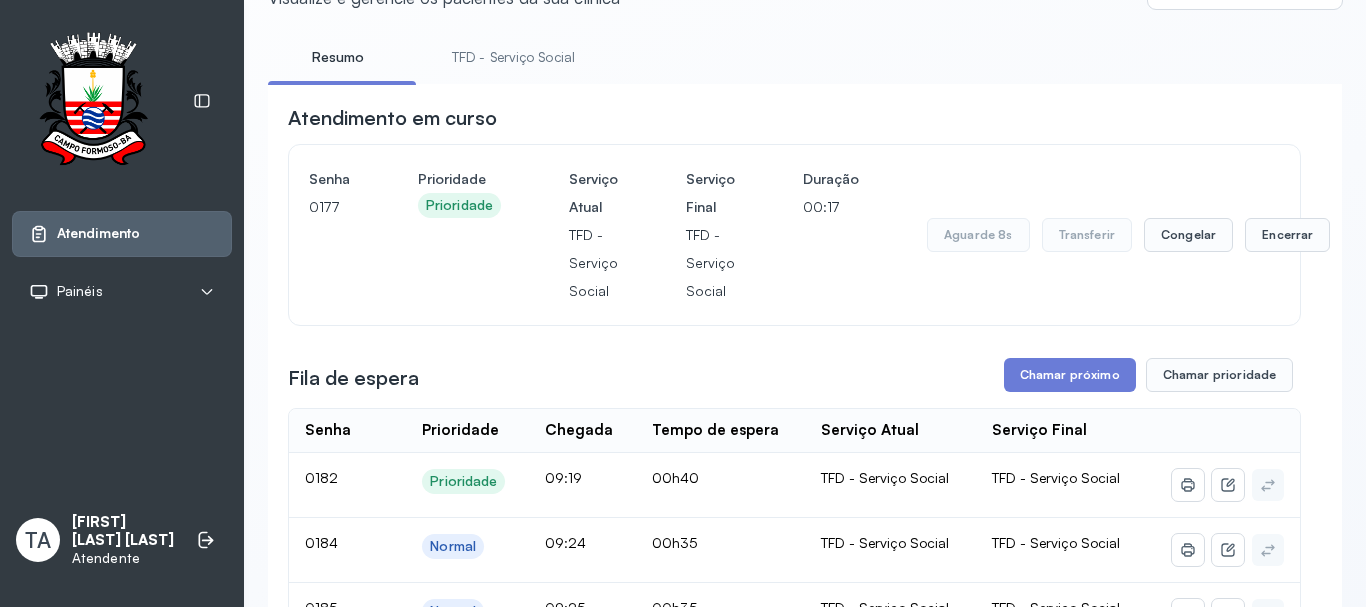 scroll, scrollTop: 62, scrollLeft: 0, axis: vertical 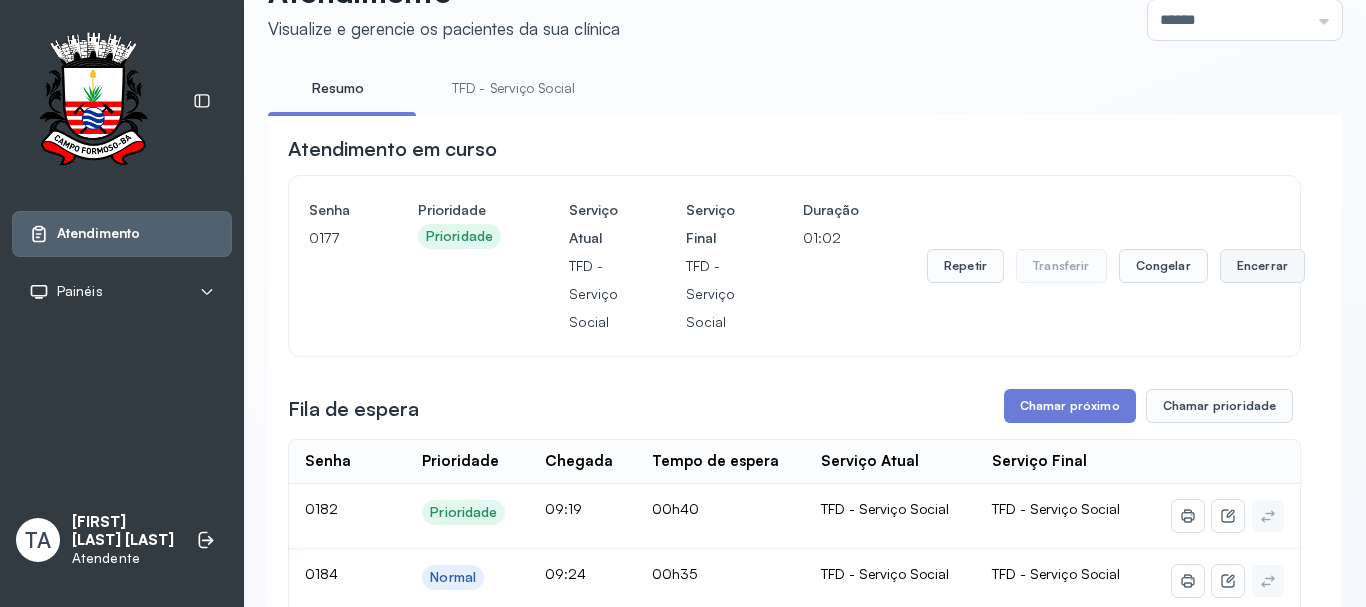 click on "Encerrar" at bounding box center (1262, 266) 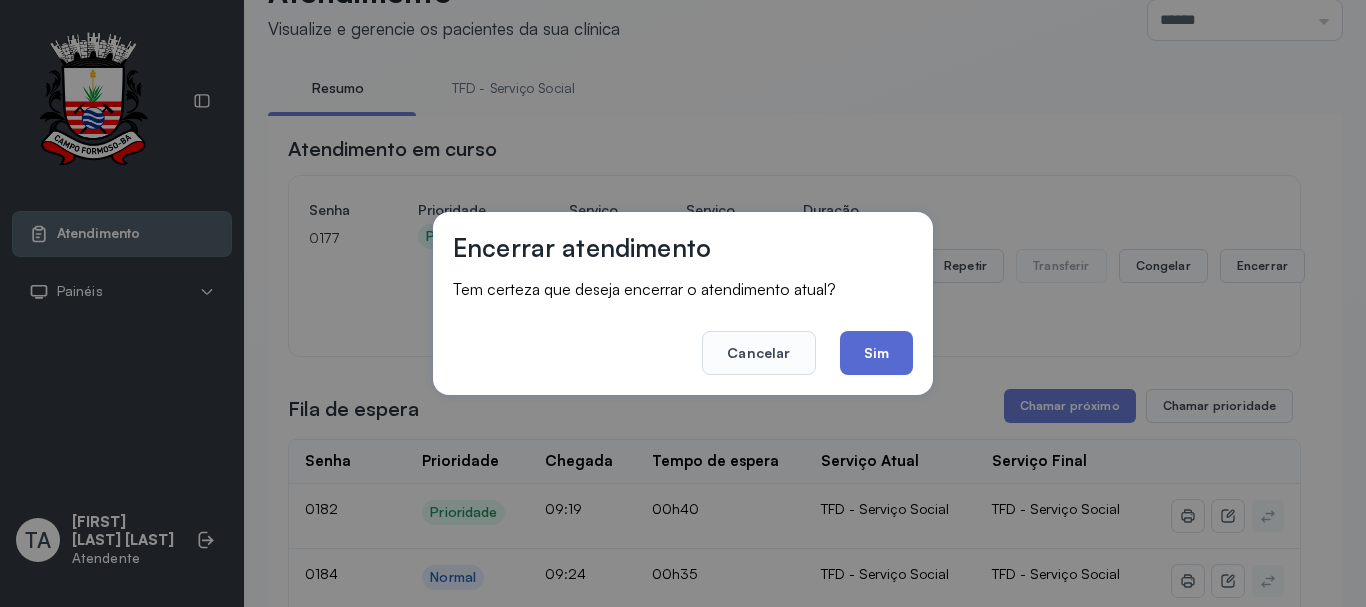 click on "Sim" 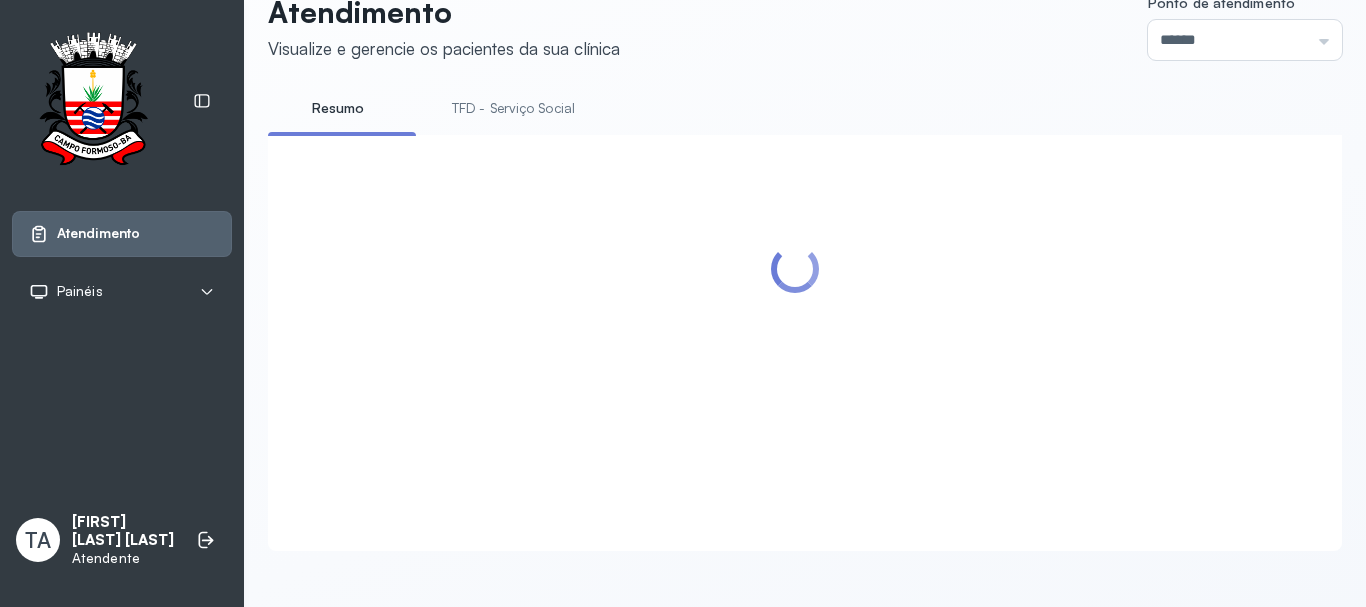 scroll, scrollTop: 62, scrollLeft: 0, axis: vertical 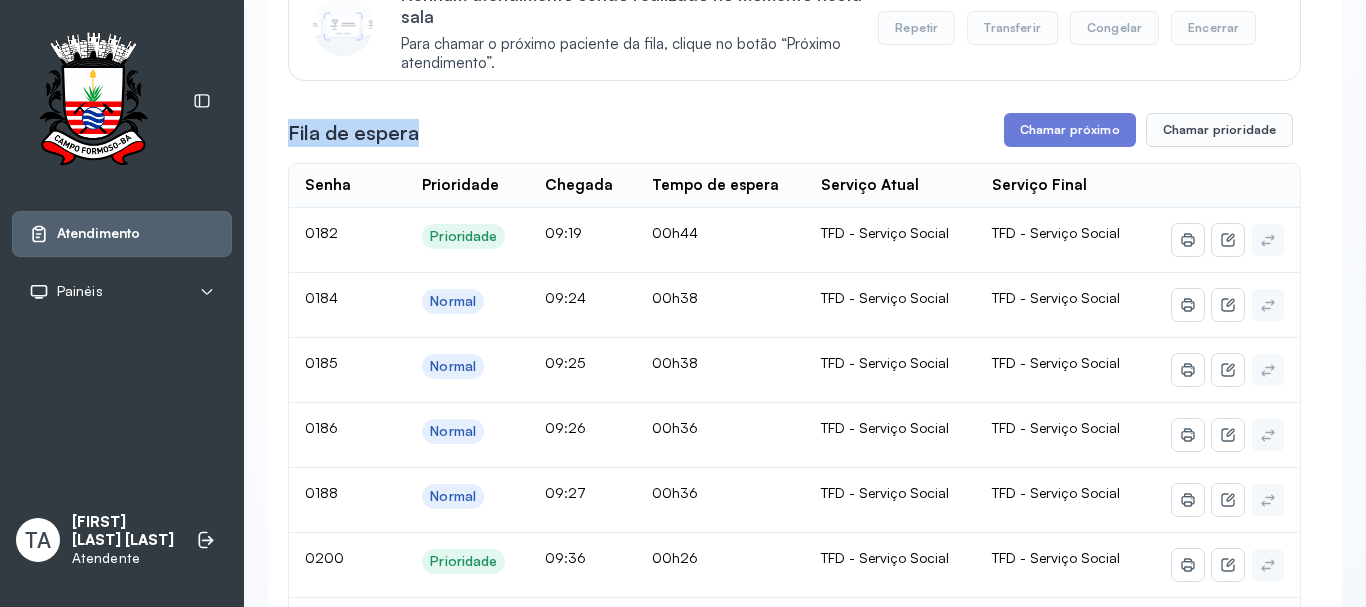 drag, startPoint x: 287, startPoint y: 129, endPoint x: 422, endPoint y: 138, distance: 135.29967 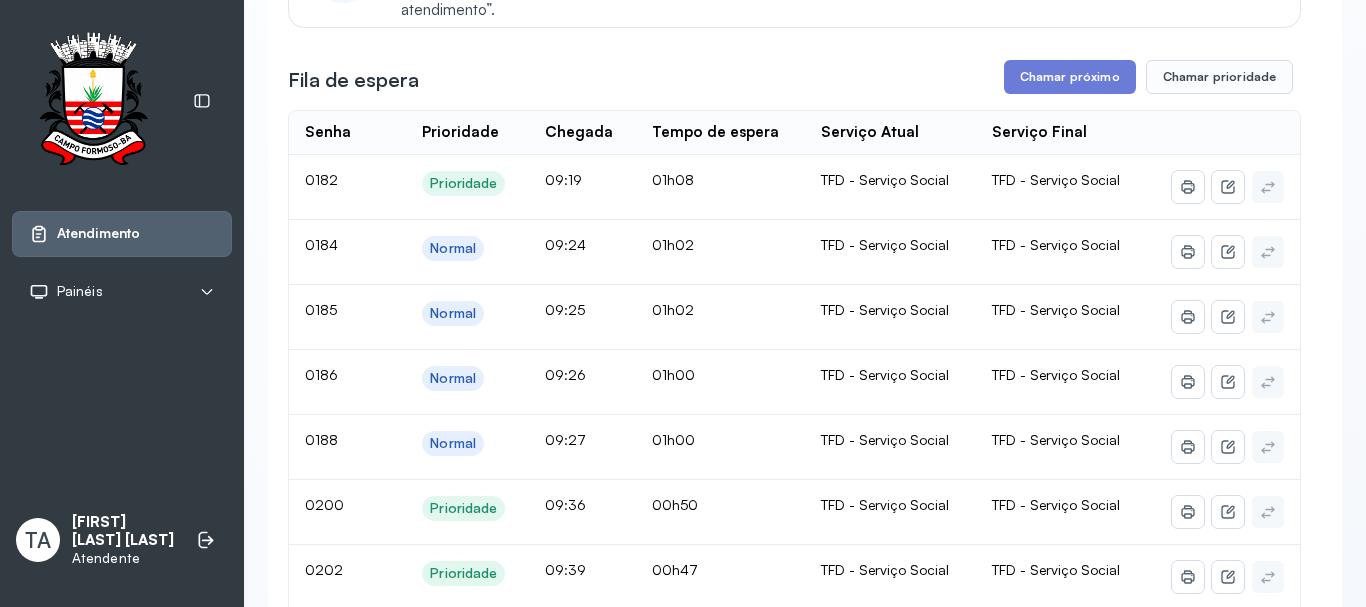 scroll, scrollTop: 280, scrollLeft: 0, axis: vertical 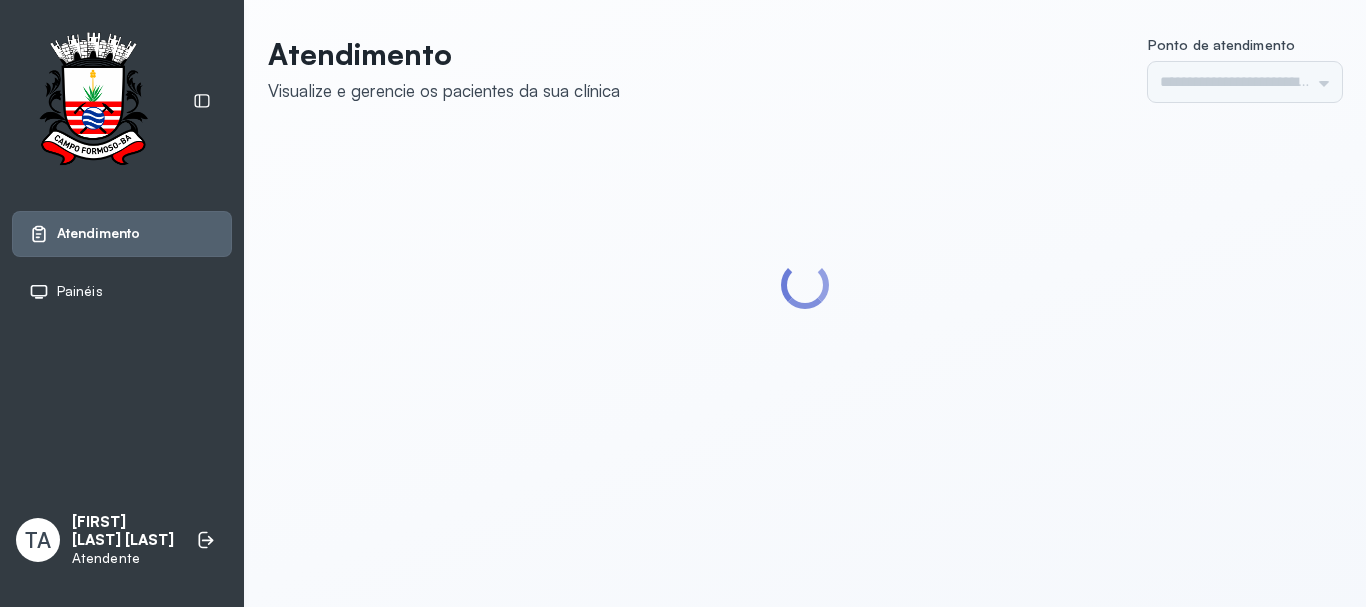 type on "******" 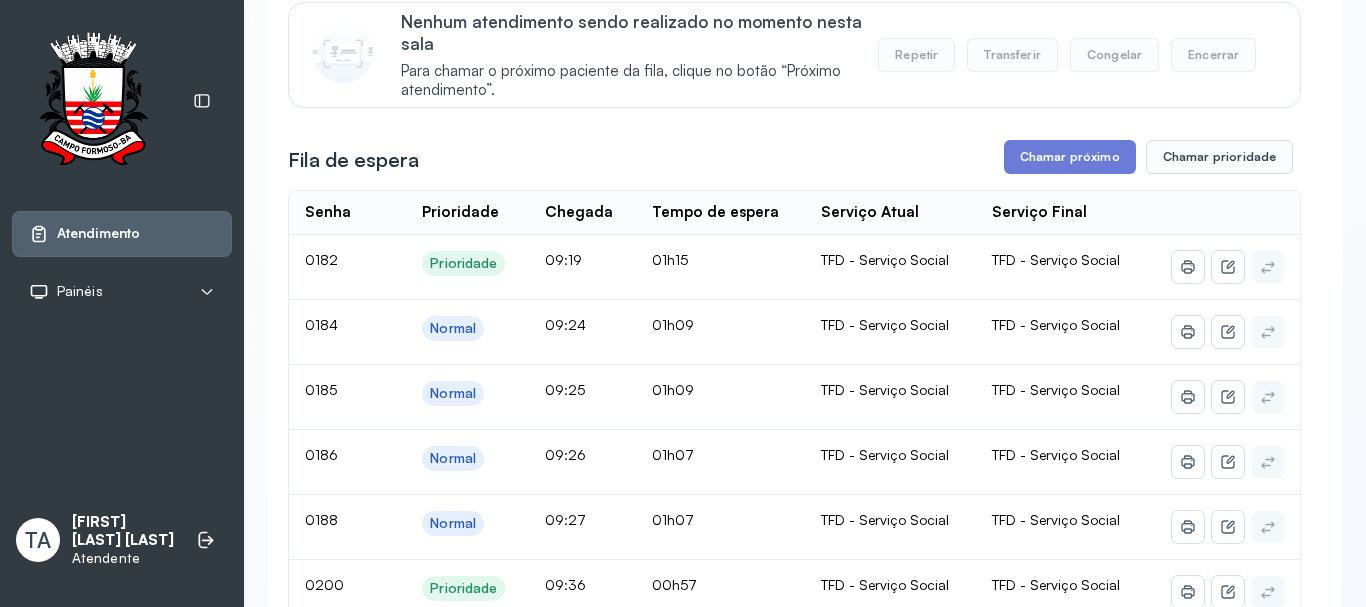 scroll, scrollTop: 200, scrollLeft: 0, axis: vertical 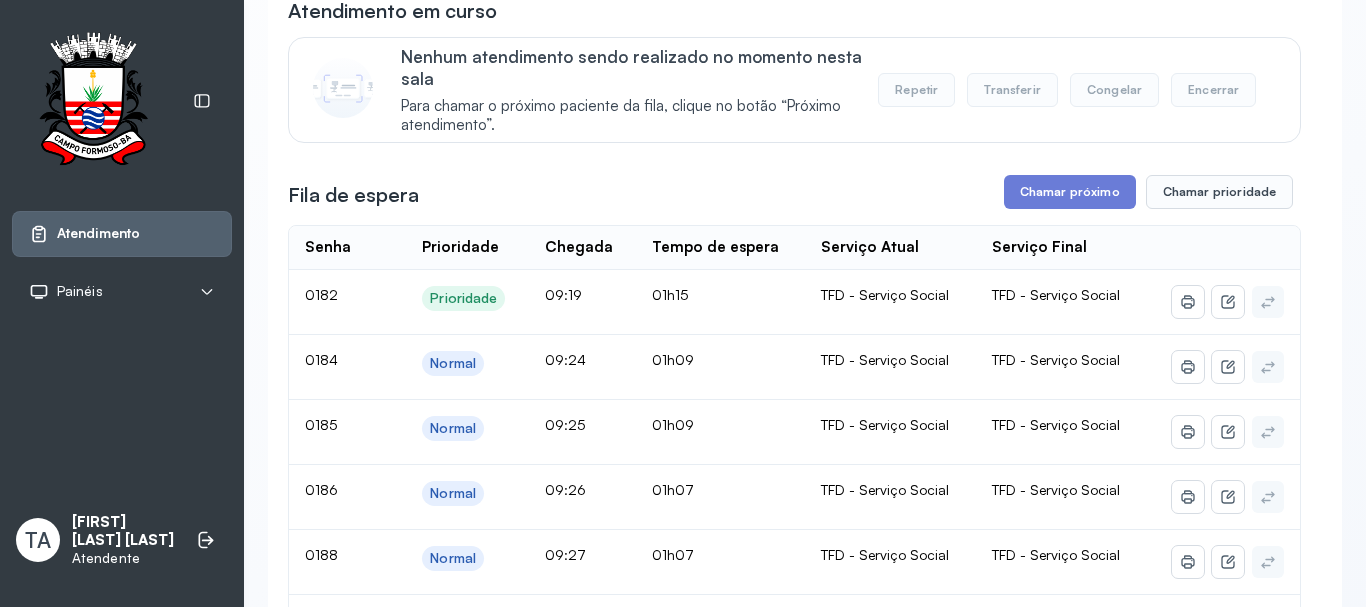click on "Nenhum atendimento sendo realizado no momento nesta sala Para chamar o próximo paciente da fila, clique no botão “Próximo atendimento”." at bounding box center (639, 90) 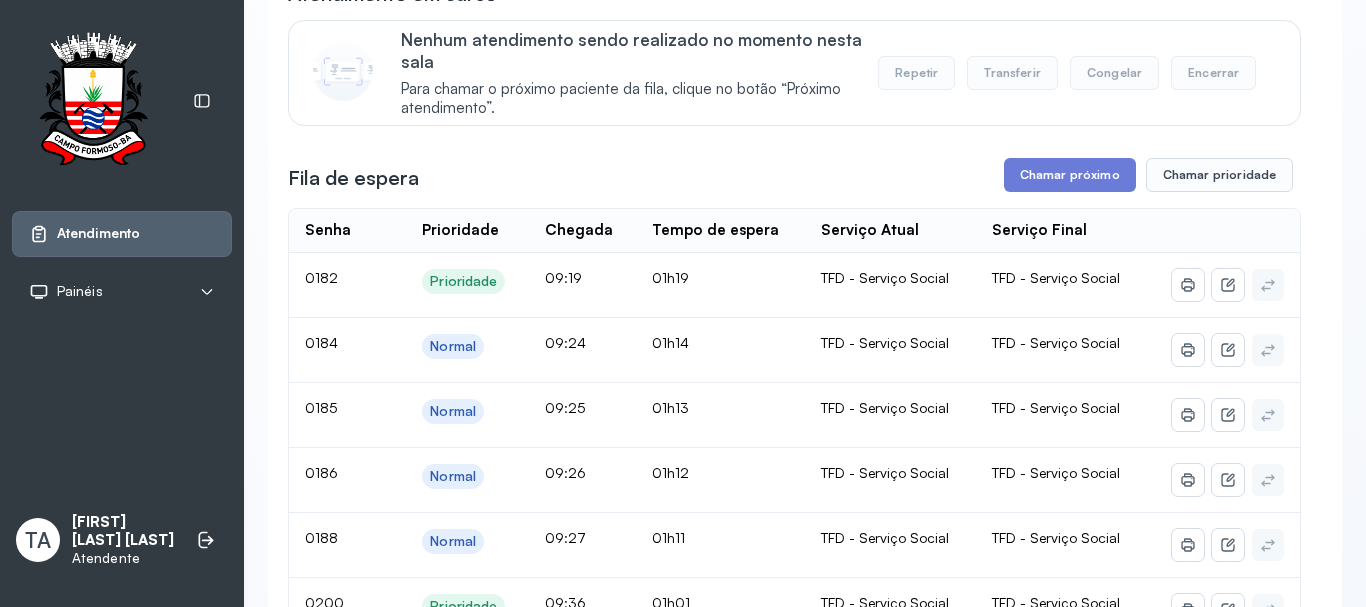 scroll, scrollTop: 100, scrollLeft: 0, axis: vertical 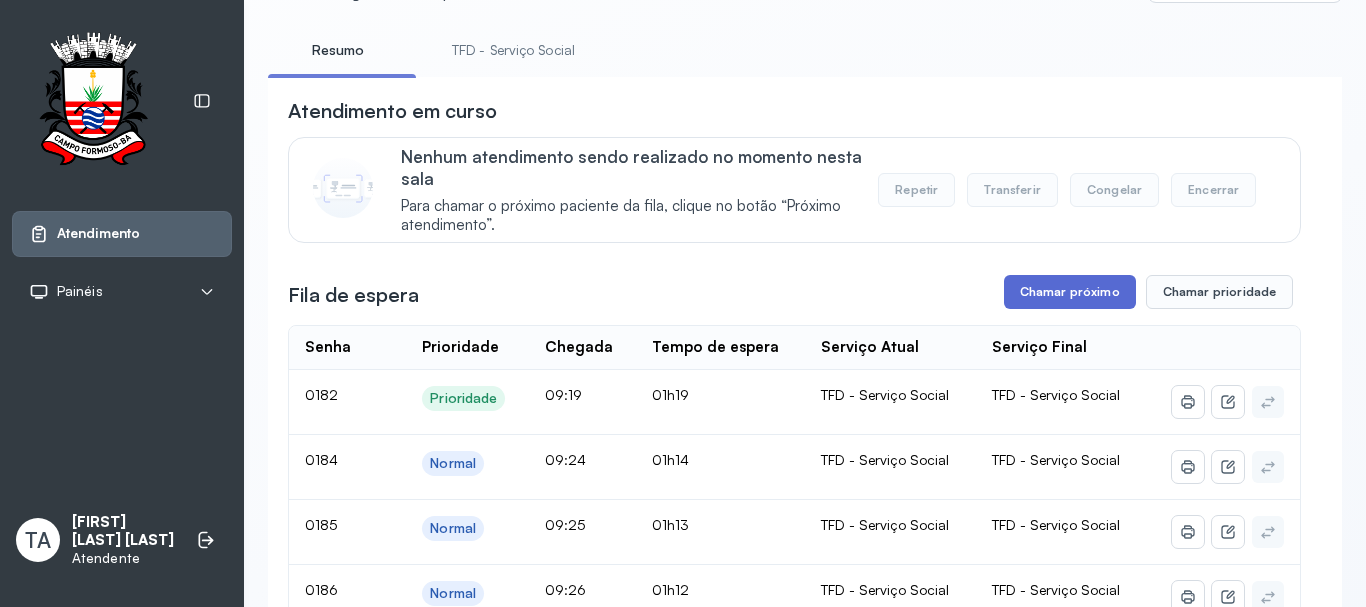 click on "Chamar próximo" at bounding box center (1070, 292) 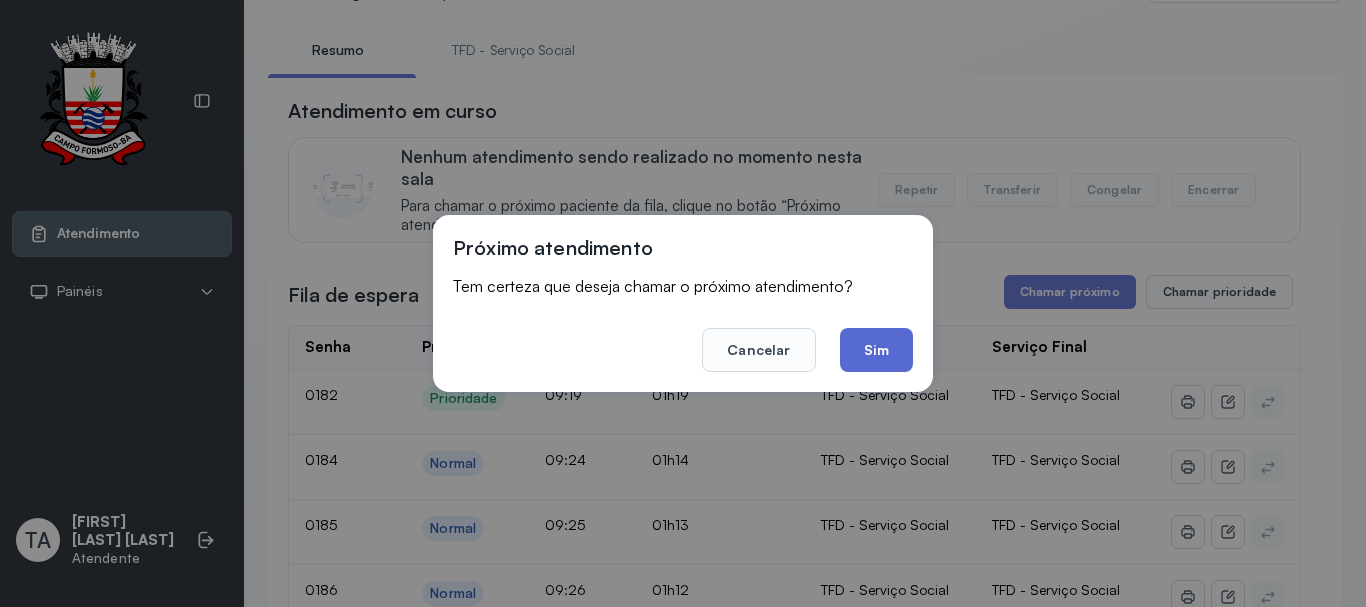 click on "Sim" 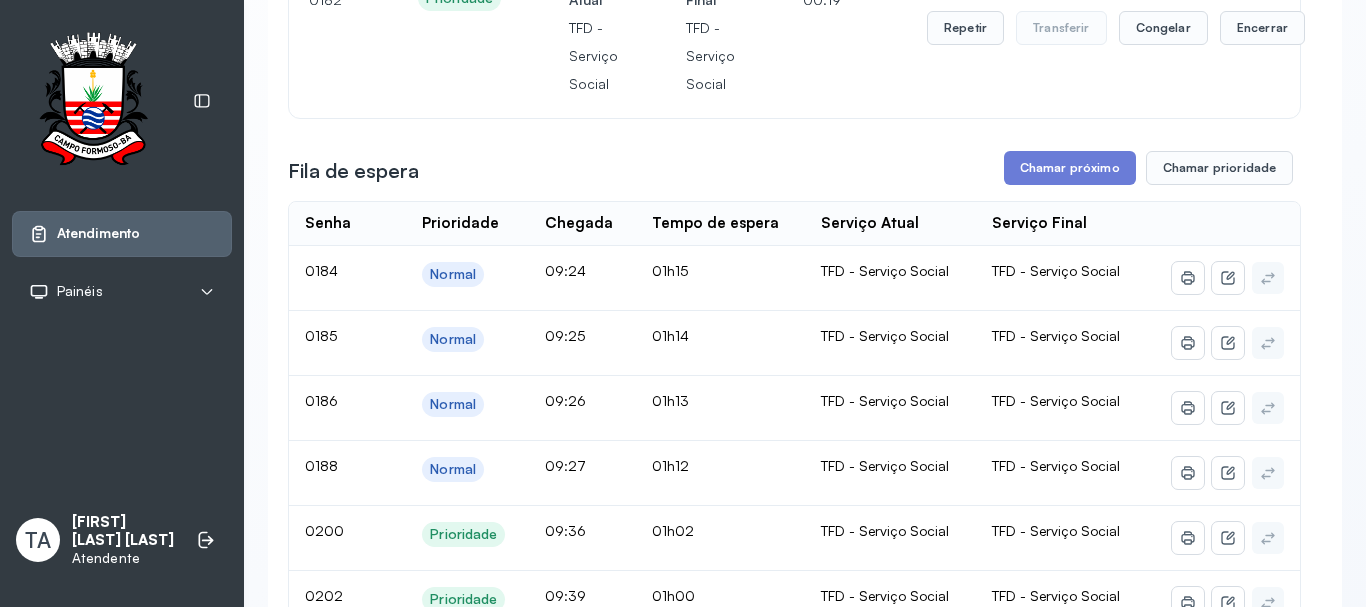scroll, scrollTop: 200, scrollLeft: 0, axis: vertical 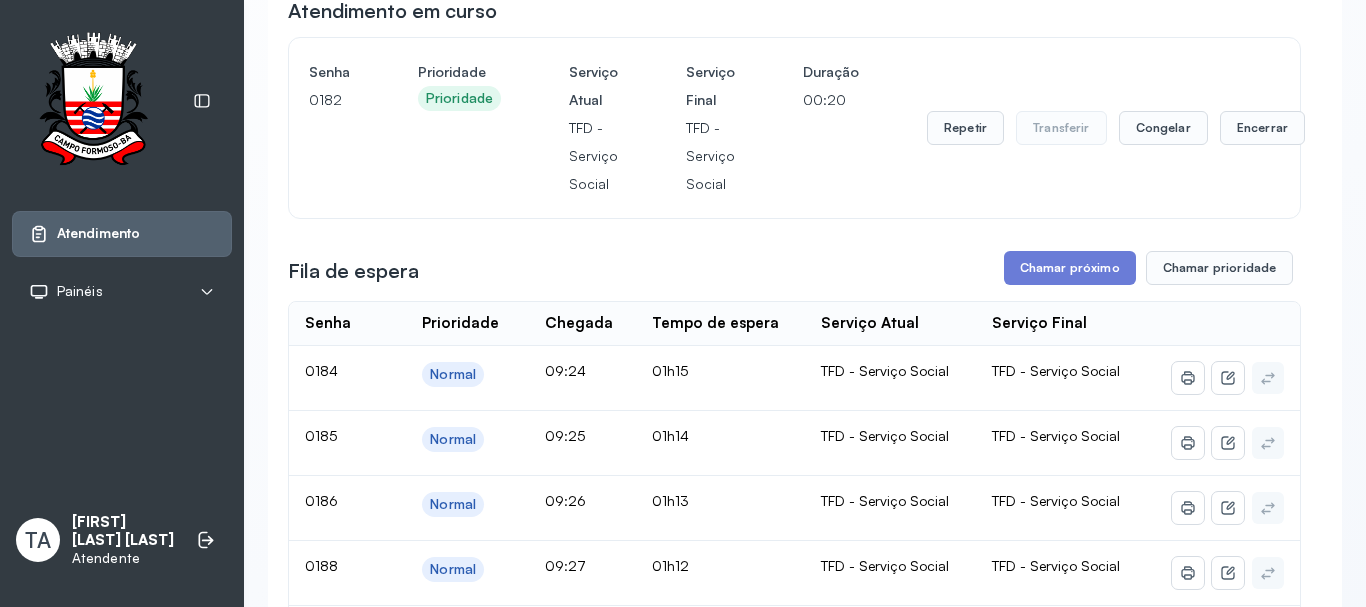 click on "Repetir Transferir Congelar Encerrar" at bounding box center [1116, 128] 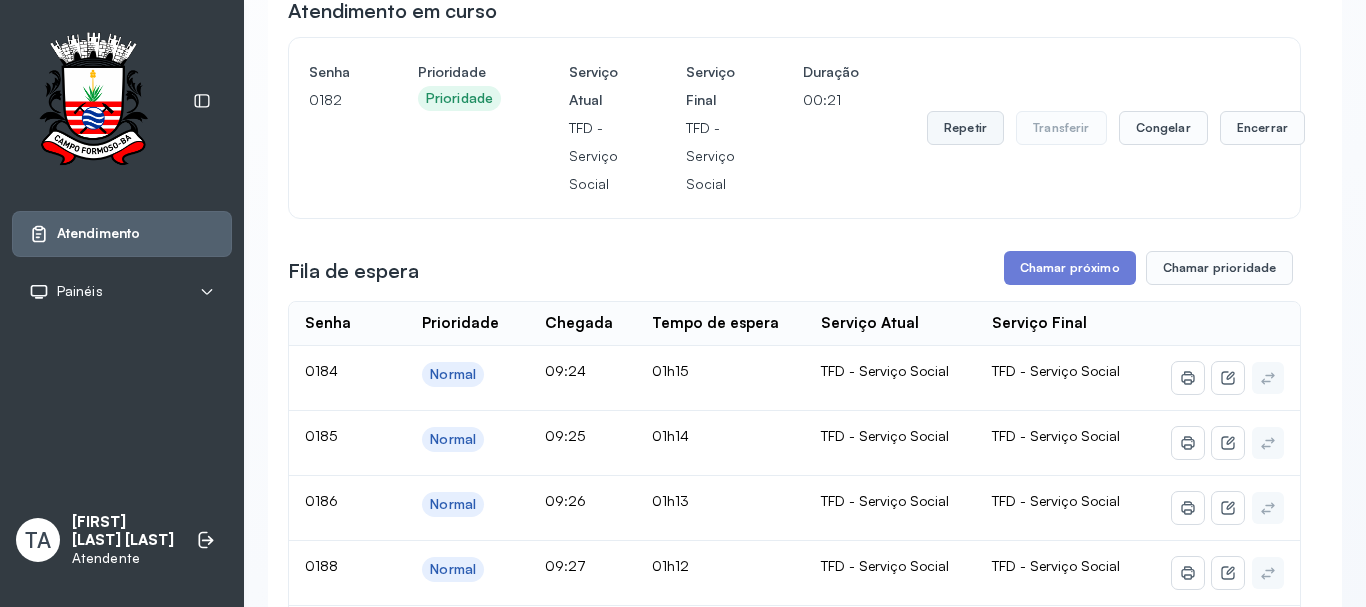 click on "Repetir" at bounding box center (965, 128) 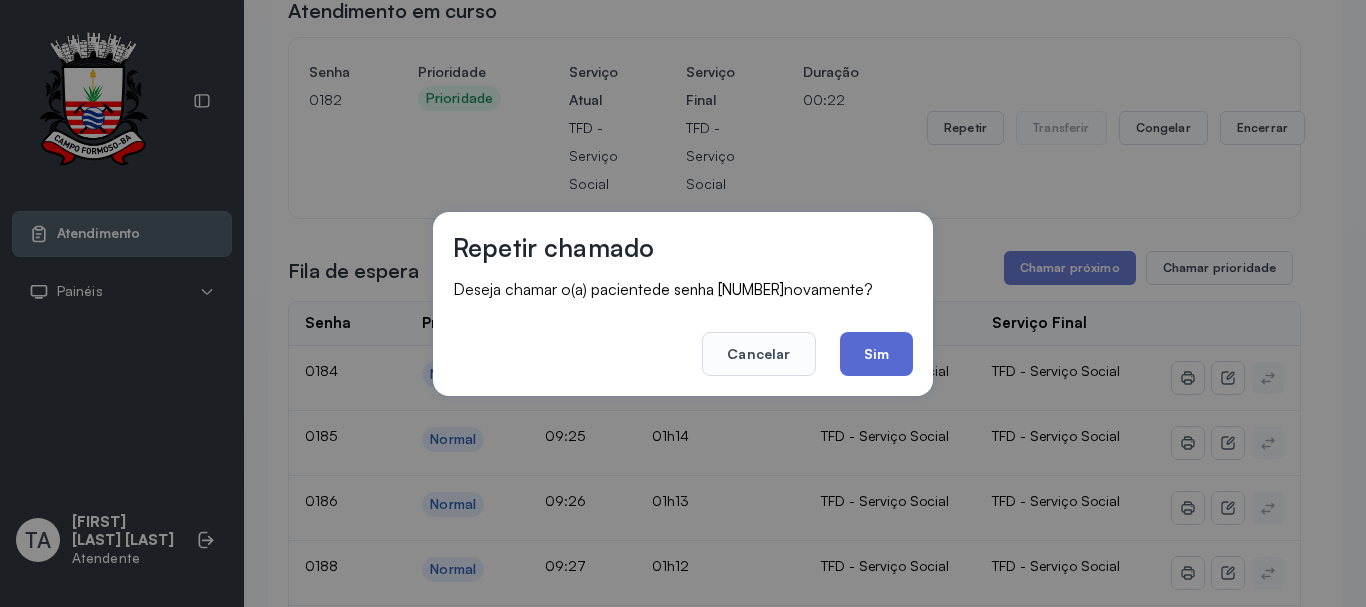click on "Sim" 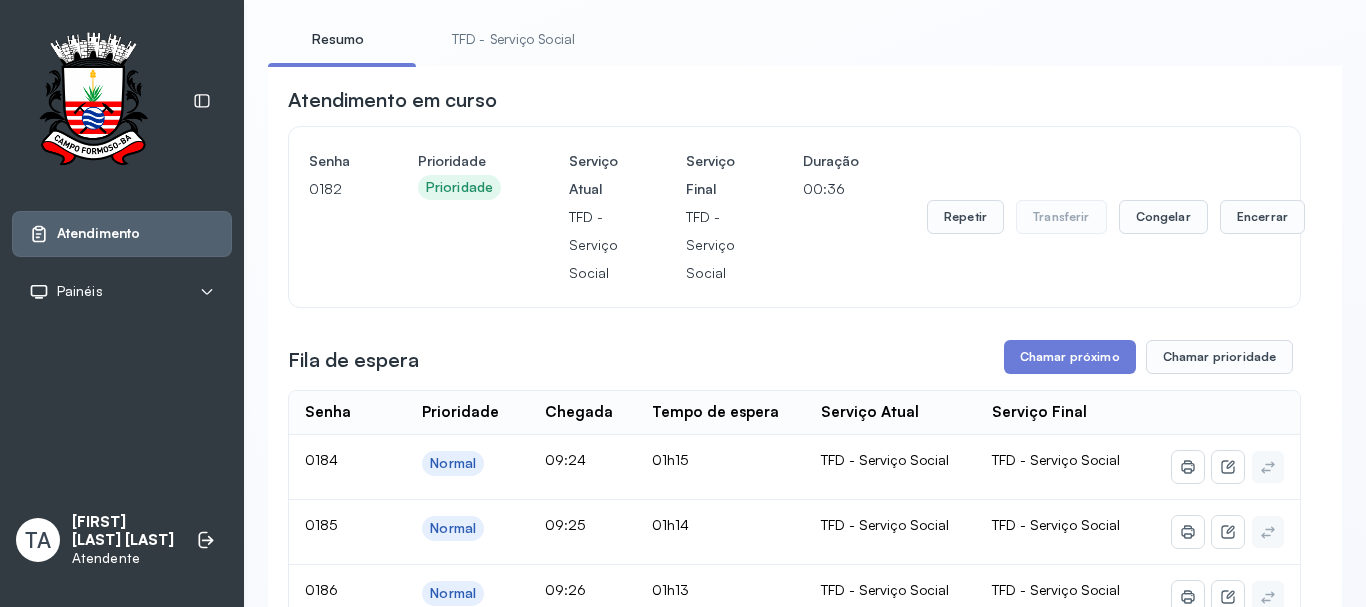 scroll, scrollTop: 100, scrollLeft: 0, axis: vertical 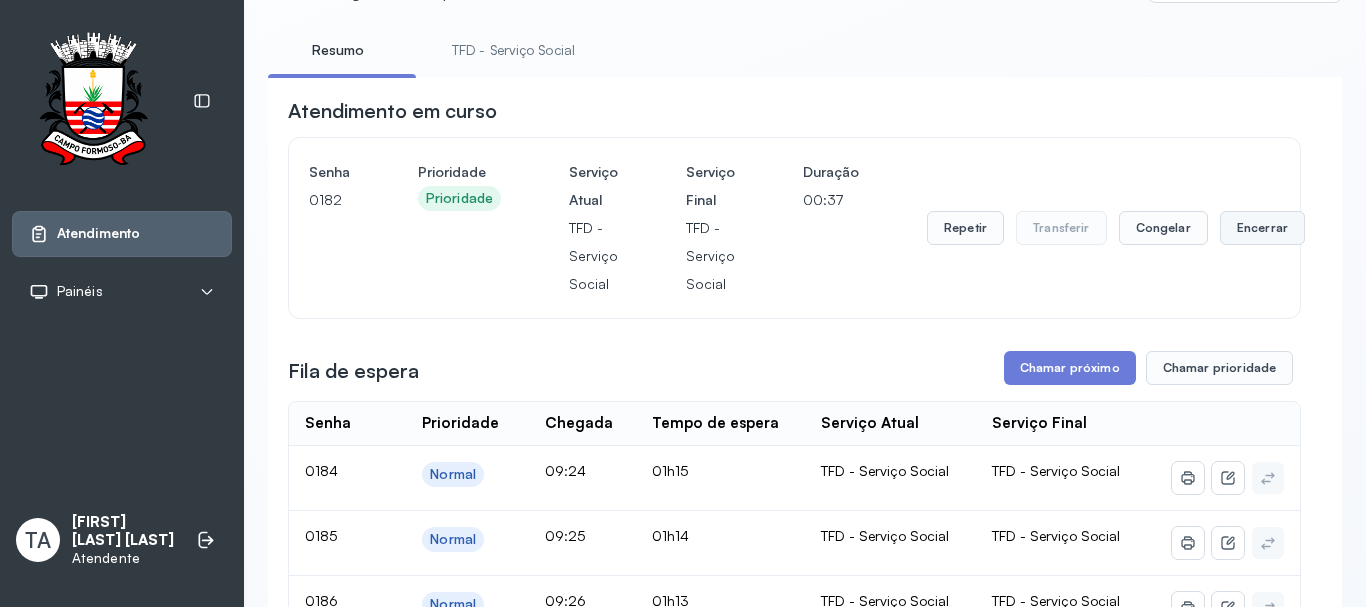 click on "Encerrar" at bounding box center [1262, 228] 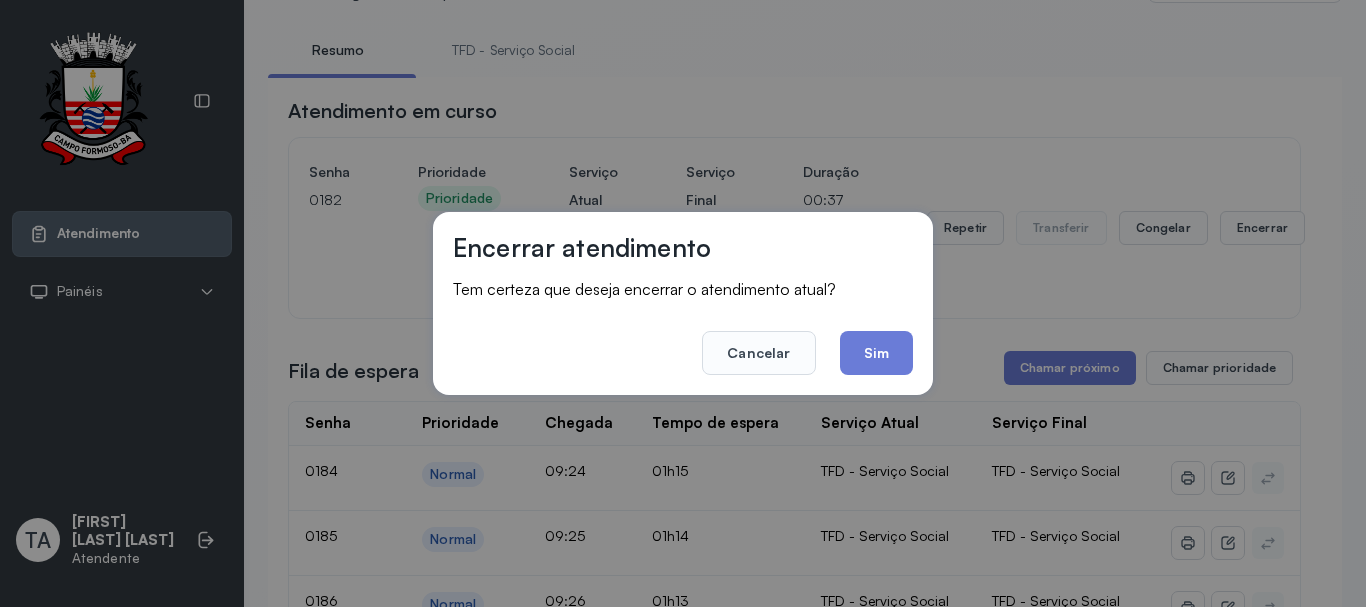 click on "Encerrar atendimento  Tem certeza que deseja encerrar o atendimento atual?  Cancelar Sim" at bounding box center [683, 303] 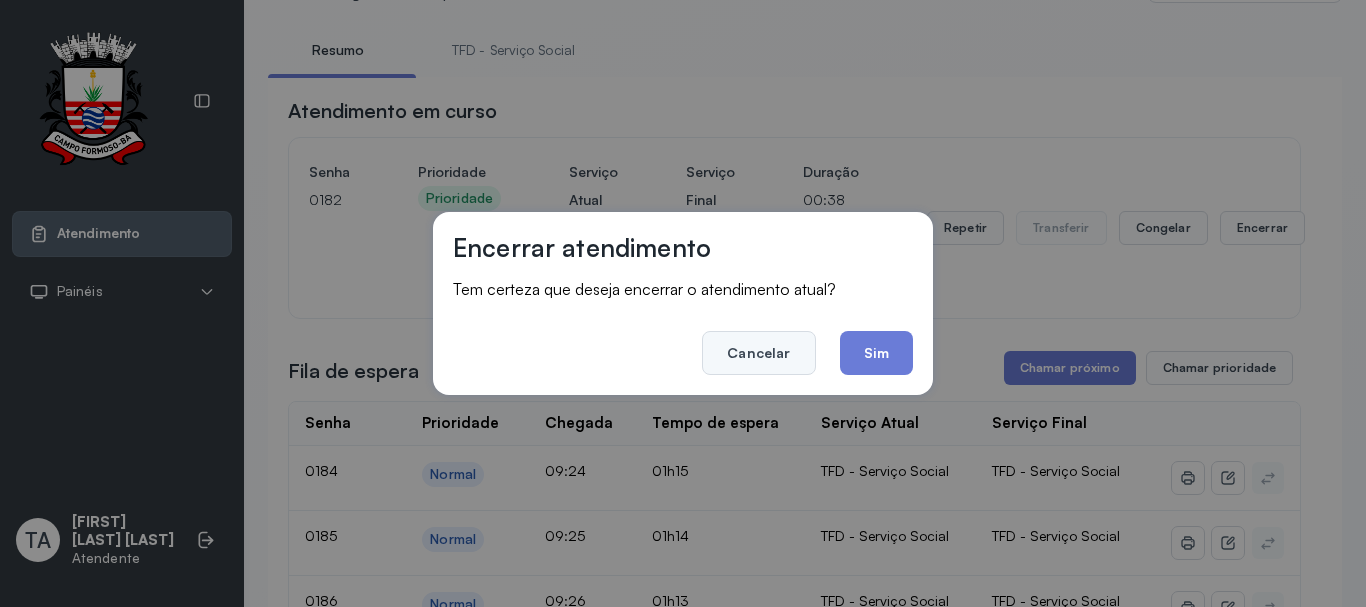 click on "Cancelar" 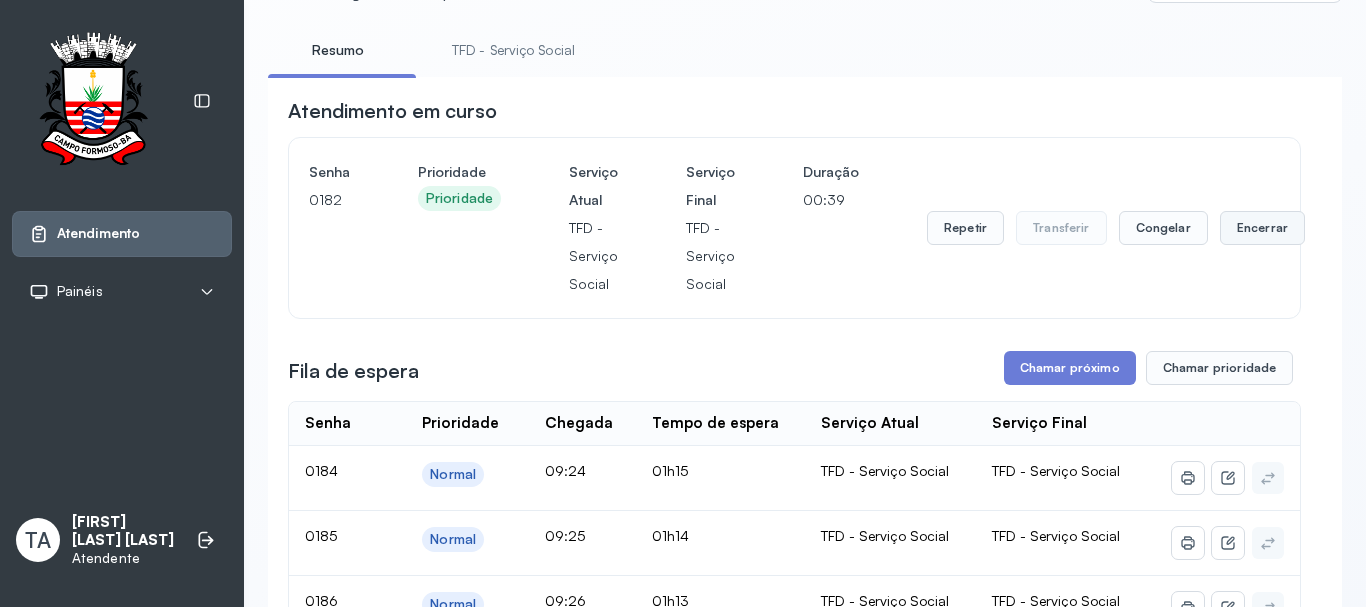 click on "Encerrar" at bounding box center (1262, 228) 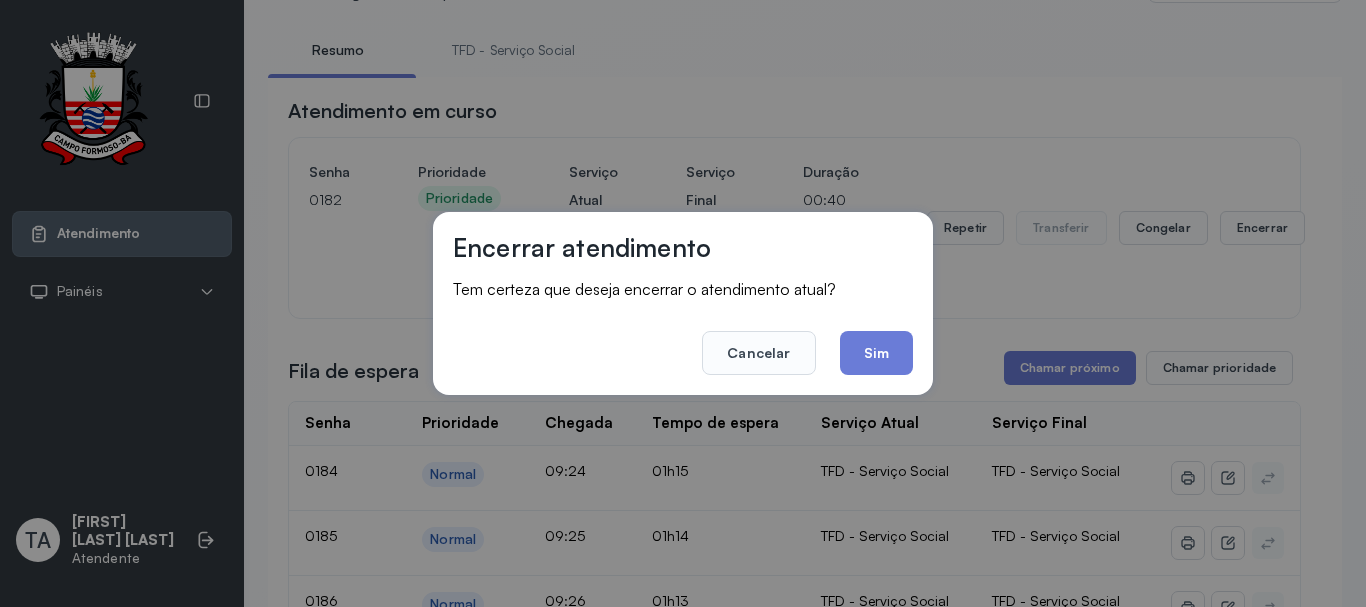 click on "Encerrar atendimento  Tem certeza que deseja encerrar o atendimento atual?  Cancelar Sim" at bounding box center [683, 303] 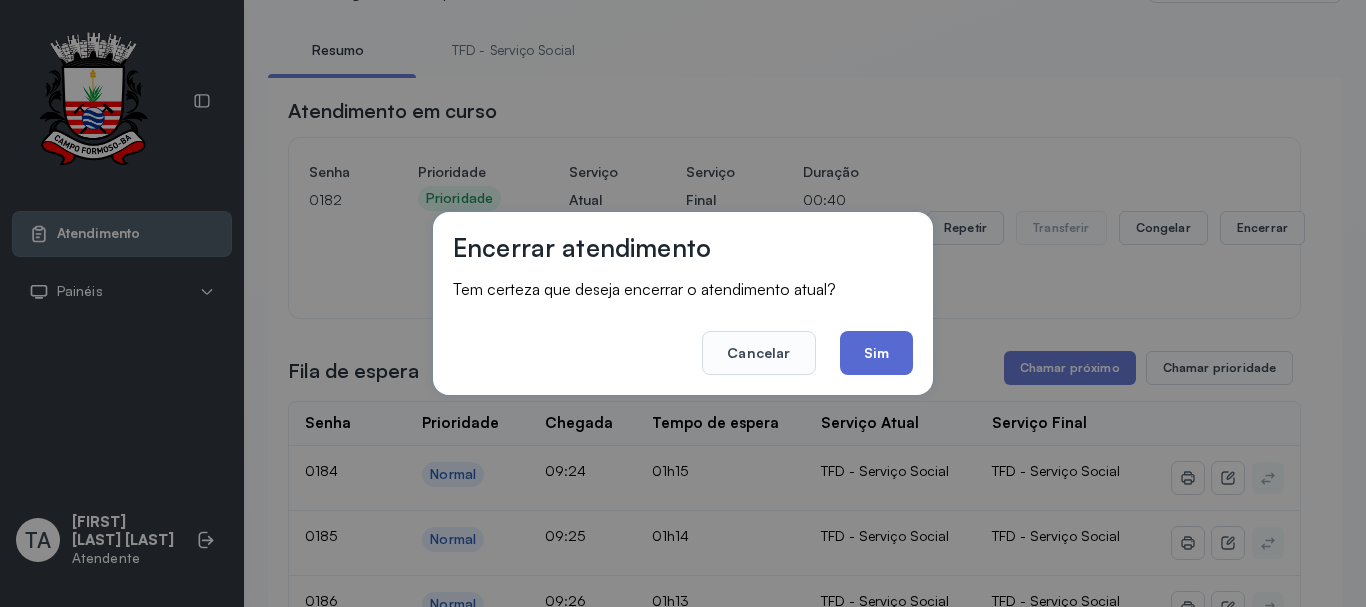 click on "Sim" 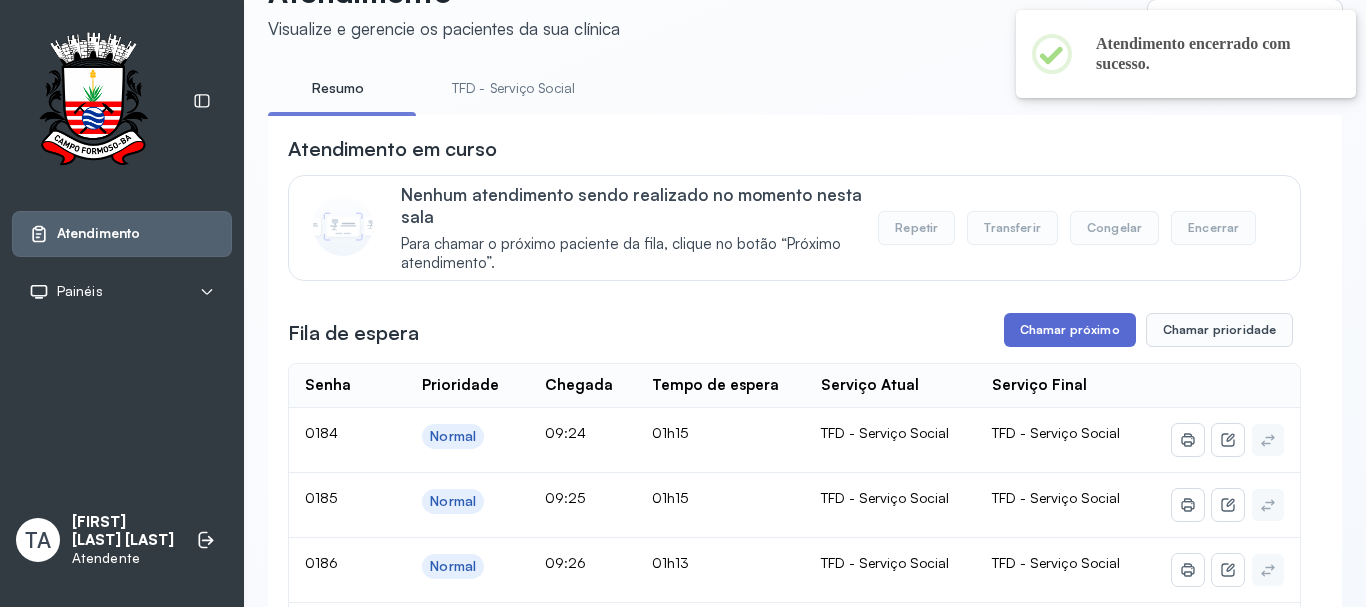 scroll, scrollTop: 100, scrollLeft: 0, axis: vertical 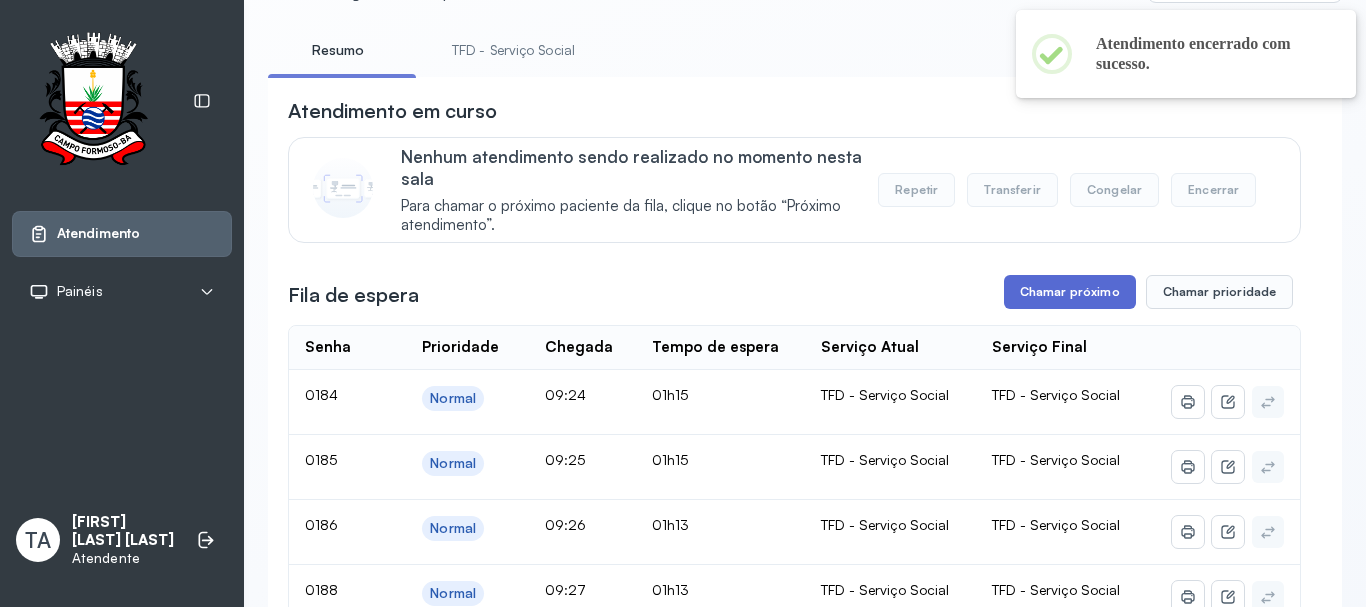 click on "Chamar próximo" at bounding box center (1070, 292) 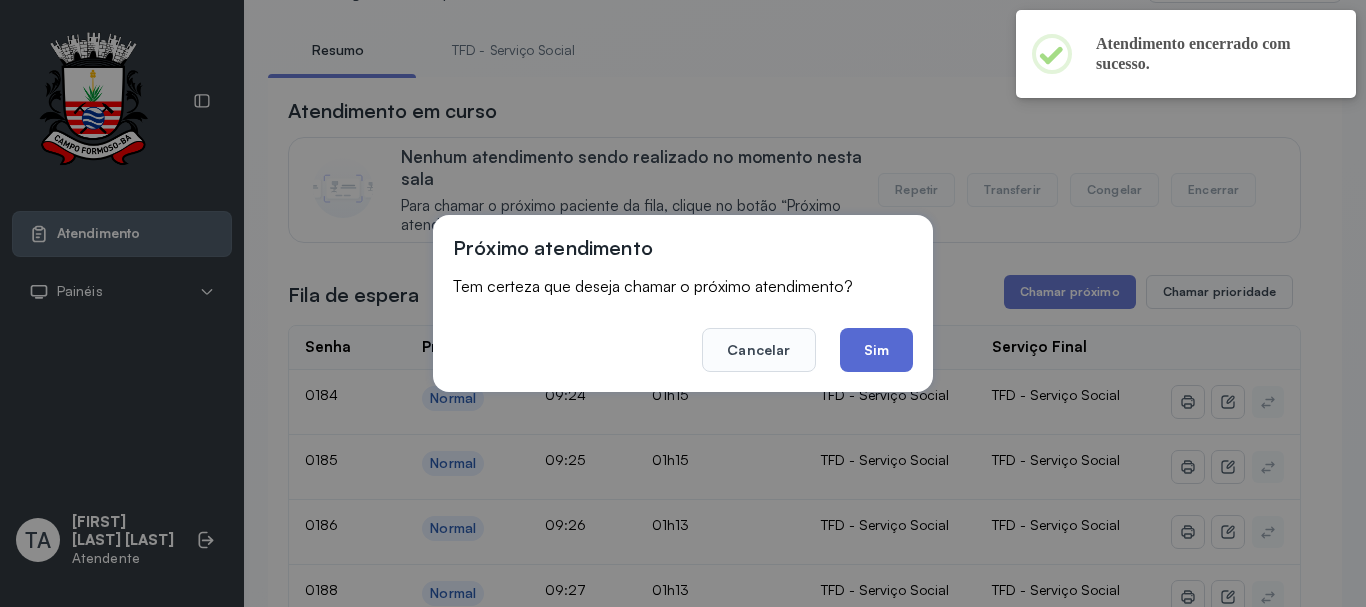 click on "Sim" 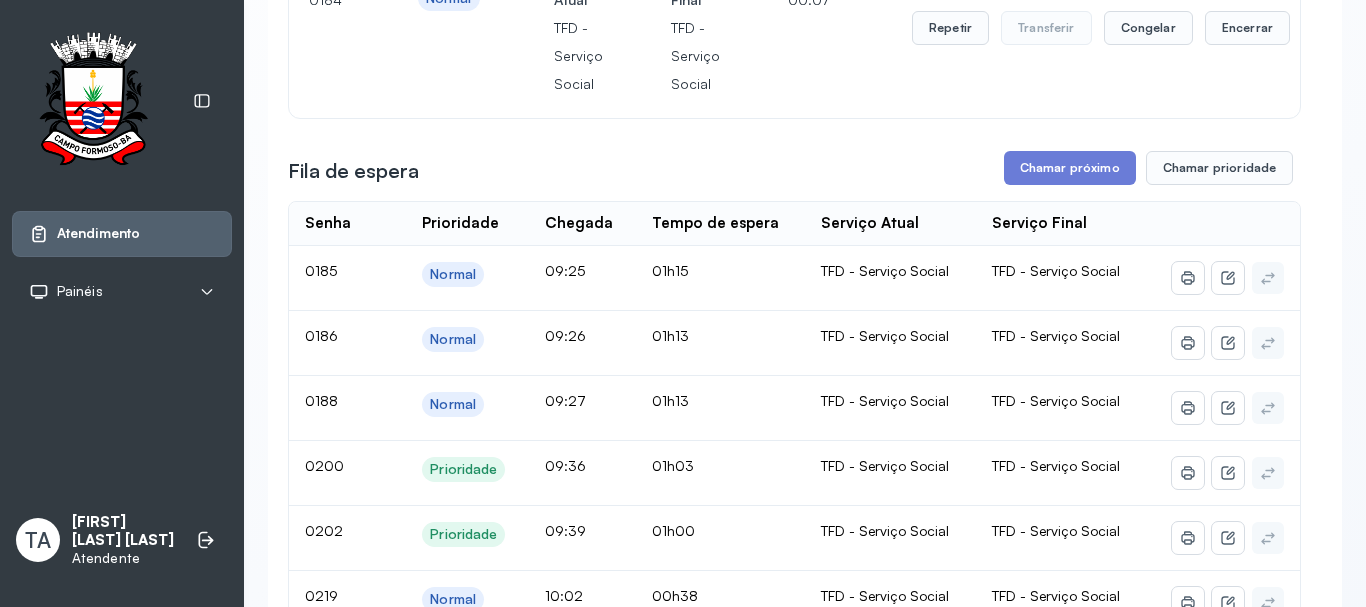 scroll, scrollTop: 100, scrollLeft: 0, axis: vertical 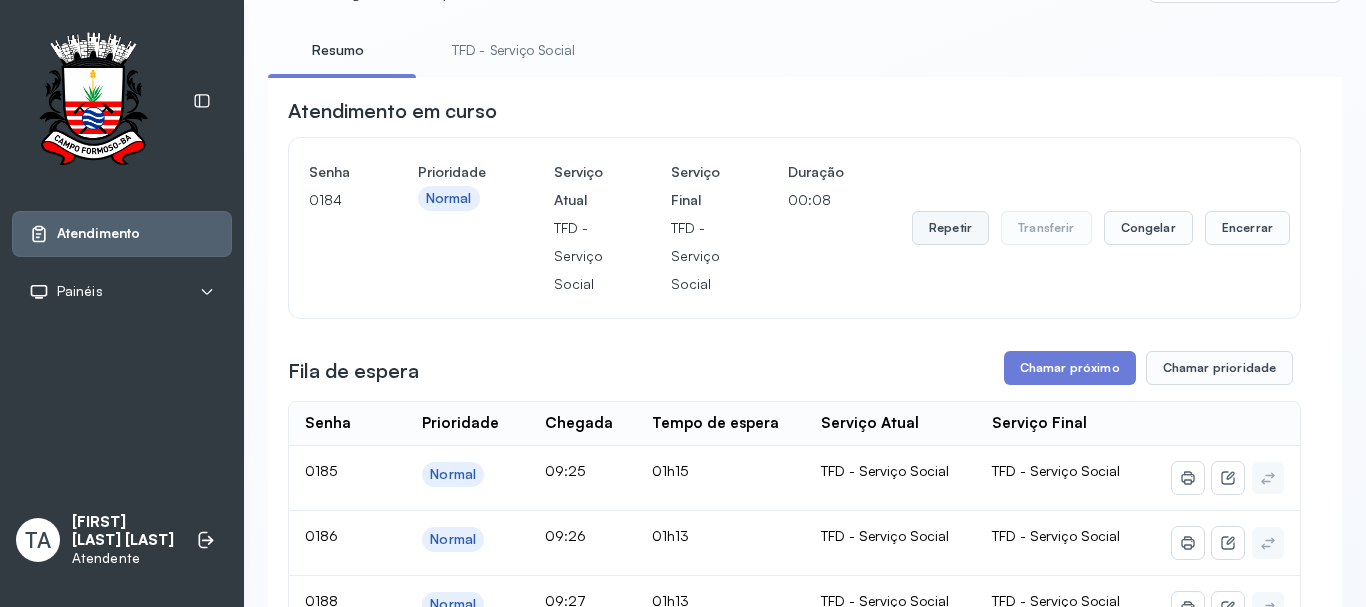 click on "Repetir" at bounding box center (950, 228) 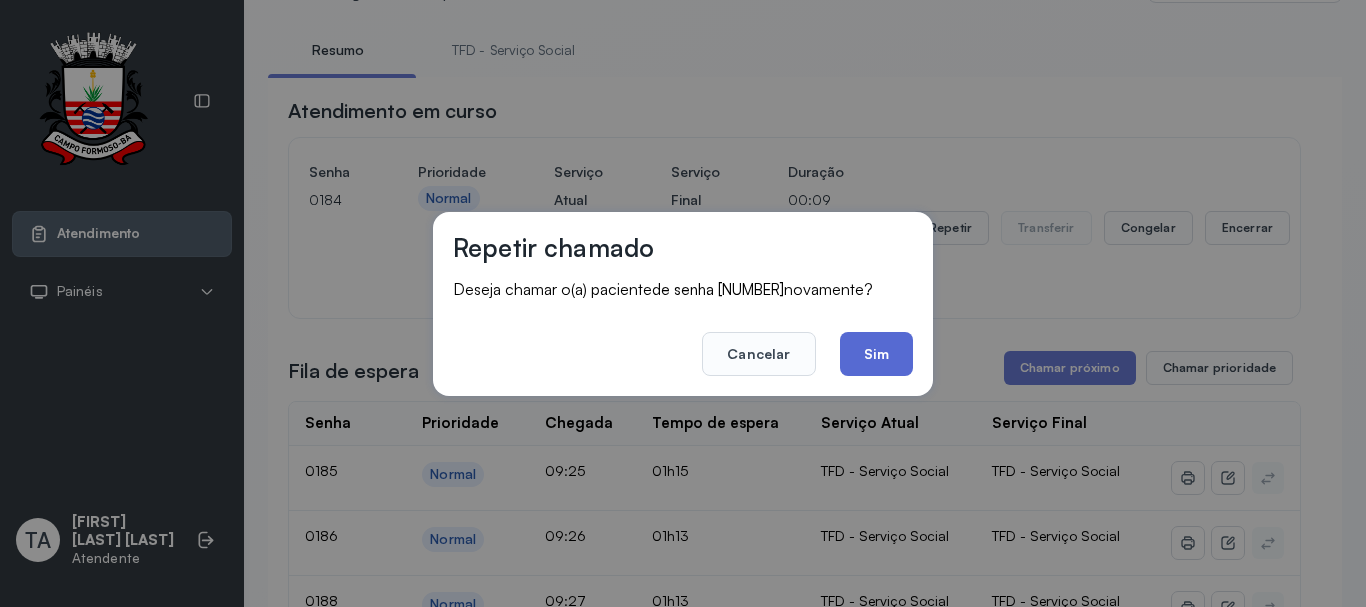 click on "Sim" 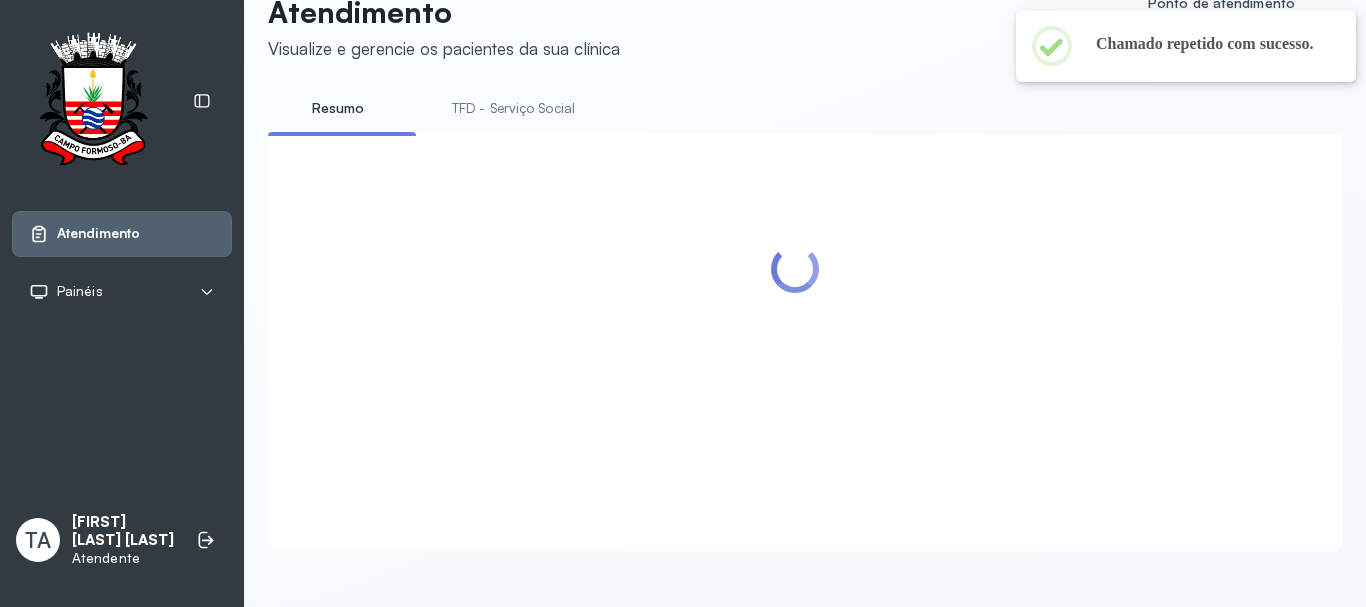 scroll, scrollTop: 100, scrollLeft: 0, axis: vertical 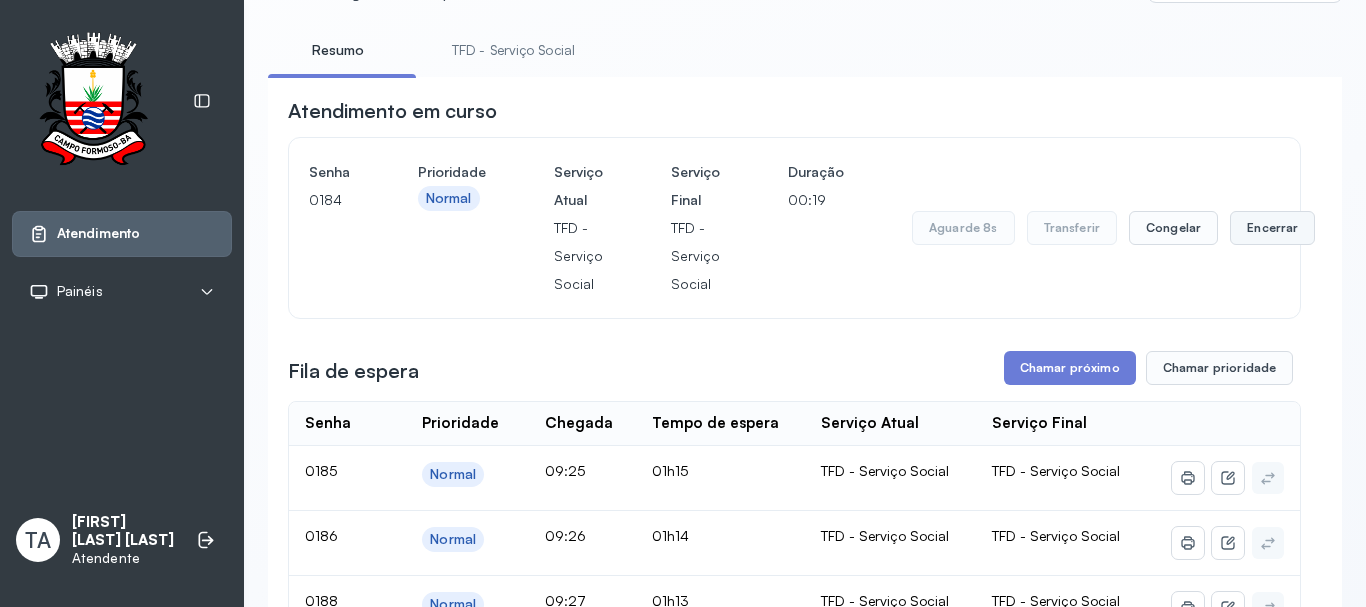 click on "Encerrar" at bounding box center (1272, 228) 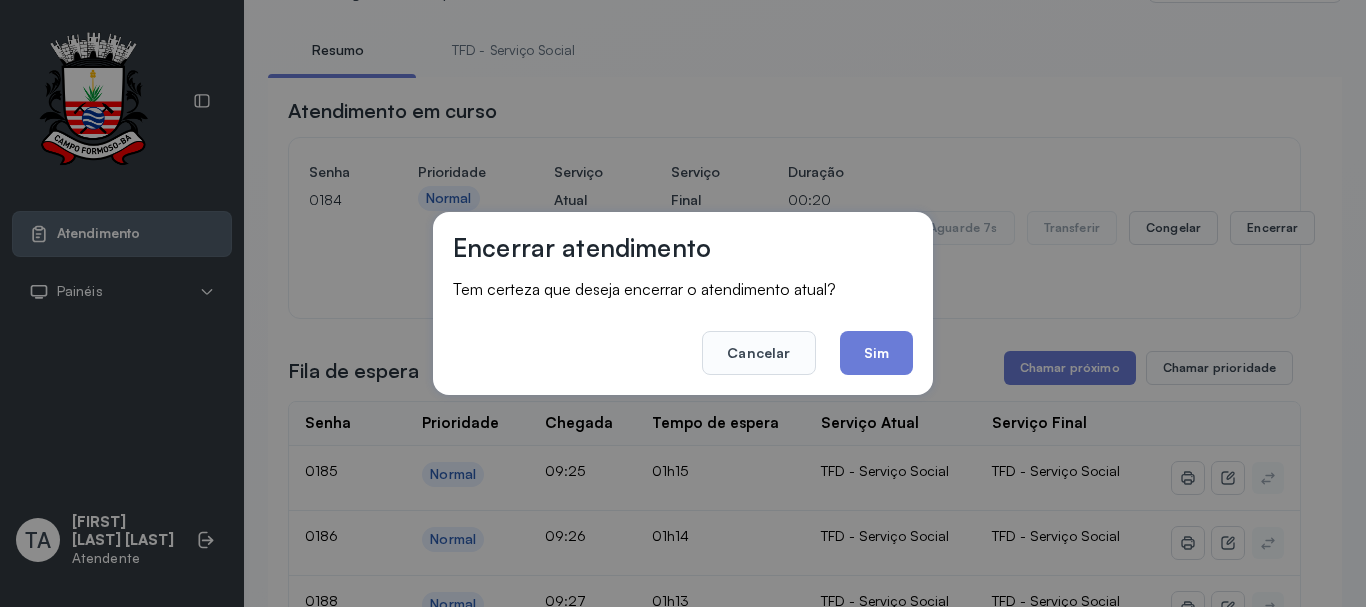 click on "Encerrar atendimento  Tem certeza que deseja encerrar o atendimento atual?  Cancelar Sim" at bounding box center (683, 303) 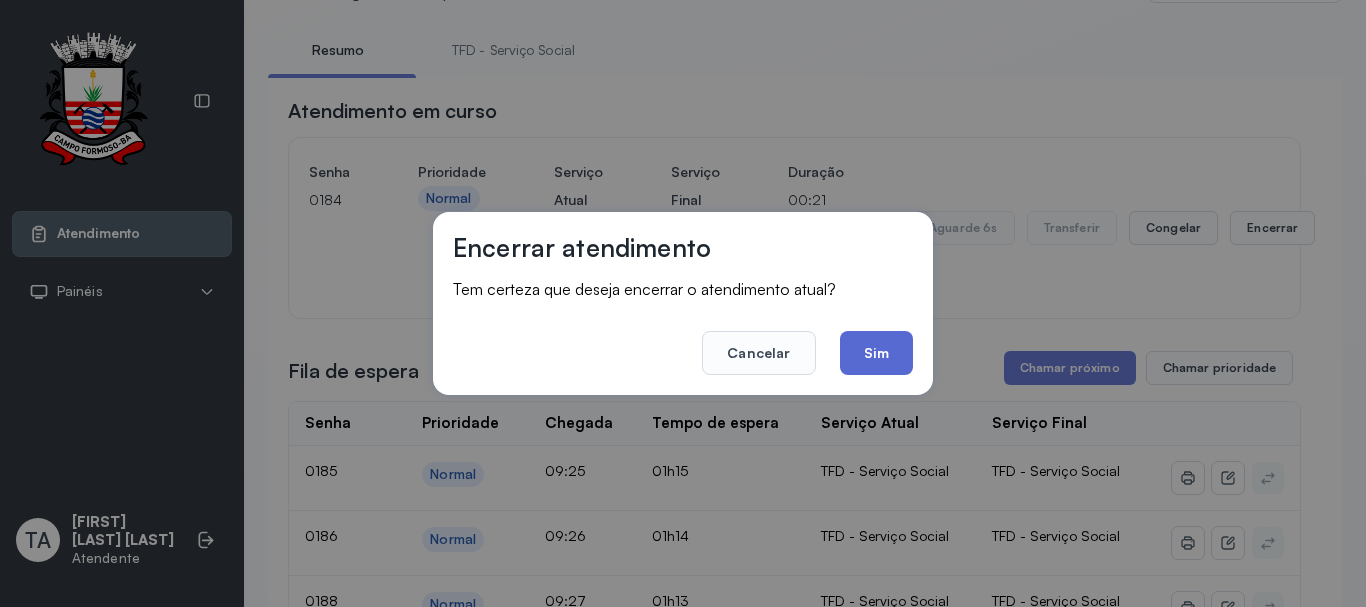 click on "Sim" 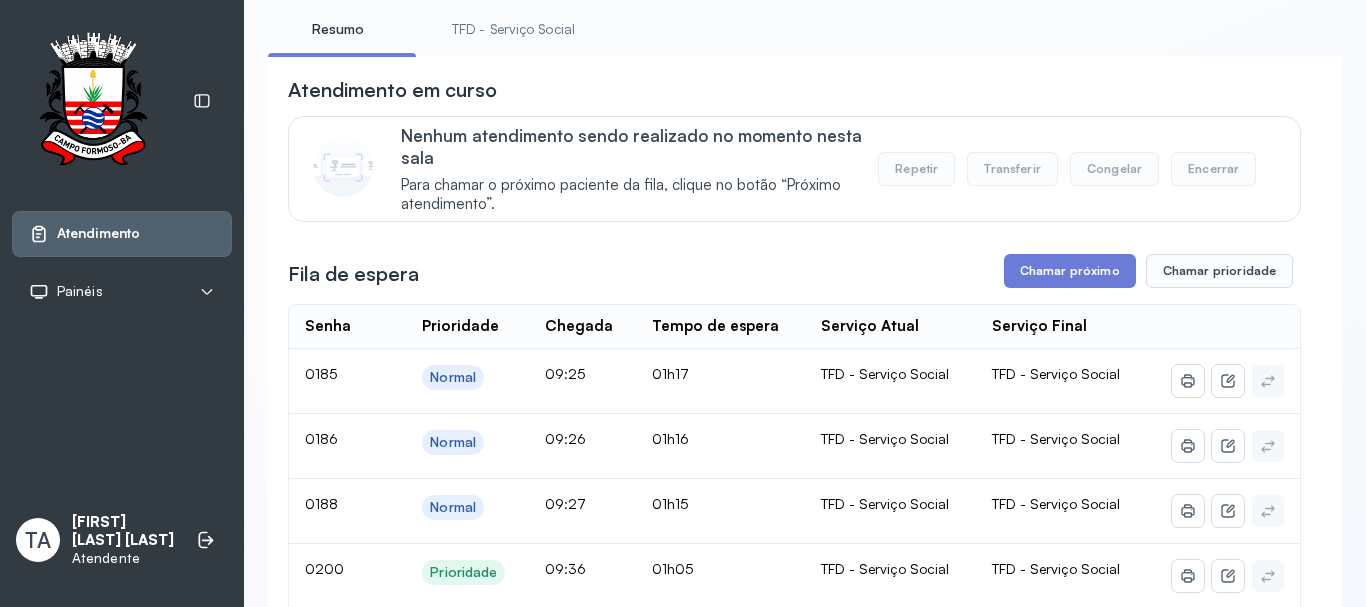 scroll, scrollTop: 100, scrollLeft: 0, axis: vertical 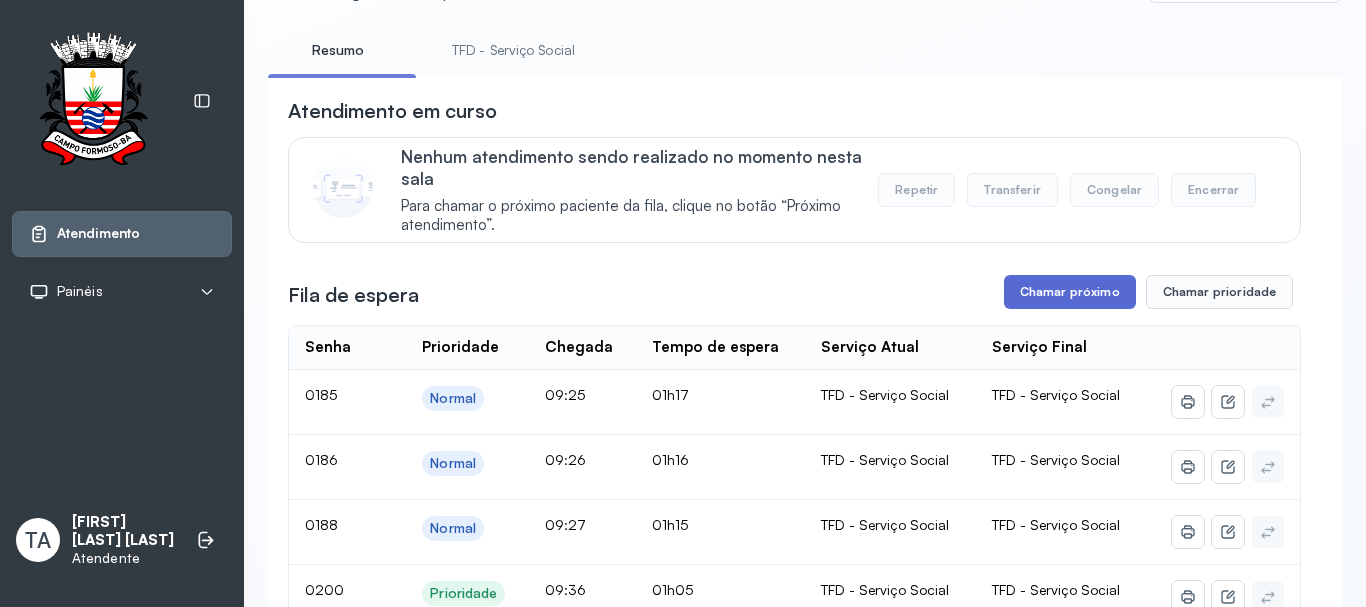 click on "Chamar próximo" at bounding box center [1070, 292] 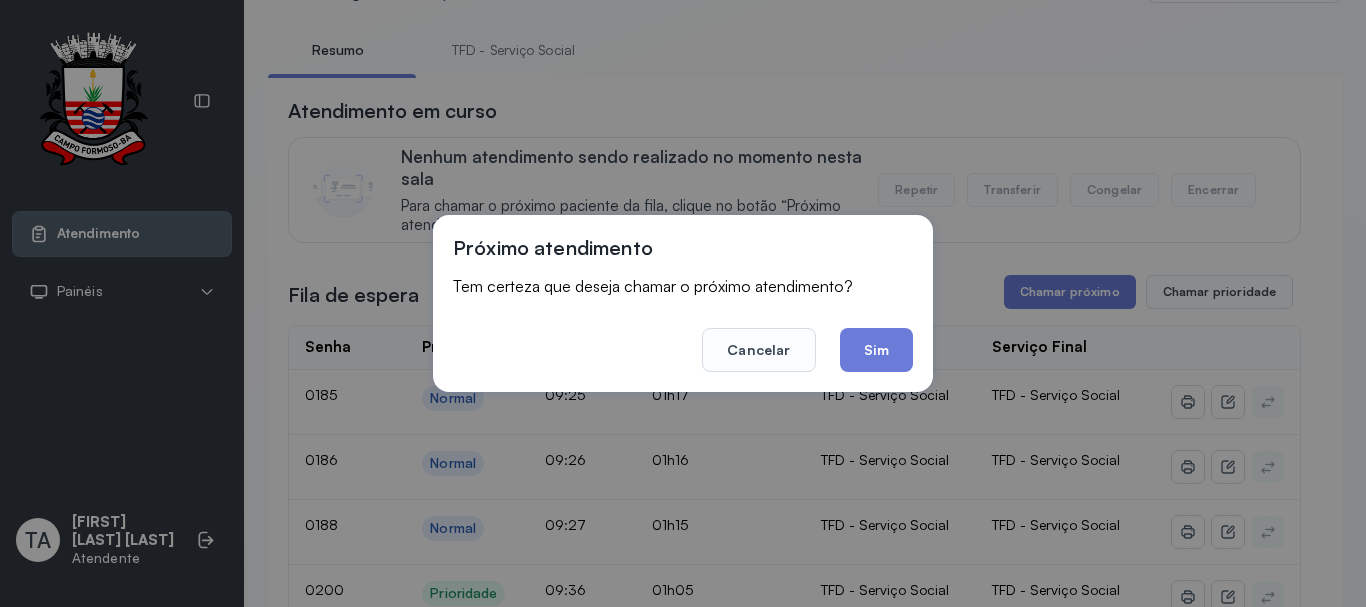 drag, startPoint x: 883, startPoint y: 350, endPoint x: 879, endPoint y: 330, distance: 20.396078 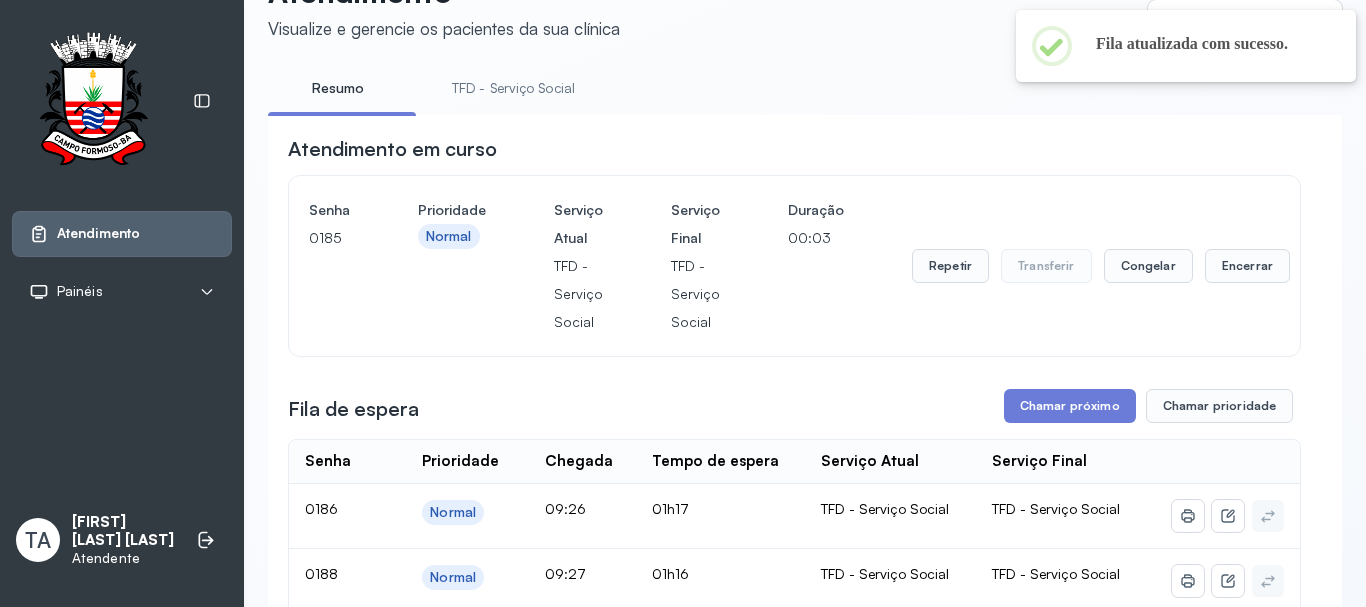 scroll, scrollTop: 100, scrollLeft: 0, axis: vertical 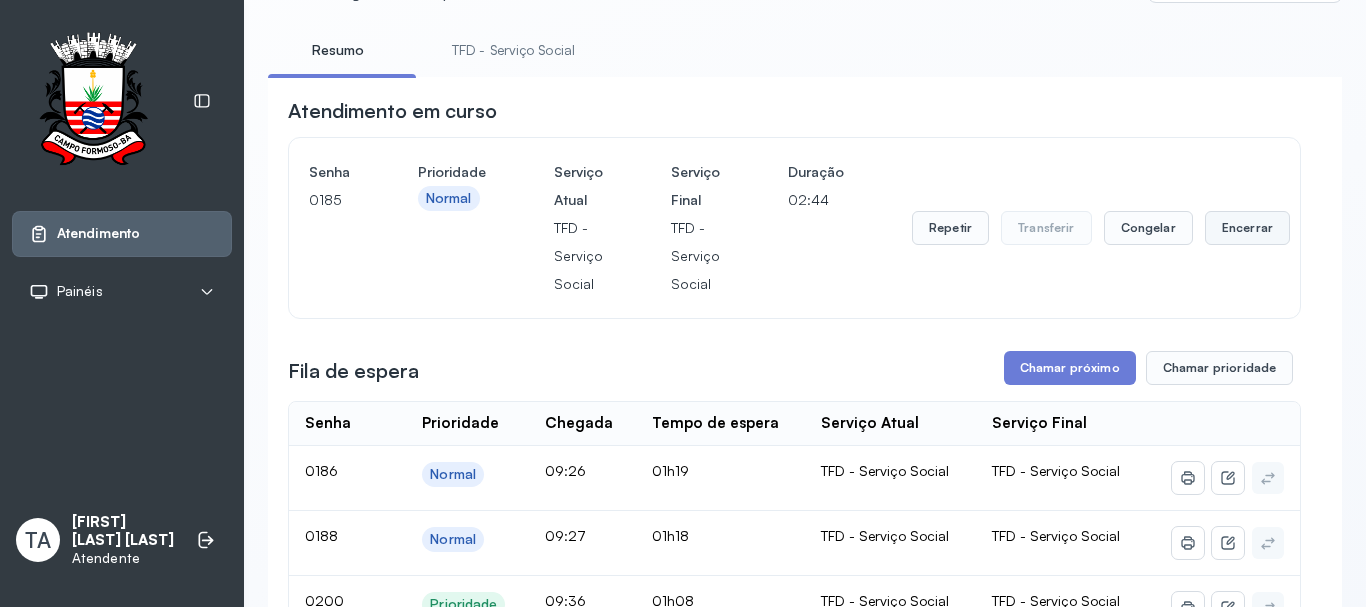 click on "Encerrar" at bounding box center [1247, 228] 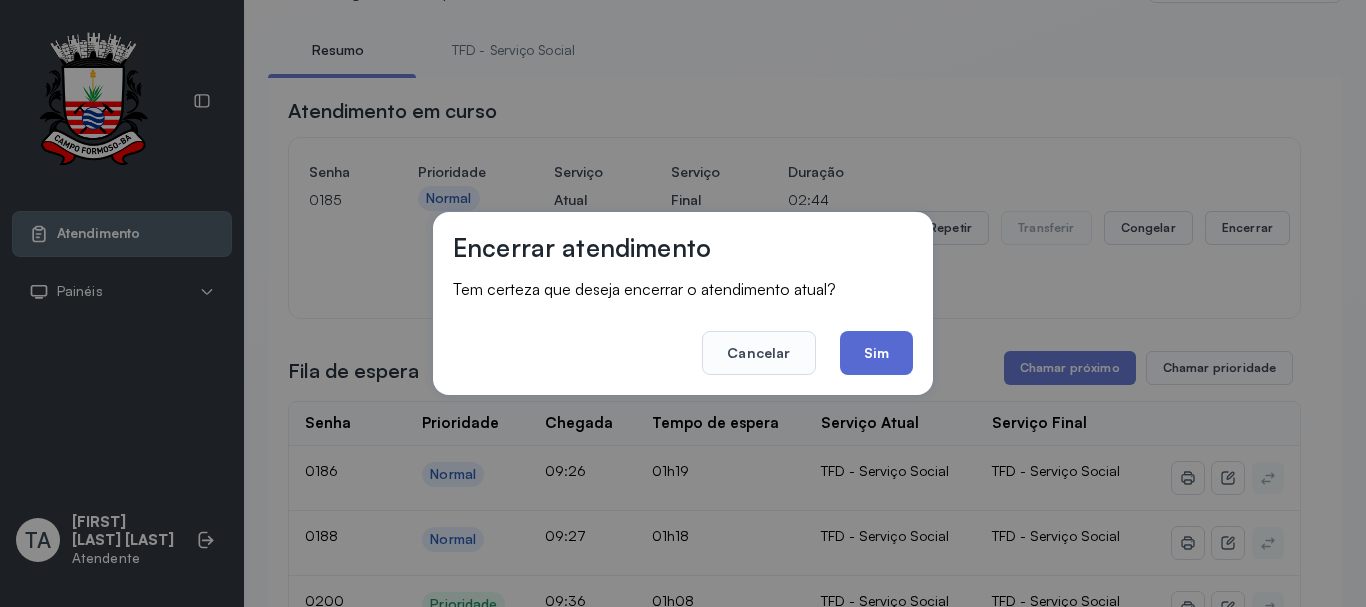 click on "Sim" 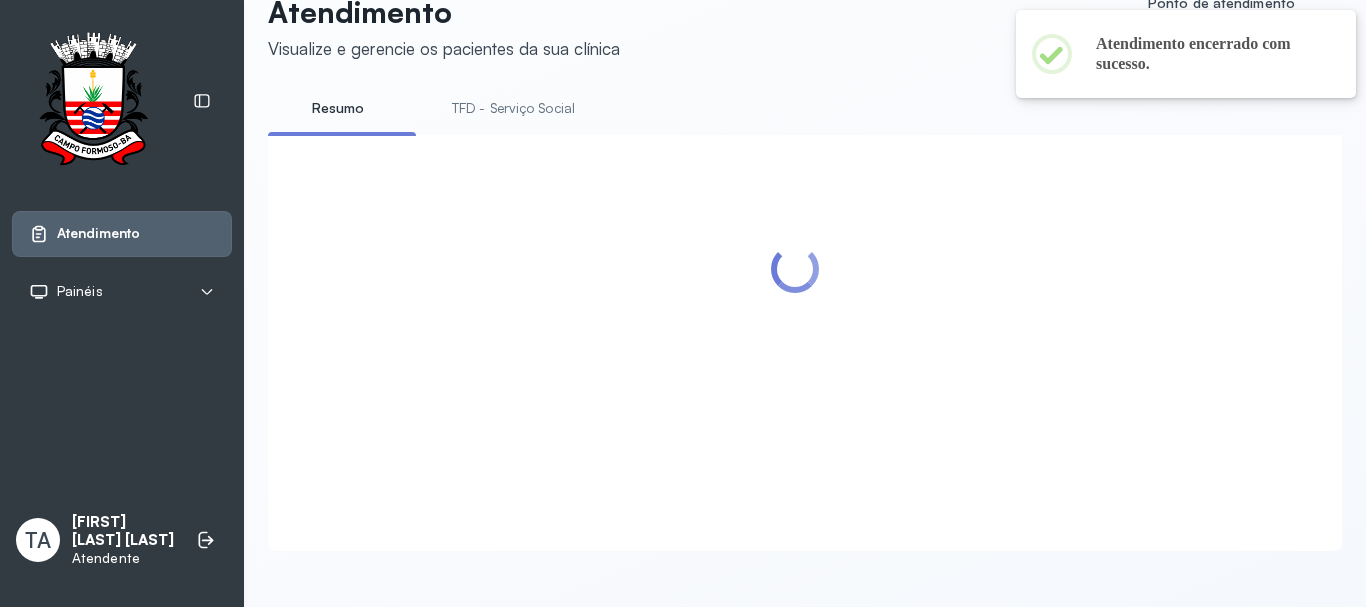 scroll, scrollTop: 0, scrollLeft: 0, axis: both 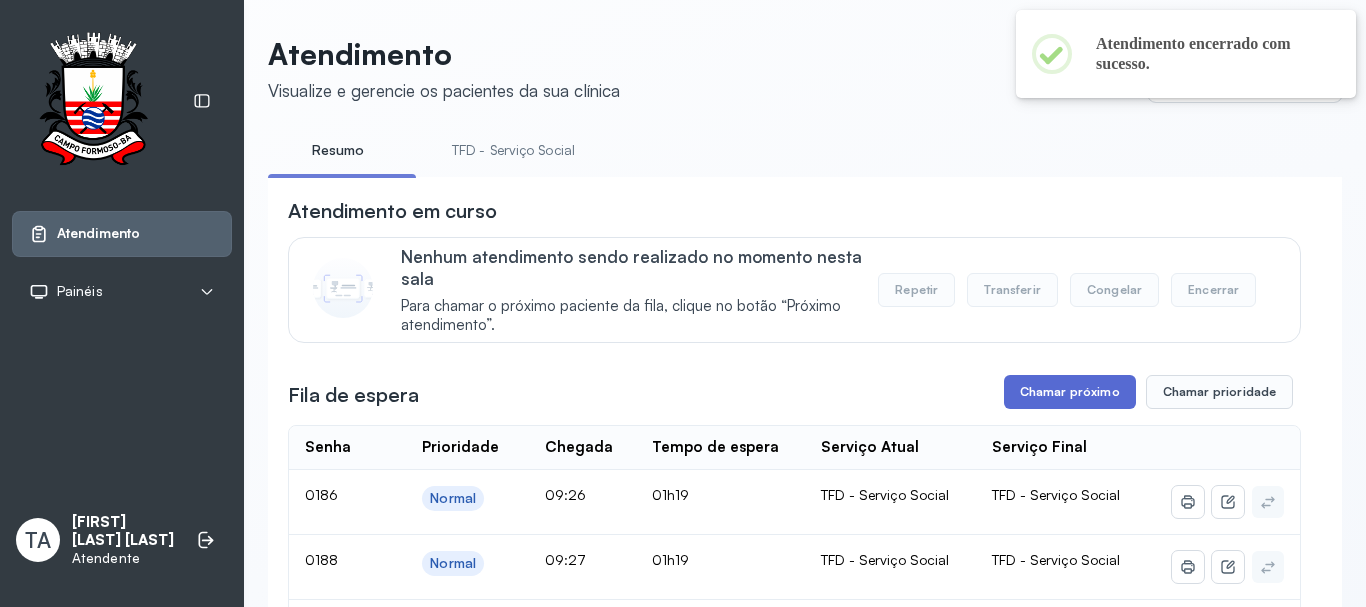 click on "Chamar próximo" at bounding box center [1070, 392] 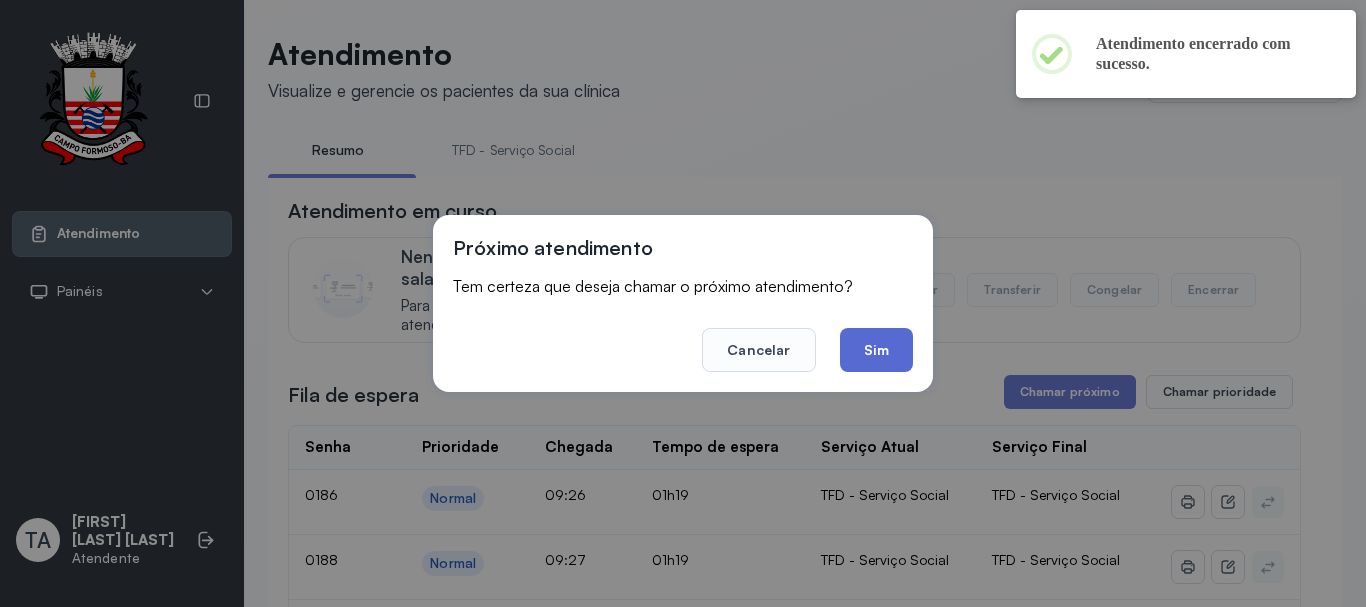 click on "Sim" 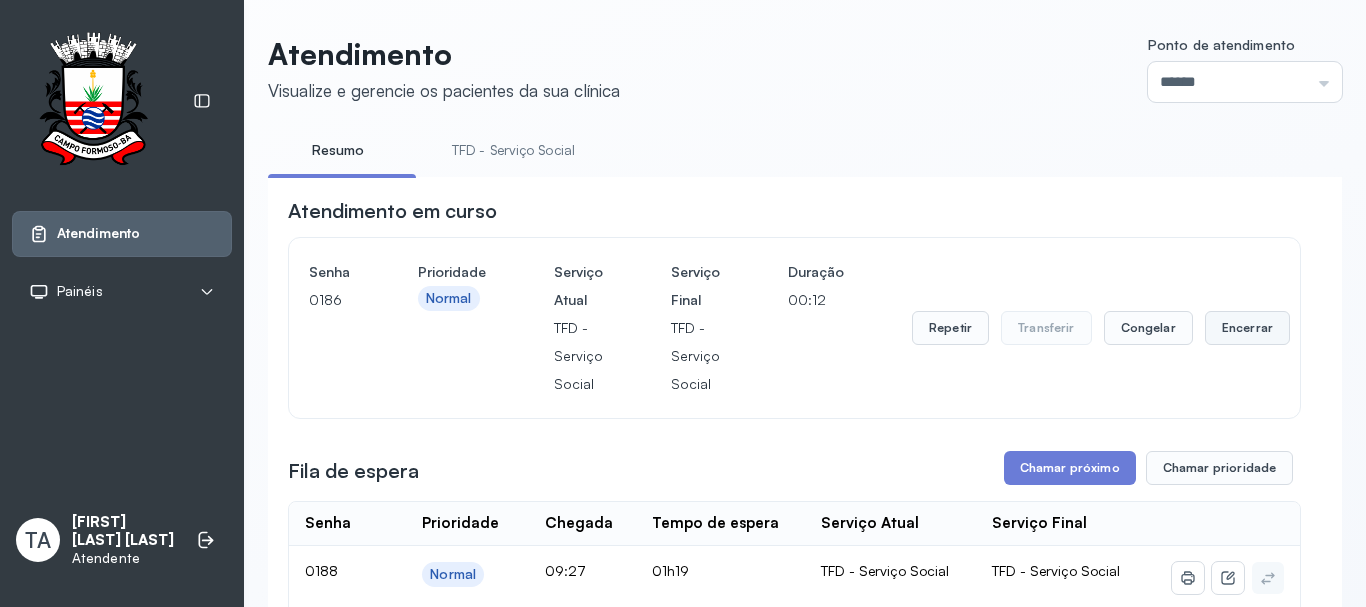 click on "Encerrar" at bounding box center (1247, 328) 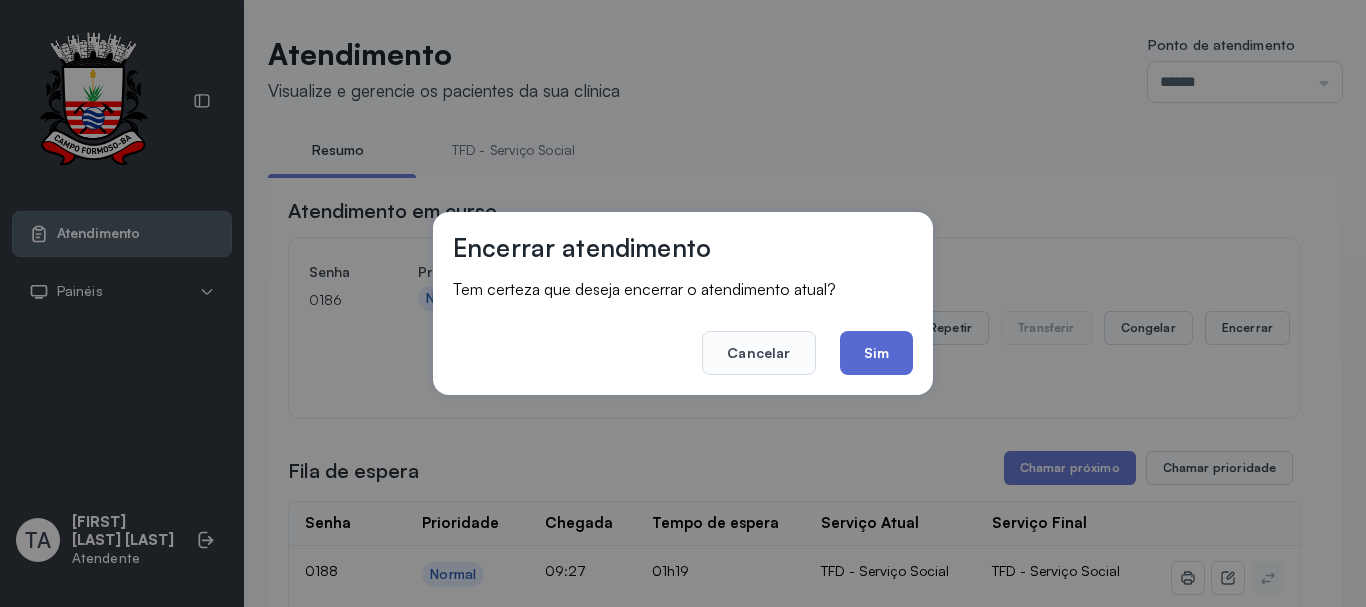 click on "Sim" 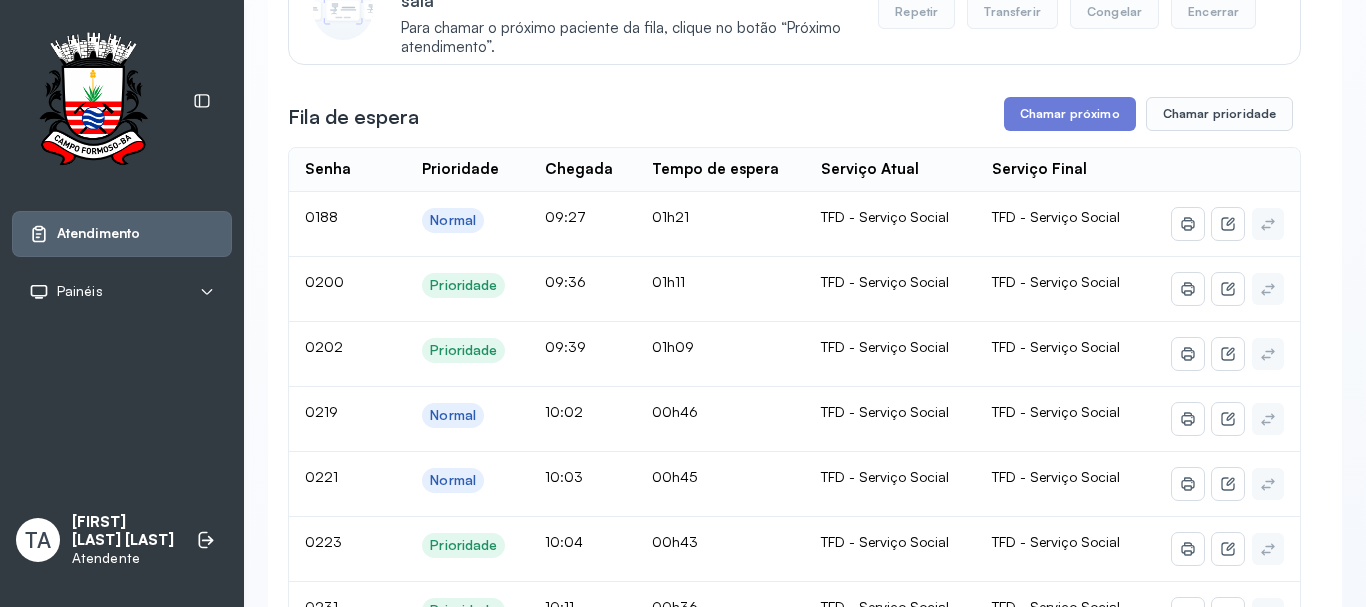 scroll, scrollTop: 0, scrollLeft: 0, axis: both 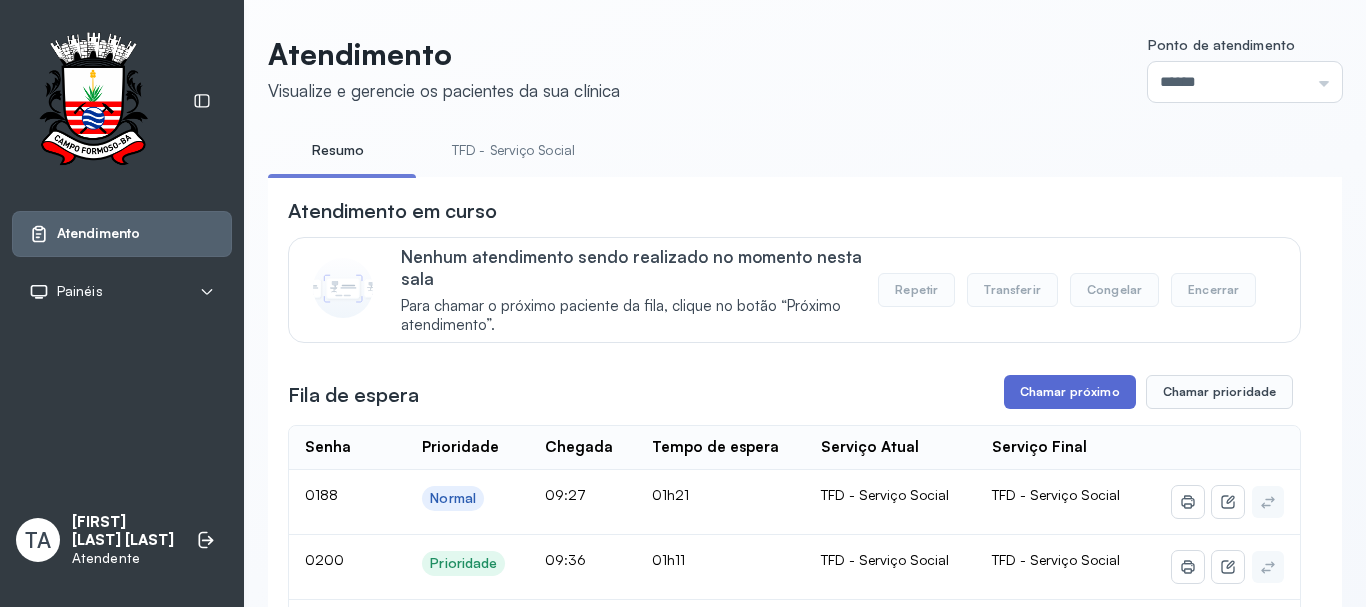 click on "Chamar próximo" at bounding box center [1070, 392] 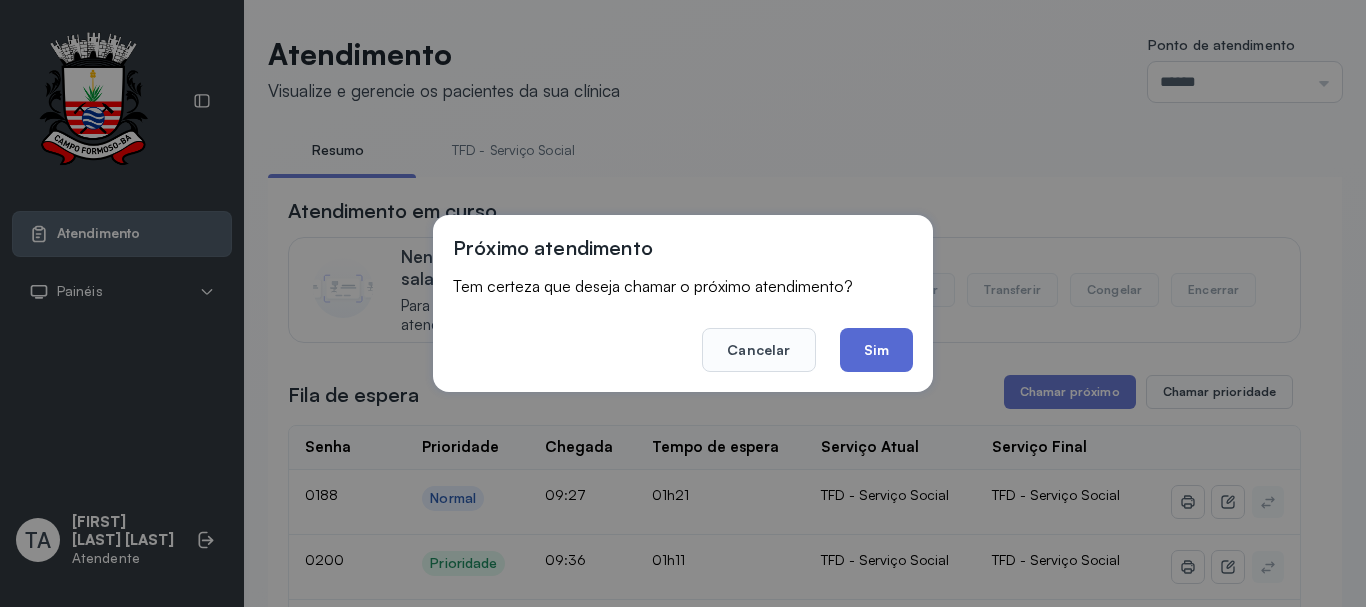 click on "Sim" 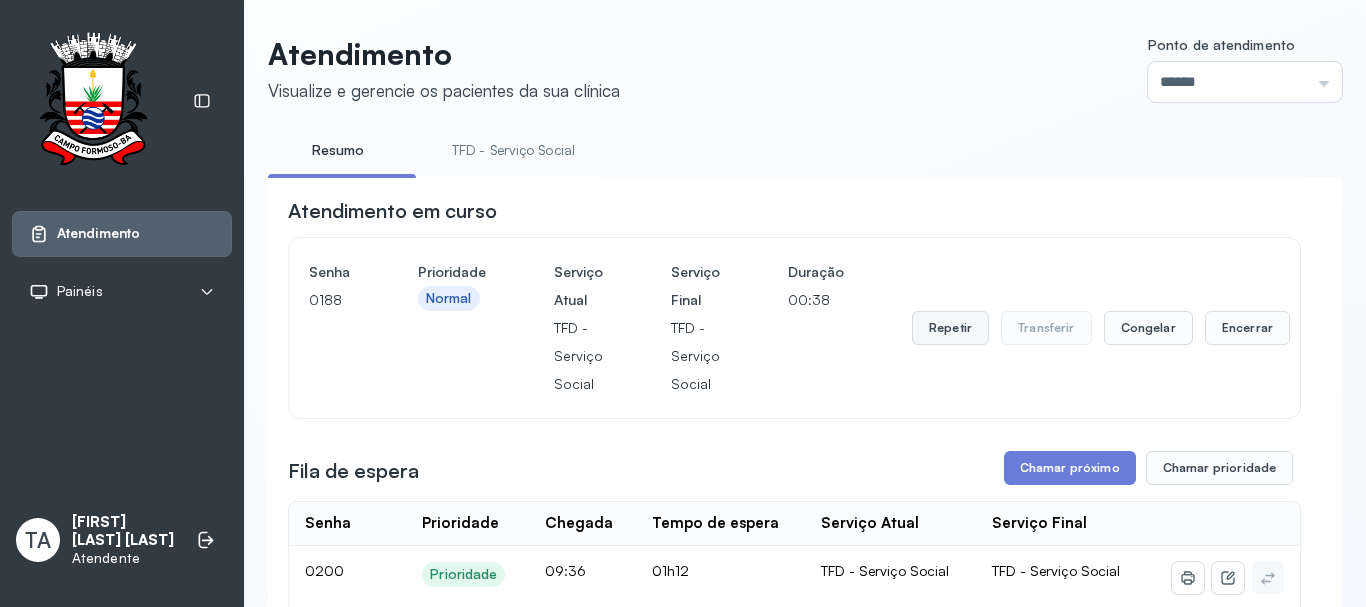 click on "Repetir" at bounding box center (950, 328) 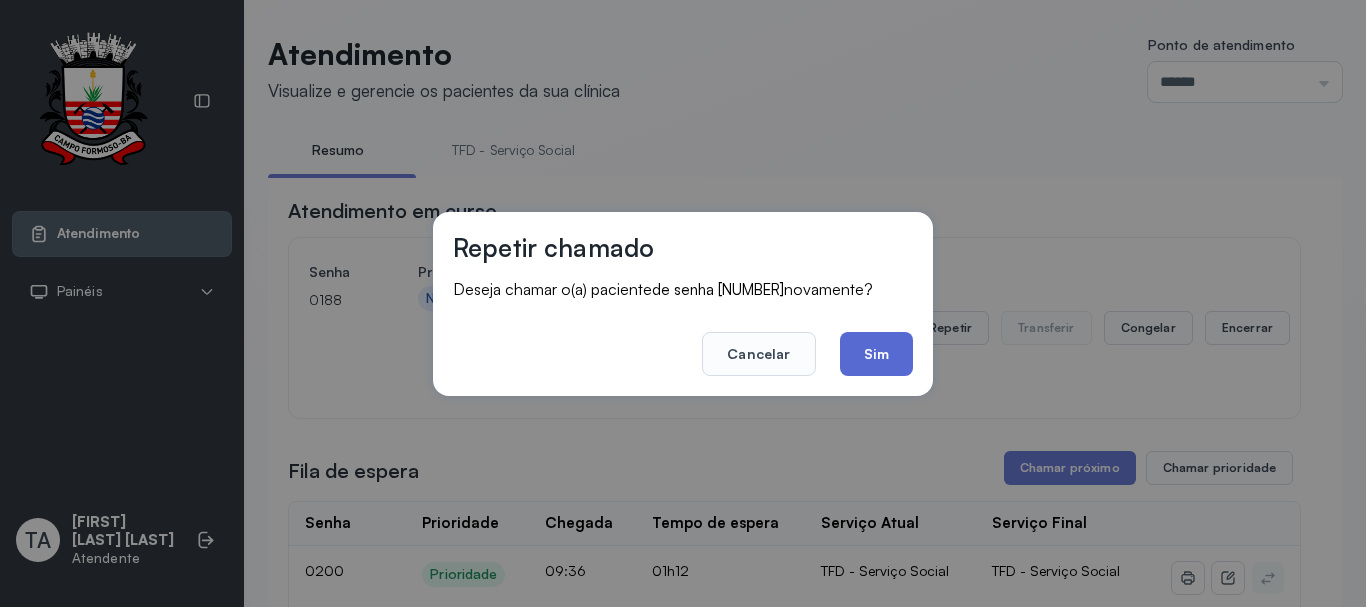 click on "Sim" 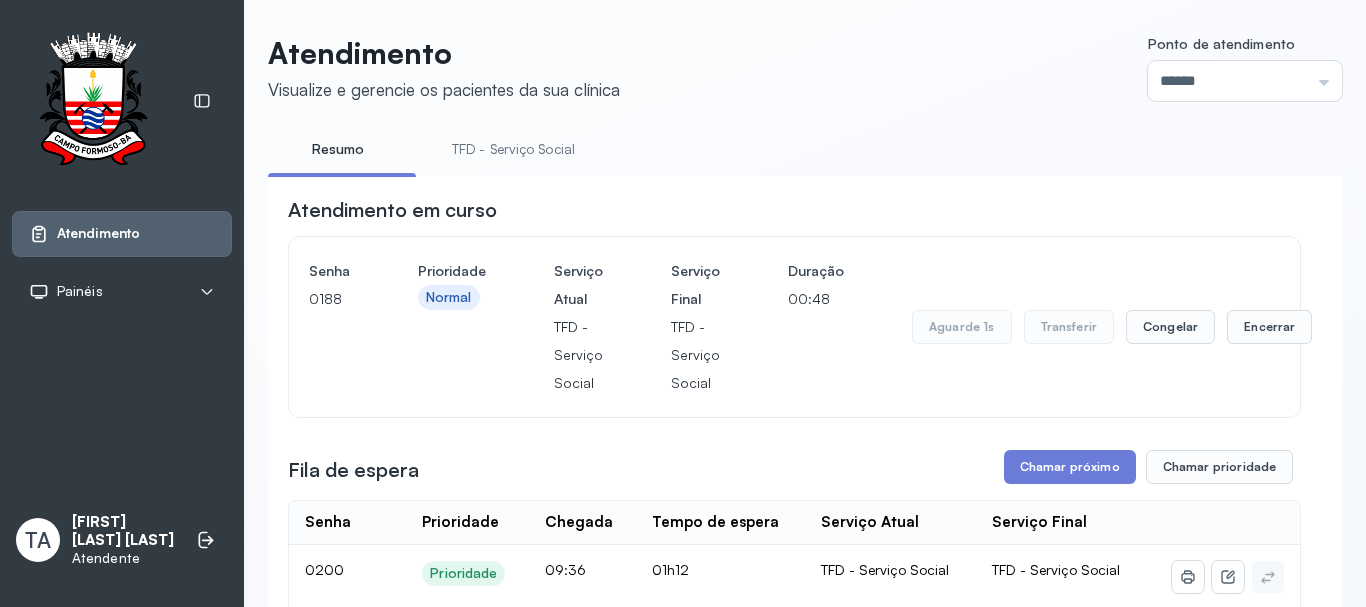 scroll, scrollTop: 0, scrollLeft: 0, axis: both 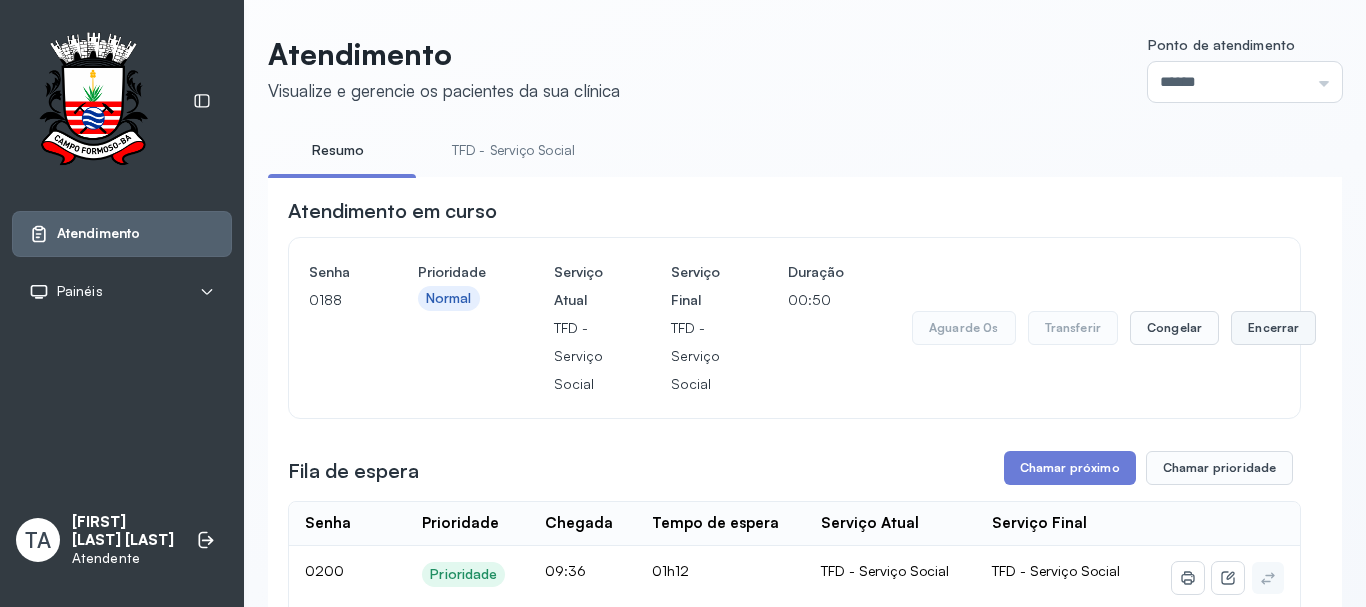 click on "Encerrar" at bounding box center (1273, 328) 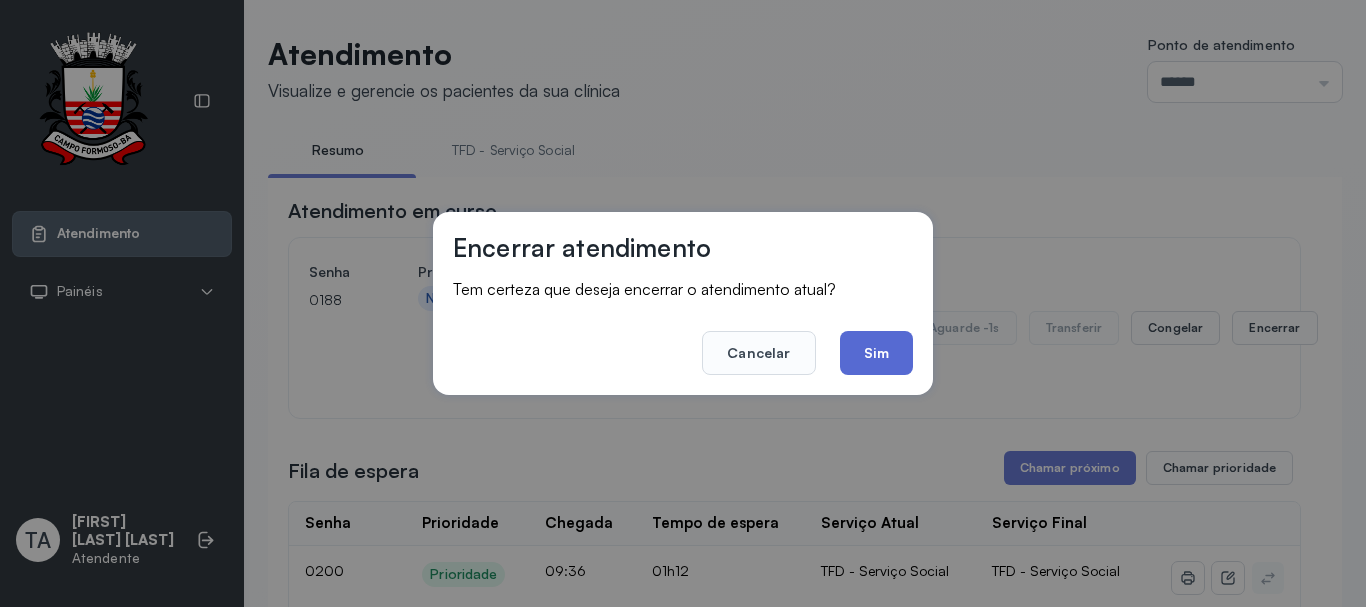click on "Sim" 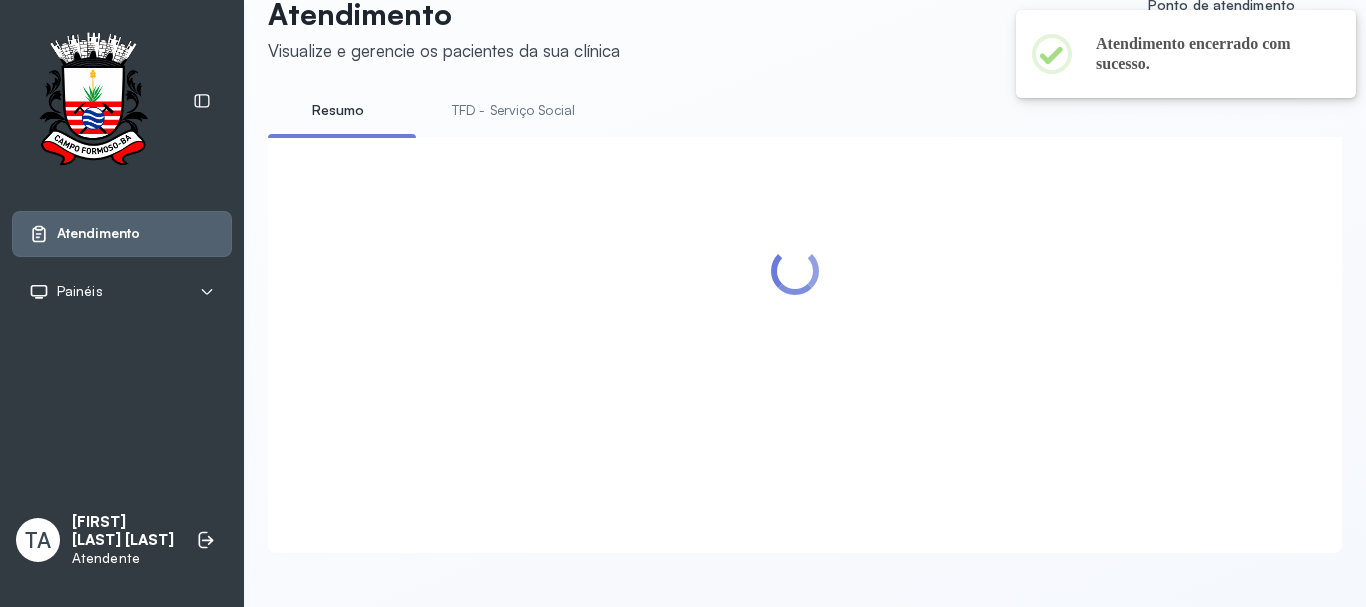 scroll, scrollTop: 62, scrollLeft: 0, axis: vertical 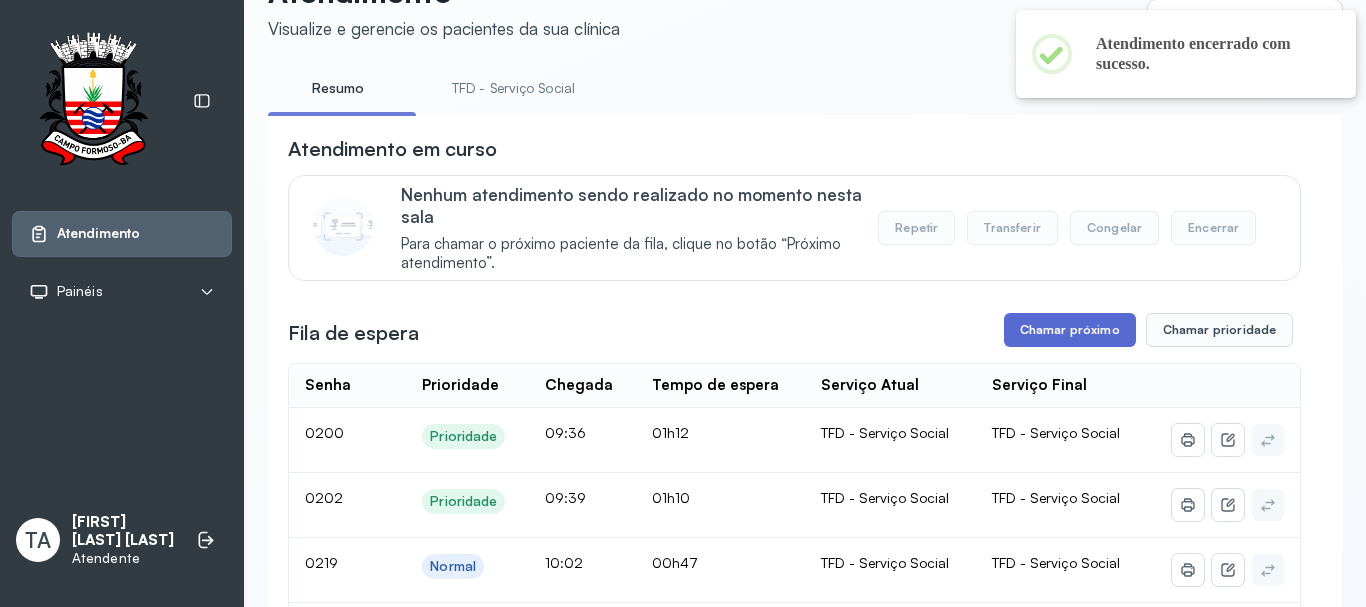 click on "Chamar próximo" at bounding box center [1070, 330] 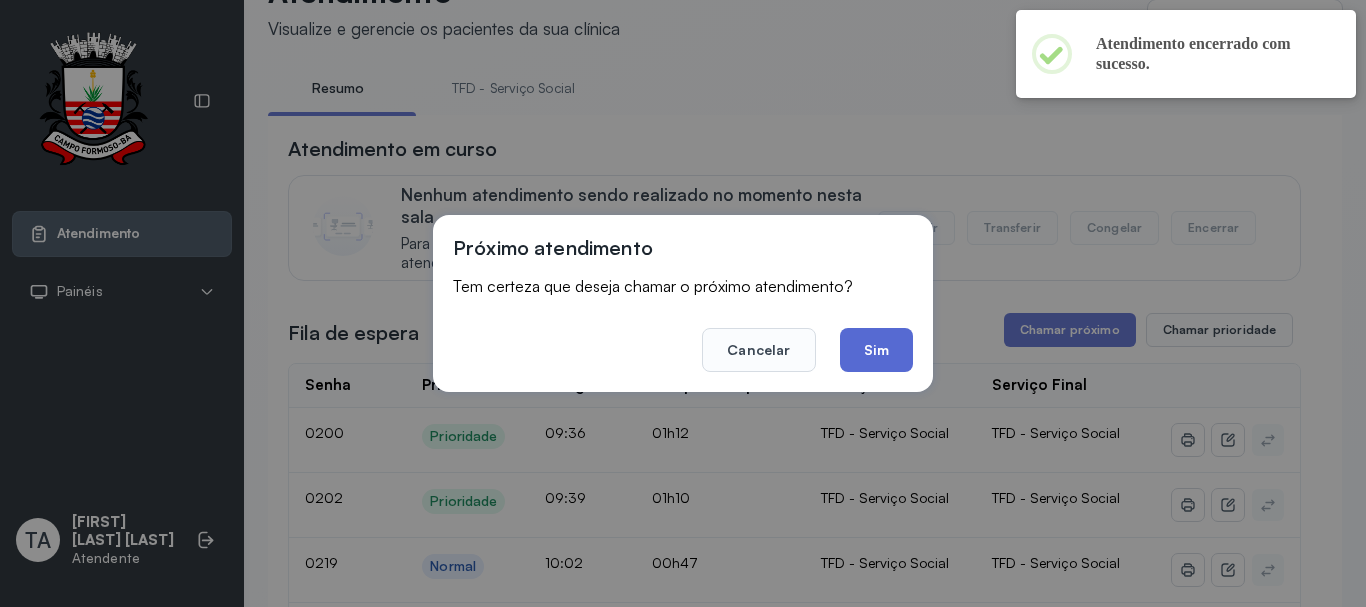 click on "Sim" 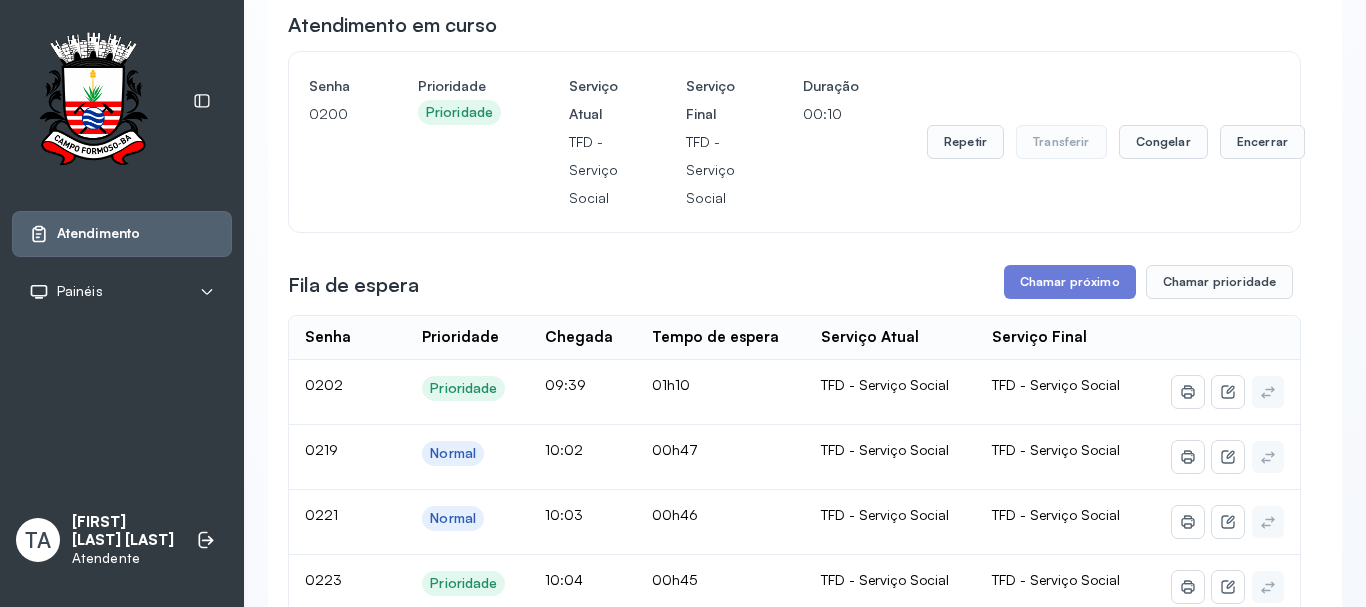 scroll, scrollTop: 162, scrollLeft: 0, axis: vertical 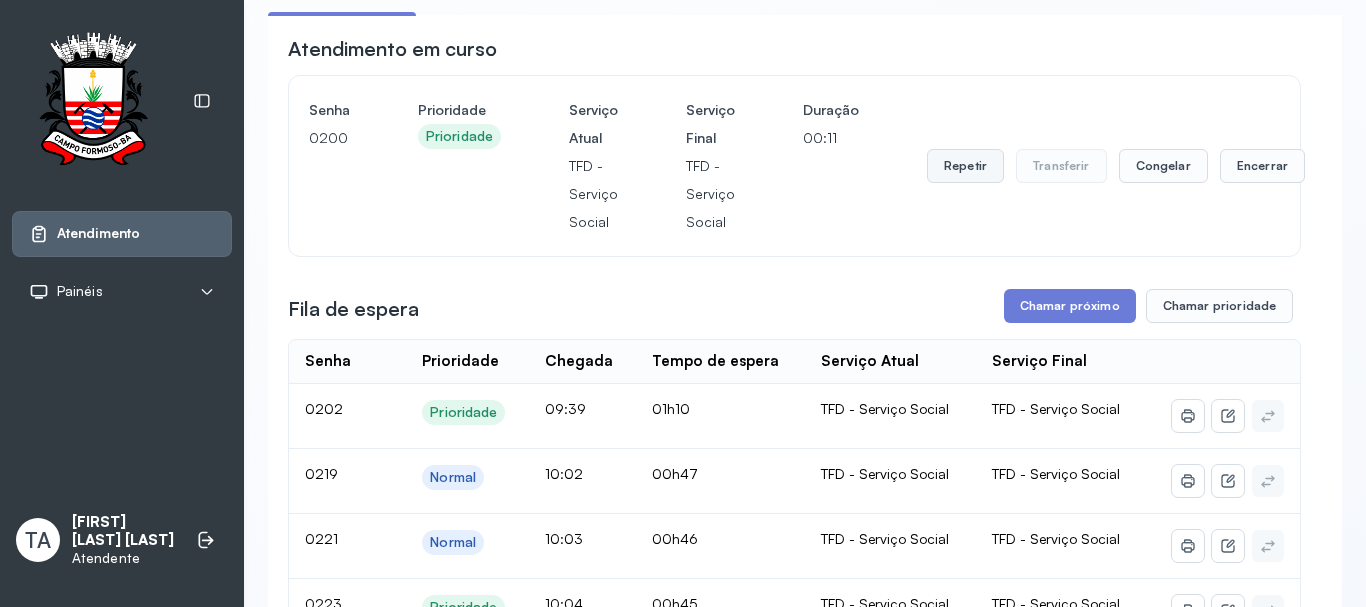 click on "Repetir" at bounding box center (965, 166) 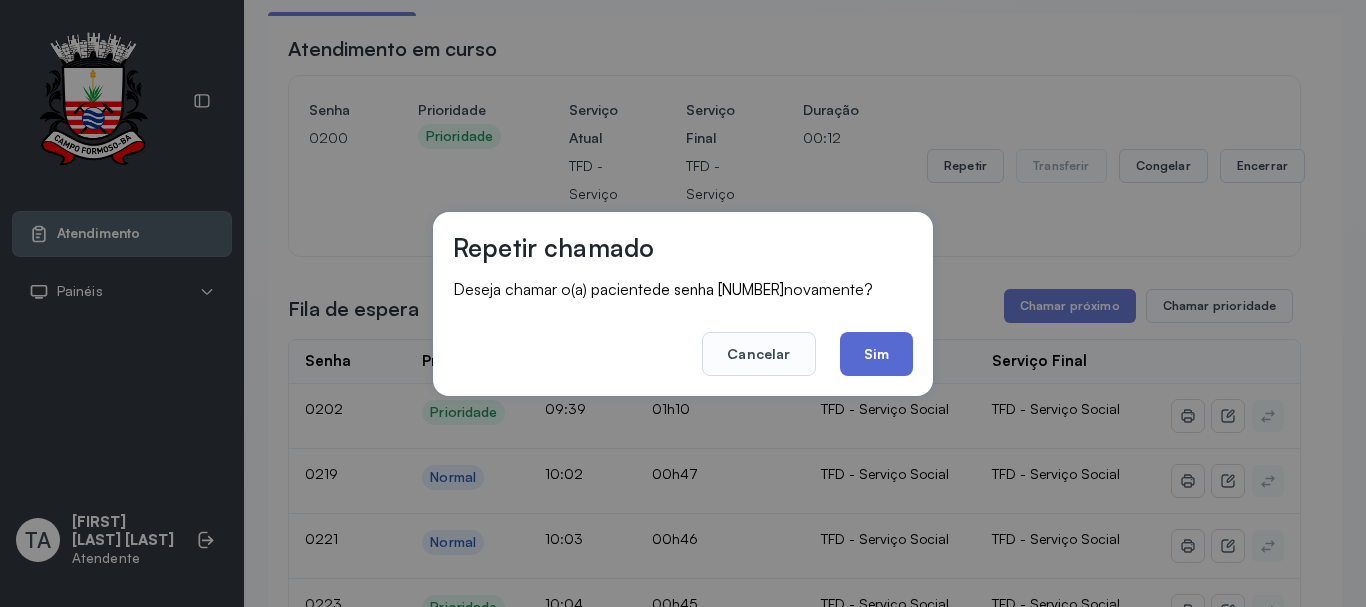 click on "Sim" 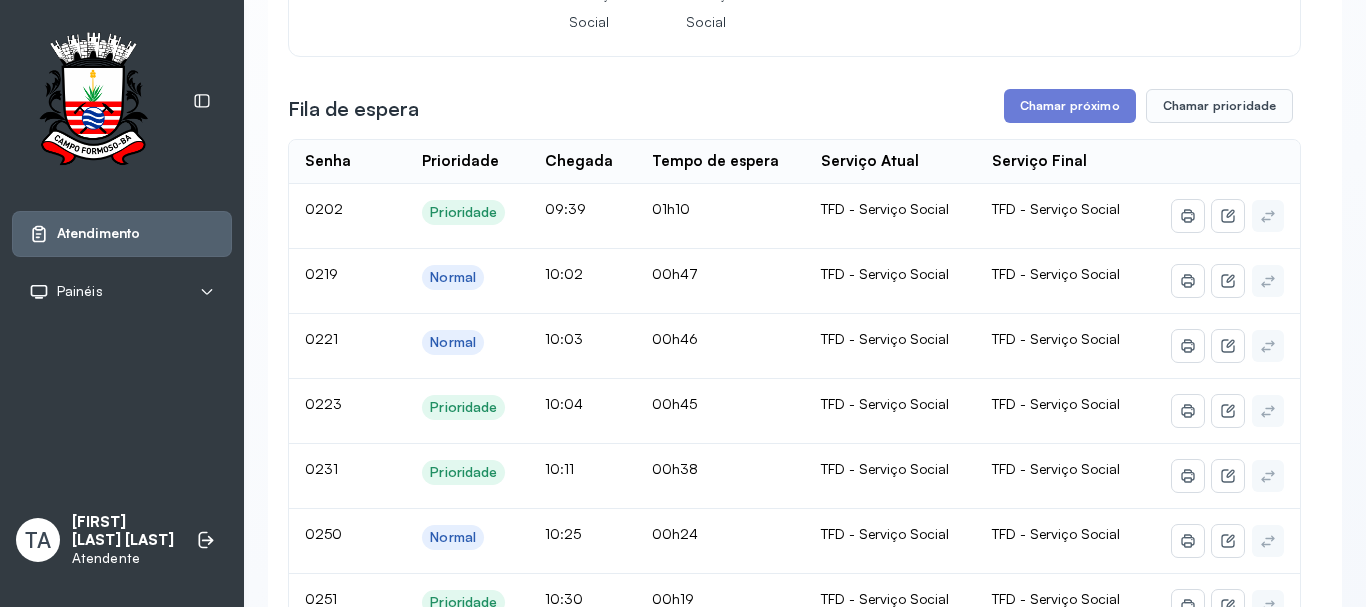scroll, scrollTop: 62, scrollLeft: 0, axis: vertical 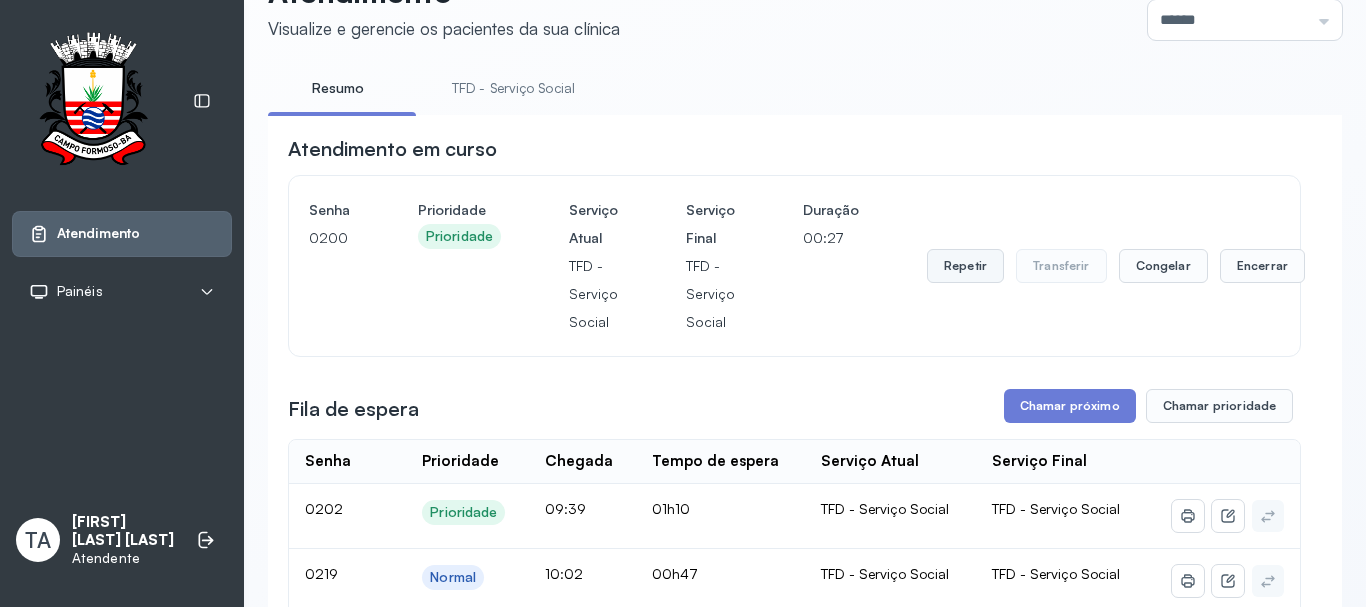 click on "Repetir" at bounding box center [965, 266] 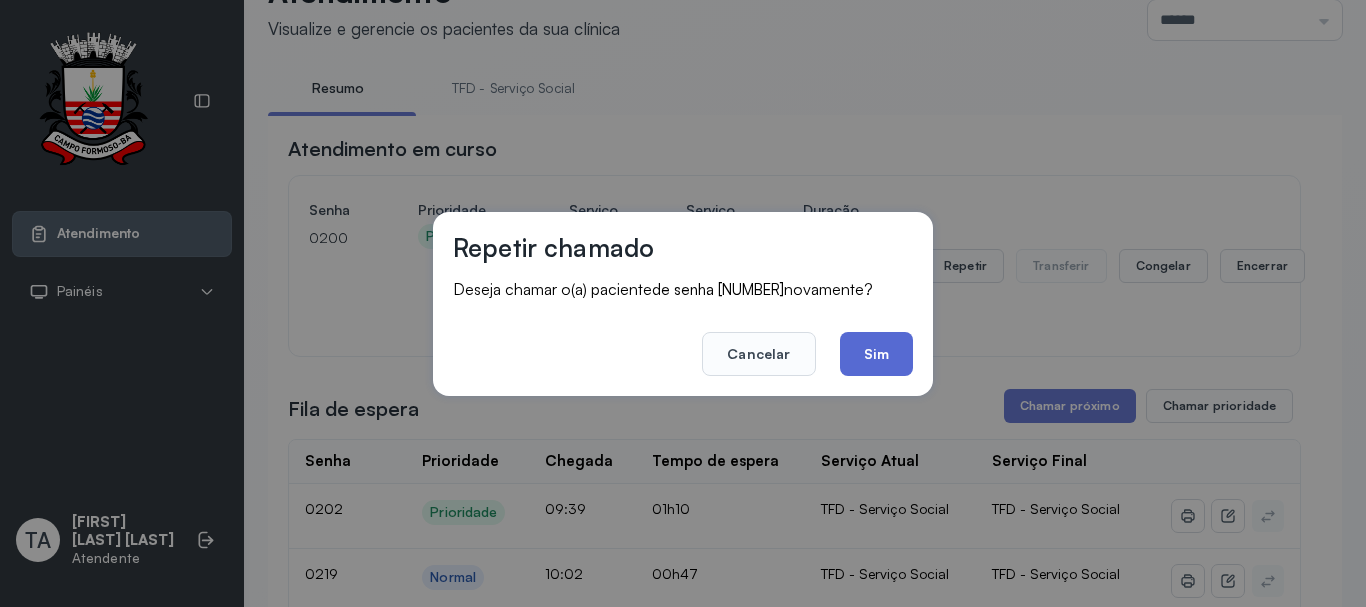 click on "Sim" 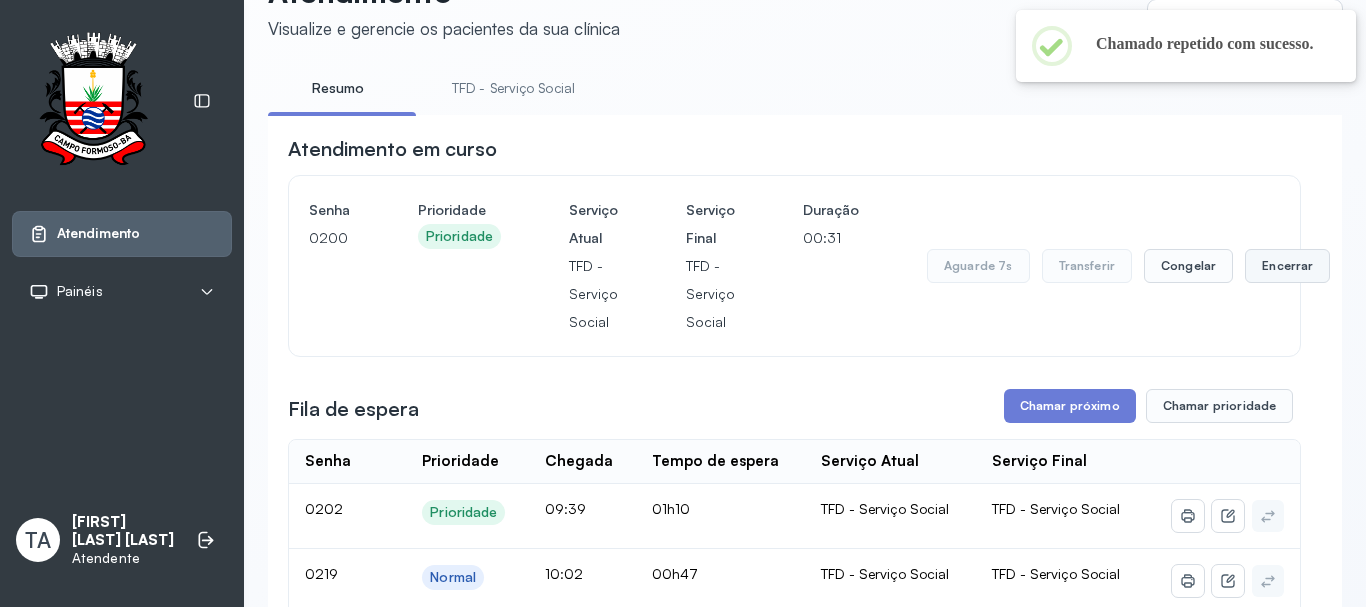 click on "Encerrar" at bounding box center [1287, 266] 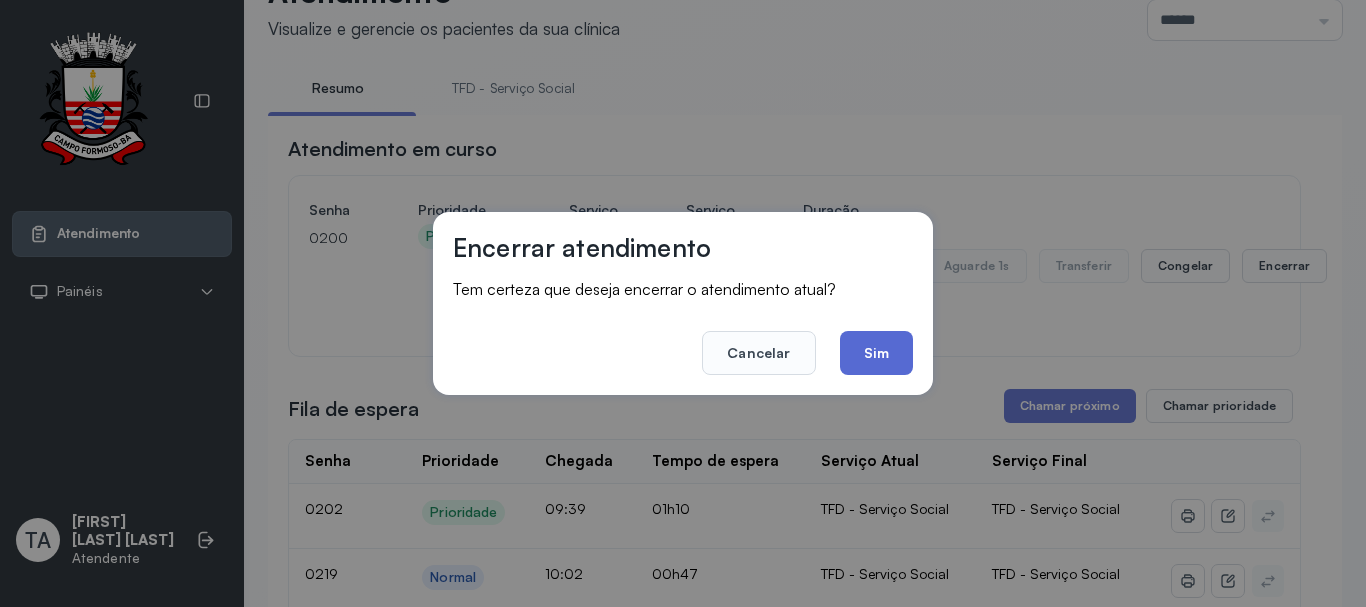 click on "Sim" 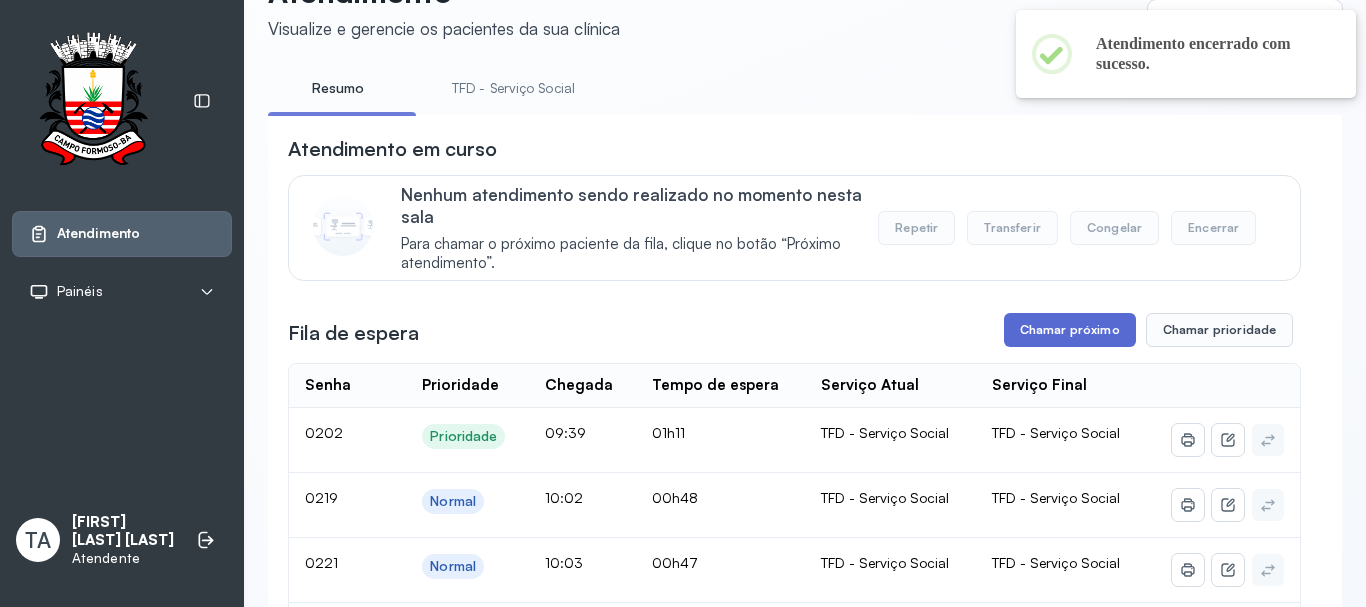 click on "Chamar próximo" at bounding box center (1070, 330) 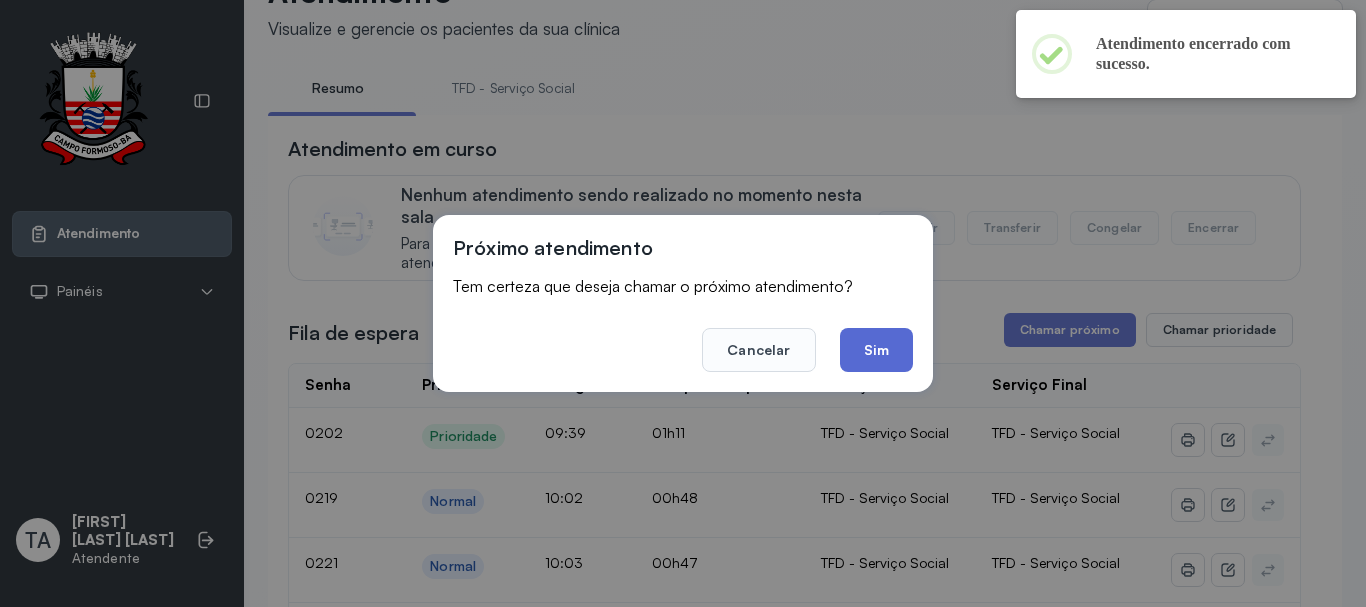 click on "Sim" 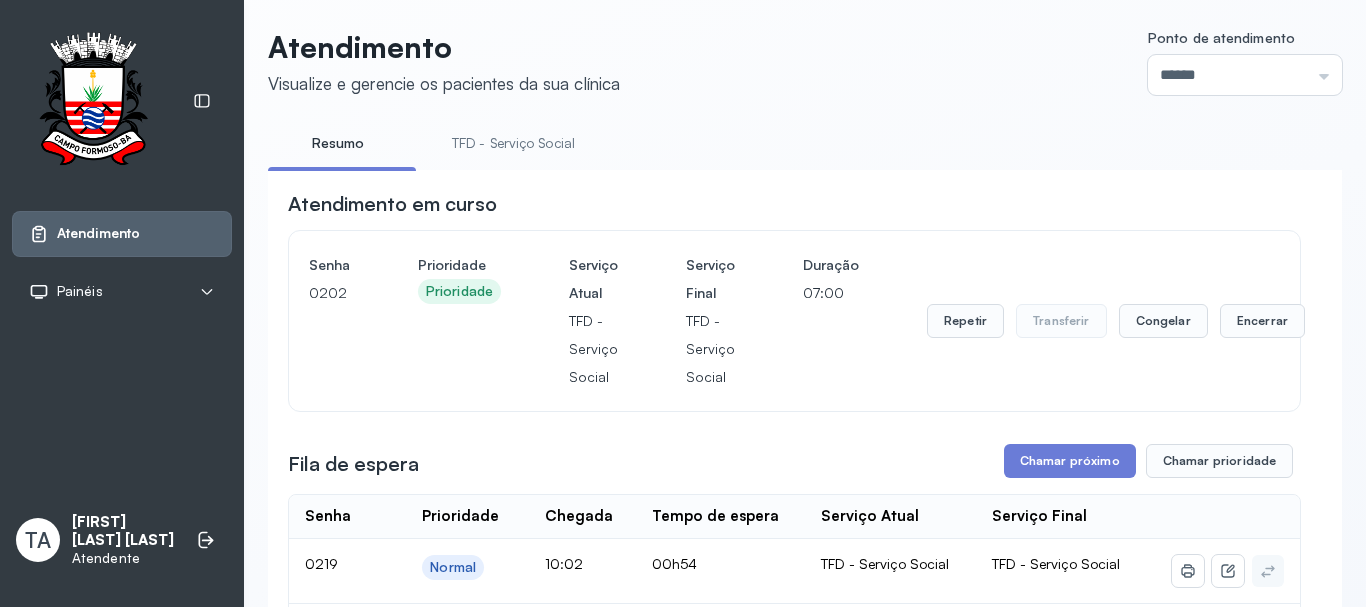 scroll, scrollTop: 0, scrollLeft: 0, axis: both 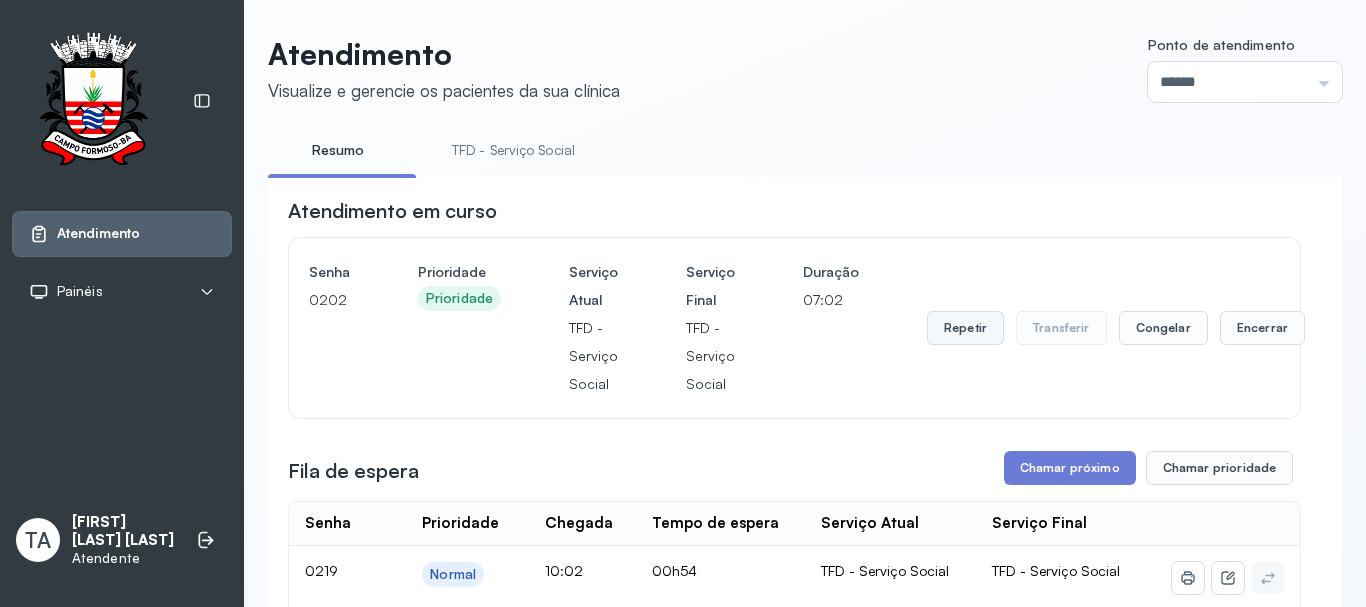 click on "Repetir" at bounding box center (965, 328) 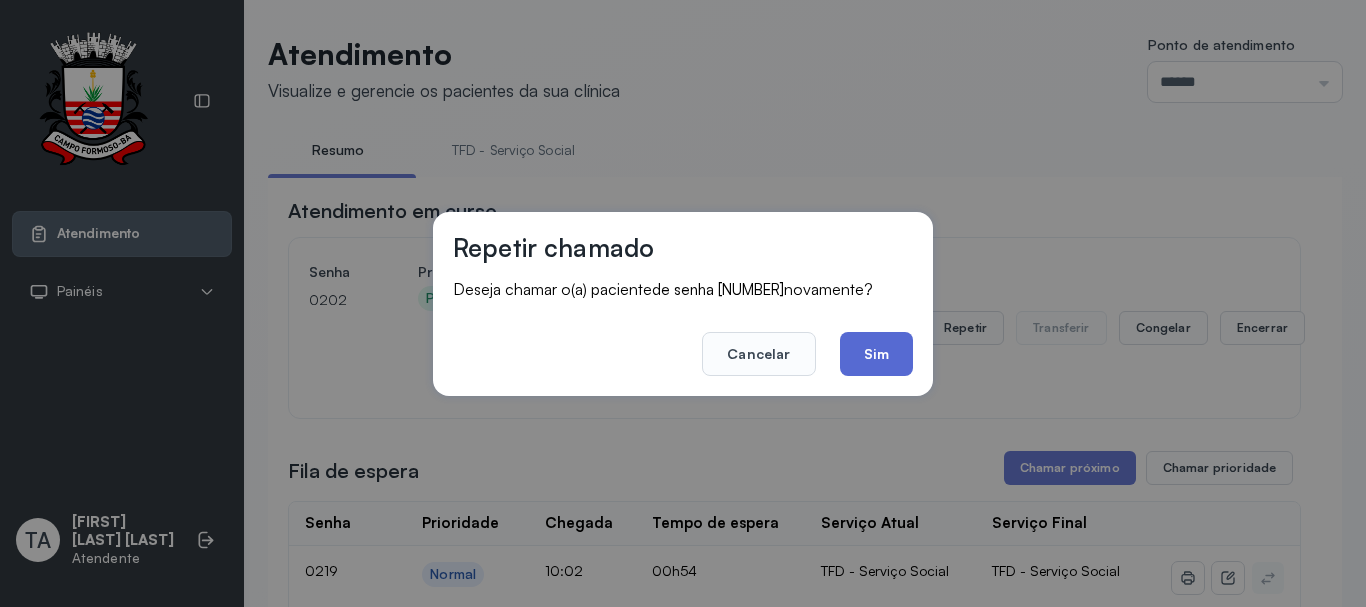 click on "Sim" 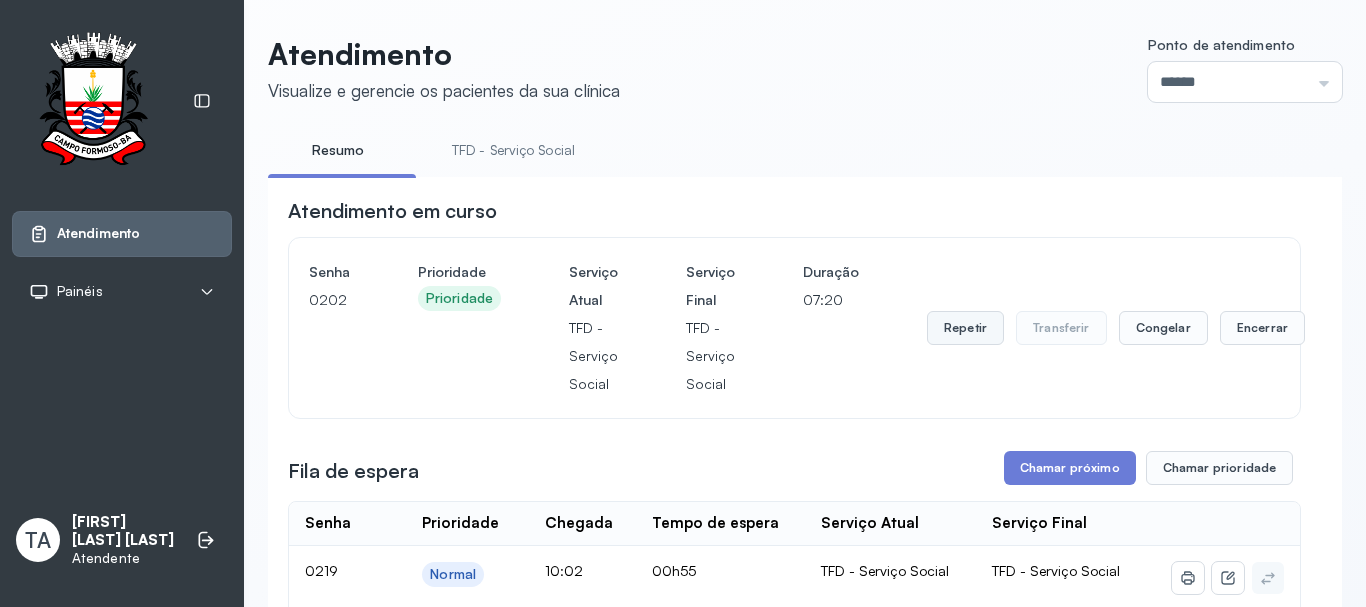 click on "Repetir" at bounding box center (965, 328) 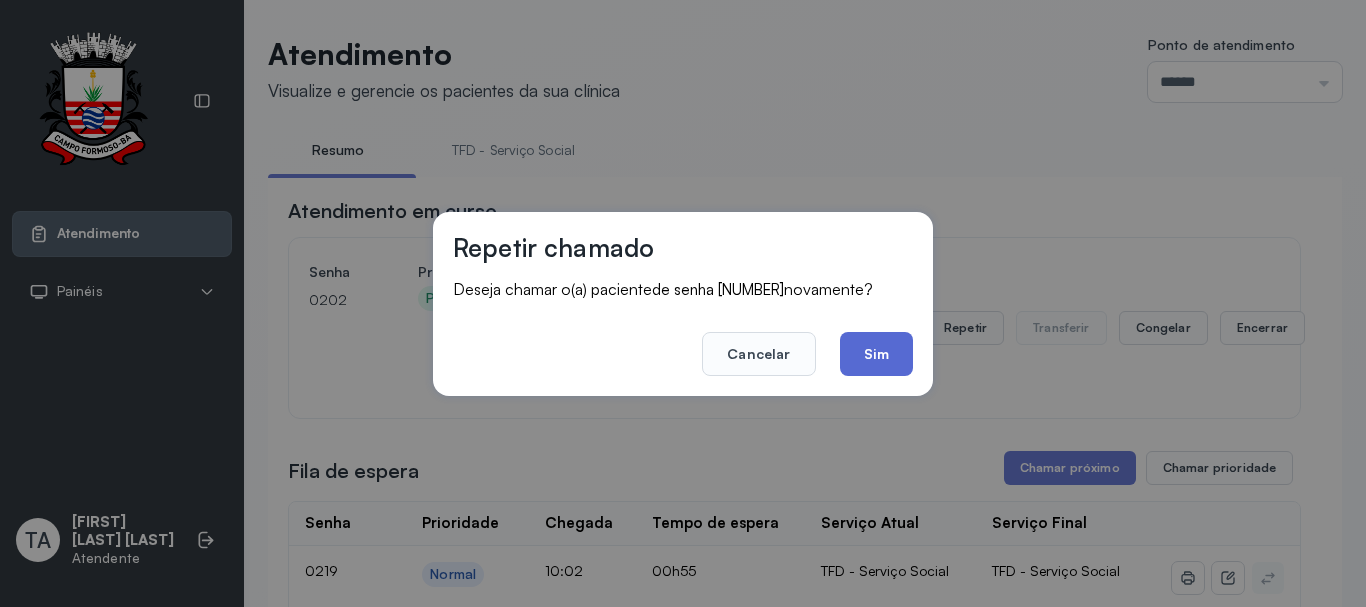 click on "Sim" 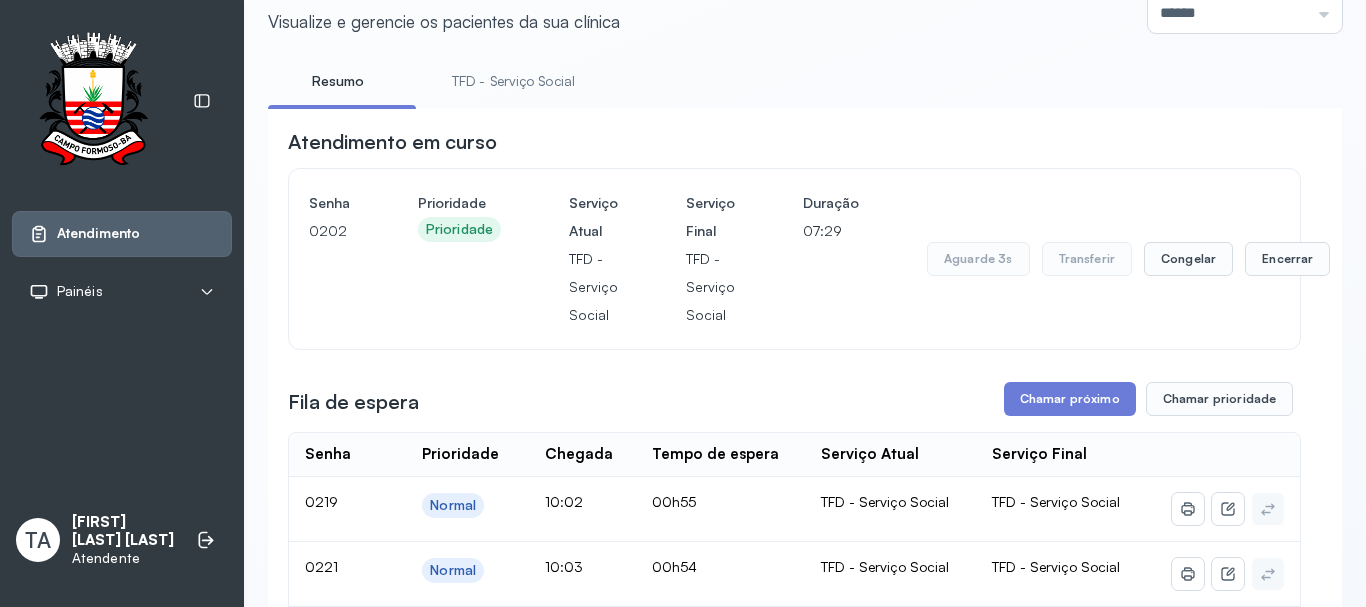 scroll, scrollTop: 0, scrollLeft: 0, axis: both 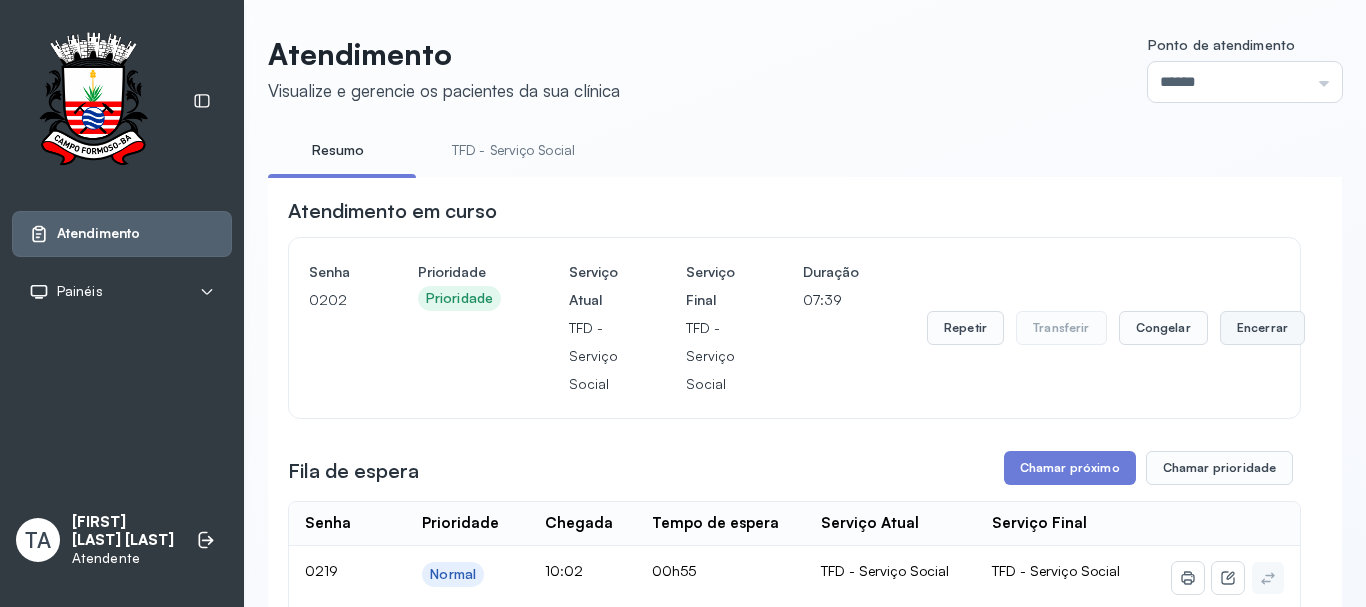 click on "Encerrar" at bounding box center (1262, 328) 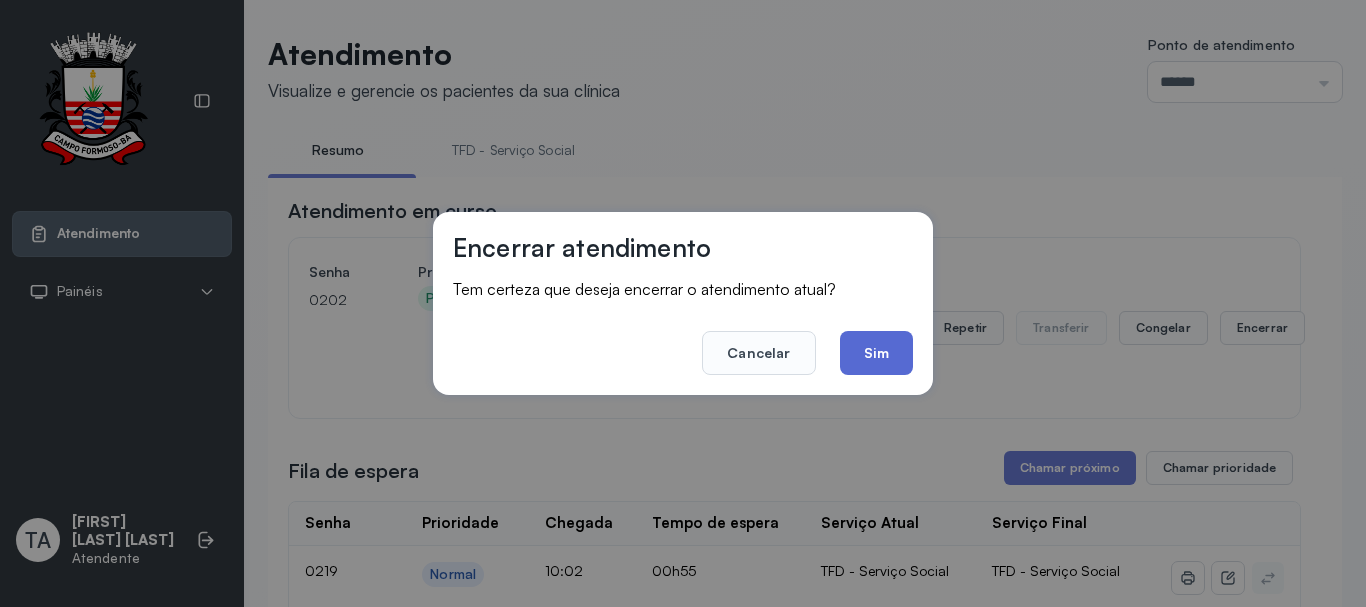 click on "Sim" 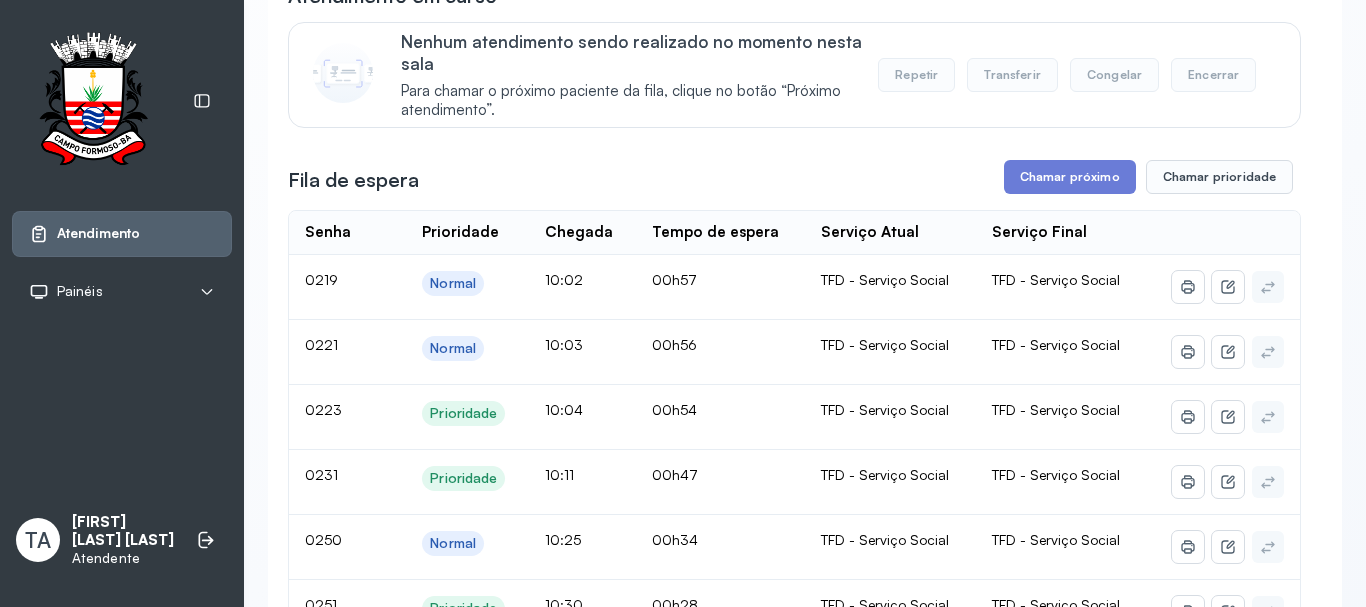 scroll, scrollTop: 0, scrollLeft: 0, axis: both 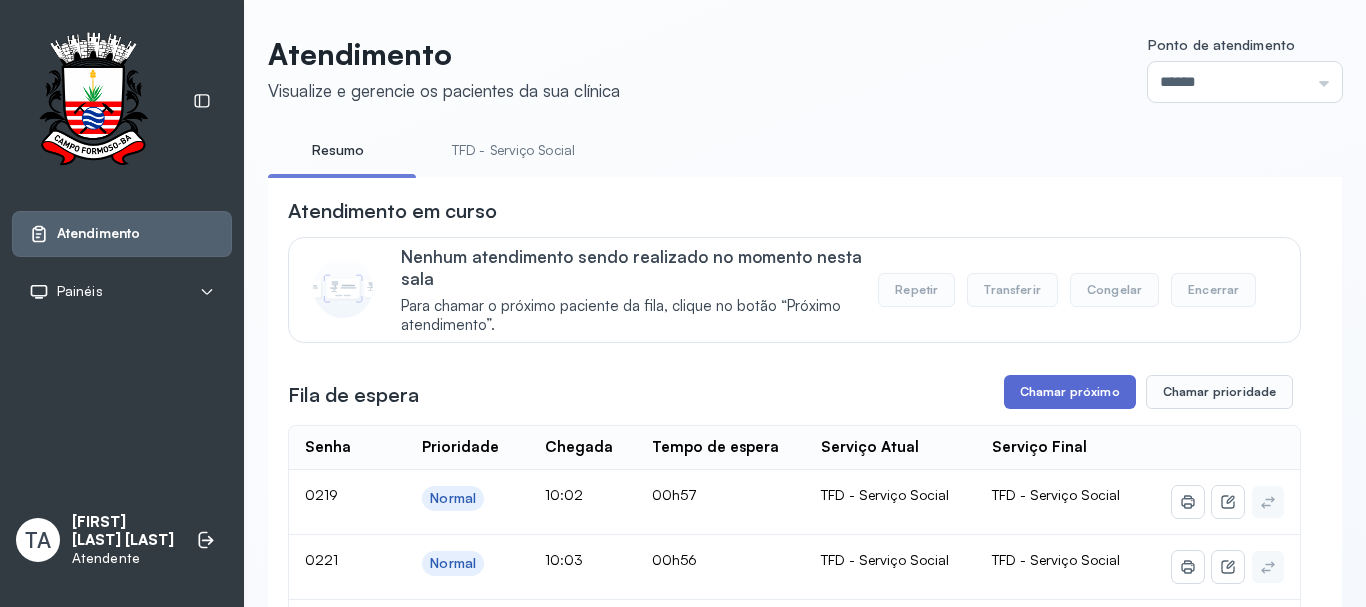 click on "Chamar próximo" at bounding box center (1070, 392) 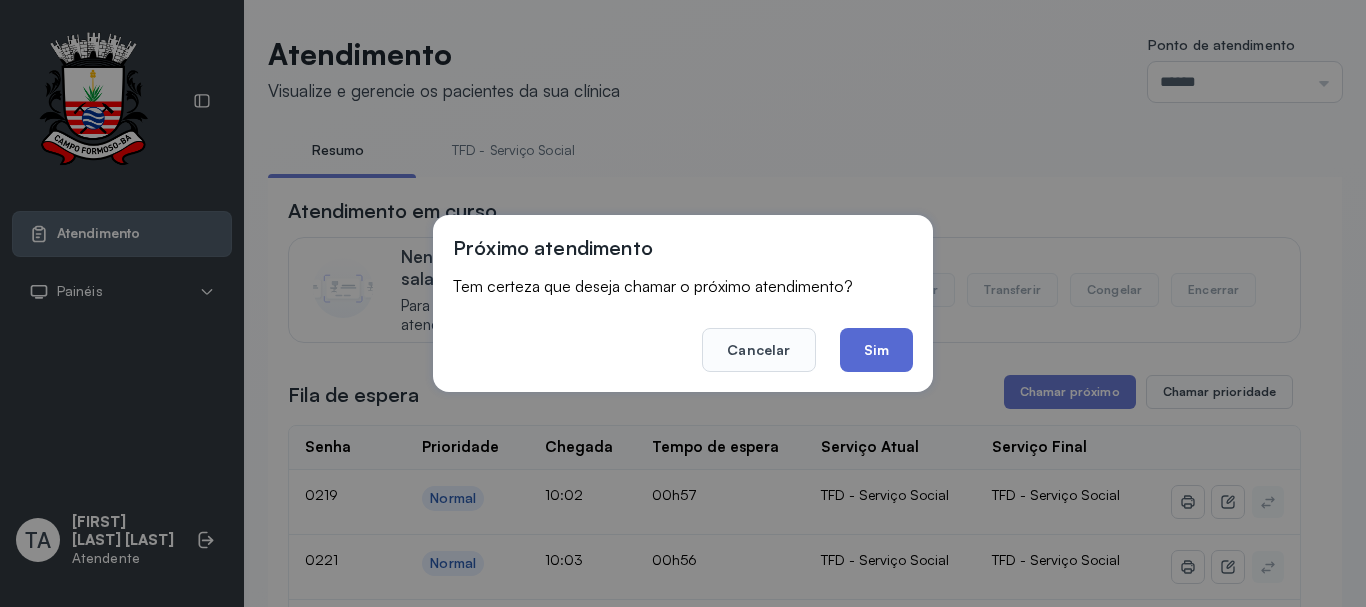 click on "Sim" 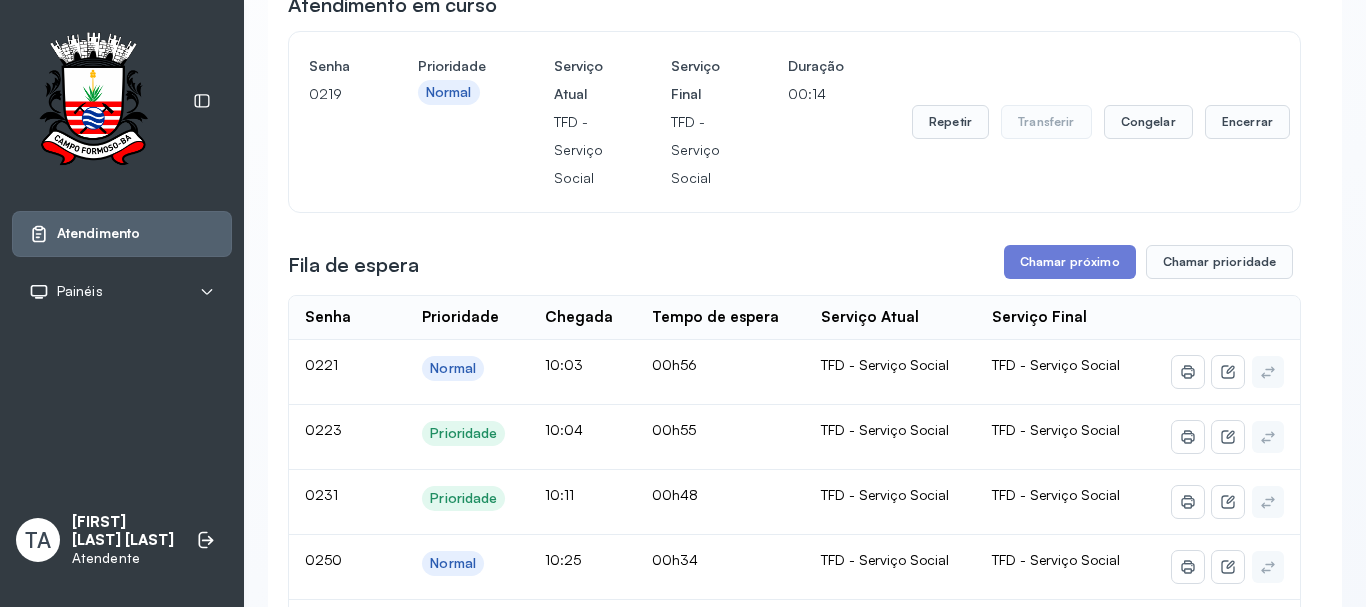 scroll, scrollTop: 200, scrollLeft: 0, axis: vertical 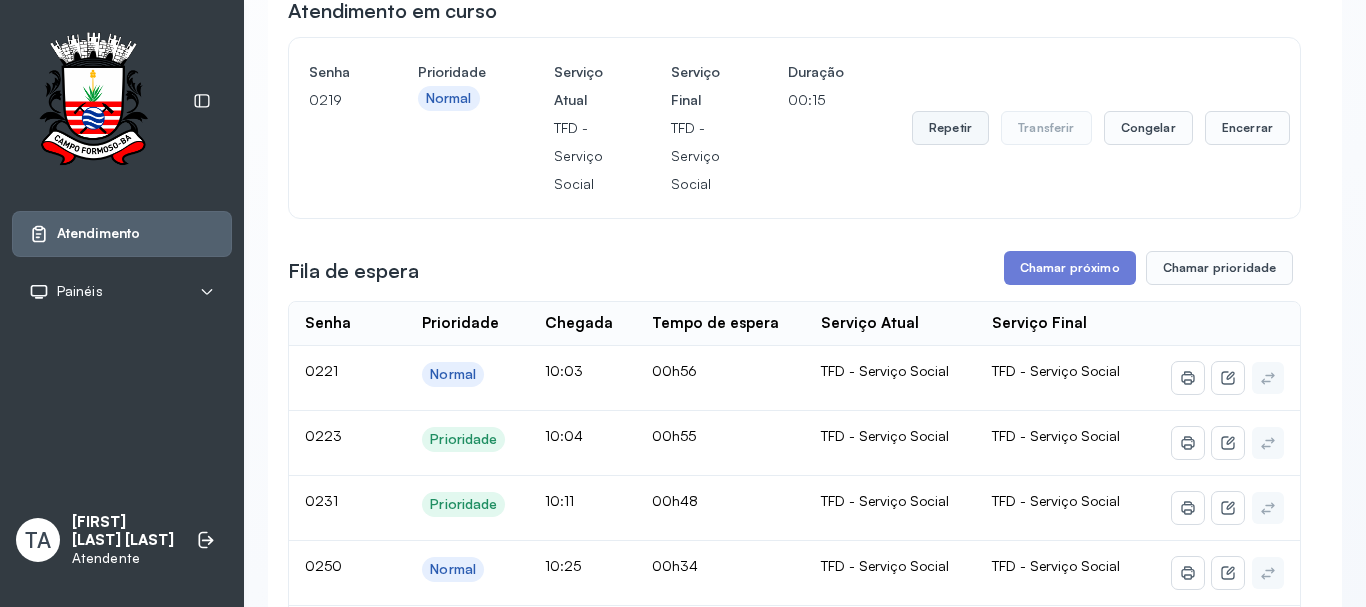 click on "Repetir" at bounding box center (950, 128) 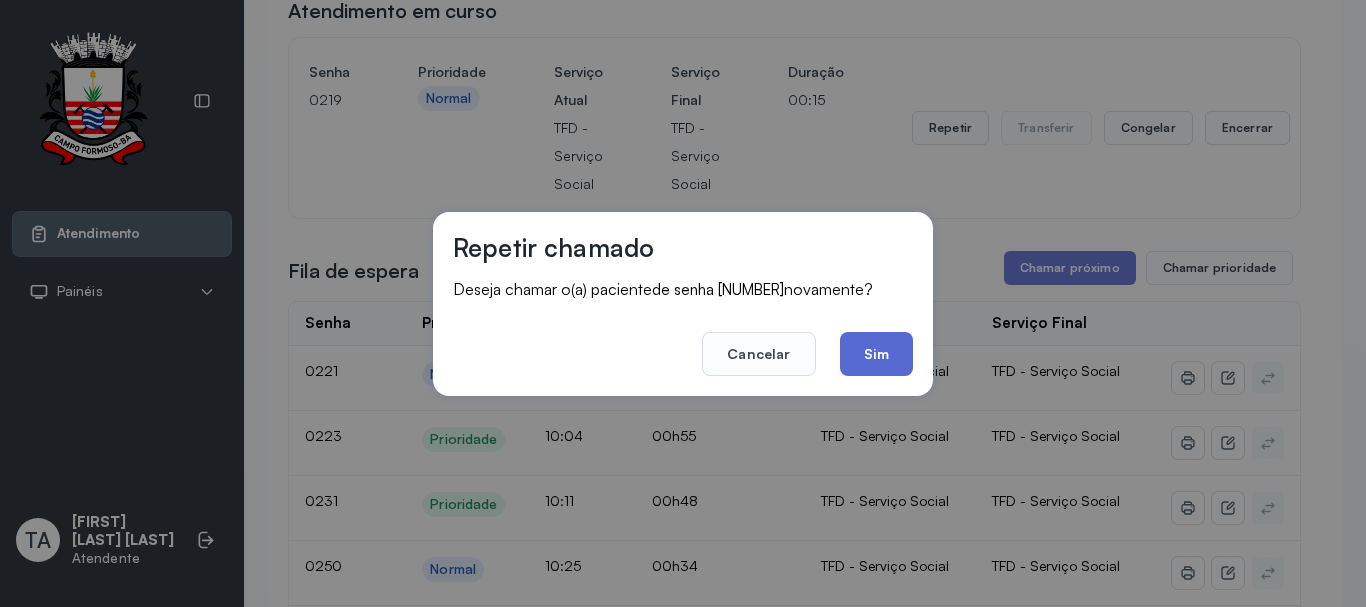 click on "Sim" 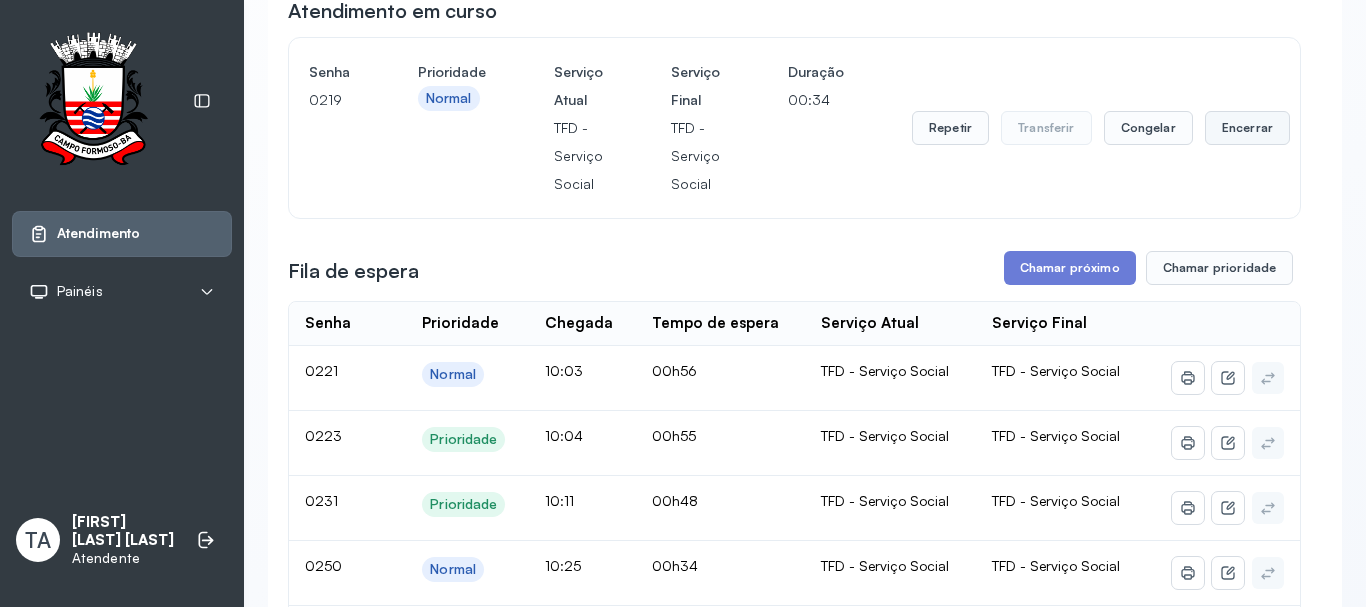 click on "Encerrar" at bounding box center [1247, 128] 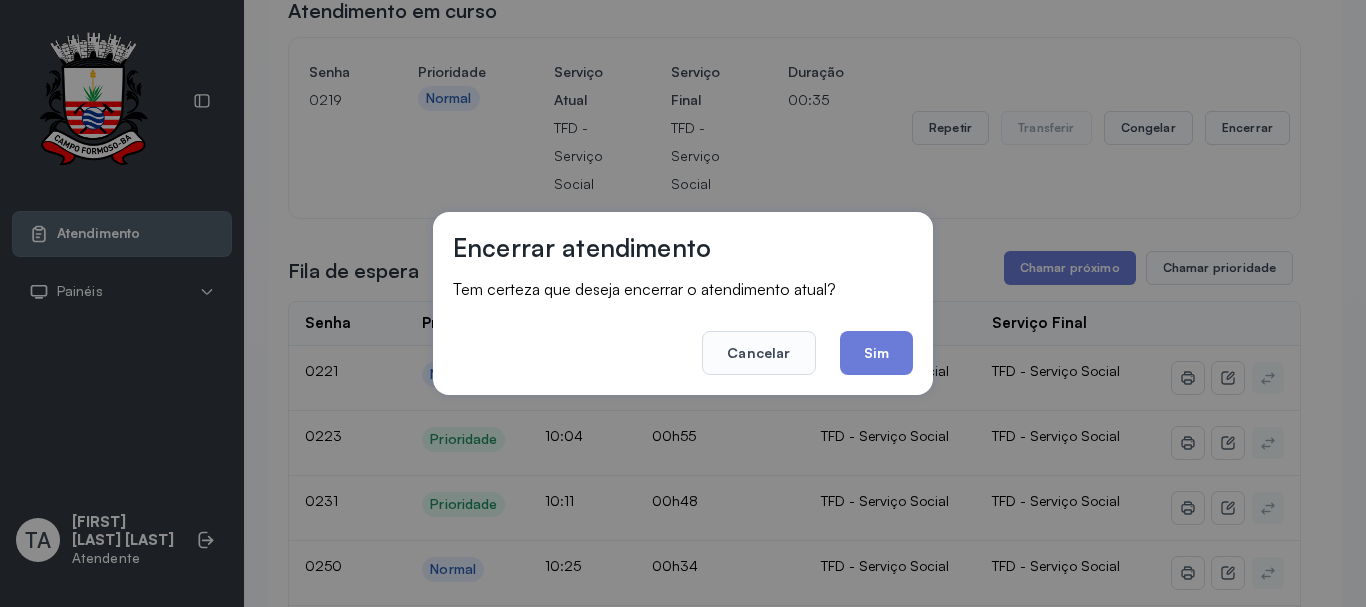 click on "Sim" 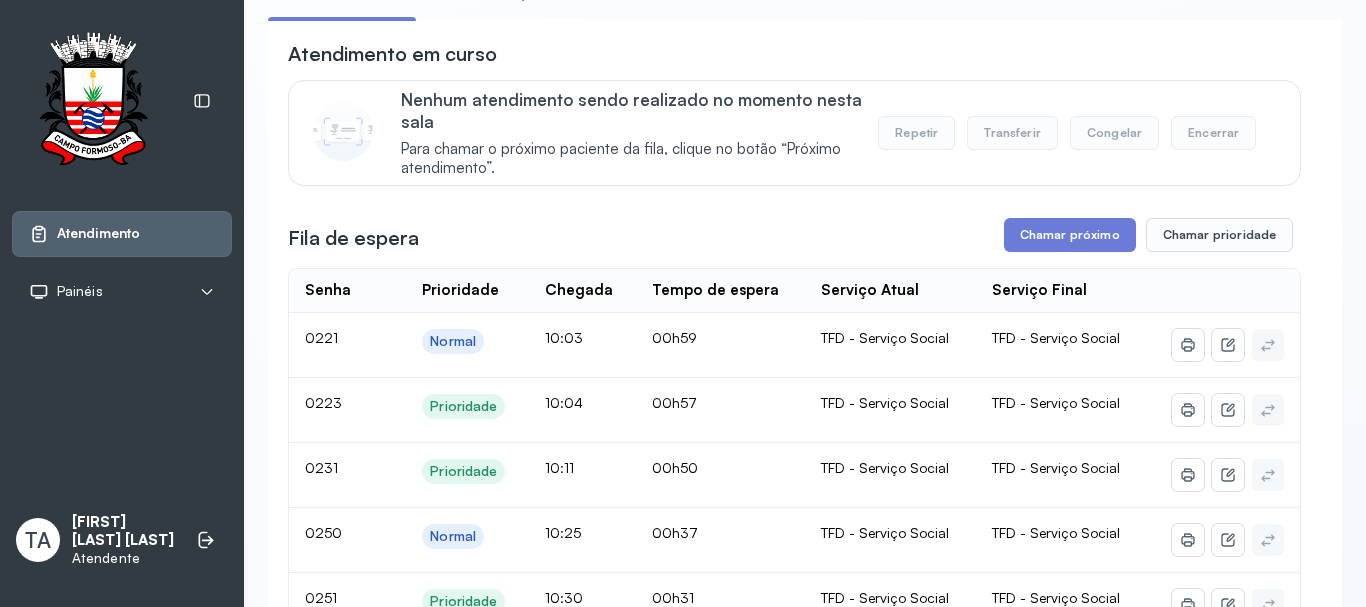 scroll, scrollTop: 0, scrollLeft: 0, axis: both 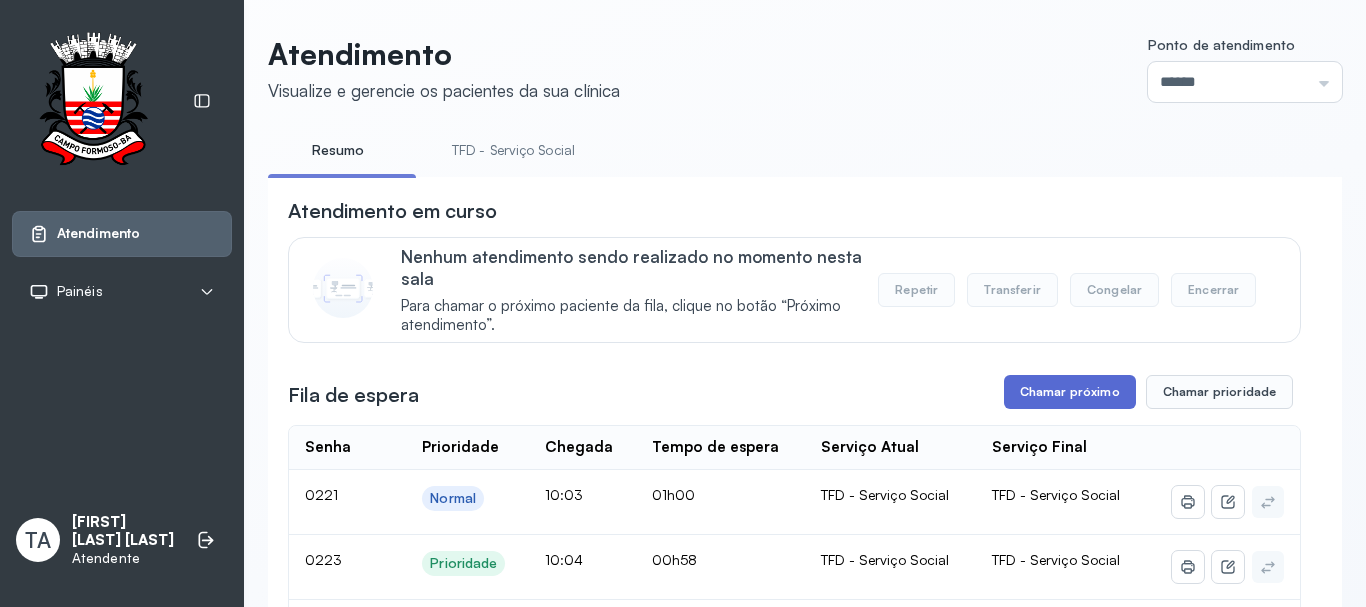 click on "Chamar próximo" at bounding box center [1070, 392] 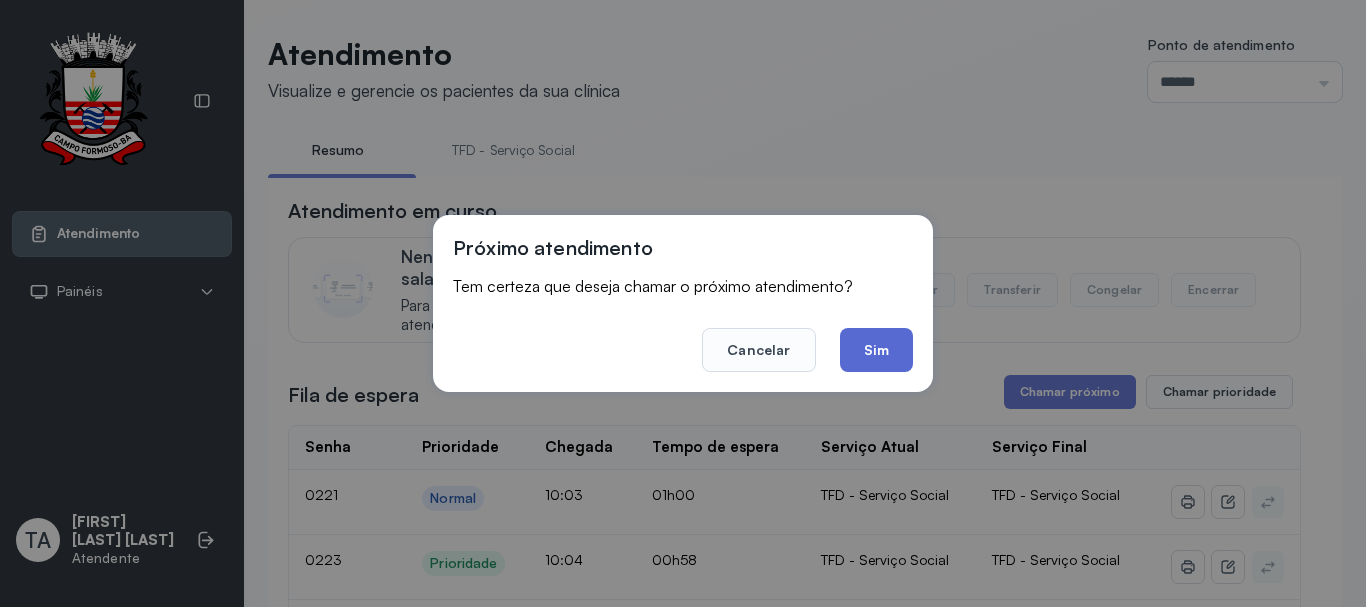 click on "Sim" 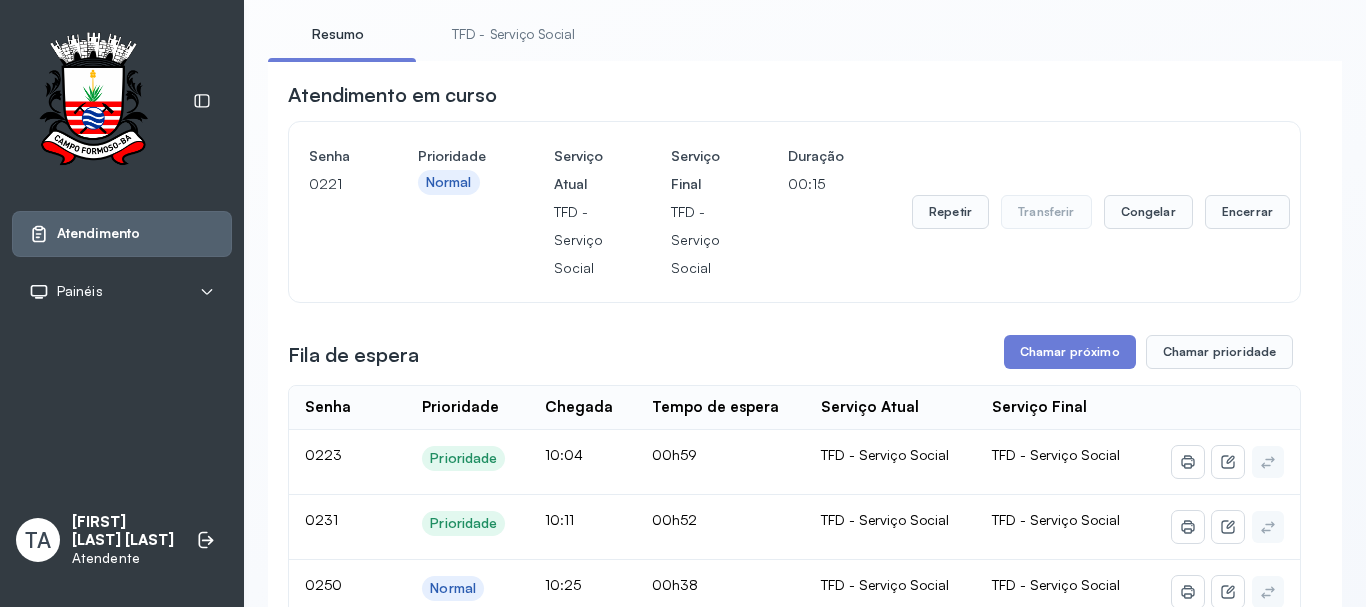 scroll, scrollTop: 100, scrollLeft: 0, axis: vertical 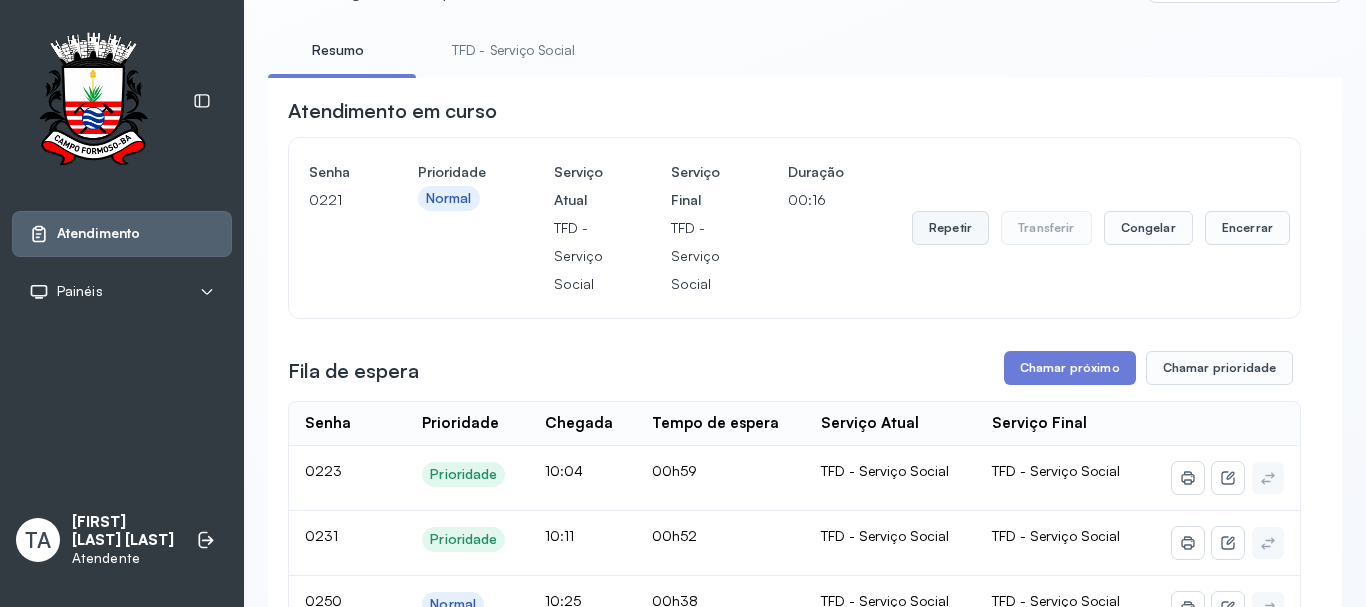 click on "Repetir" at bounding box center [950, 228] 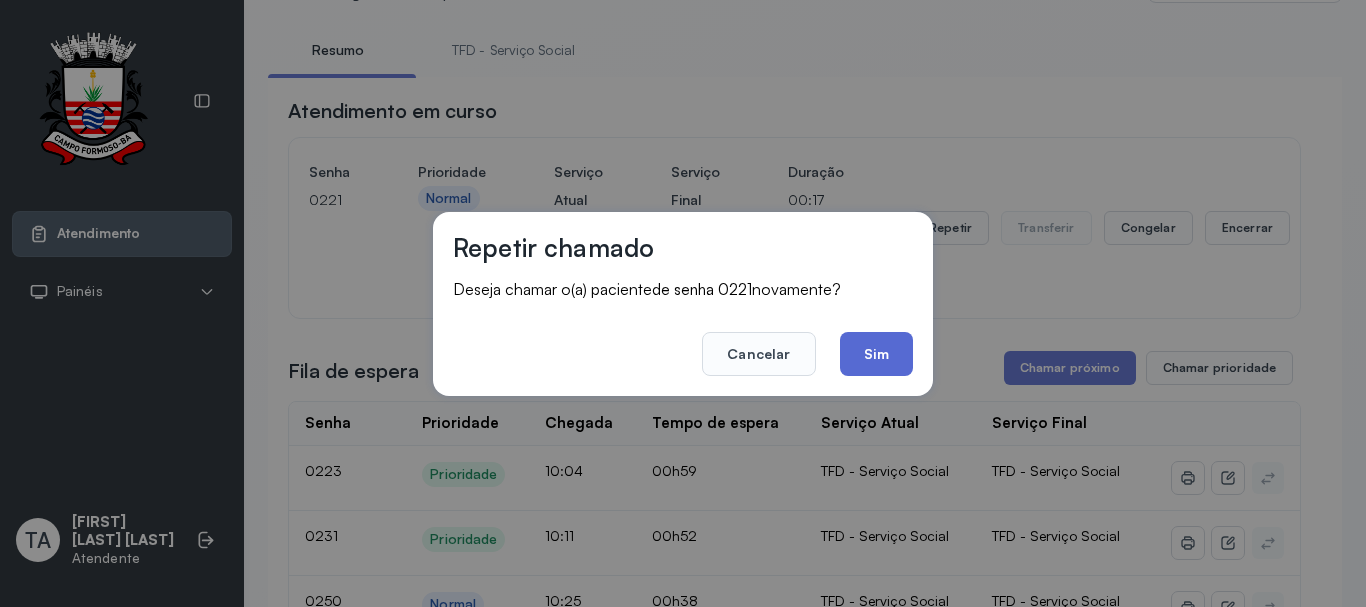 click on "Sim" 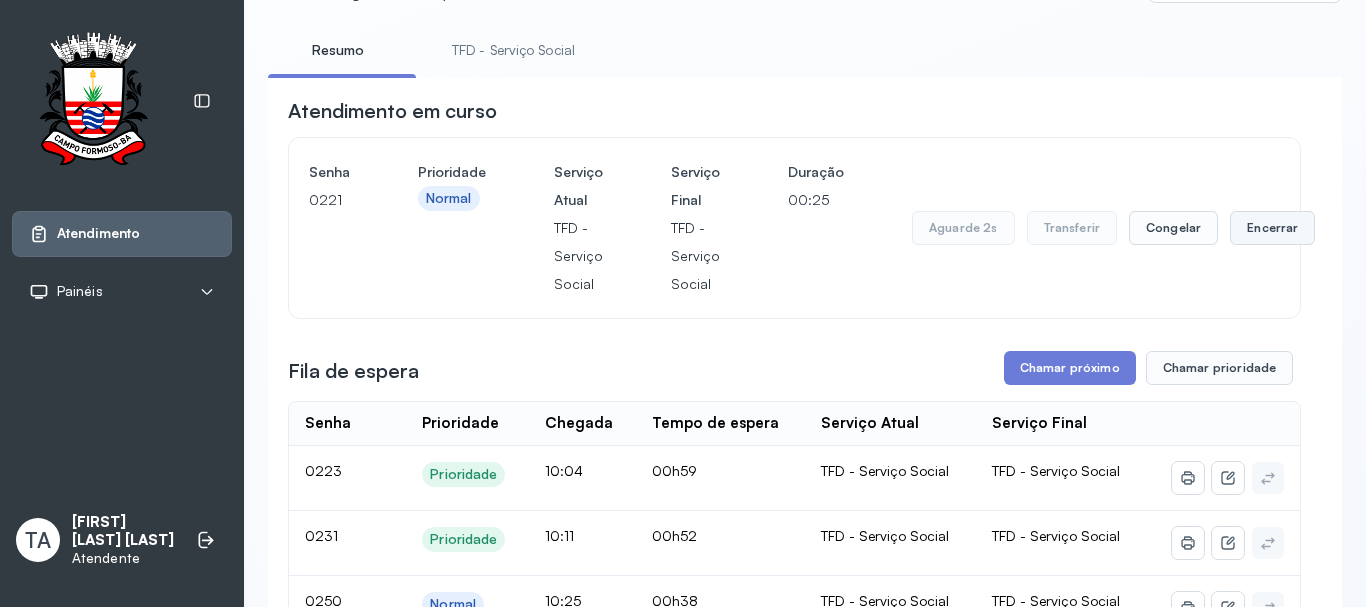 click on "Encerrar" at bounding box center [1272, 228] 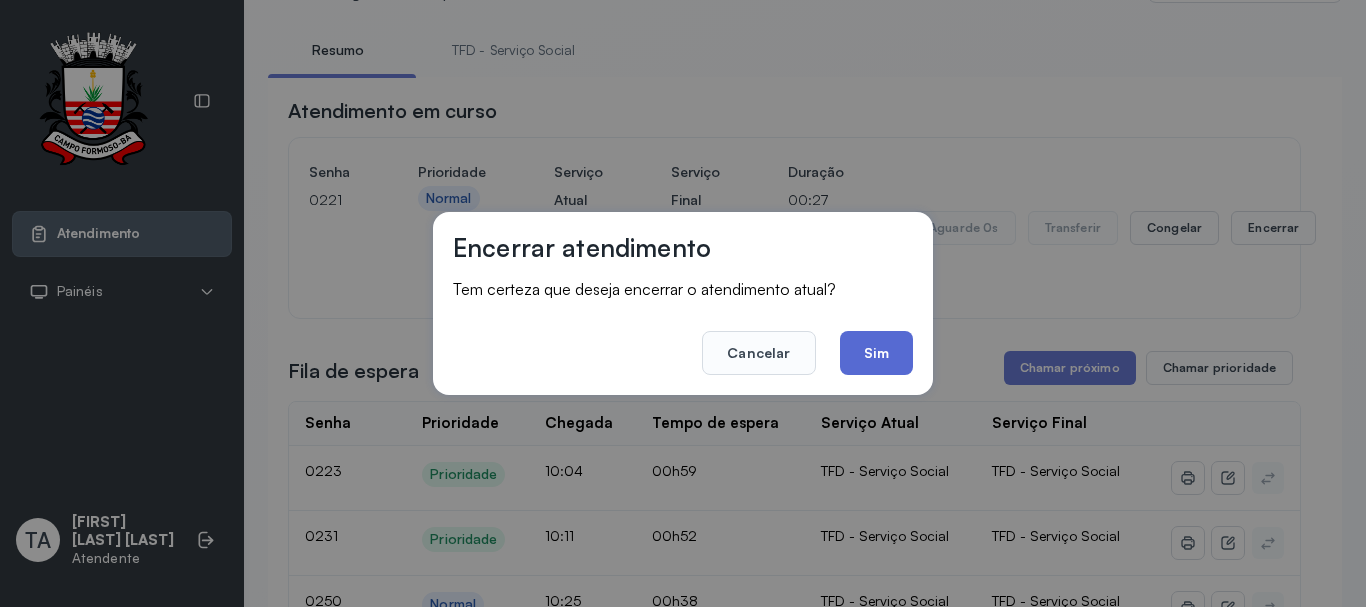 click on "Sim" 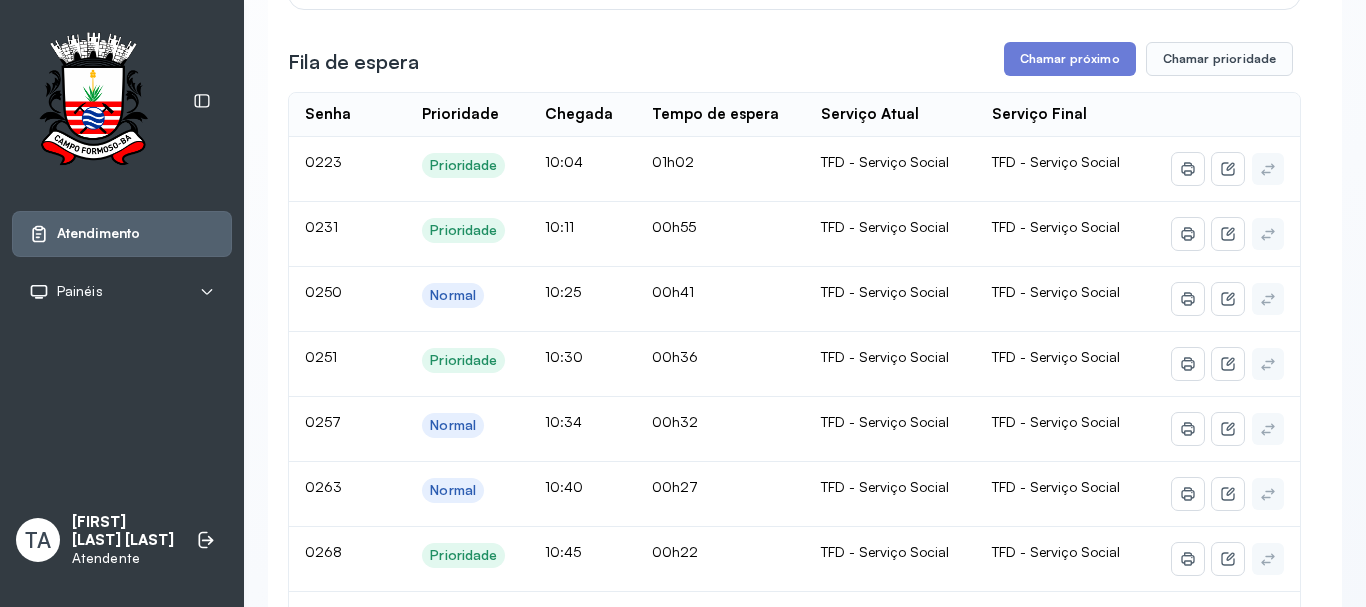scroll, scrollTop: 300, scrollLeft: 0, axis: vertical 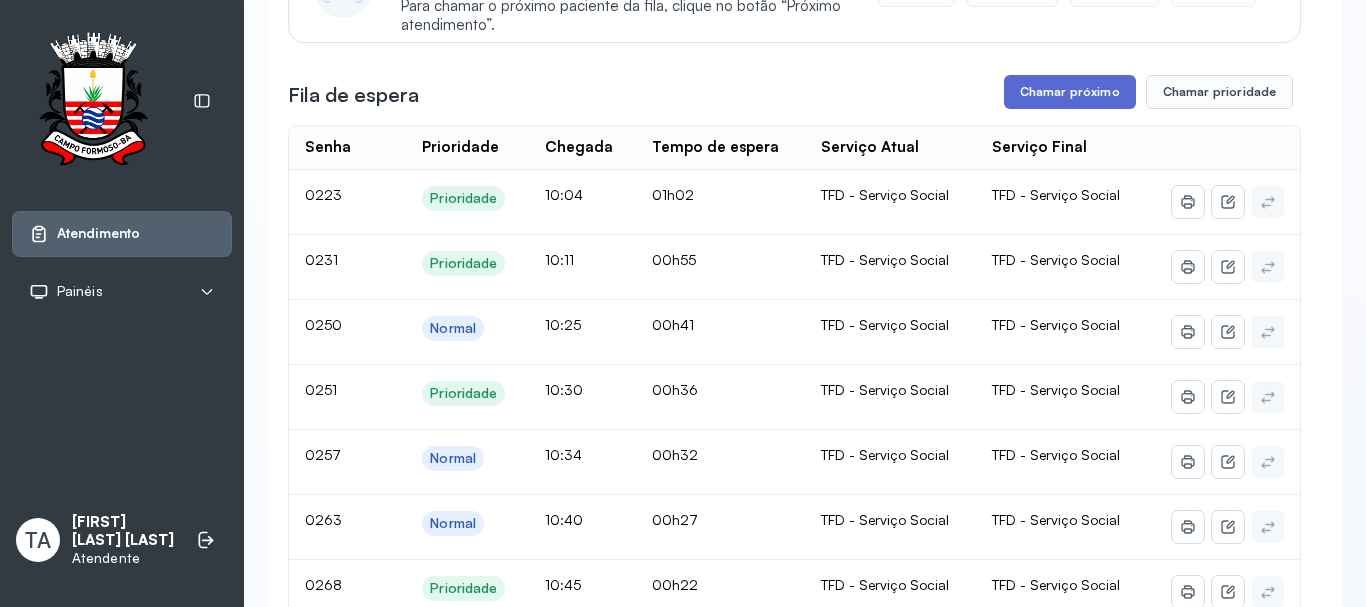 click on "Chamar próximo" at bounding box center [1070, 92] 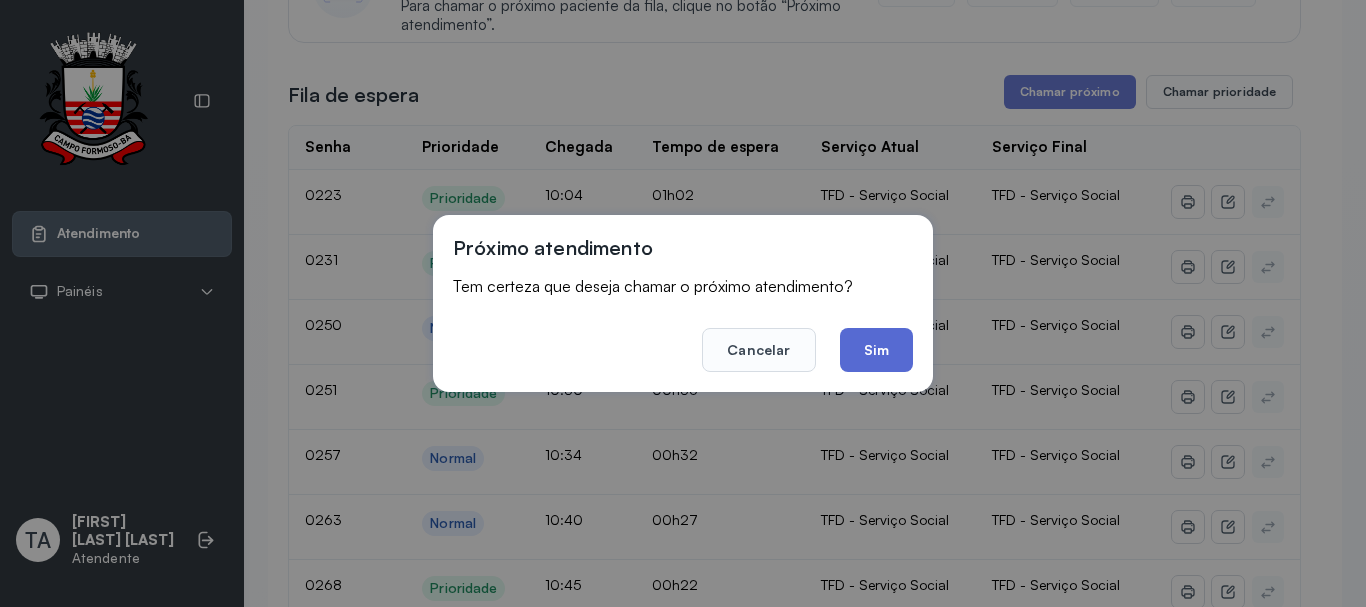 click on "Sim" 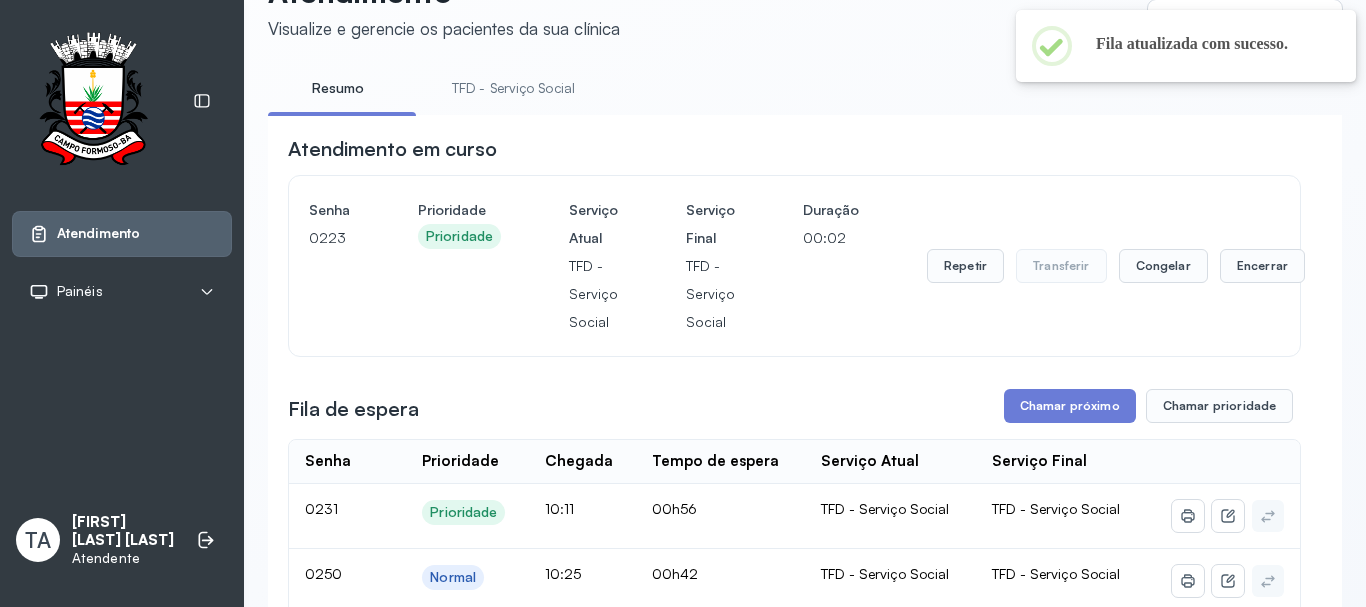 scroll, scrollTop: 300, scrollLeft: 0, axis: vertical 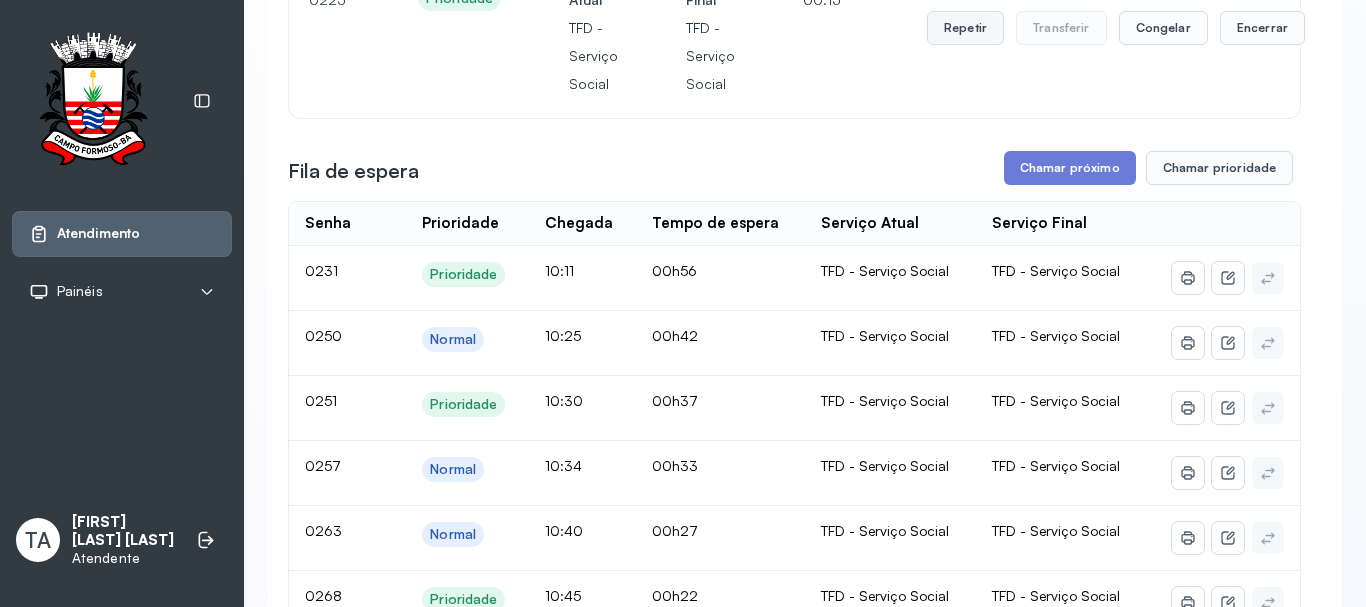 click on "Repetir" at bounding box center [965, 28] 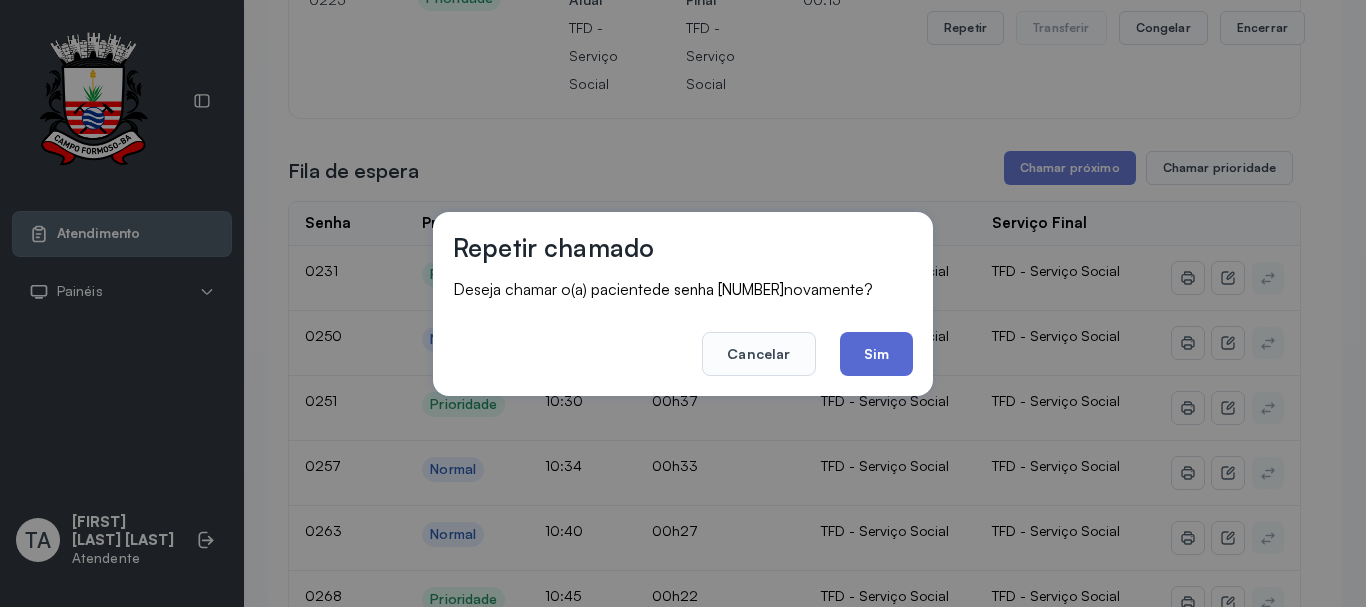 click on "Sim" 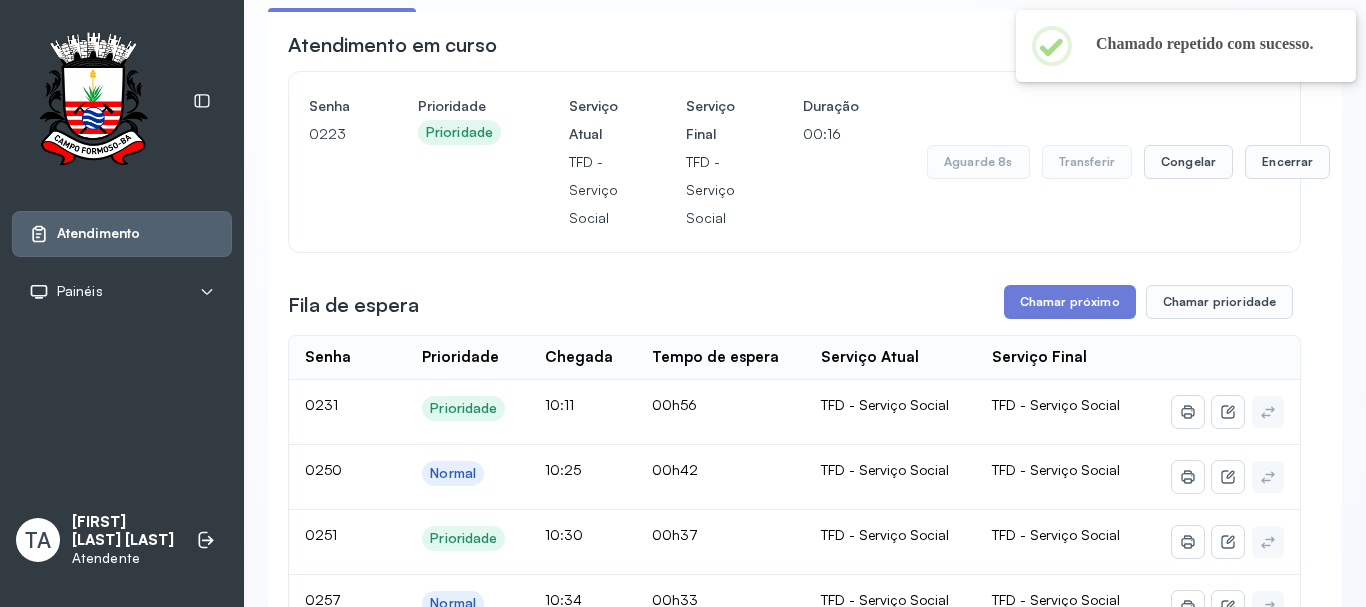 scroll, scrollTop: 100, scrollLeft: 0, axis: vertical 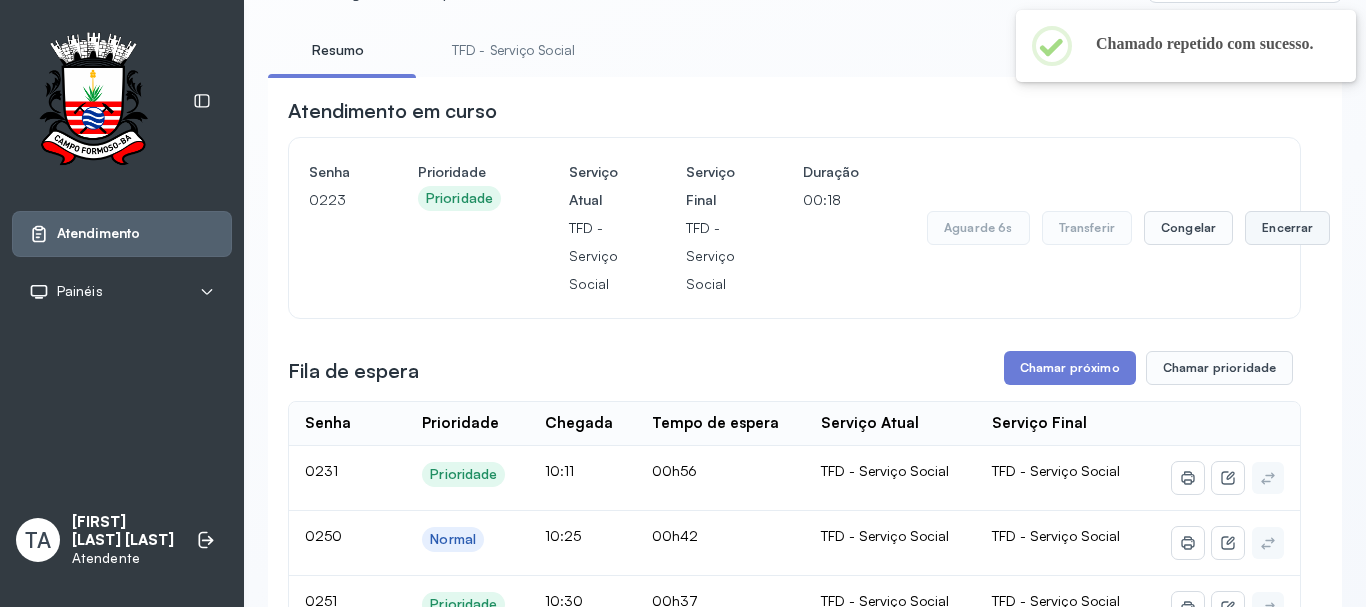 click on "Encerrar" at bounding box center (1287, 228) 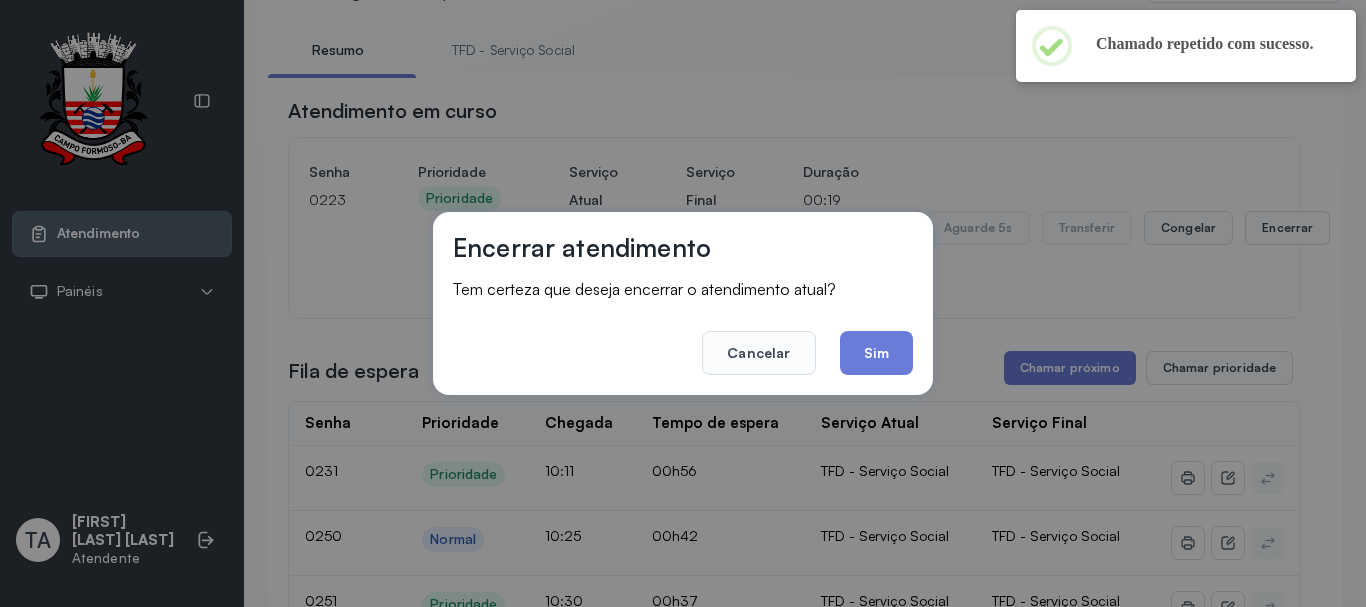 click on "Encerrar atendimento  Tem certeza que deseja encerrar o atendimento atual?  Cancelar Sim" at bounding box center (683, 303) 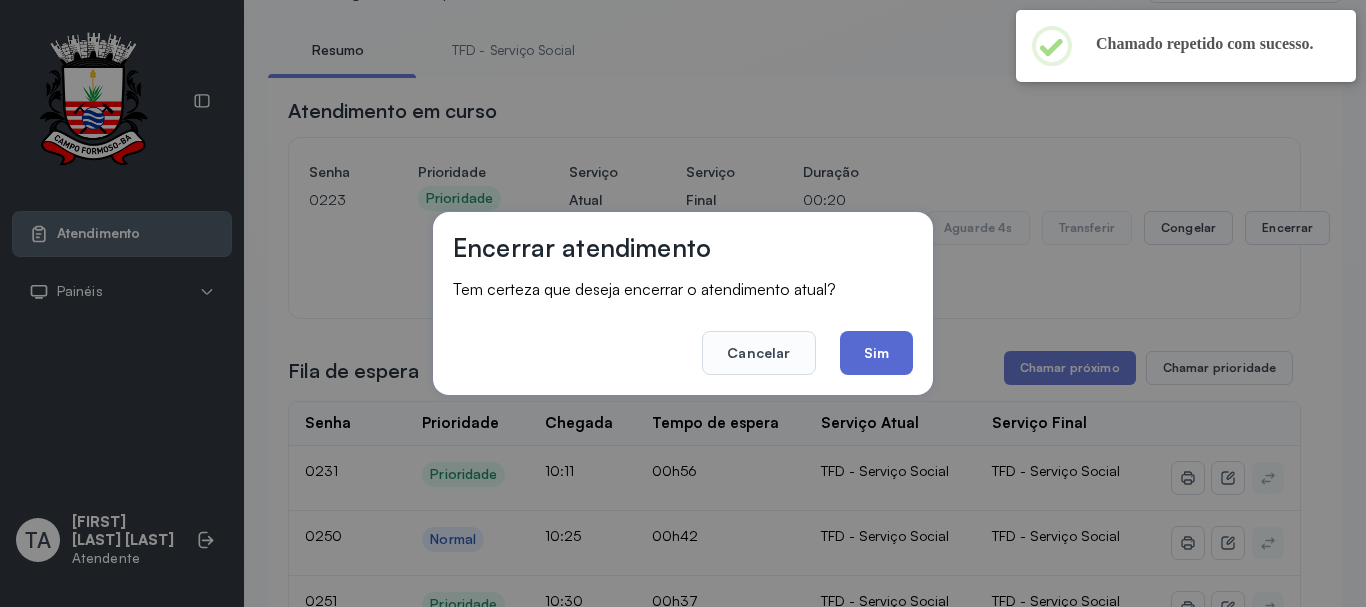 click on "Sim" 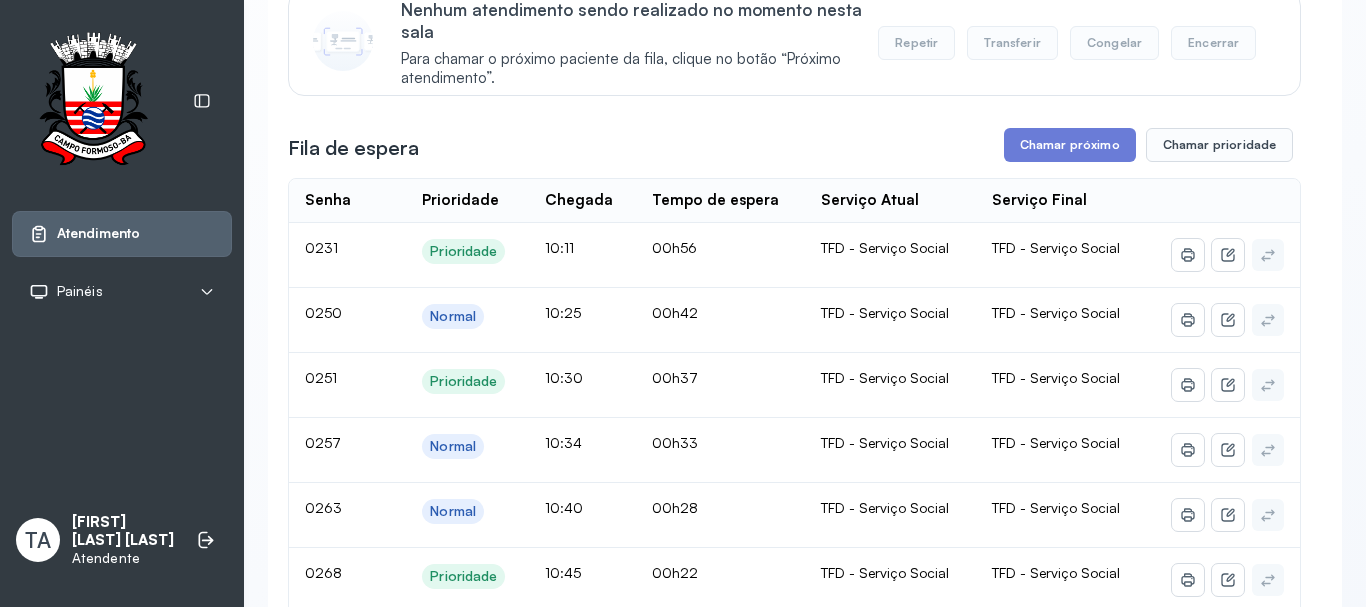 scroll, scrollTop: 200, scrollLeft: 0, axis: vertical 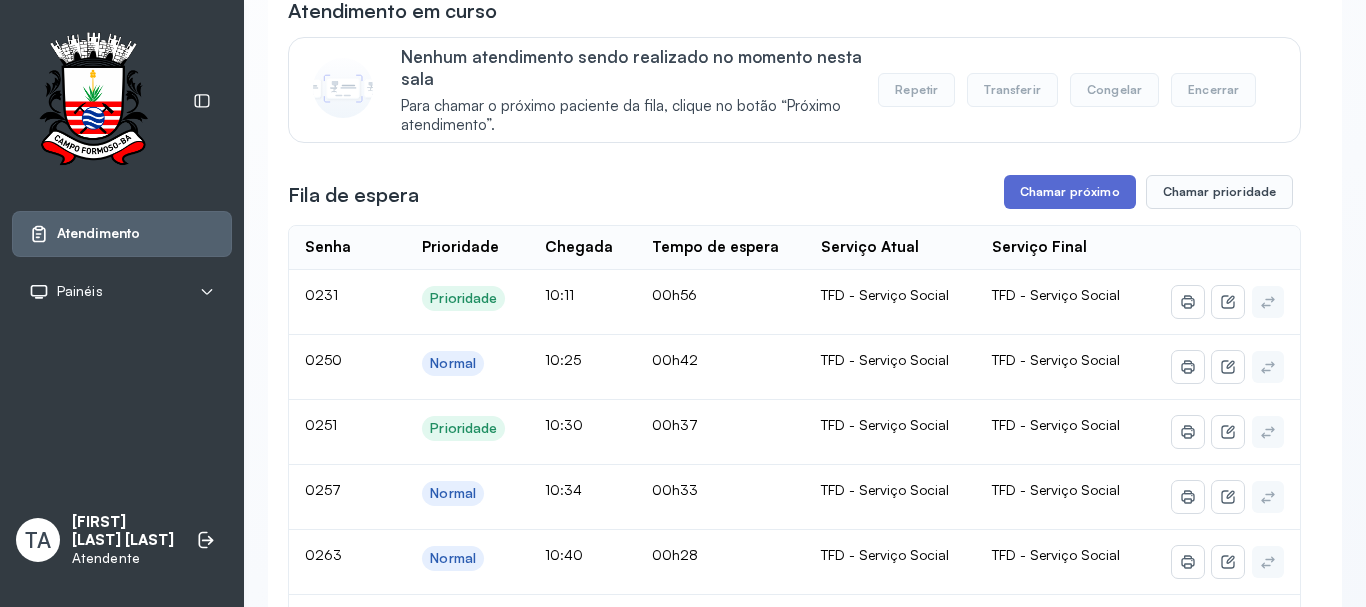 click on "Chamar próximo" at bounding box center [1070, 192] 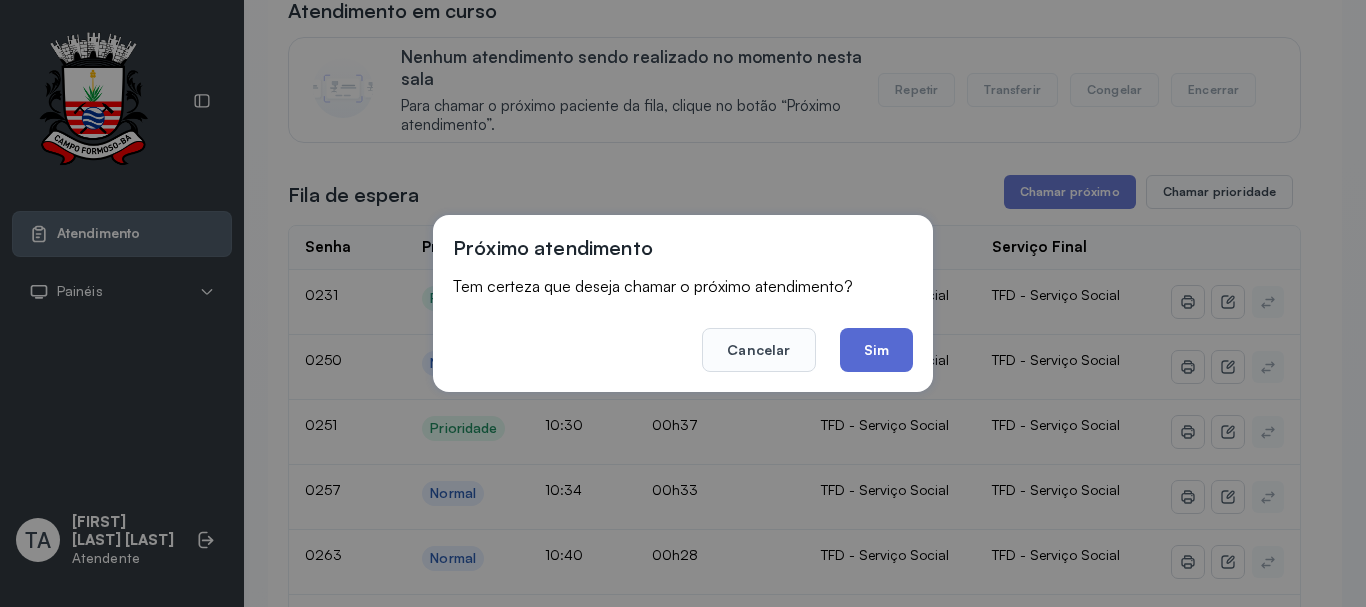 click on "Sim" 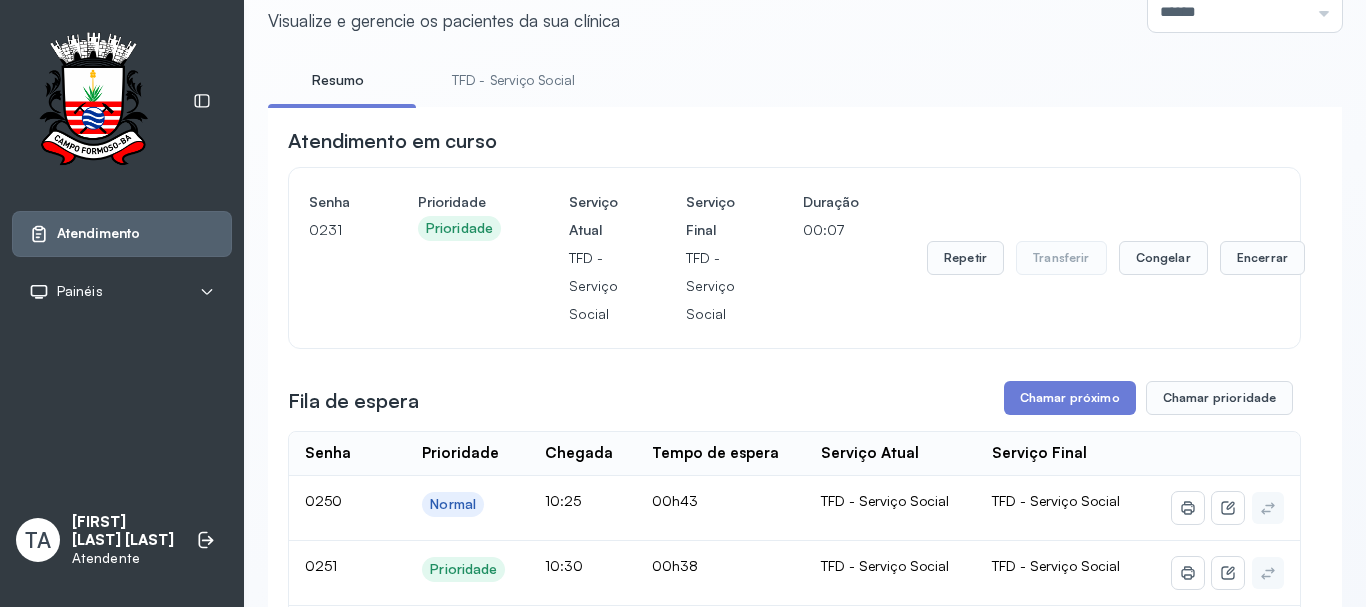 scroll, scrollTop: 62, scrollLeft: 0, axis: vertical 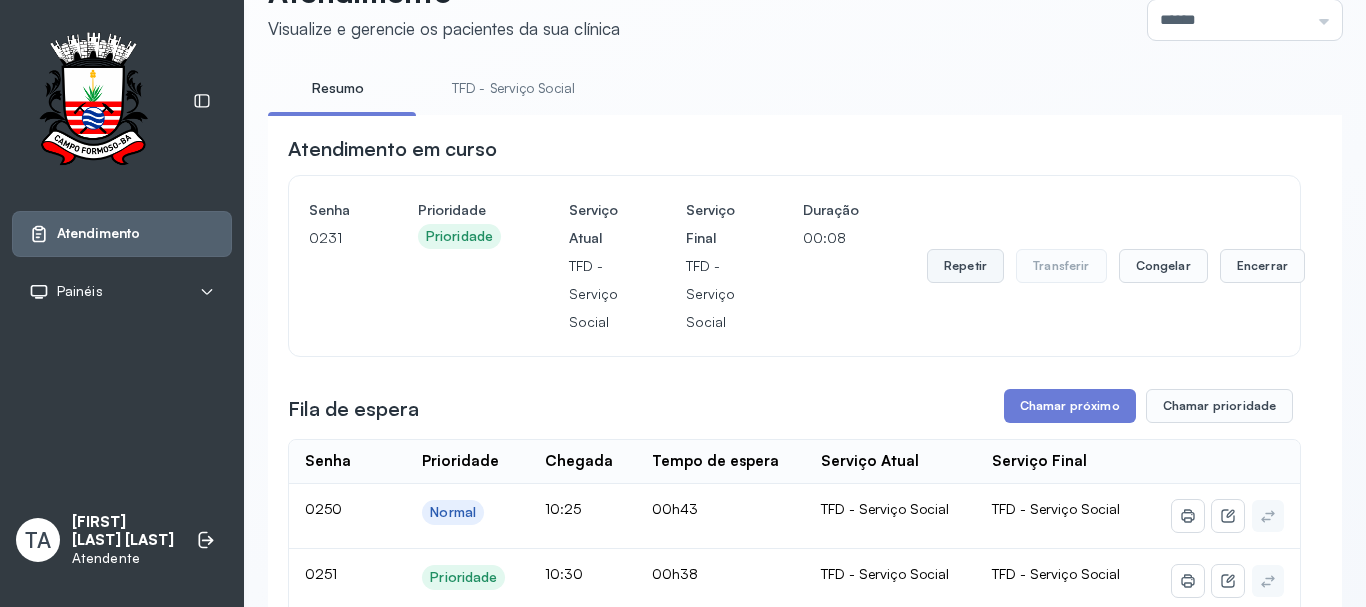 click on "Repetir" at bounding box center (965, 266) 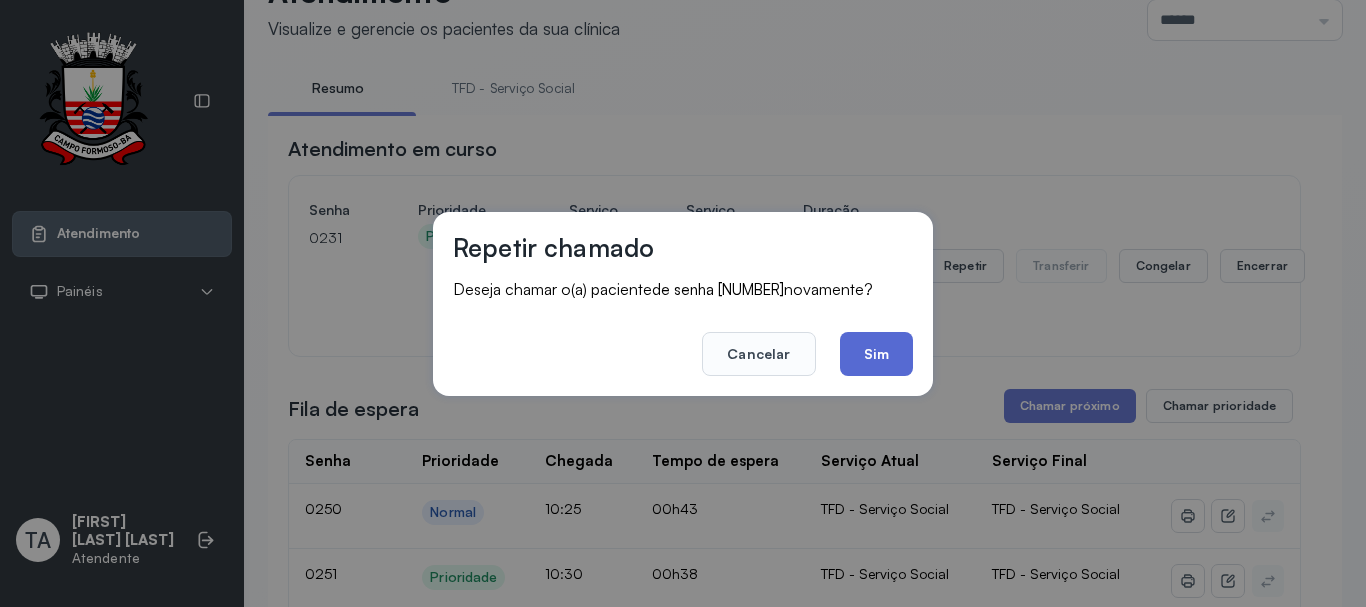 click on "Sim" 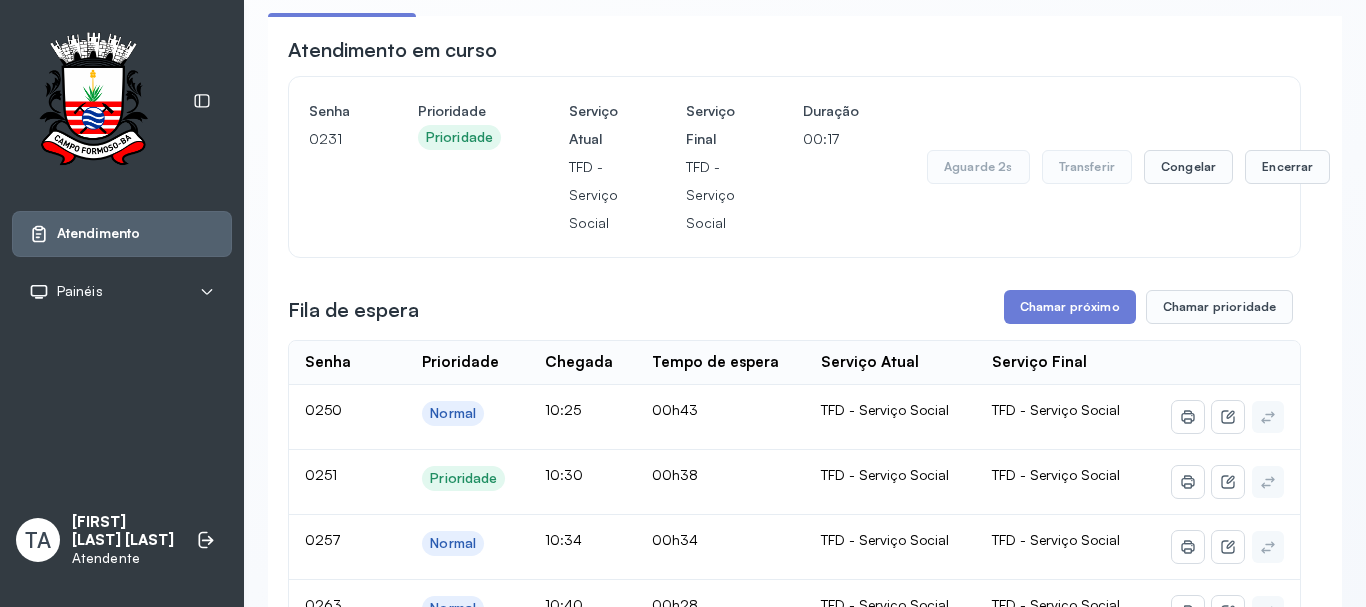 scroll, scrollTop: 62, scrollLeft: 0, axis: vertical 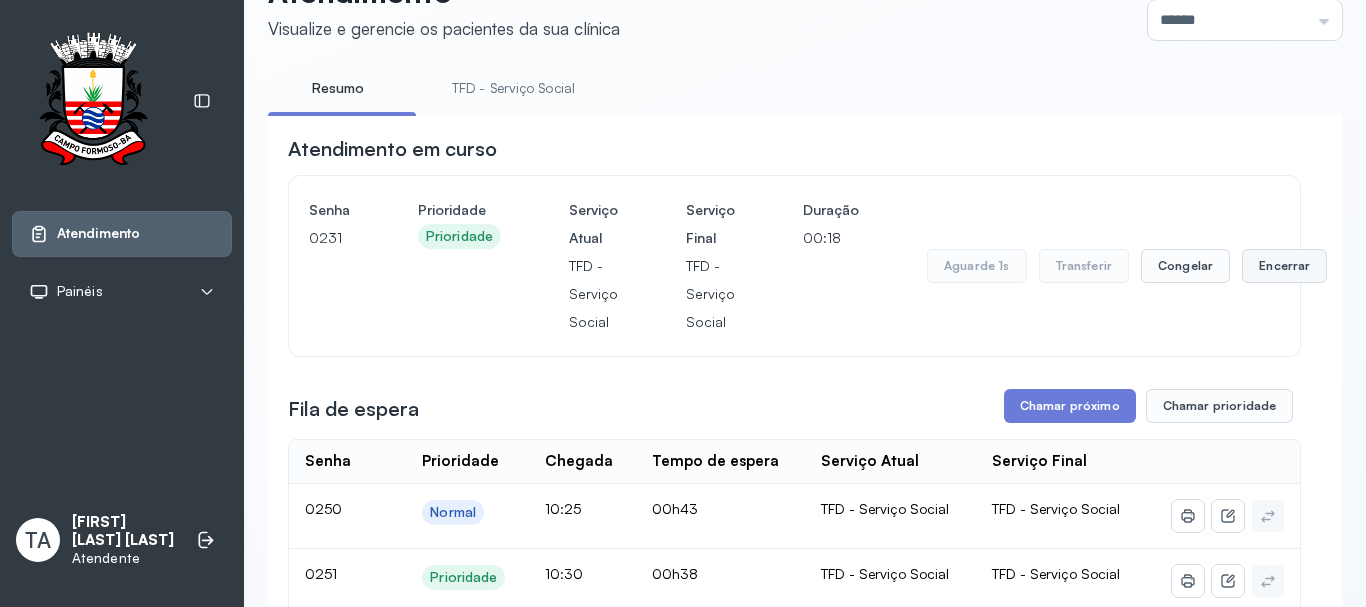 click on "Encerrar" at bounding box center (1284, 266) 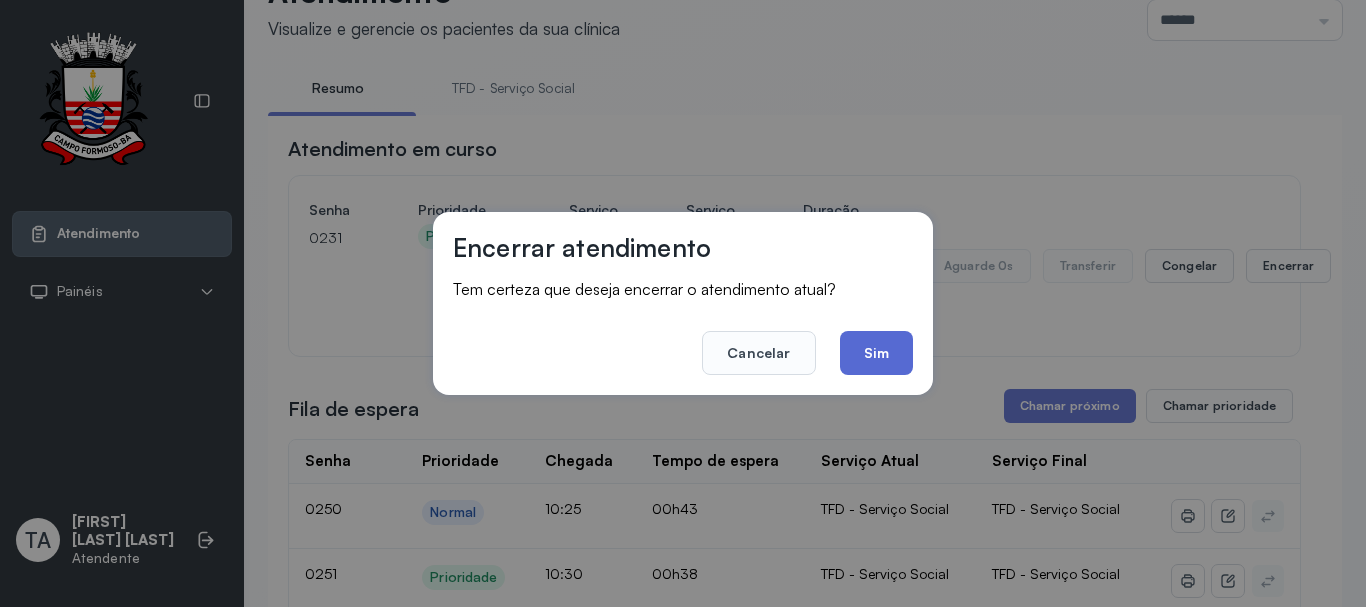 click on "Sim" 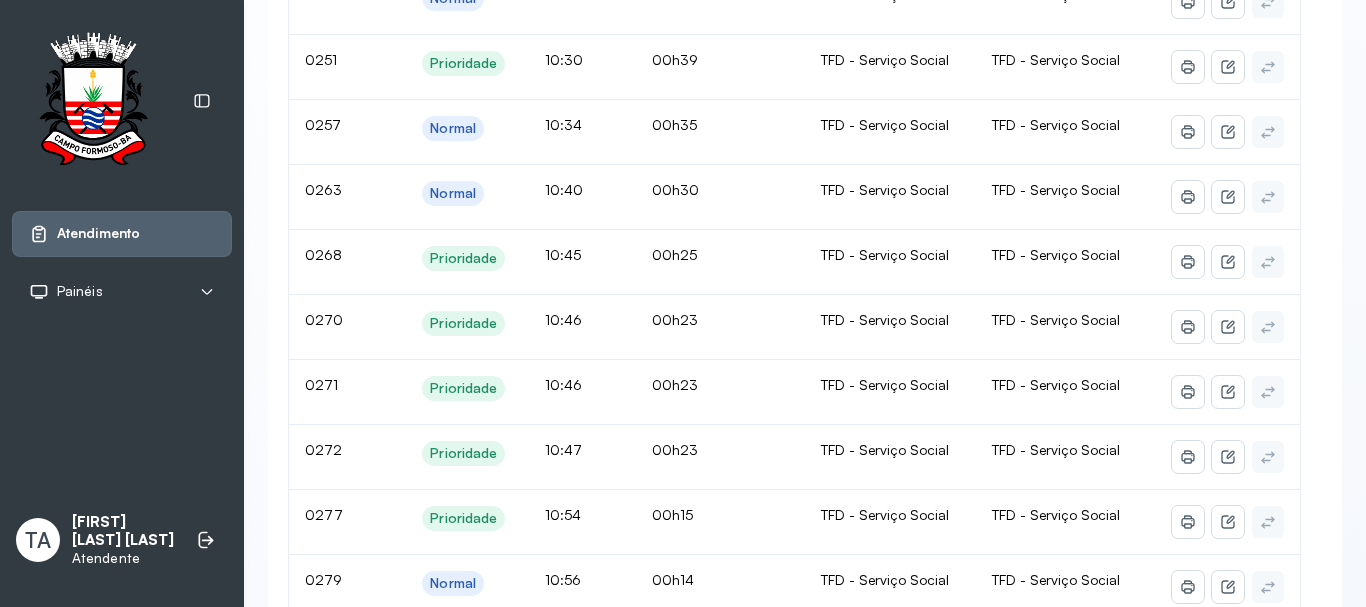 scroll, scrollTop: 731, scrollLeft: 0, axis: vertical 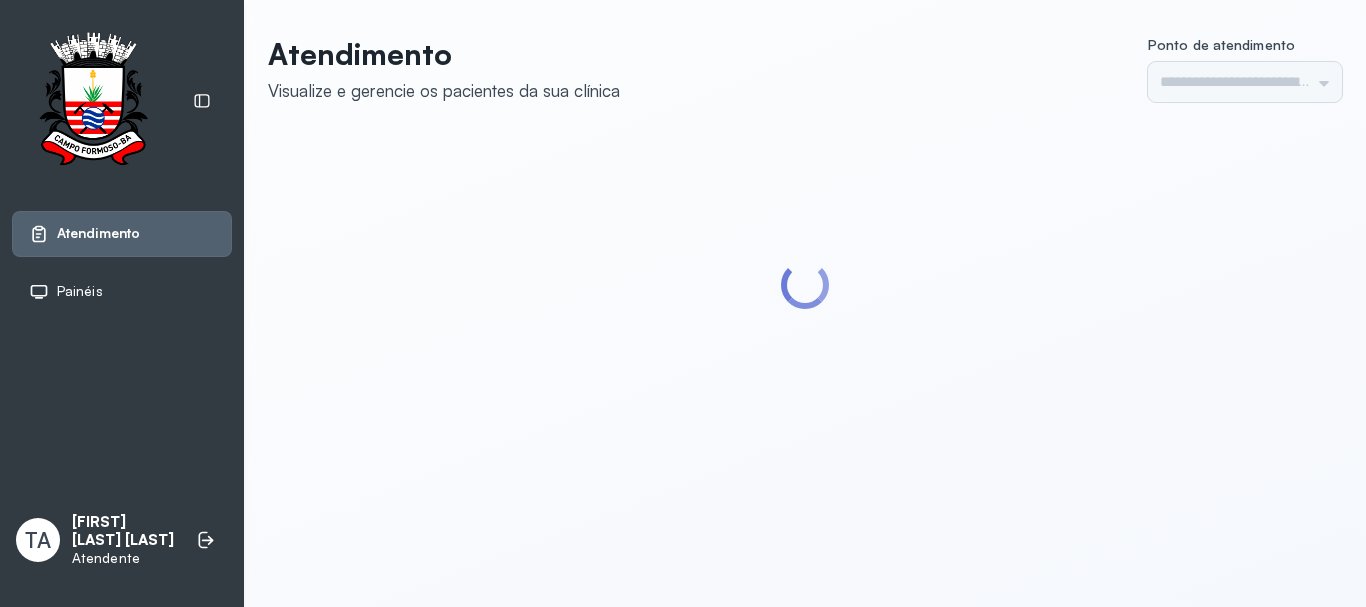 type on "******" 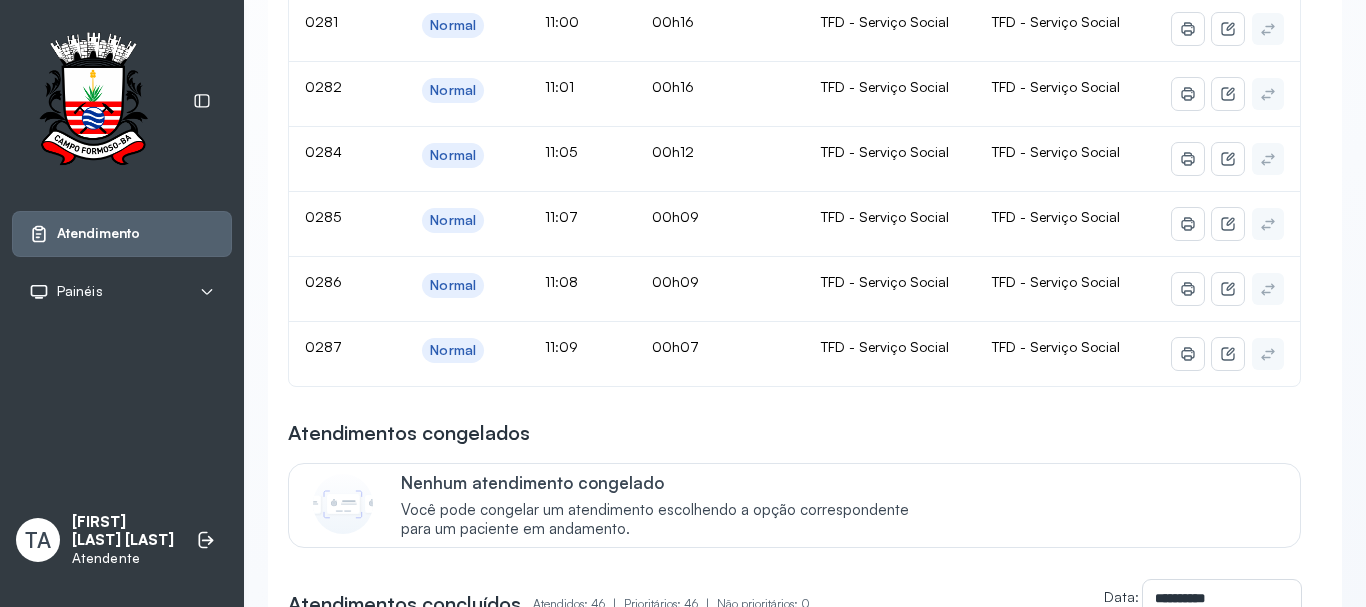 scroll, scrollTop: 1200, scrollLeft: 0, axis: vertical 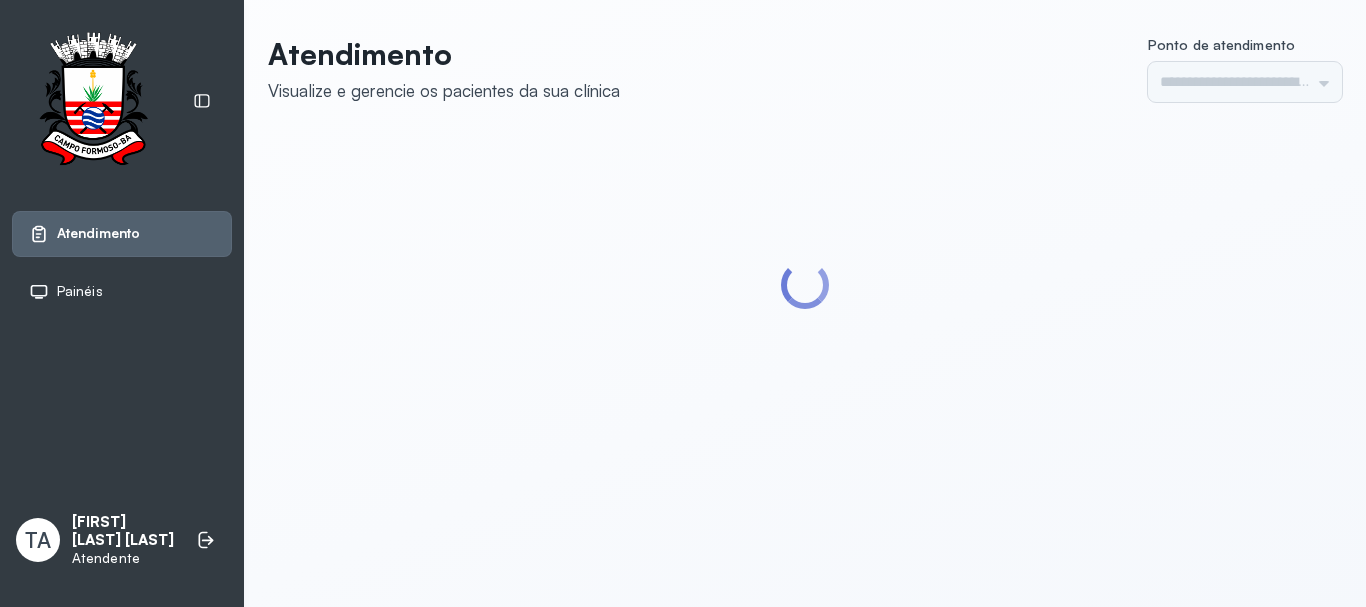 type on "******" 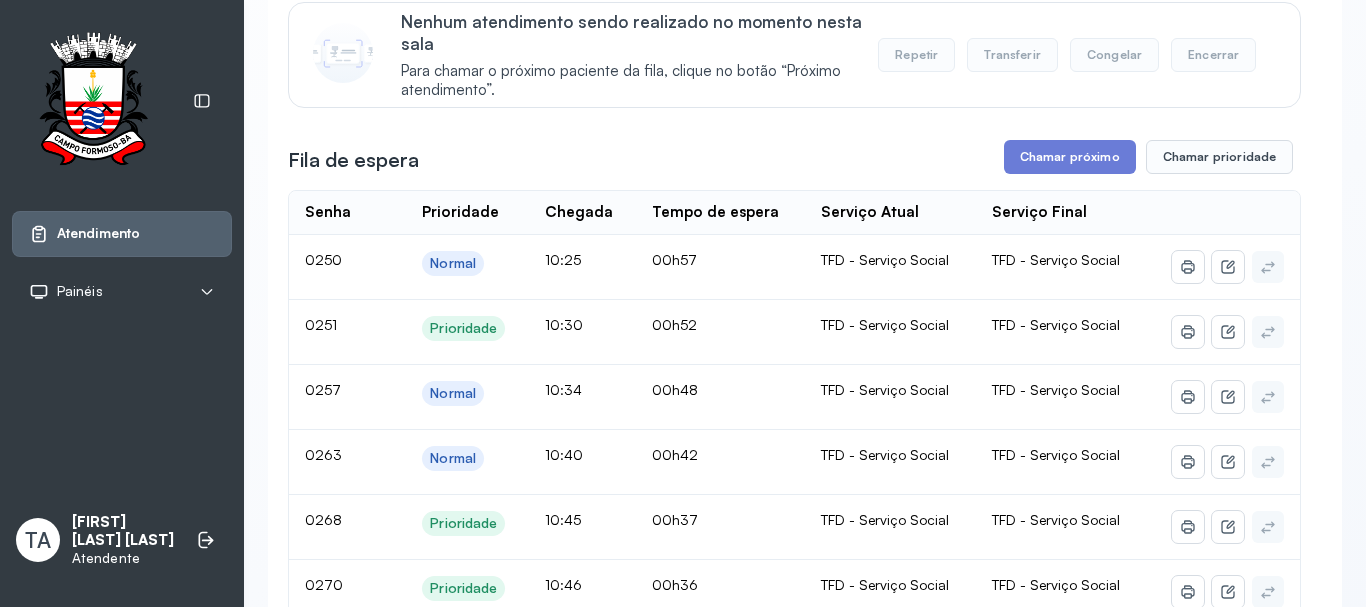 scroll, scrollTop: 200, scrollLeft: 0, axis: vertical 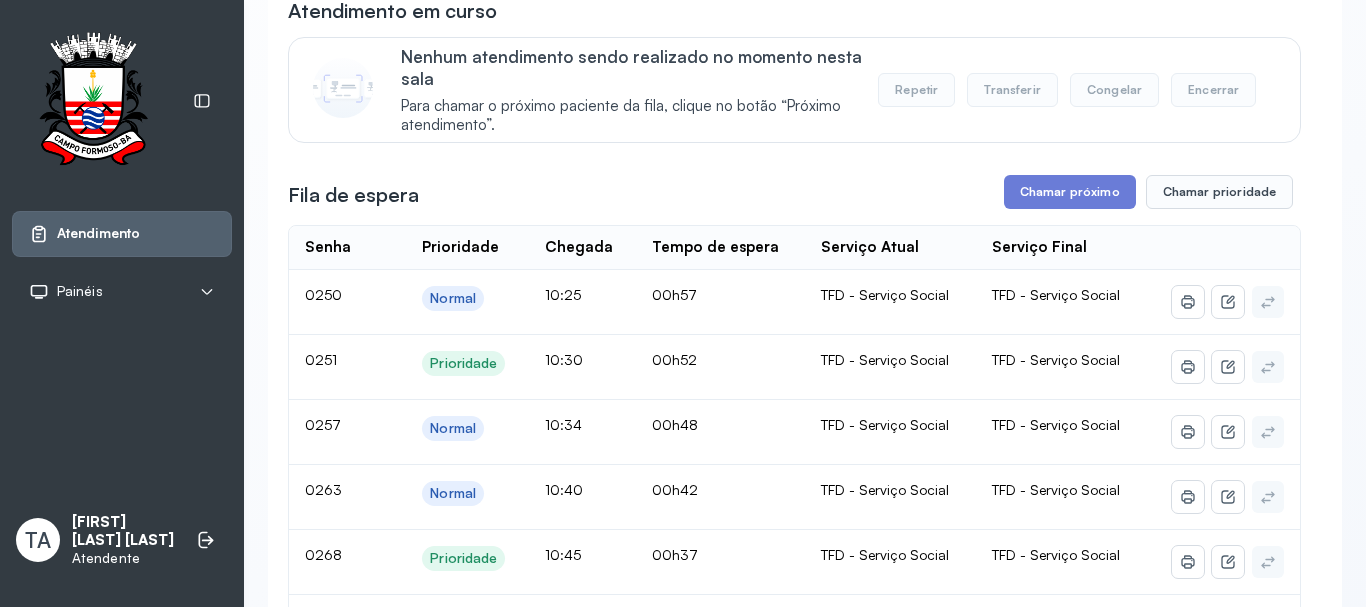 click on "Atendimento em curso Nenhum atendimento sendo realizado no momento nesta sala Para chamar o próximo paciente da fila, clique no botão “Próximo atendimento”. Repetir Transferir Congelar Encerrar Fila de espera Chamar próximo Chamar prioridade Senha    Prioridade  Chegada  Tempo de espera  Serviço Atual  Serviço Final    0250 Normal 10:25 00h57 TFD - Serviço Social TFD - Serviço Social 0251 Prioridade 10:30 00h52 TFD - Serviço Social TFD - Serviço Social 0257 Normal 10:34 00h48 TFD - Serviço Social TFD - Serviço Social 0263 Normal 10:40 00h42 TFD - Serviço Social TFD - Serviço Social 0268 Prioridade 10:45 00h37 TFD - Serviço Social TFD - Serviço Social 0270 Prioridade 10:46 00h36 TFD - Serviço Social TFD - Serviço Social 0271 Prioridade 10:46 00h36 TFD - Serviço Social TFD - Serviço Social 0272 Prioridade 10:47 00h35 TFD - Serviço Social TFD - Serviço Social 0277 Prioridade 10:54 00h28 TFD - Serviço Social TFD - Serviço Social 0279 Normal 10:56 00h26 TFD - Serviço Social 0281 Normal" at bounding box center [794, 2163] 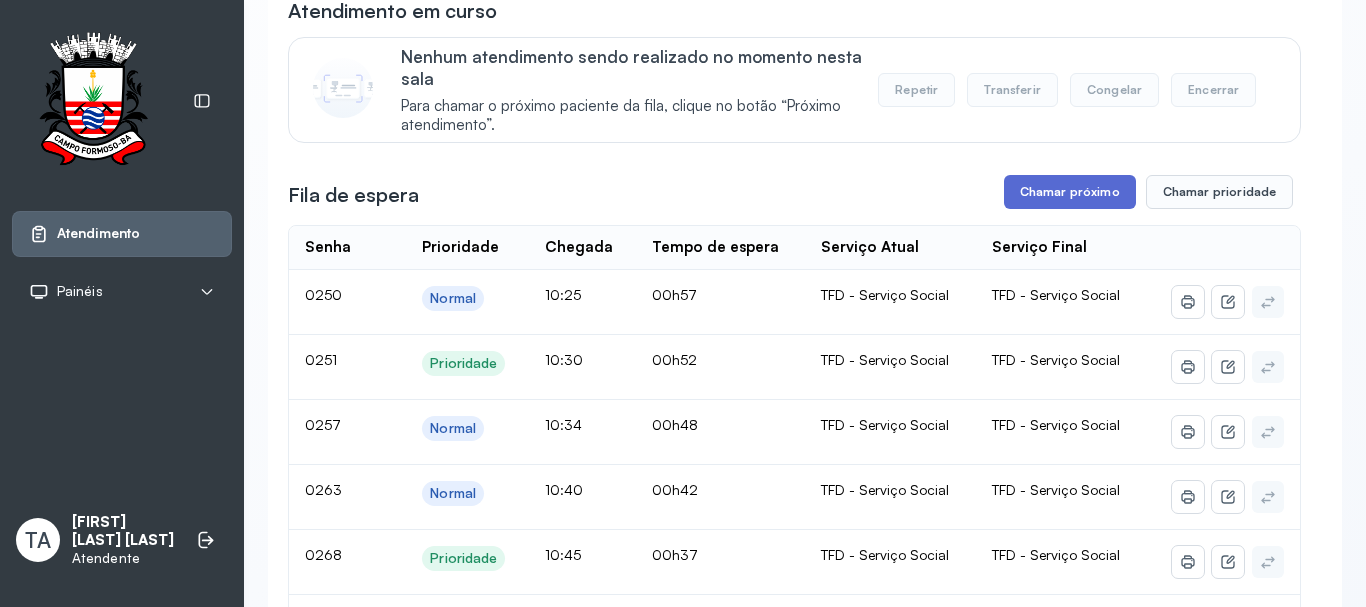 click on "Chamar próximo" at bounding box center [1070, 192] 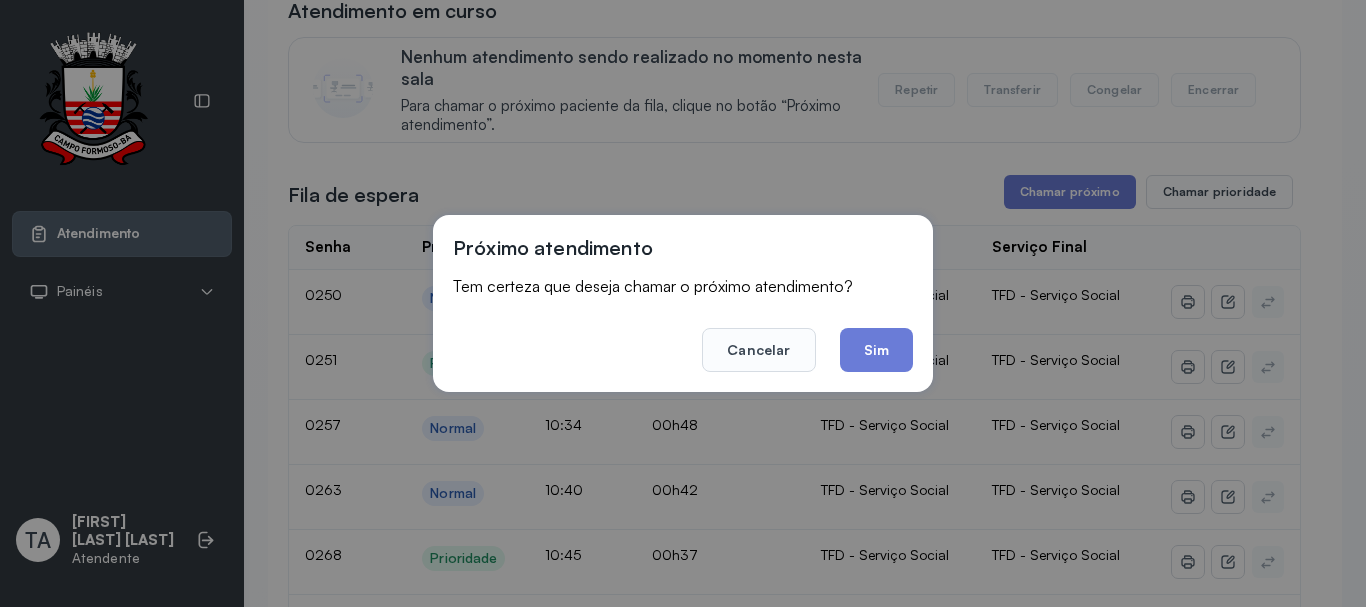 click on "Cancelar Sim" at bounding box center (683, 336) 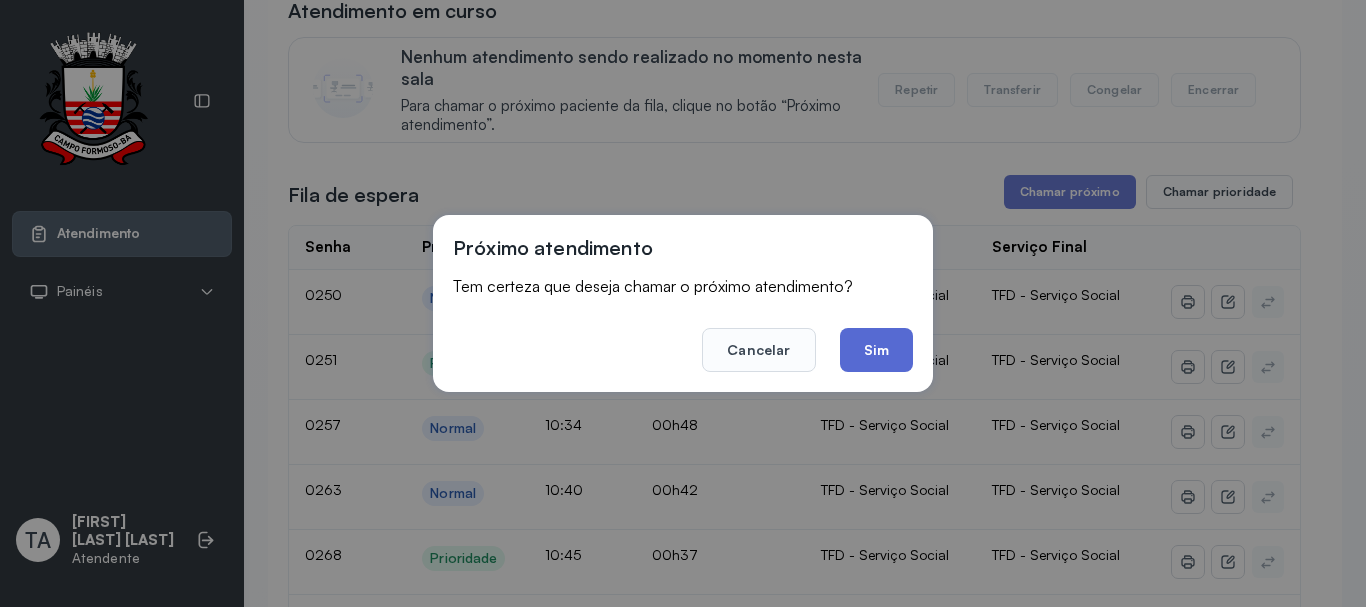 click on "Sim" 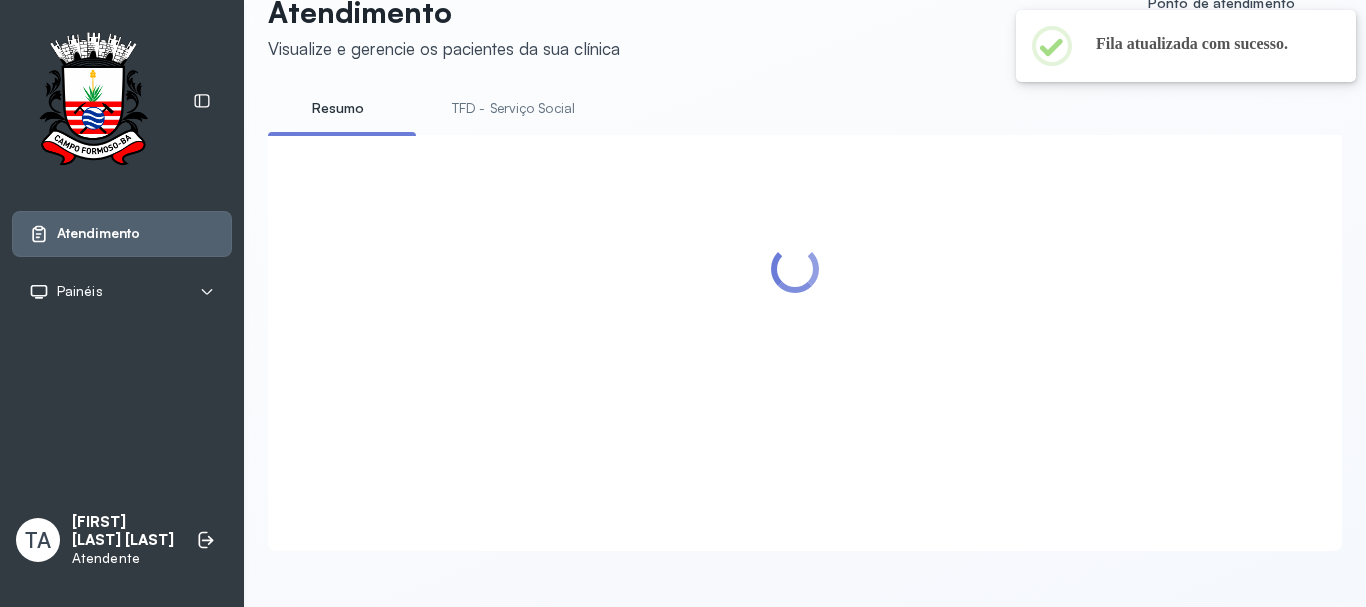 scroll, scrollTop: 200, scrollLeft: 0, axis: vertical 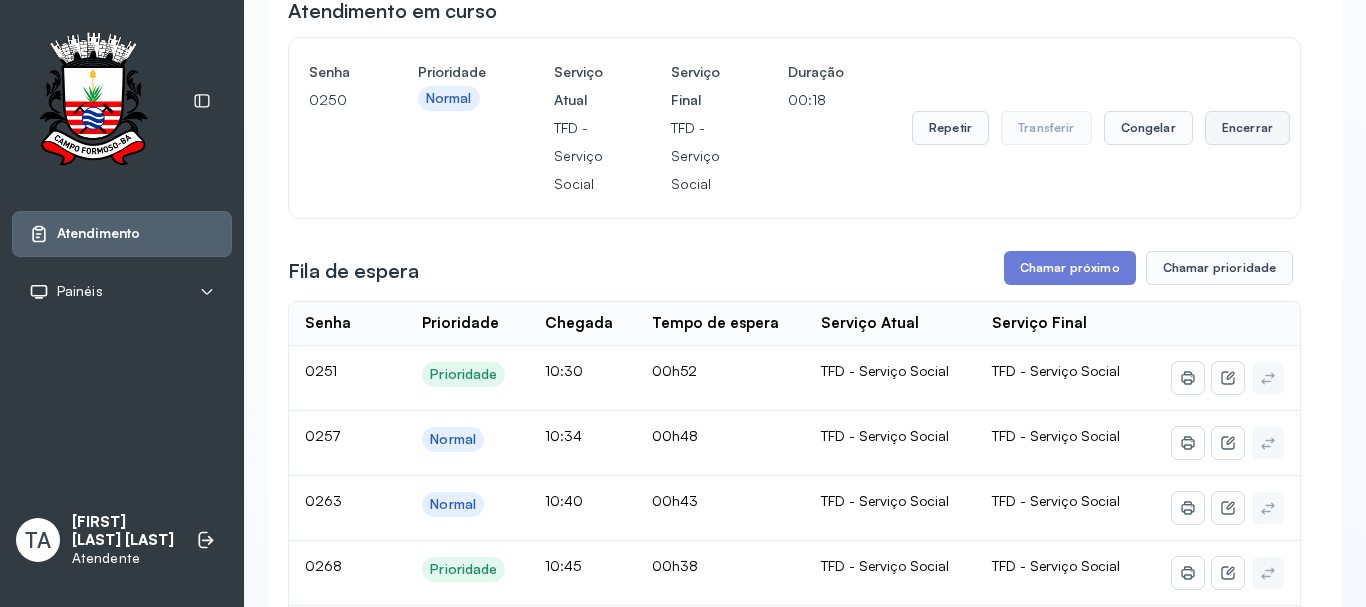 click on "Encerrar" at bounding box center [1247, 128] 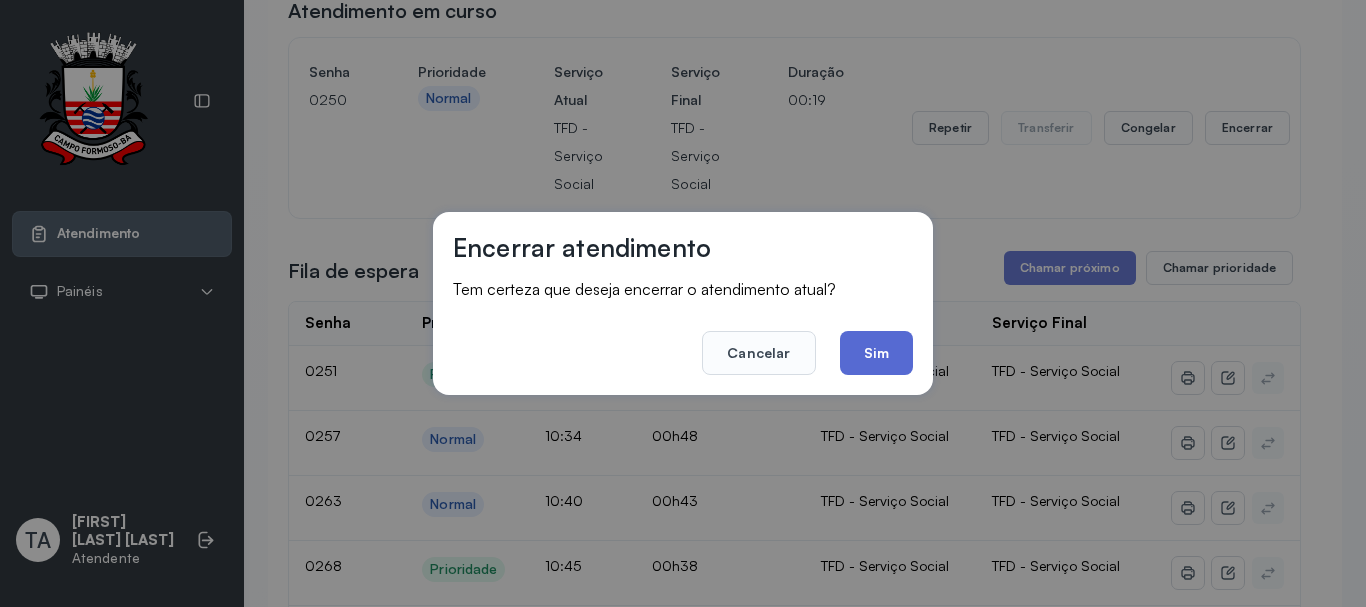 click on "Sim" 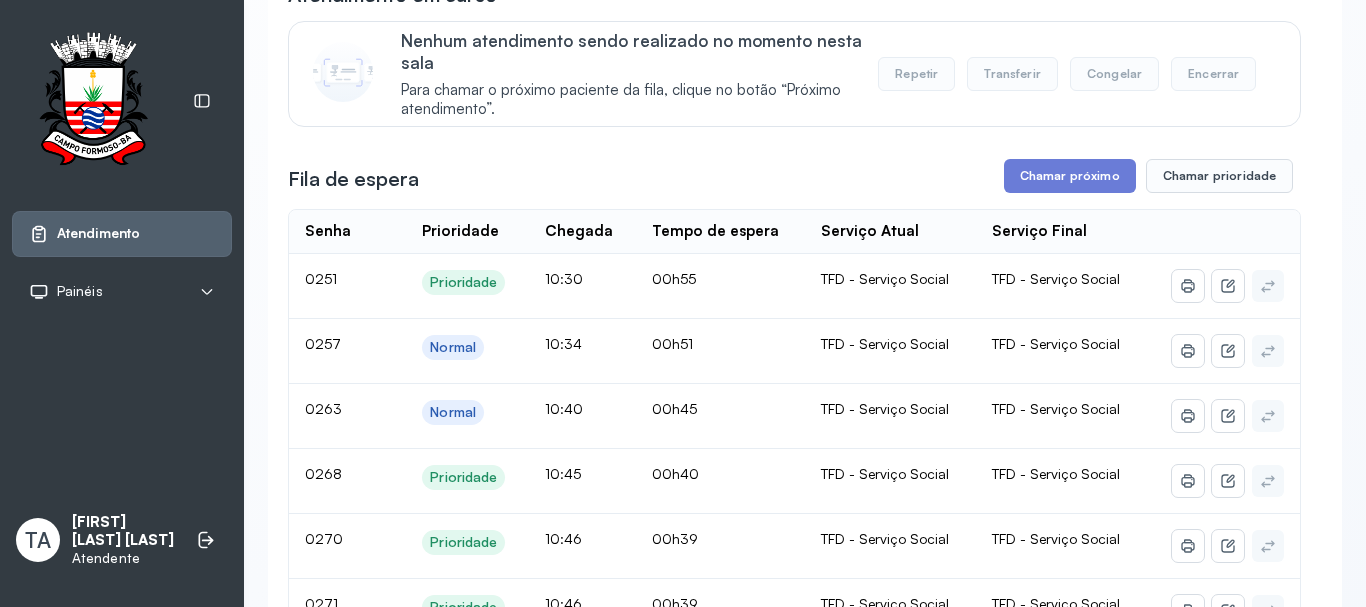 scroll, scrollTop: 200, scrollLeft: 0, axis: vertical 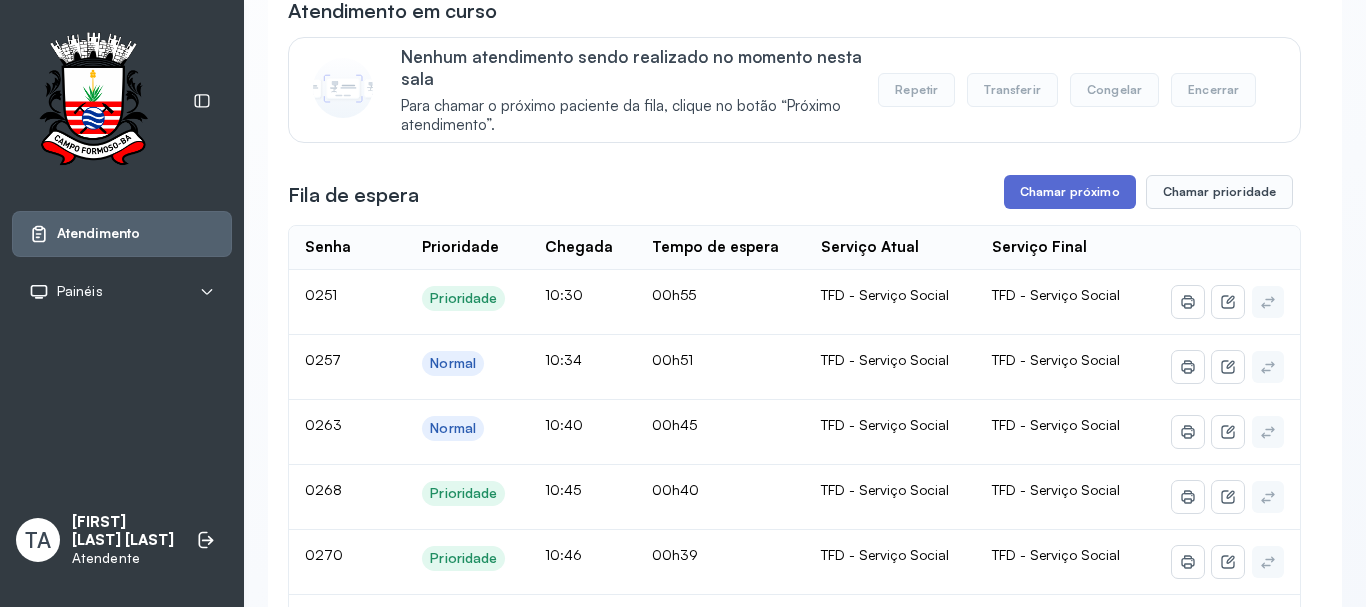 click on "Chamar próximo" at bounding box center (1070, 192) 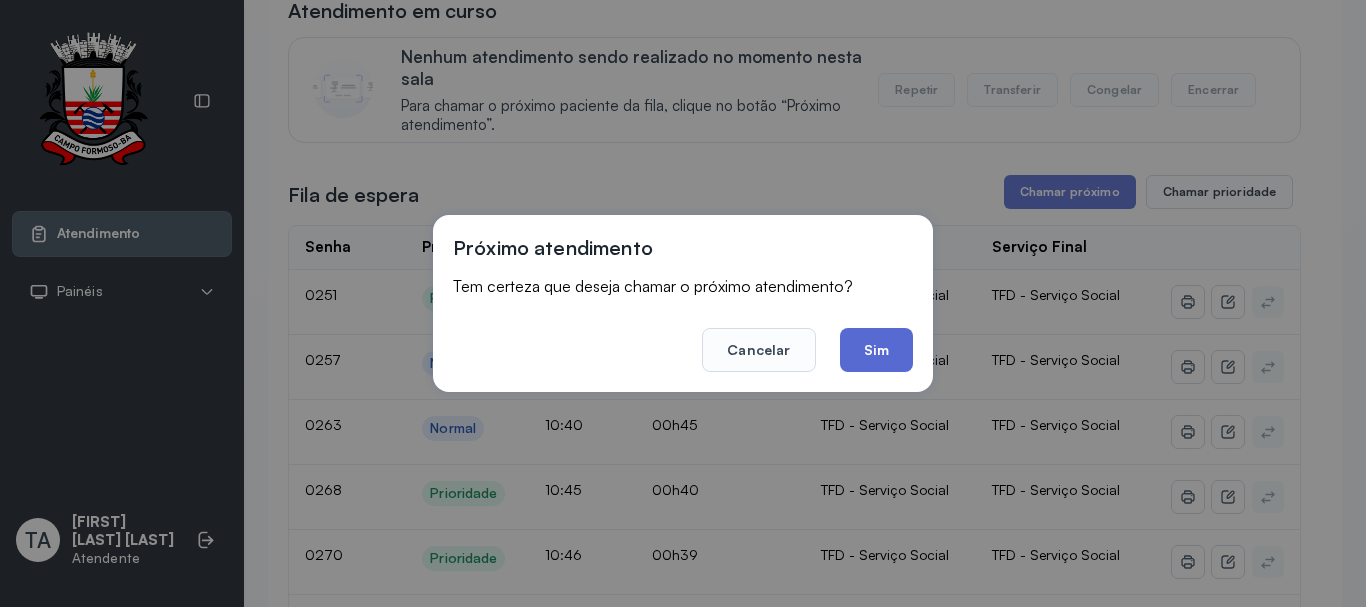 click on "Sim" 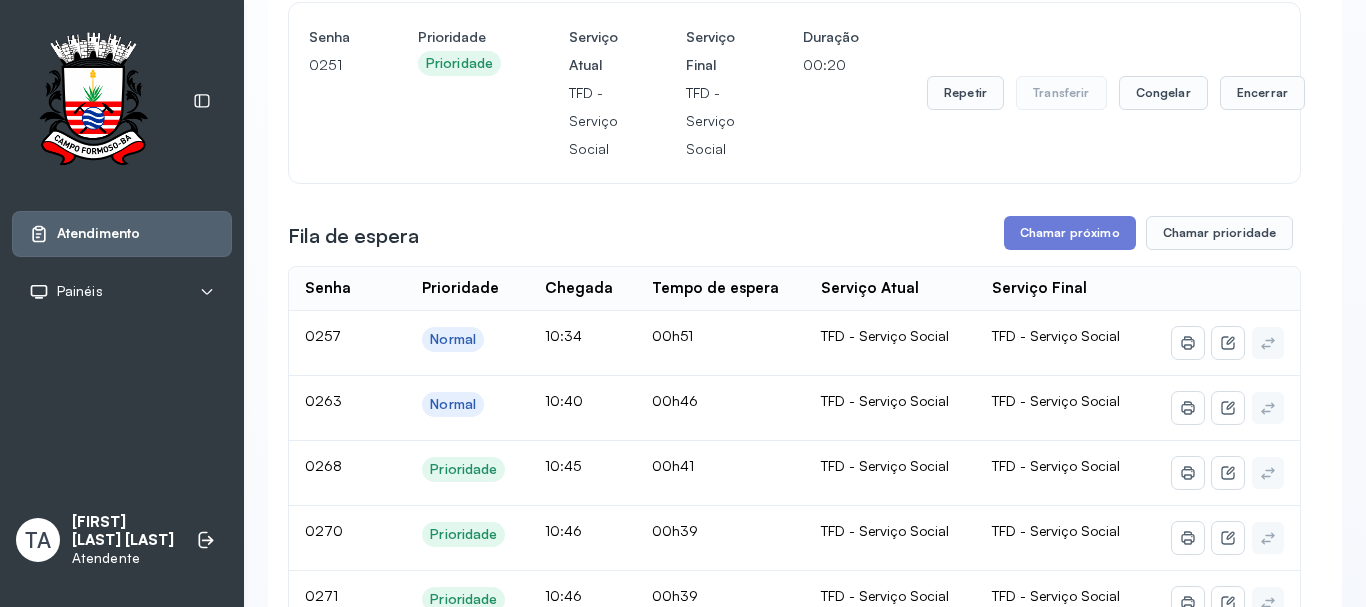 scroll, scrollTop: 200, scrollLeft: 0, axis: vertical 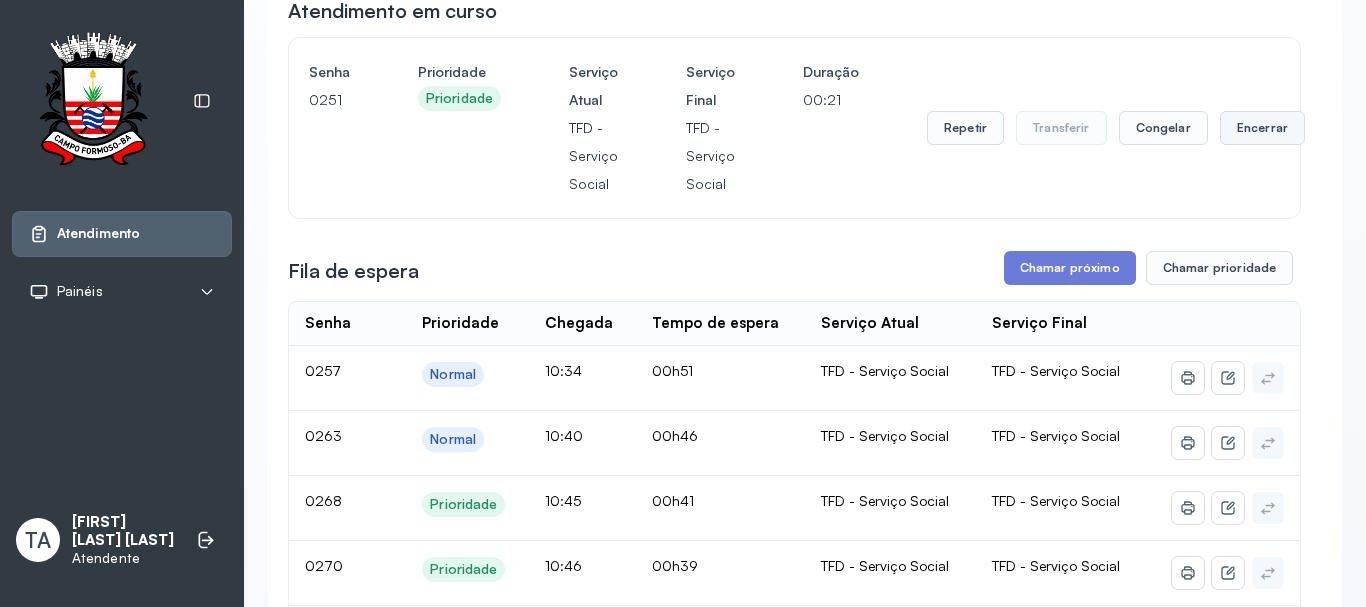 click on "Encerrar" at bounding box center [1262, 128] 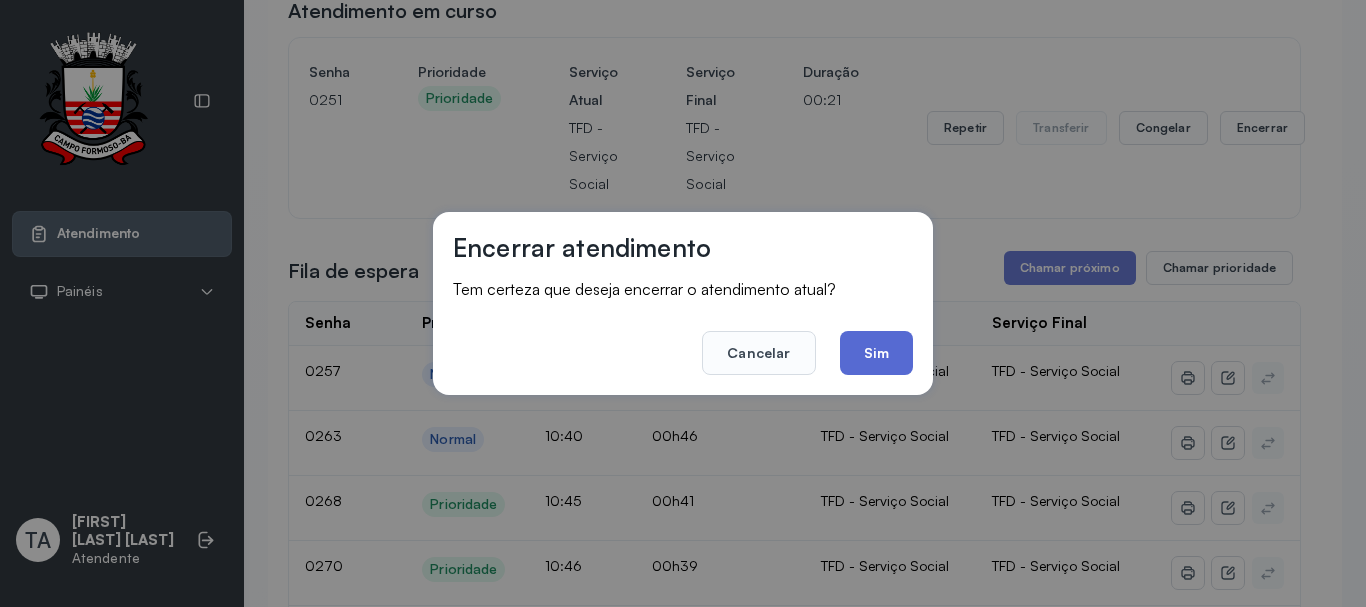 click on "Sim" 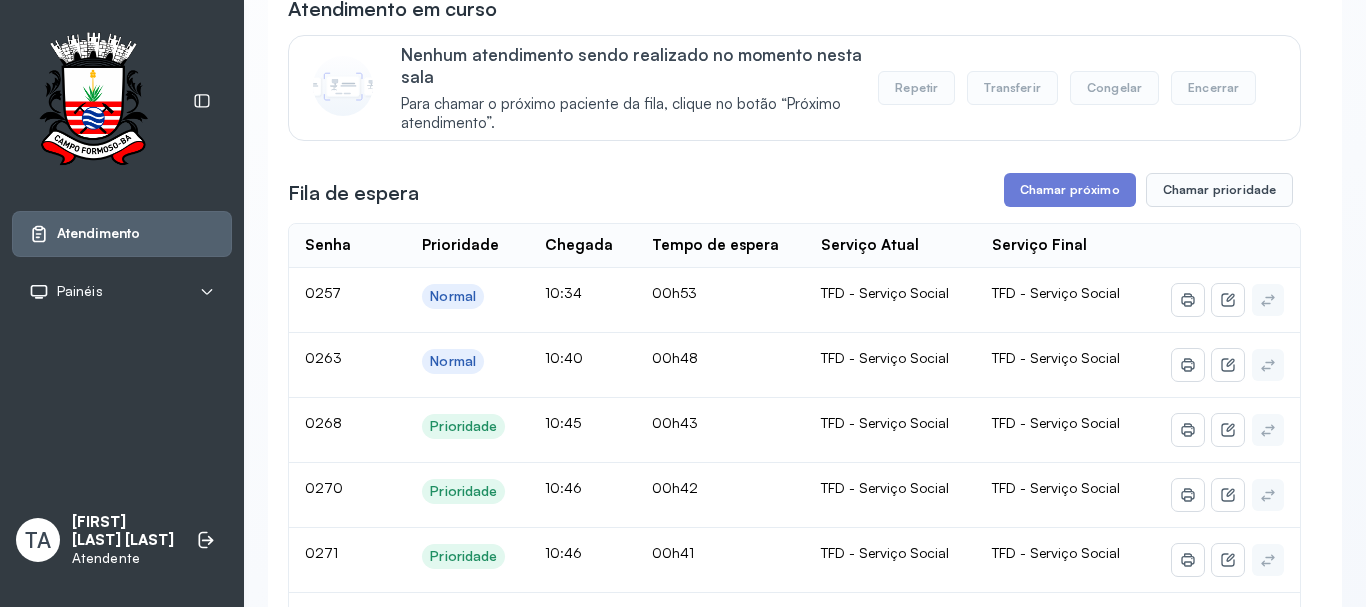 scroll, scrollTop: 200, scrollLeft: 0, axis: vertical 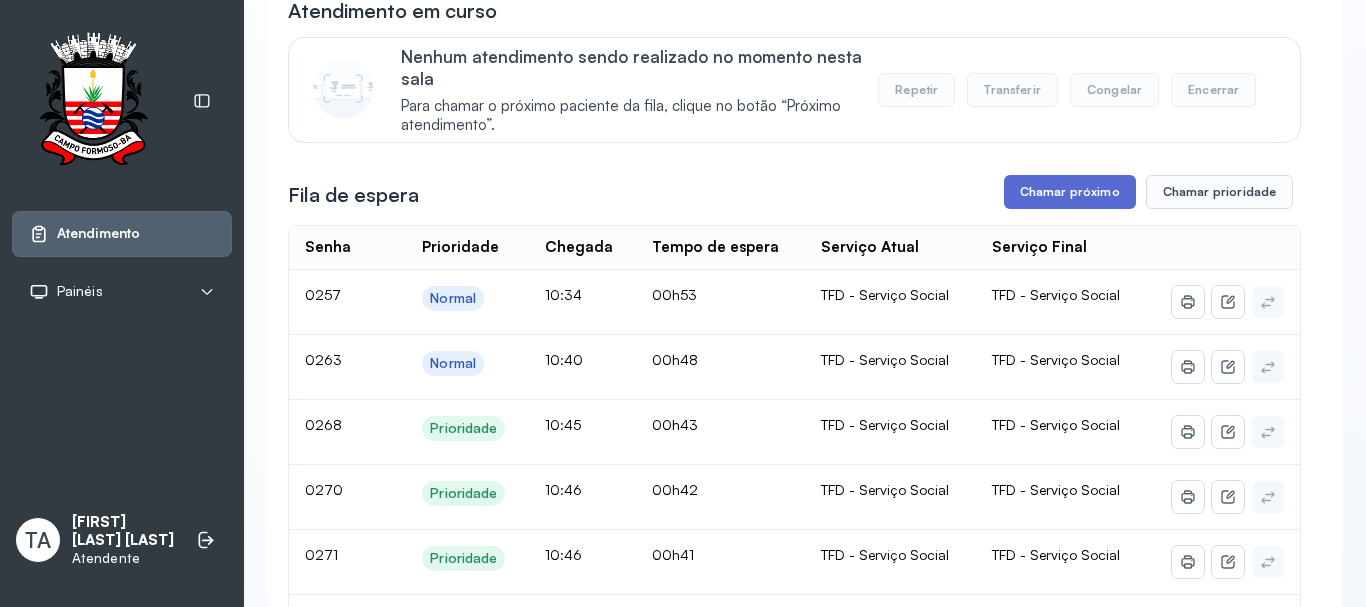 click on "Chamar próximo" at bounding box center (1070, 192) 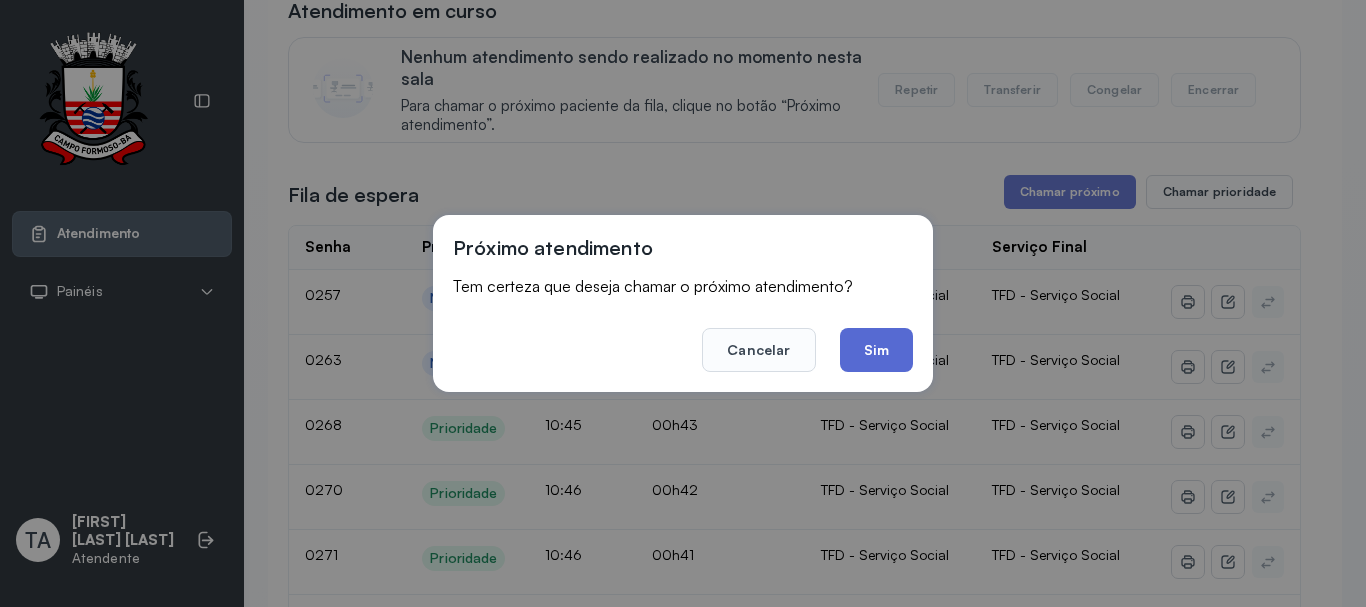 click on "Sim" 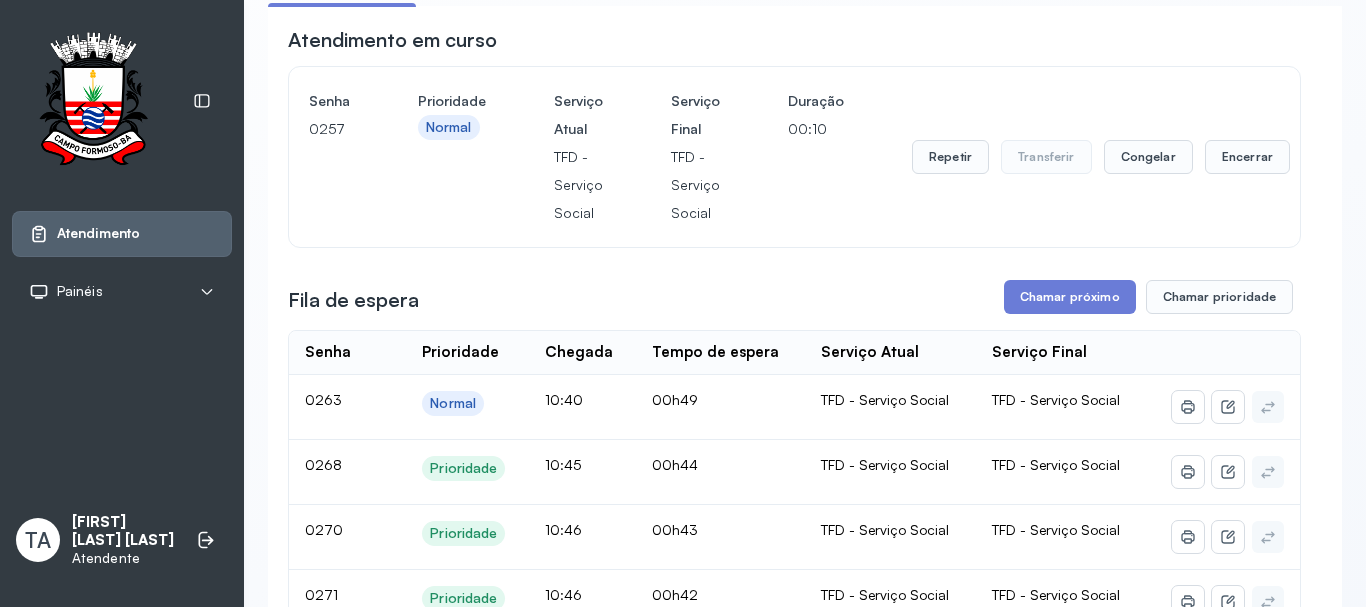 scroll, scrollTop: 100, scrollLeft: 0, axis: vertical 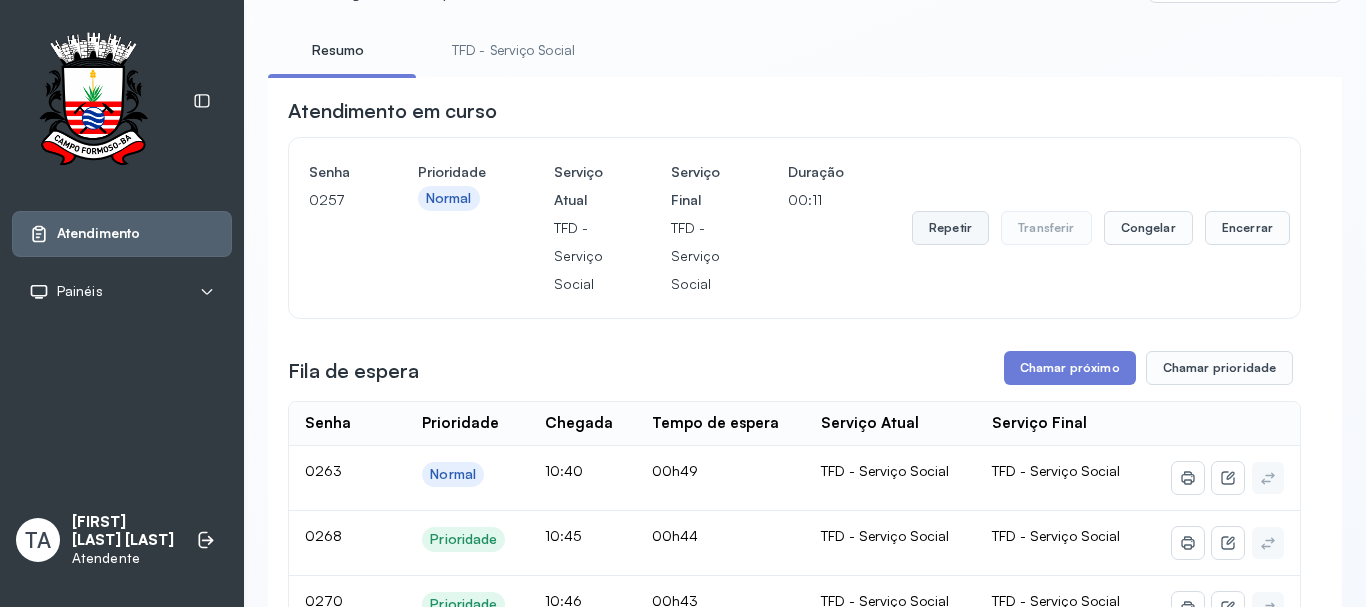click on "Repetir" at bounding box center [950, 228] 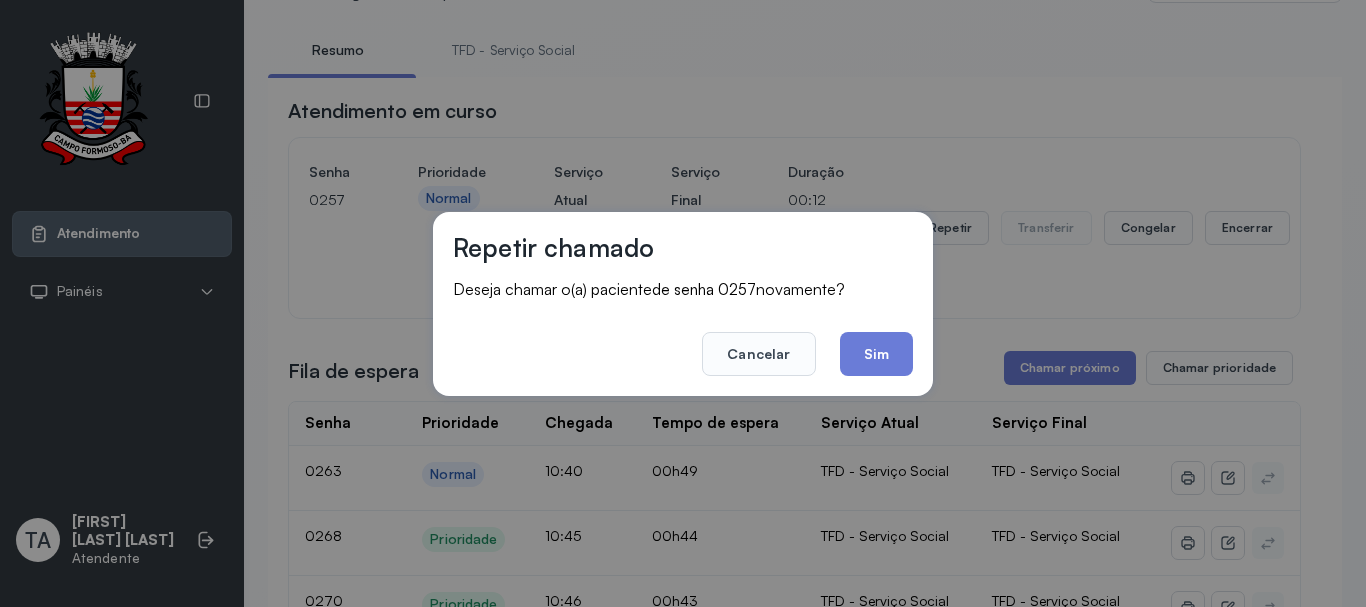 click on "Repetir chamado  Deseja chamar o(a) paciente  de senha 0257  novamente?  Cancelar Sim" at bounding box center (683, 304) 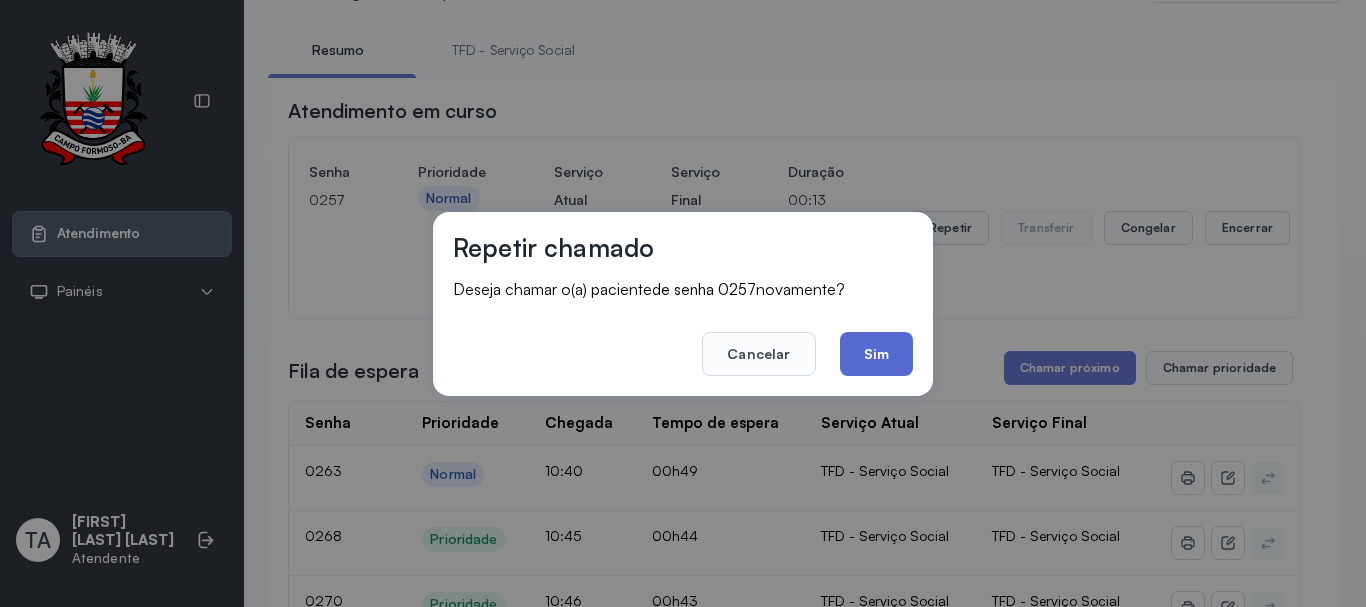 click on "Sim" 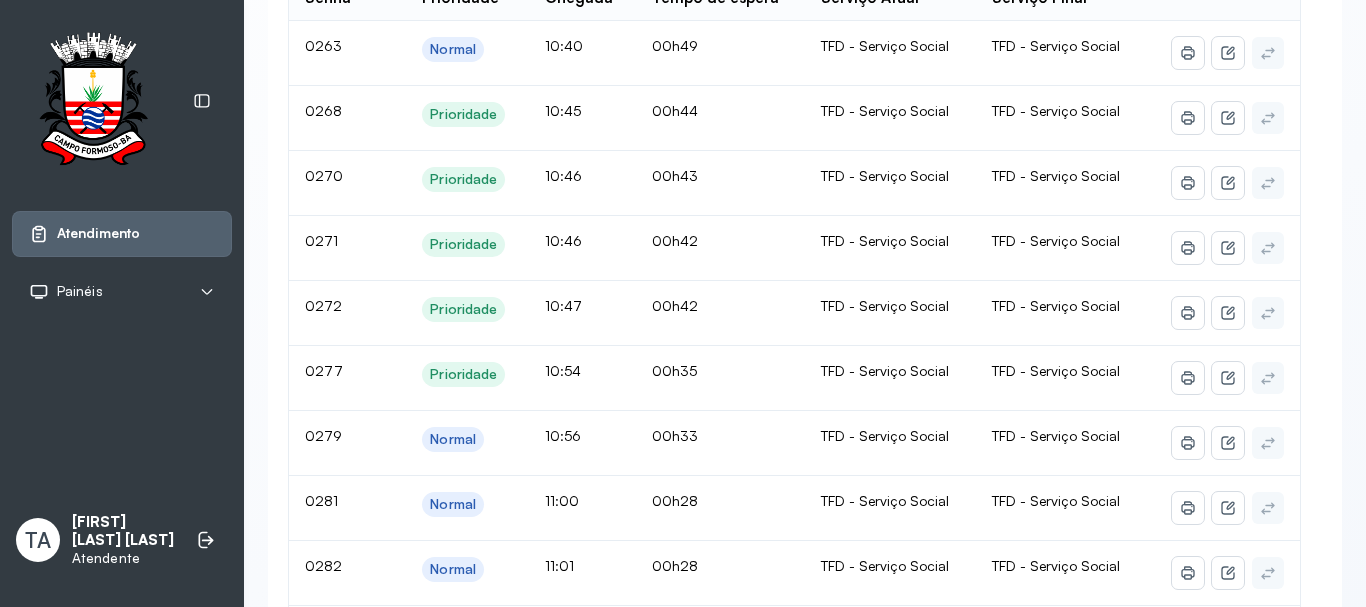 scroll, scrollTop: 200, scrollLeft: 0, axis: vertical 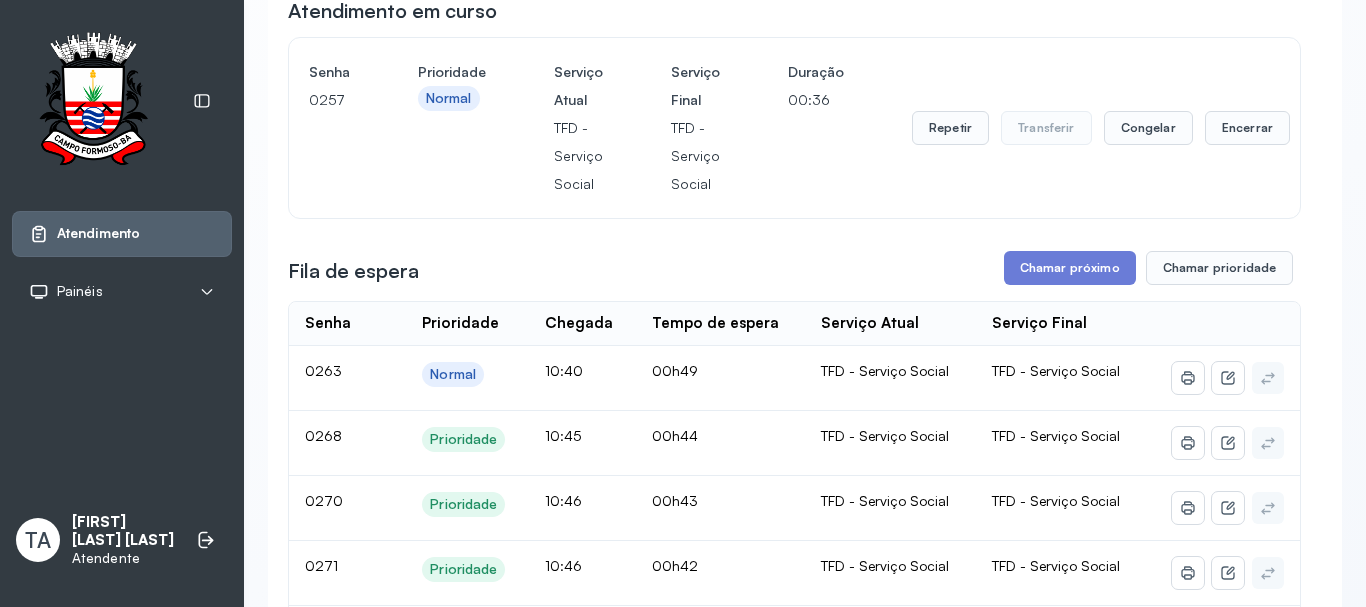 click on "Senha 0257 Prioridade Normal Serviço Atual TFD - Serviço Social Serviço Final TFD - Serviço Social Duração 00:36 Repetir Transferir Congelar Encerrar" at bounding box center (794, 128) 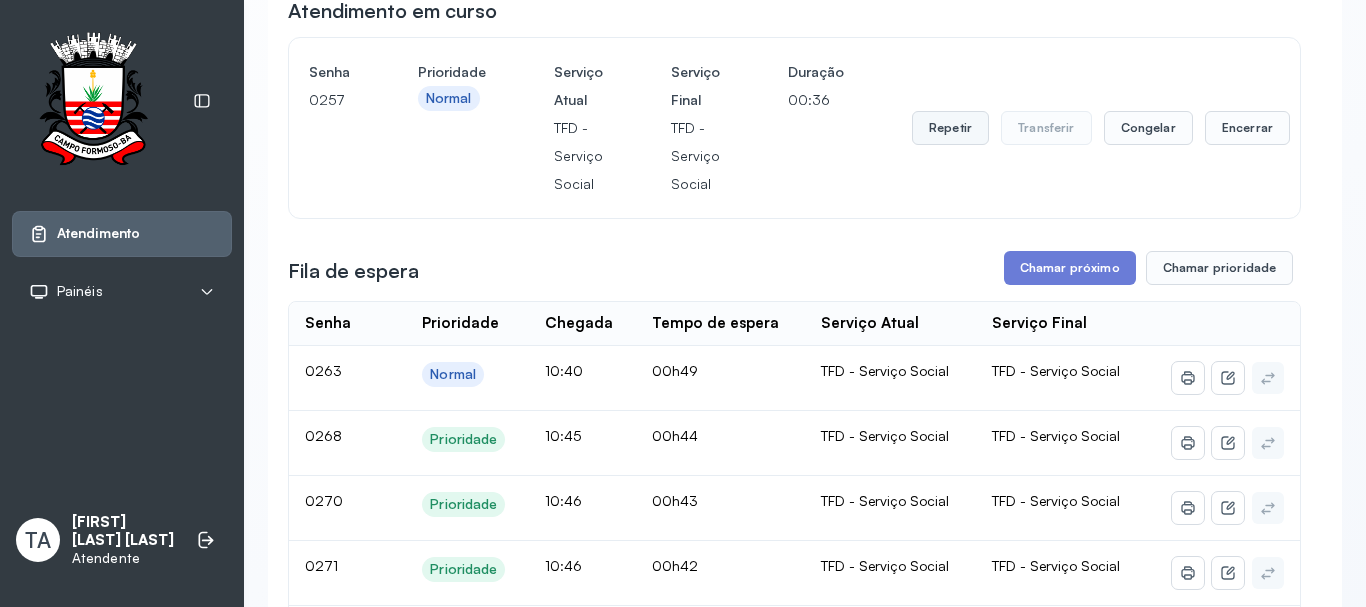 click on "Repetir" at bounding box center (950, 128) 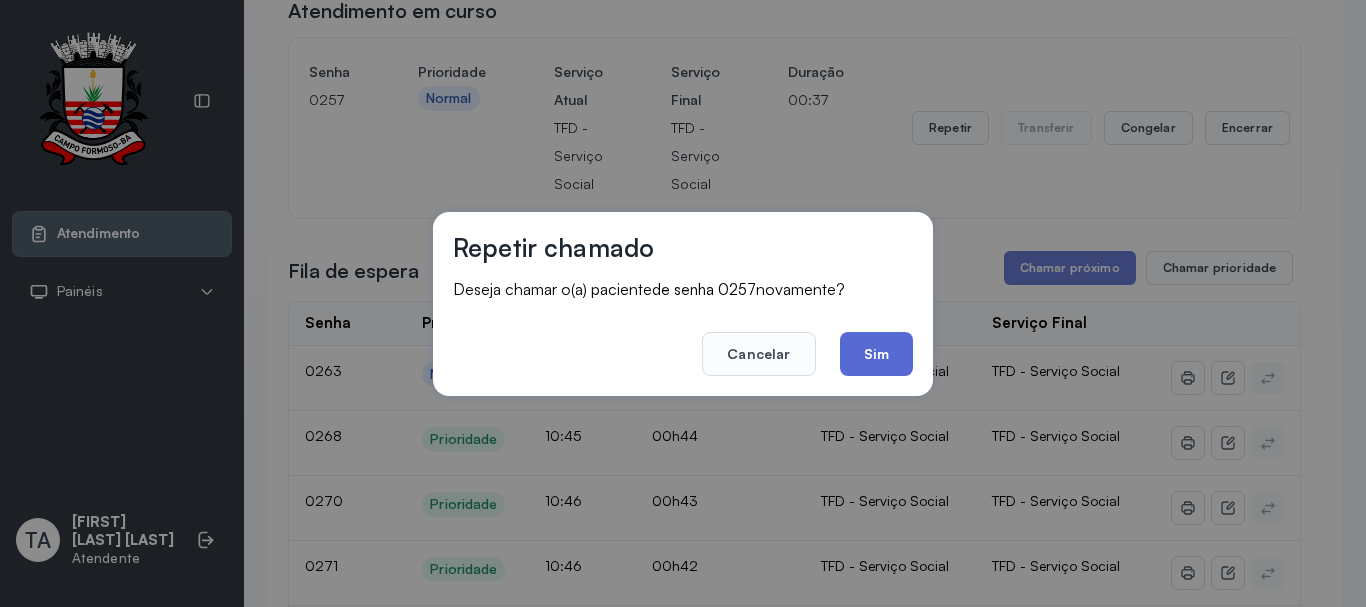 click on "Sim" 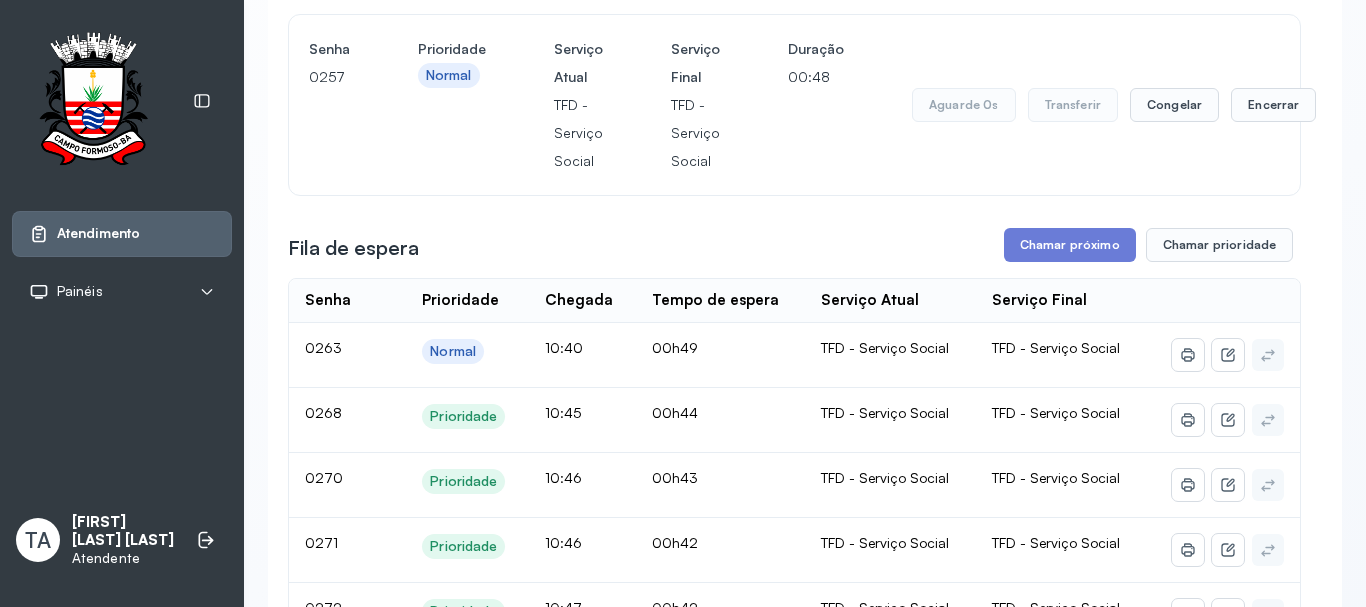 scroll, scrollTop: 100, scrollLeft: 0, axis: vertical 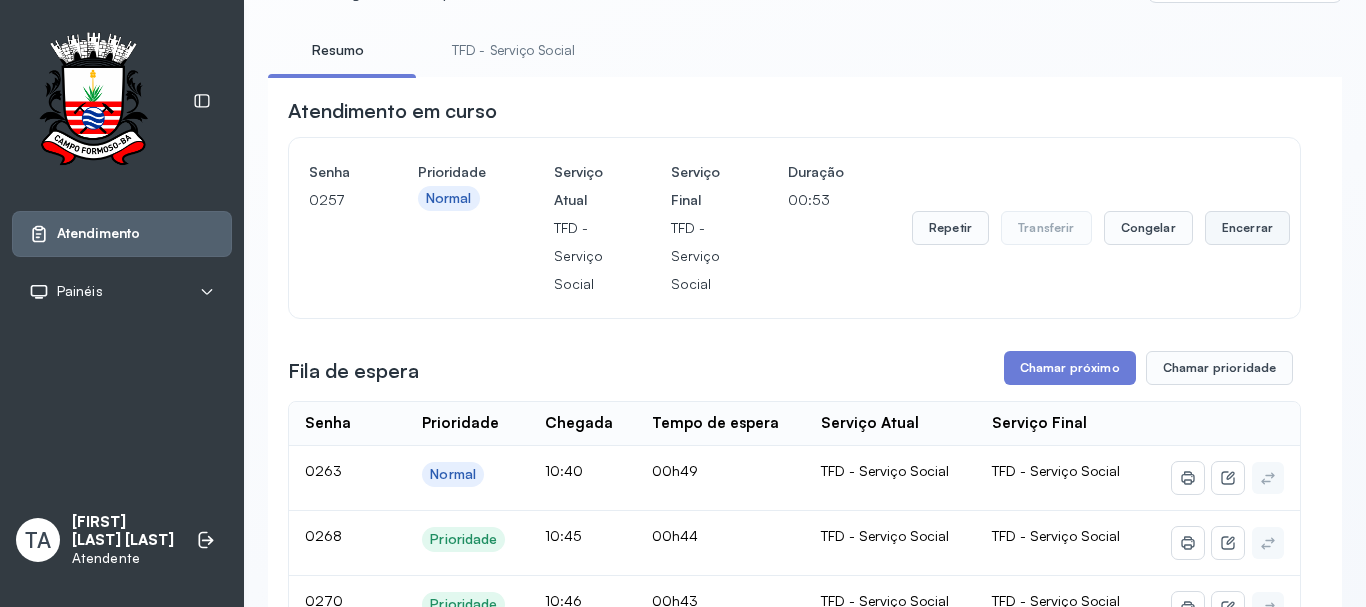 click on "Encerrar" at bounding box center [1247, 228] 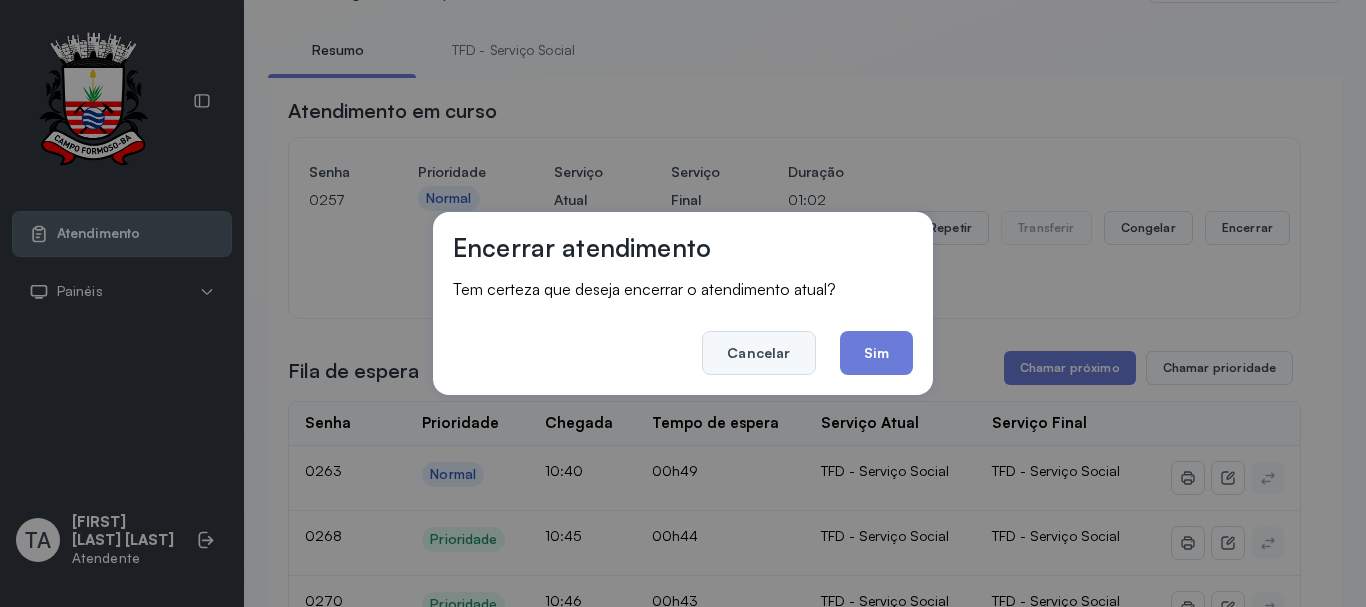 click on "Cancelar" 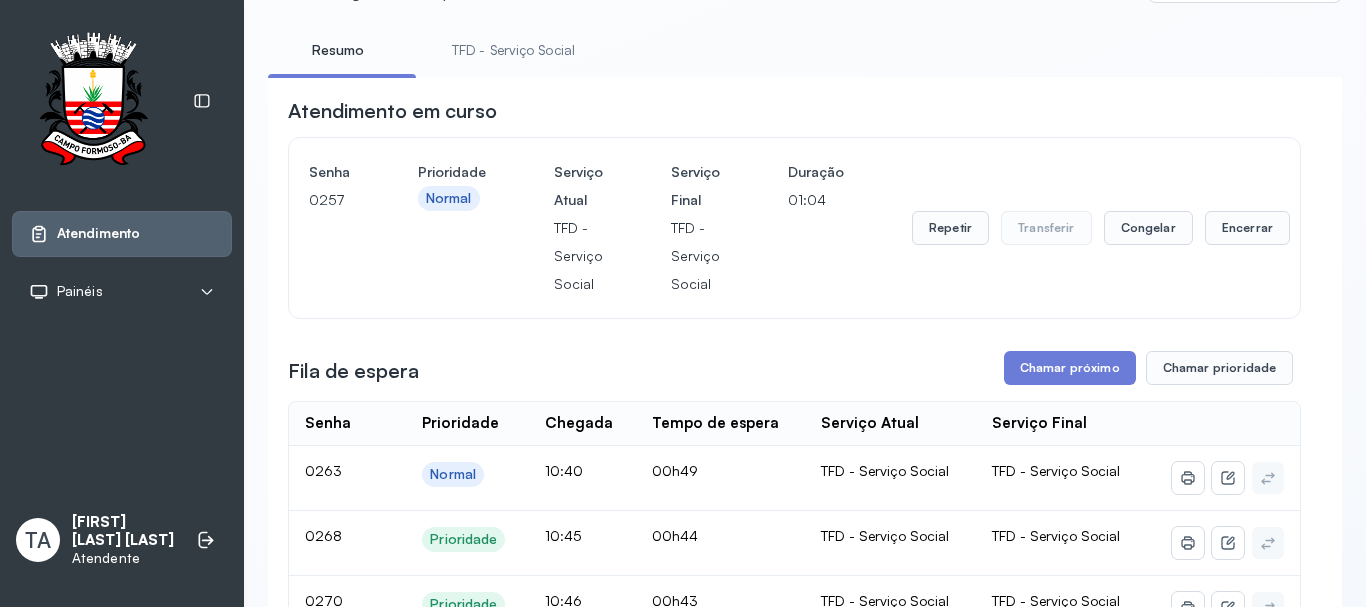 drag, startPoint x: 1210, startPoint y: 233, endPoint x: 909, endPoint y: 307, distance: 309.9629 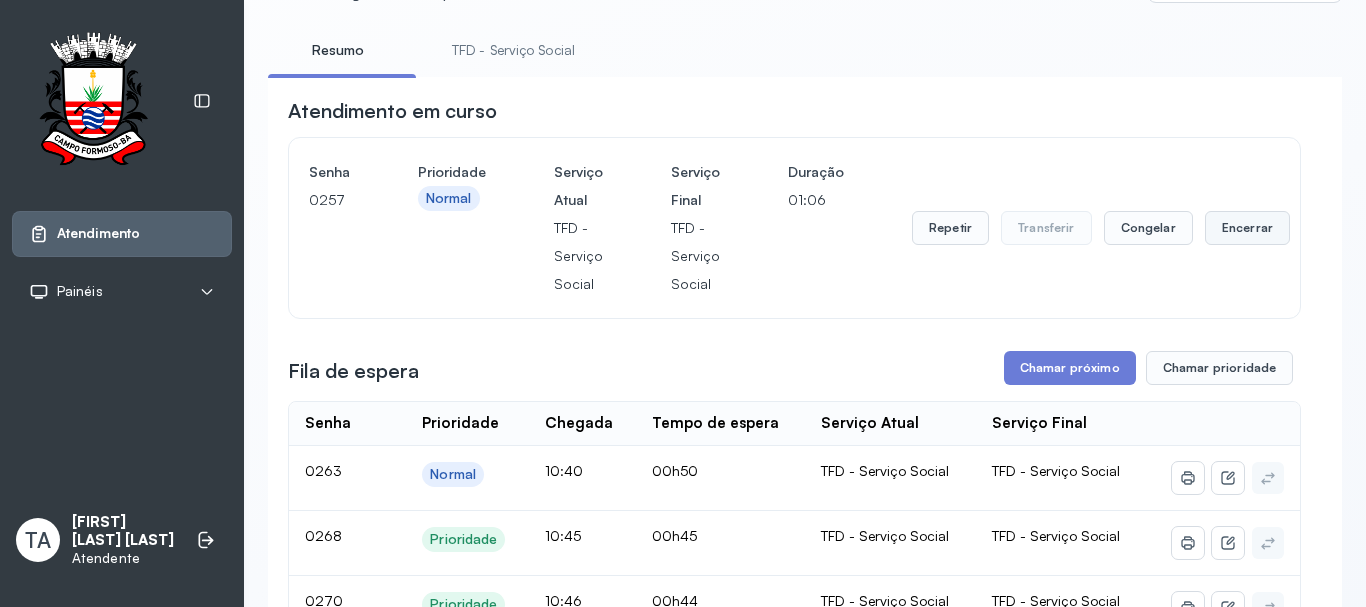 click on "Encerrar" at bounding box center [1247, 228] 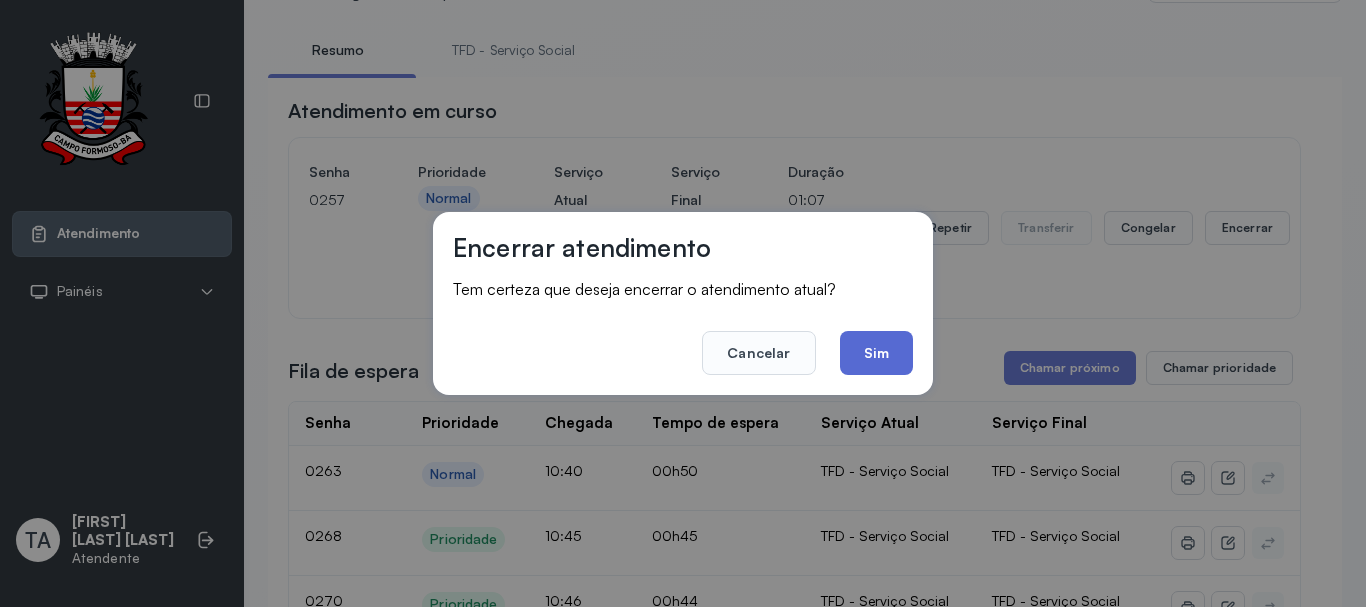 click on "Sim" 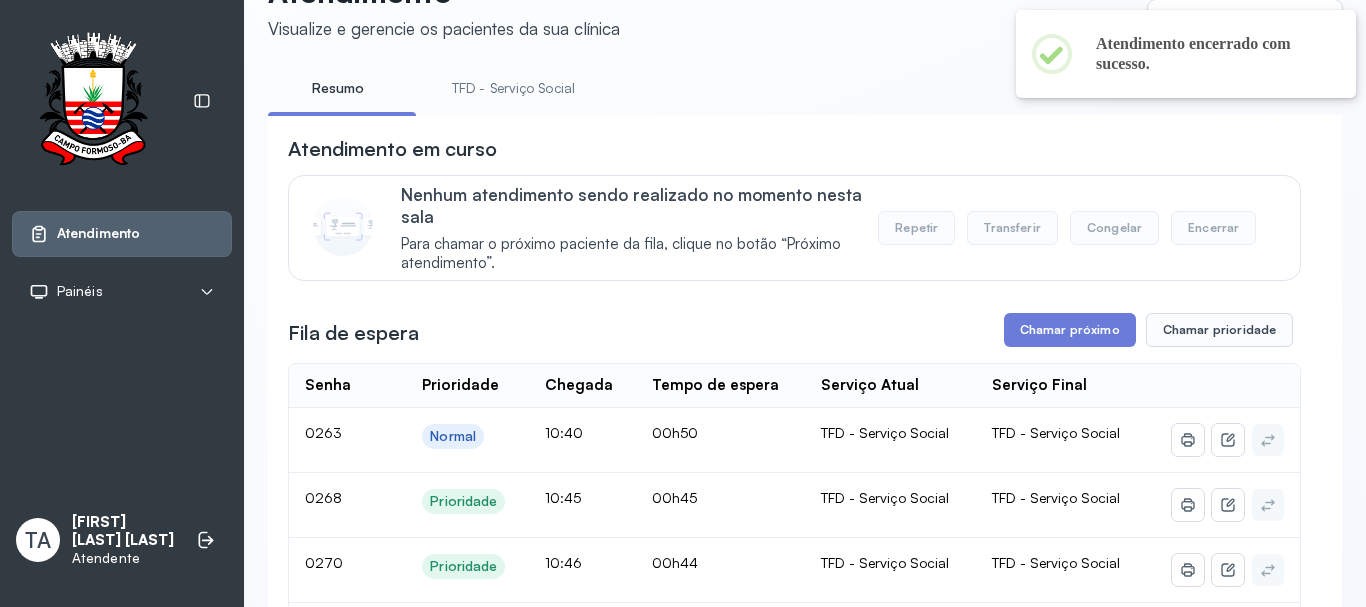 scroll, scrollTop: 100, scrollLeft: 0, axis: vertical 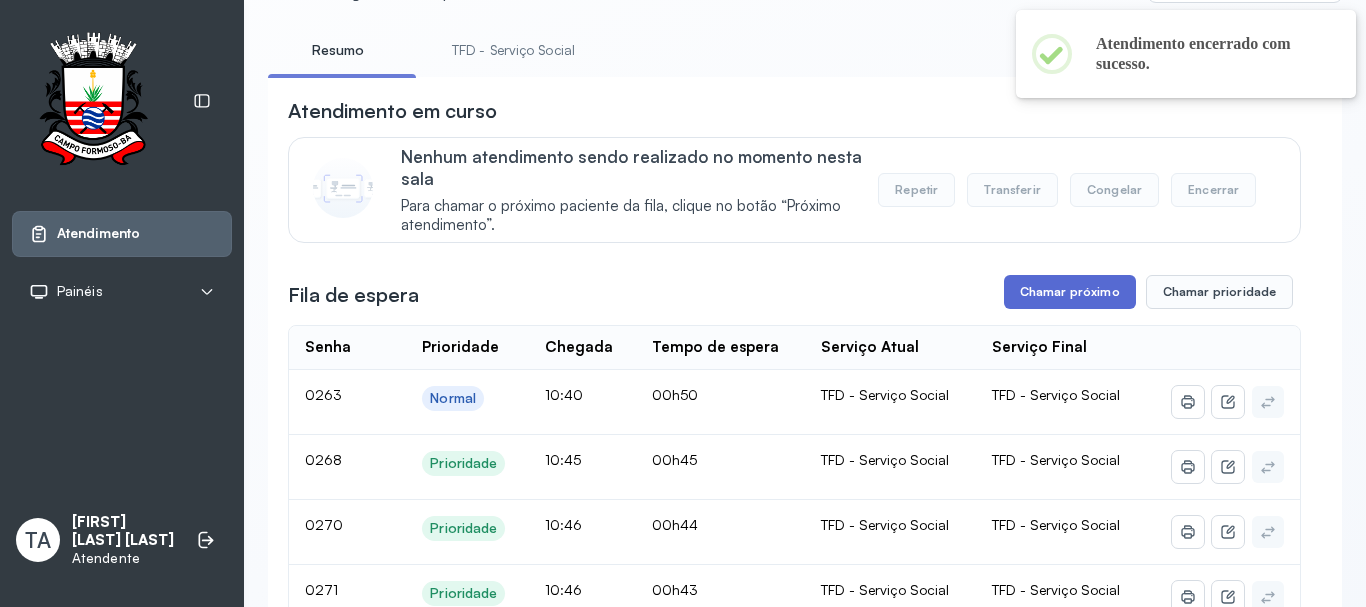 click on "Chamar próximo" at bounding box center (1070, 292) 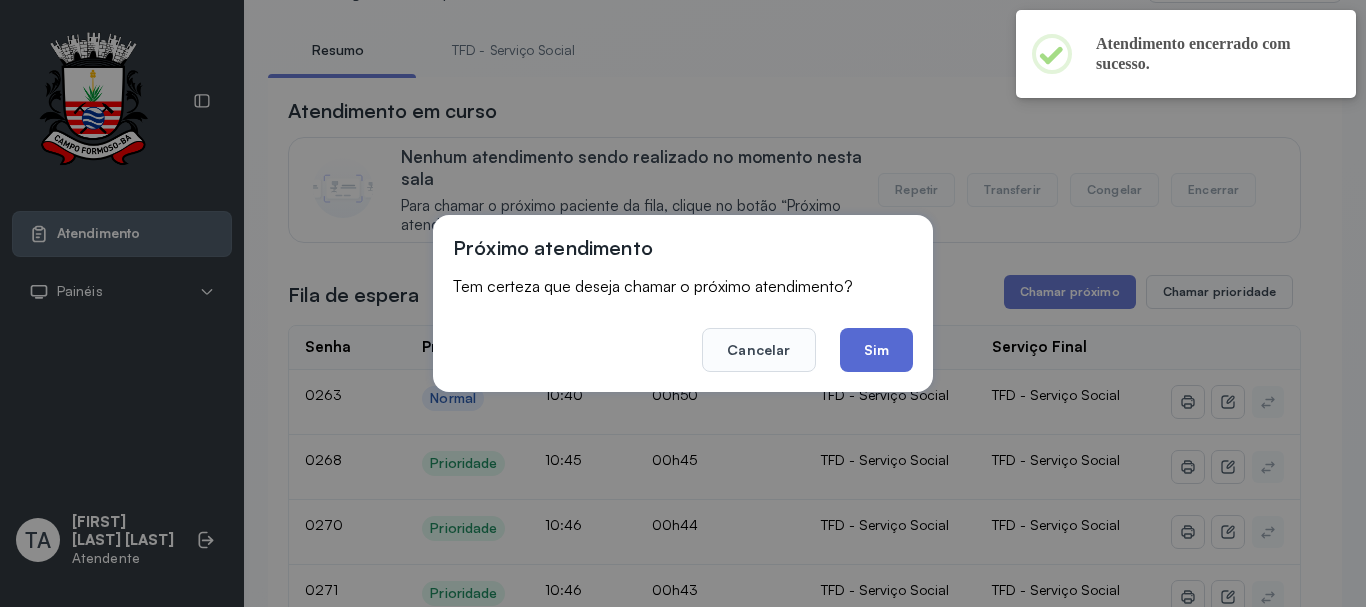 click on "Sim" 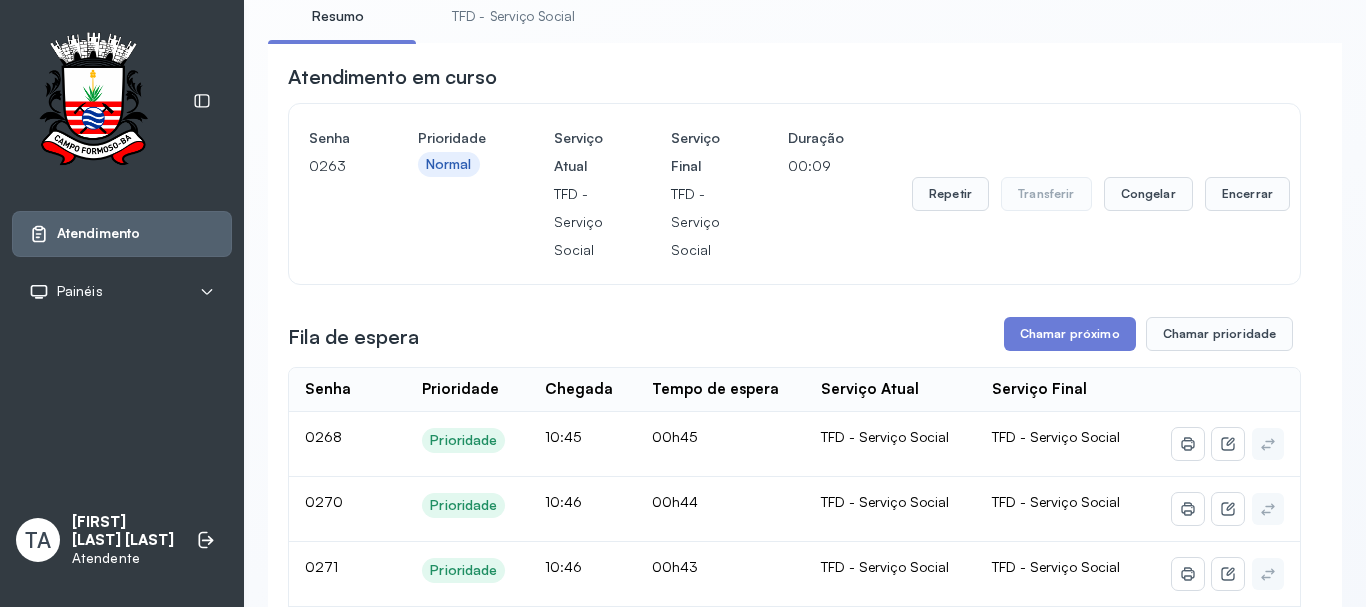 scroll, scrollTop: 0, scrollLeft: 0, axis: both 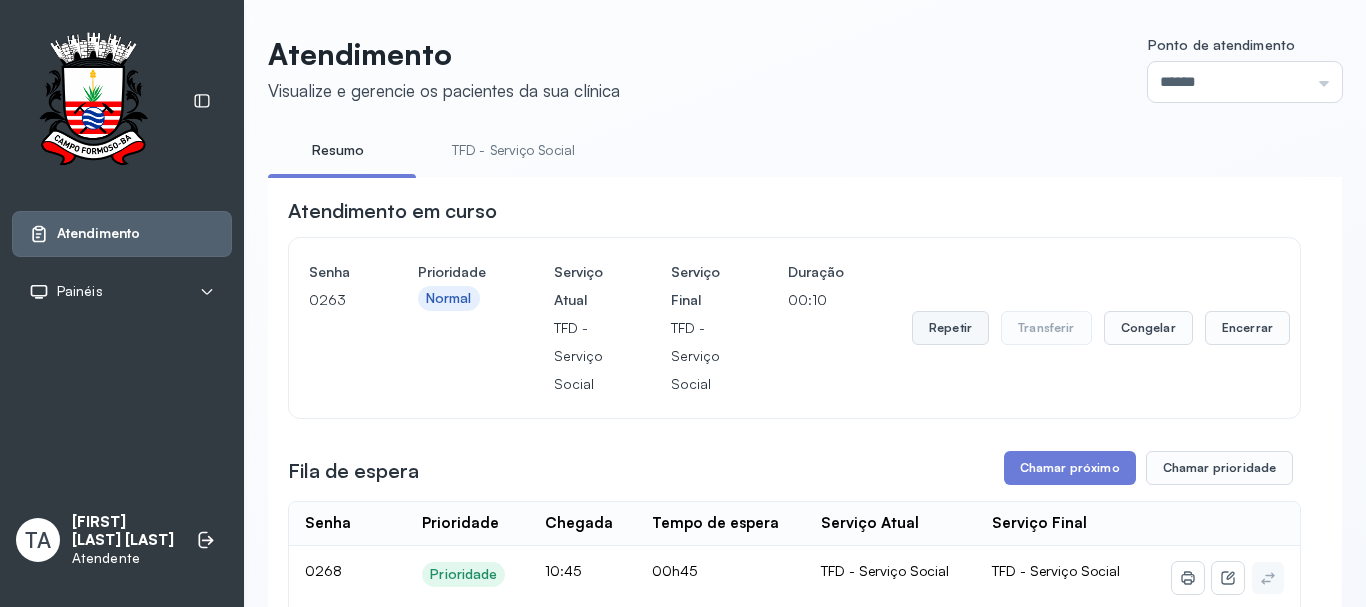 click on "Repetir" at bounding box center [950, 328] 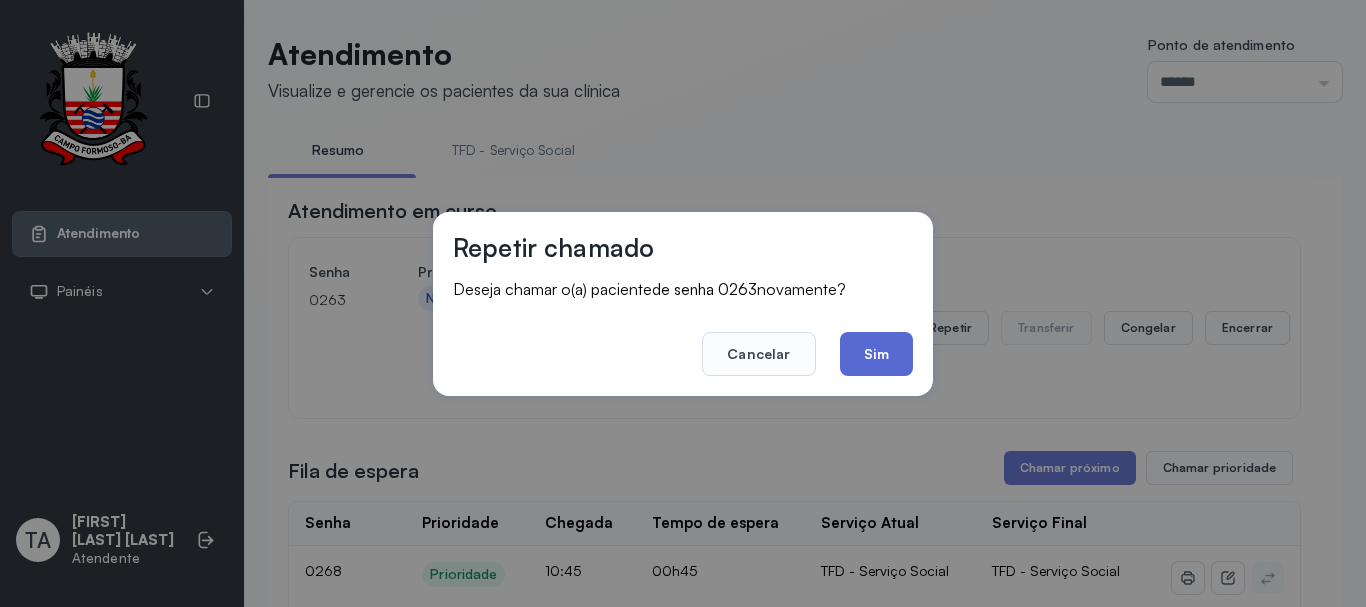 click on "Sim" 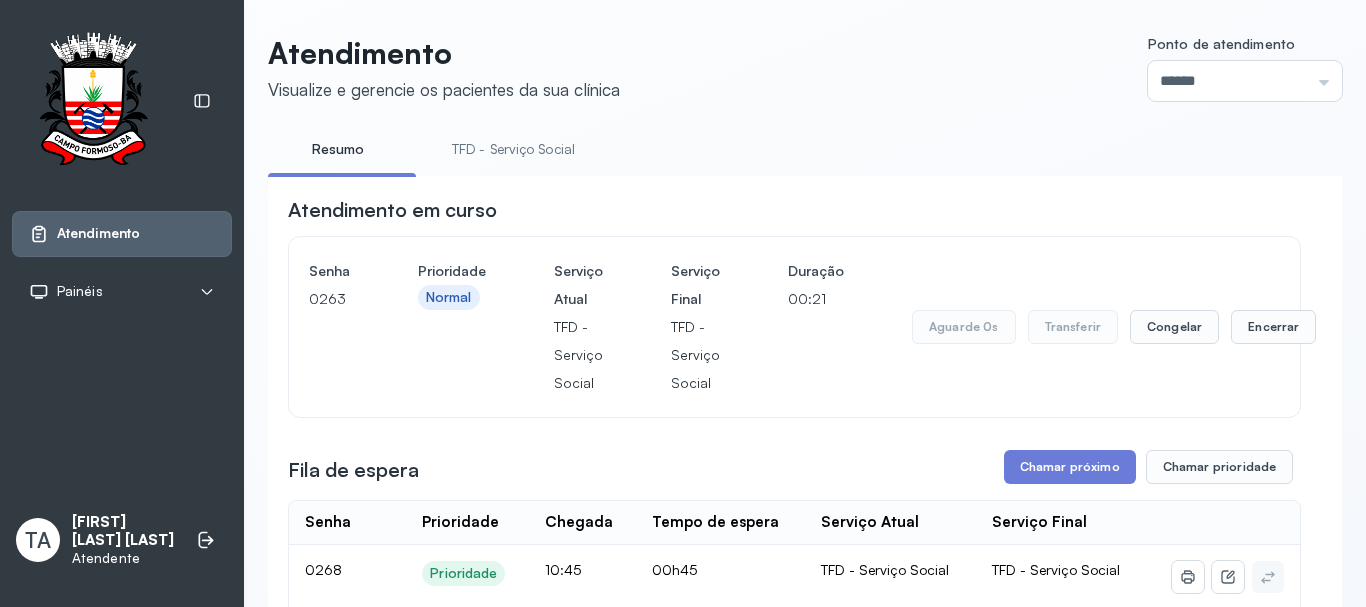 scroll, scrollTop: 0, scrollLeft: 0, axis: both 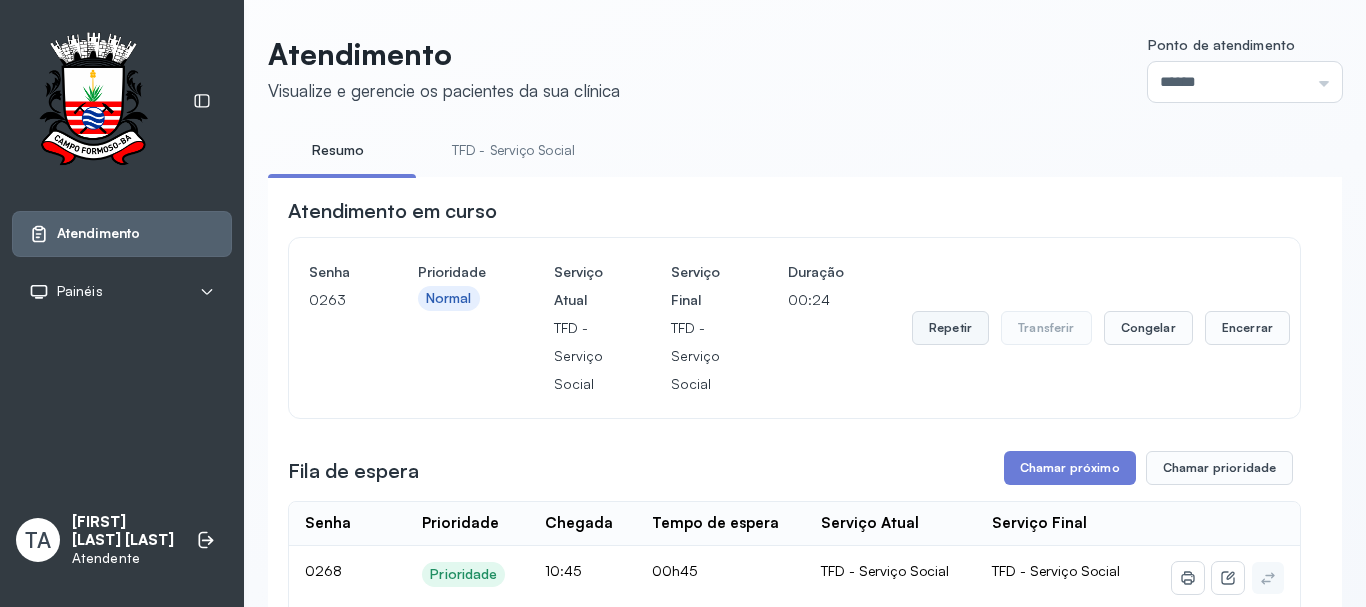 click on "Repetir" at bounding box center (950, 328) 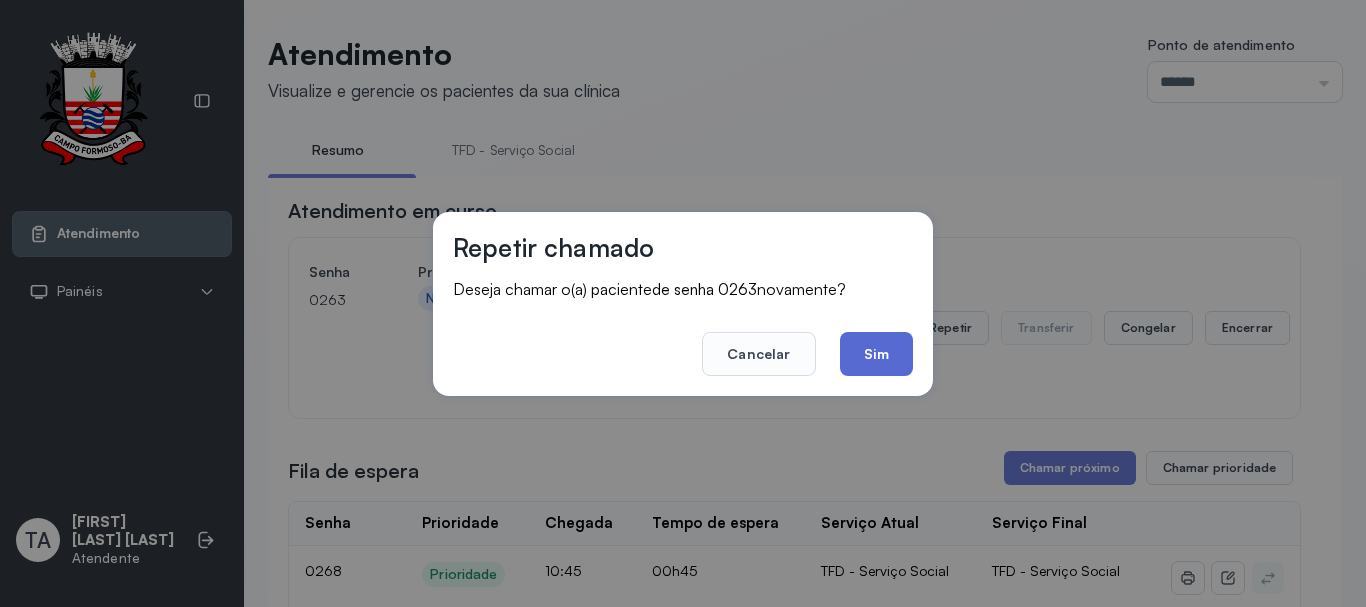 click on "Sim" 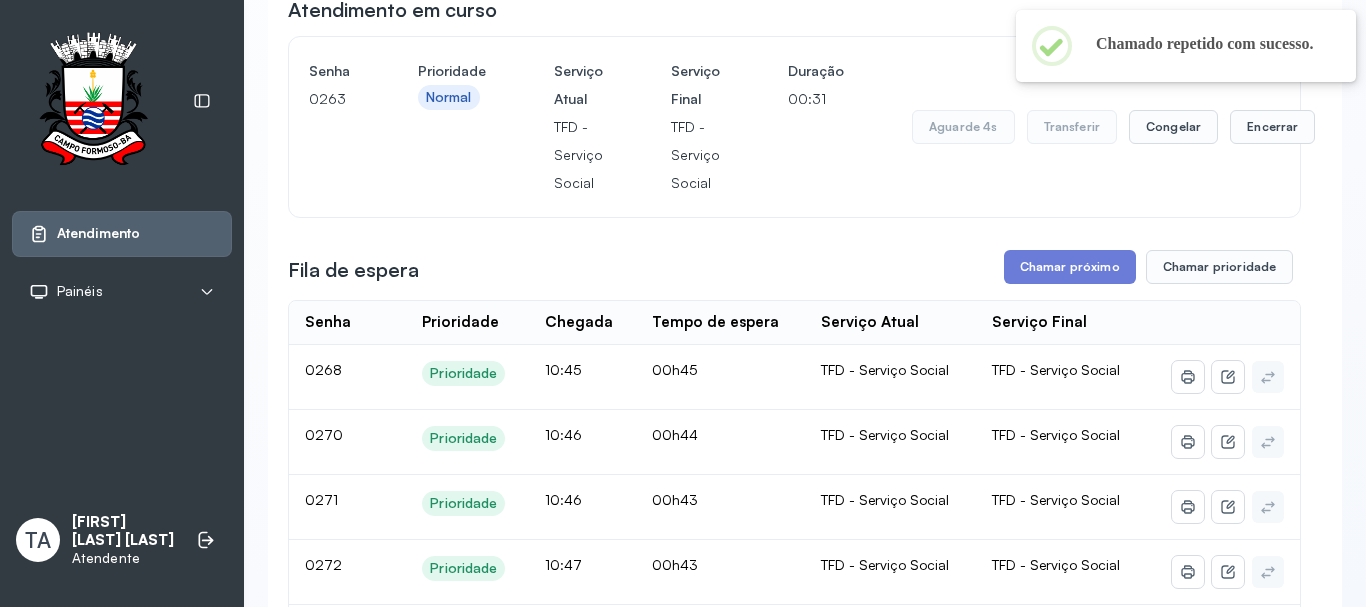 scroll, scrollTop: 200, scrollLeft: 0, axis: vertical 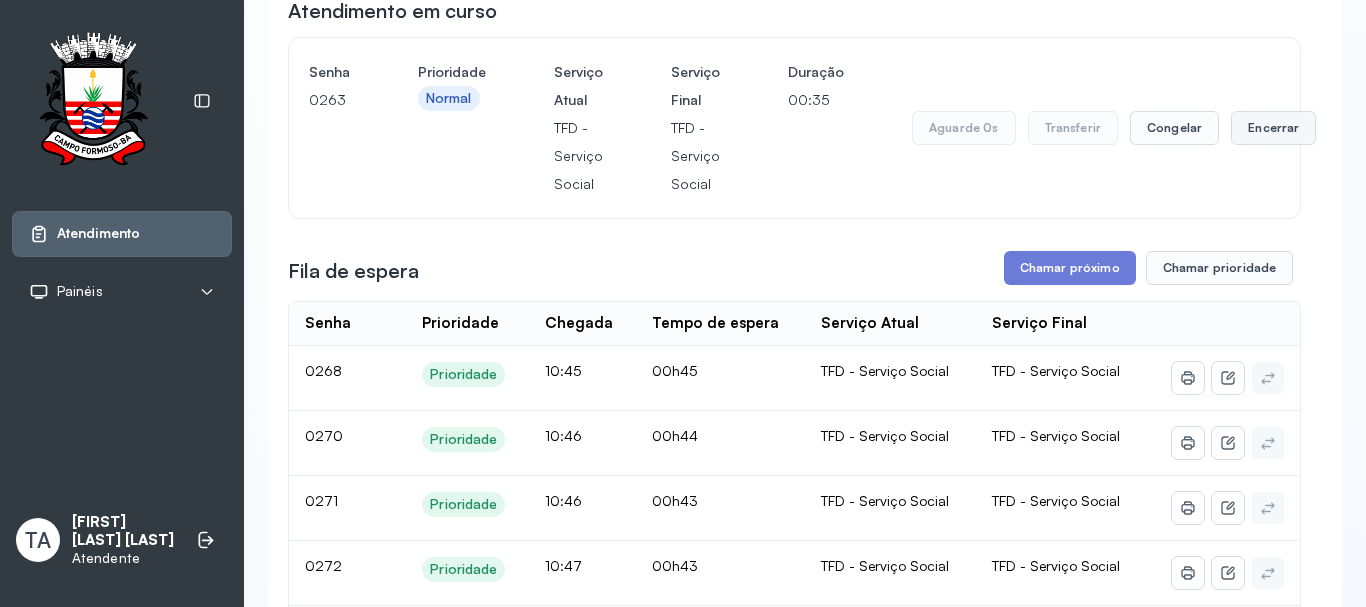 click on "Encerrar" at bounding box center [1273, 128] 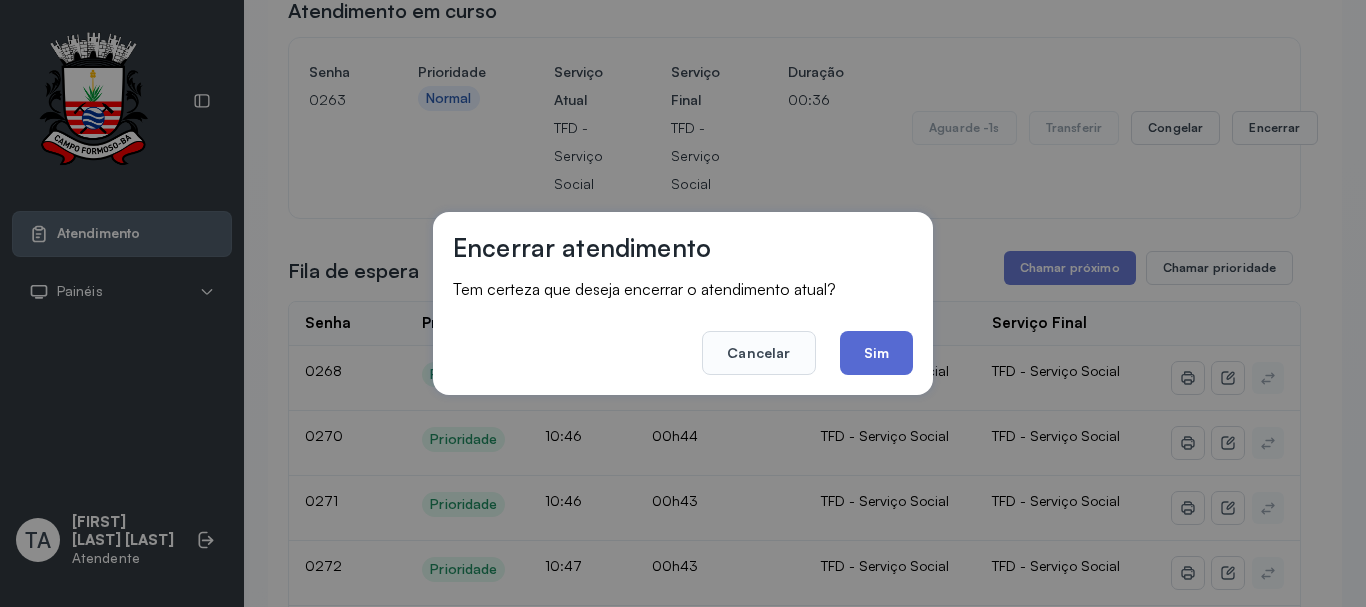click on "Sim" 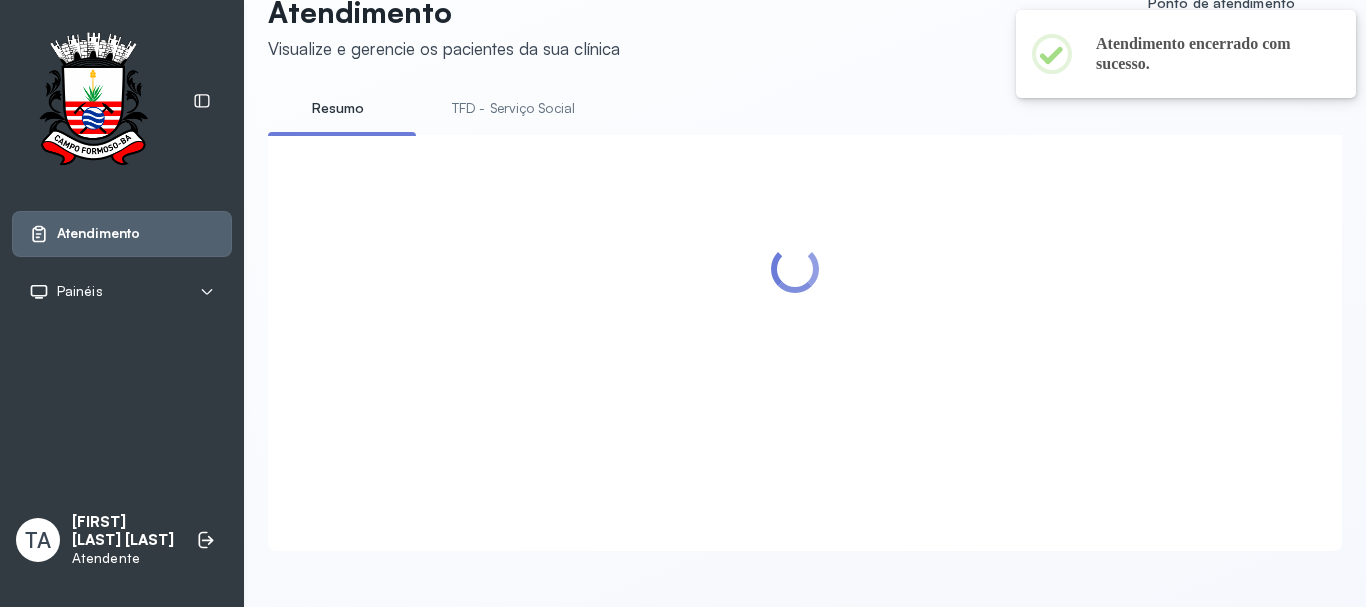 scroll, scrollTop: 200, scrollLeft: 0, axis: vertical 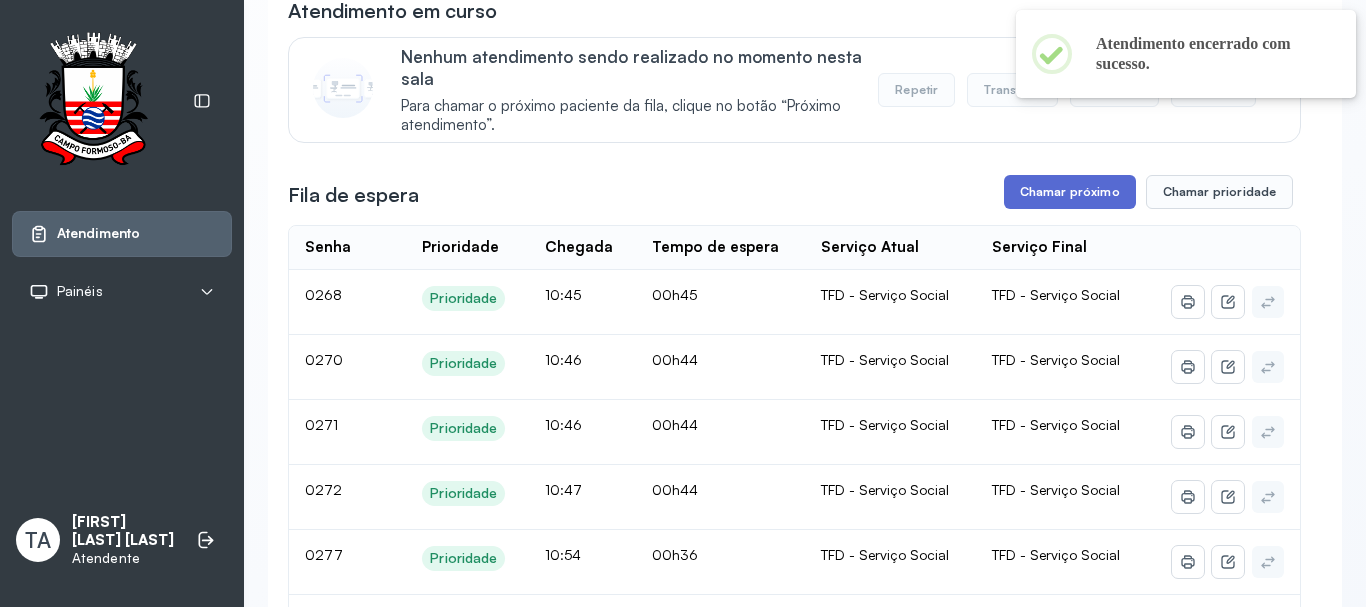 click on "Chamar próximo" at bounding box center (1070, 192) 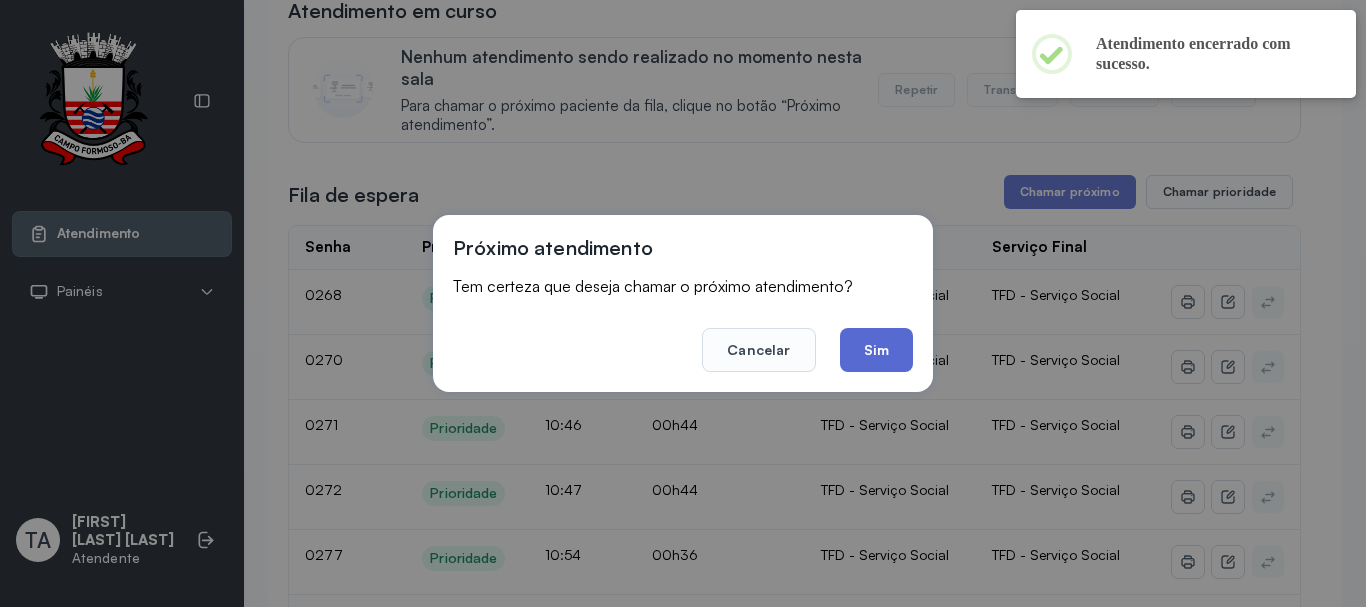 click on "Sim" 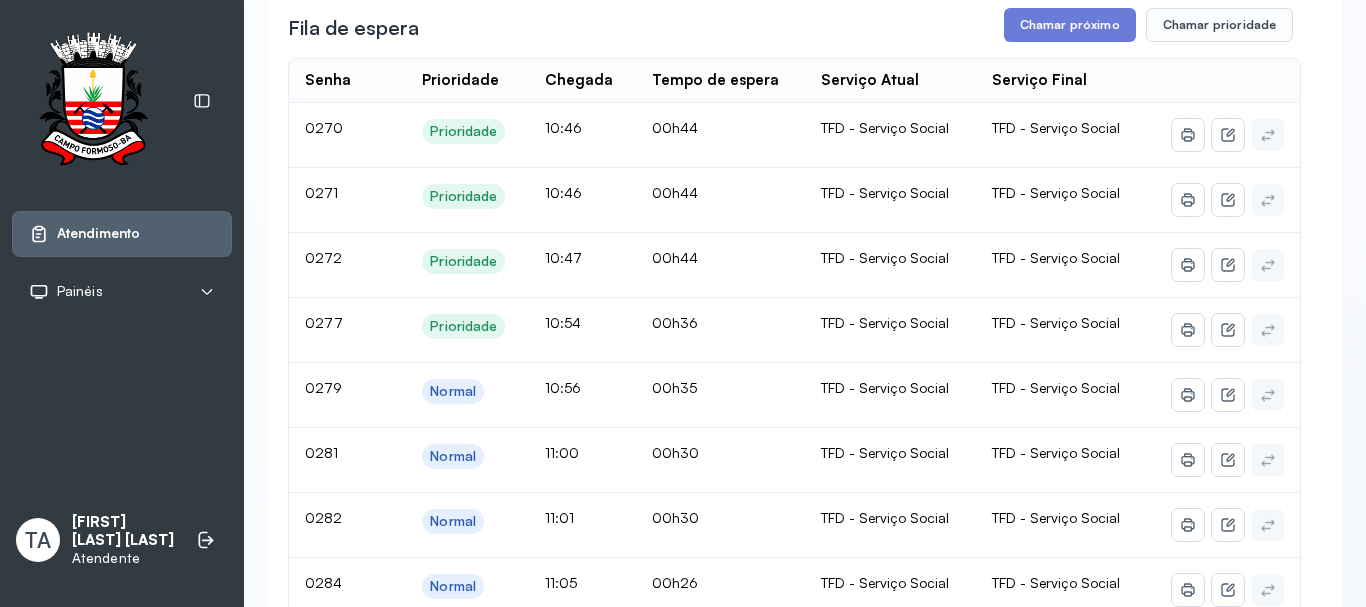 scroll, scrollTop: 200, scrollLeft: 0, axis: vertical 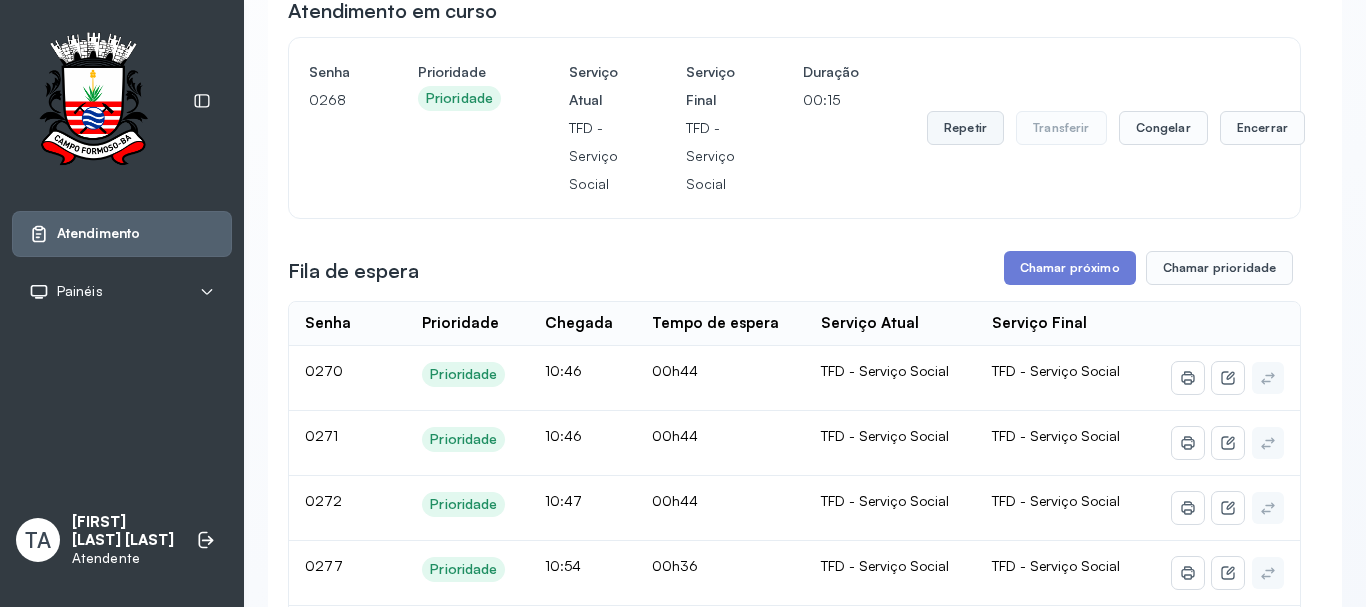 click on "Repetir" at bounding box center (965, 128) 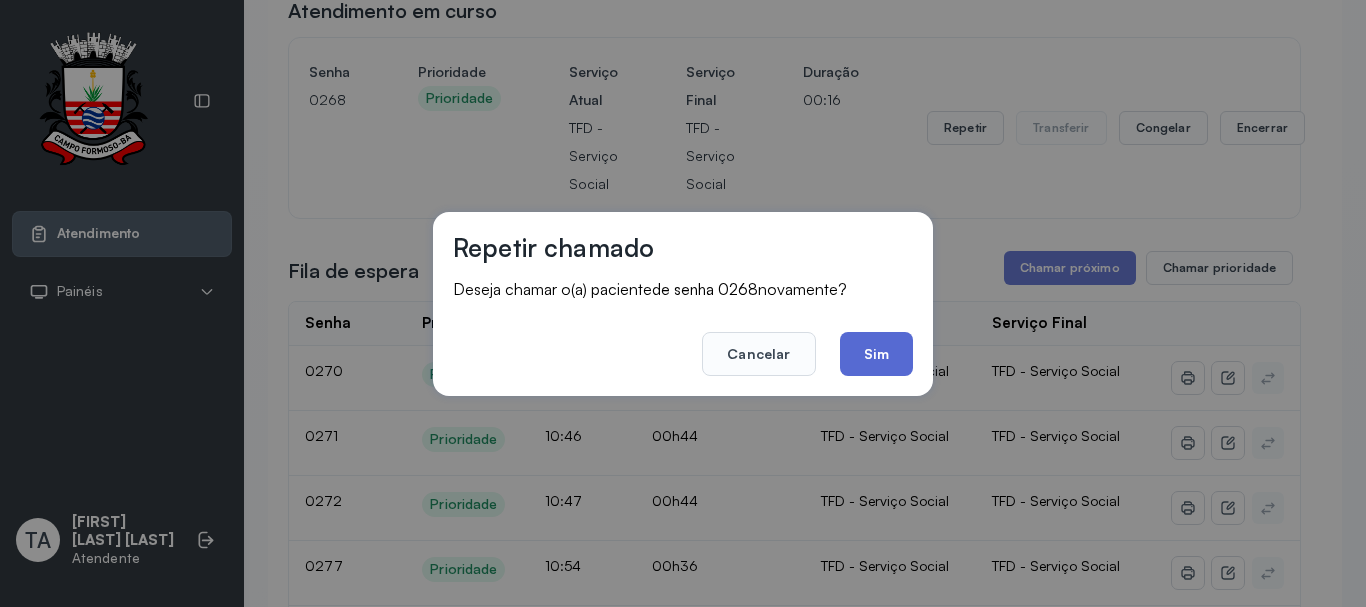 click on "Sim" 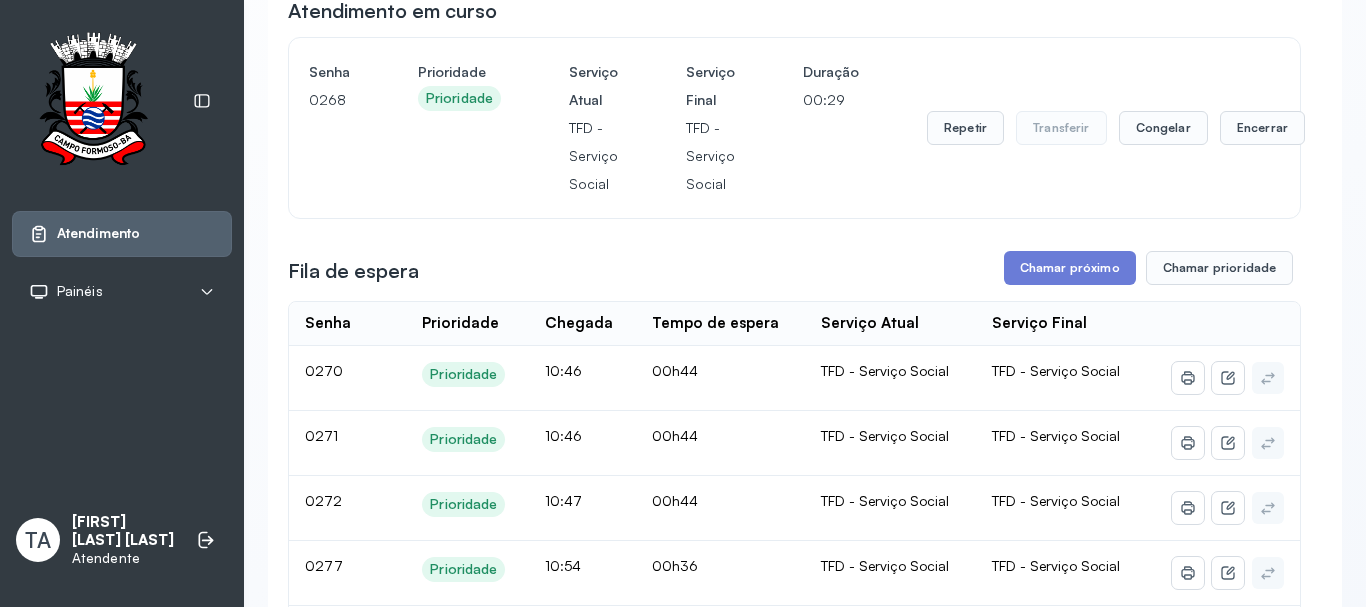 click on "Atendimento em curso Senha 0268 Prioridade Prioridade Serviço Atual TFD - Serviço Social Serviço Final TFD - Serviço Social Duração 00:29 Repetir Transferir Congelar Encerrar Fila de espera Chamar próximo Chamar prioridade Senha    Prioridade  Chegada  Tempo de espera  Serviço Atual  Serviço Final    0270 Prioridade 10:46 00h44 TFD - Serviço Social TFD - Serviço Social 0271 Prioridade 10:46 00h44 TFD - Serviço Social TFD - Serviço Social 0272 Prioridade 10:47 00h44 TFD - Serviço Social TFD - Serviço Social 0277 Prioridade 10:54 00h36 TFD - Serviço Social TFD - Serviço Social 0279 Normal 10:56 00h35 TFD - Serviço Social TFD - Serviço Social 0281 Normal 11:00 00h30 TFD - Serviço Social TFD - Serviço Social 0282 Normal 11:01 00h30 TFD - Serviço Social TFD - Serviço Social 0284 Normal 11:05 00h26 TFD - Serviço Social TFD - Serviço Social 0285 Normal 11:07 00h23 TFD - Serviço Social TFD - Serviço Social 0286 Normal 11:08 00h23 TFD - Serviço Social TFD - Serviço Social 0287 Normal 11:09" 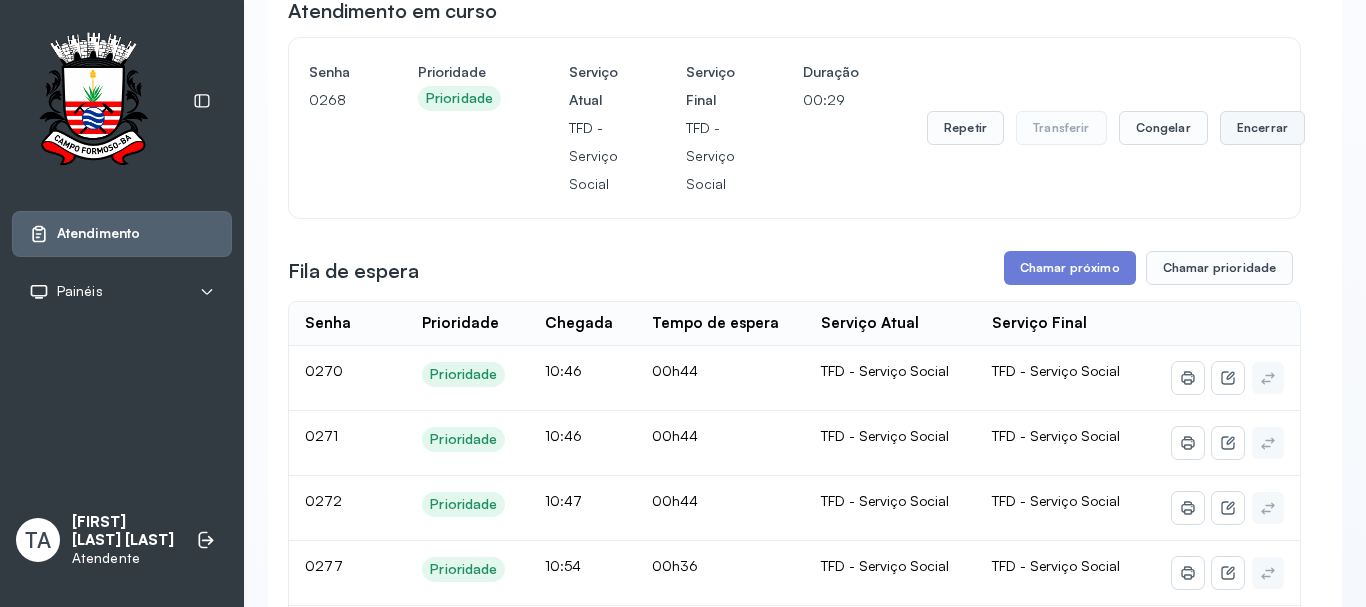 click on "Encerrar" at bounding box center (1262, 128) 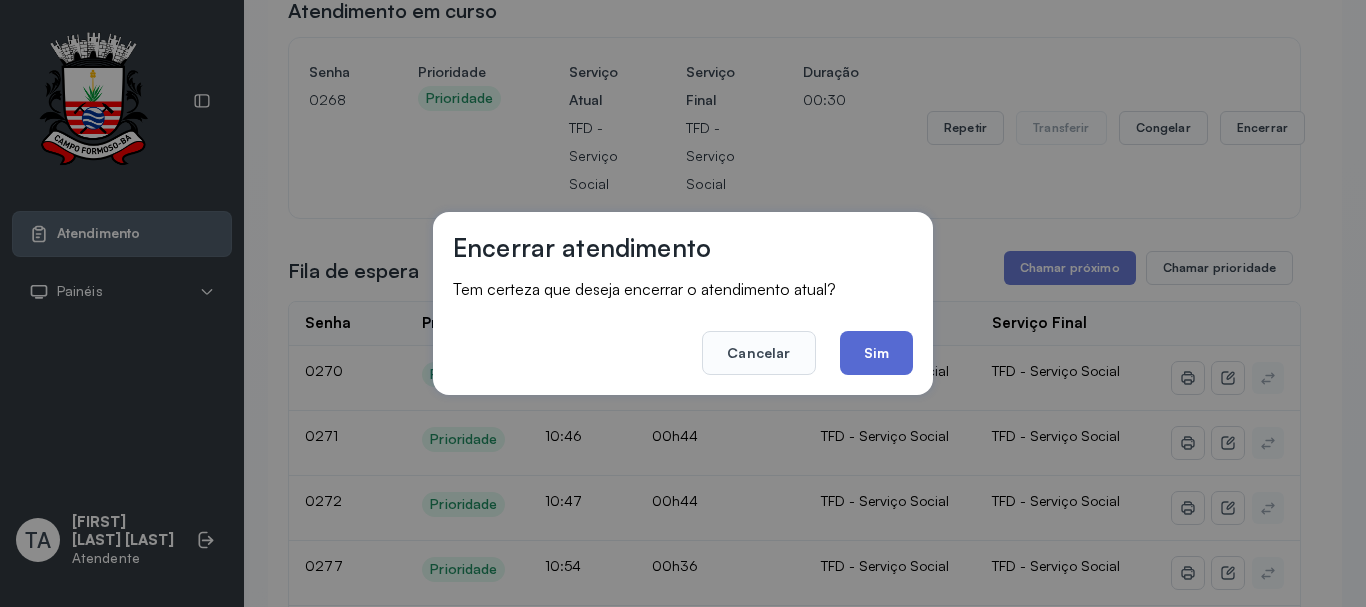 click on "Sim" 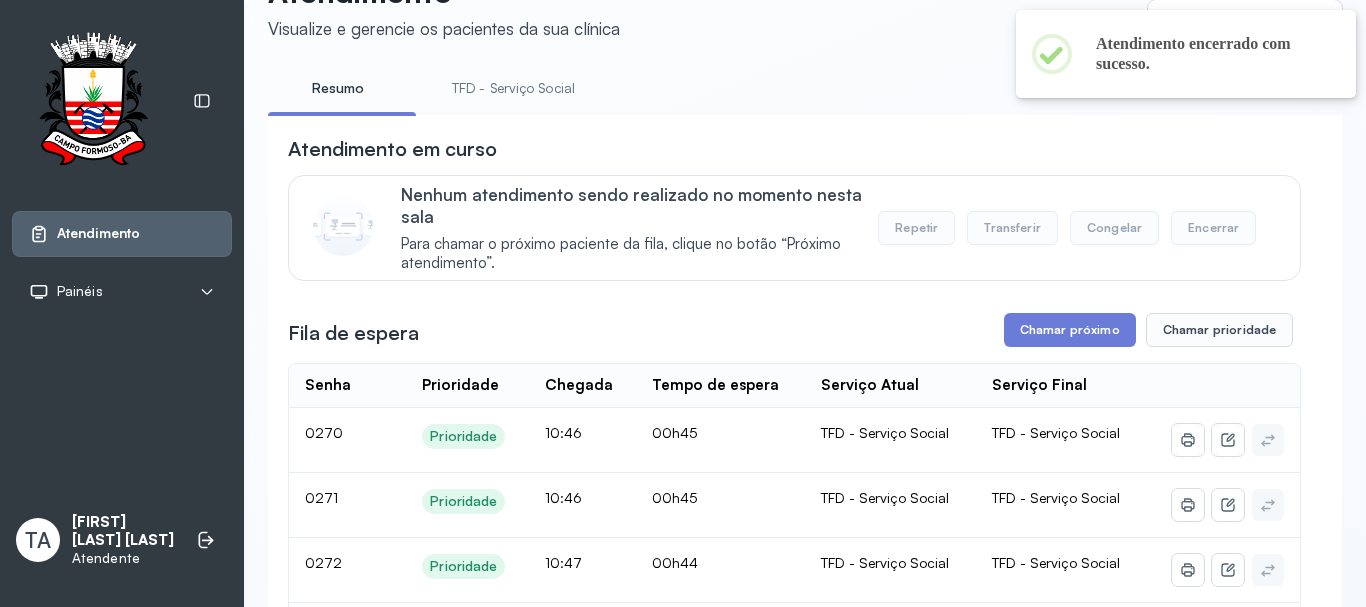 scroll, scrollTop: 200, scrollLeft: 0, axis: vertical 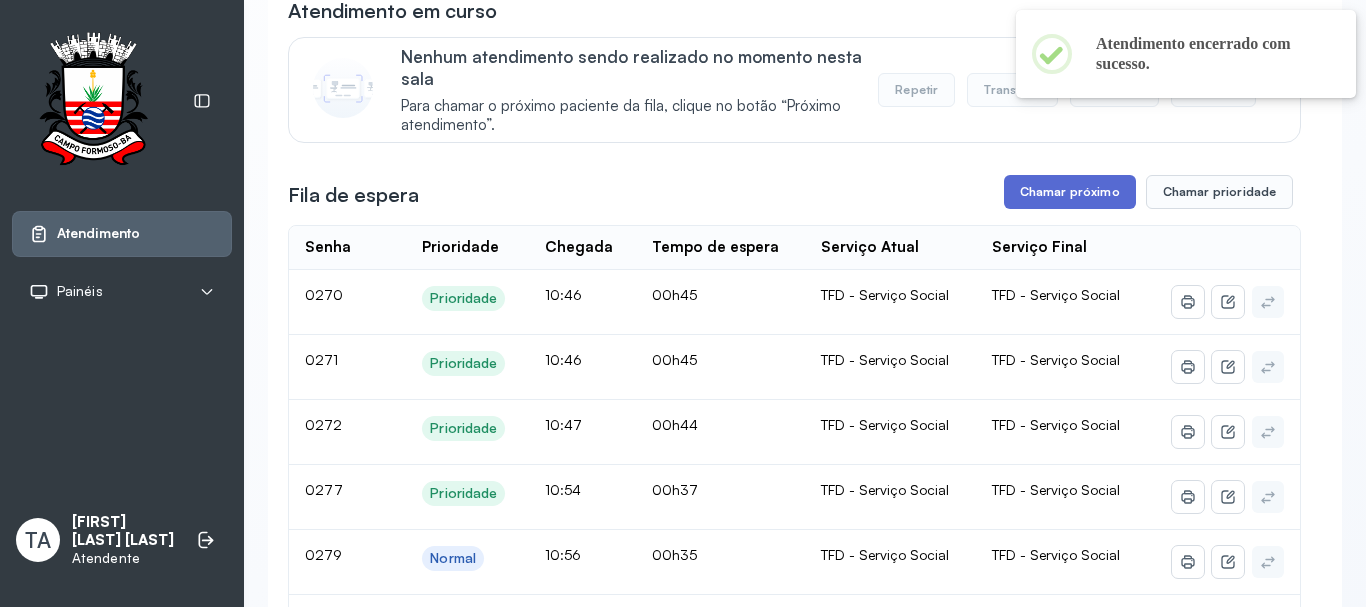 click on "Chamar próximo" at bounding box center (1070, 192) 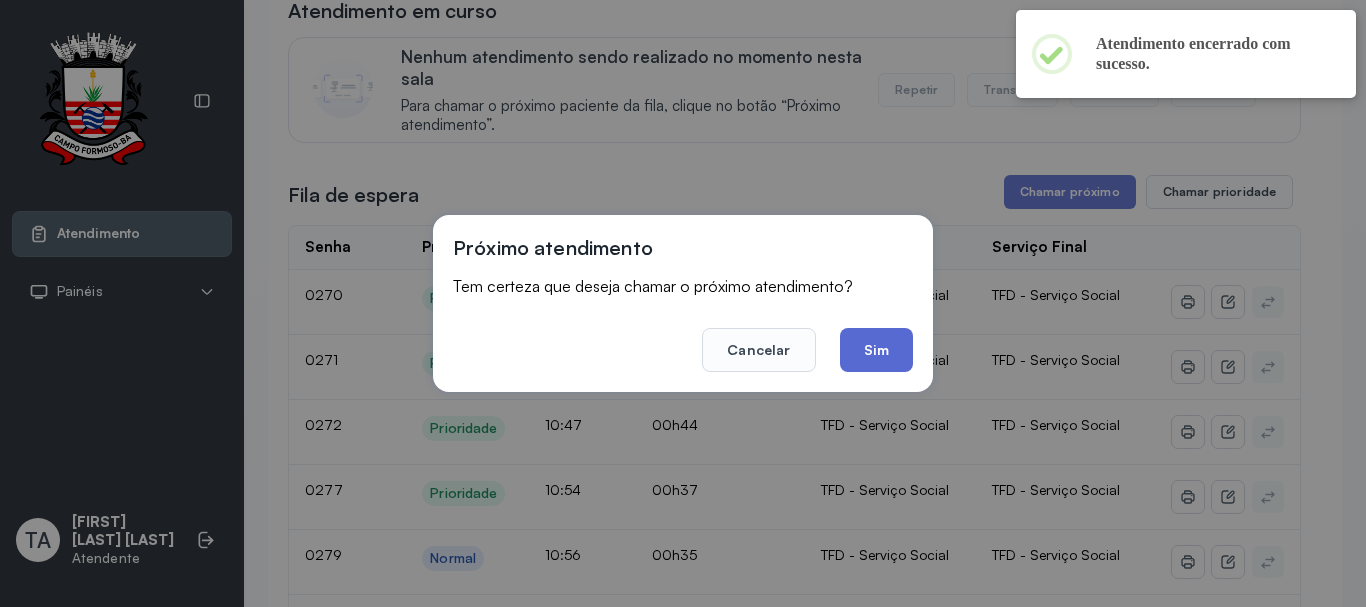 click on "Sim" 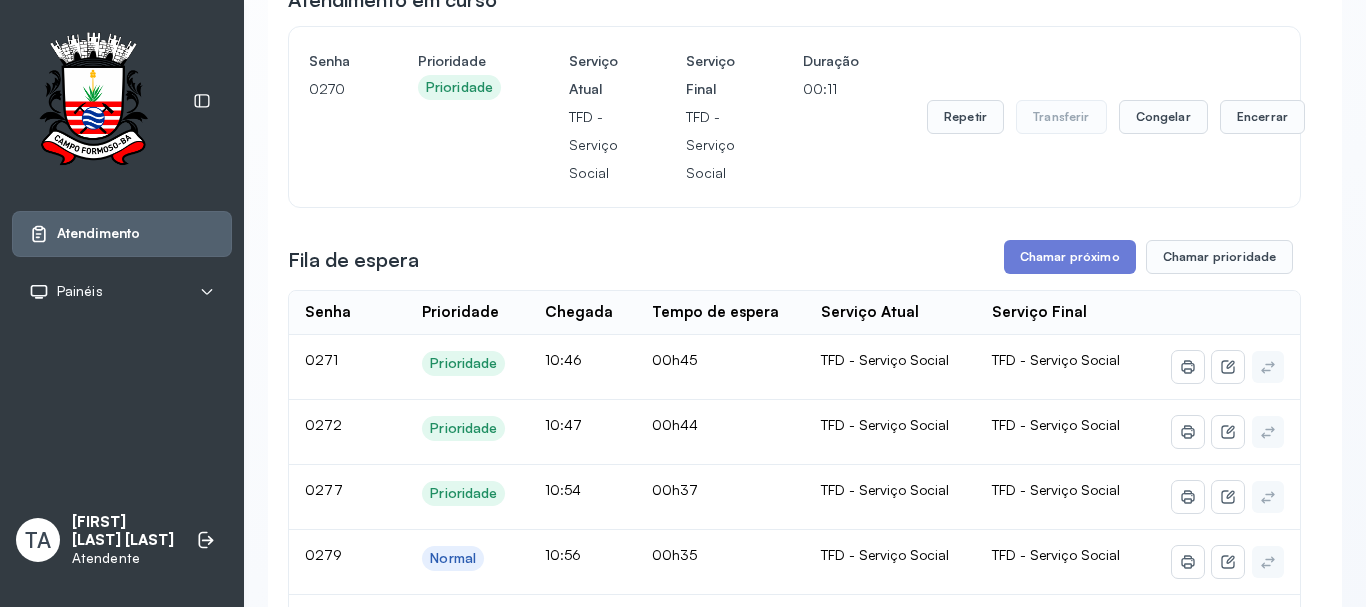scroll, scrollTop: 200, scrollLeft: 0, axis: vertical 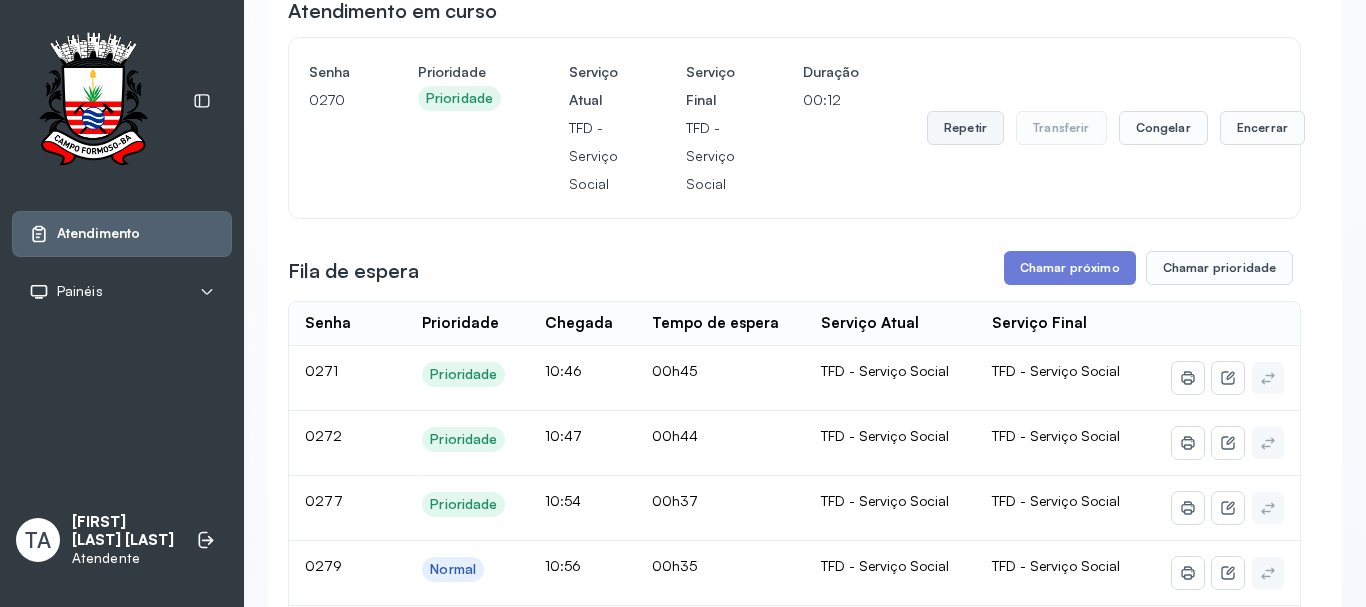click on "Repetir" at bounding box center (965, 128) 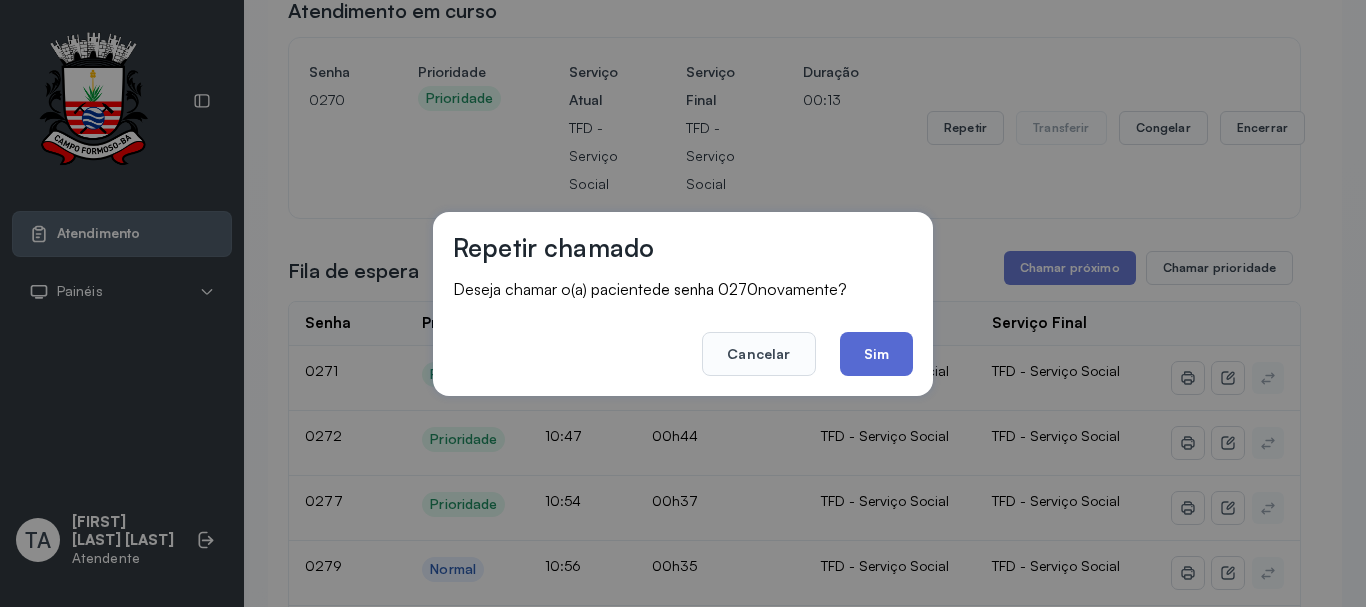 click on "Sim" 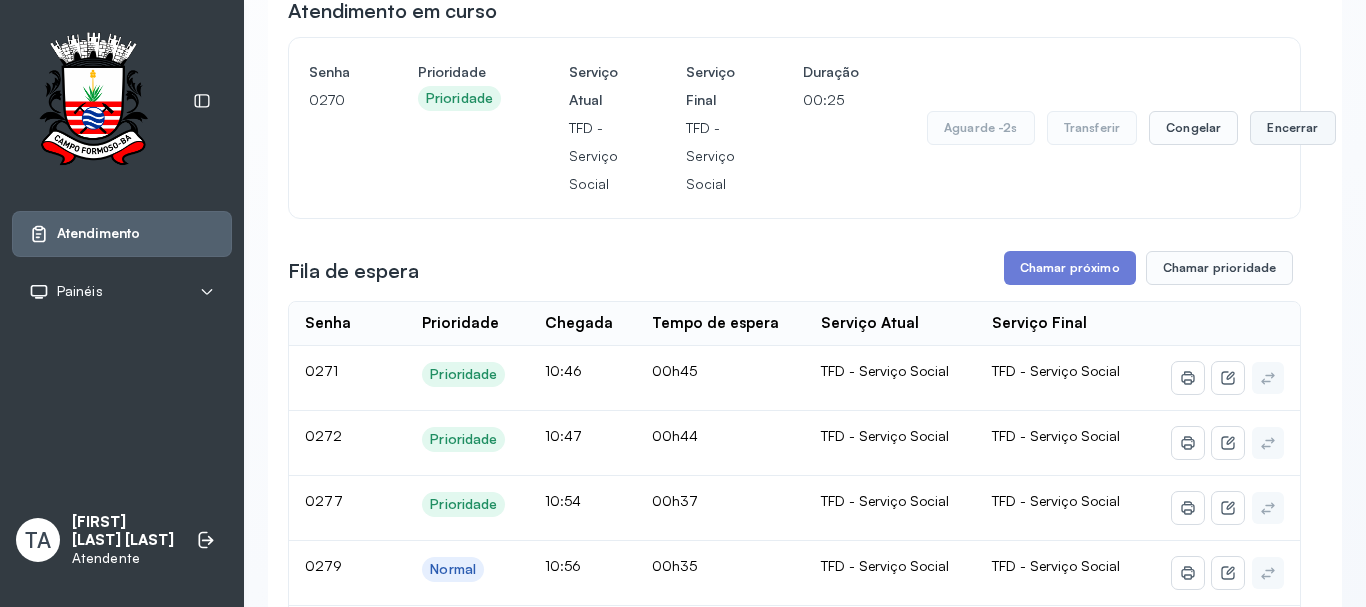 click on "Encerrar" at bounding box center [1292, 128] 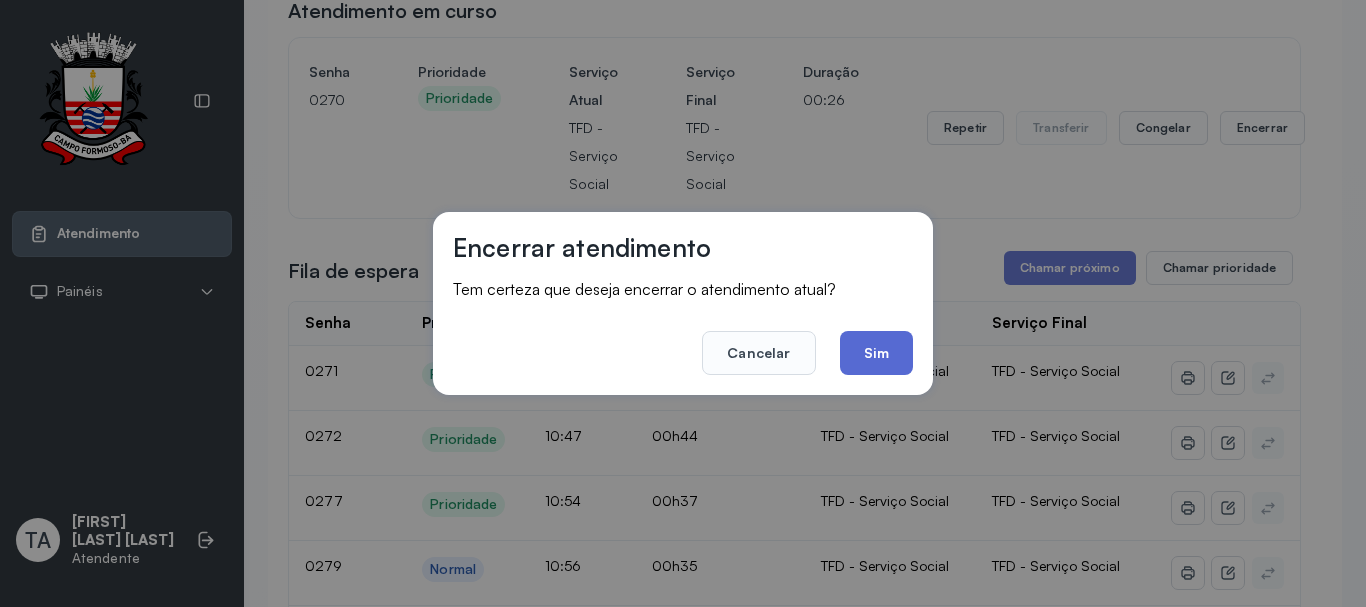 click on "Sim" 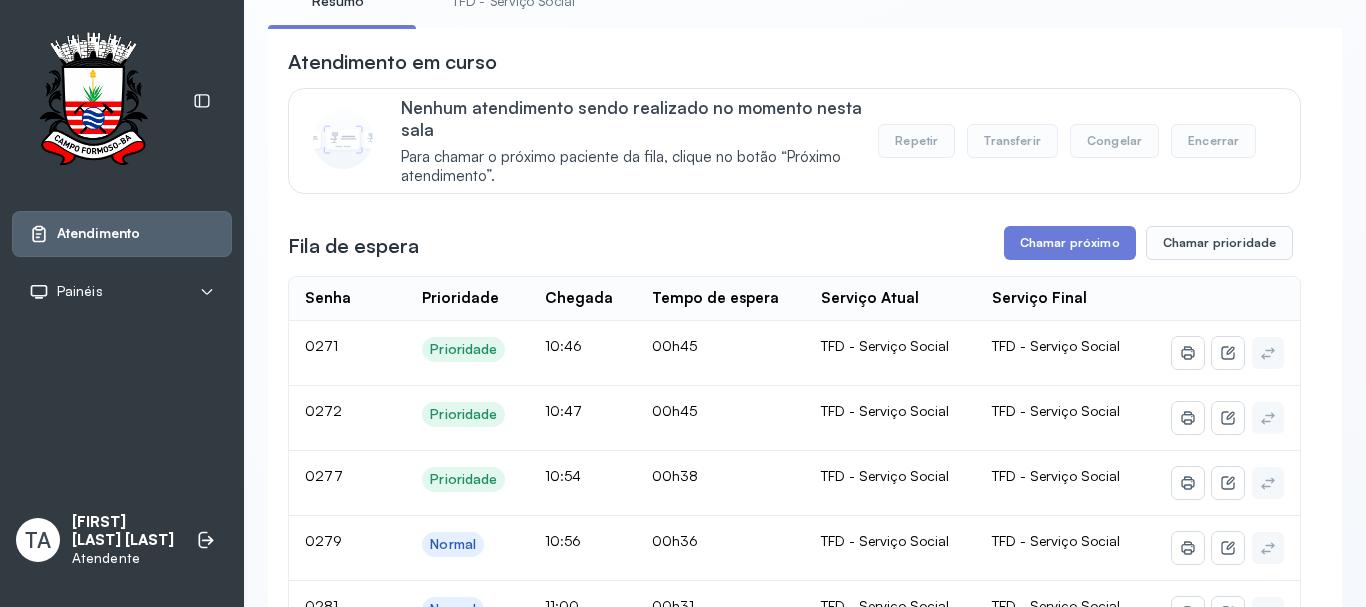 scroll, scrollTop: 100, scrollLeft: 0, axis: vertical 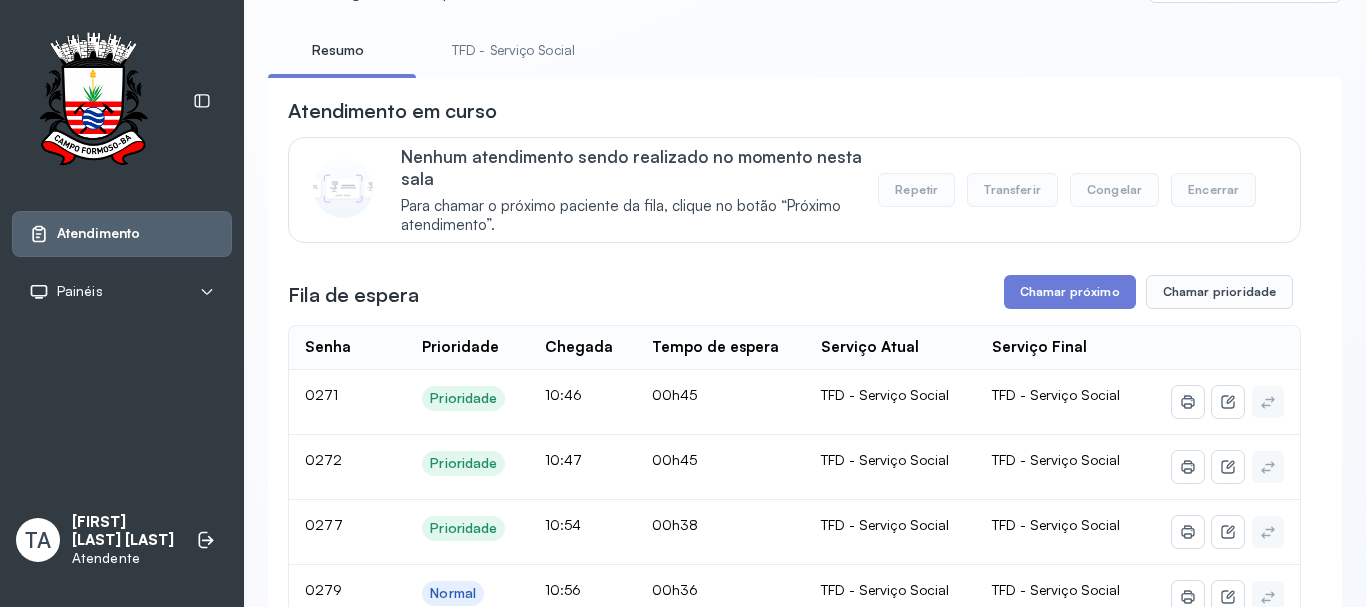 click on "TFD - Serviço Social" at bounding box center [513, 50] 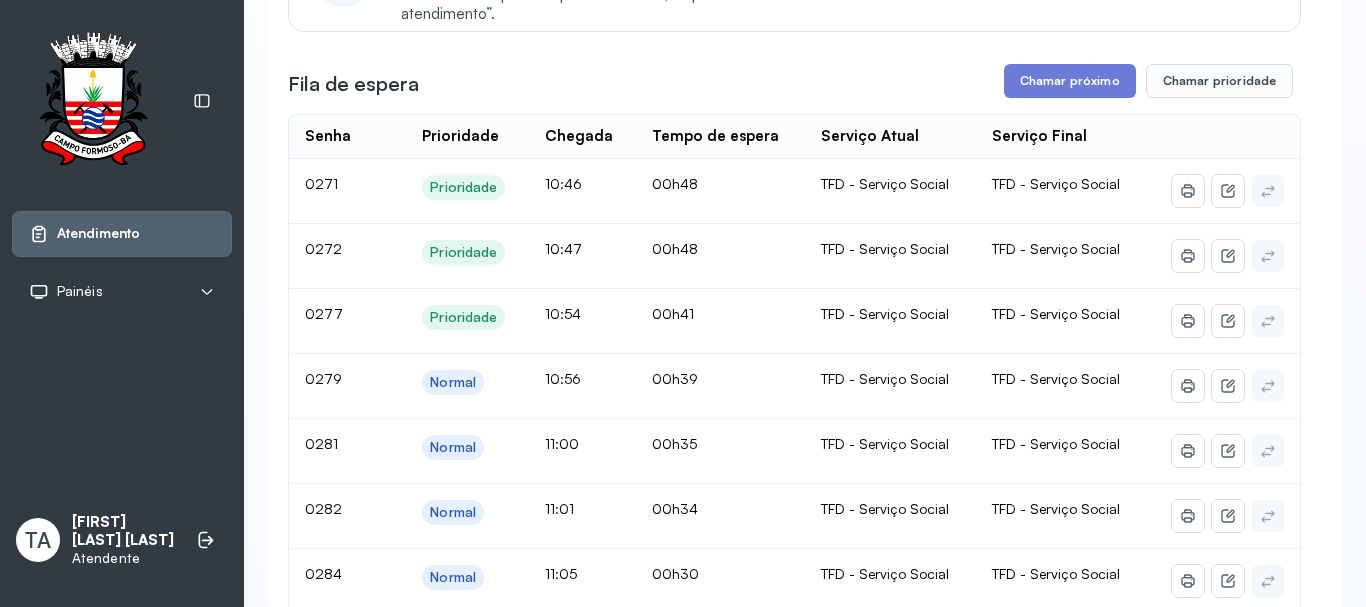 scroll, scrollTop: 300, scrollLeft: 0, axis: vertical 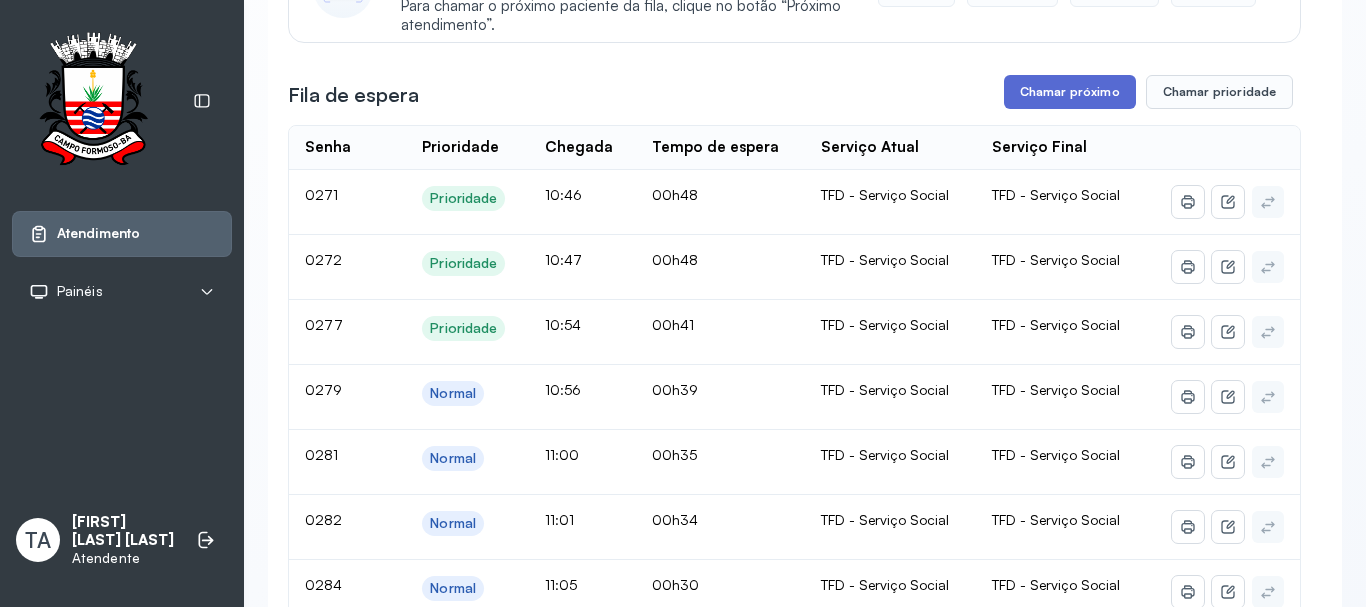 click on "Chamar próximo" at bounding box center [1070, 92] 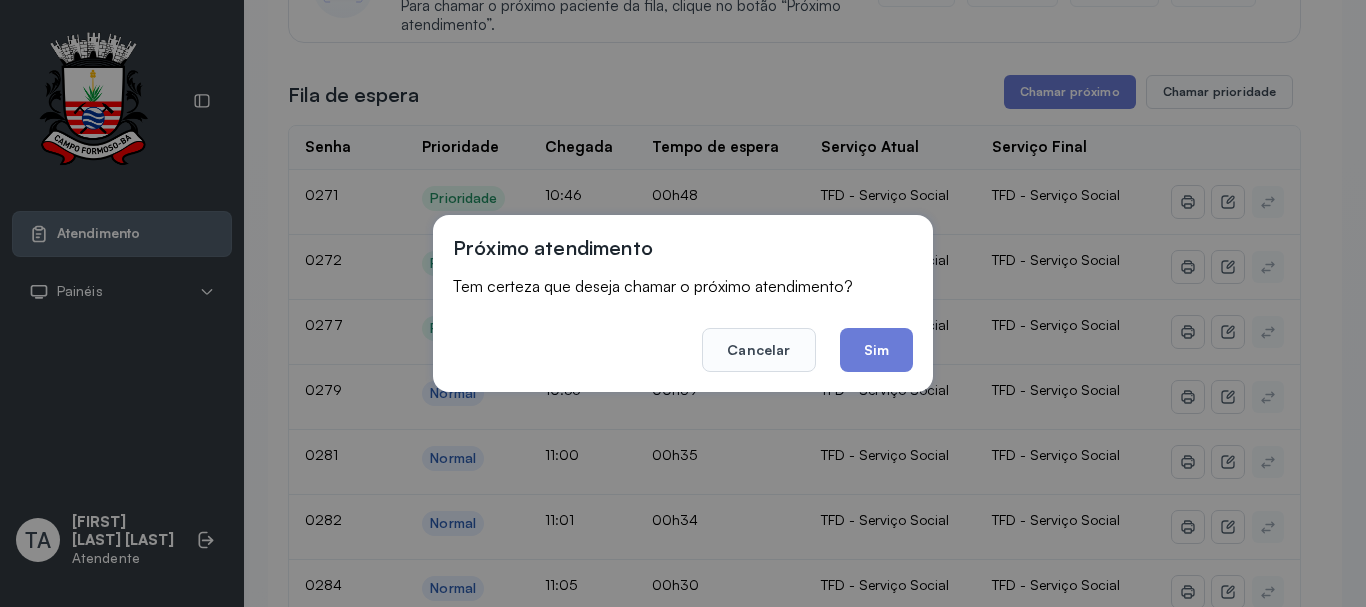 click on "Próximo atendimento Tem certeza que deseja chamar o próximo atendimento? Cancelar Sim" at bounding box center (683, 303) 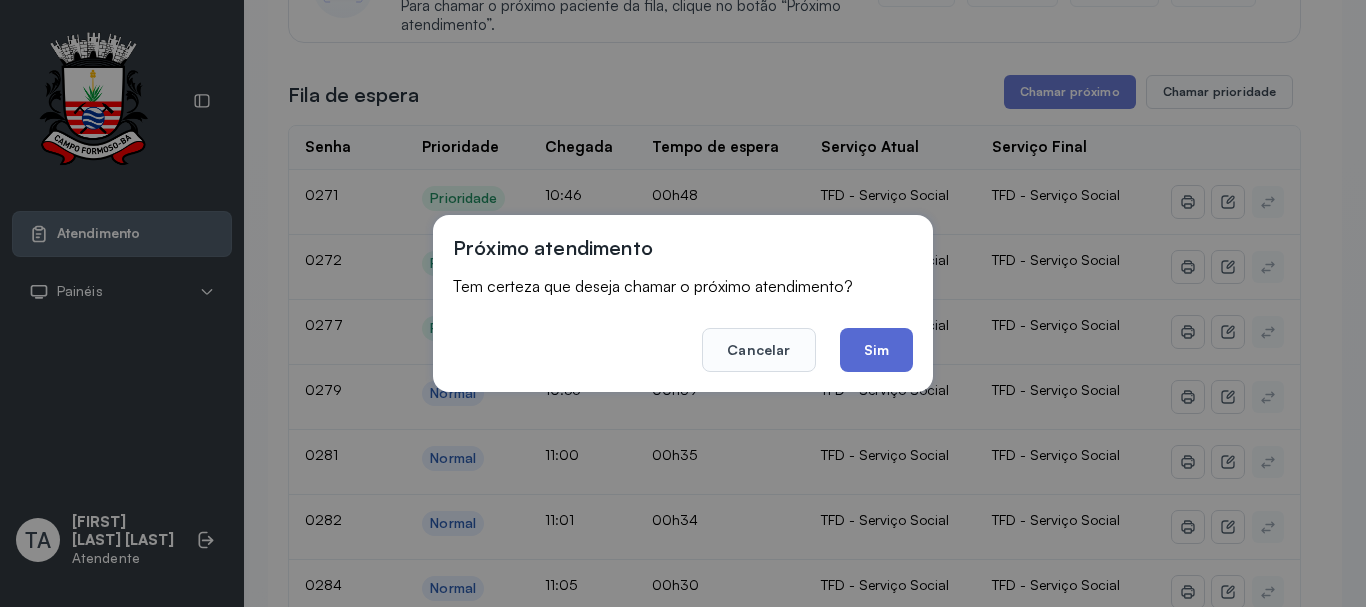 click on "Sim" 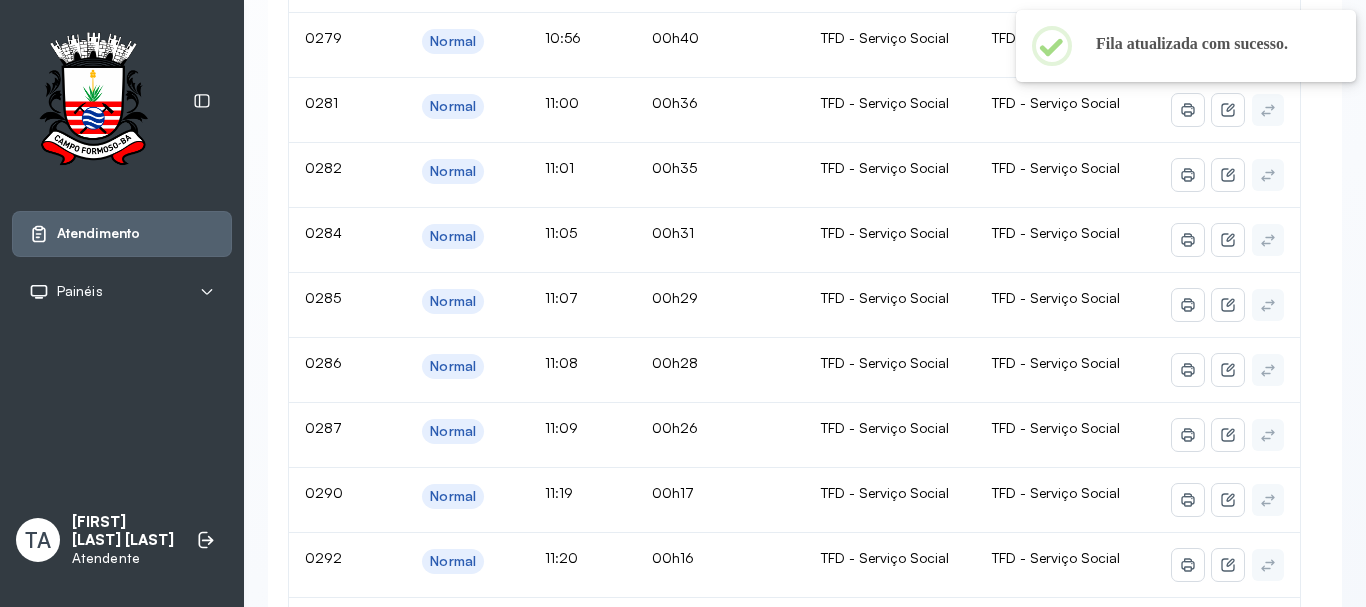 scroll, scrollTop: 200, scrollLeft: 0, axis: vertical 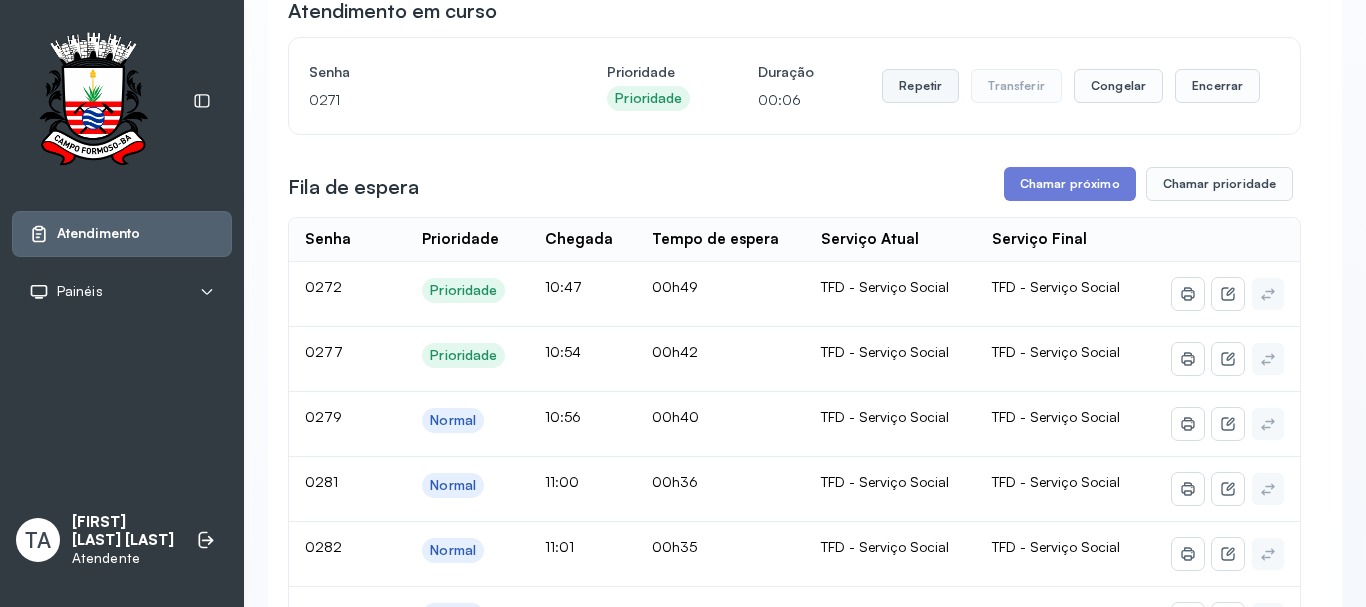 click on "Repetir" at bounding box center [920, 86] 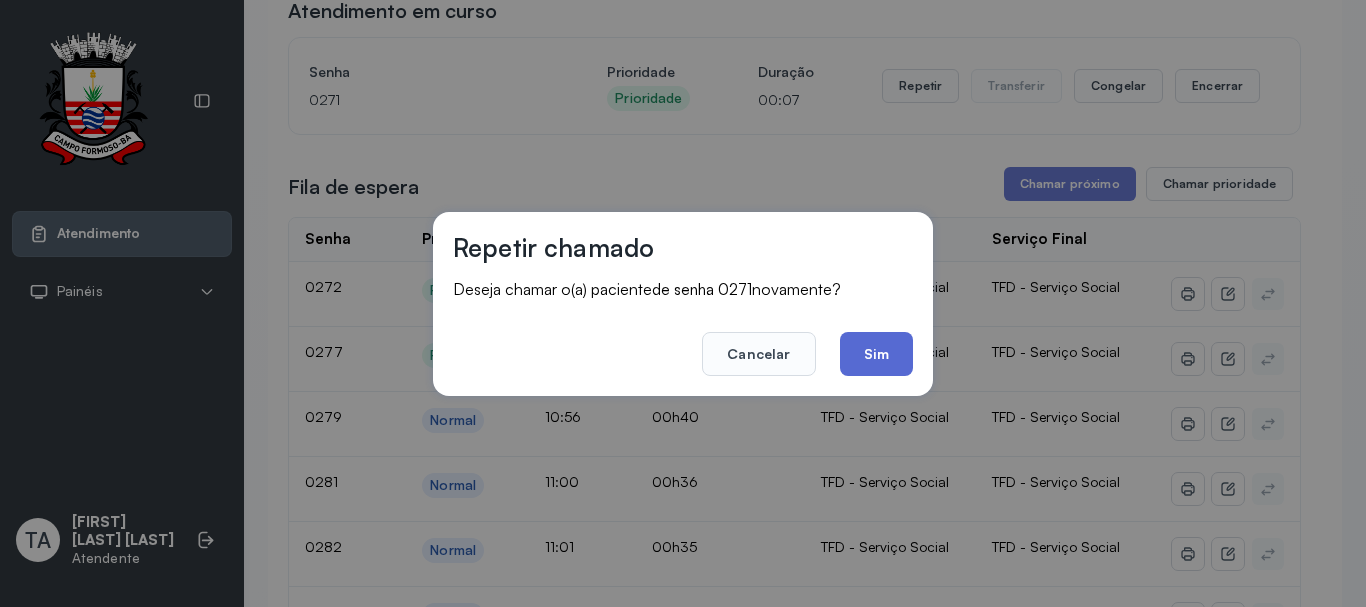 click on "Sim" 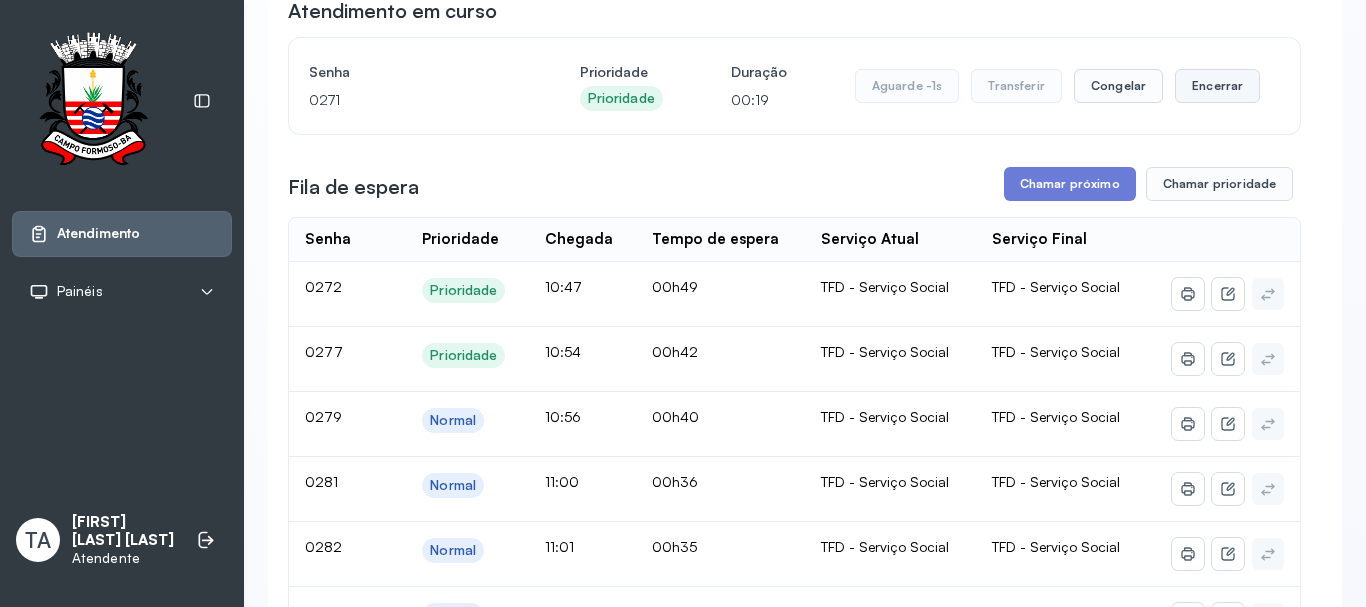 click on "Encerrar" at bounding box center (1217, 86) 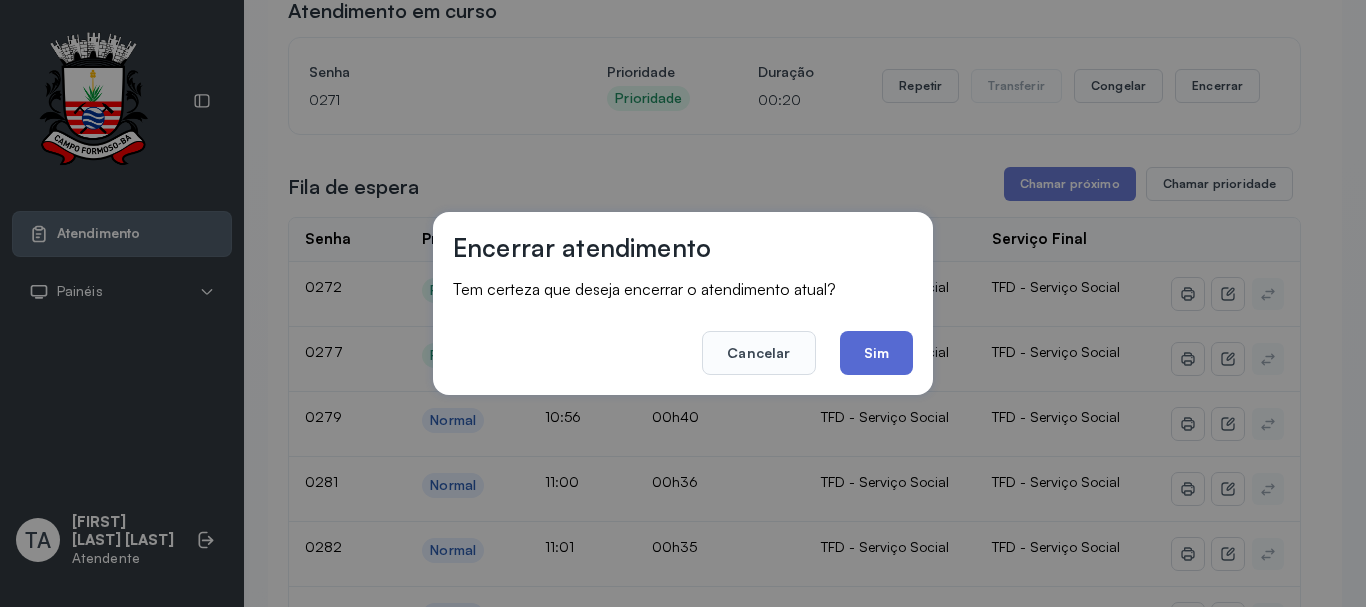 click on "Sim" 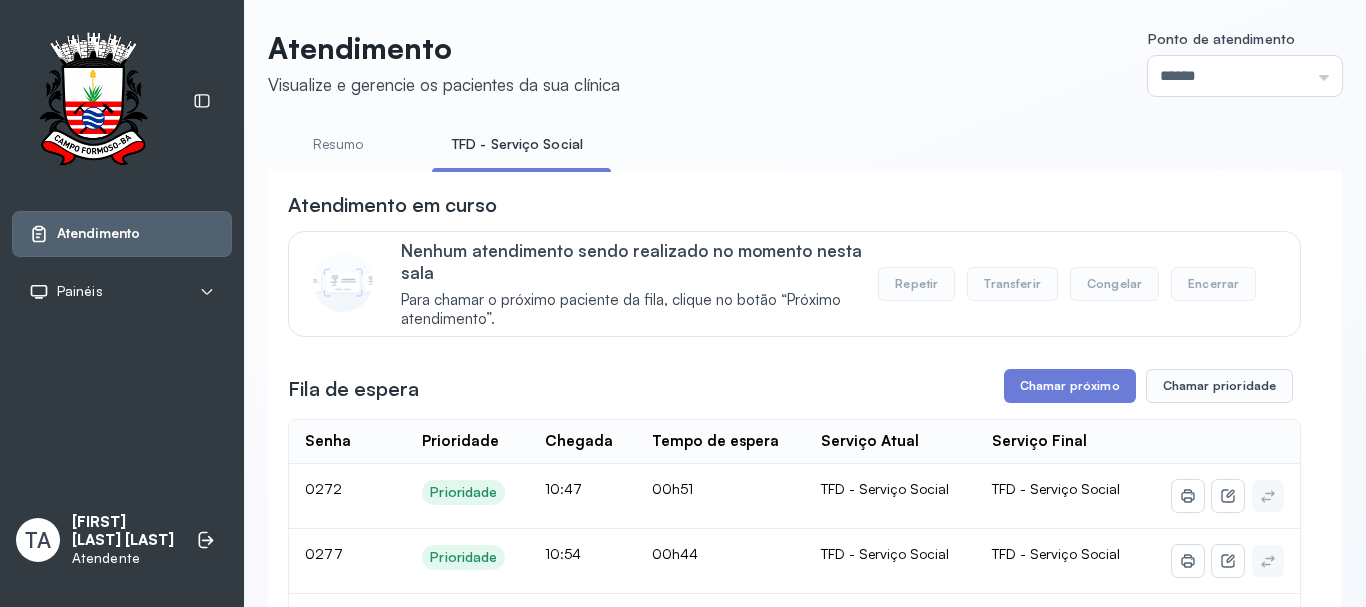 scroll, scrollTop: 0, scrollLeft: 0, axis: both 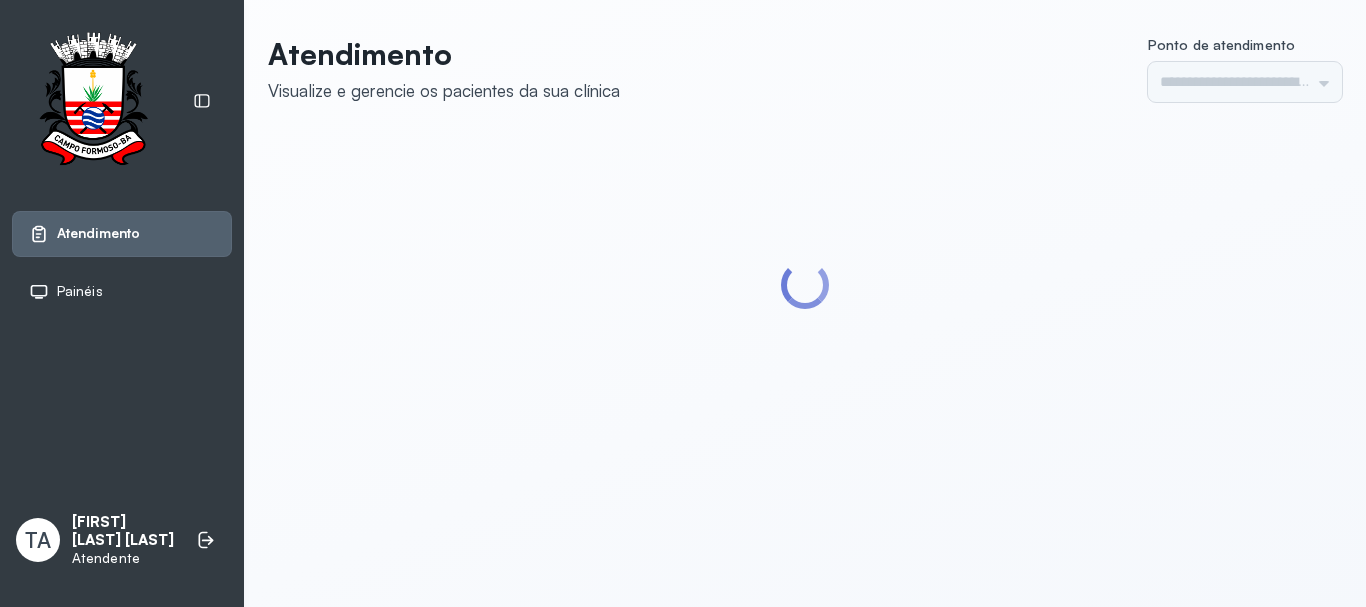 type on "******" 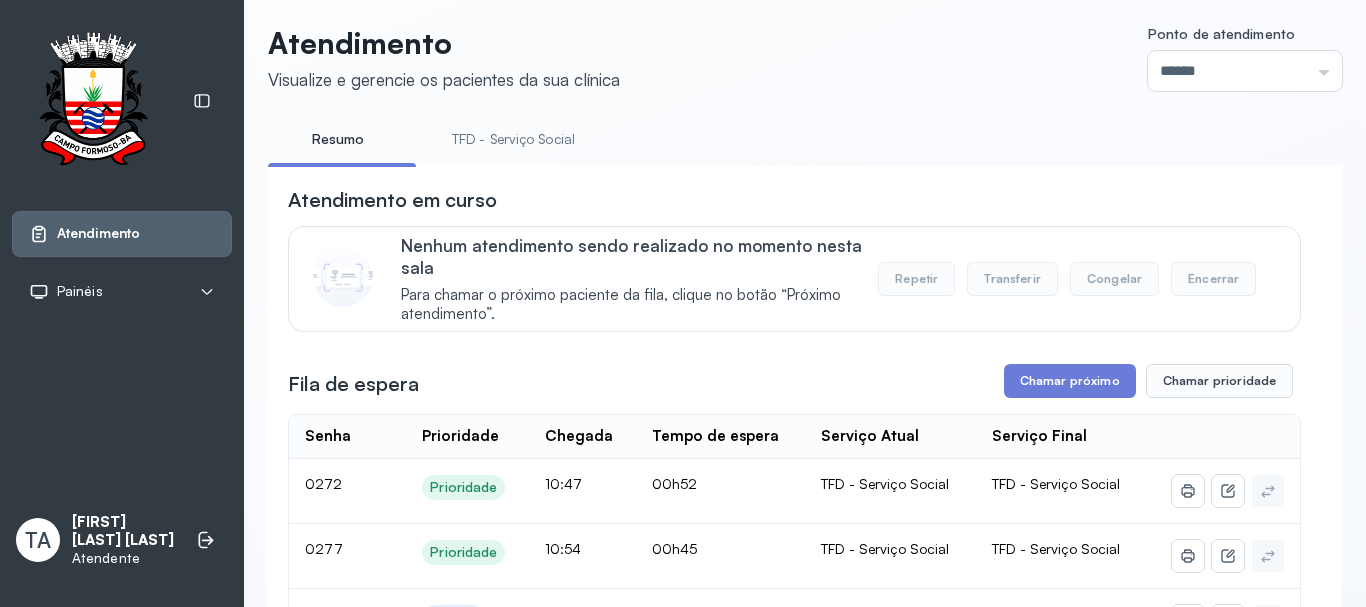 scroll, scrollTop: 0, scrollLeft: 0, axis: both 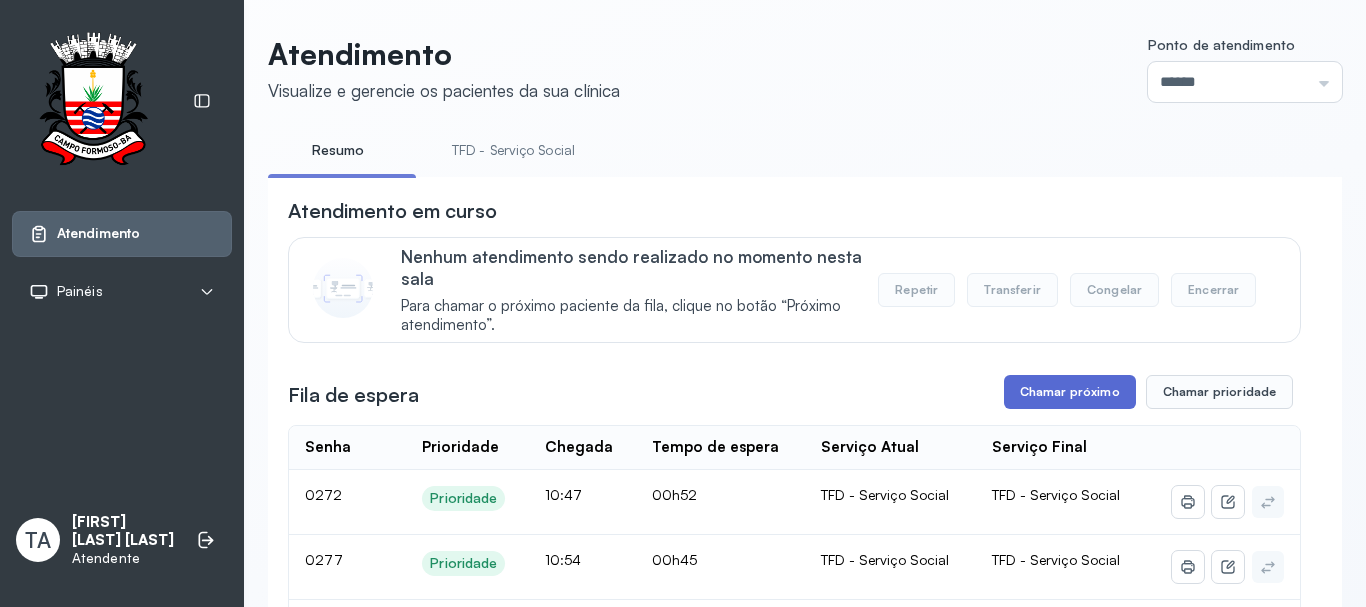 click on "Chamar próximo" at bounding box center (1070, 392) 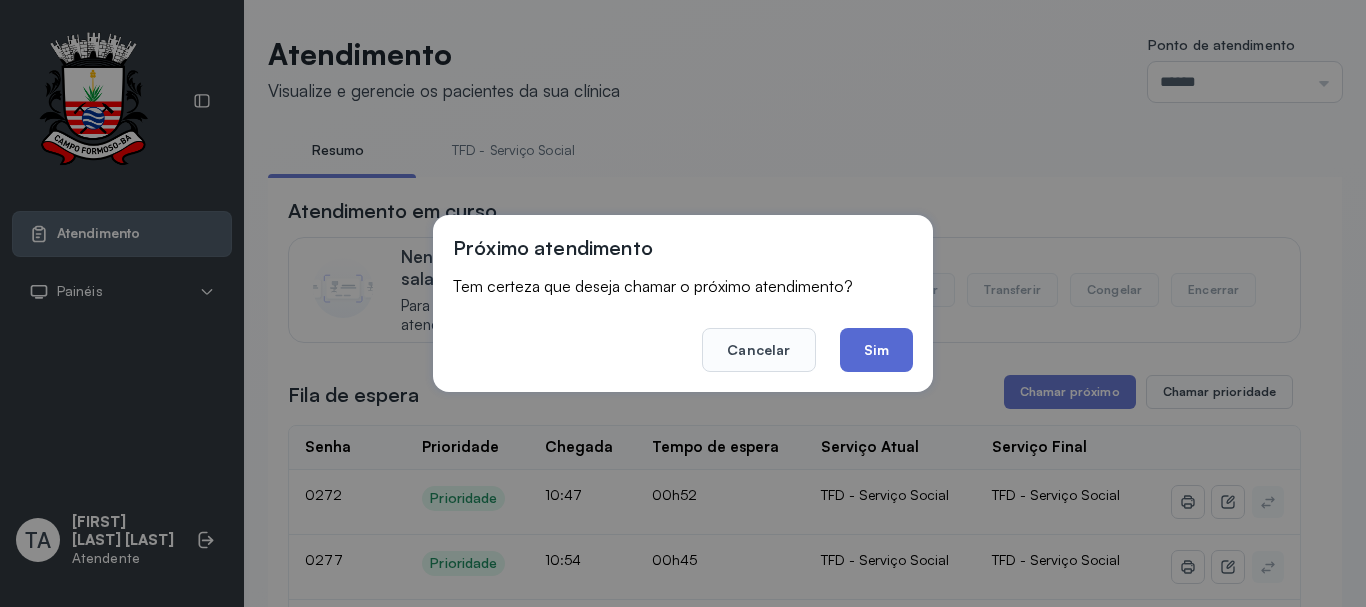 click on "Sim" 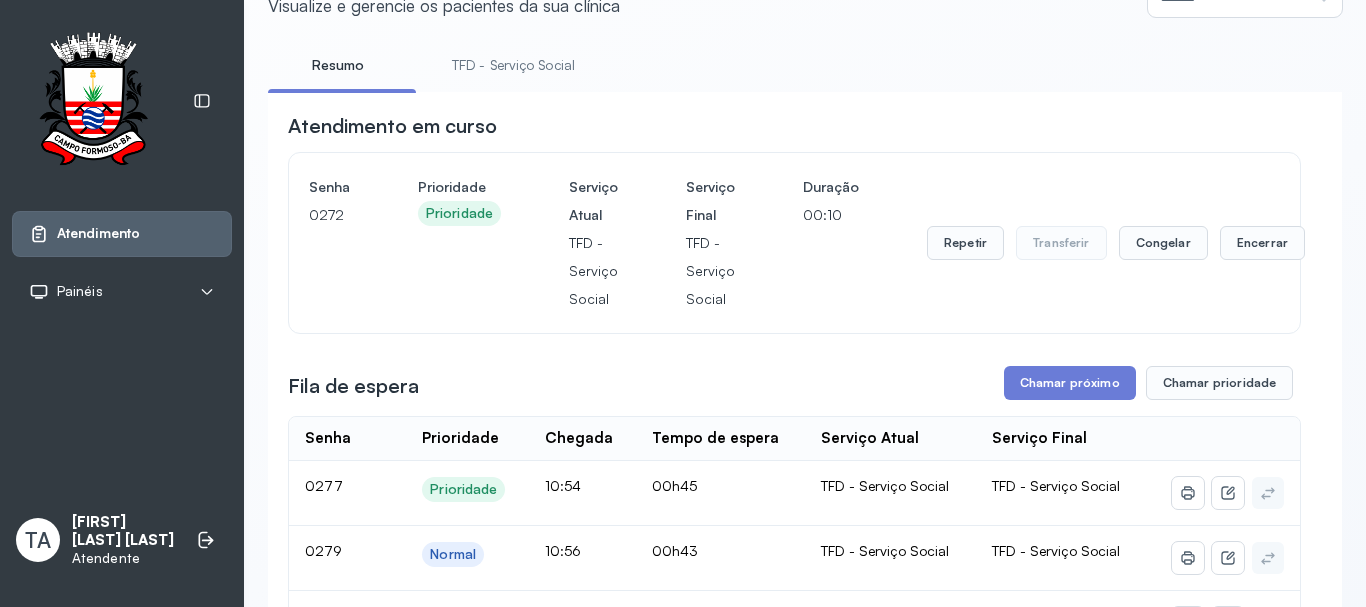 scroll, scrollTop: 62, scrollLeft: 0, axis: vertical 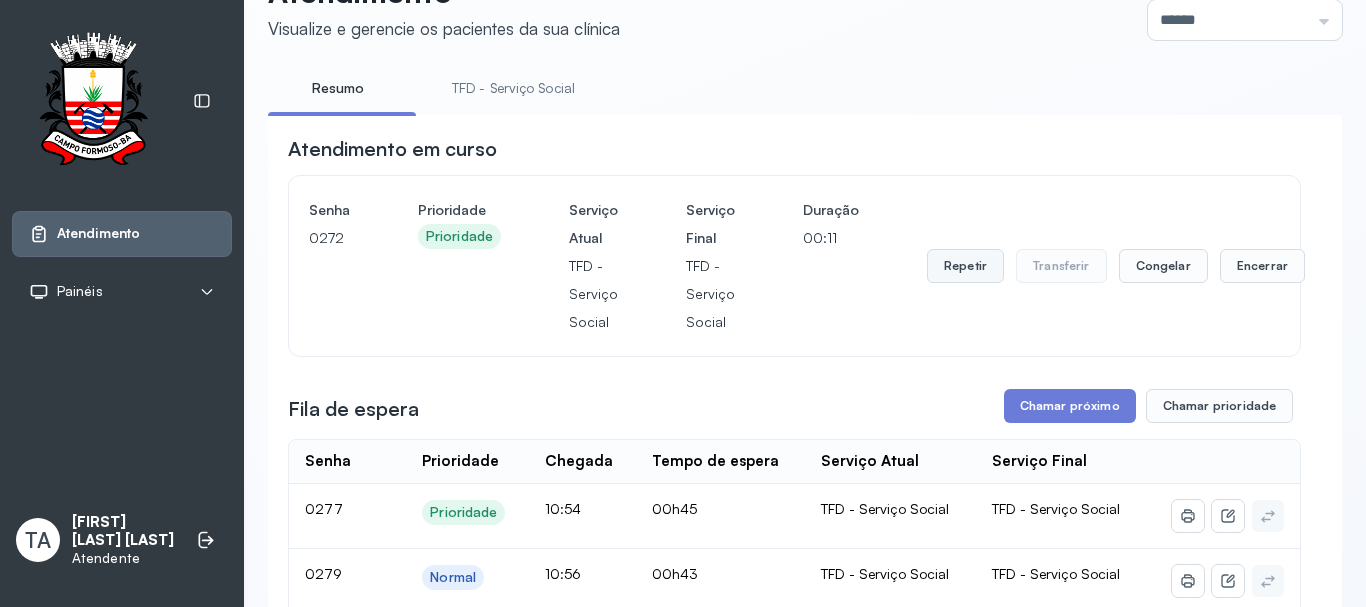 click on "Repetir" at bounding box center [965, 266] 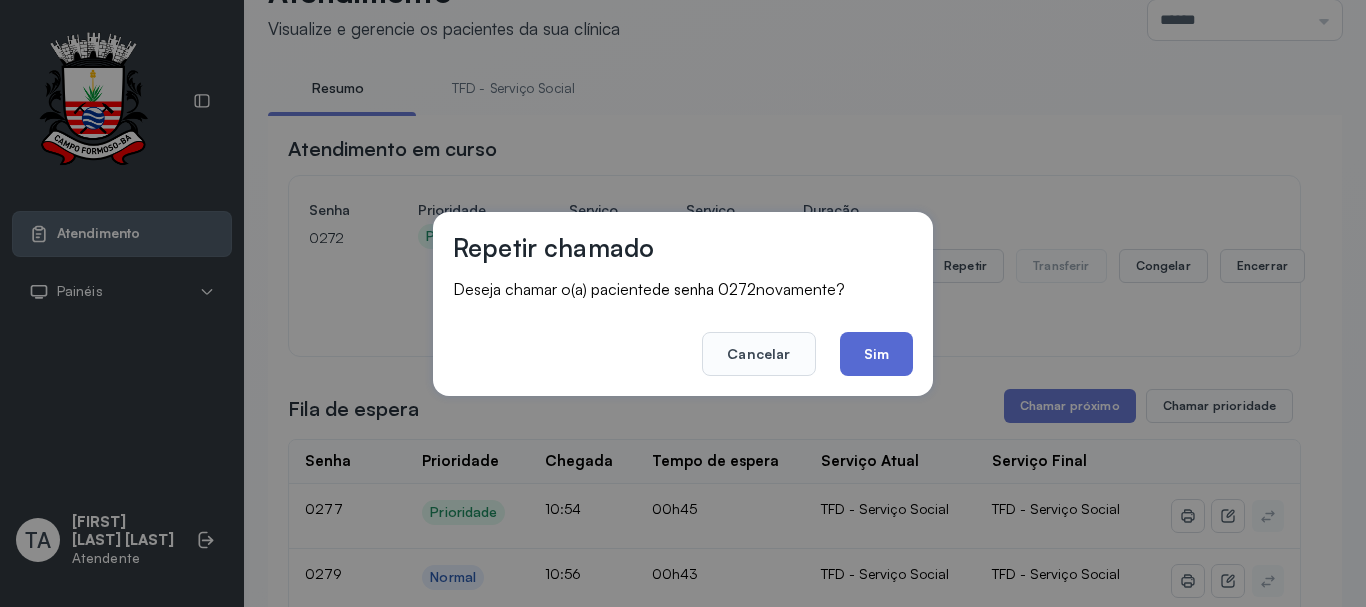 click on "Sim" 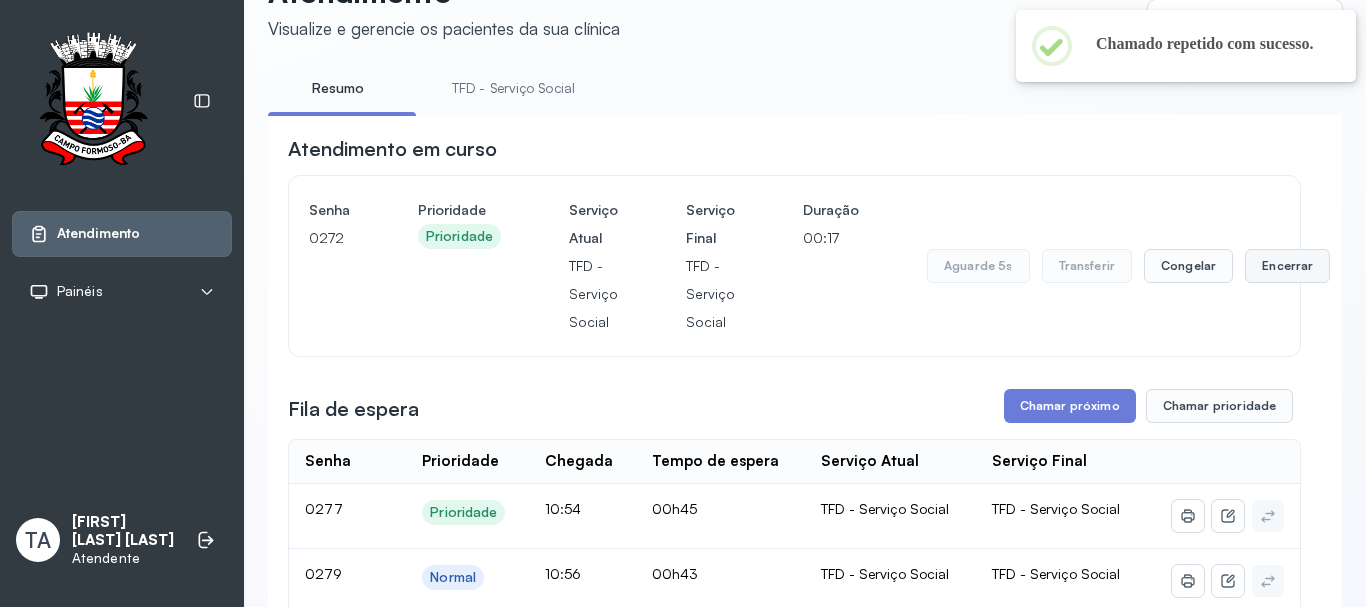 click on "Encerrar" at bounding box center [1287, 266] 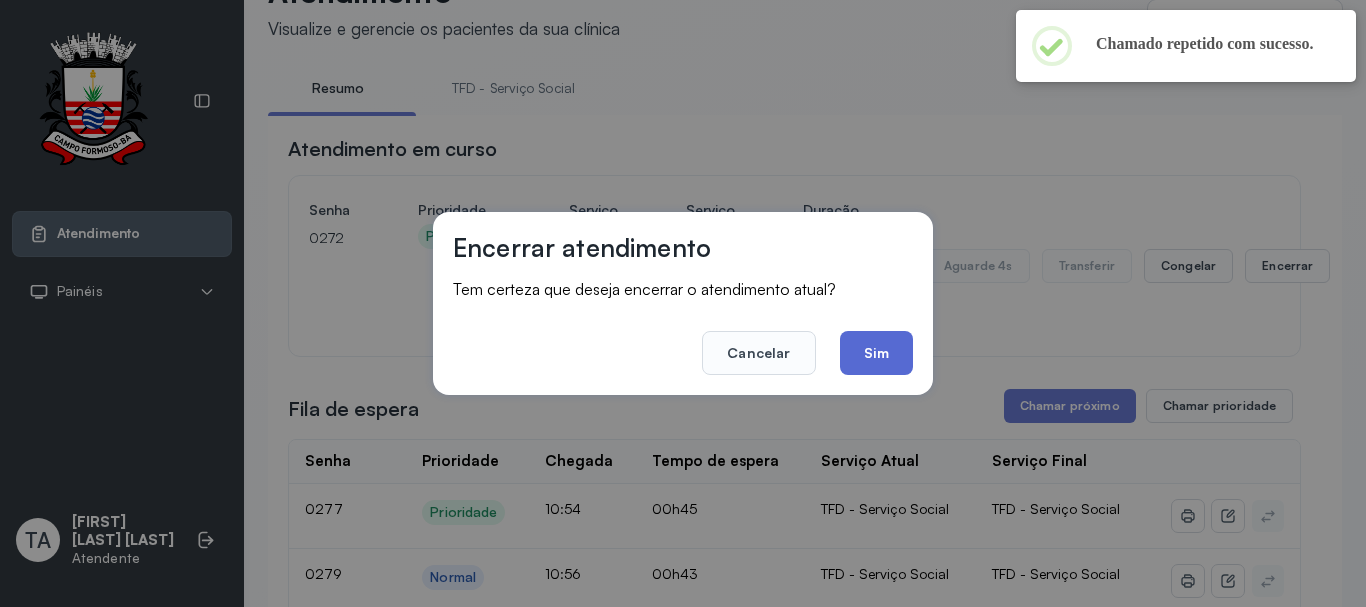 click on "Sim" 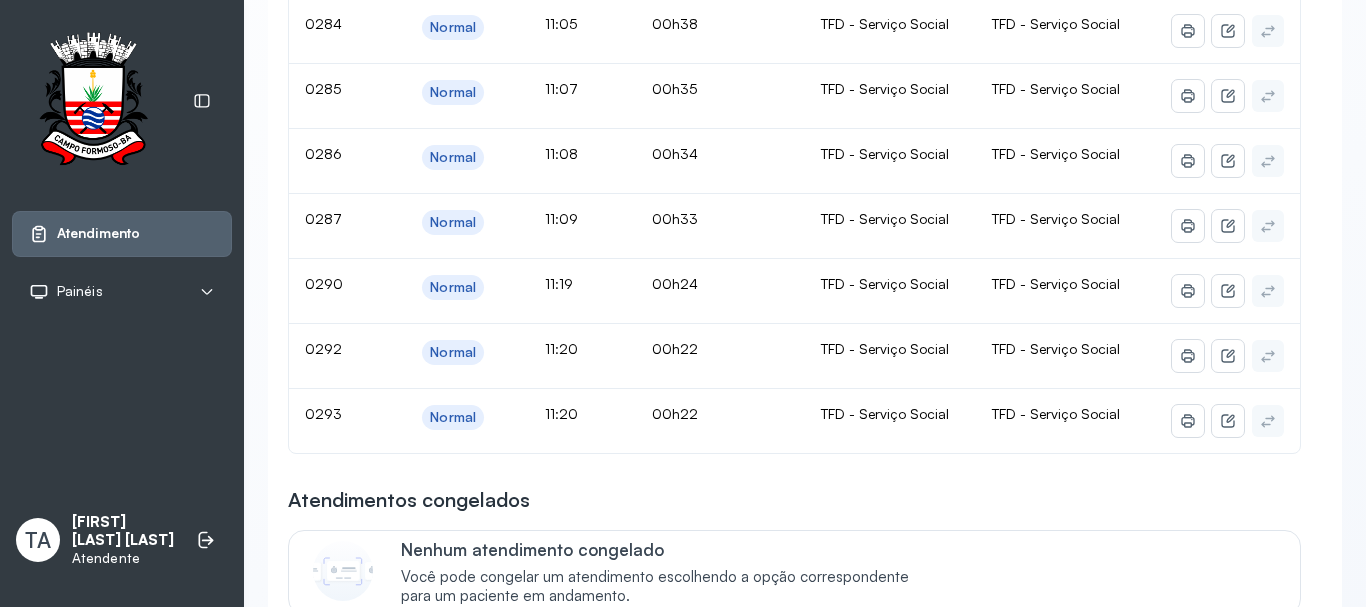 scroll, scrollTop: 762, scrollLeft: 0, axis: vertical 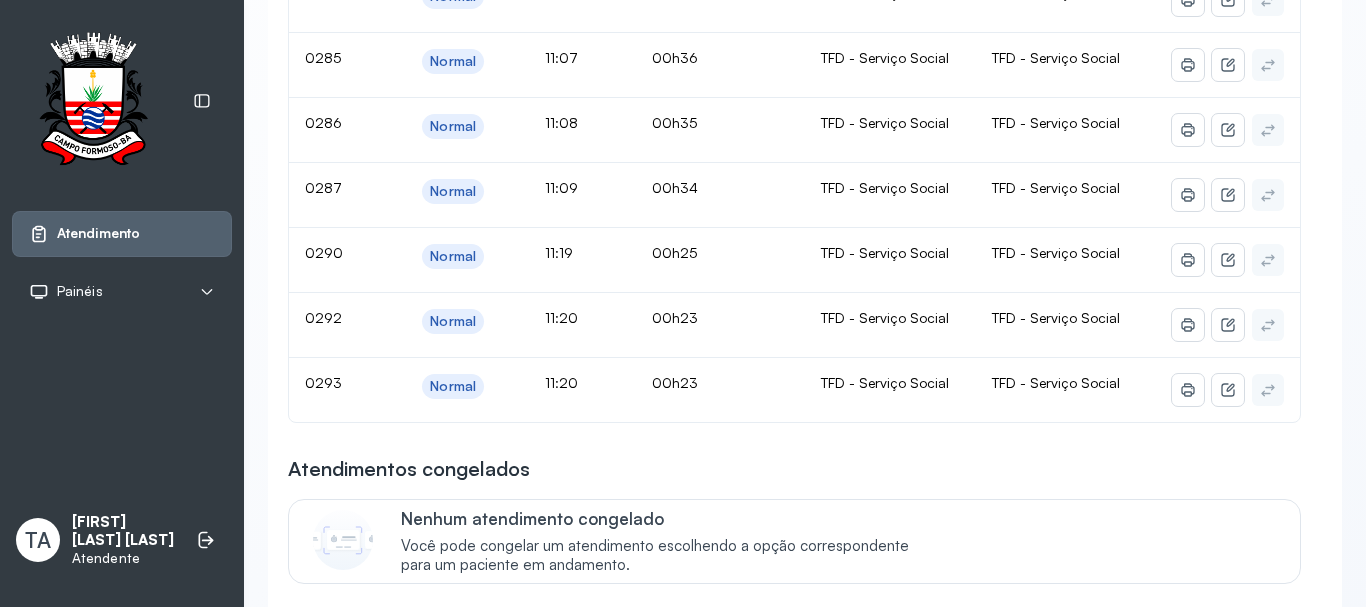 click on "Atendimentos congelados" at bounding box center [794, 469] 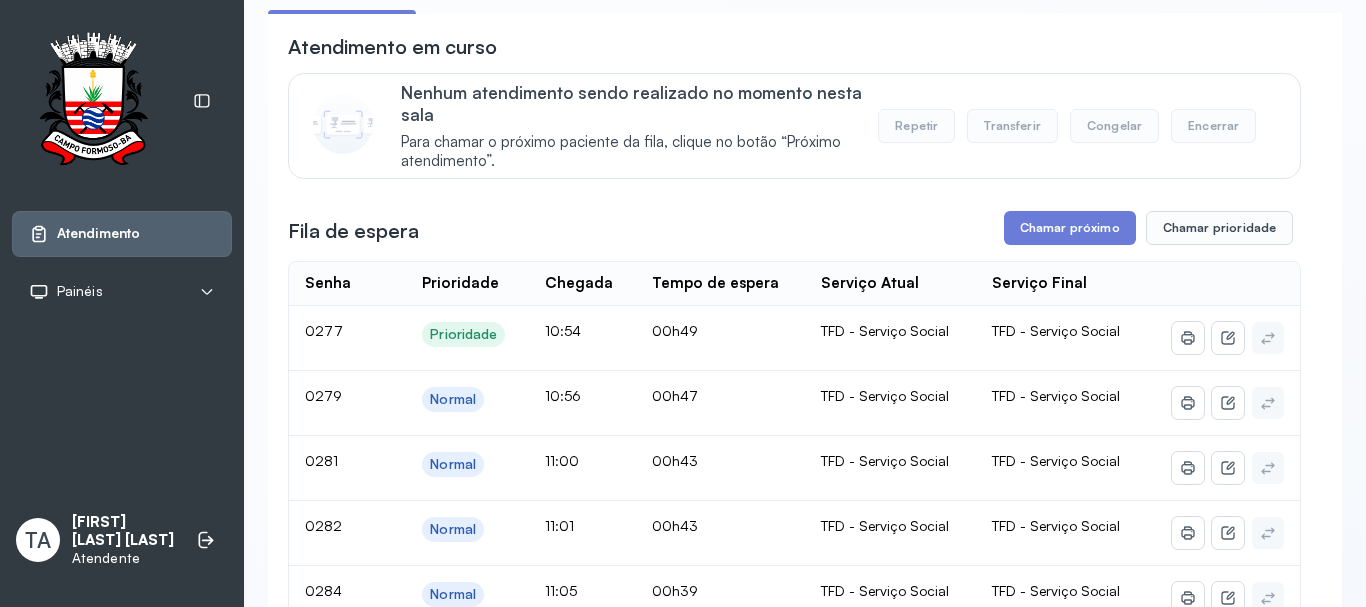 scroll, scrollTop: 0, scrollLeft: 0, axis: both 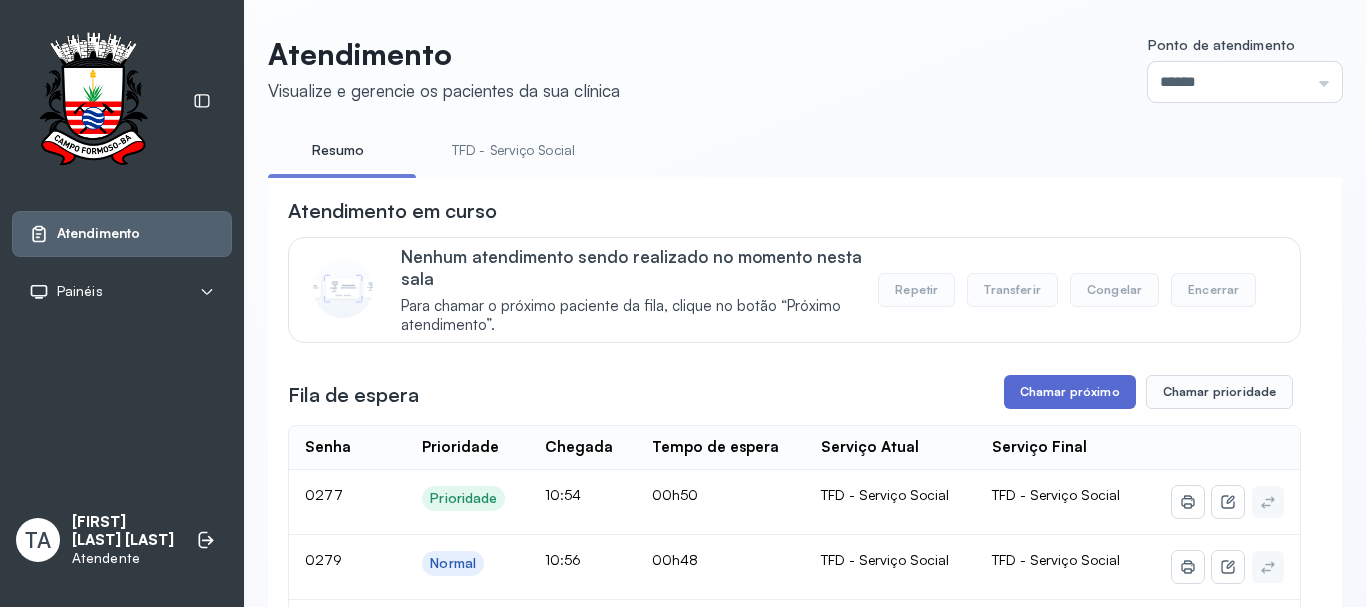 click on "Chamar próximo" at bounding box center (1070, 392) 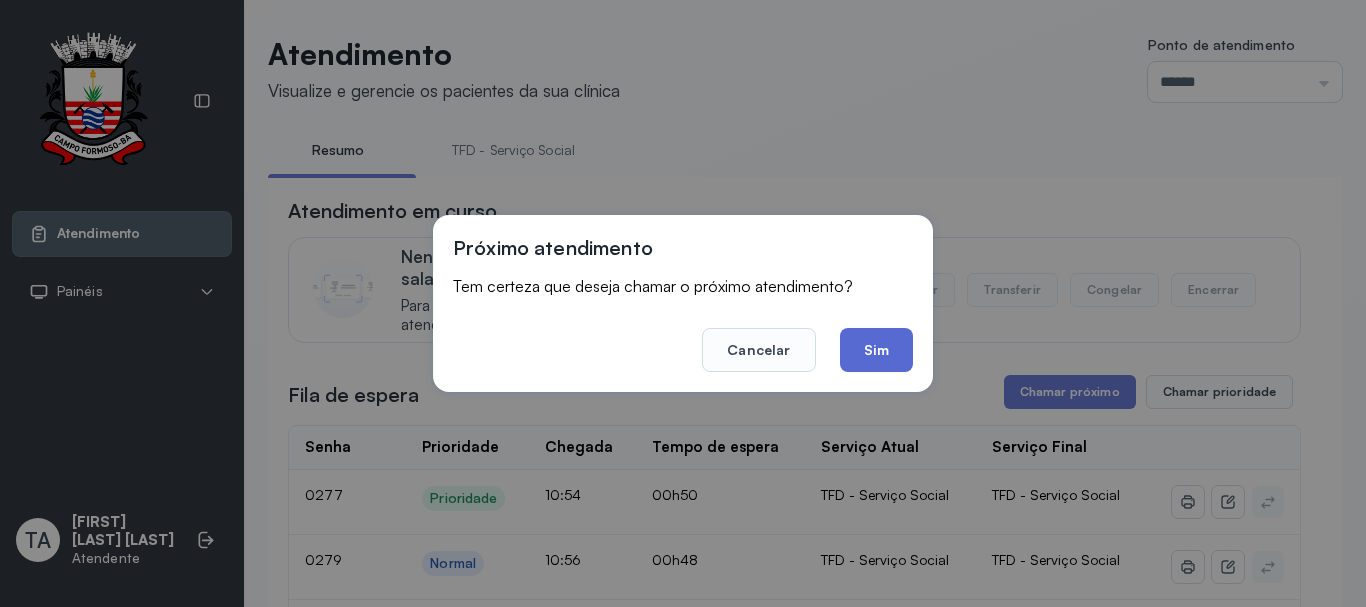 click on "Sim" 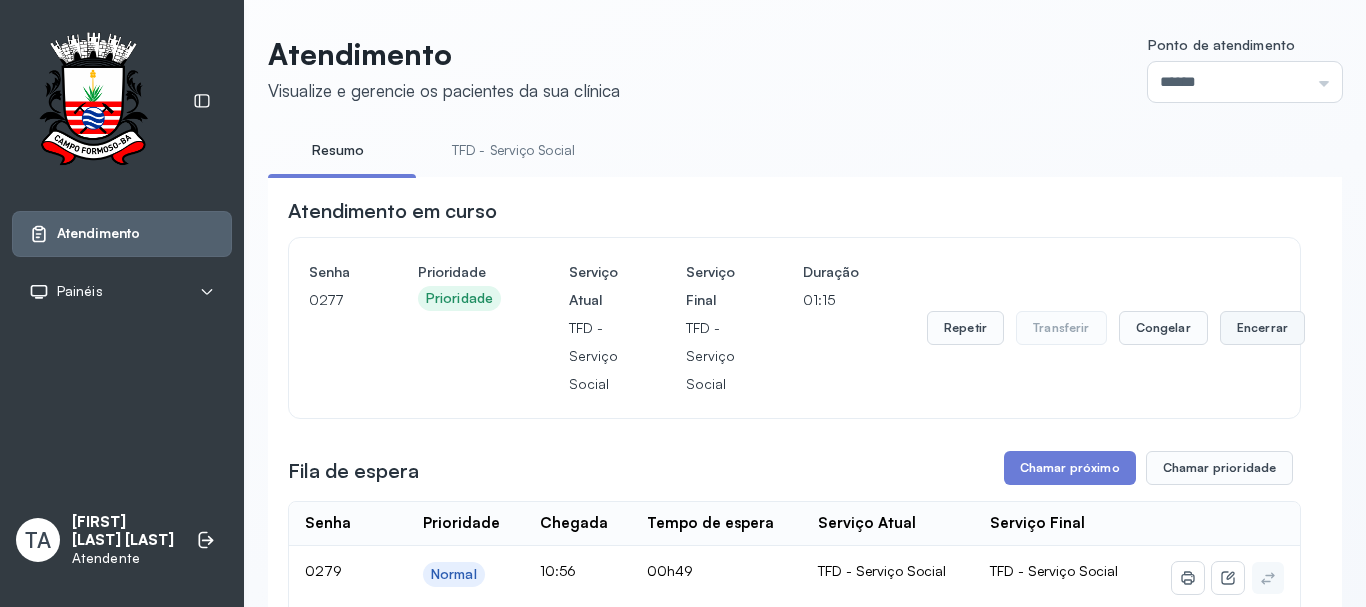 click on "Encerrar" at bounding box center (1262, 328) 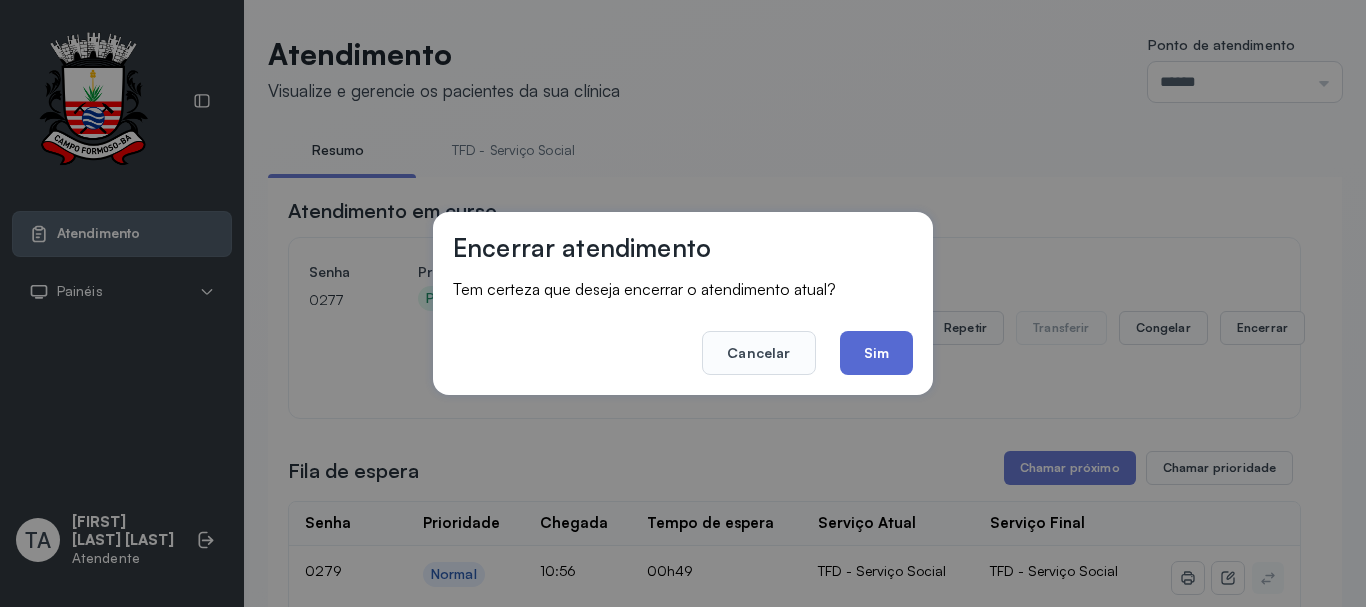 click on "Sim" 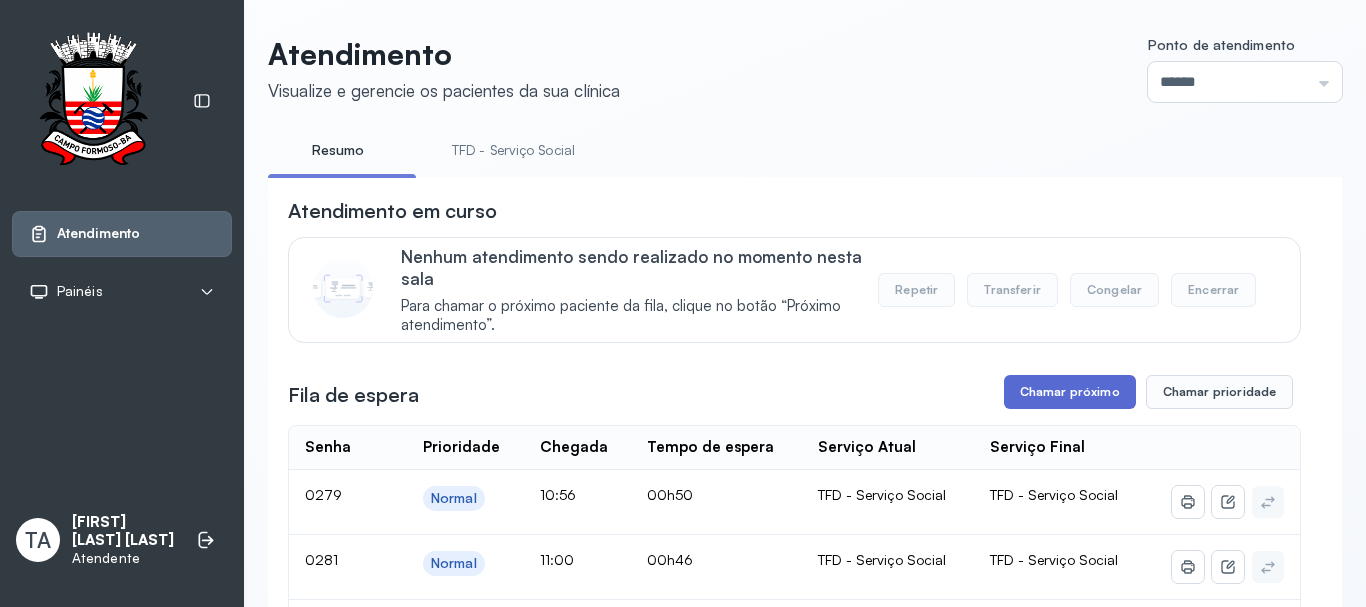 click on "Chamar próximo" at bounding box center [1070, 392] 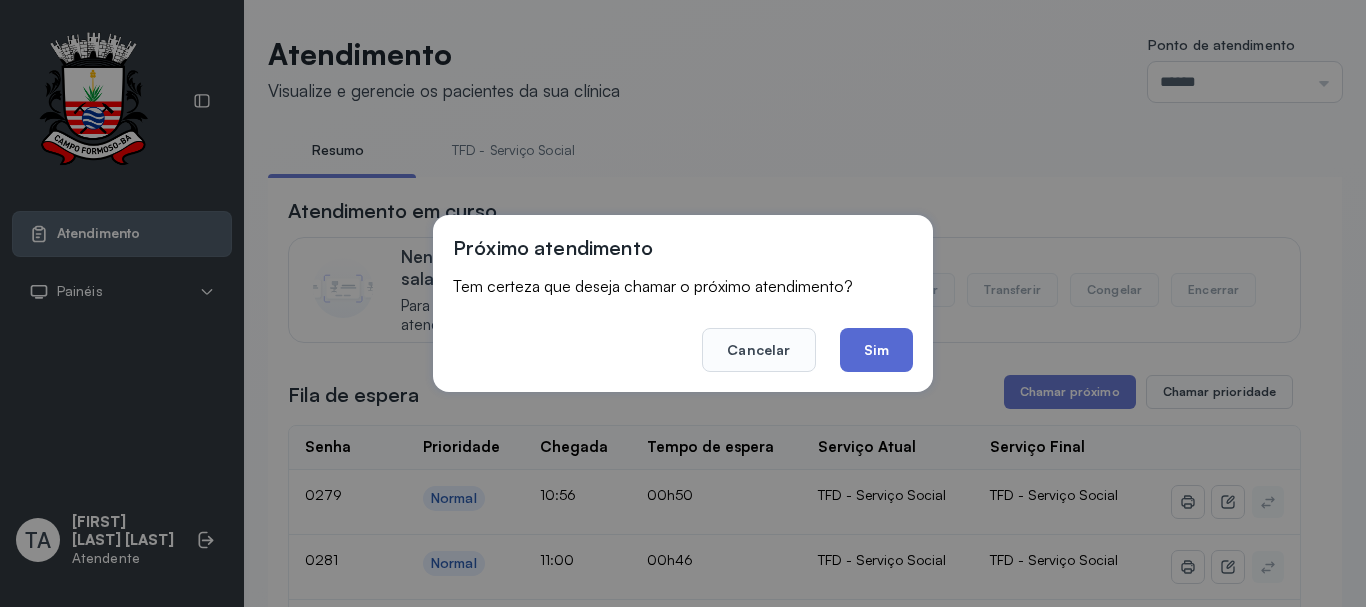 click on "Sim" 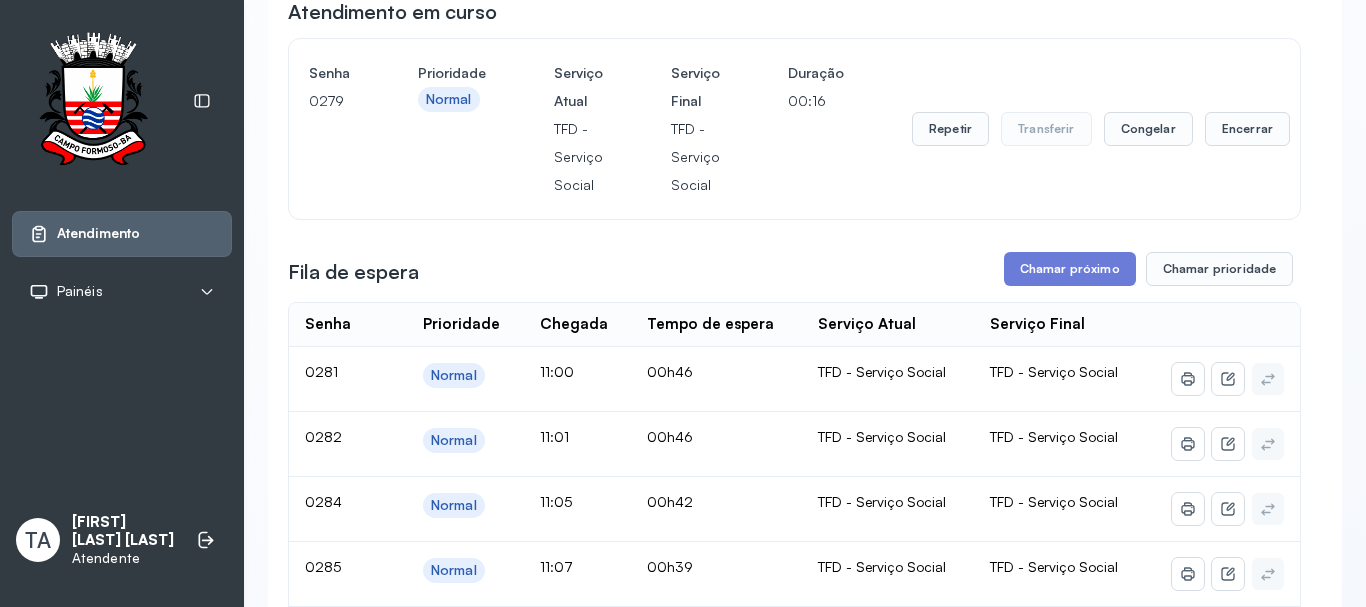 scroll, scrollTop: 100, scrollLeft: 0, axis: vertical 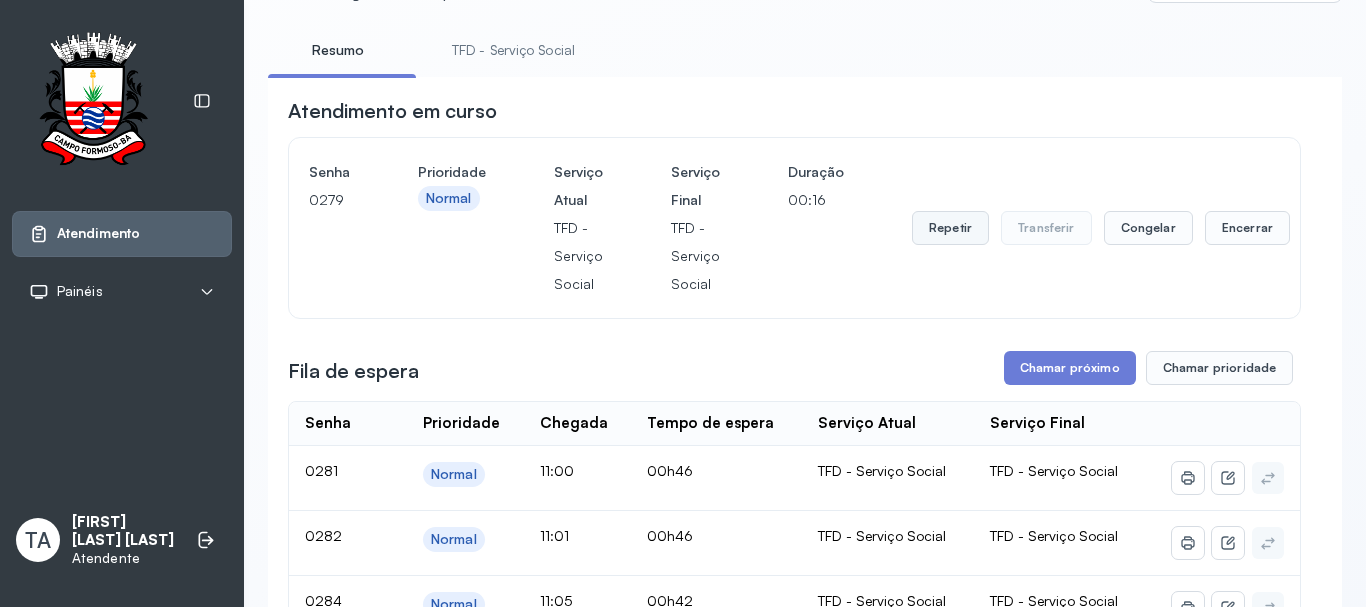 click on "Repetir" at bounding box center [950, 228] 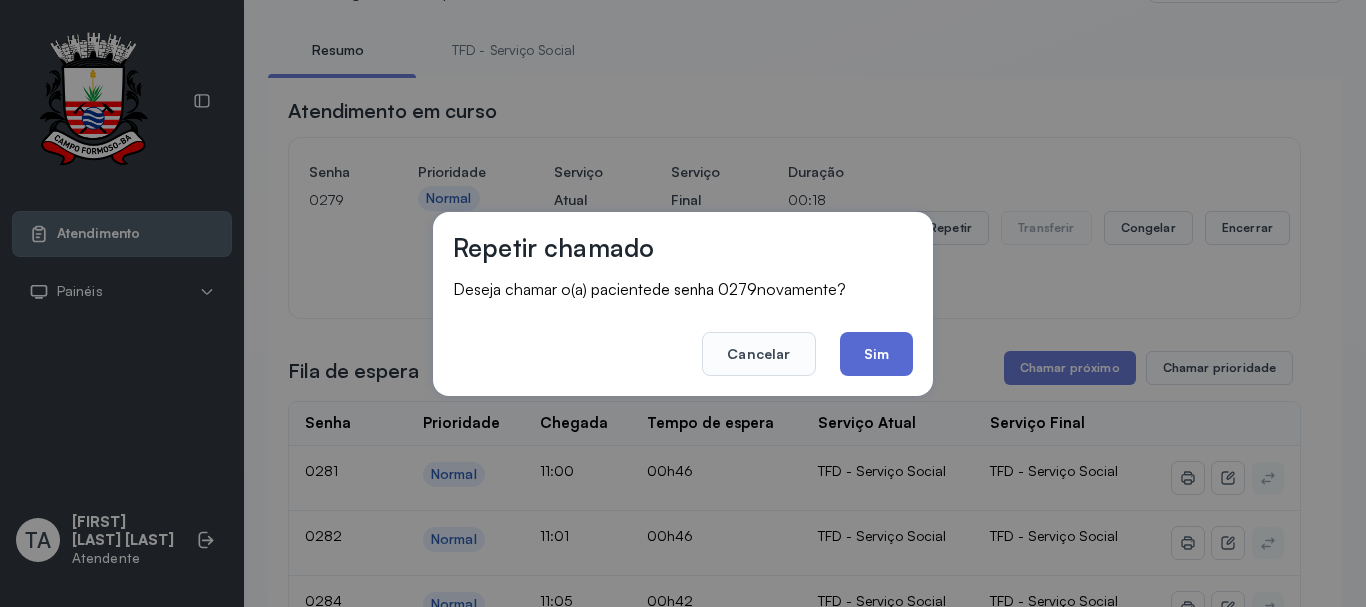 click on "Sim" 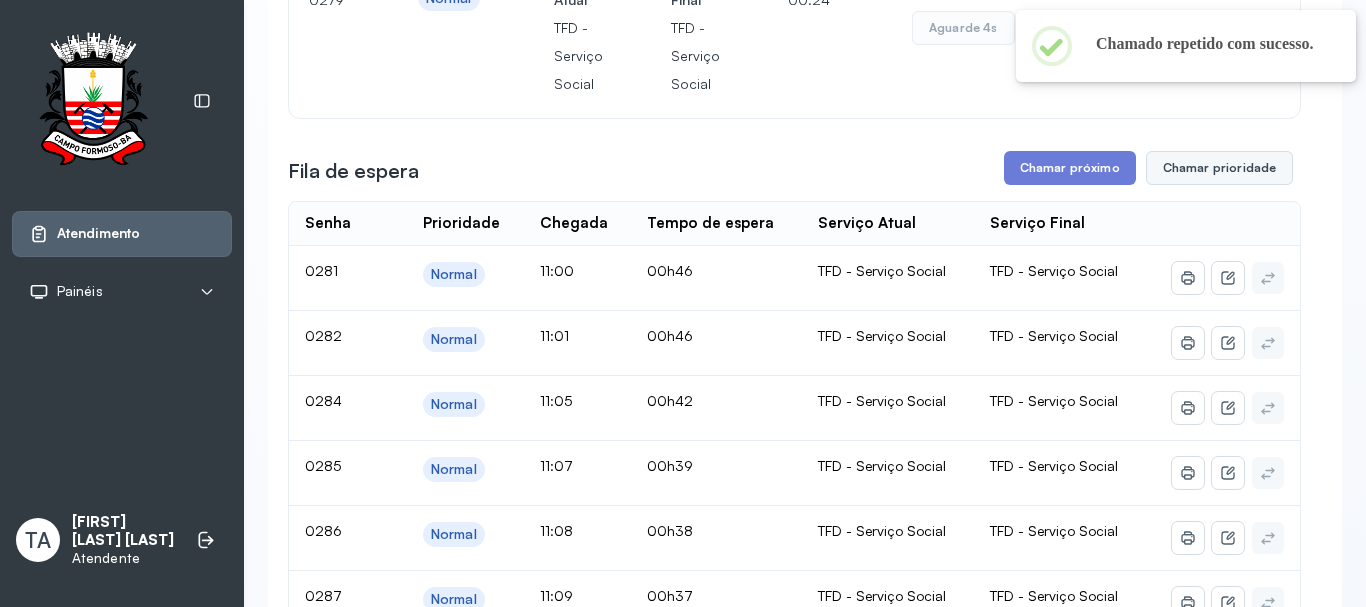 scroll, scrollTop: 200, scrollLeft: 0, axis: vertical 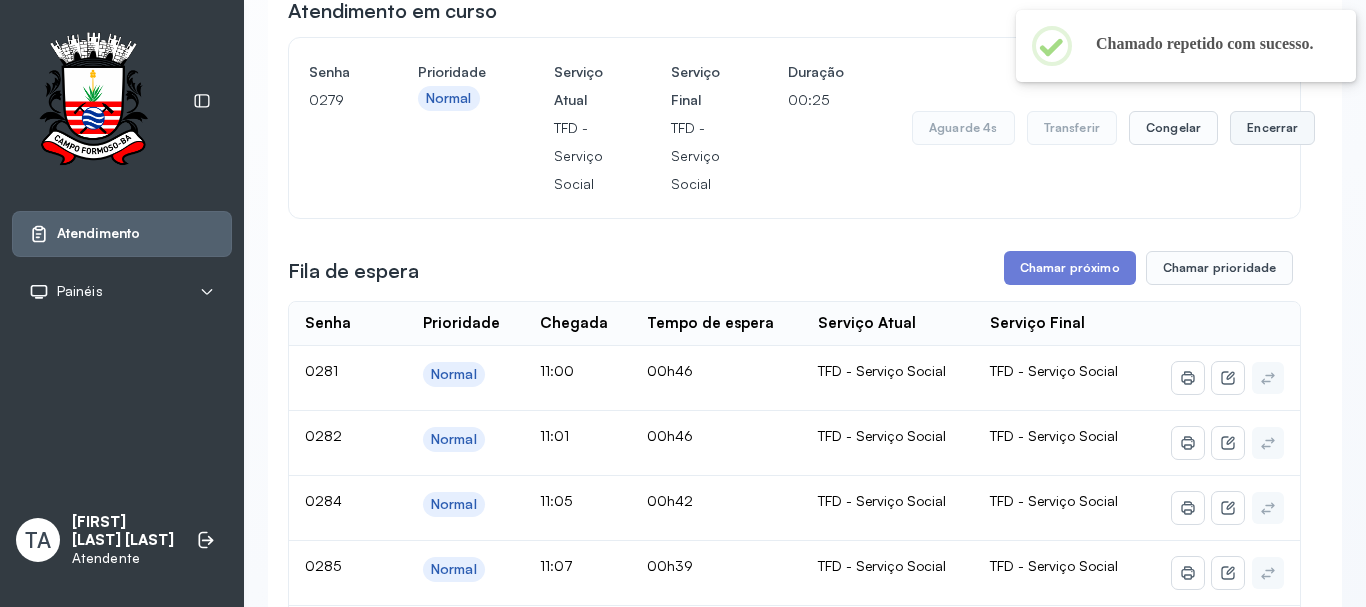 click on "Encerrar" at bounding box center (1272, 128) 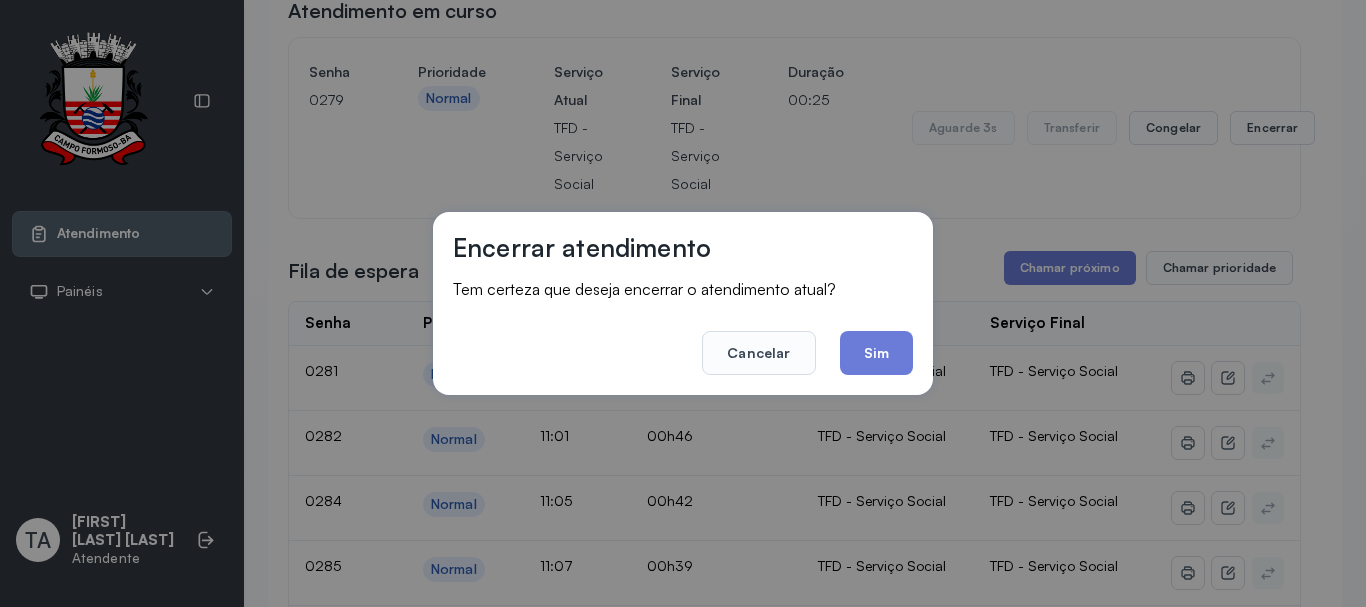 click on "Sim" 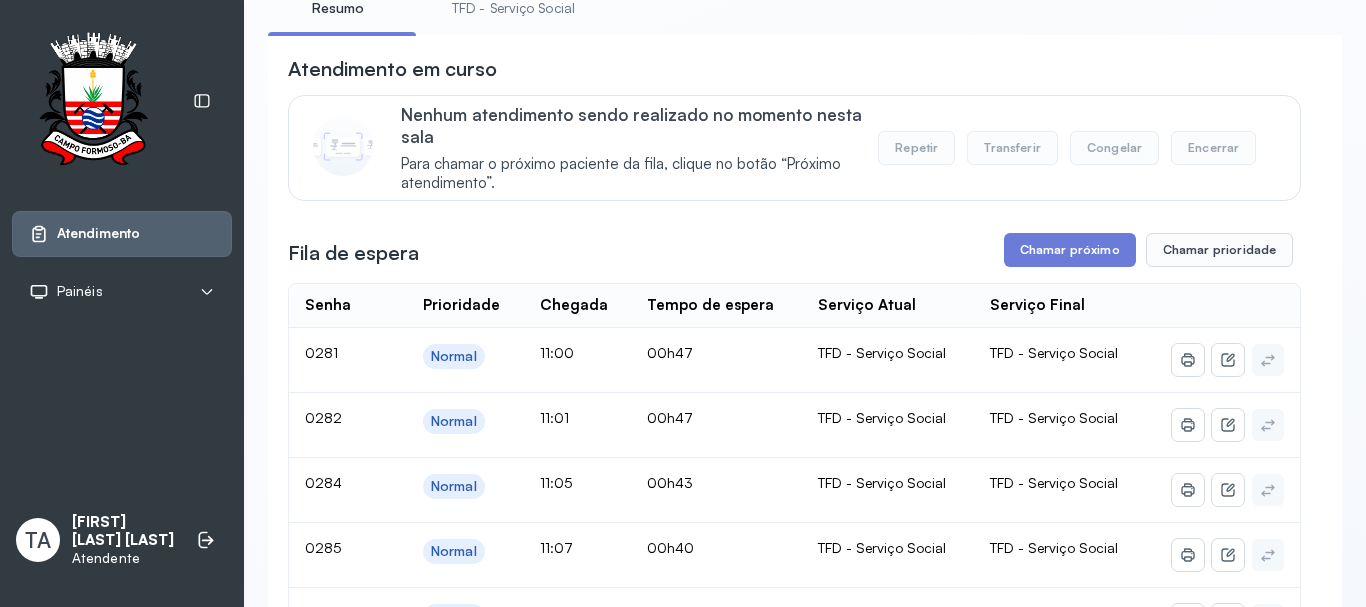 scroll, scrollTop: 0, scrollLeft: 0, axis: both 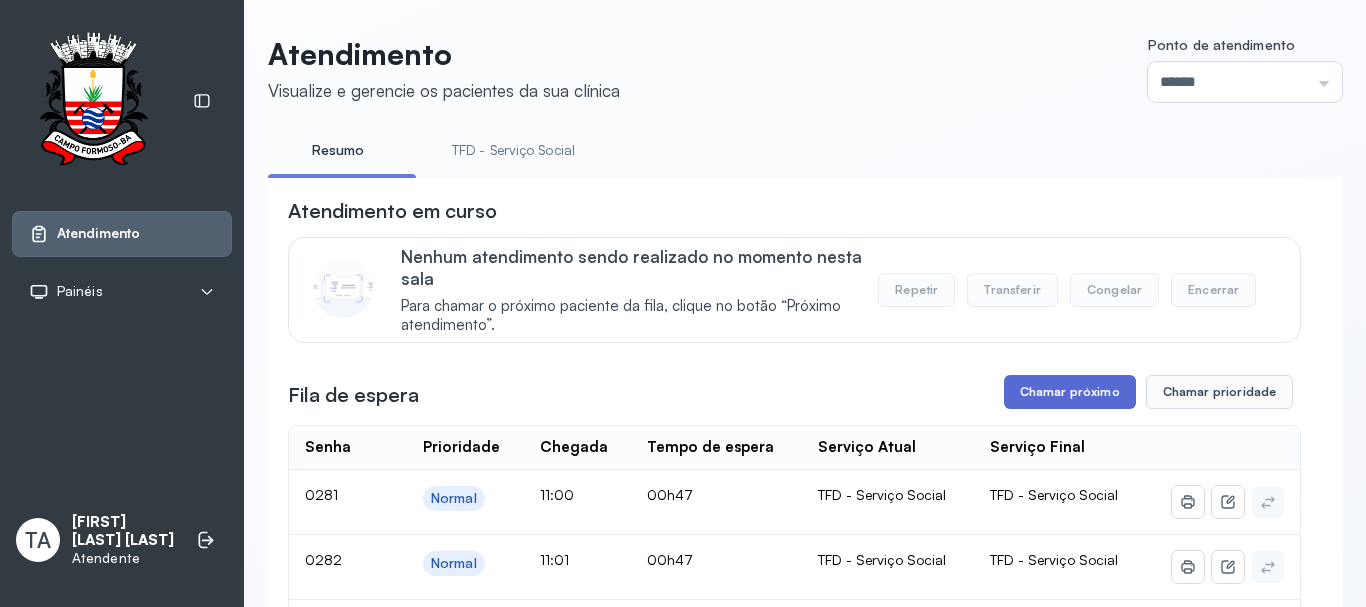 click on "Chamar próximo" at bounding box center [1070, 392] 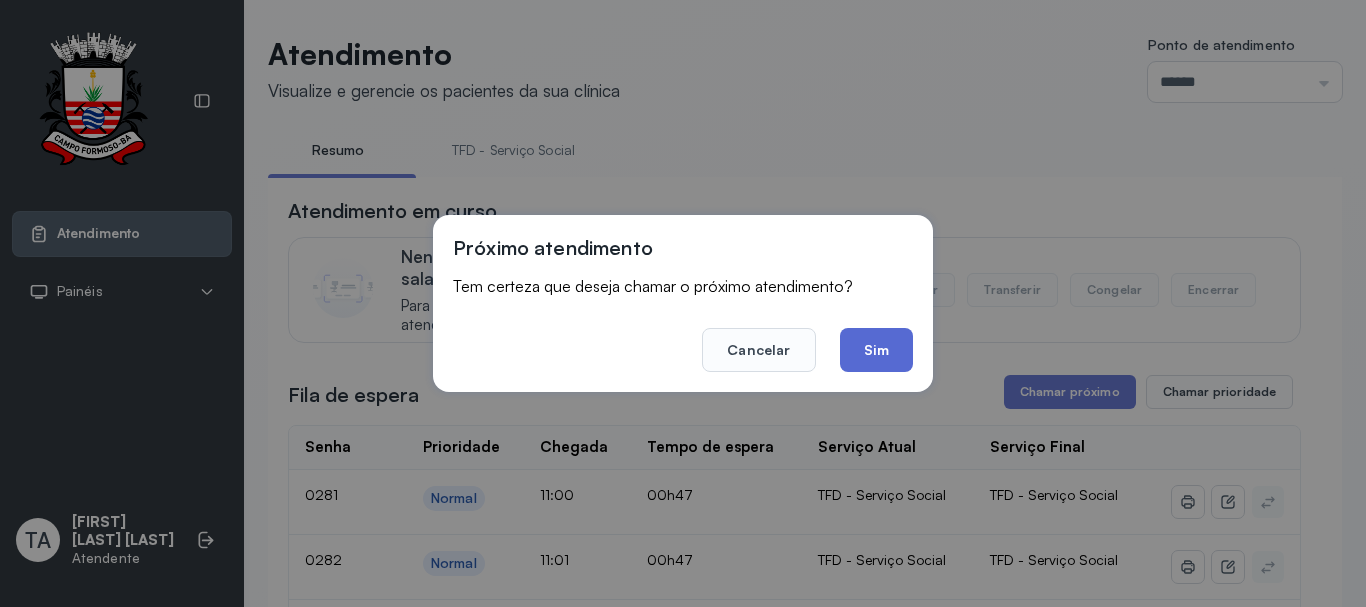click on "Sim" 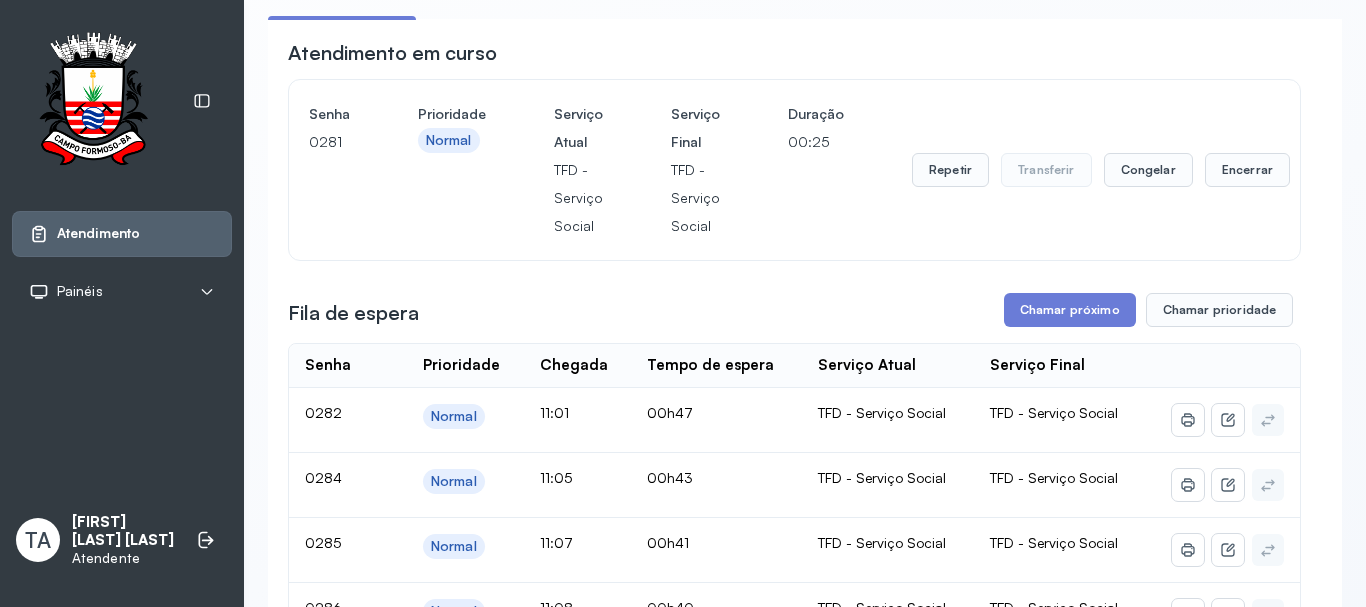 scroll, scrollTop: 100, scrollLeft: 0, axis: vertical 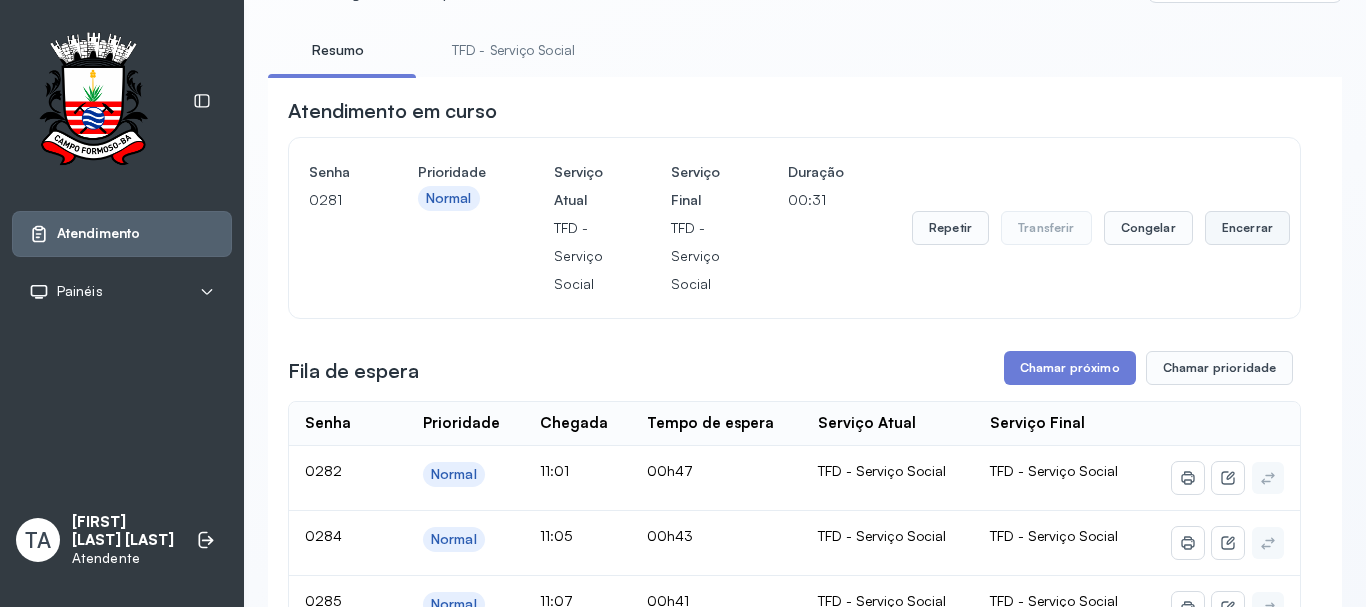 click on "Encerrar" at bounding box center (1247, 228) 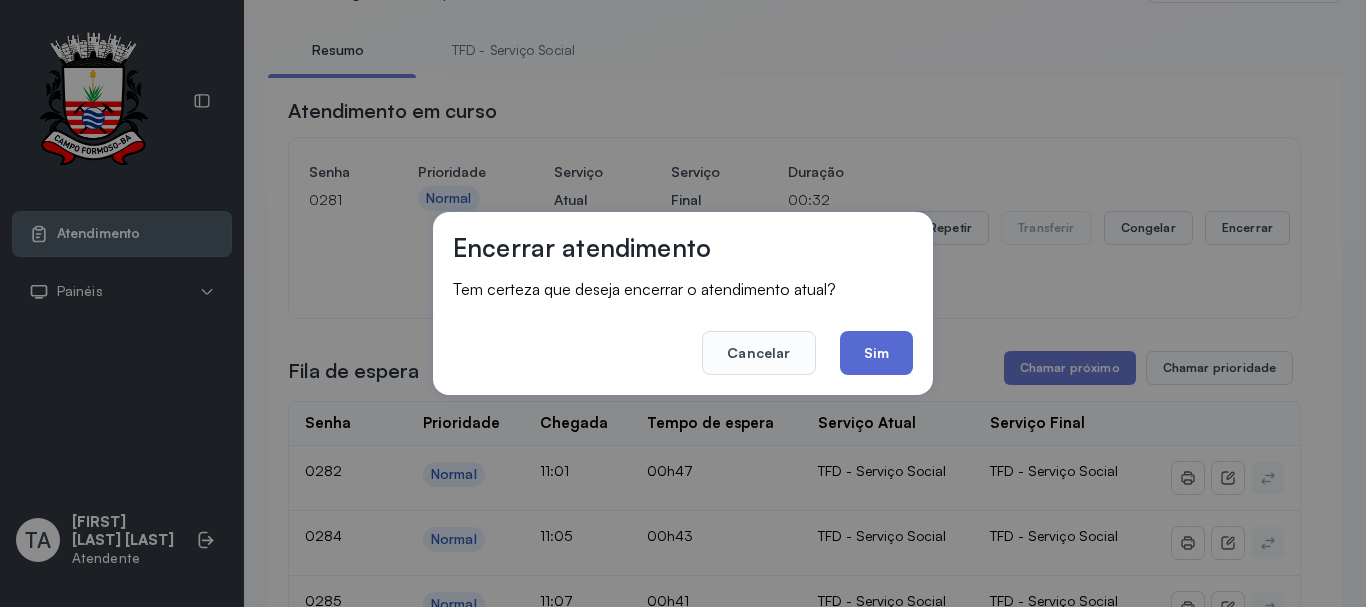 click on "Sim" 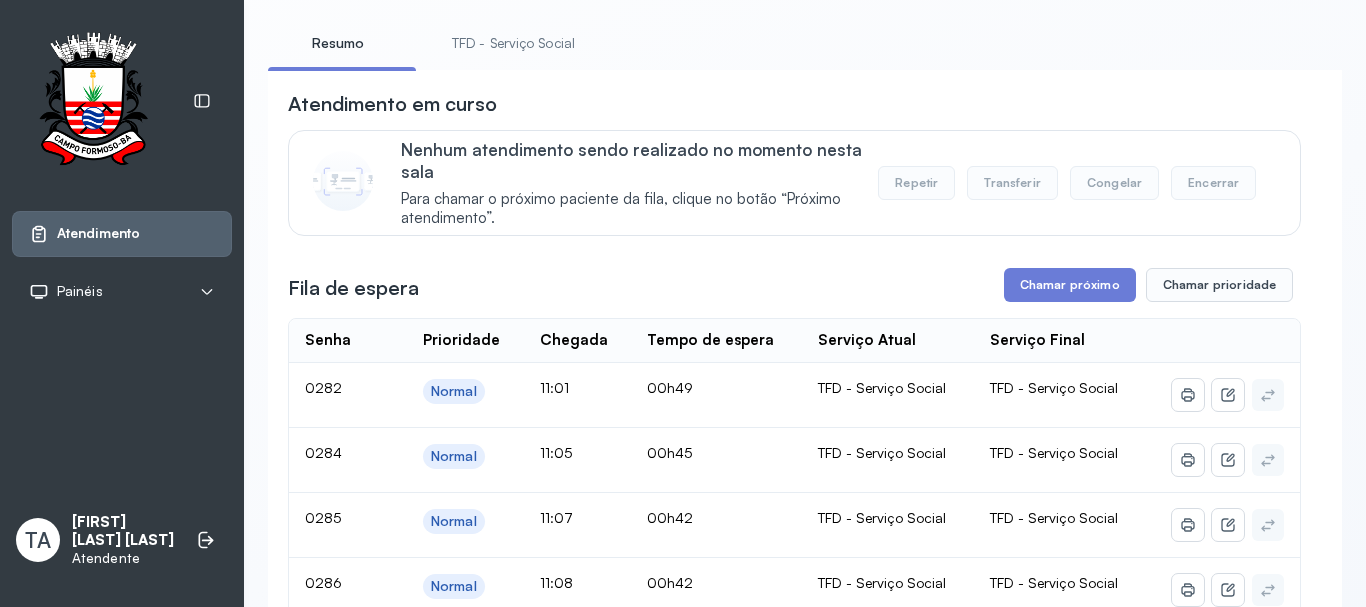 scroll, scrollTop: 100, scrollLeft: 0, axis: vertical 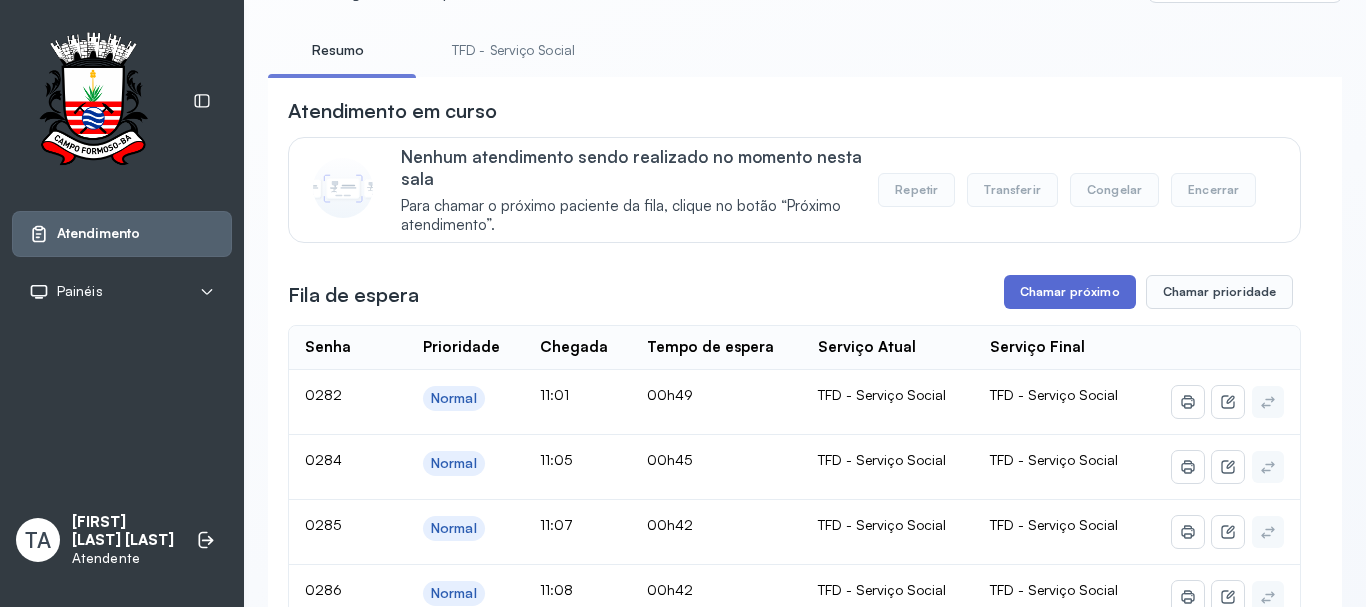 click on "Chamar próximo" at bounding box center (1070, 292) 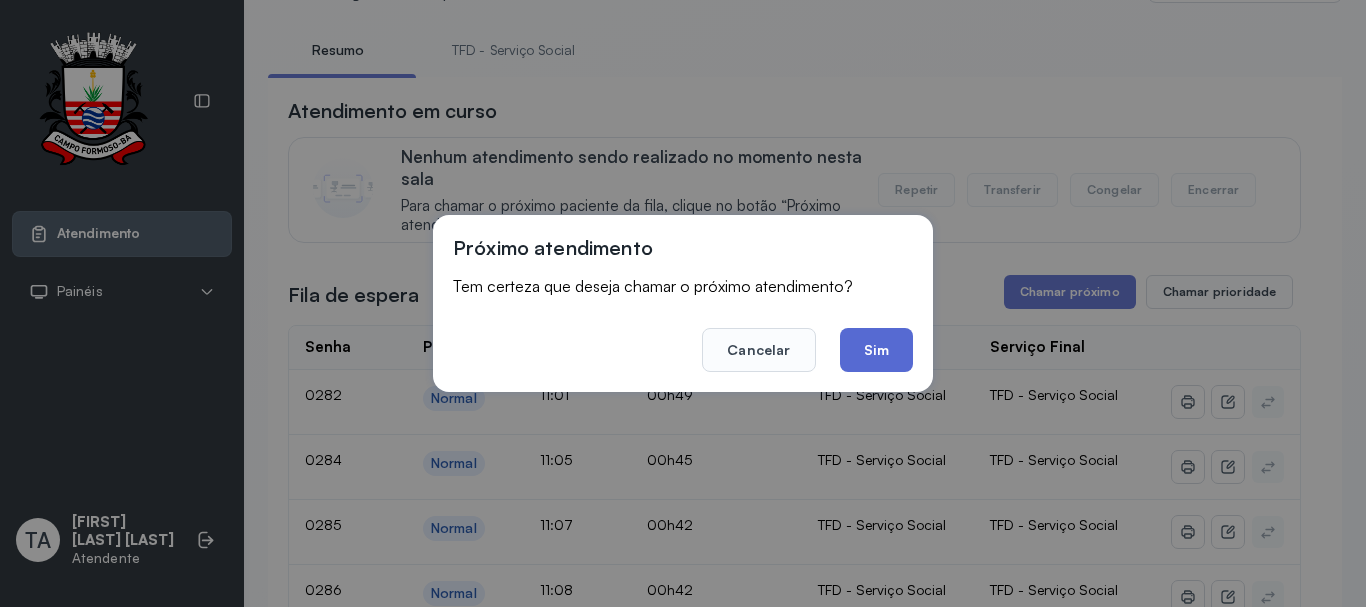 click on "Sim" 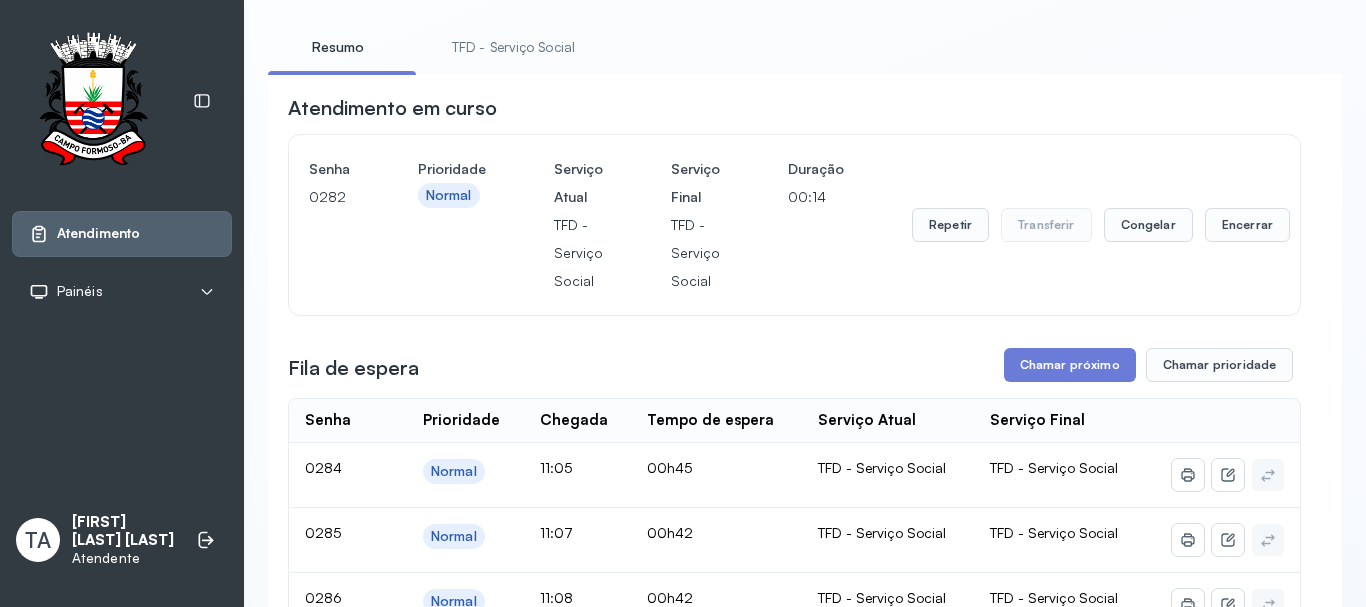 scroll, scrollTop: 100, scrollLeft: 0, axis: vertical 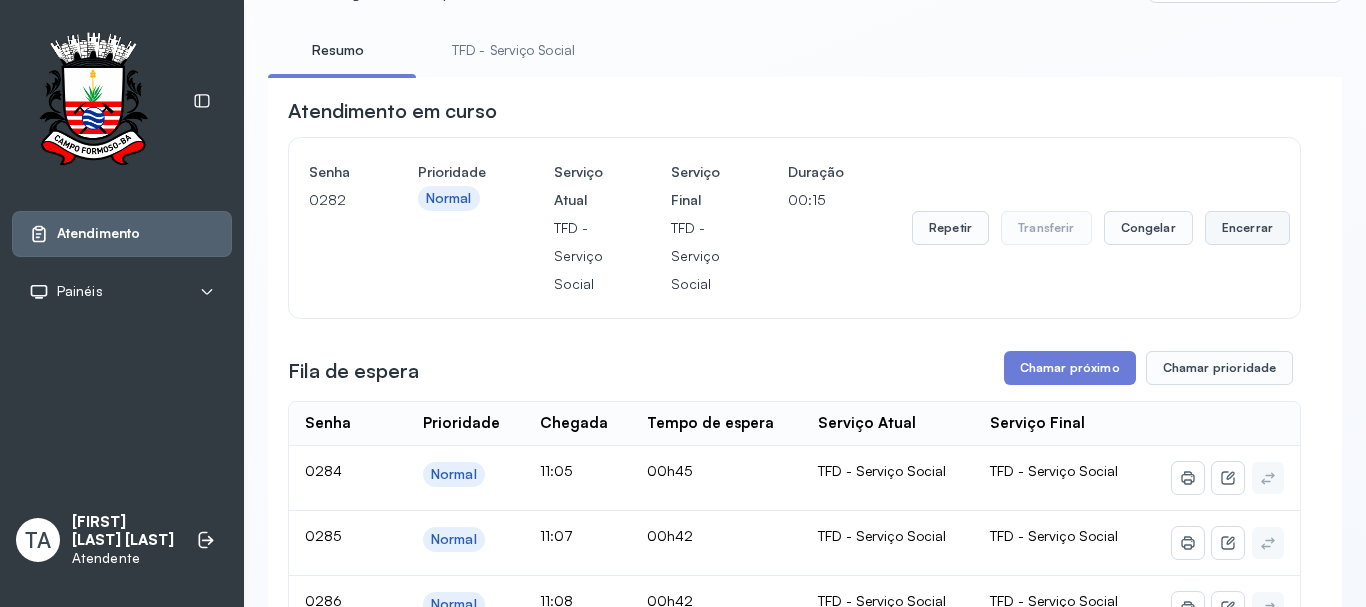 click on "Encerrar" at bounding box center (1247, 228) 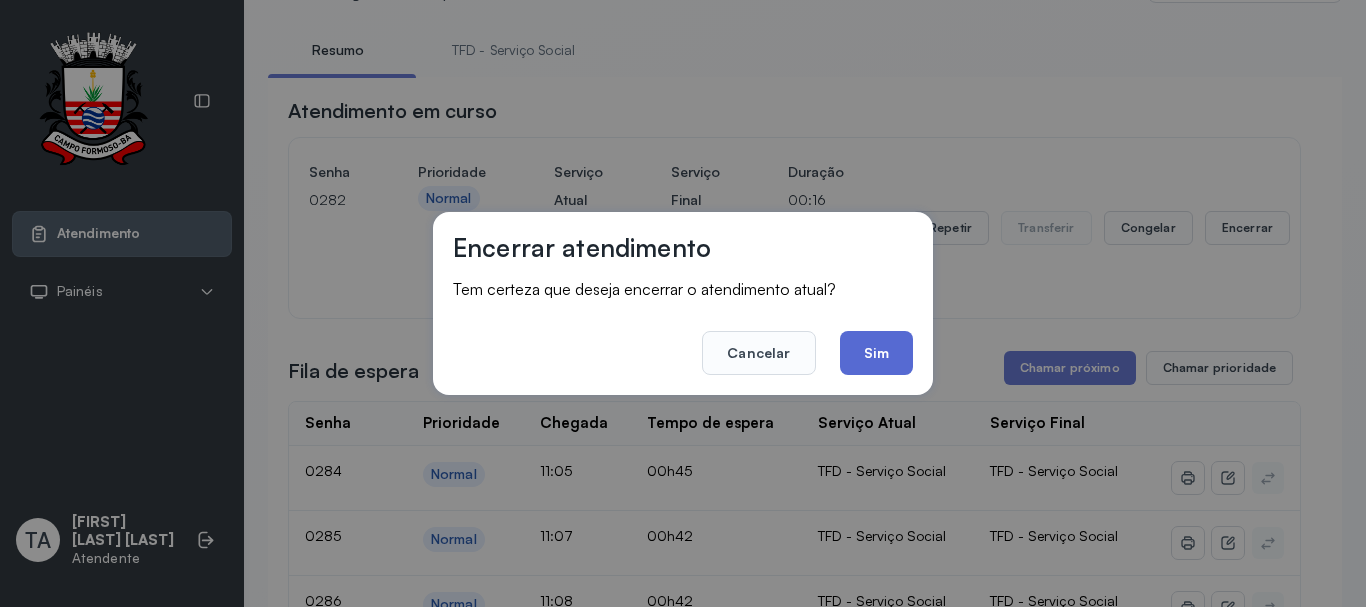 click on "Sim" 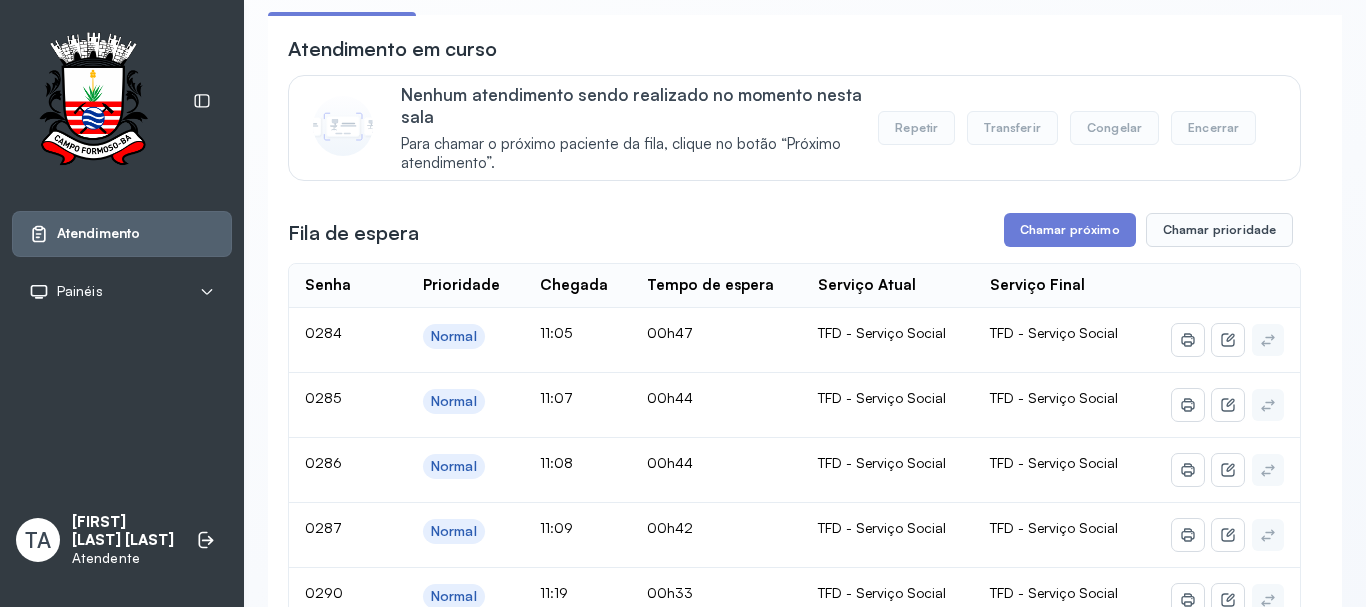 scroll, scrollTop: 100, scrollLeft: 0, axis: vertical 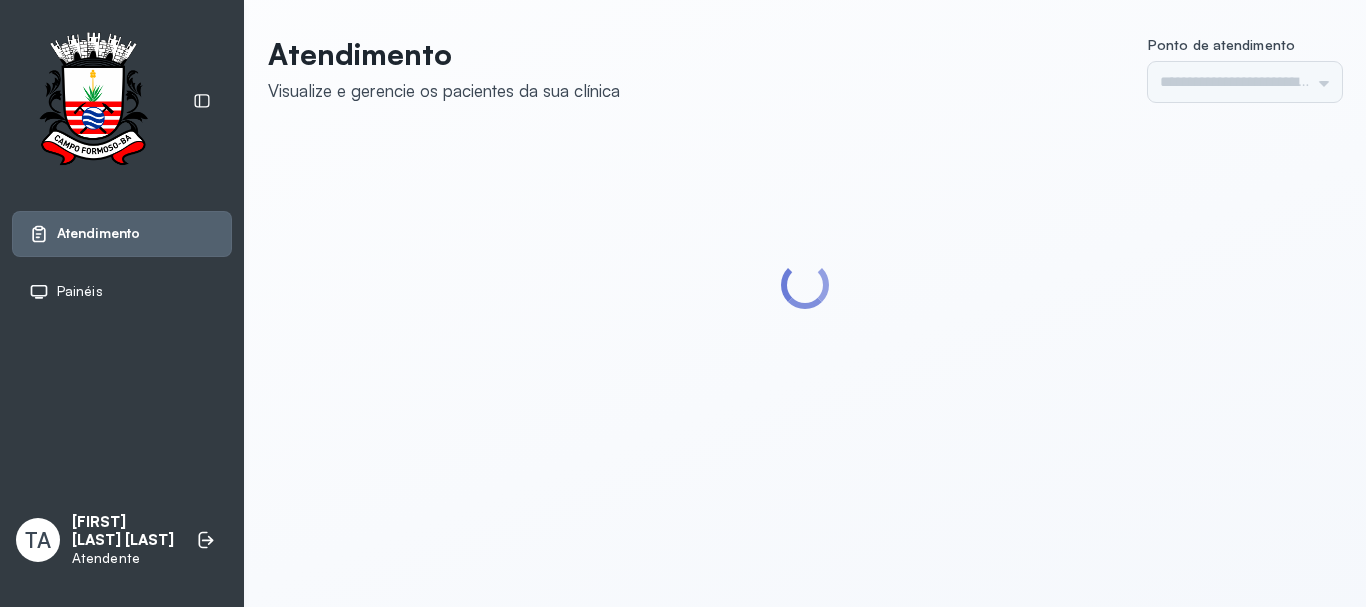 type on "******" 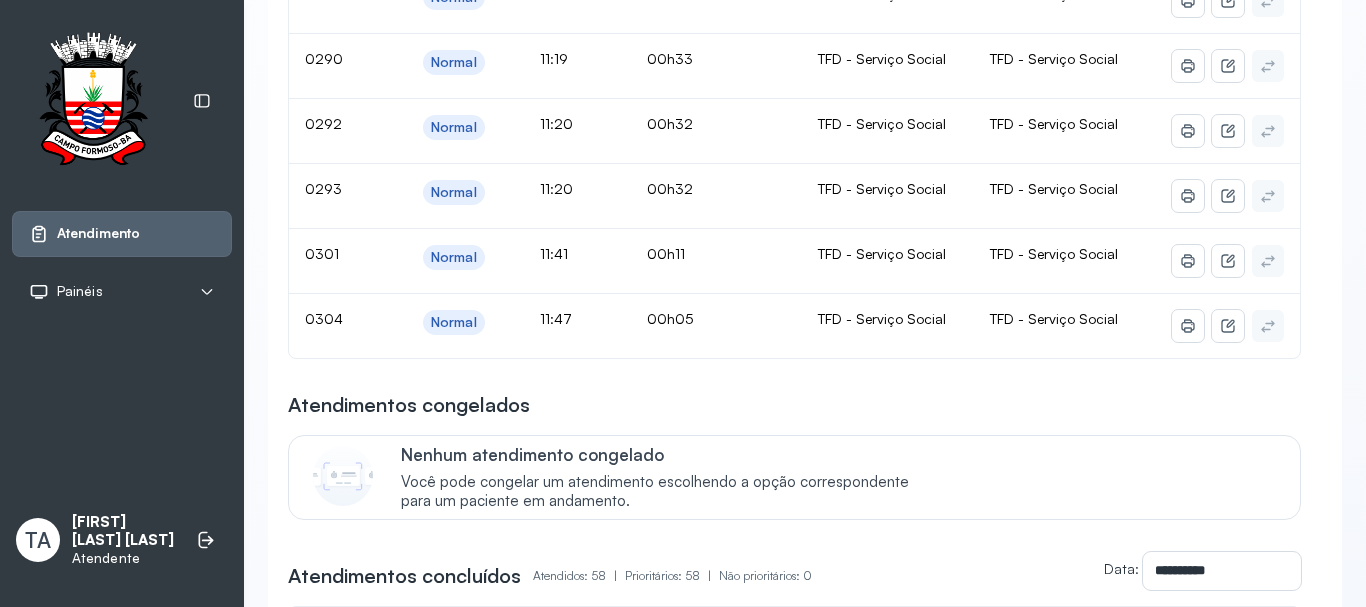 scroll, scrollTop: 700, scrollLeft: 0, axis: vertical 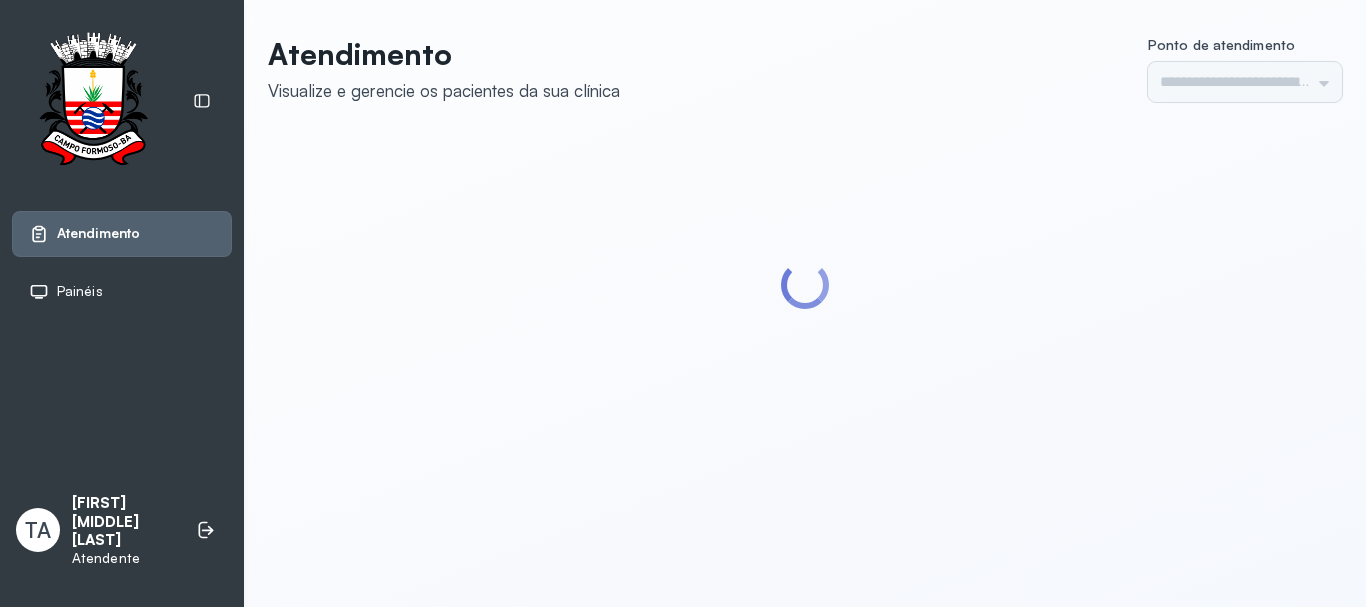 type on "******" 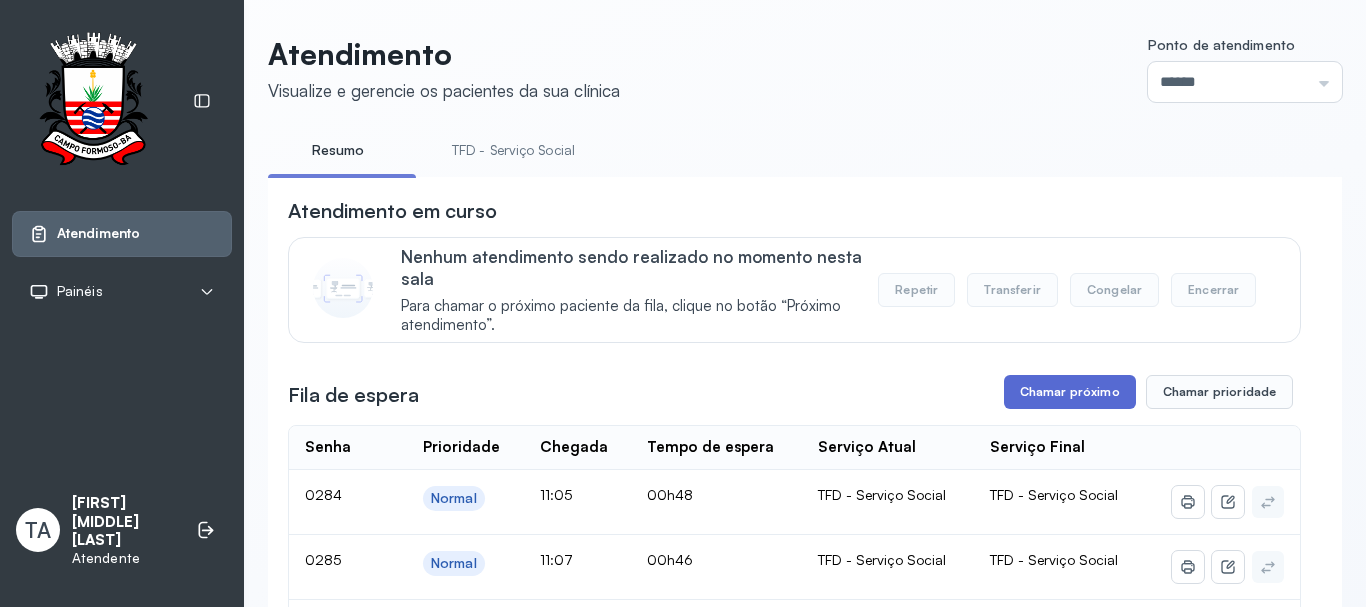 click on "Chamar próximo" at bounding box center (1070, 392) 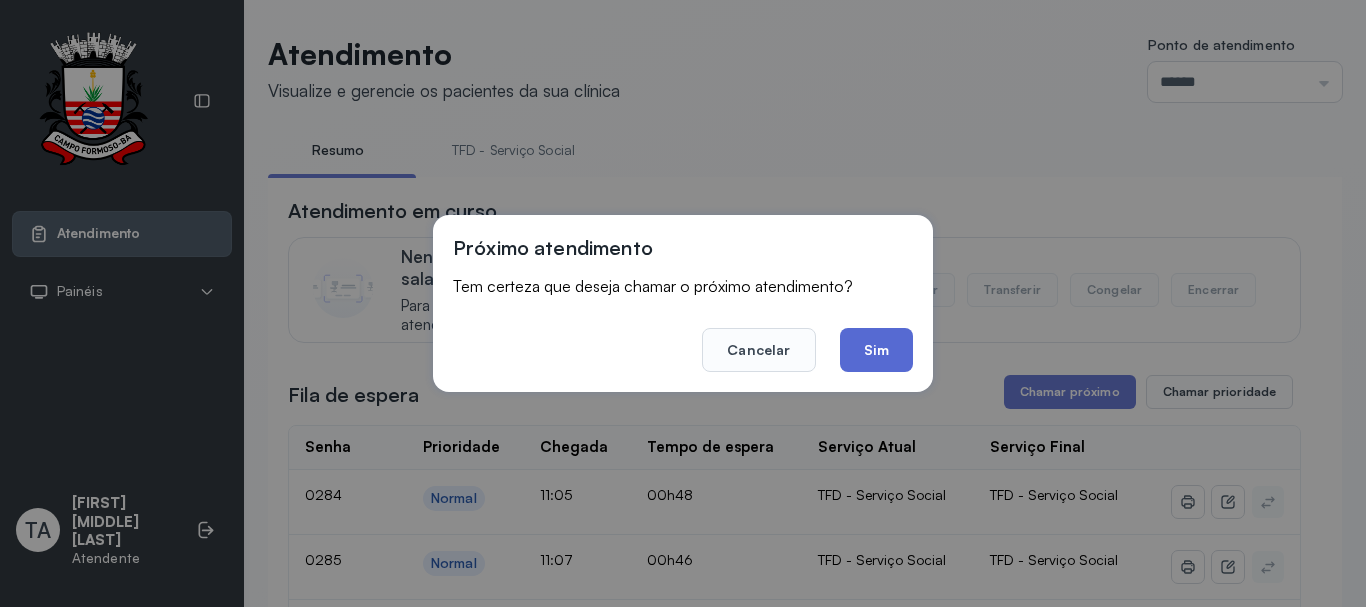 click on "Sim" 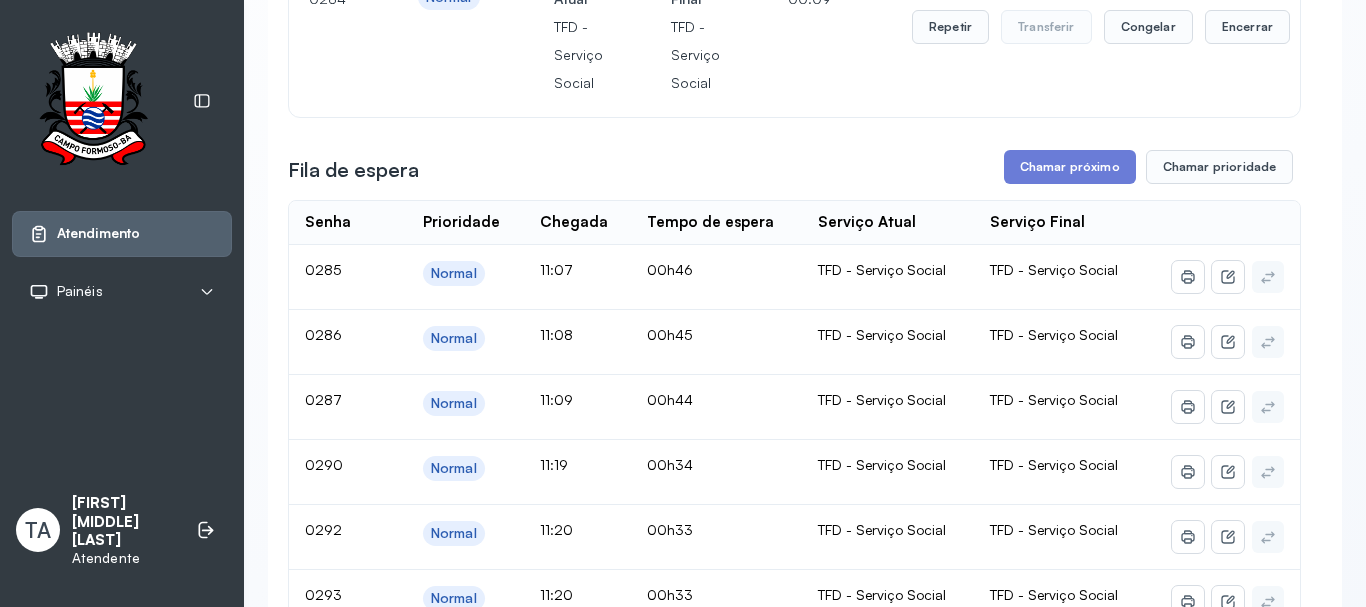 scroll, scrollTop: 300, scrollLeft: 0, axis: vertical 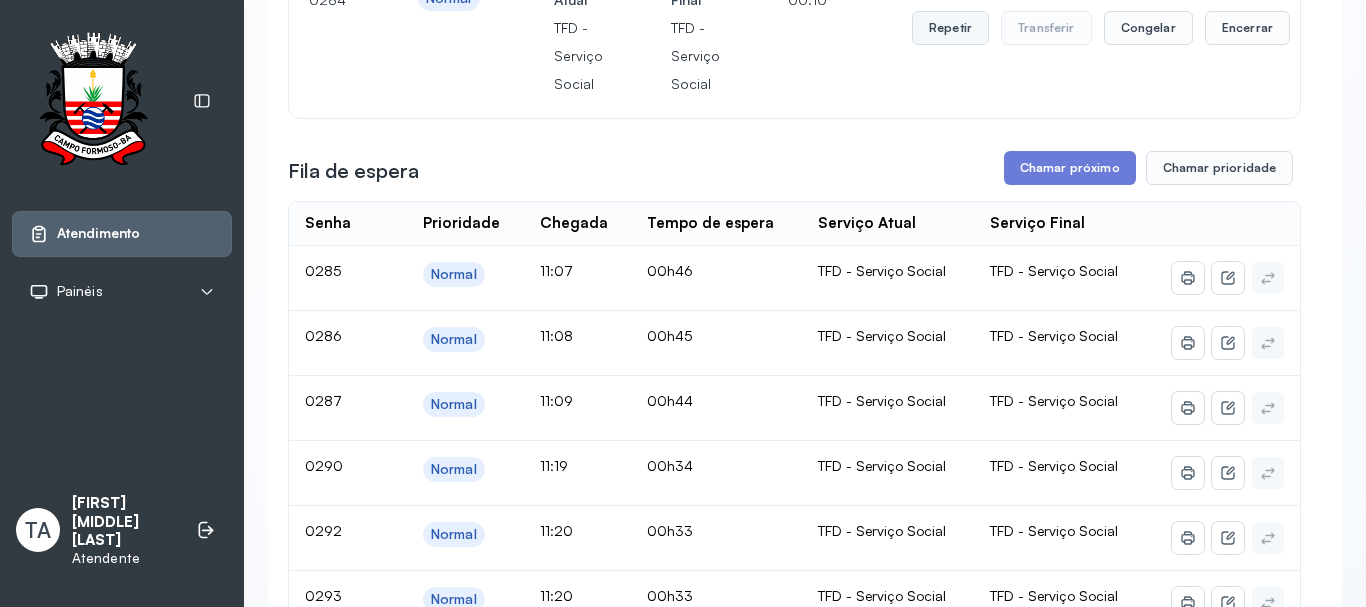 click on "Repetir" at bounding box center [950, 28] 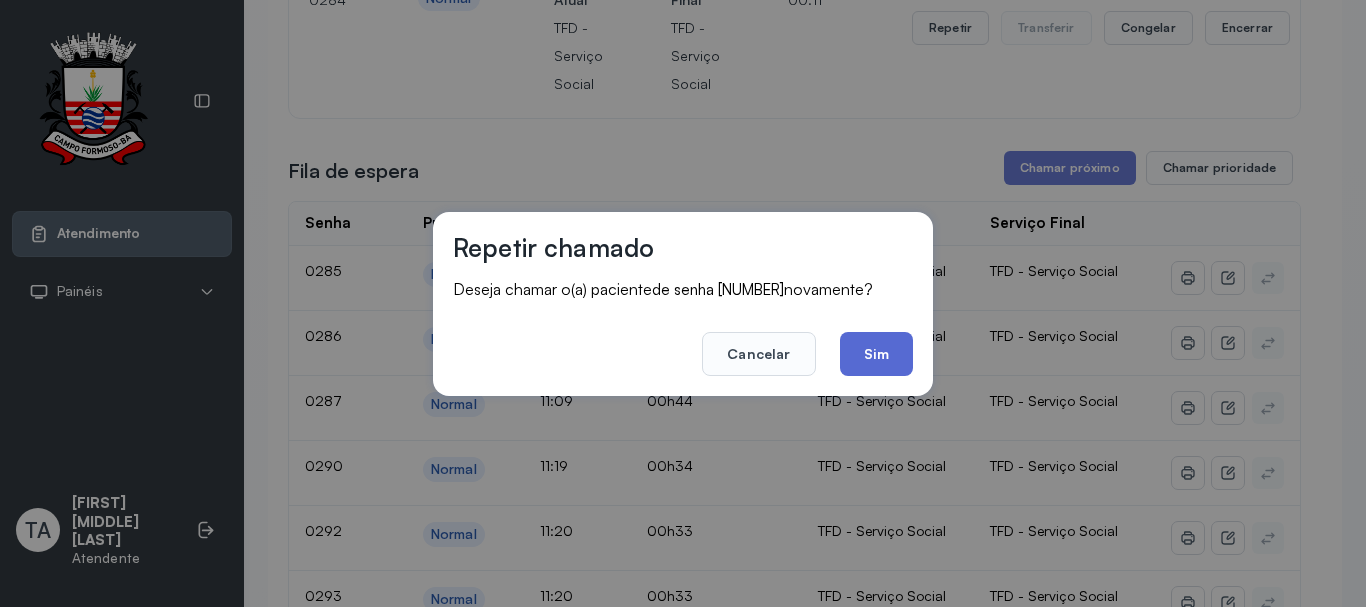 click on "Sim" 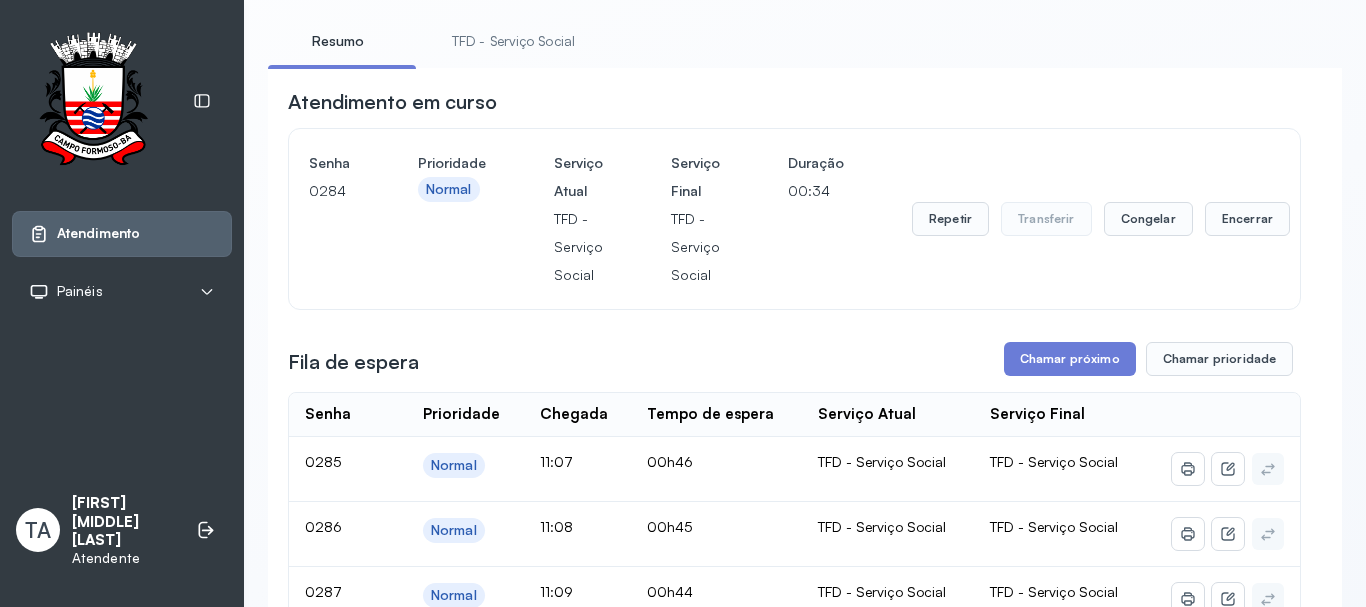 scroll, scrollTop: 100, scrollLeft: 0, axis: vertical 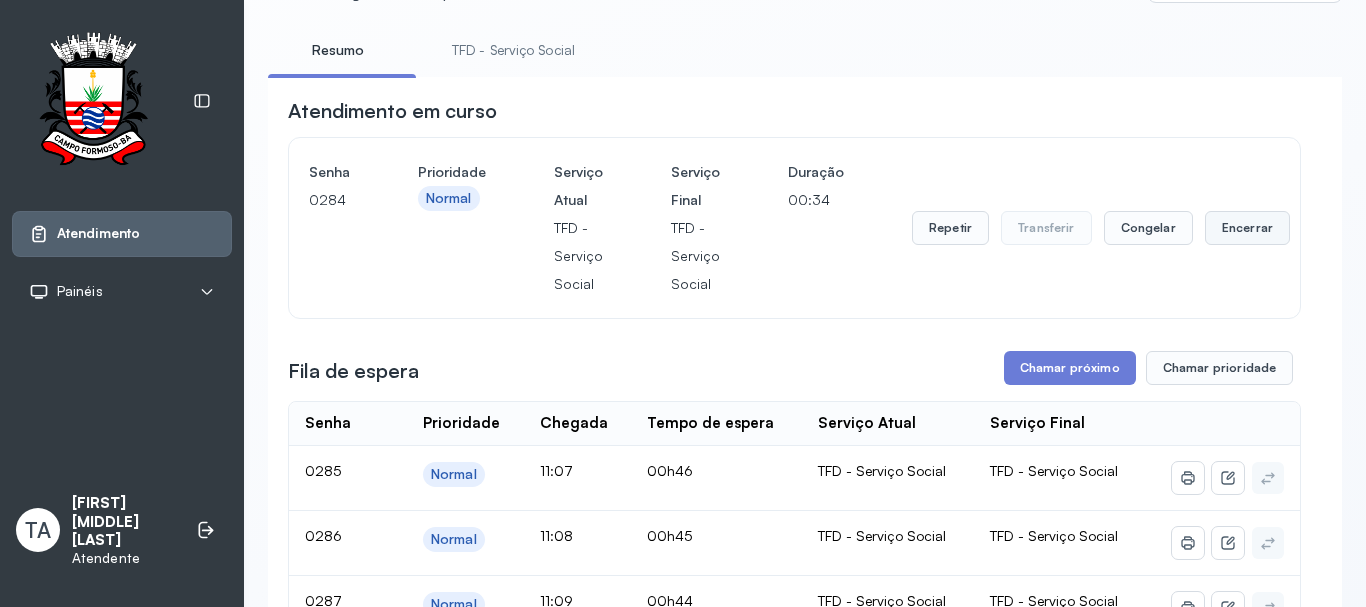 click on "Encerrar" at bounding box center (1247, 228) 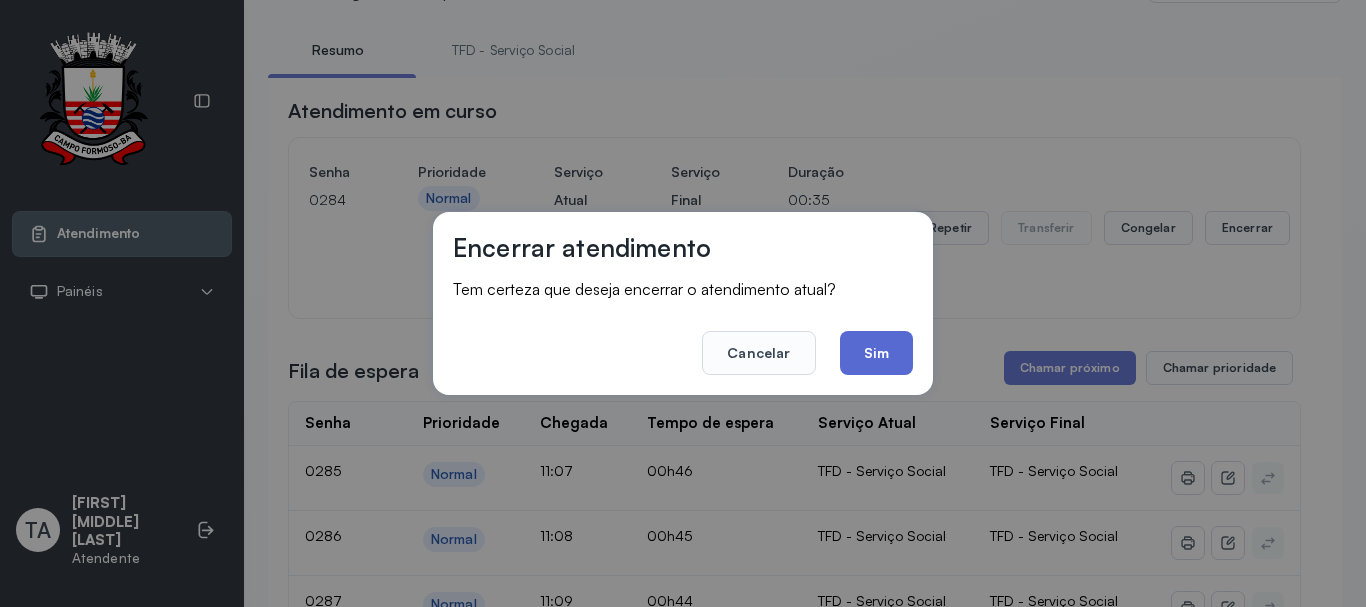 click on "Sim" 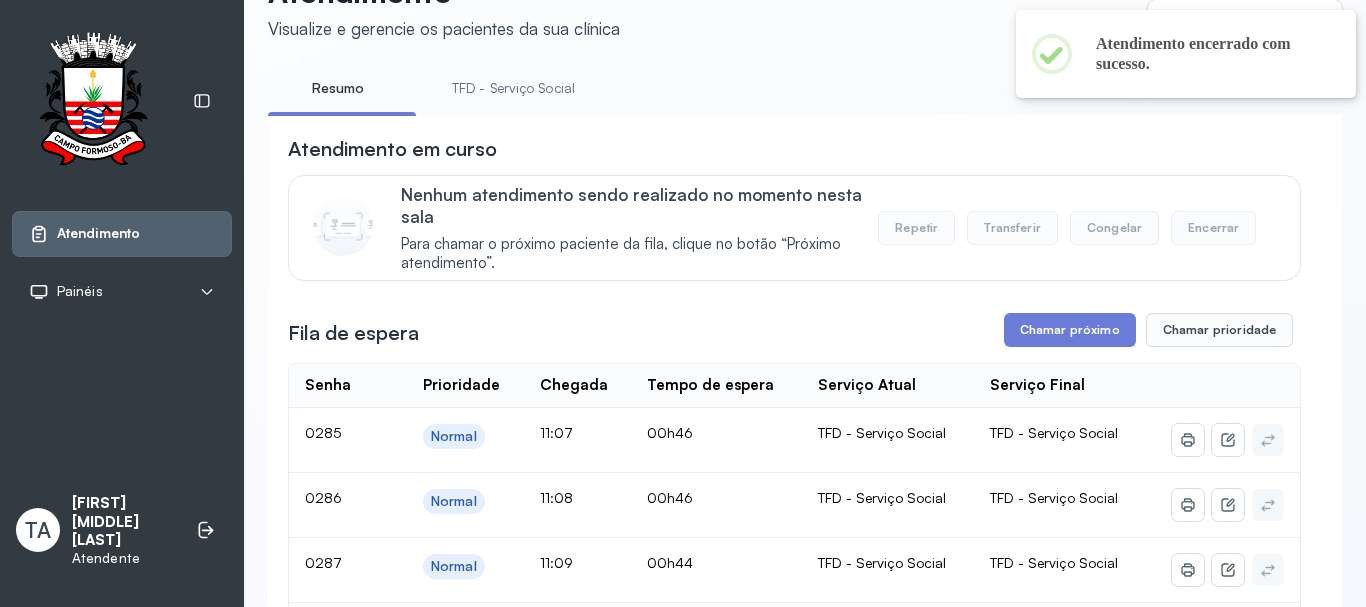 scroll, scrollTop: 100, scrollLeft: 0, axis: vertical 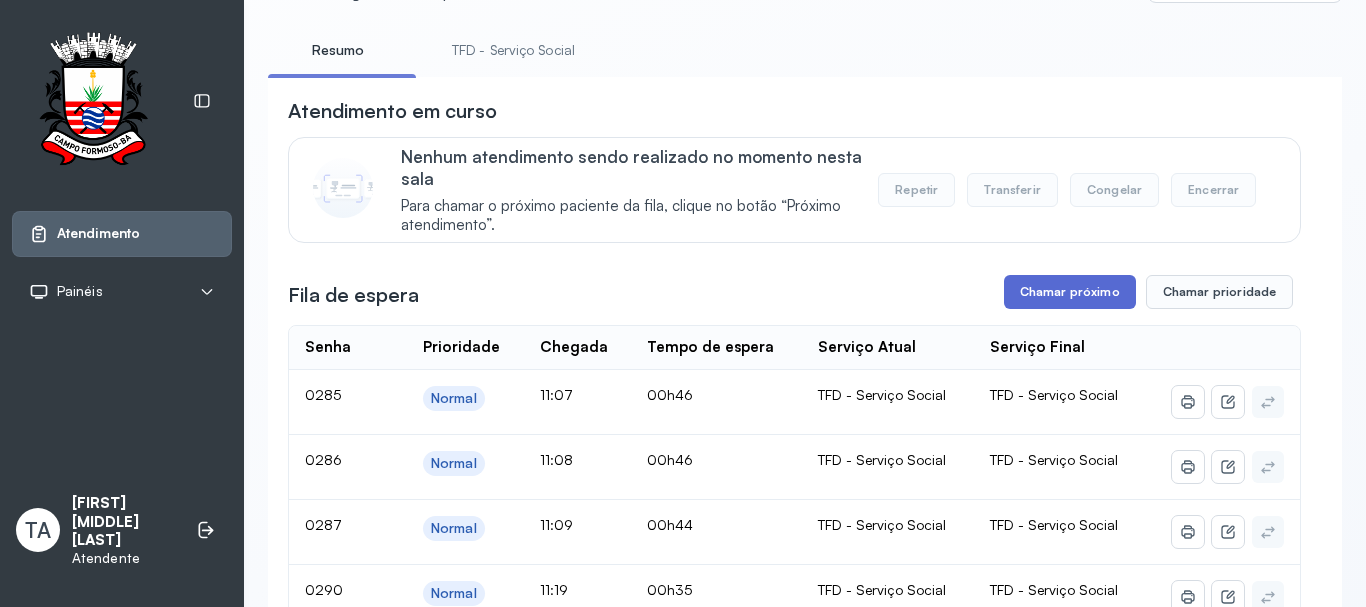 click on "Chamar próximo" at bounding box center (1070, 292) 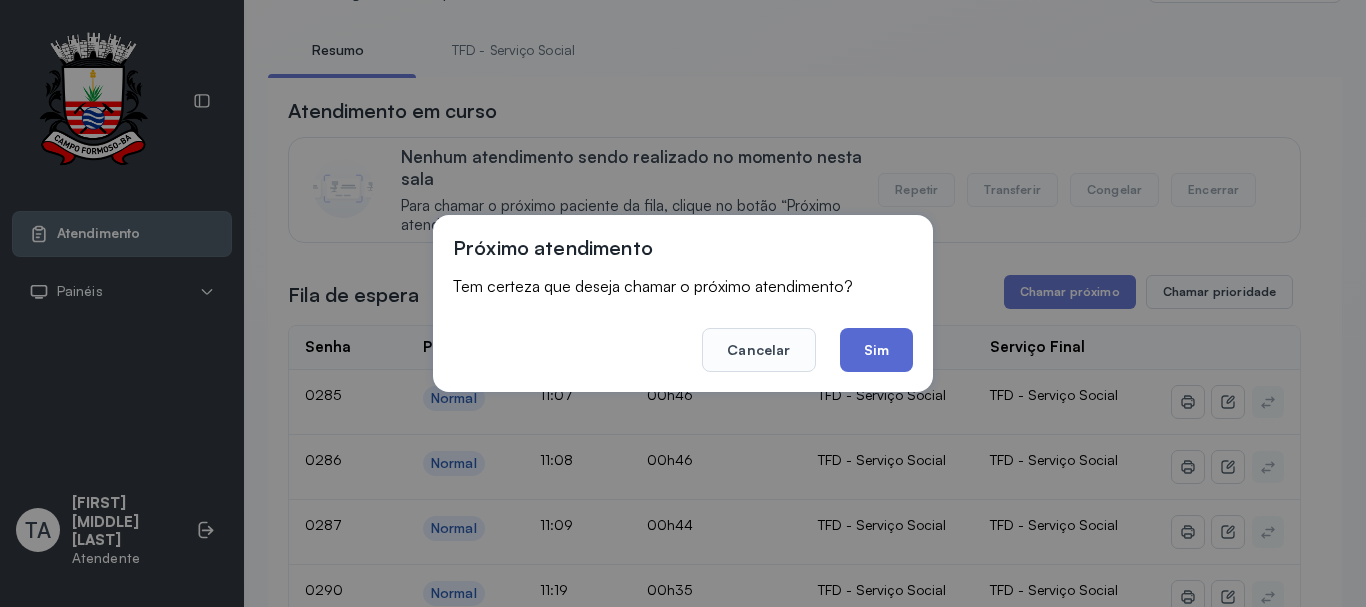 click on "Sim" 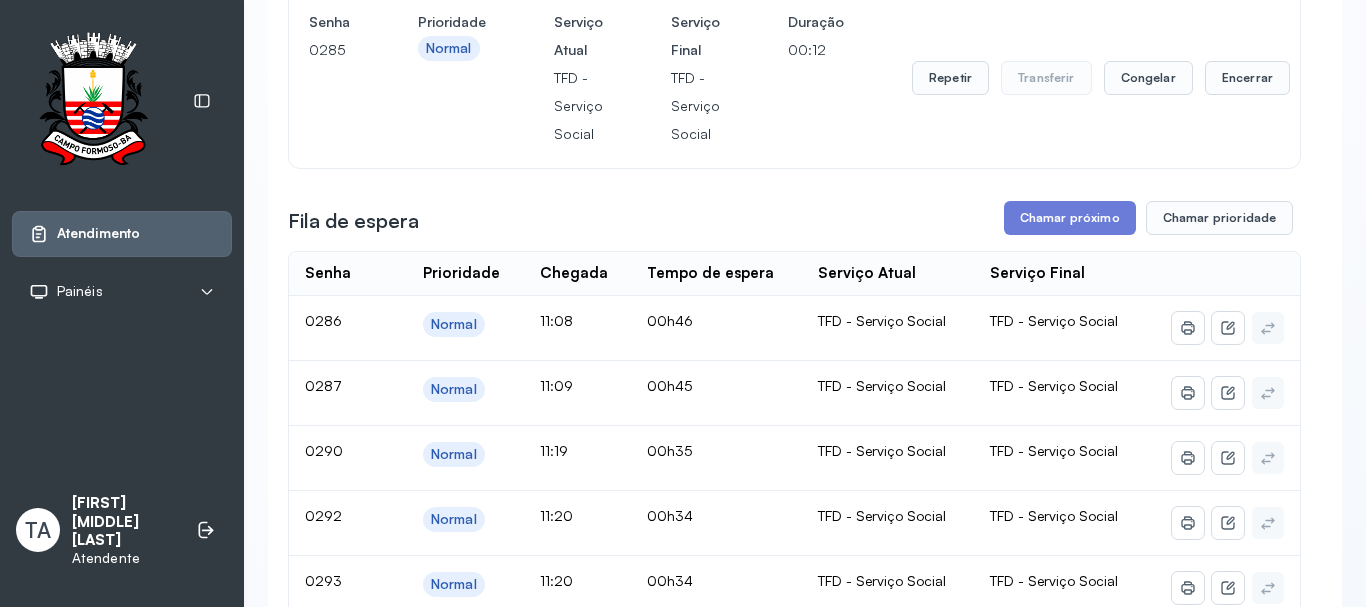 scroll, scrollTop: 200, scrollLeft: 0, axis: vertical 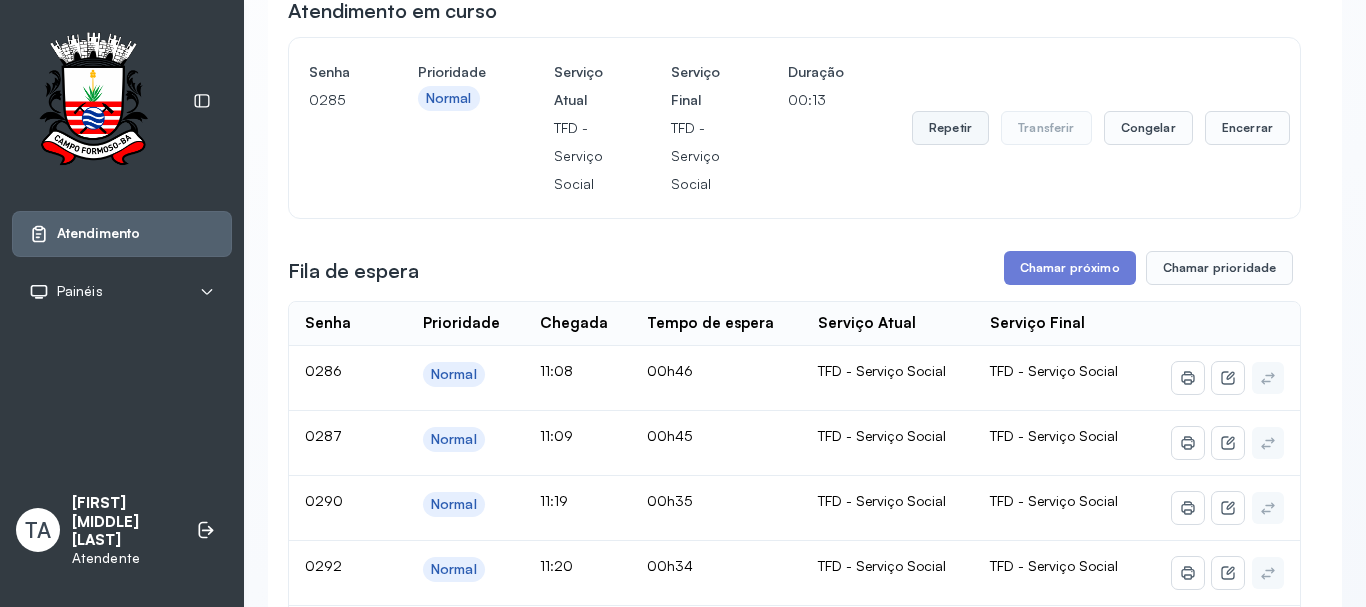 click on "Repetir" at bounding box center [950, 128] 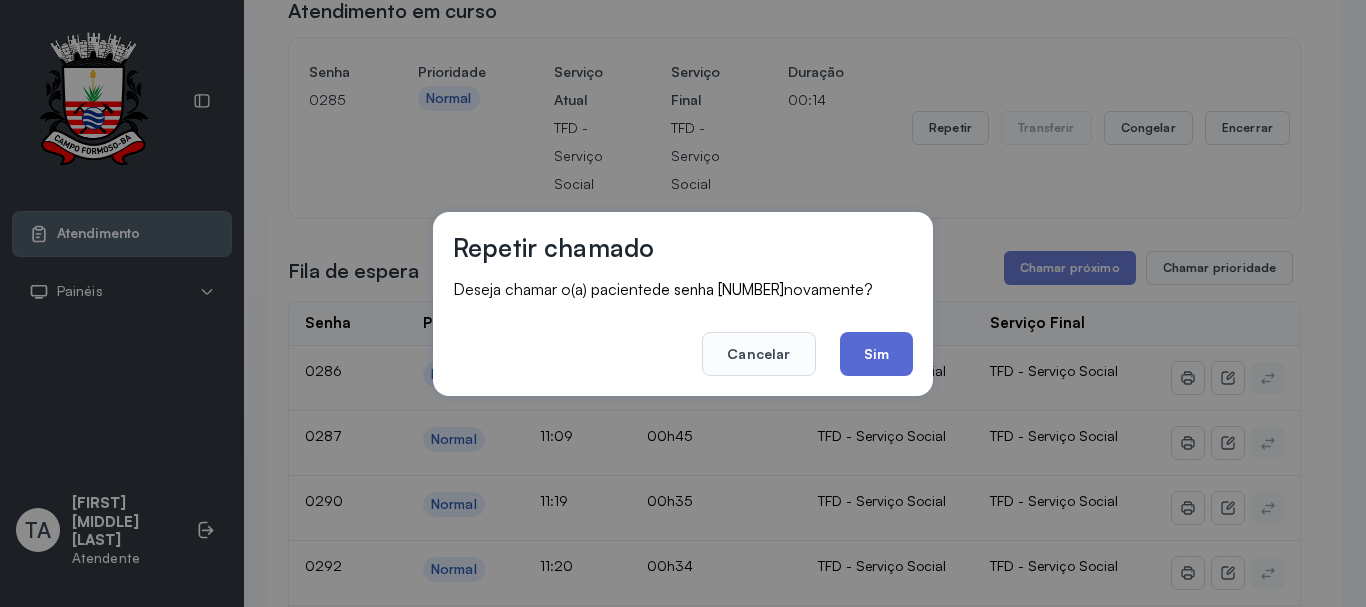 click on "Sim" 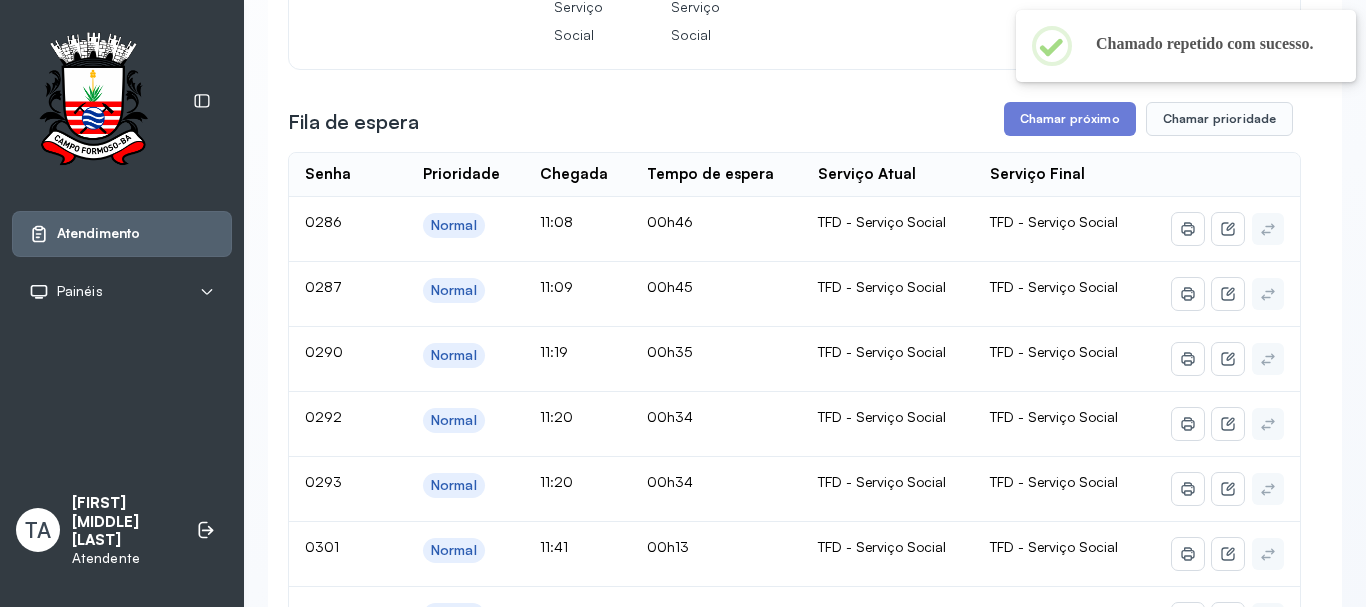 scroll, scrollTop: 100, scrollLeft: 0, axis: vertical 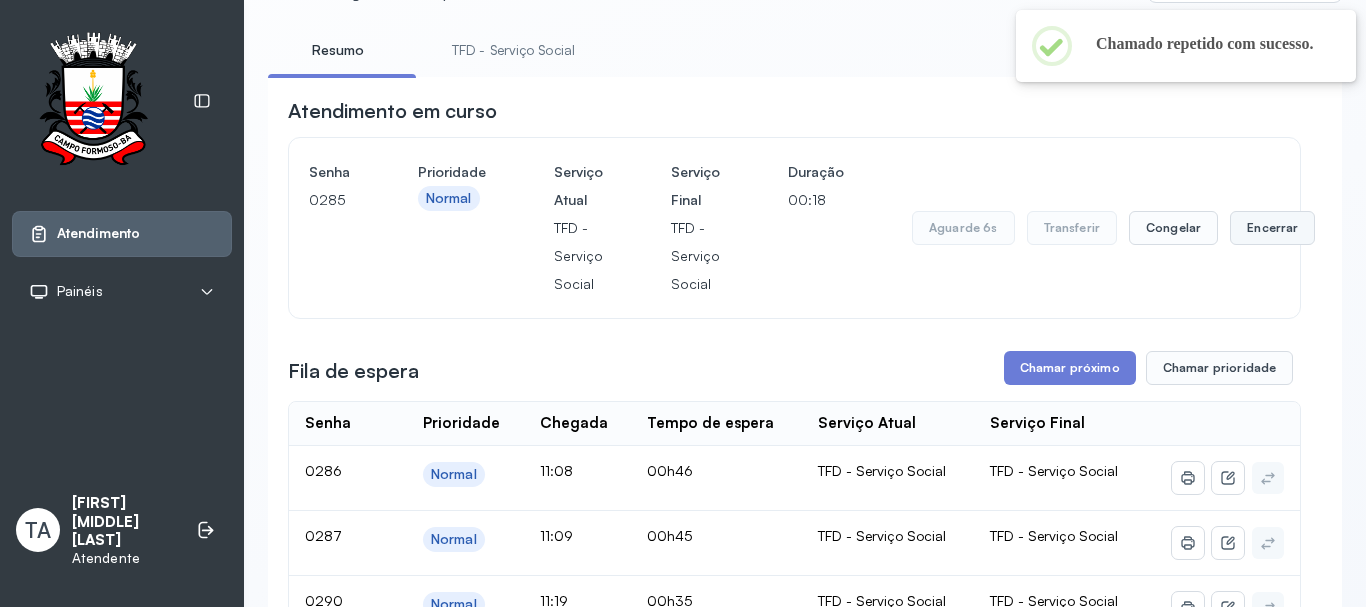 click on "Encerrar" at bounding box center [1272, 228] 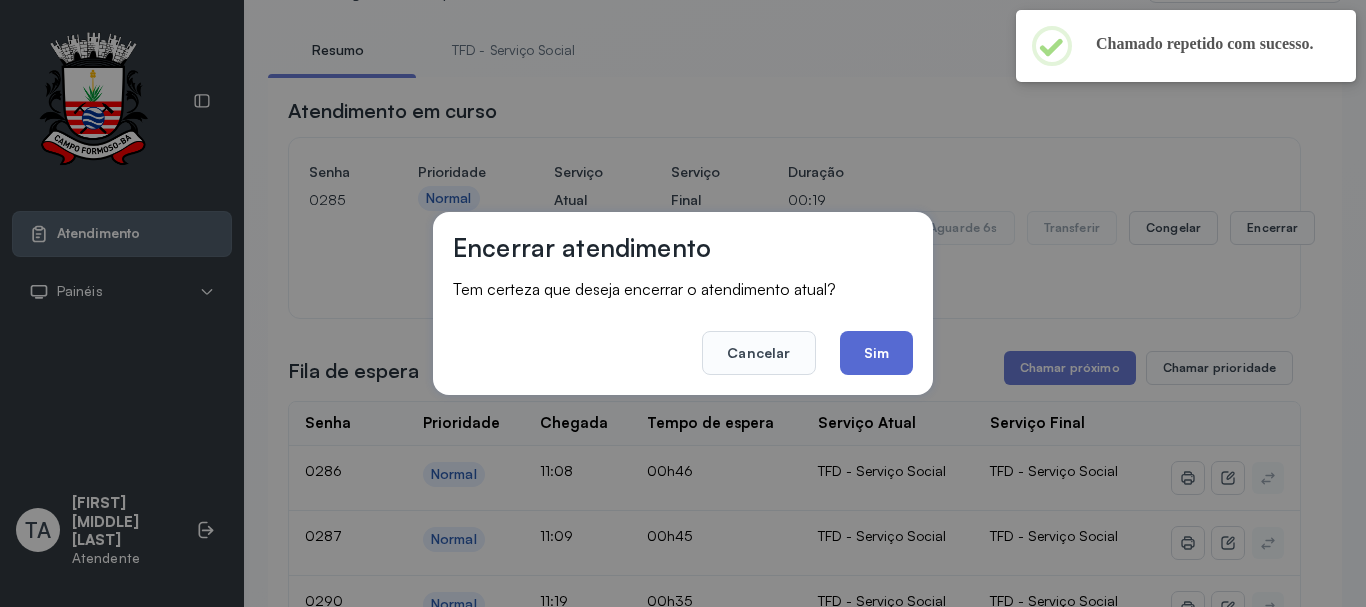 click on "Sim" 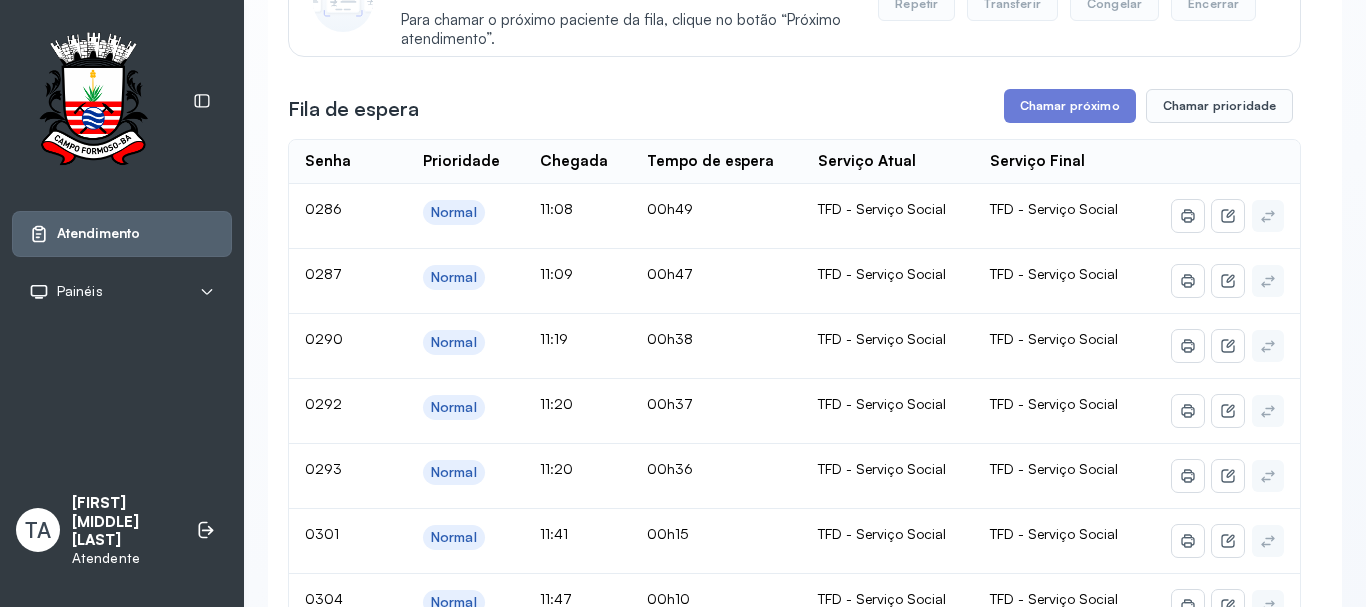 scroll, scrollTop: 200, scrollLeft: 0, axis: vertical 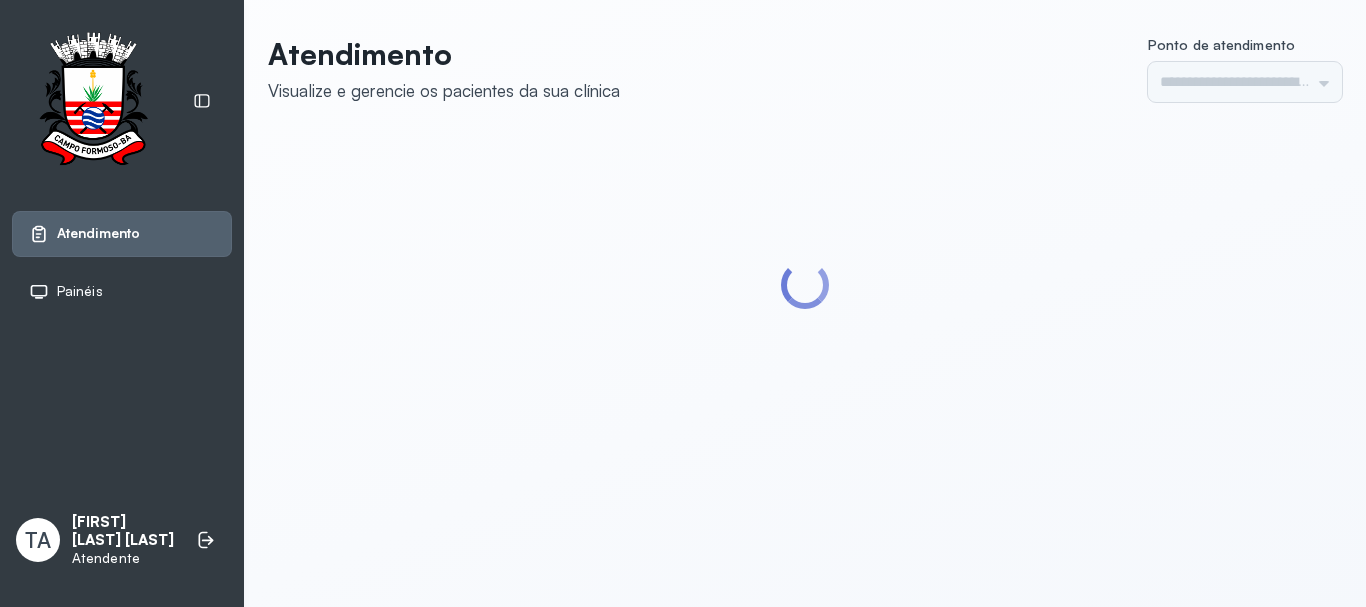 type on "******" 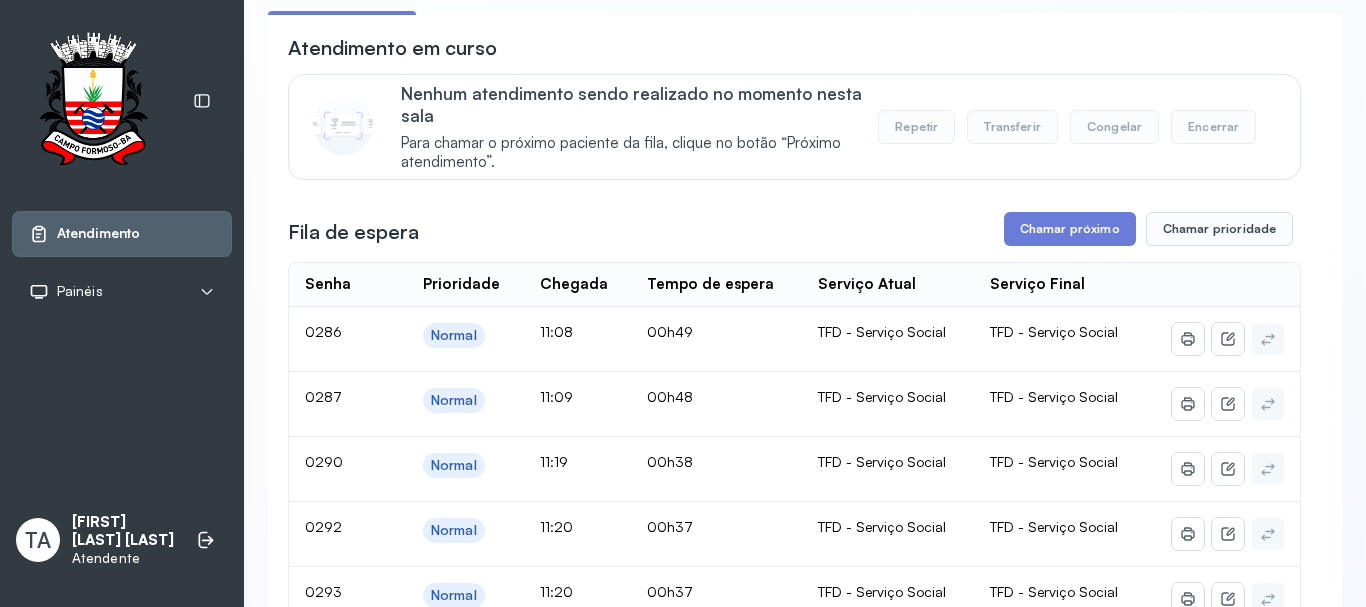 scroll, scrollTop: 162, scrollLeft: 0, axis: vertical 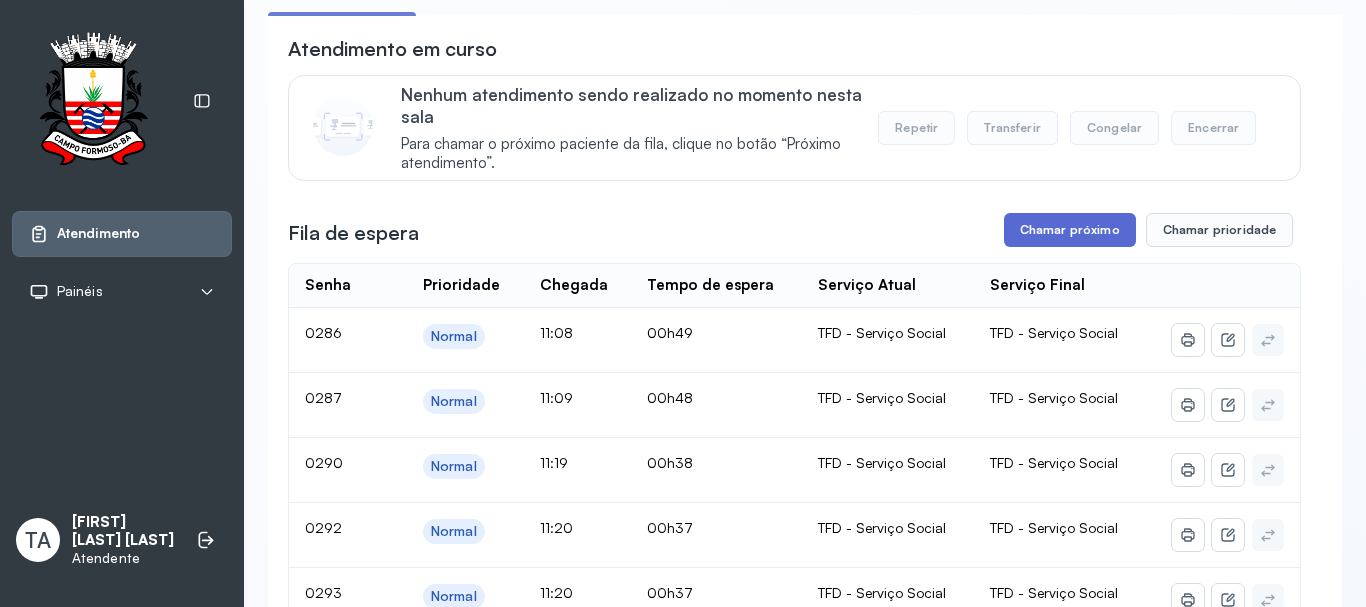click on "Chamar próximo" at bounding box center [1070, 230] 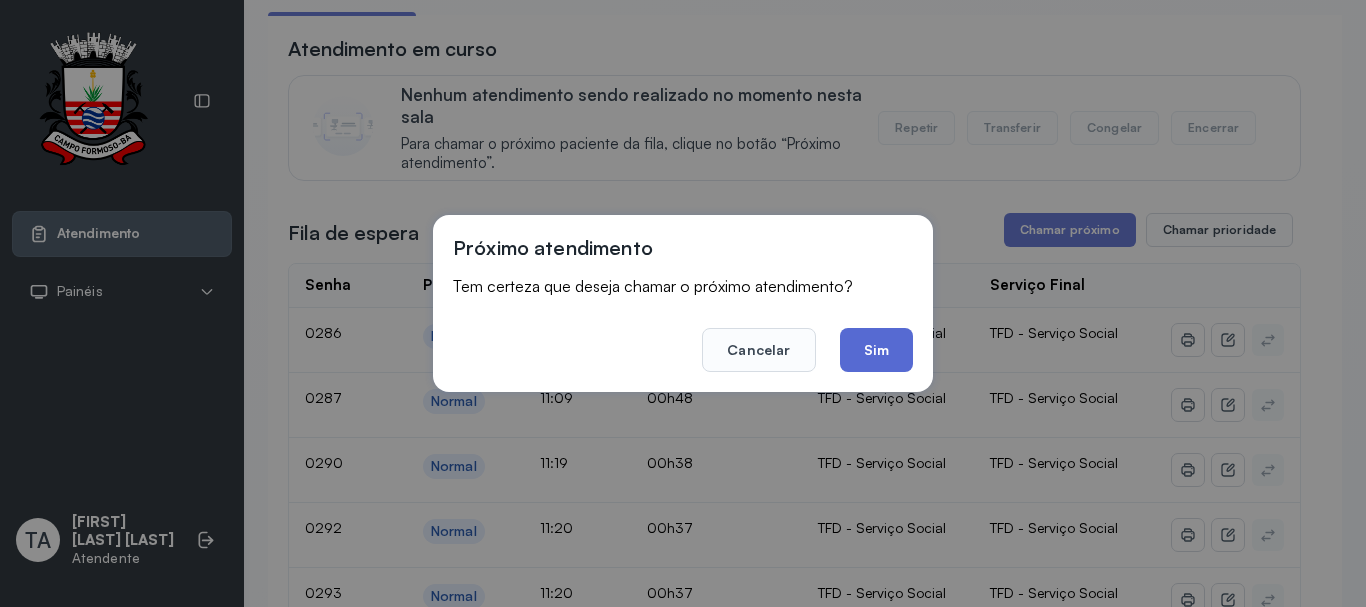 click on "Sim" 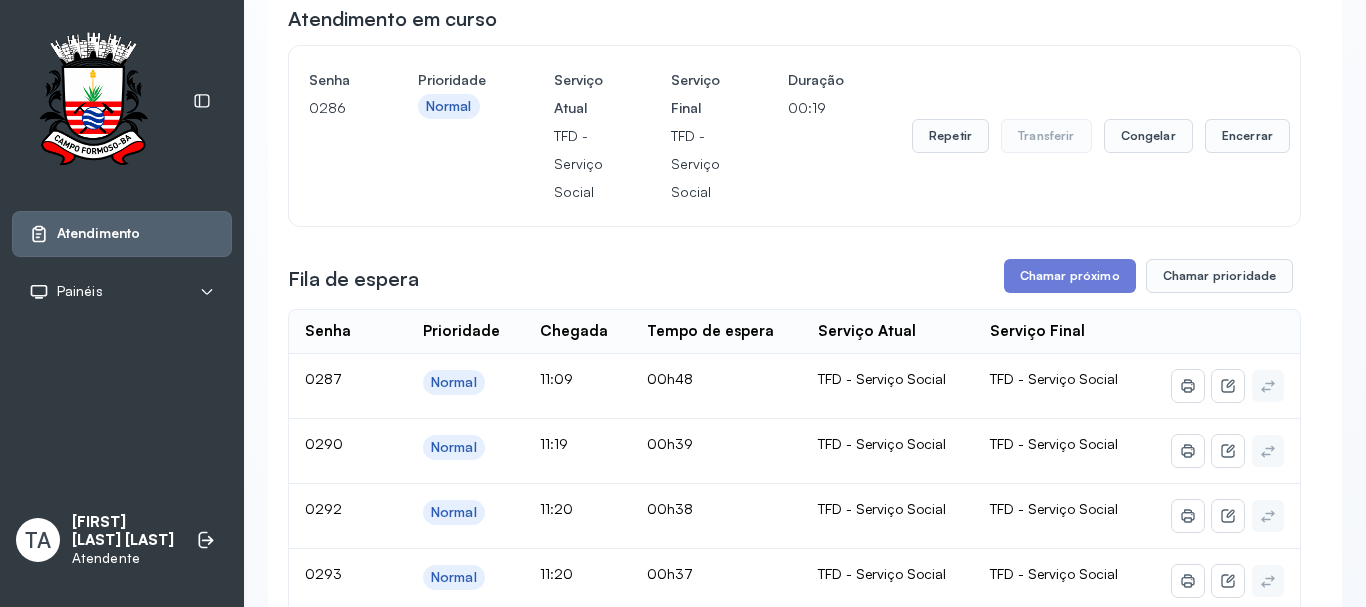scroll, scrollTop: 162, scrollLeft: 0, axis: vertical 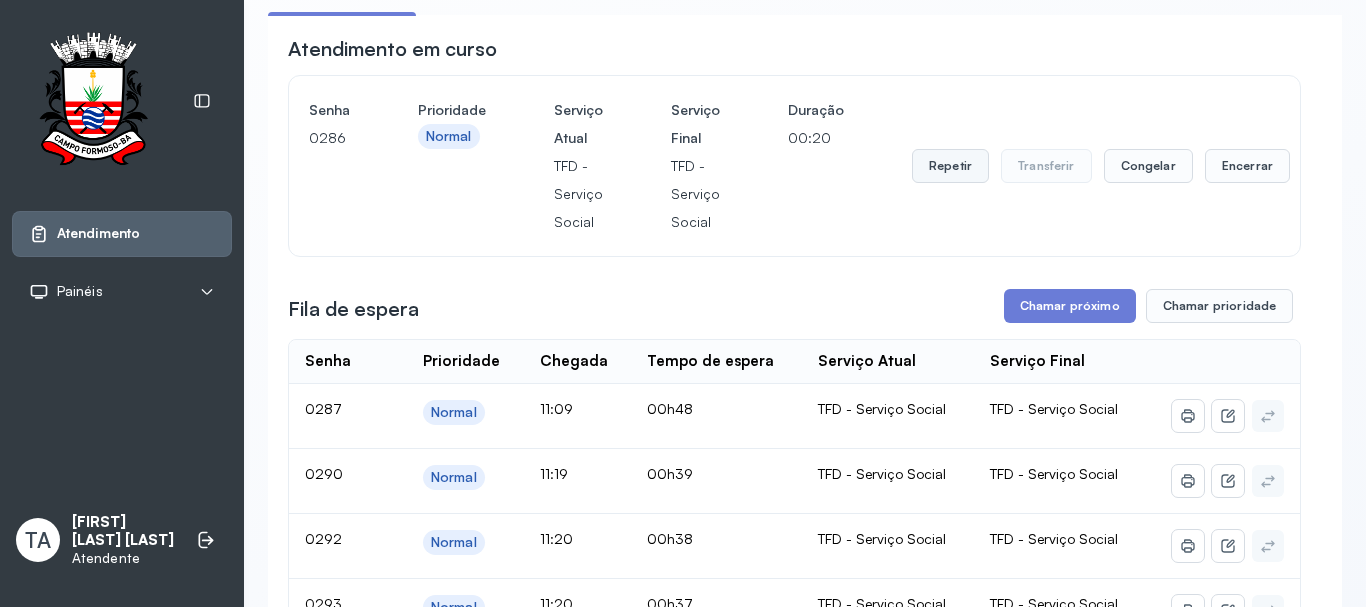 click on "Repetir" at bounding box center (950, 166) 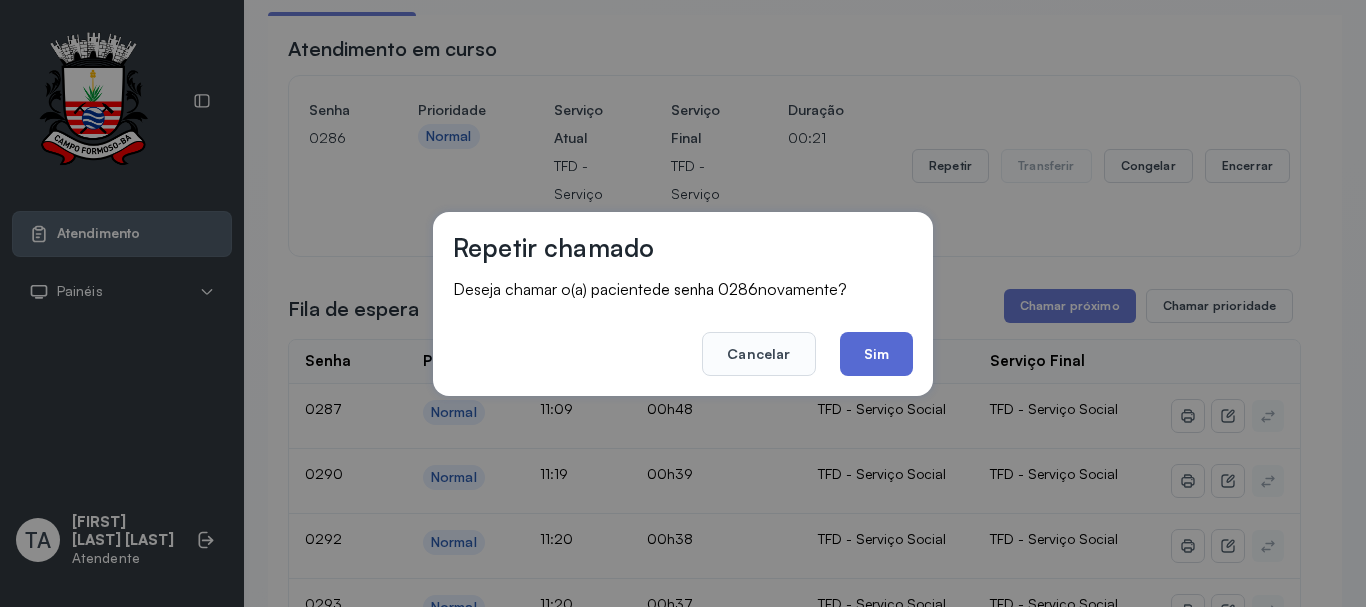 click on "Sim" 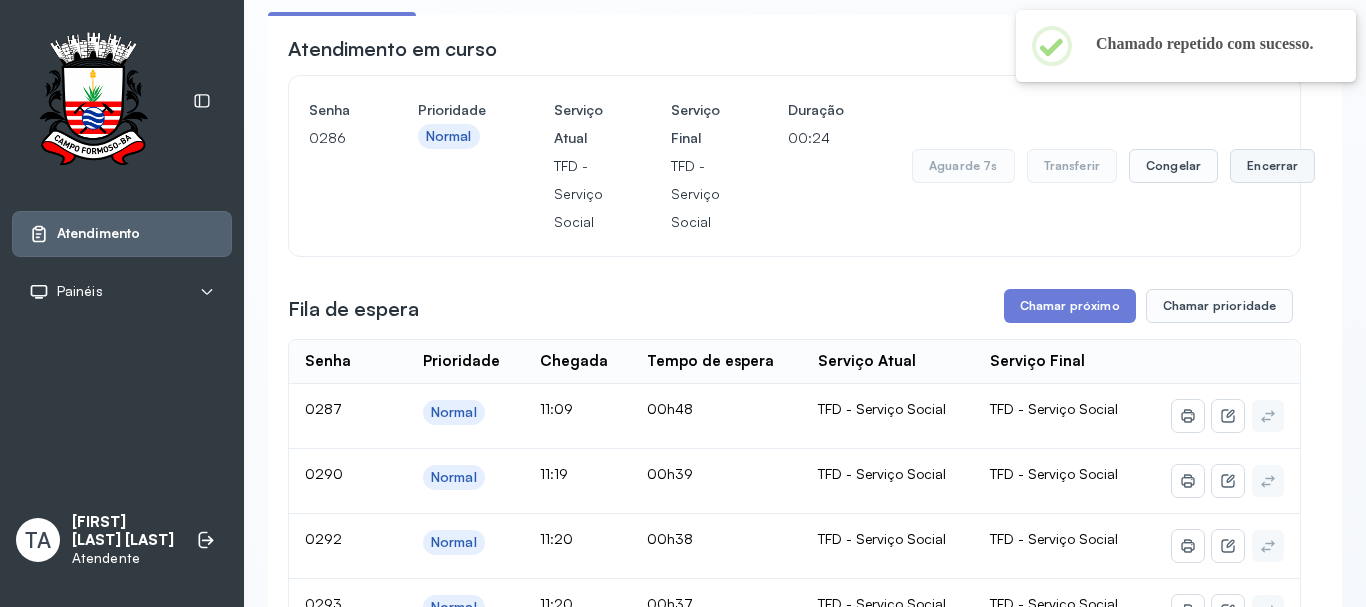 click on "Encerrar" at bounding box center (1272, 166) 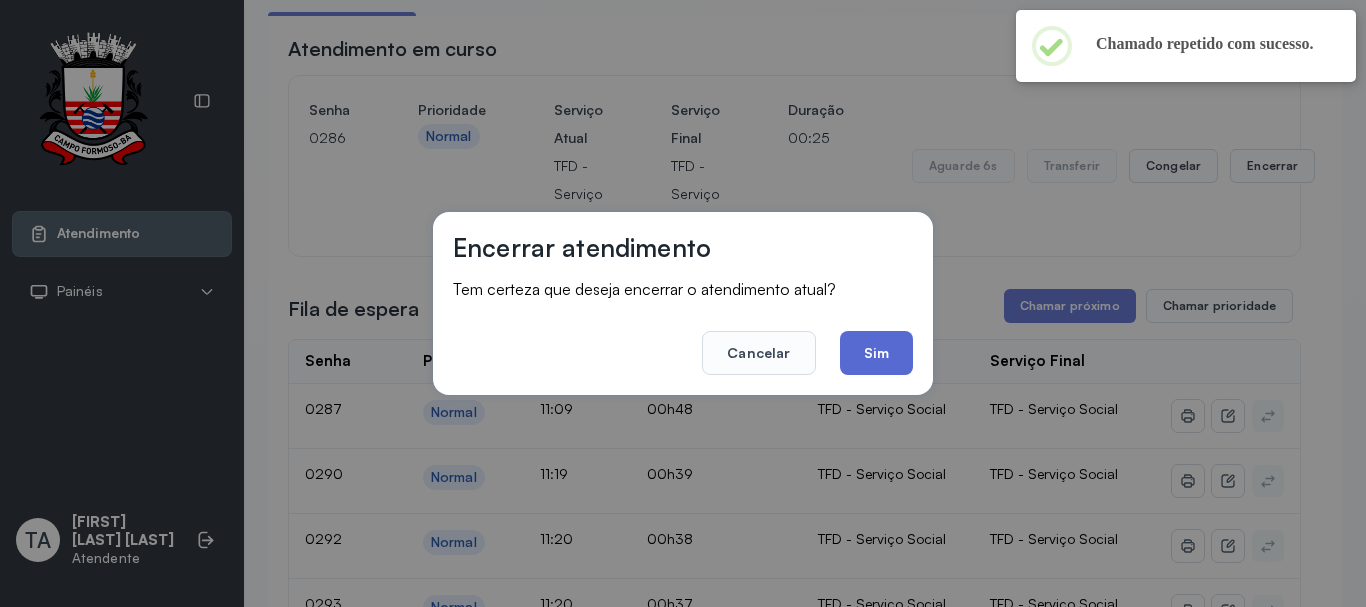 click on "Sim" 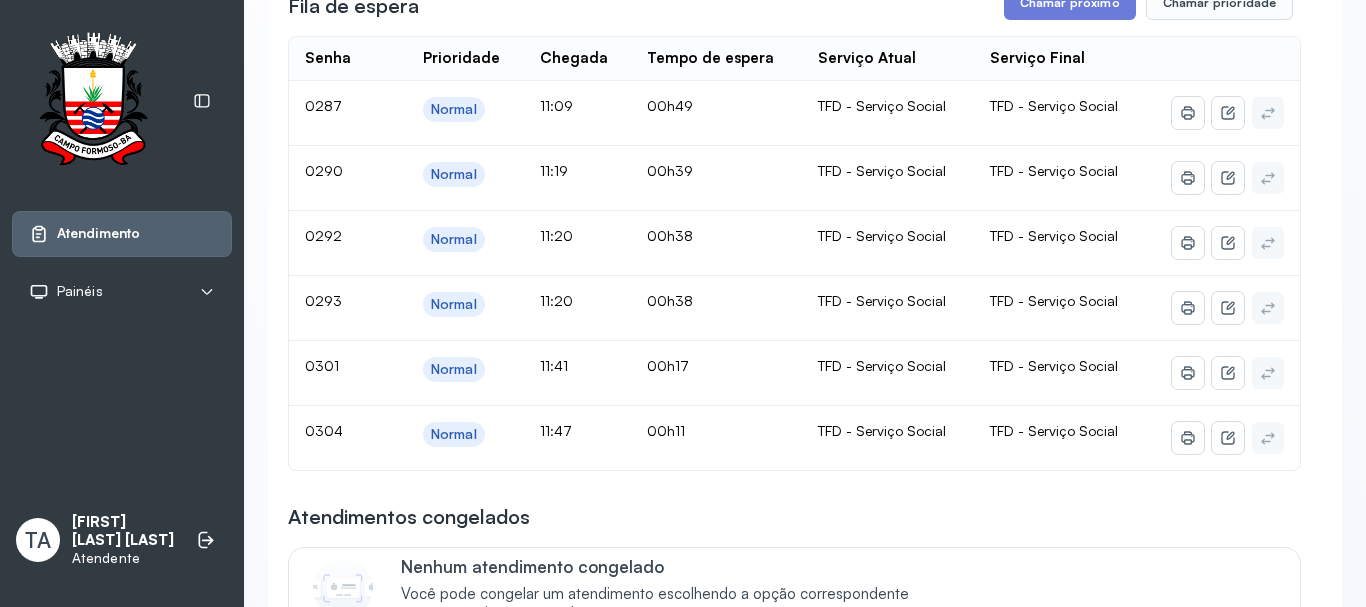 scroll, scrollTop: 362, scrollLeft: 0, axis: vertical 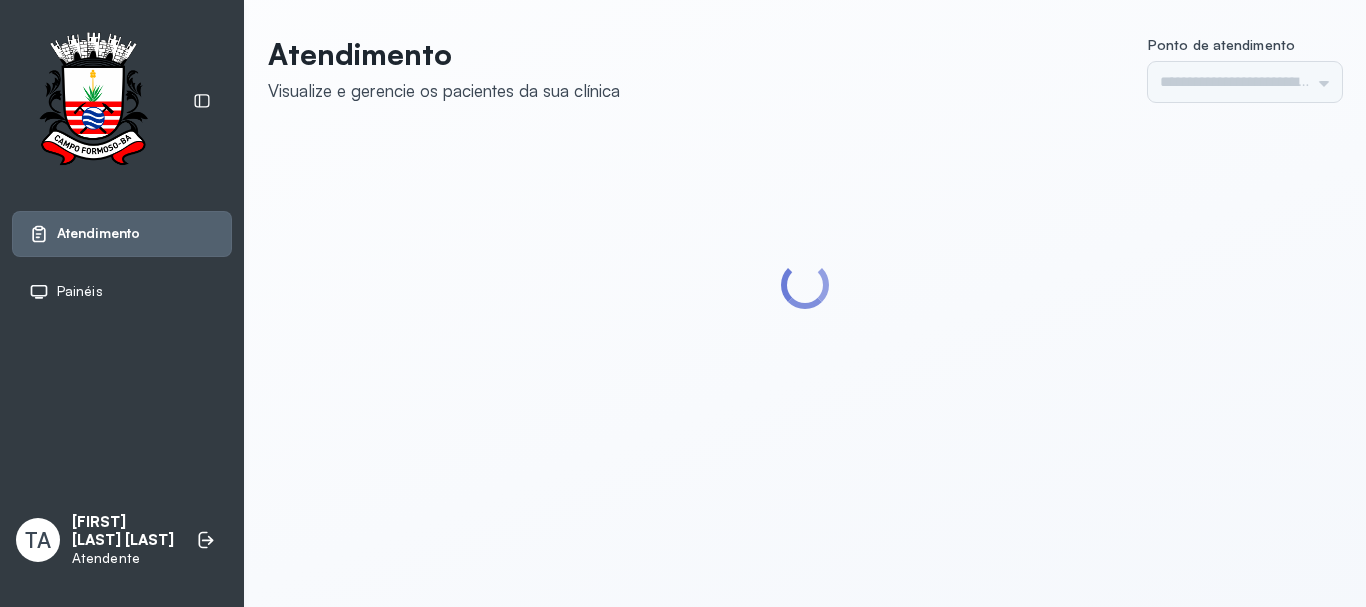 type on "******" 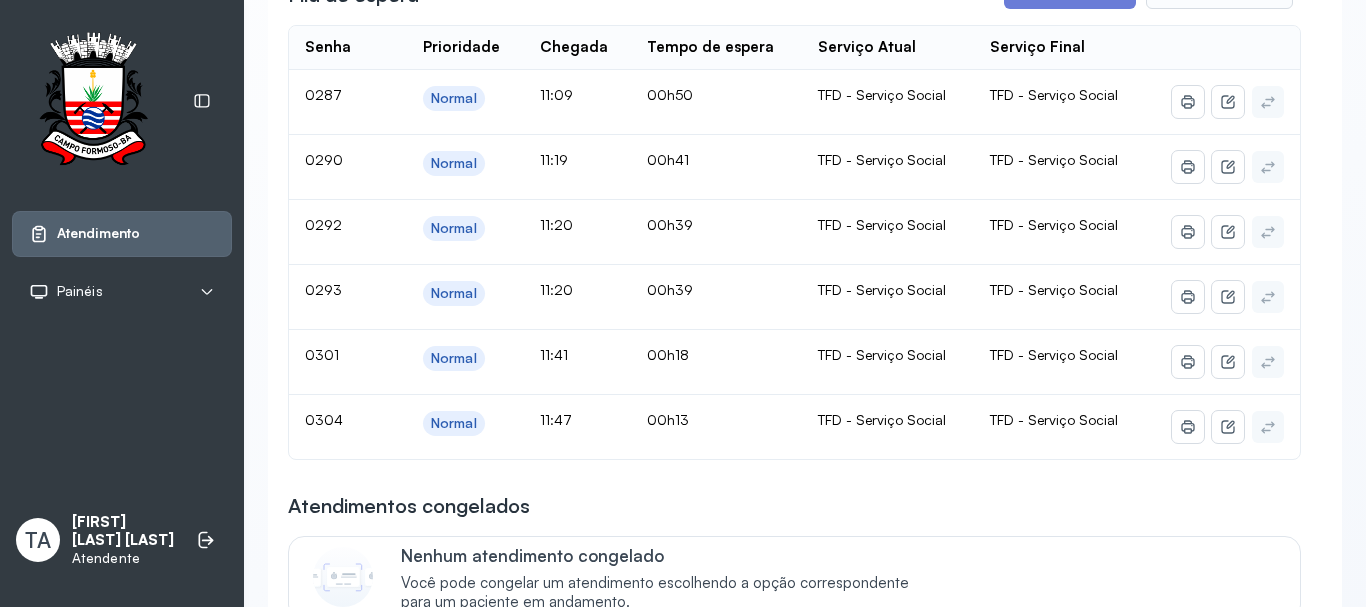 scroll, scrollTop: 300, scrollLeft: 0, axis: vertical 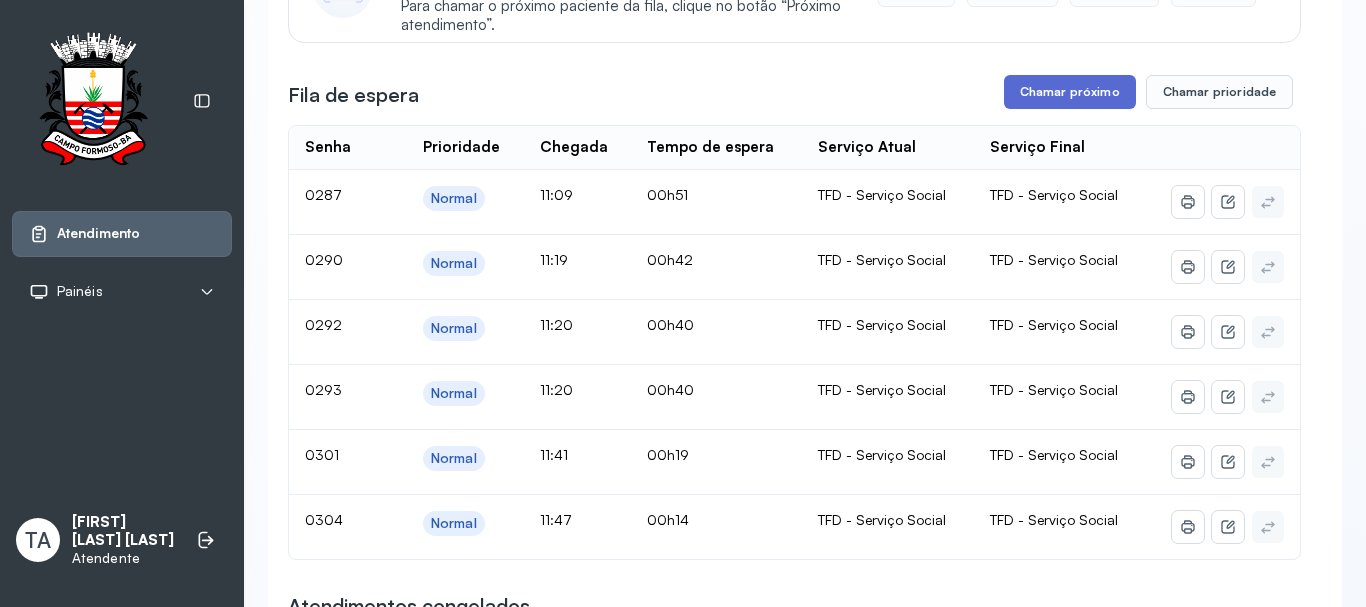 click on "Chamar próximo" at bounding box center (1070, 92) 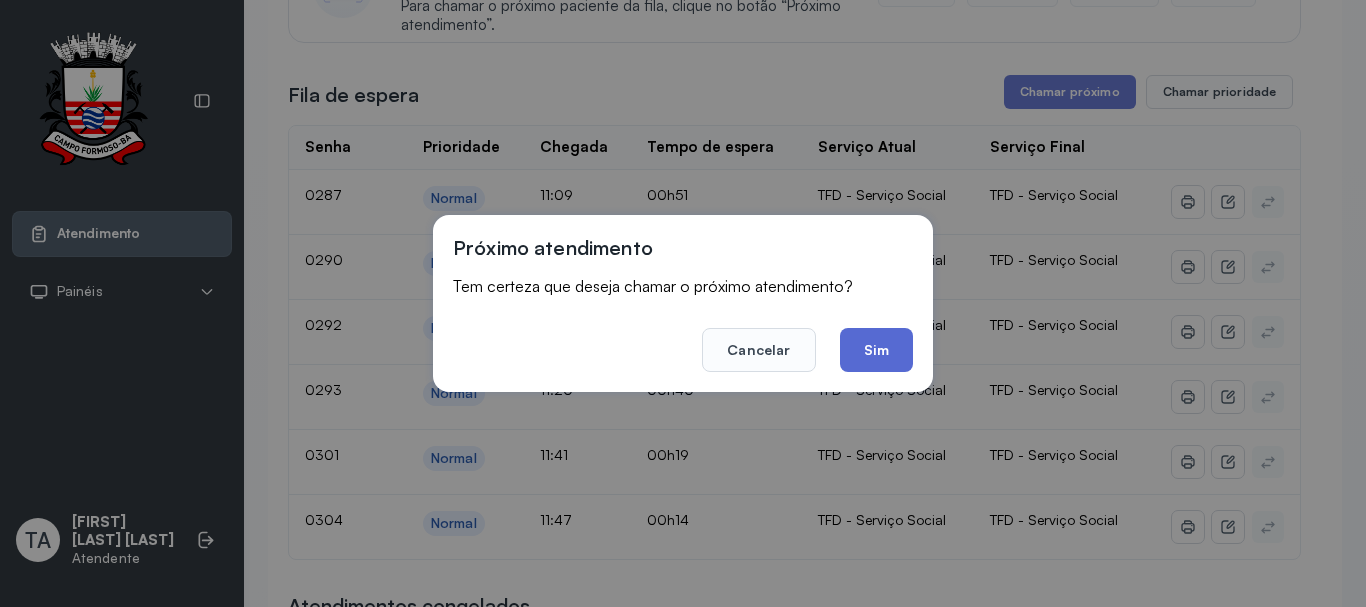 click on "Sim" 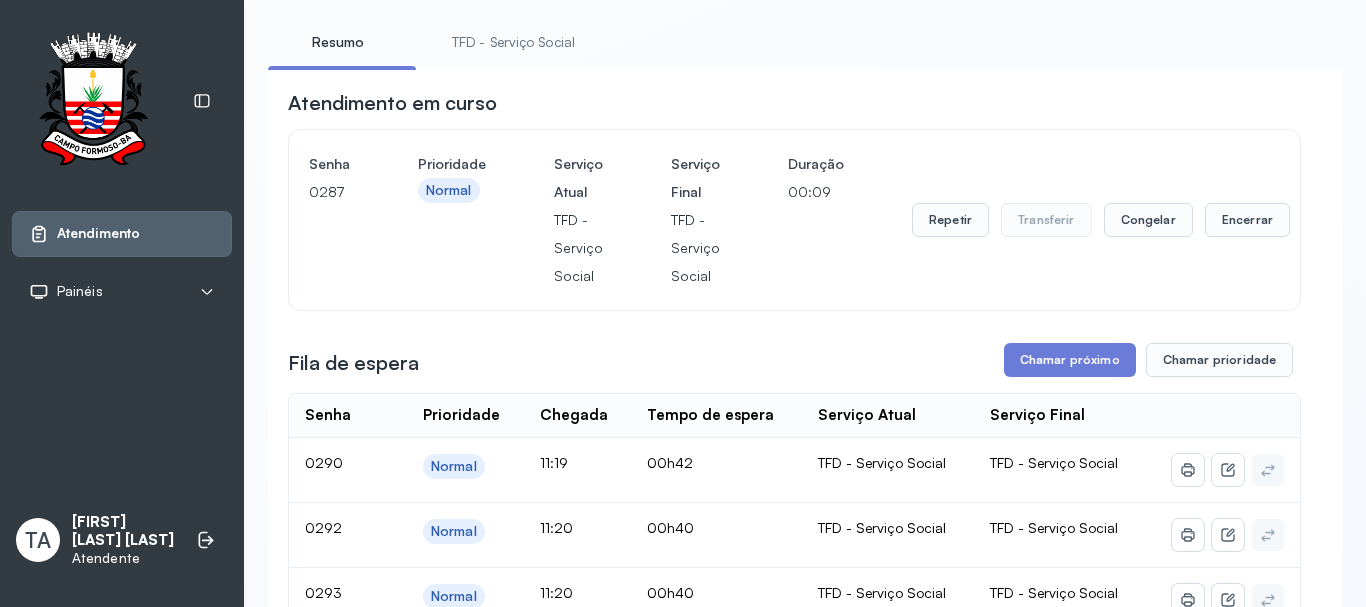 scroll, scrollTop: 100, scrollLeft: 0, axis: vertical 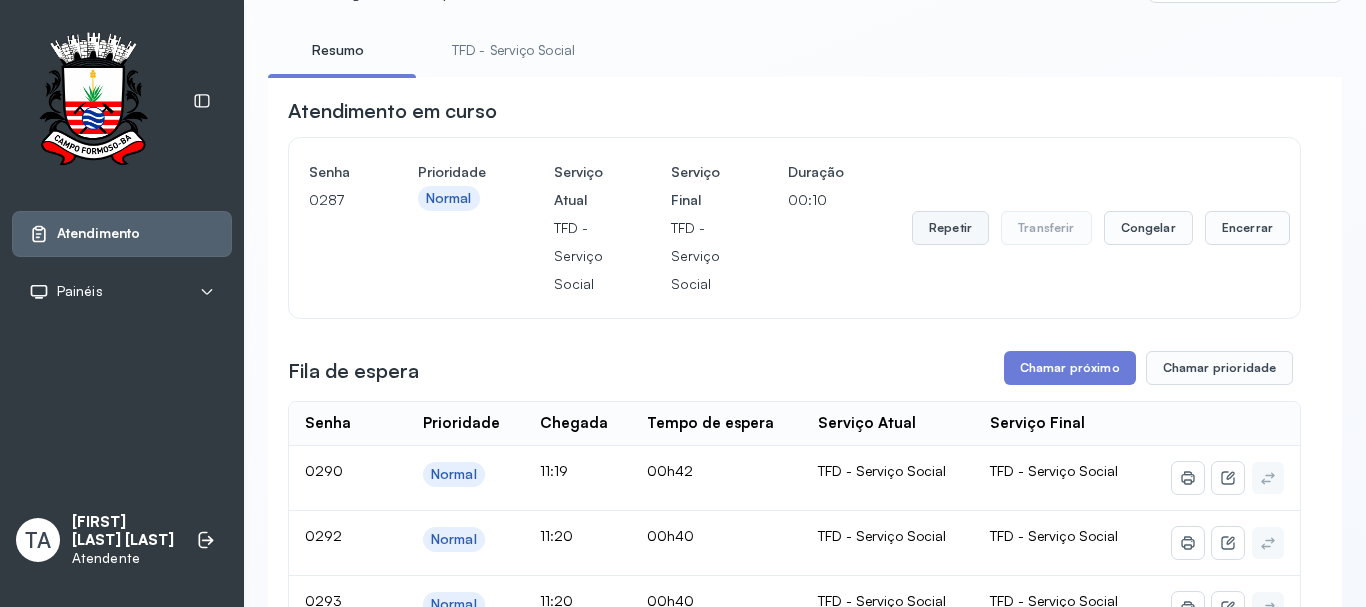 click on "Repetir" at bounding box center [950, 228] 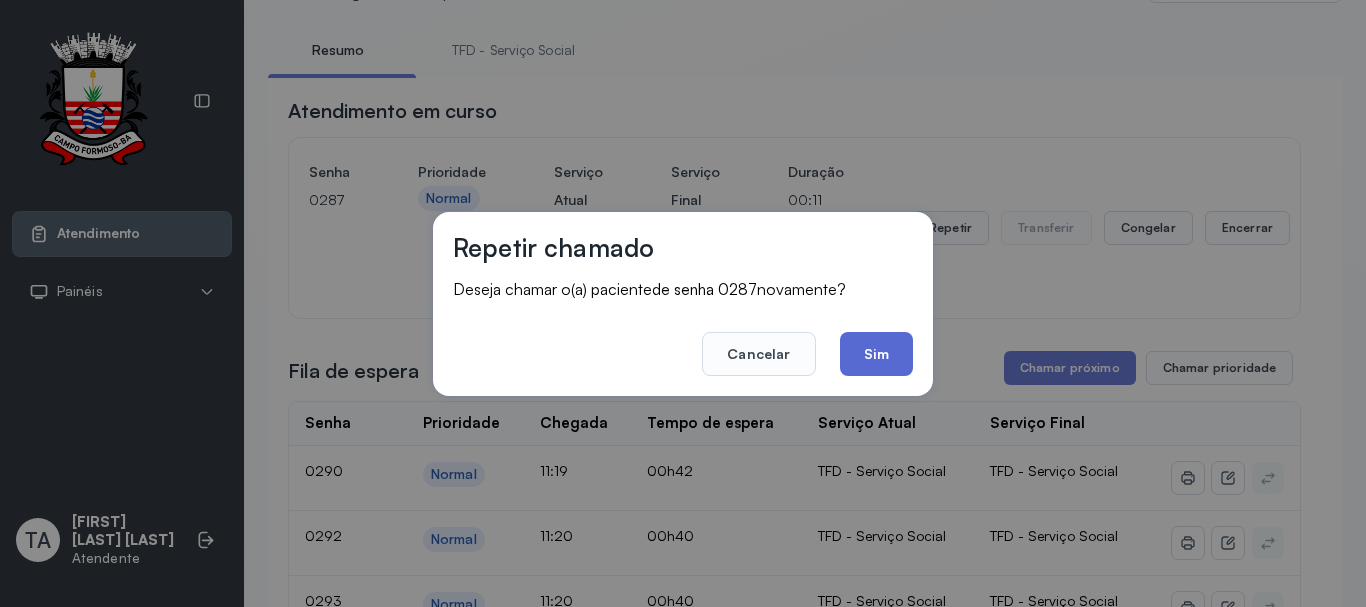 click on "Sim" 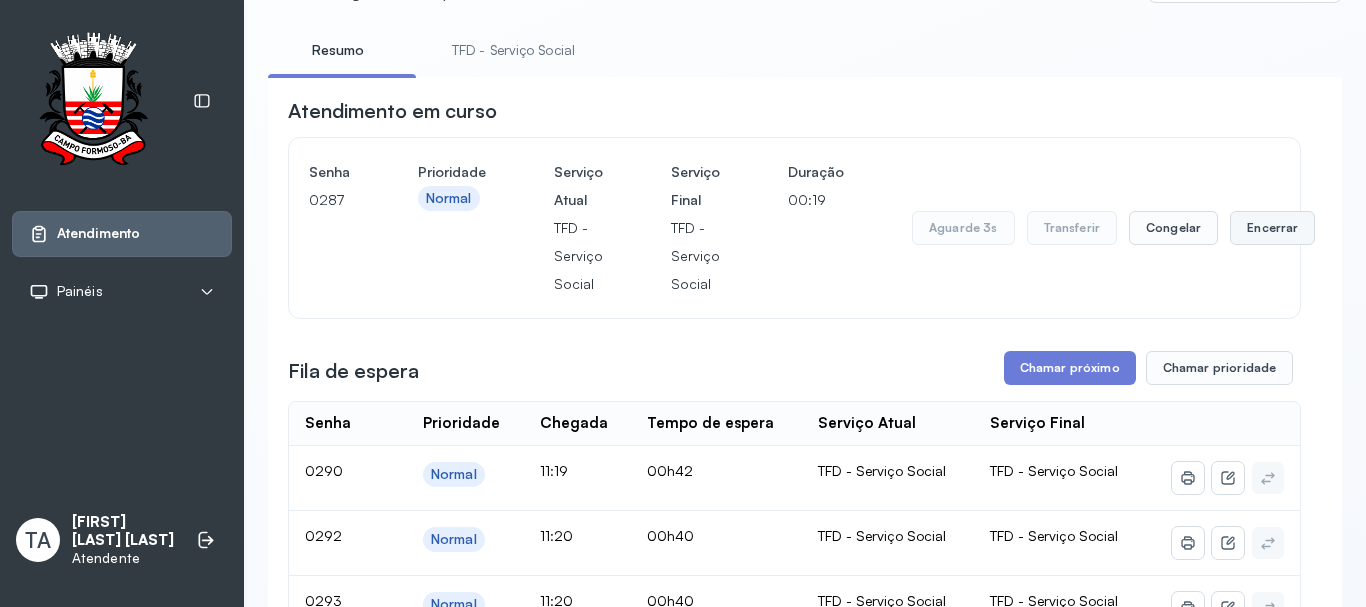 click on "Encerrar" at bounding box center [1272, 228] 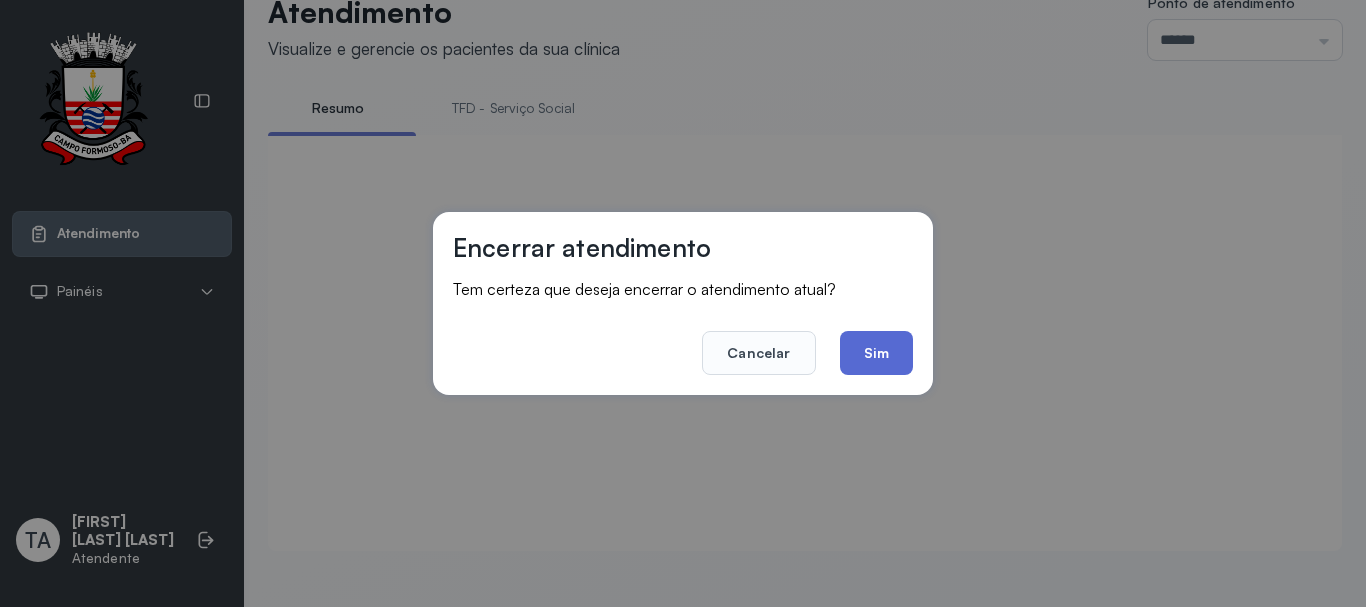 scroll, scrollTop: 62, scrollLeft: 0, axis: vertical 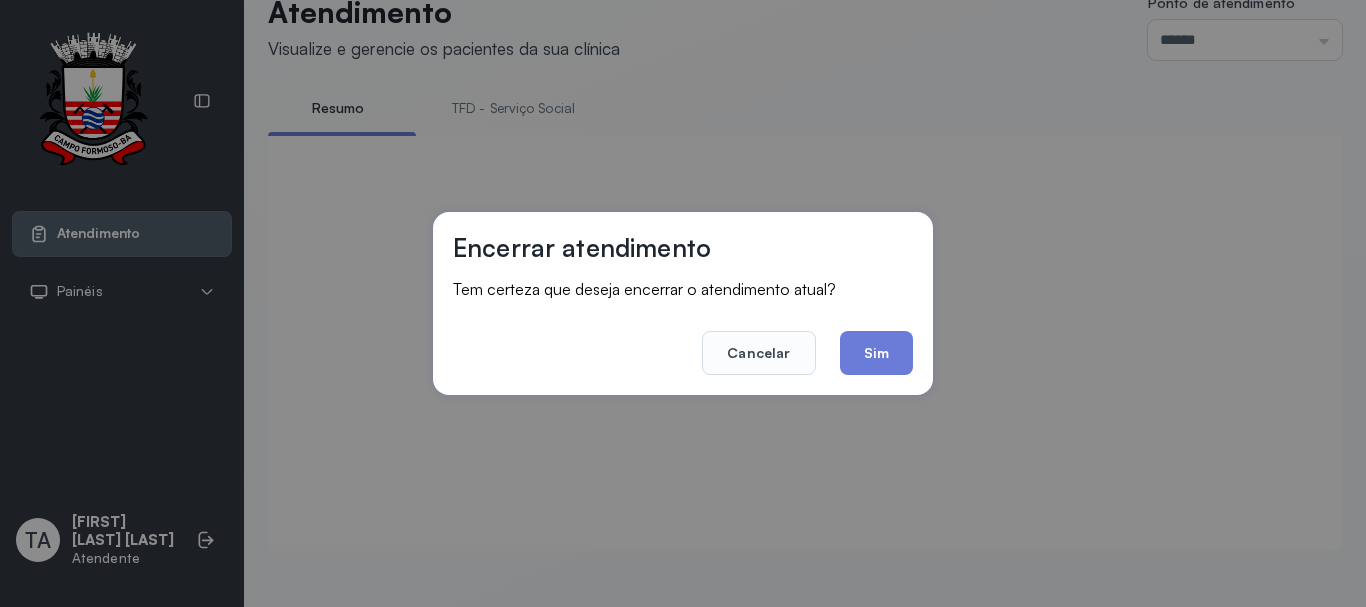click on "Encerrar atendimento  Tem certeza que deseja encerrar o atendimento atual?  Cancelar Sim" at bounding box center [683, 303] 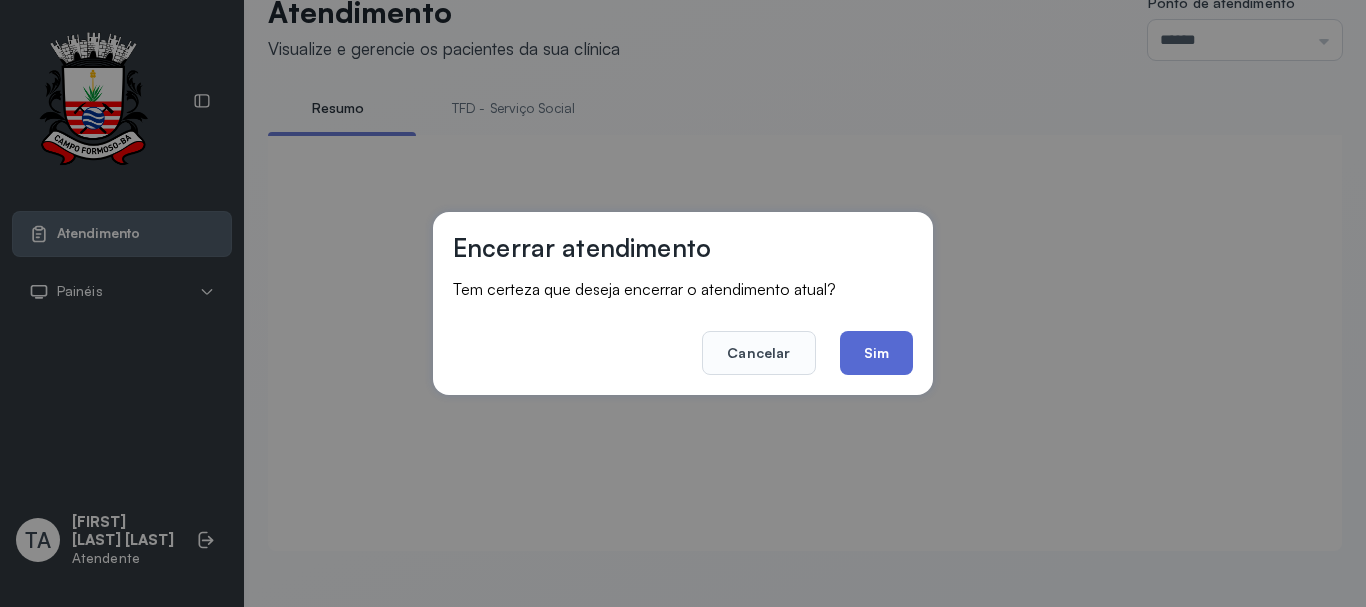 click on "Sim" 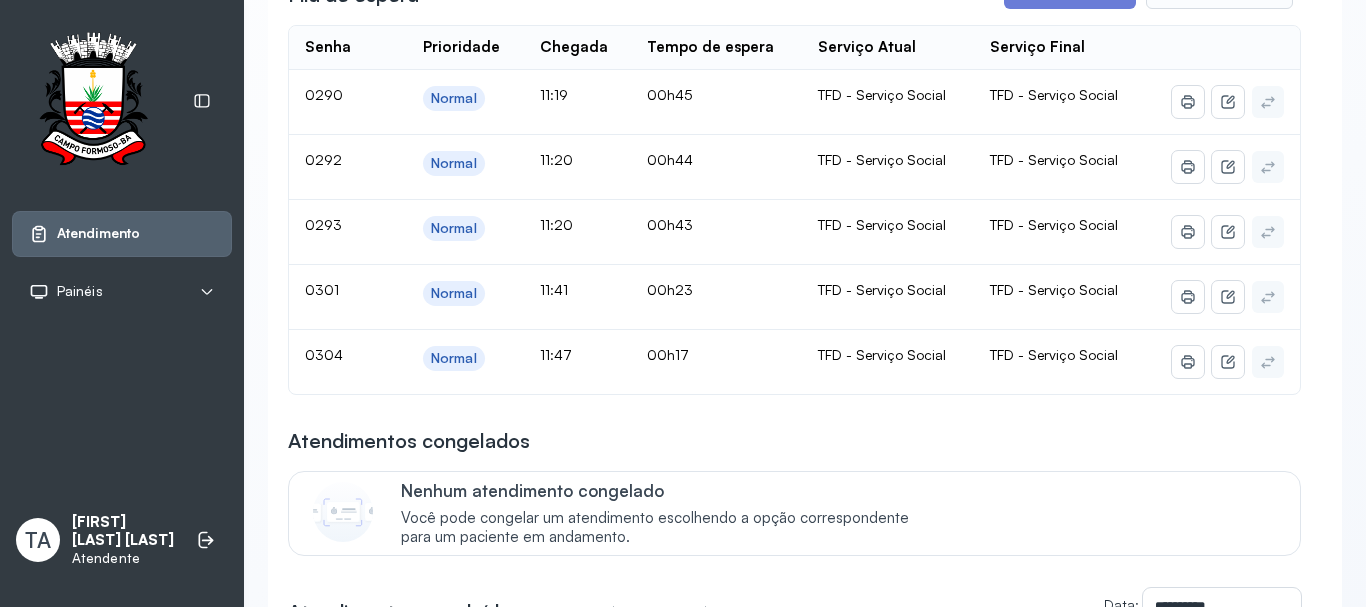 scroll, scrollTop: 300, scrollLeft: 0, axis: vertical 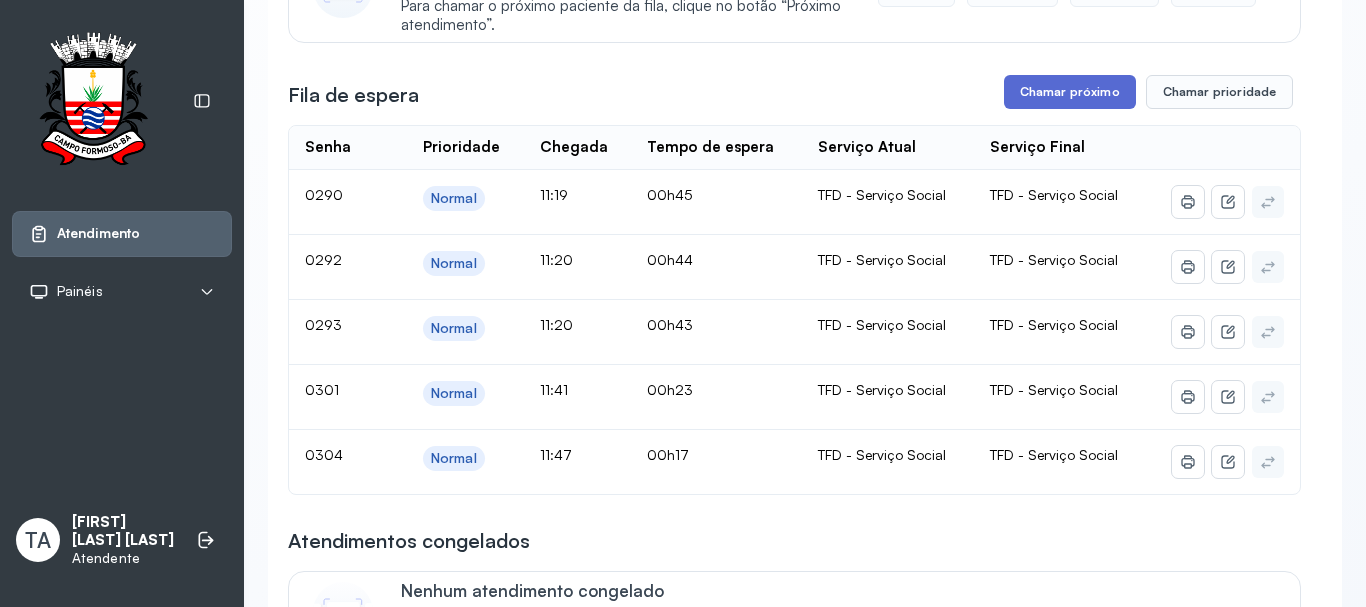 click on "Chamar próximo" at bounding box center (1070, 92) 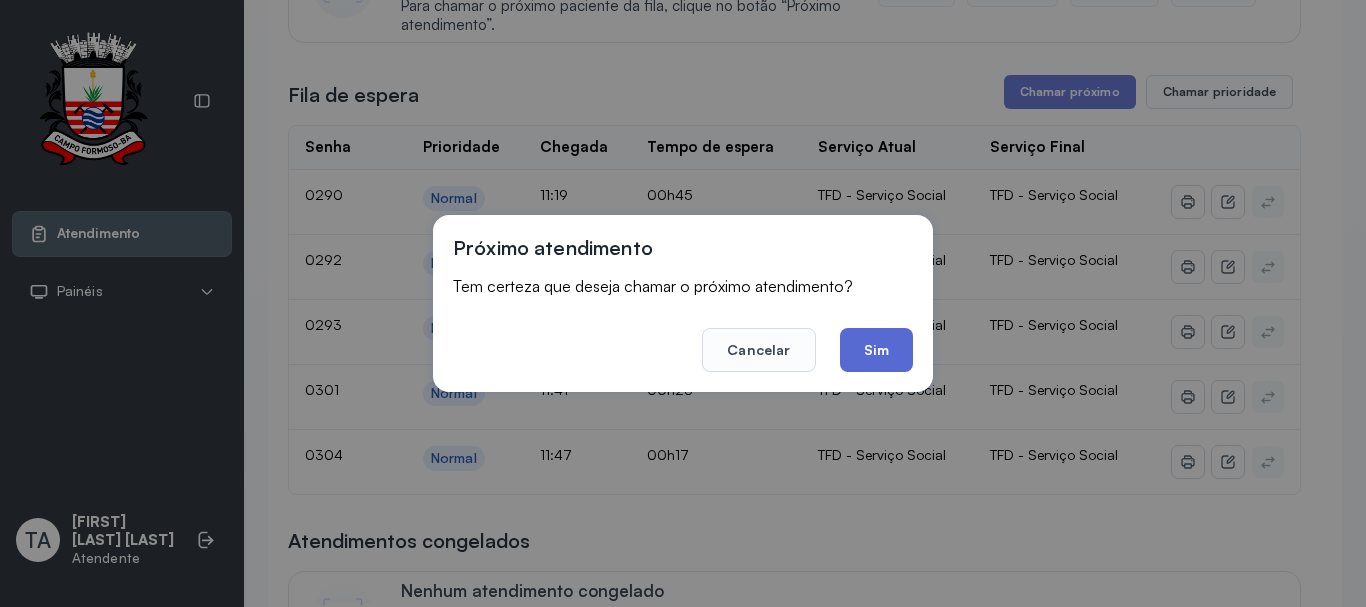 click on "Sim" 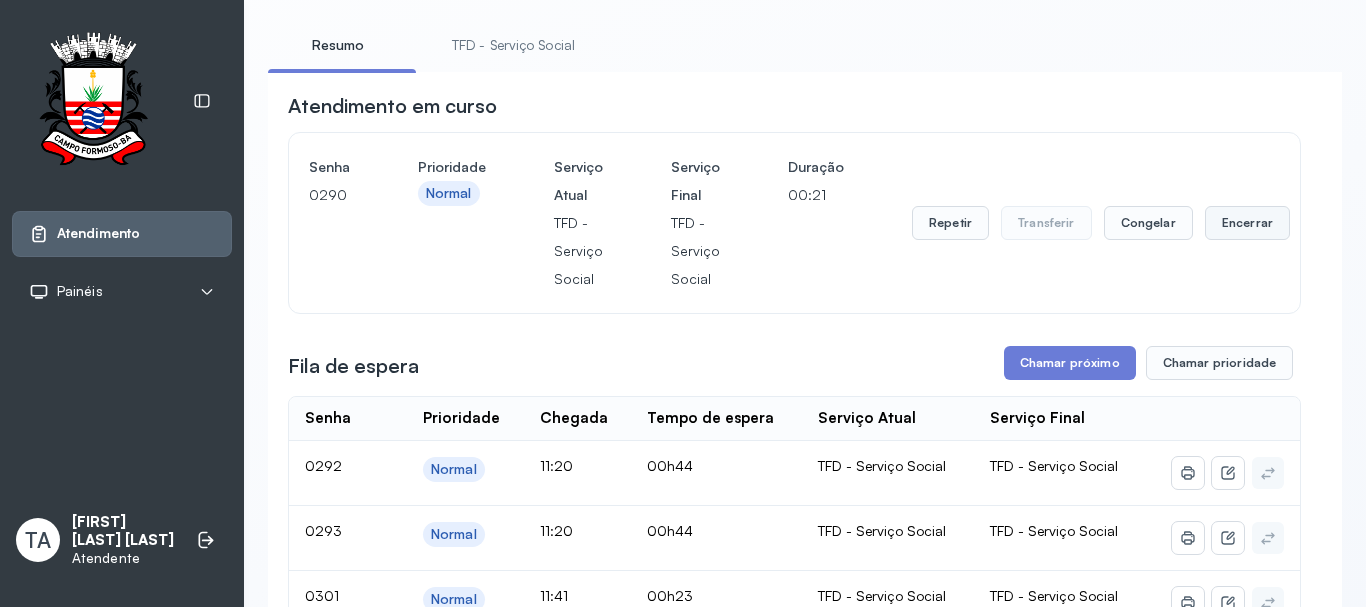scroll, scrollTop: 100, scrollLeft: 0, axis: vertical 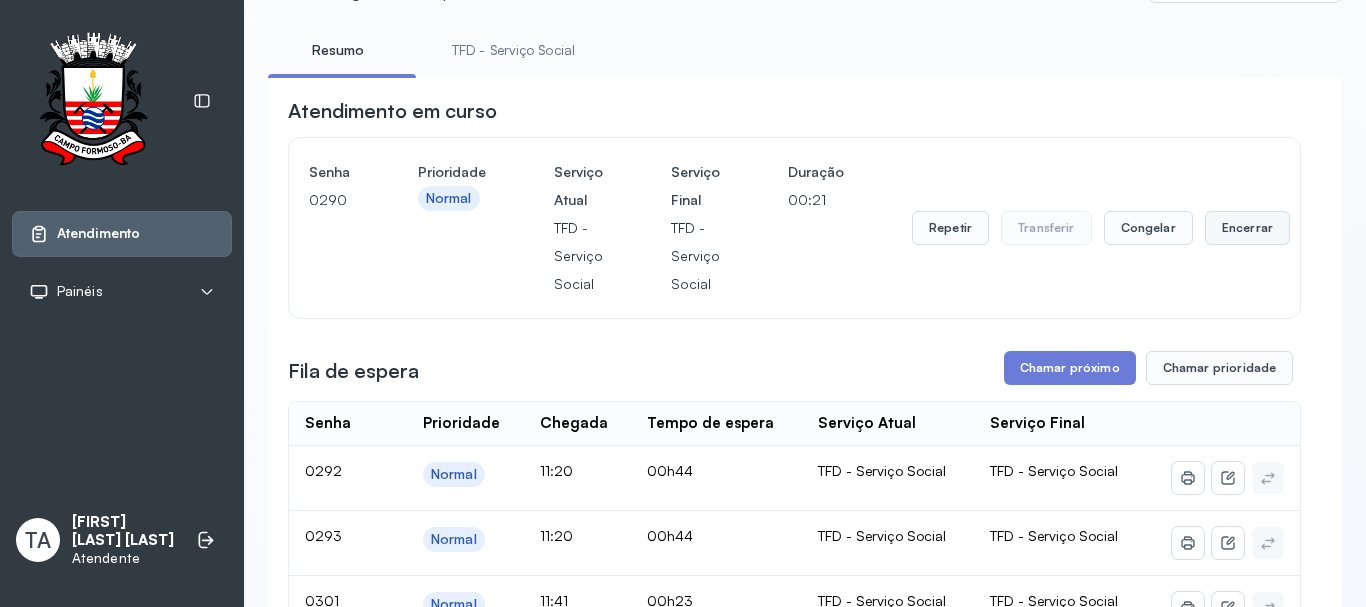 click on "Encerrar" at bounding box center [1247, 228] 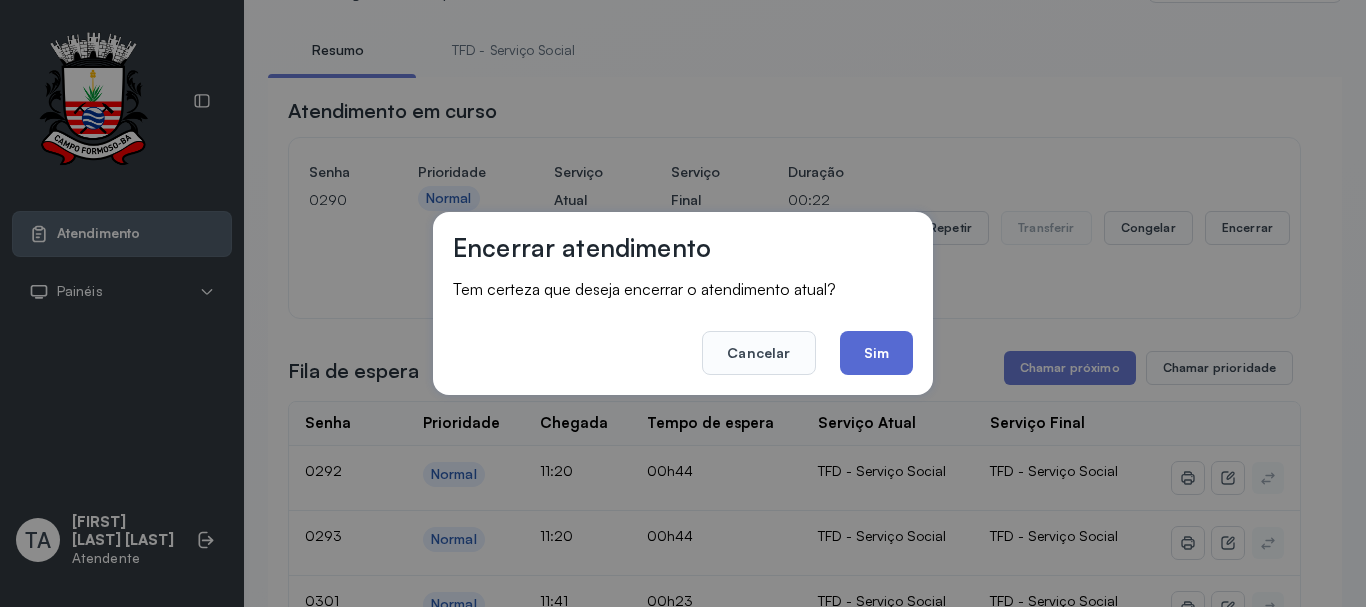 click on "Sim" 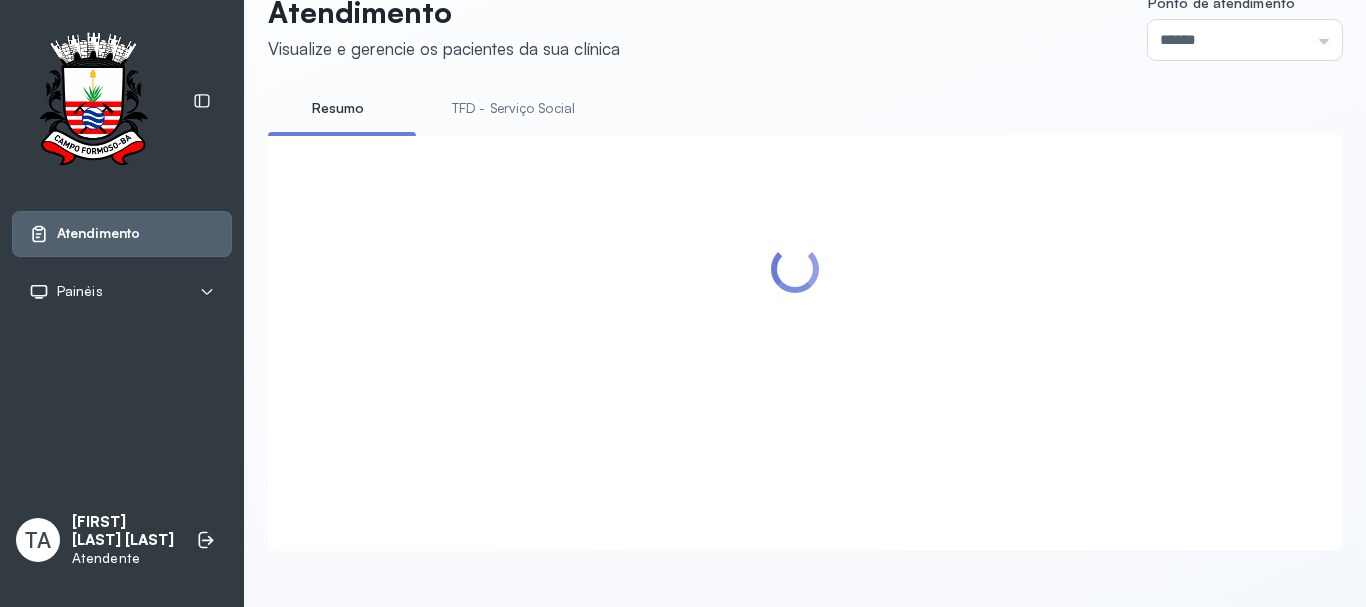 scroll, scrollTop: 300, scrollLeft: 0, axis: vertical 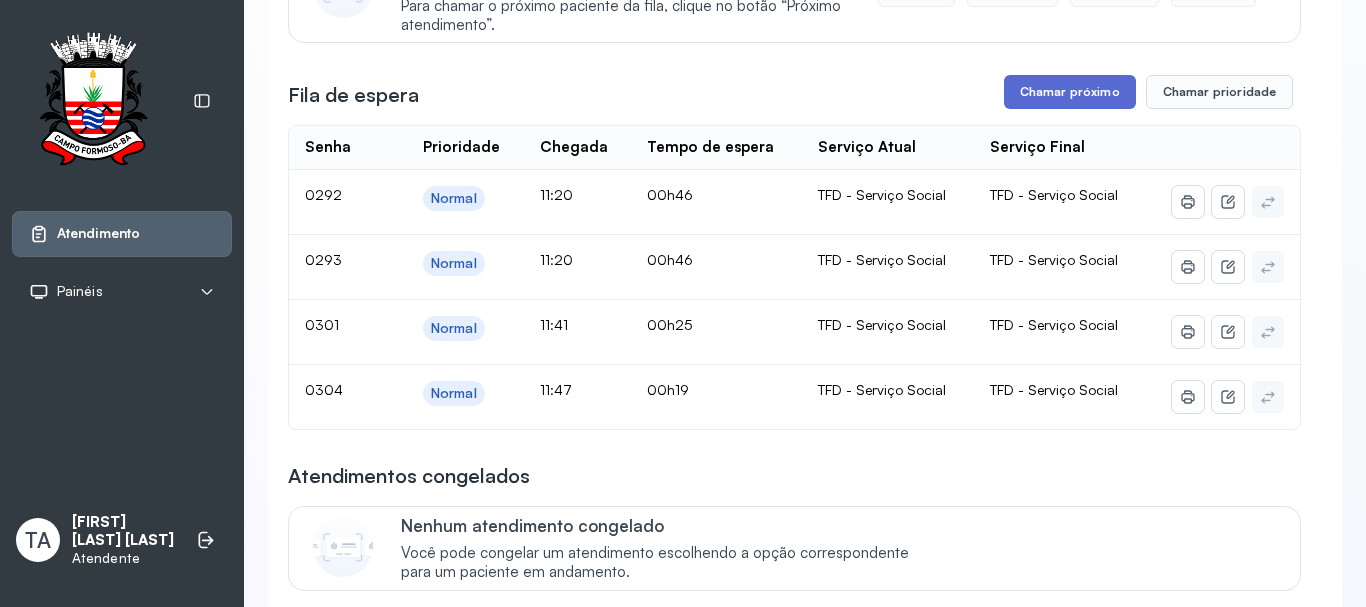 click on "Chamar próximo" at bounding box center (1070, 92) 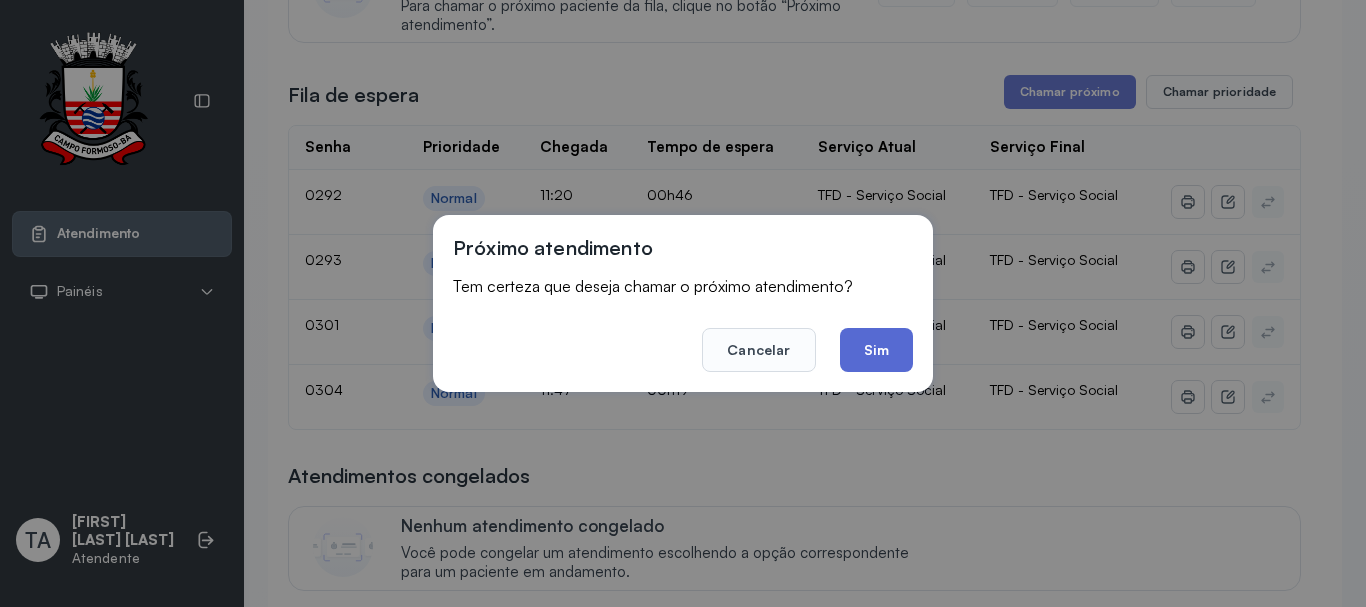 click on "Sim" 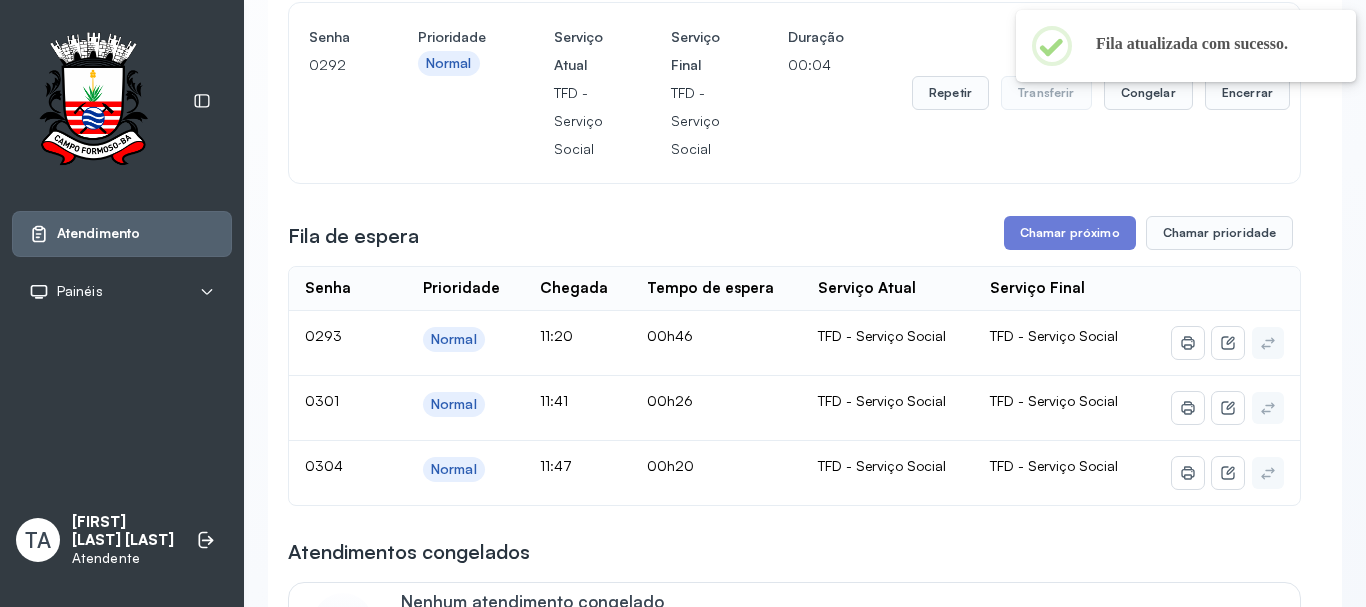 scroll, scrollTop: 200, scrollLeft: 0, axis: vertical 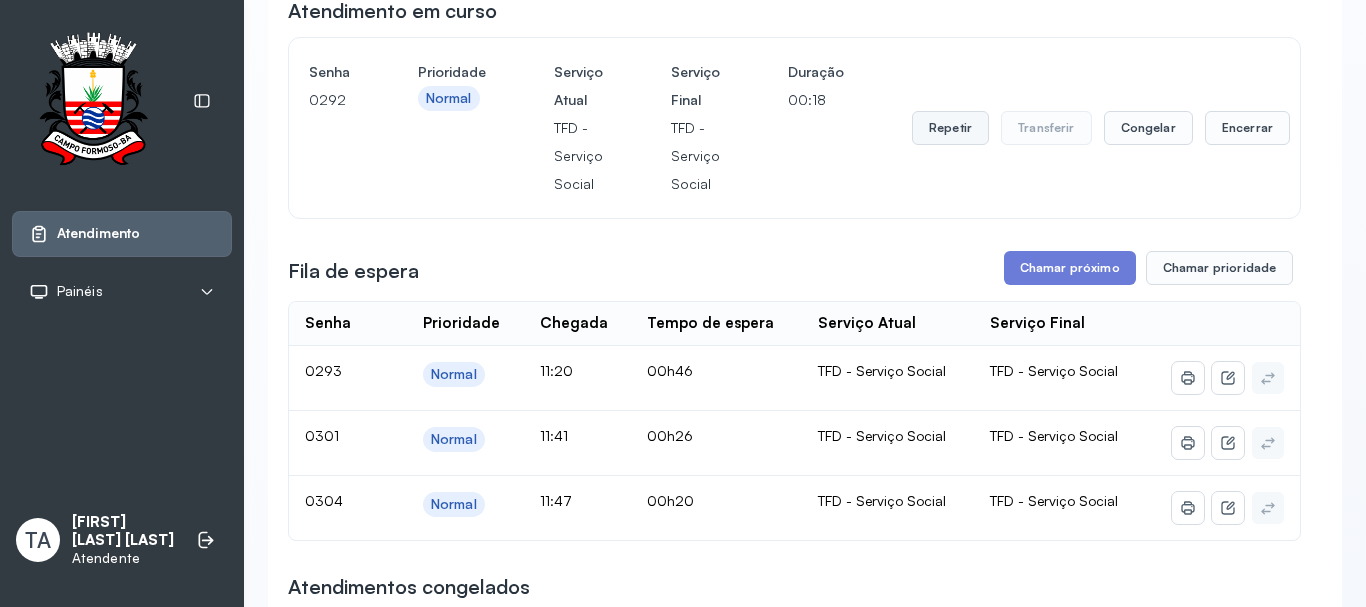 click on "Repetir" at bounding box center [950, 128] 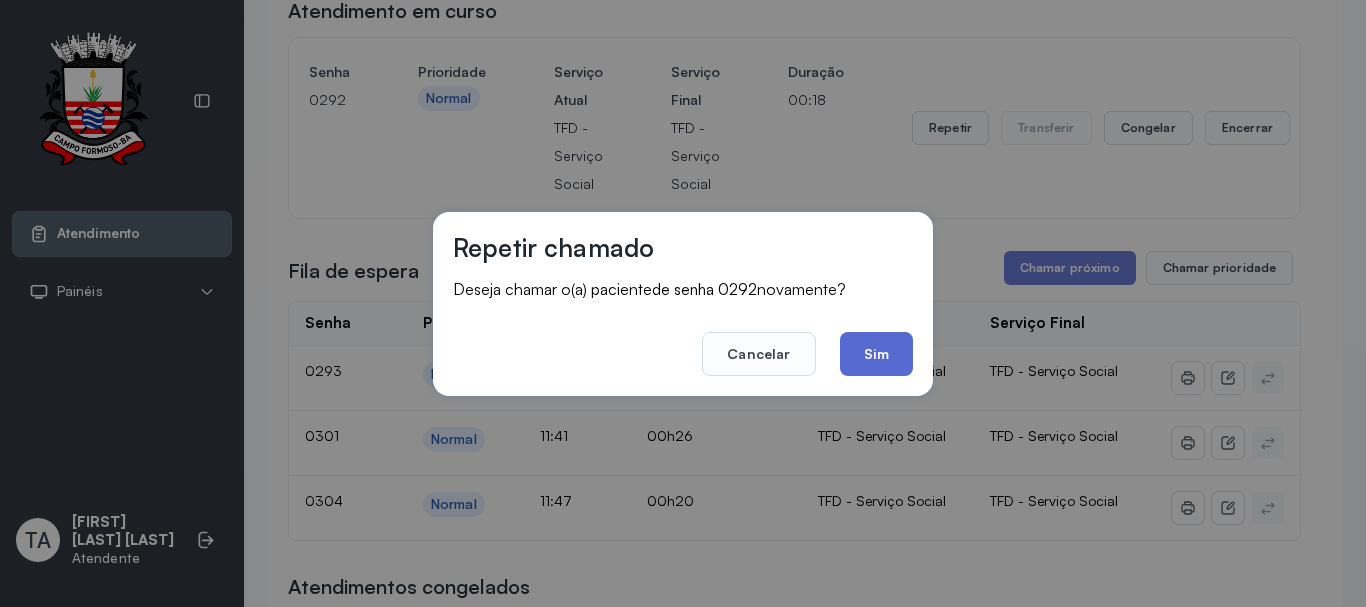 click on "Sim" 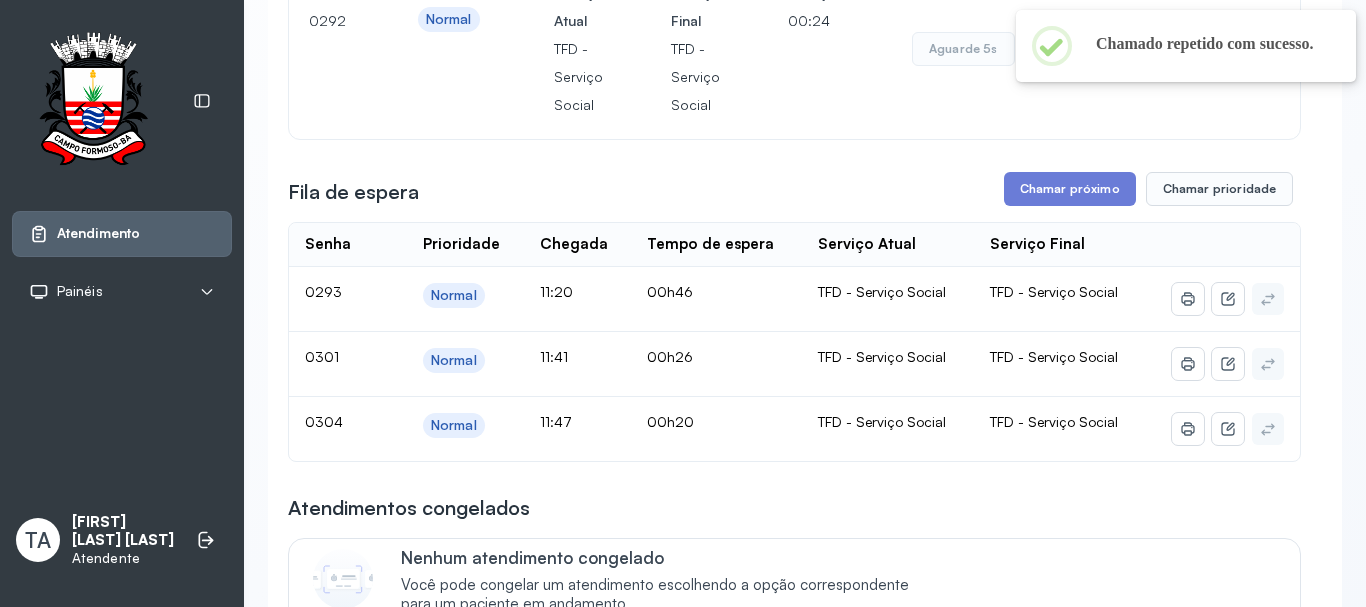 scroll, scrollTop: 300, scrollLeft: 0, axis: vertical 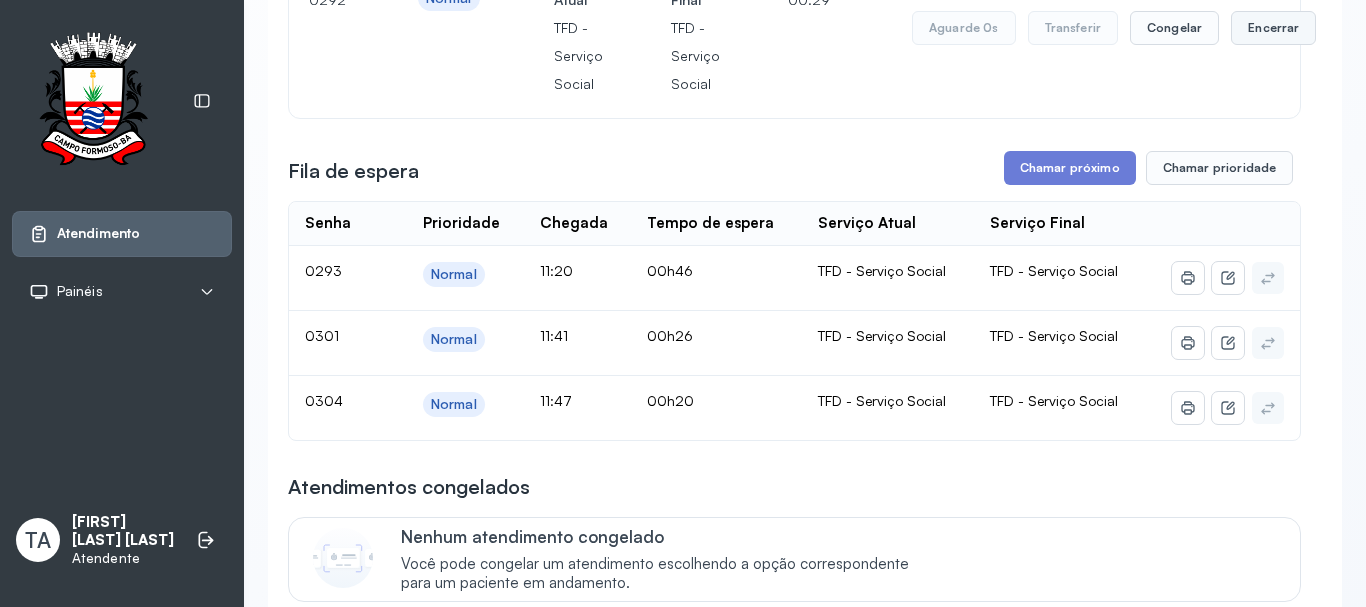 click on "Encerrar" at bounding box center [1273, 28] 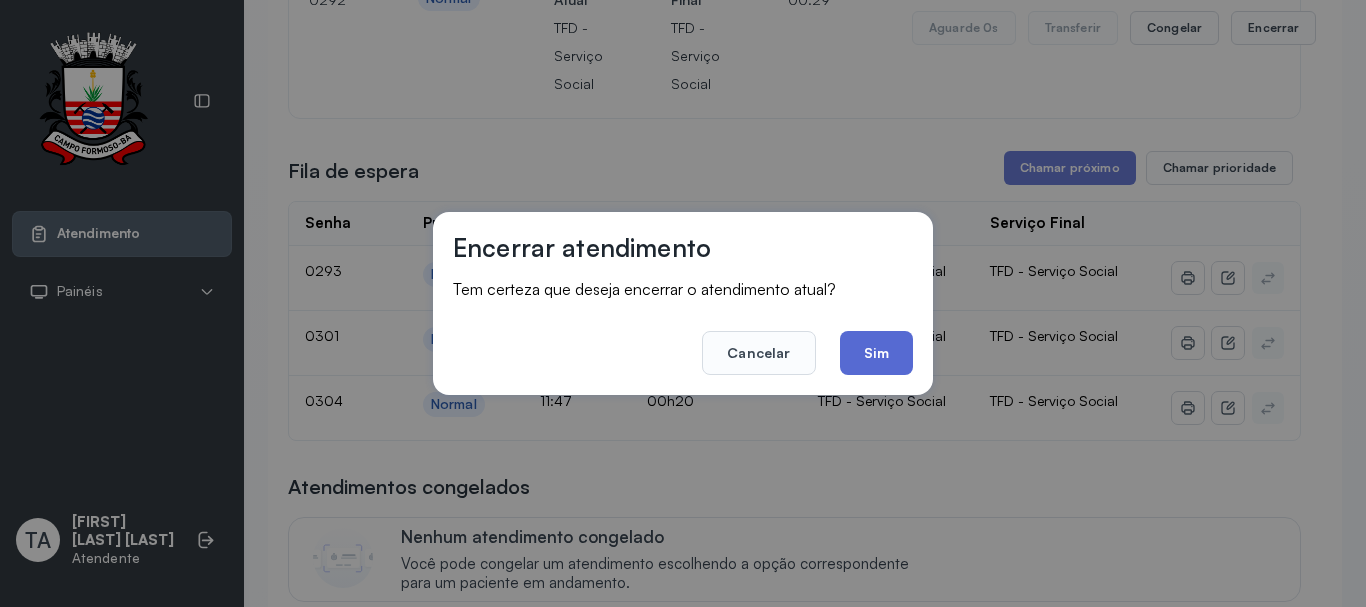 click on "Sim" 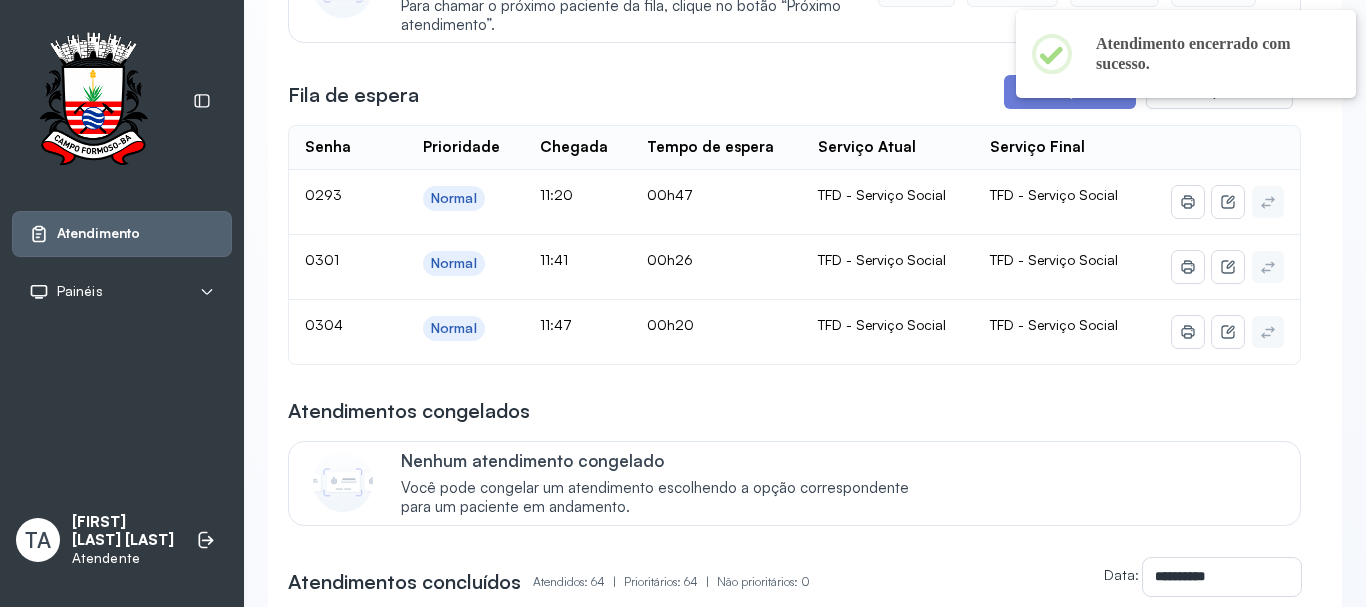 scroll, scrollTop: 100, scrollLeft: 0, axis: vertical 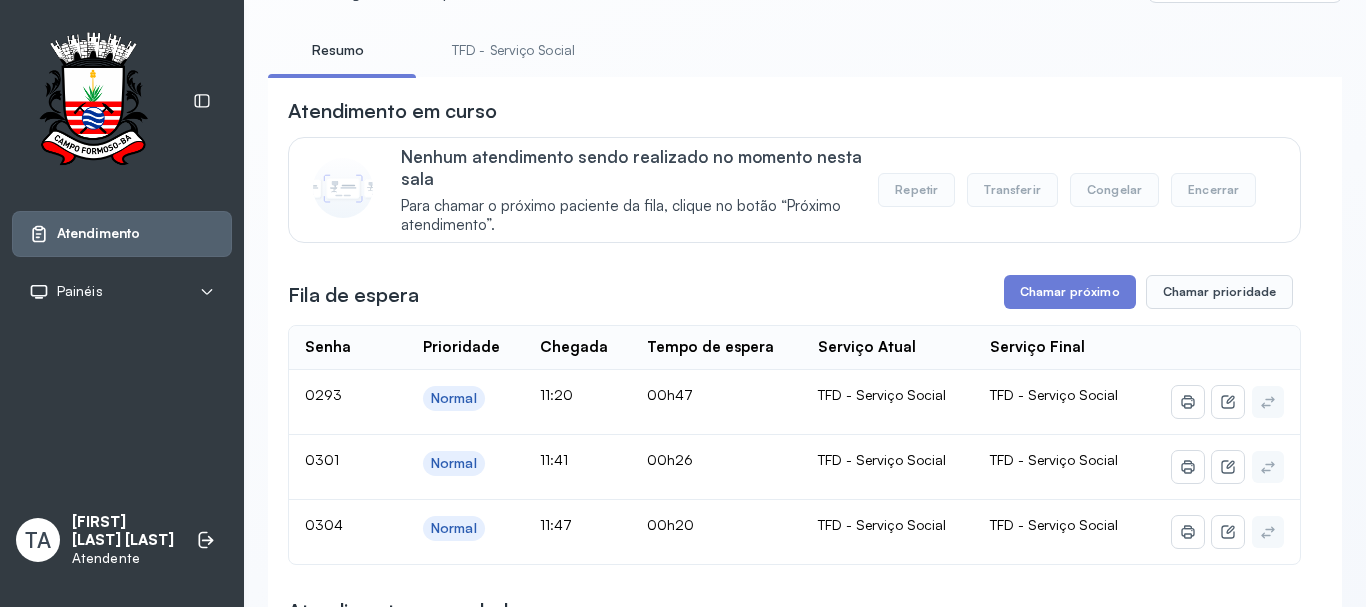 click on "Nenhum atendimento sendo realizado no momento nesta sala Para chamar o próximo paciente da fila, clique no botão “Próximo atendimento”. Repetir Transferir Congelar Encerrar" at bounding box center (838, 190) 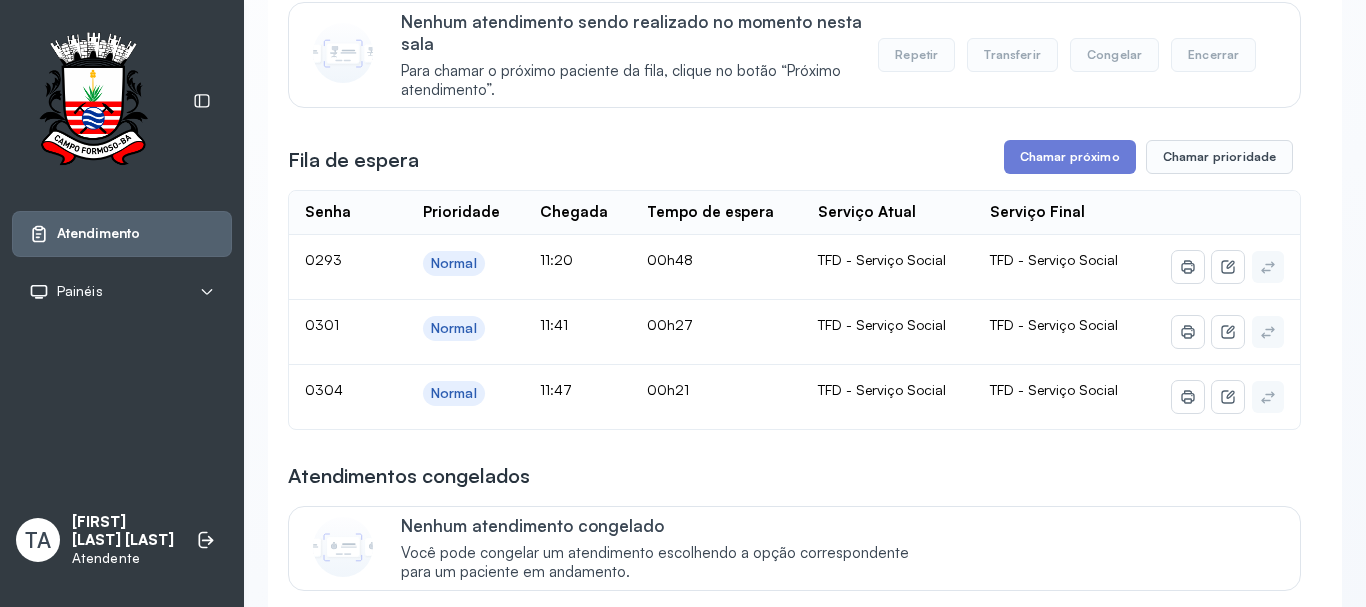scroll, scrollTop: 200, scrollLeft: 0, axis: vertical 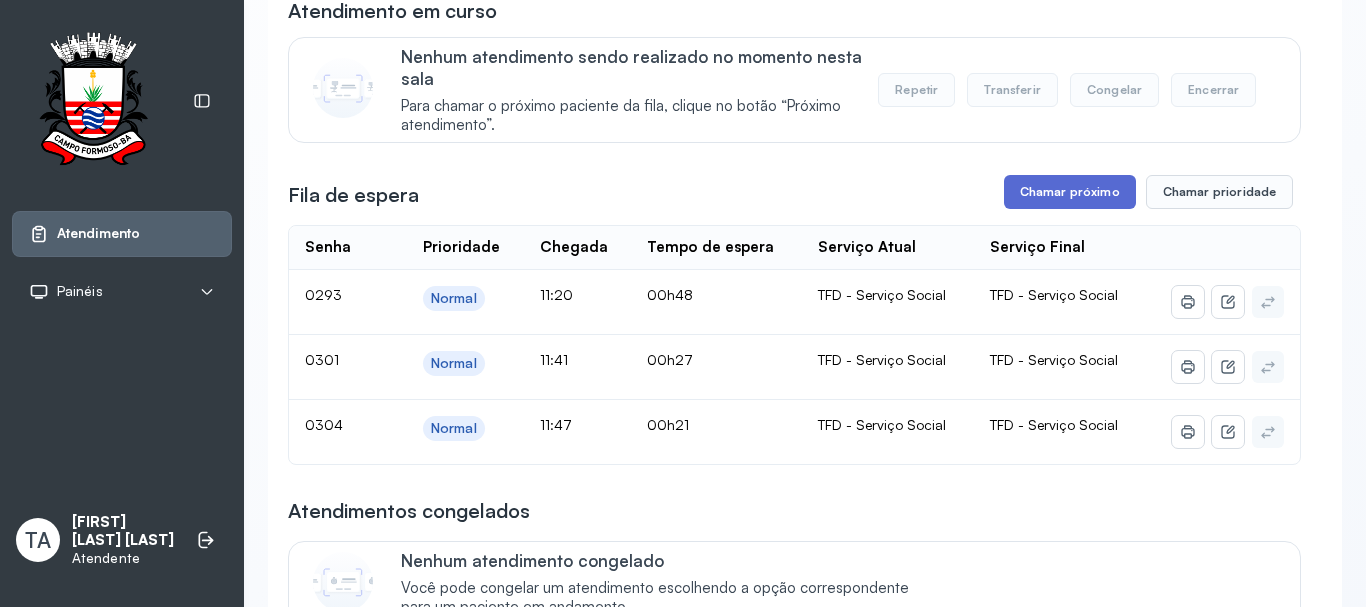 click on "Chamar próximo" at bounding box center [1070, 192] 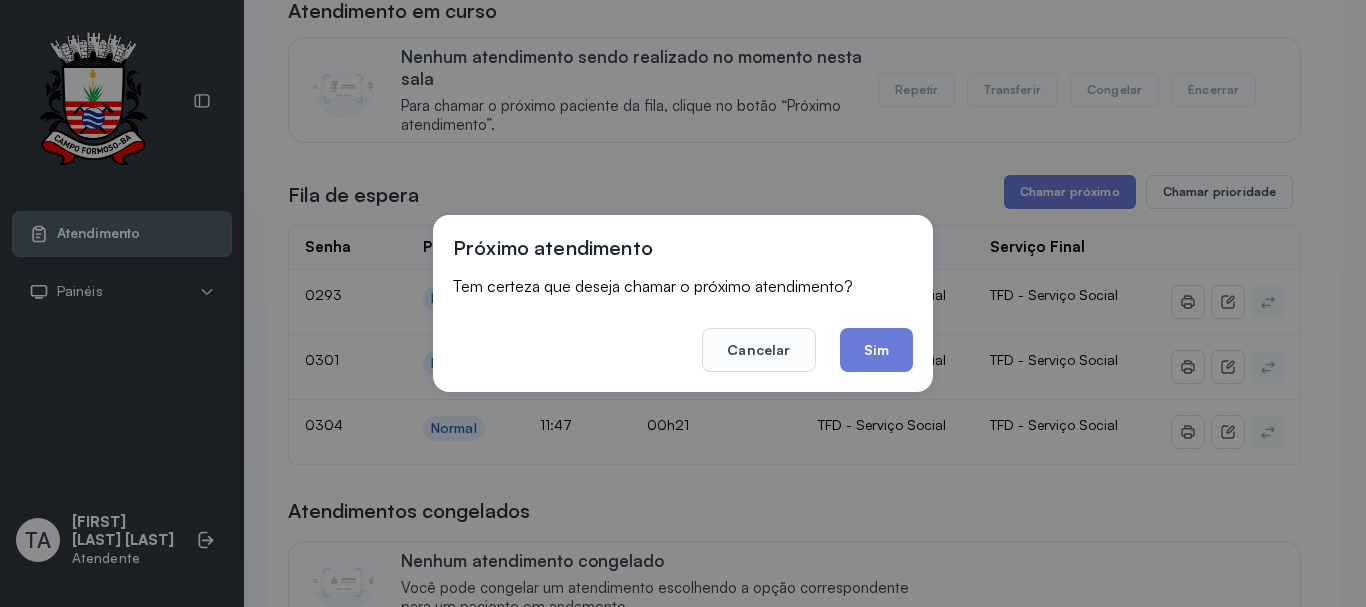 click on "Próximo atendimento Tem certeza que deseja chamar o próximo atendimento? Cancelar Sim" at bounding box center (683, 303) 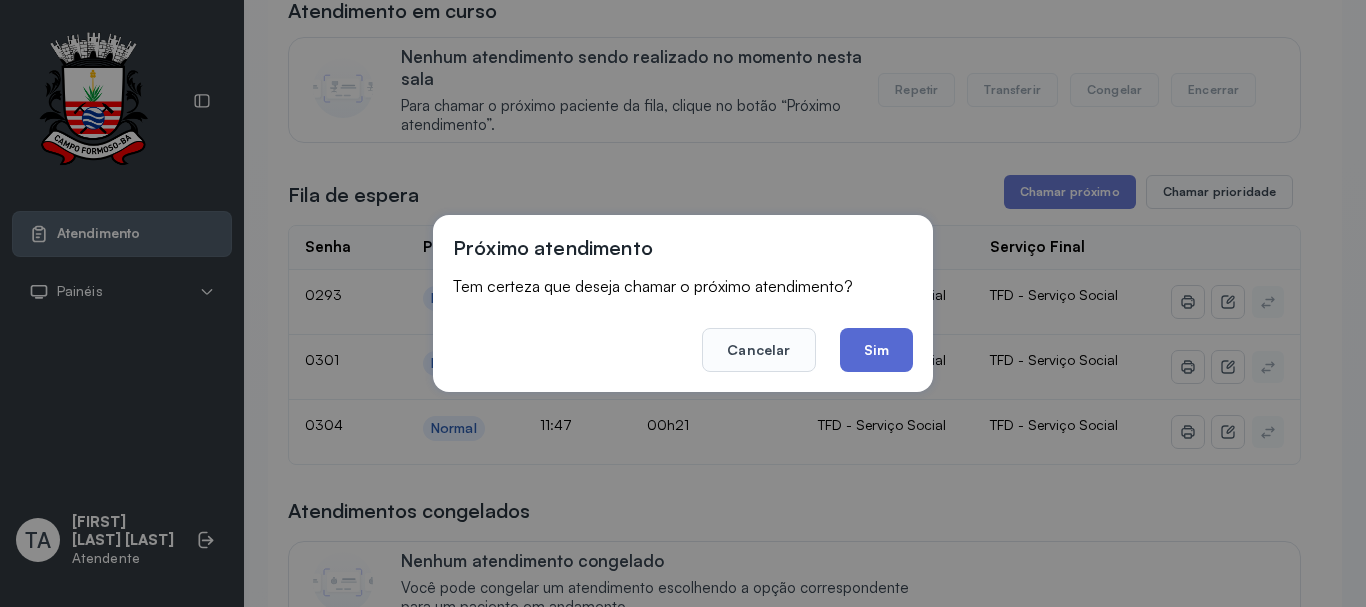 click on "Sim" 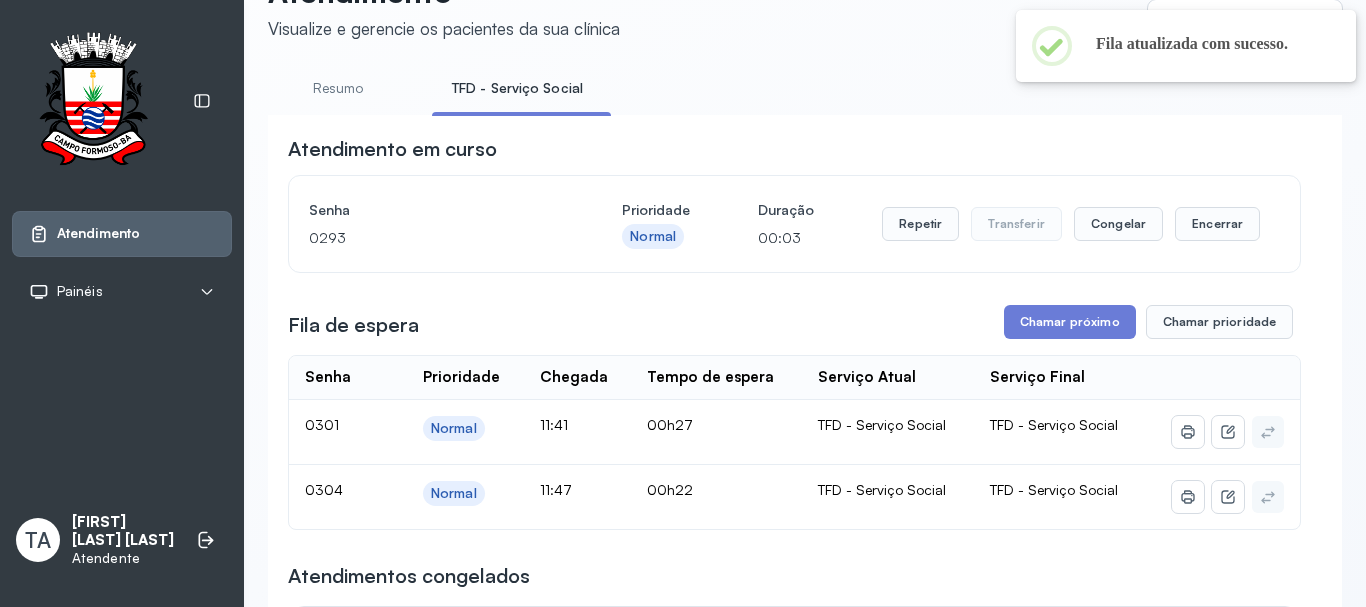 scroll, scrollTop: 200, scrollLeft: 0, axis: vertical 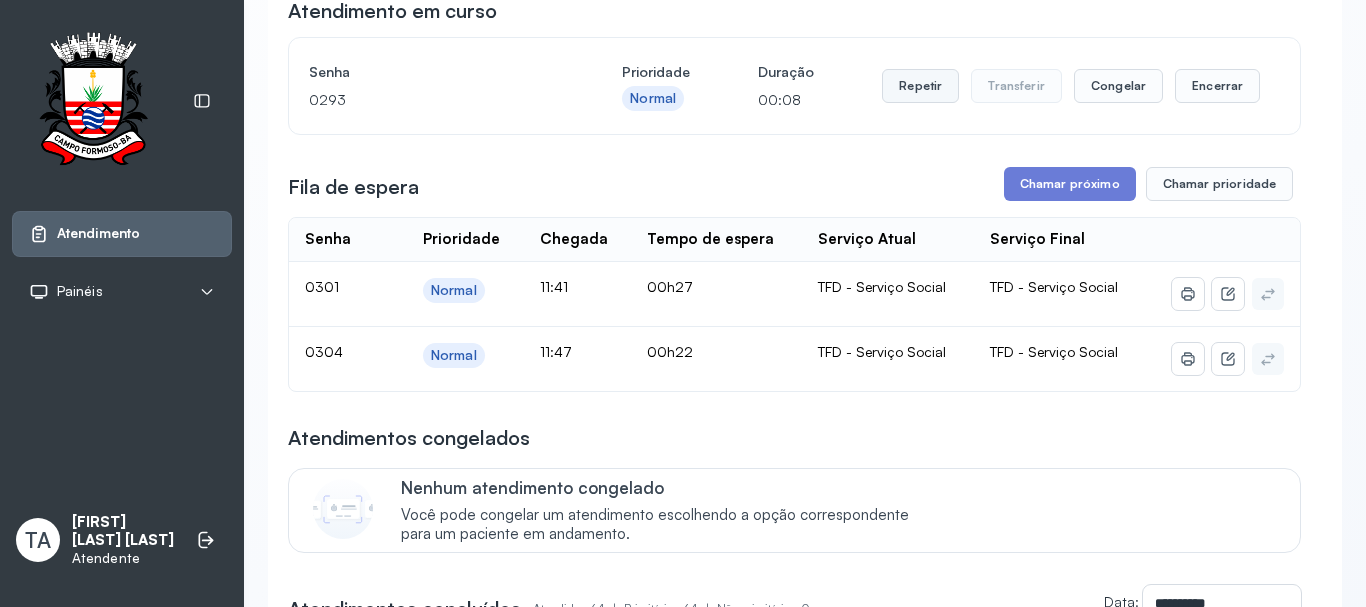 click on "Repetir" at bounding box center (920, 86) 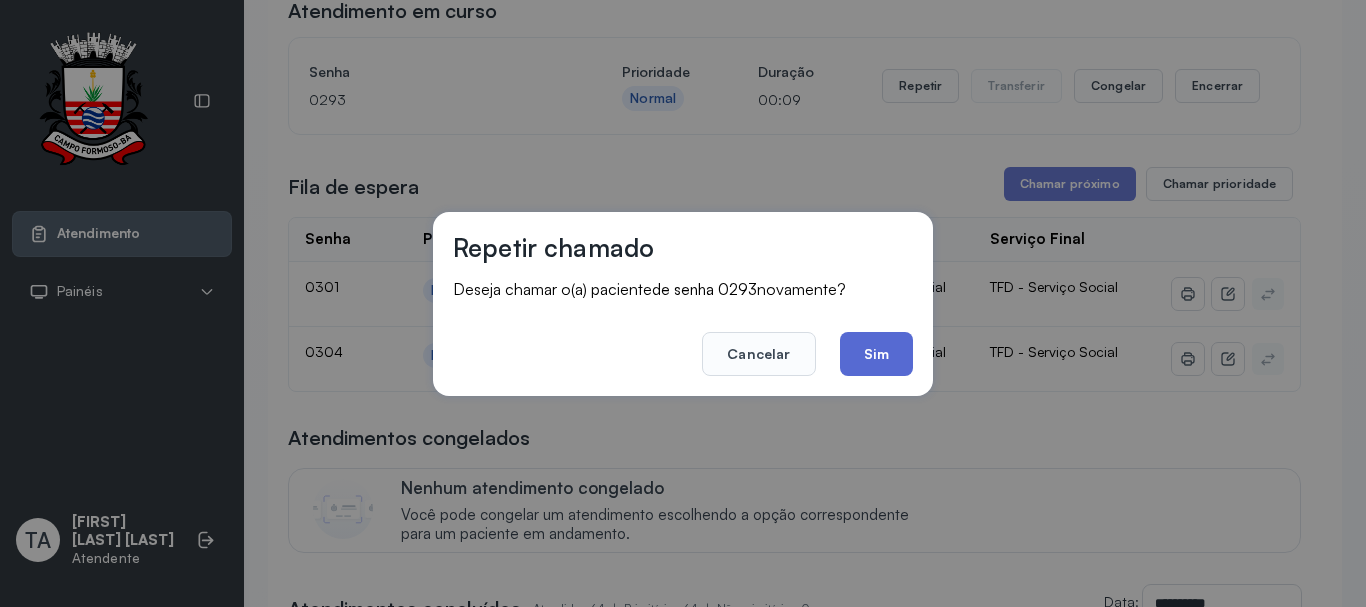 click on "Sim" 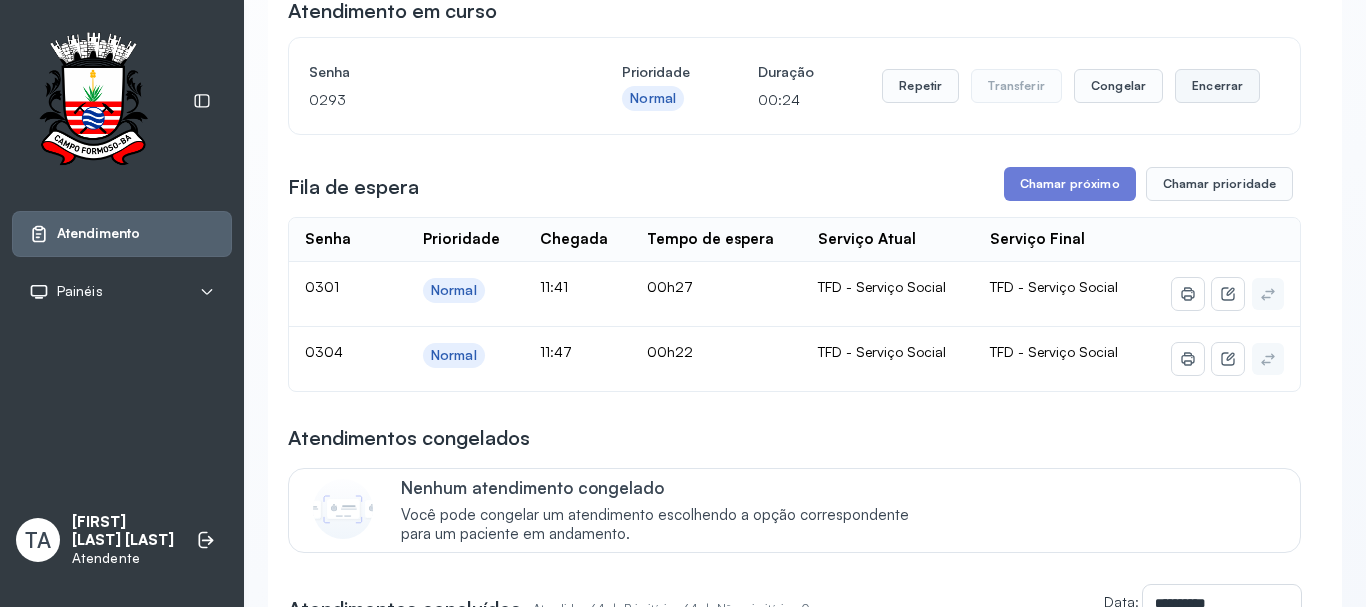 click on "Encerrar" at bounding box center (1217, 86) 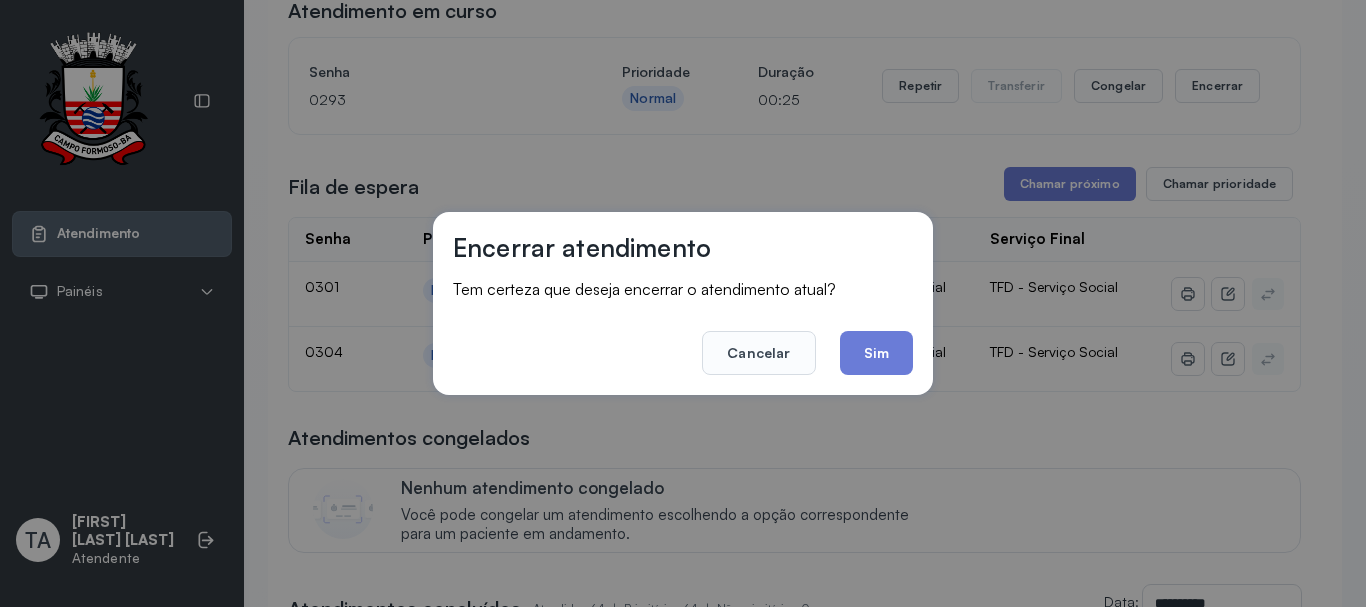 click on "Sim" 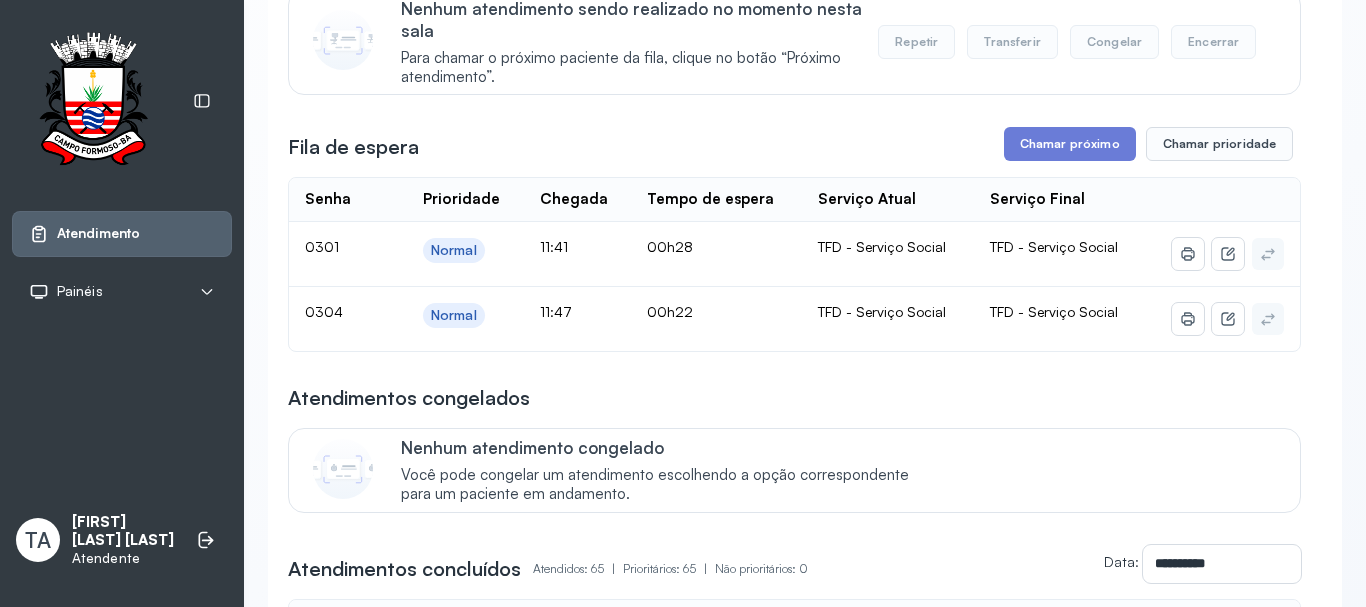 scroll, scrollTop: 300, scrollLeft: 0, axis: vertical 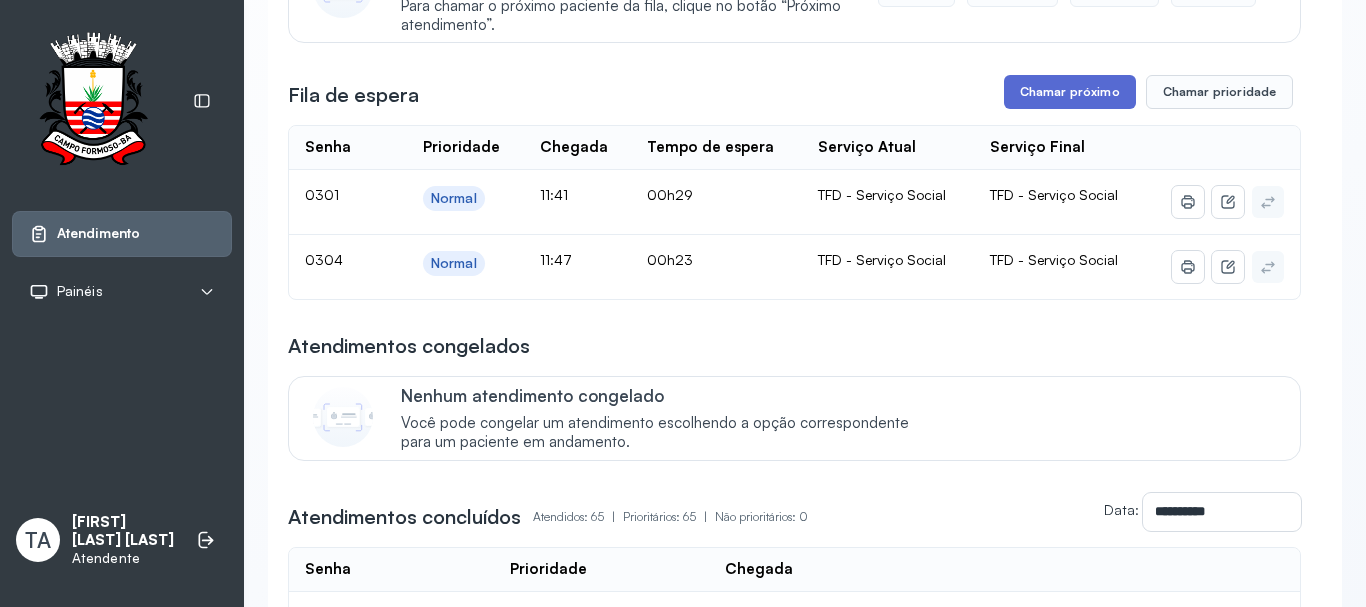 click on "Chamar próximo" at bounding box center [1070, 92] 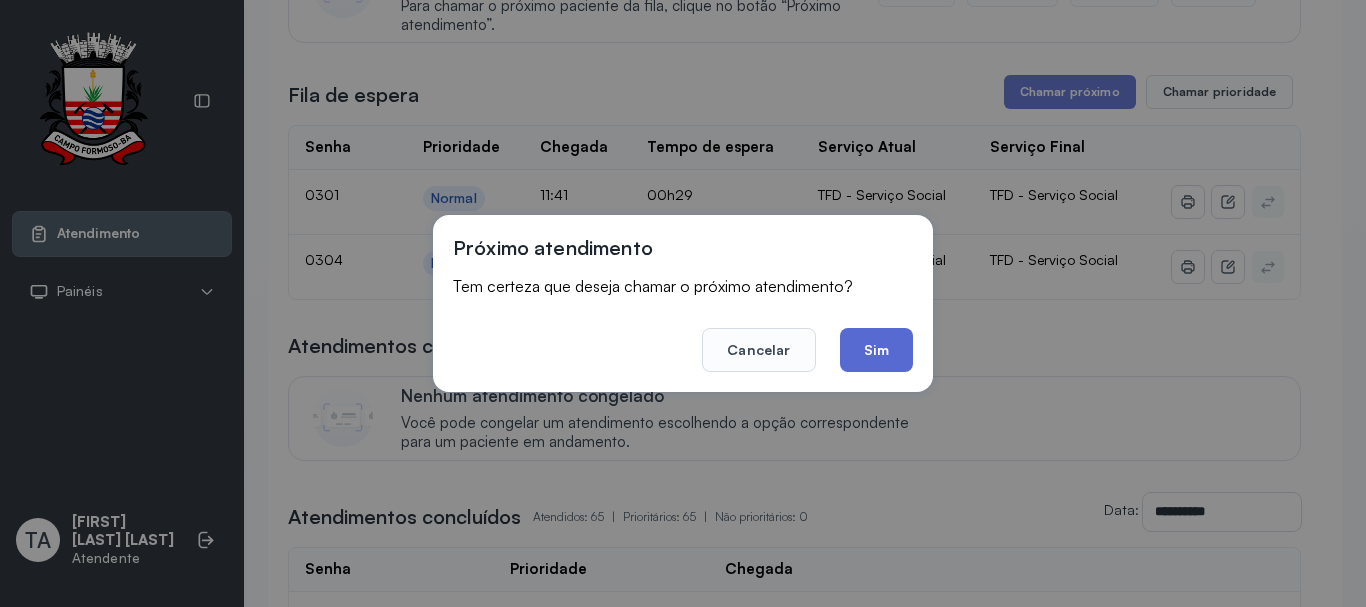 click on "Sim" 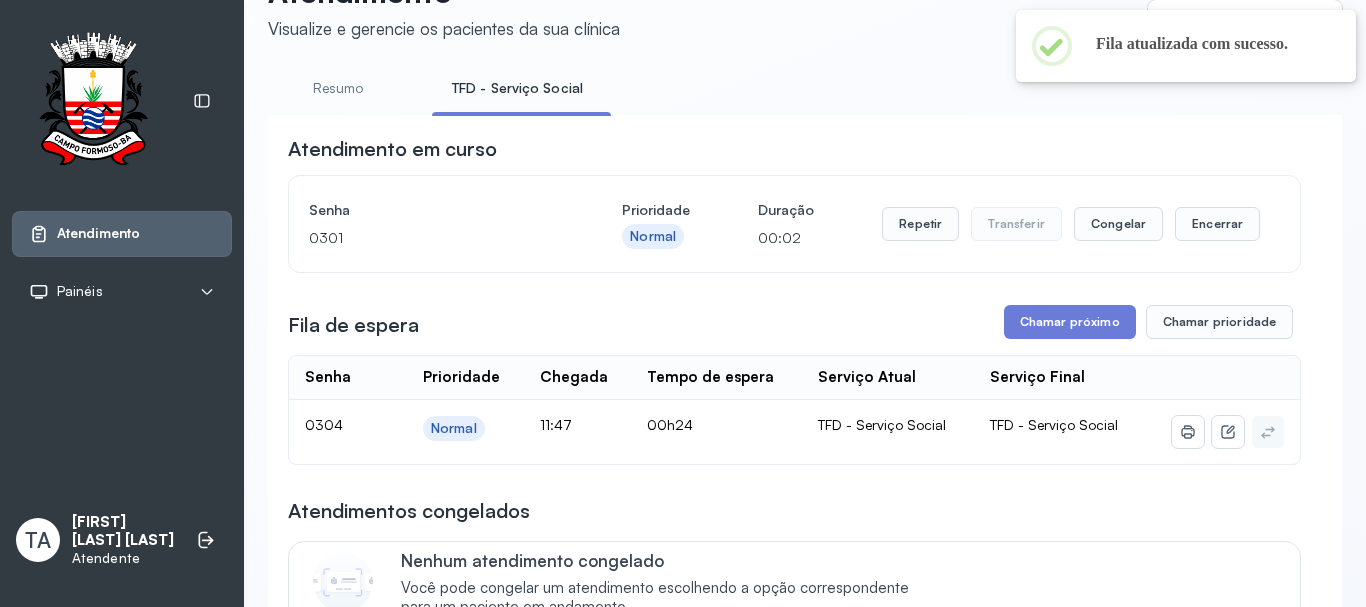 scroll, scrollTop: 300, scrollLeft: 0, axis: vertical 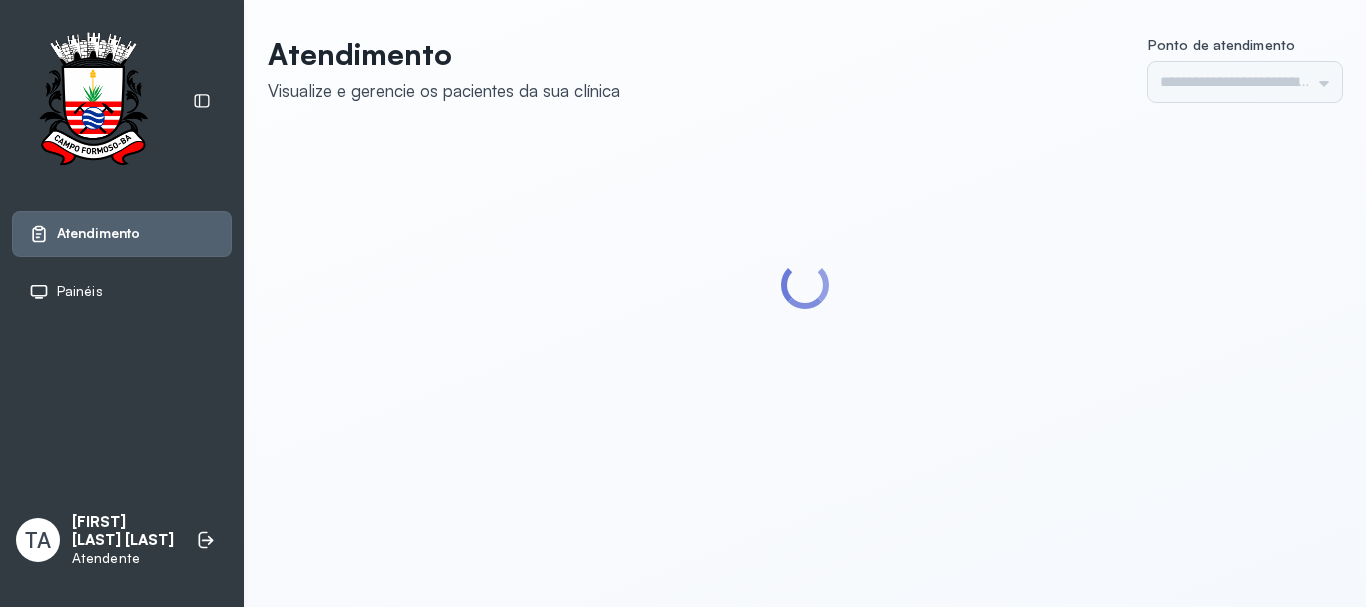 type on "******" 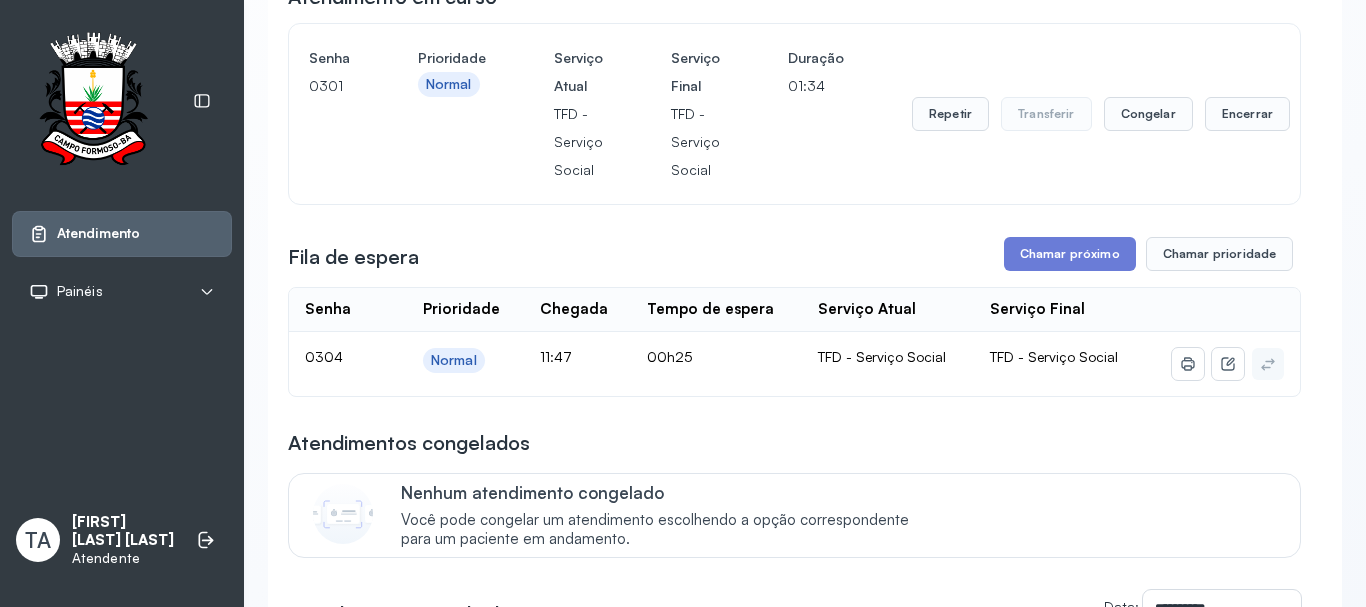 scroll, scrollTop: 200, scrollLeft: 0, axis: vertical 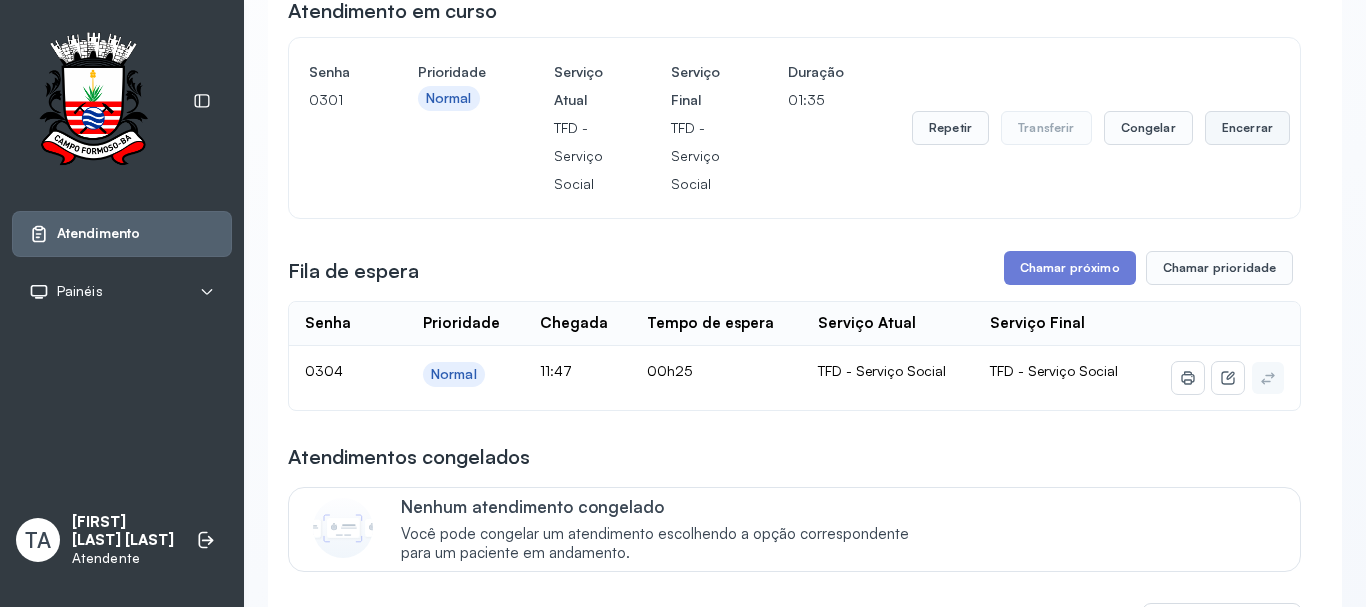 click on "Encerrar" at bounding box center [1247, 128] 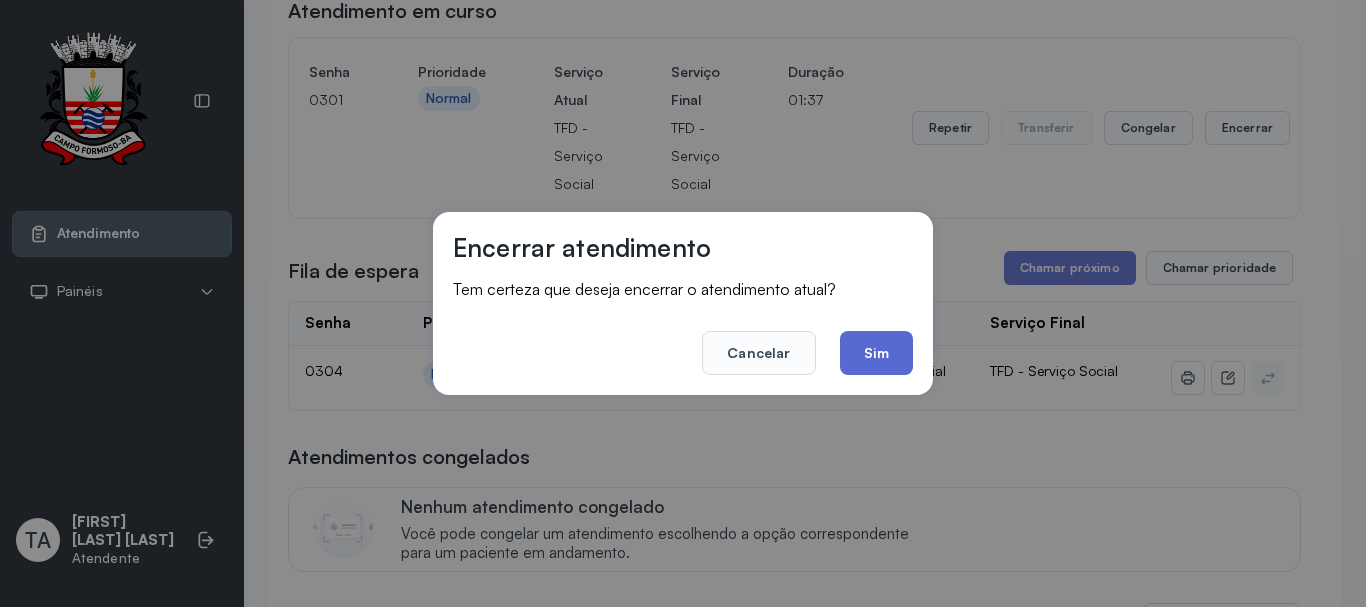 click on "Sim" 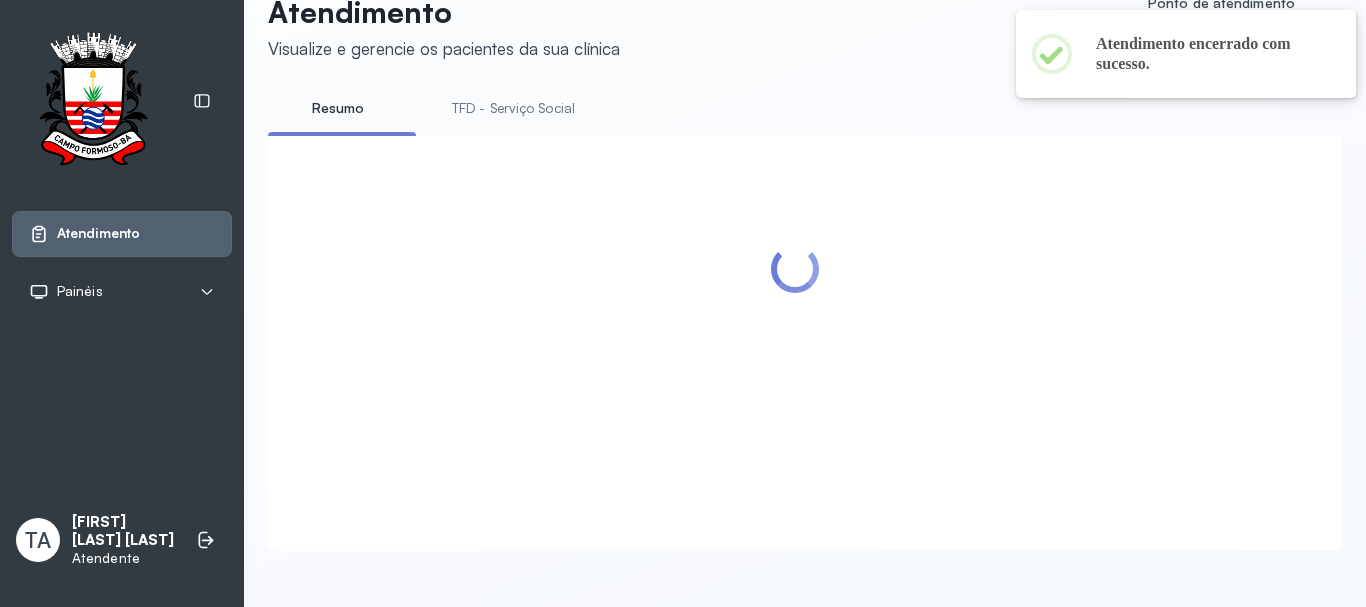 scroll, scrollTop: 200, scrollLeft: 0, axis: vertical 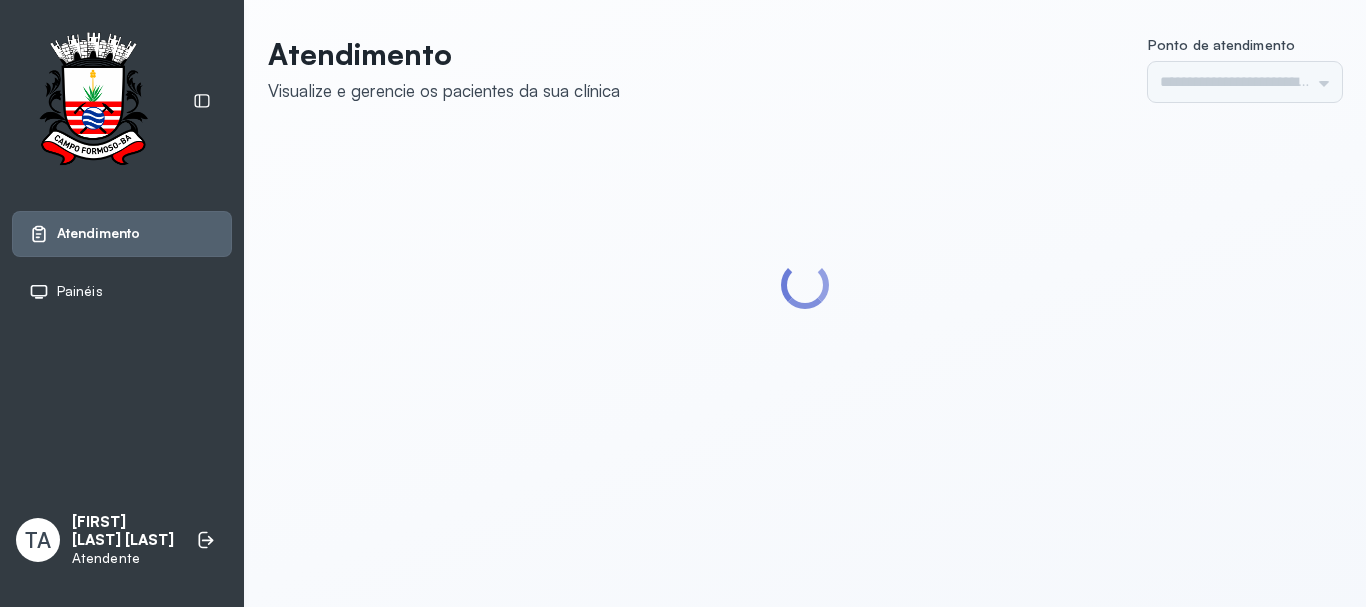 type on "******" 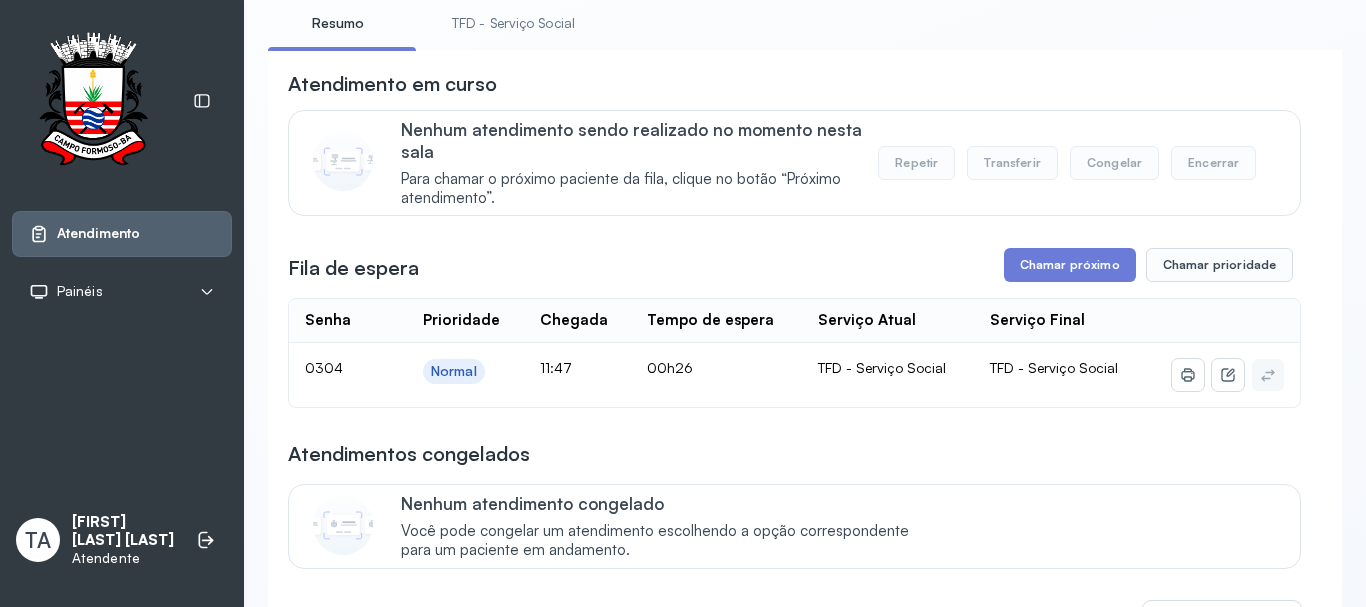 scroll, scrollTop: 200, scrollLeft: 0, axis: vertical 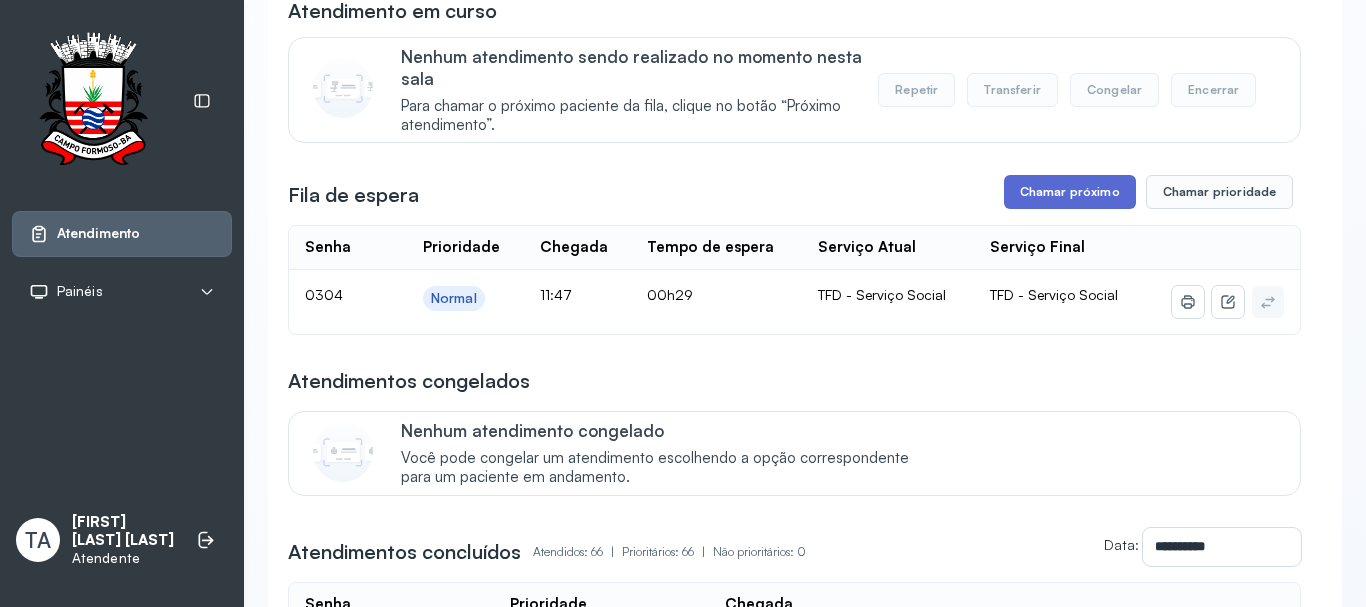 click on "Chamar próximo" at bounding box center (1070, 192) 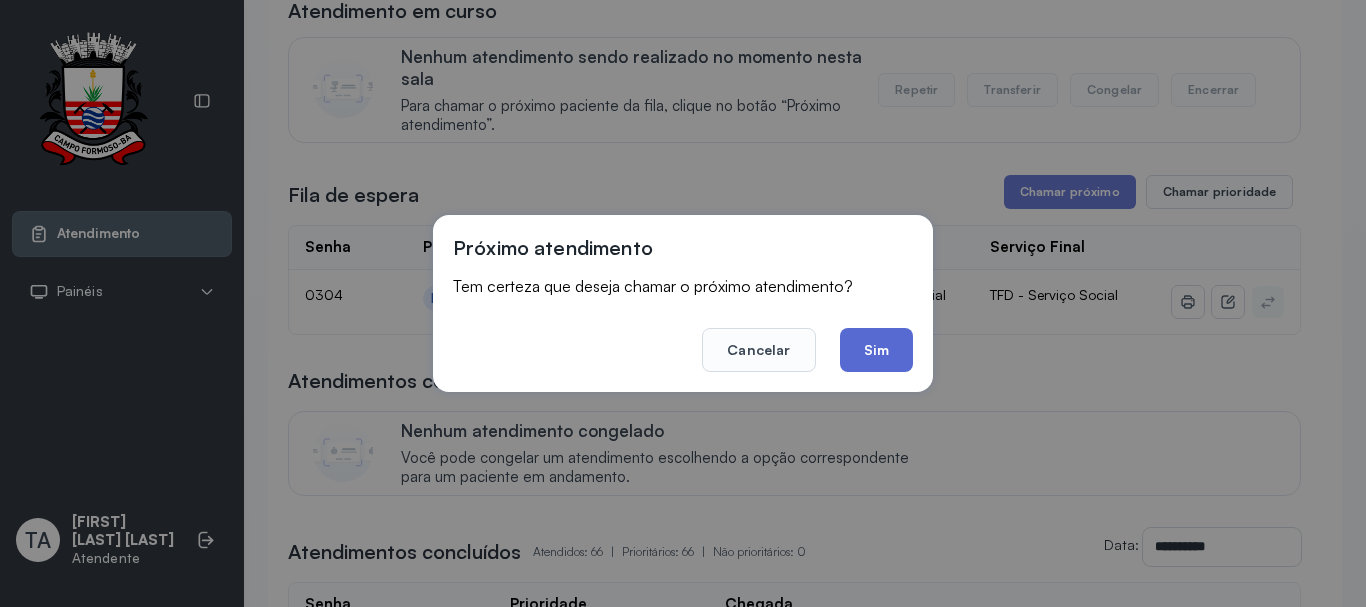 click on "Sim" 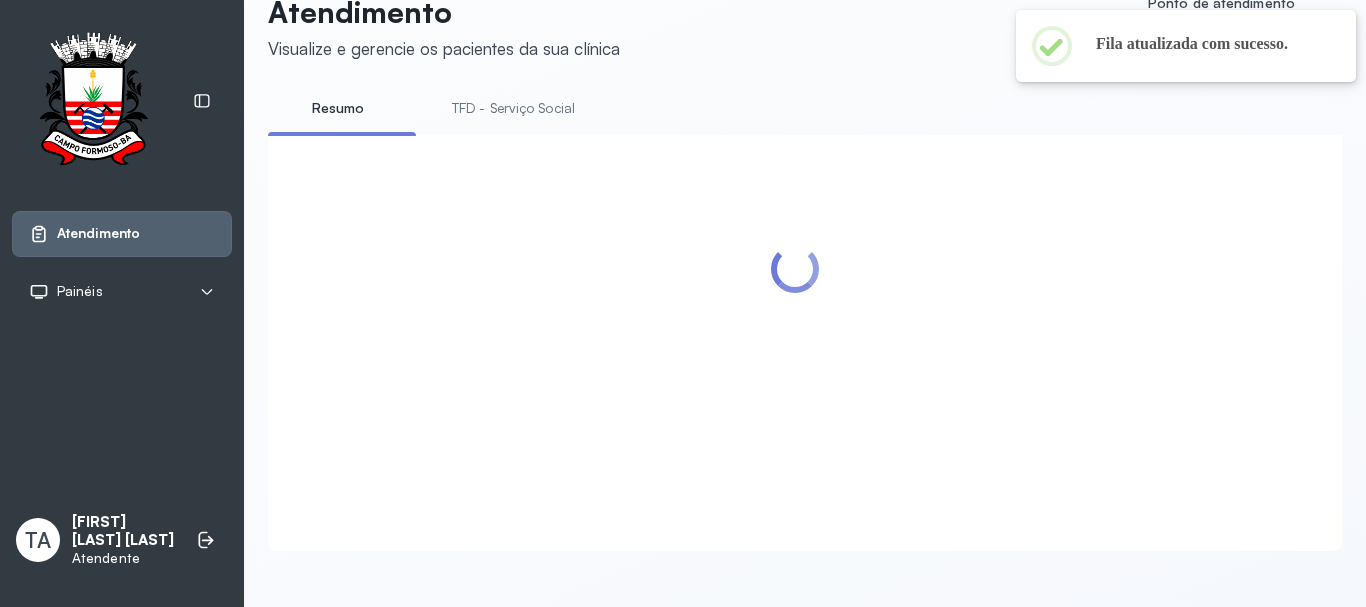 scroll, scrollTop: 200, scrollLeft: 0, axis: vertical 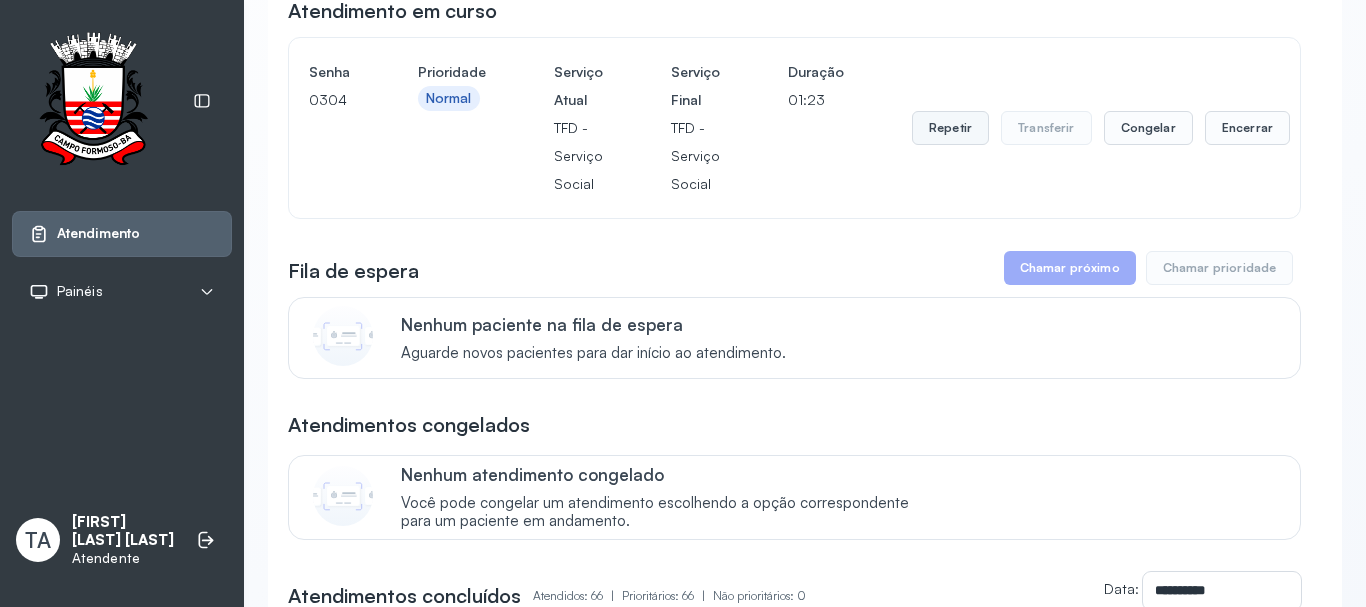 click on "Repetir" at bounding box center (950, 128) 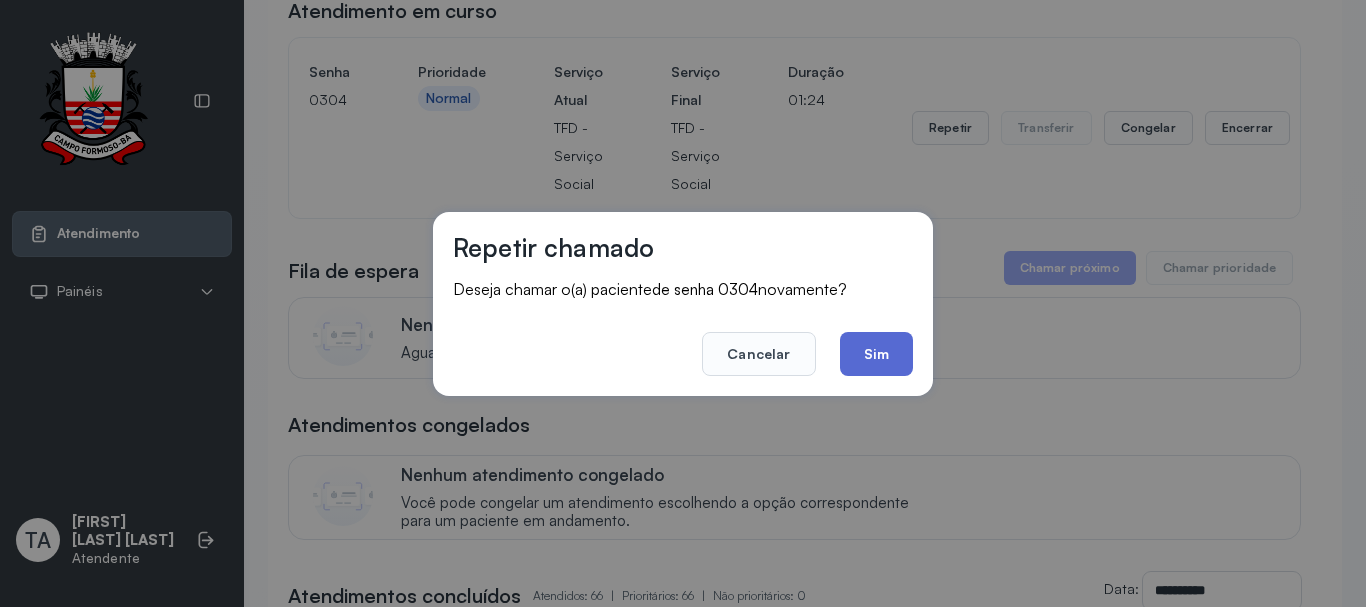 click on "Sim" 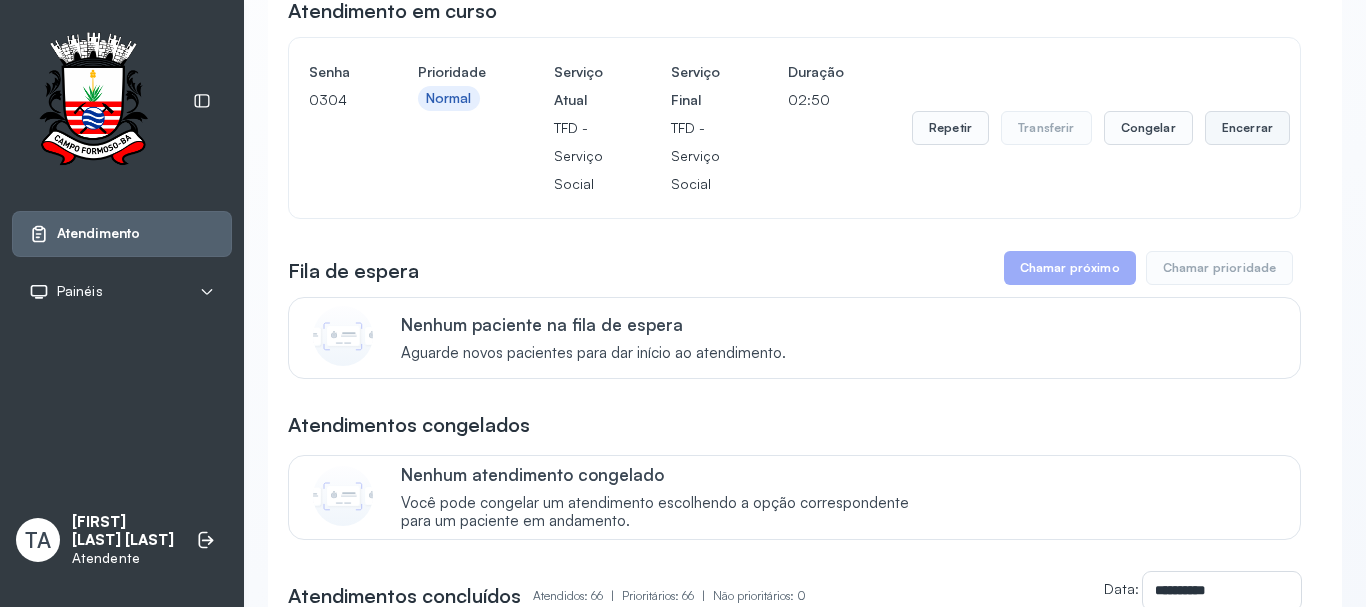 click on "Encerrar" at bounding box center (1247, 128) 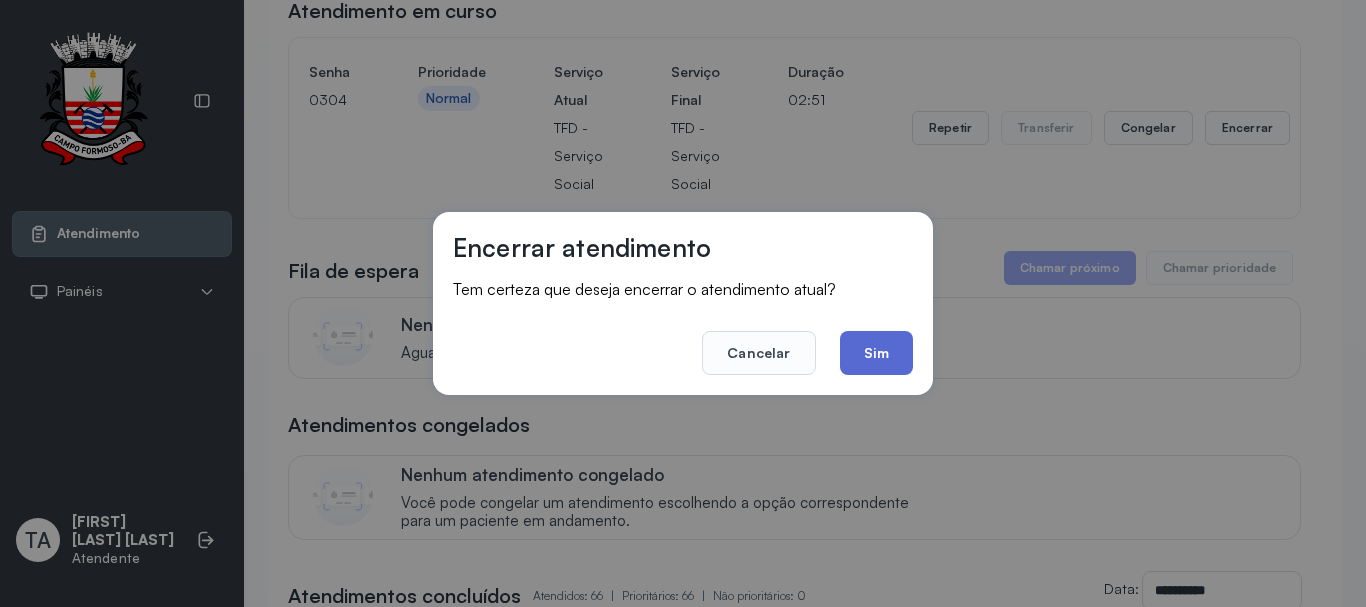 click on "Sim" 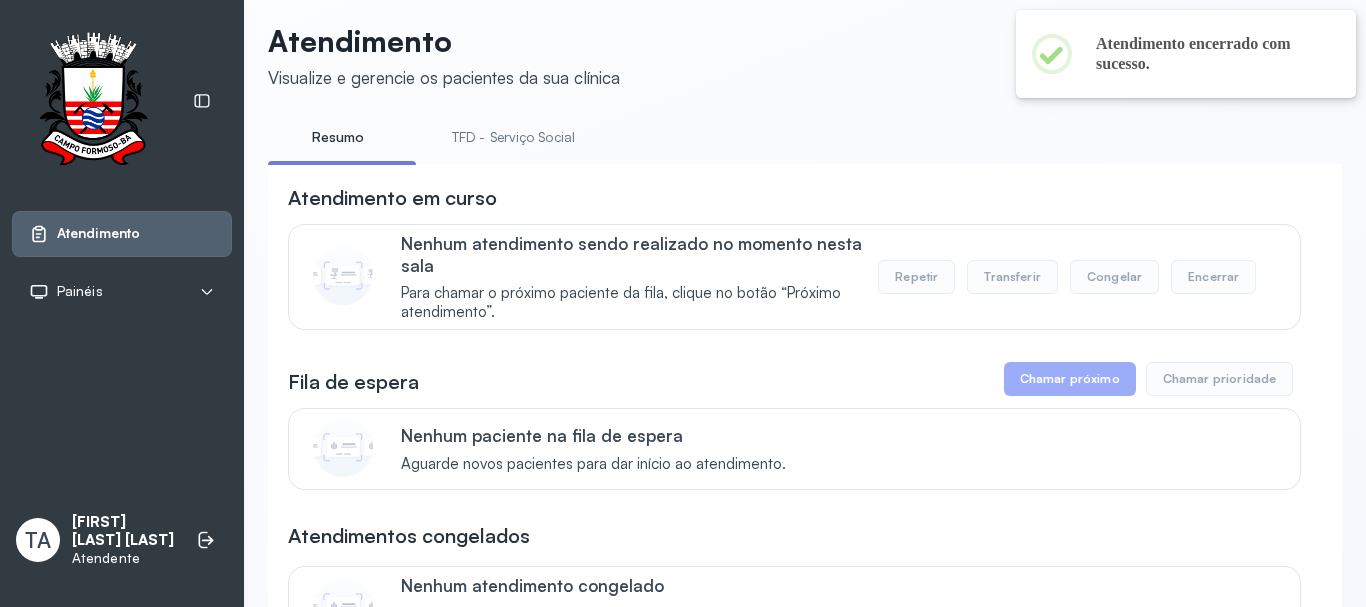 scroll, scrollTop: 0, scrollLeft: 0, axis: both 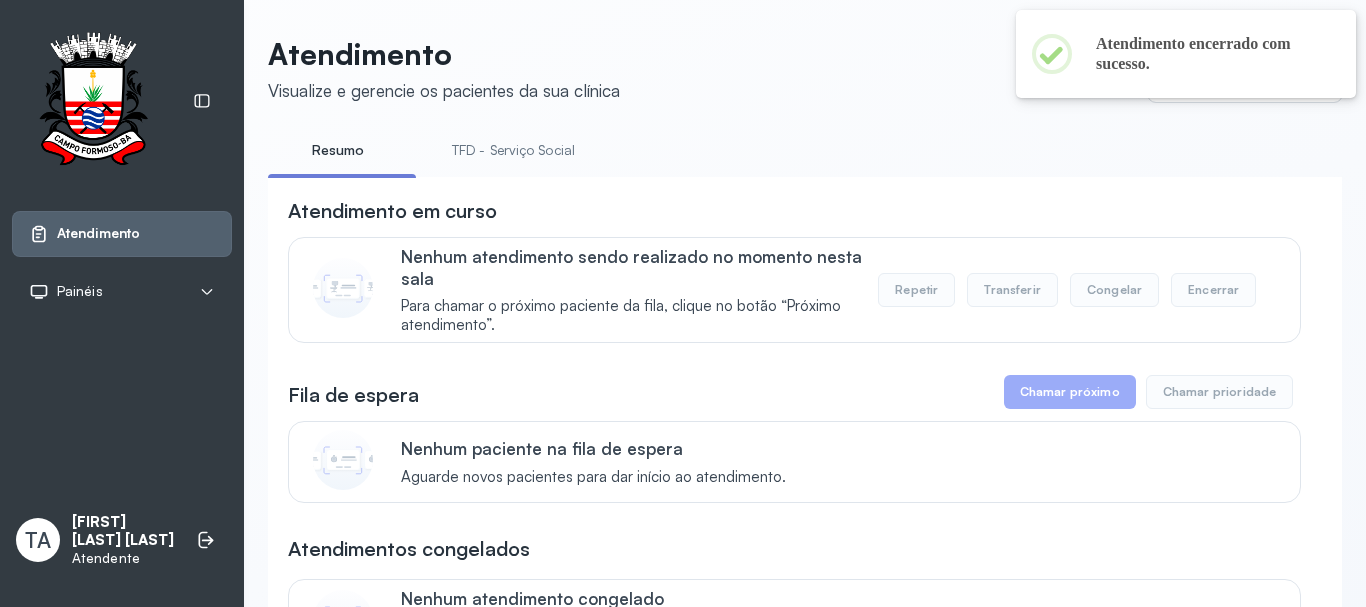 click on "TFD - Serviço Social" at bounding box center [513, 150] 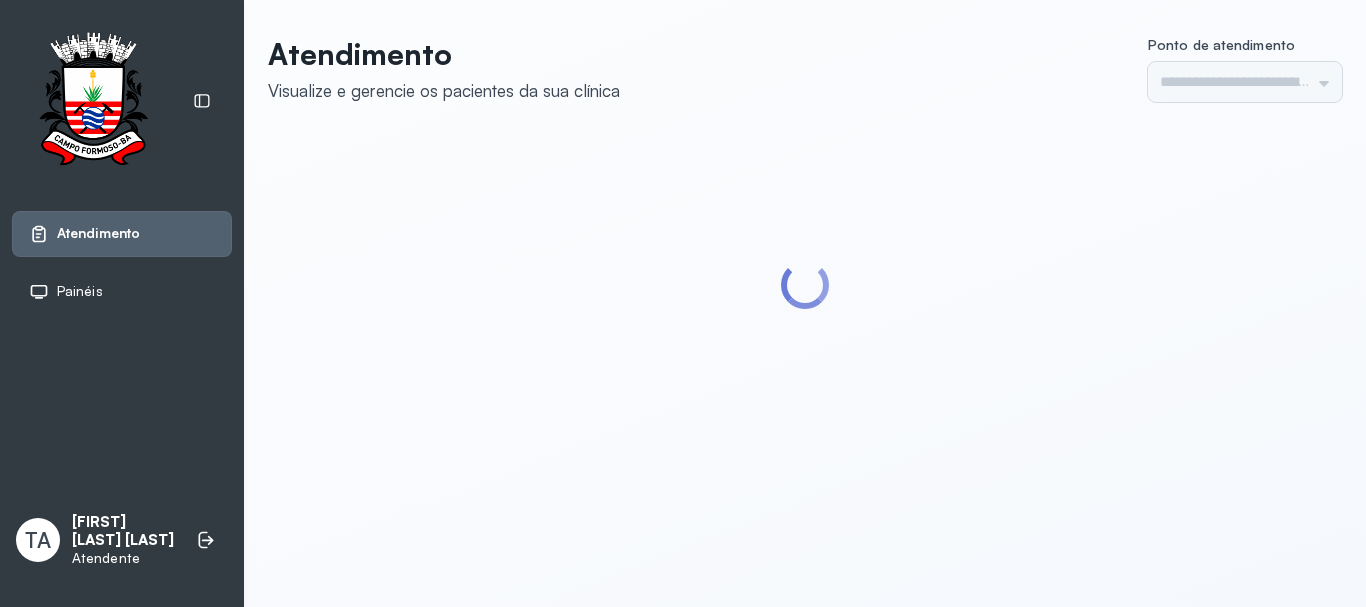 scroll, scrollTop: 0, scrollLeft: 0, axis: both 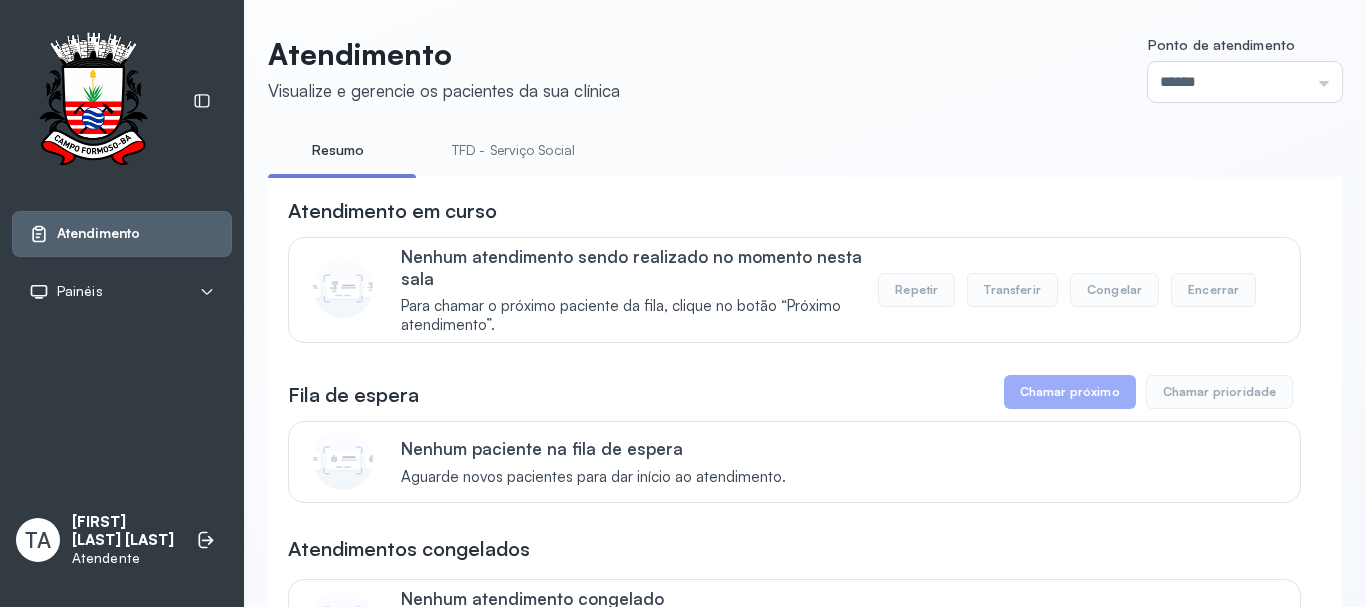 click on "TFD - Serviço Social" at bounding box center (513, 150) 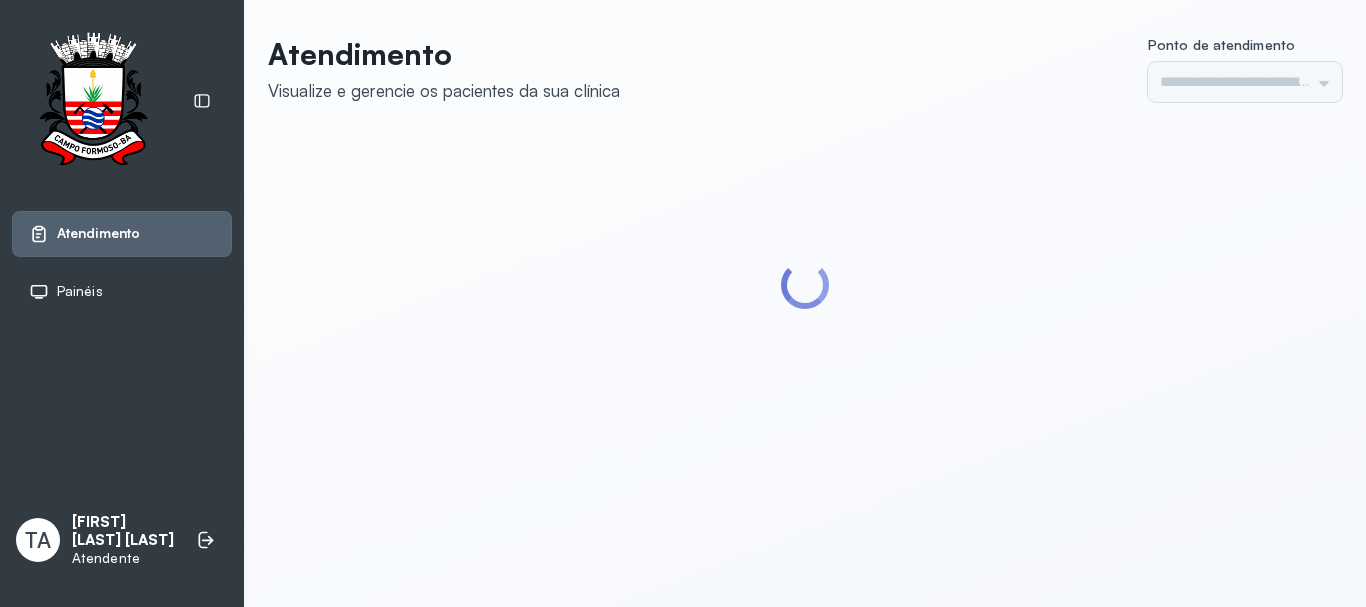 scroll, scrollTop: 0, scrollLeft: 0, axis: both 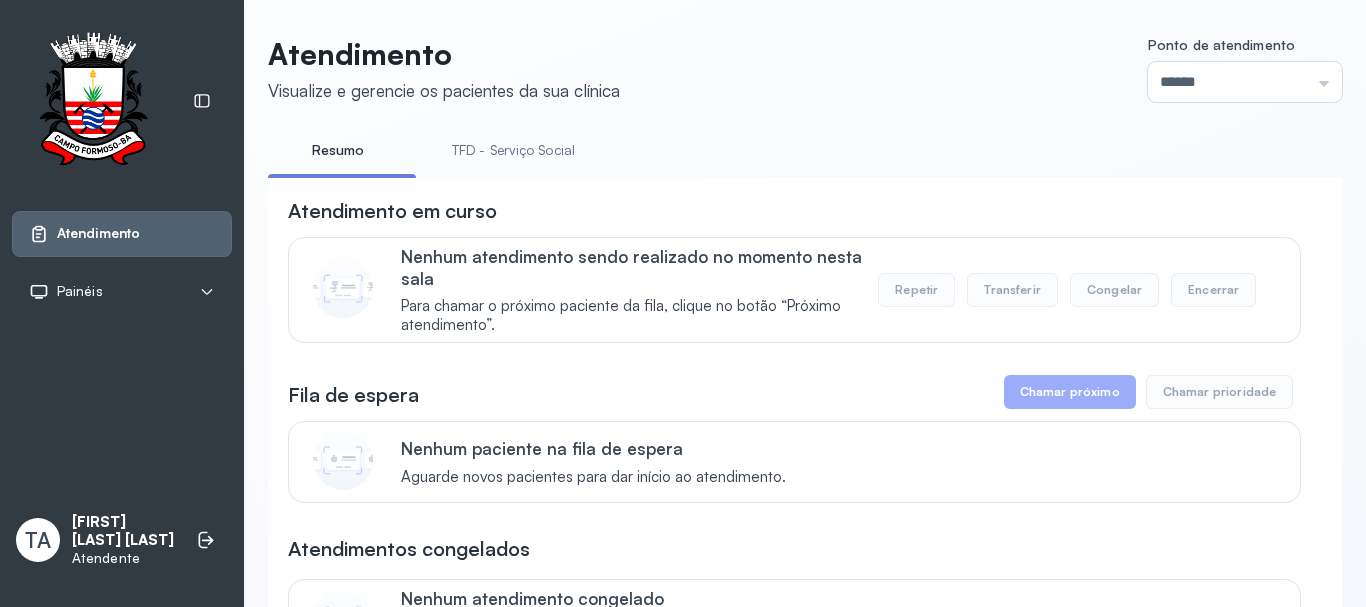 click on "TFD - Serviço Social" at bounding box center (513, 150) 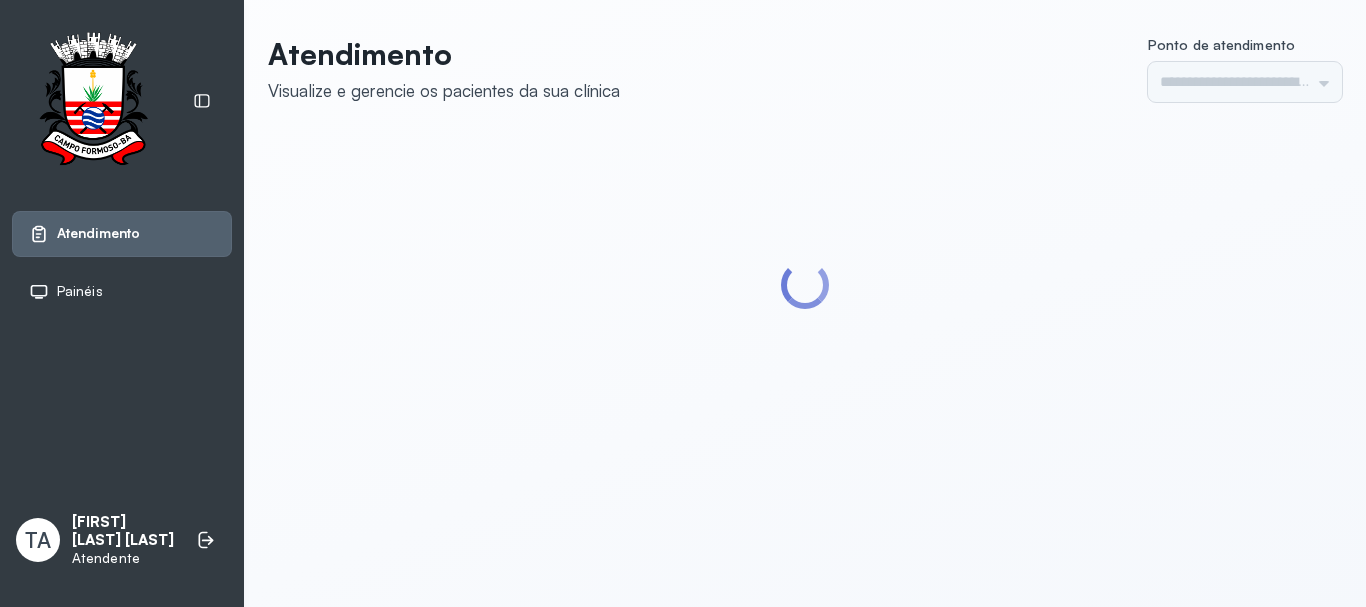 scroll, scrollTop: 0, scrollLeft: 0, axis: both 